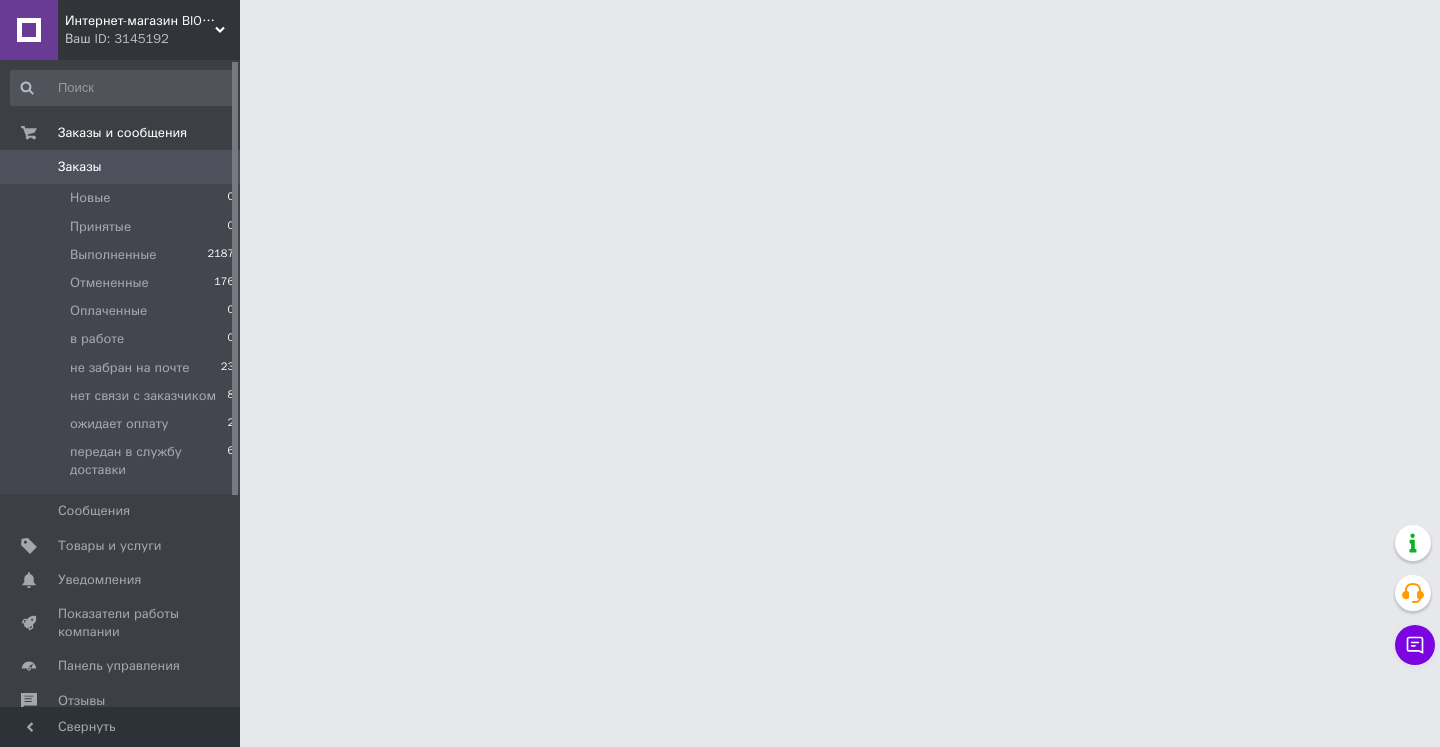 scroll, scrollTop: 0, scrollLeft: 0, axis: both 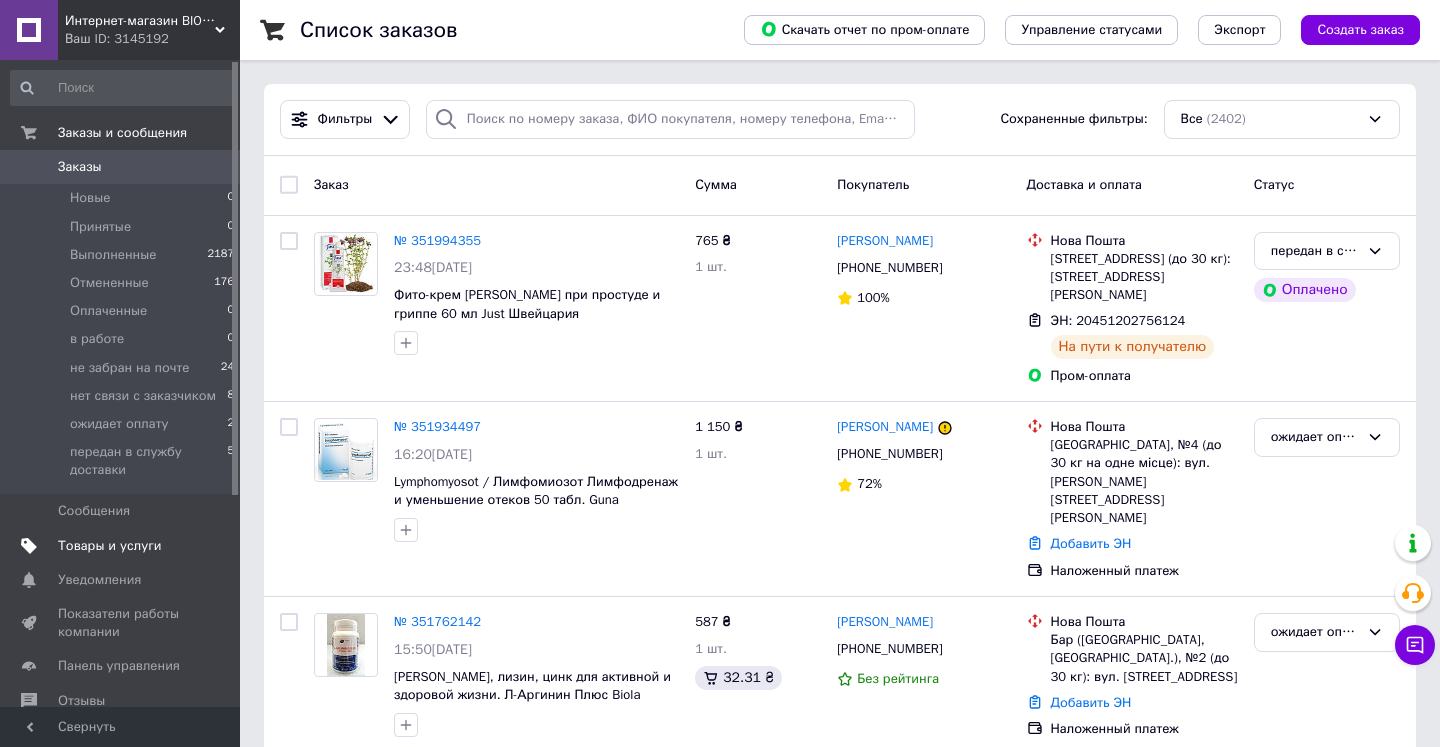 click on "Товары и услуги" at bounding box center (110, 546) 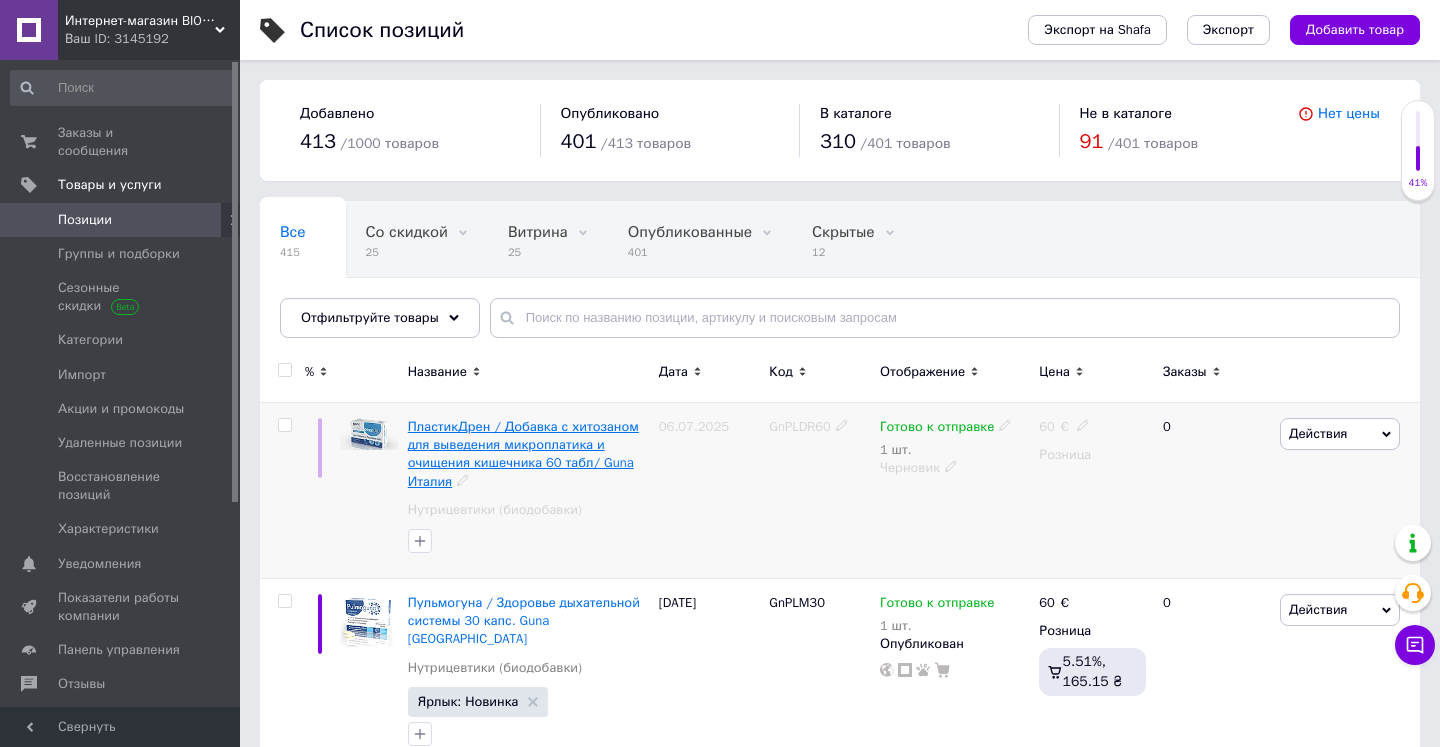 click on "ПластикДрен / Добавка с хитозаном для выведения микроплатика и очищения кишечника 60 табл/ Guna Италия" at bounding box center (523, 454) 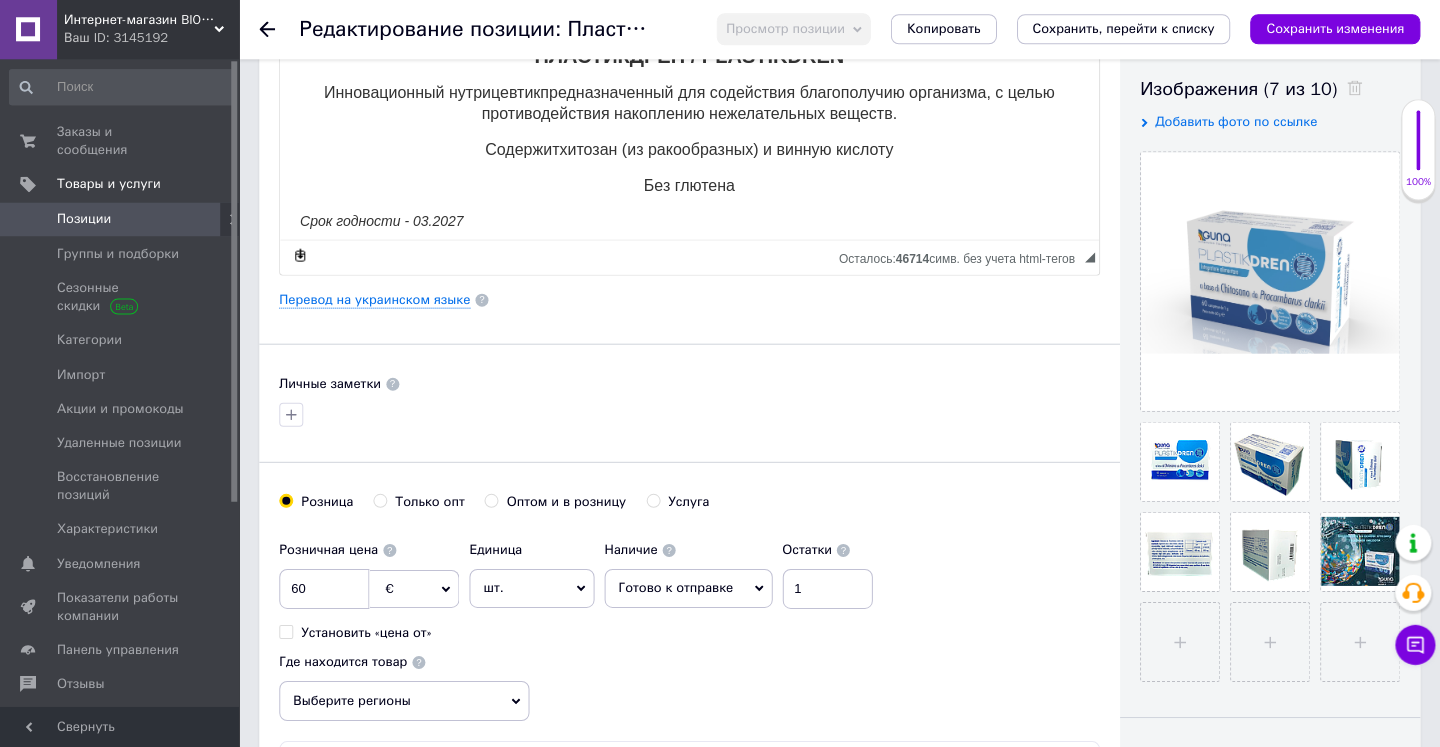 scroll, scrollTop: 348, scrollLeft: 0, axis: vertical 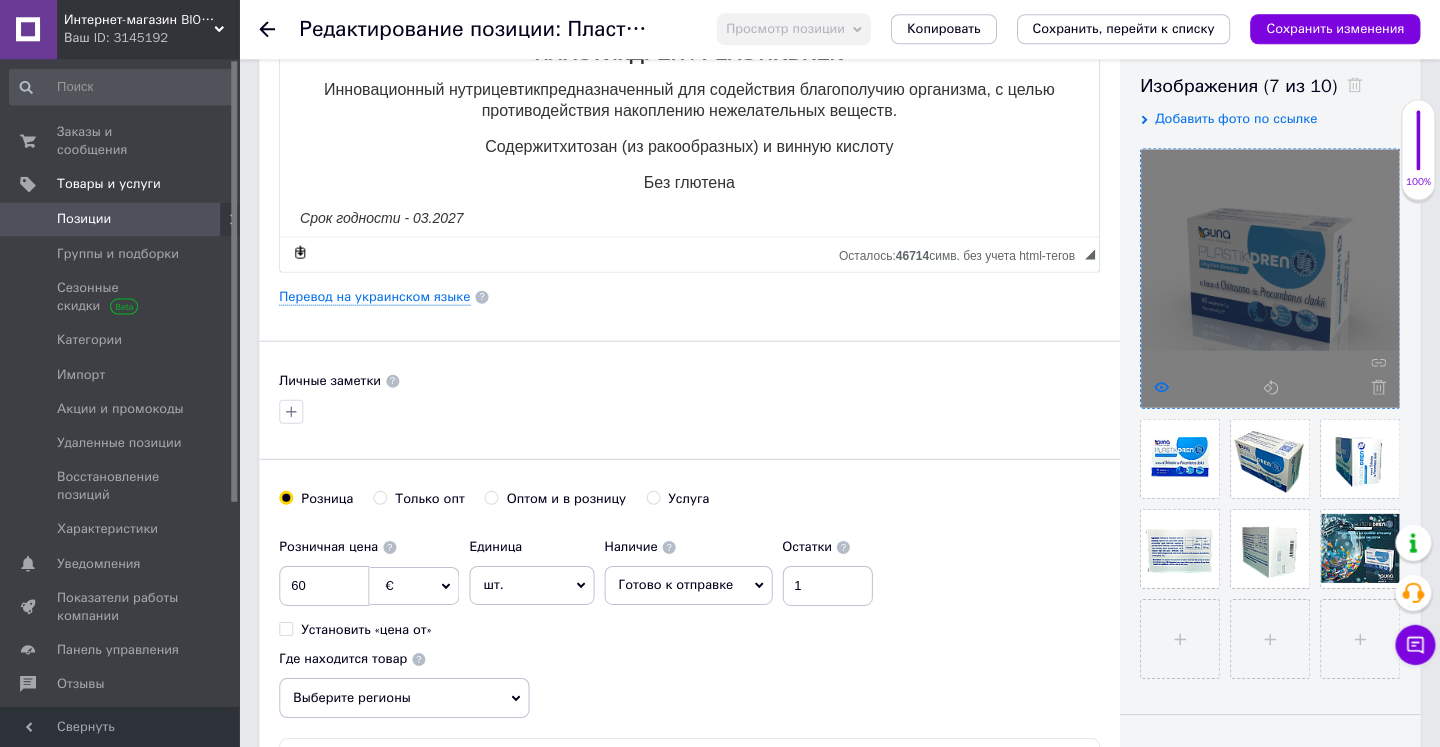 click 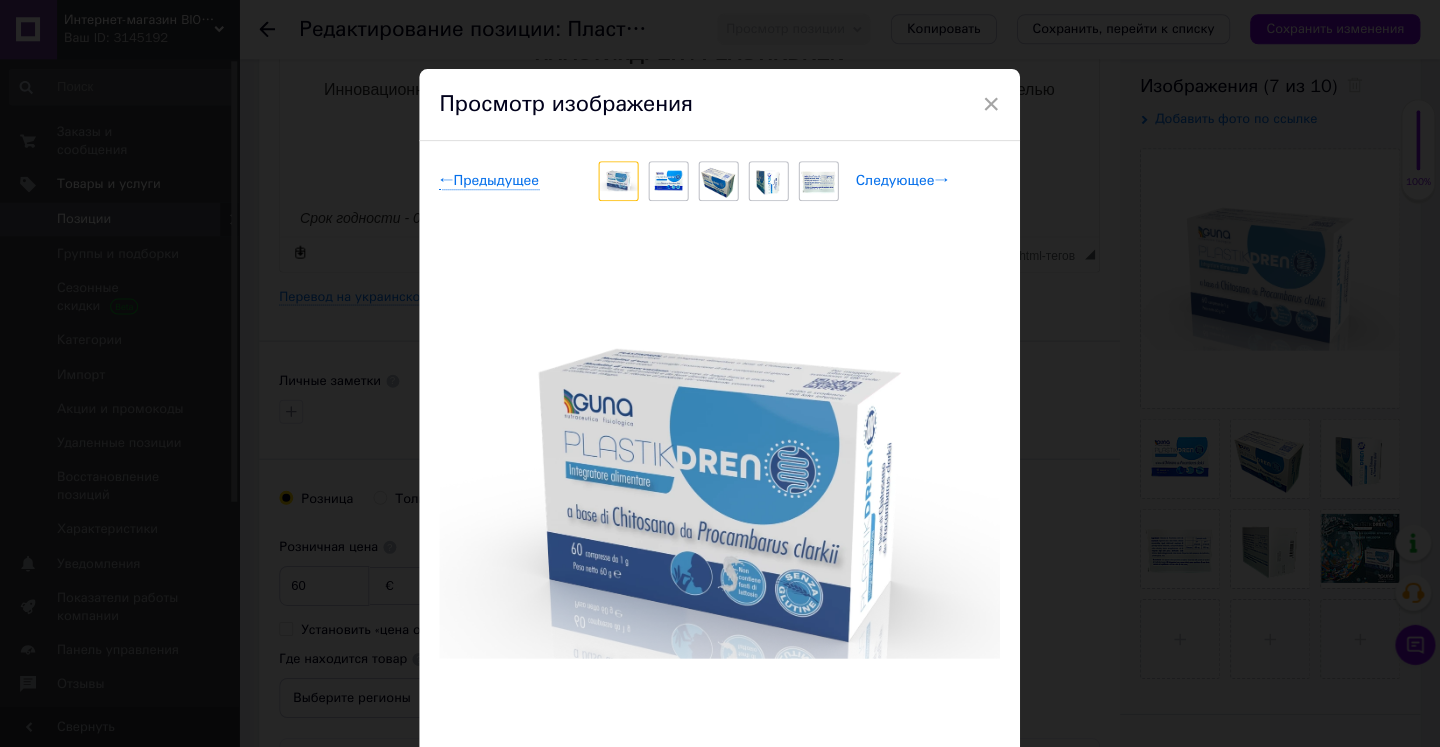 click on "Следующее →" at bounding box center (902, 182) 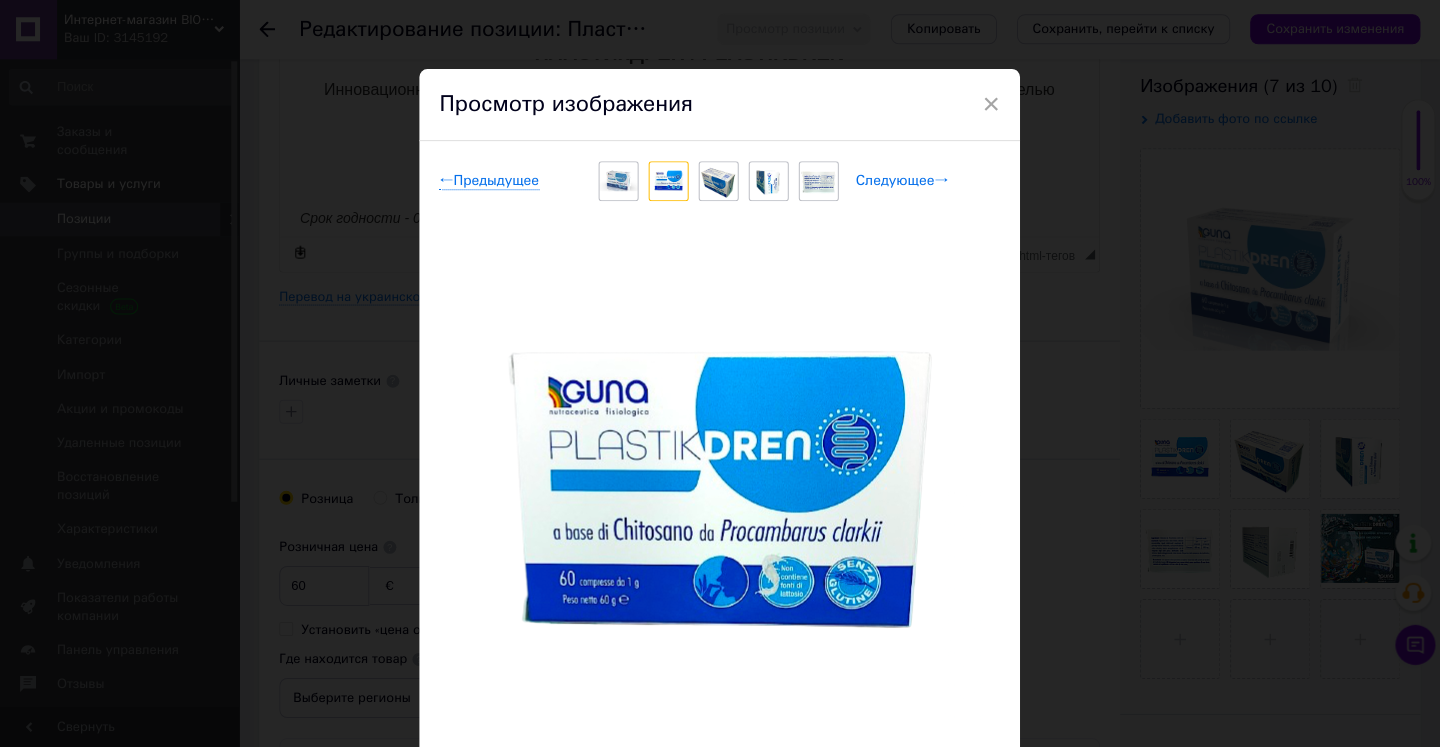 click on "Следующее →" at bounding box center (902, 182) 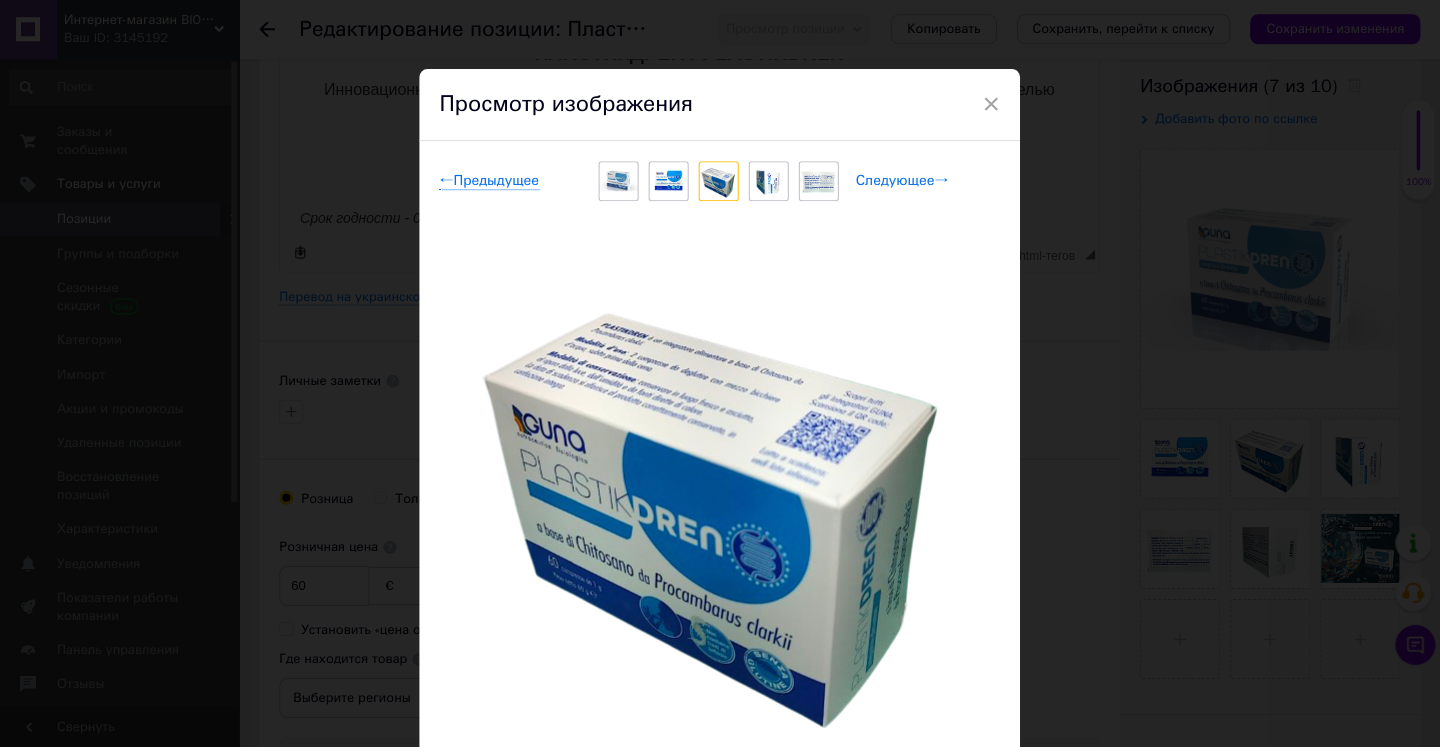 click on "Следующее →" at bounding box center (902, 182) 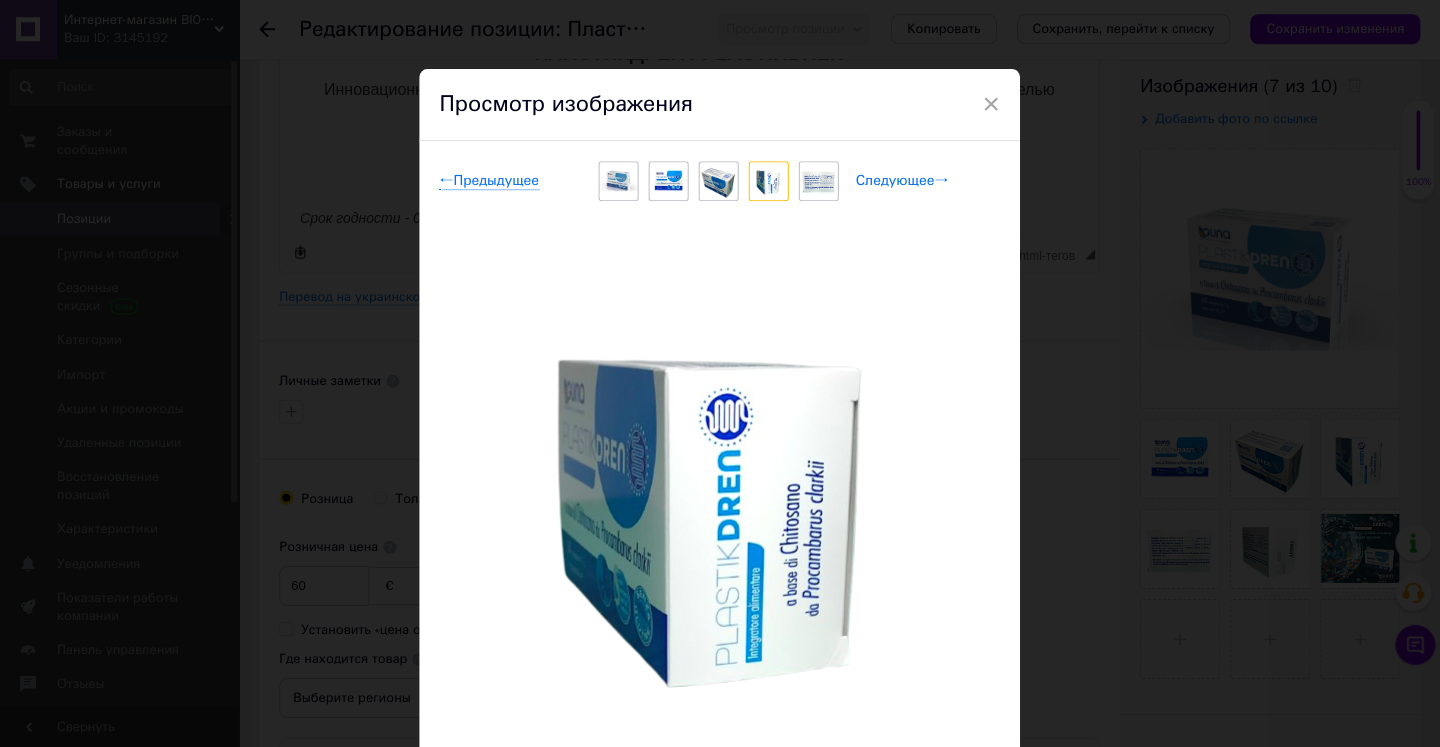 click on "Следующее →" at bounding box center [902, 182] 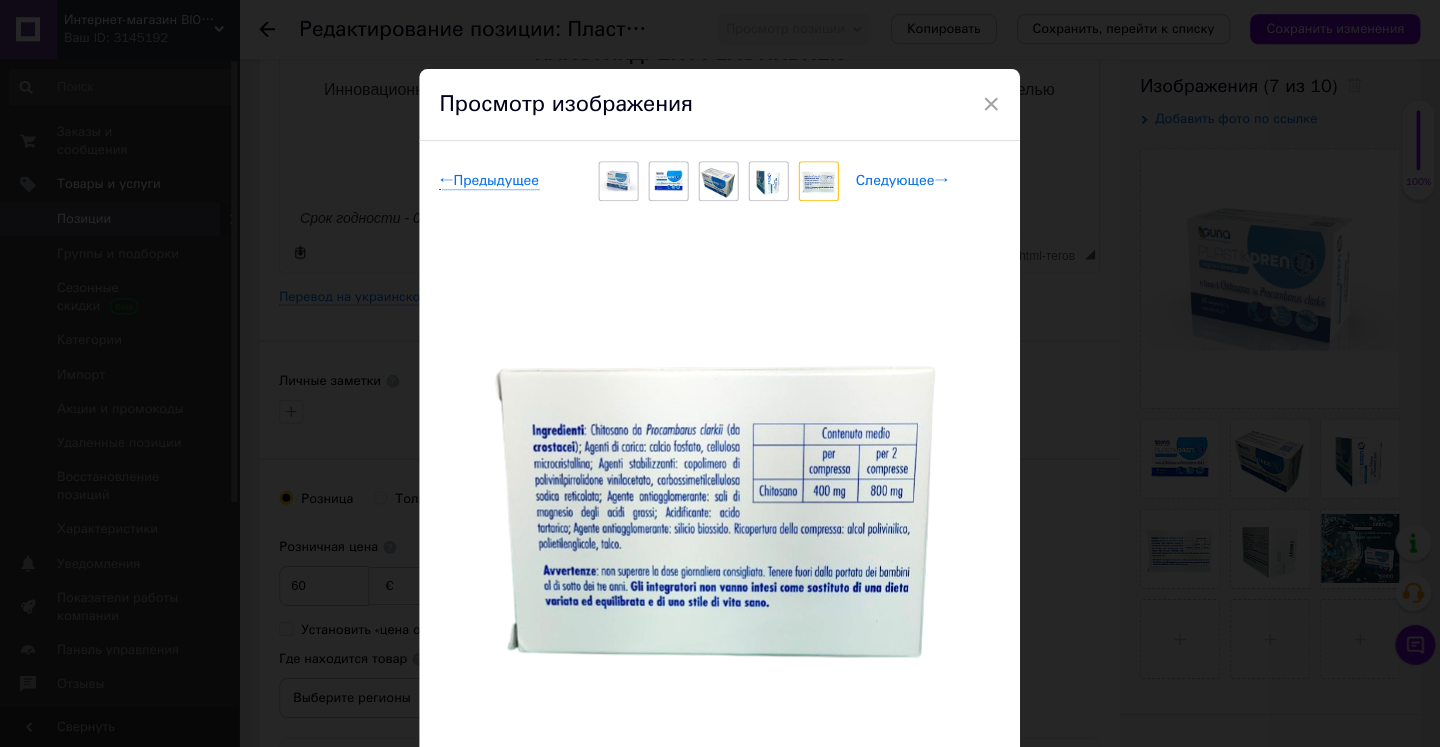 click on "Следующее →" at bounding box center (902, 182) 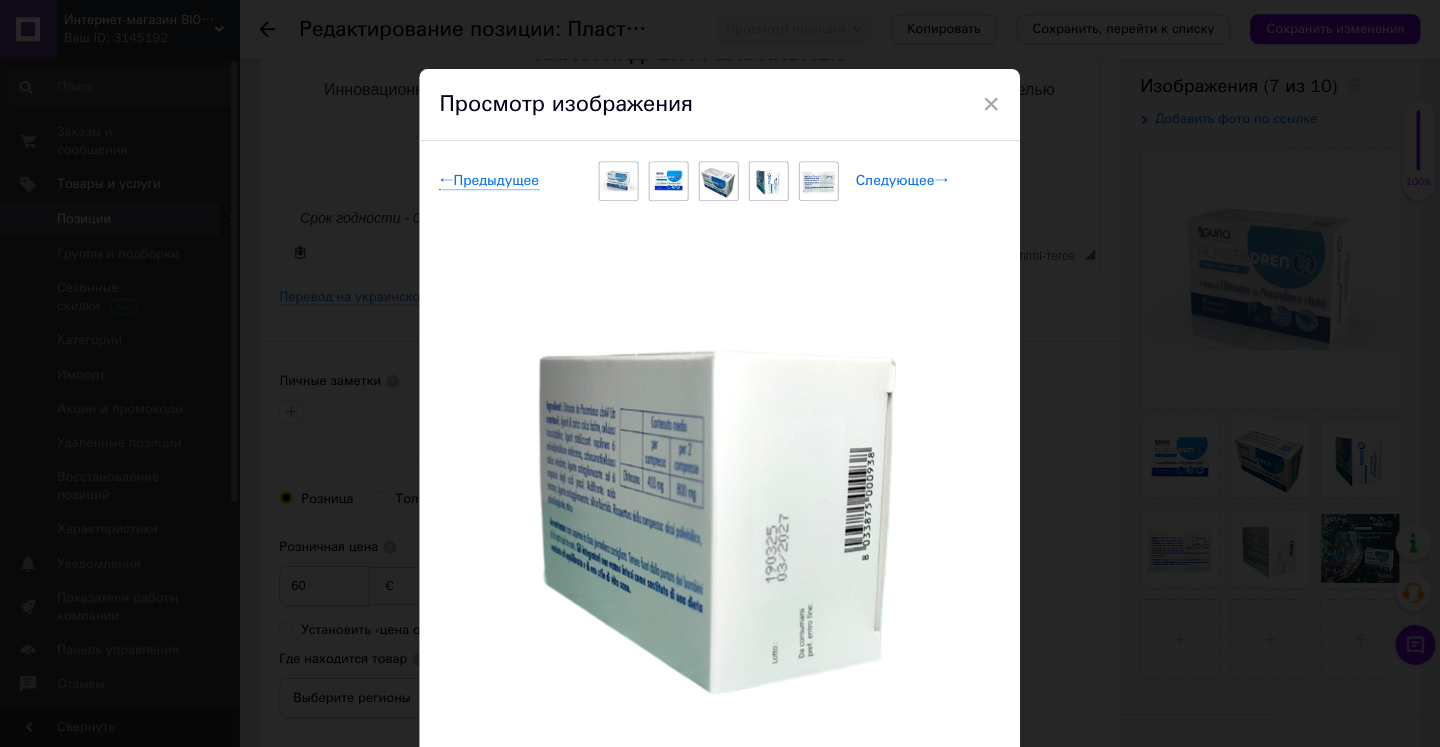 click on "Следующее →" at bounding box center [902, 182] 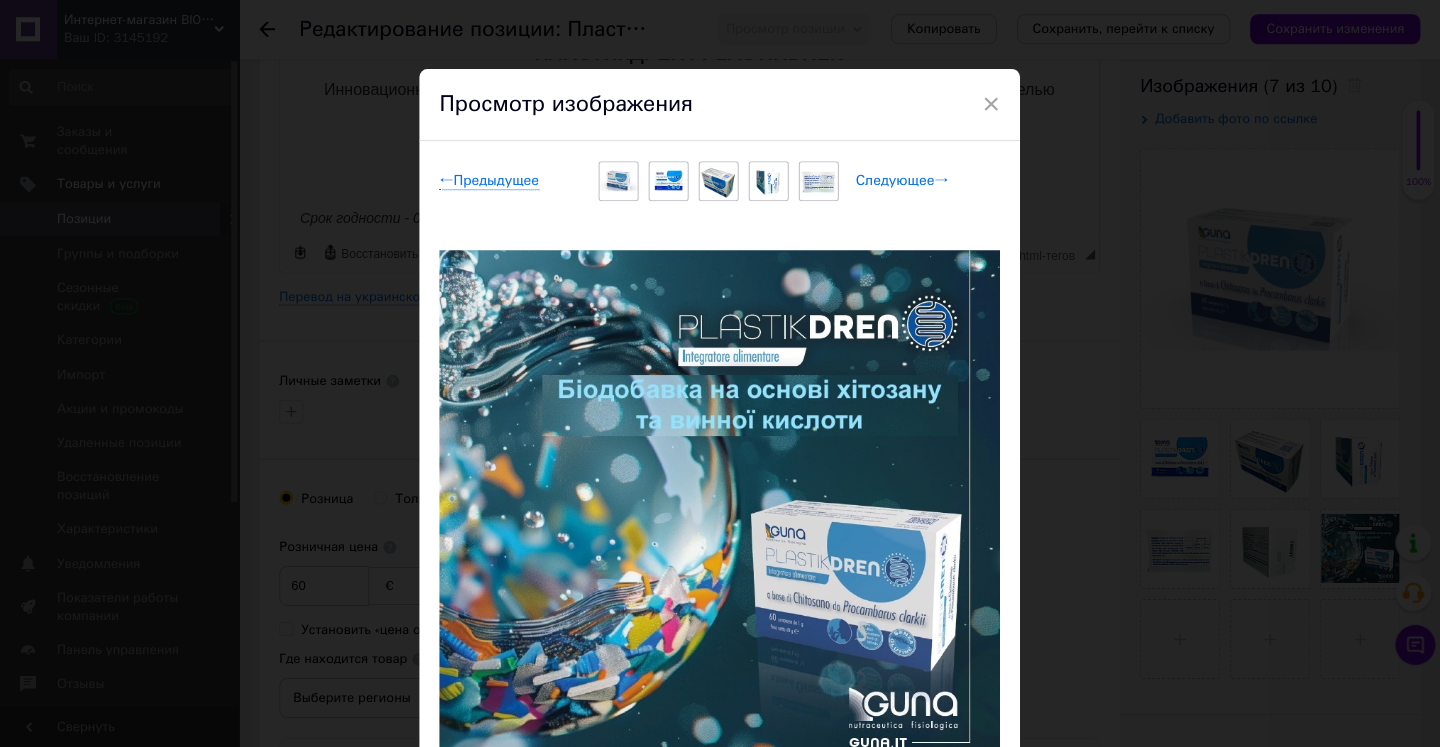 click on "Следующее →" at bounding box center (902, 182) 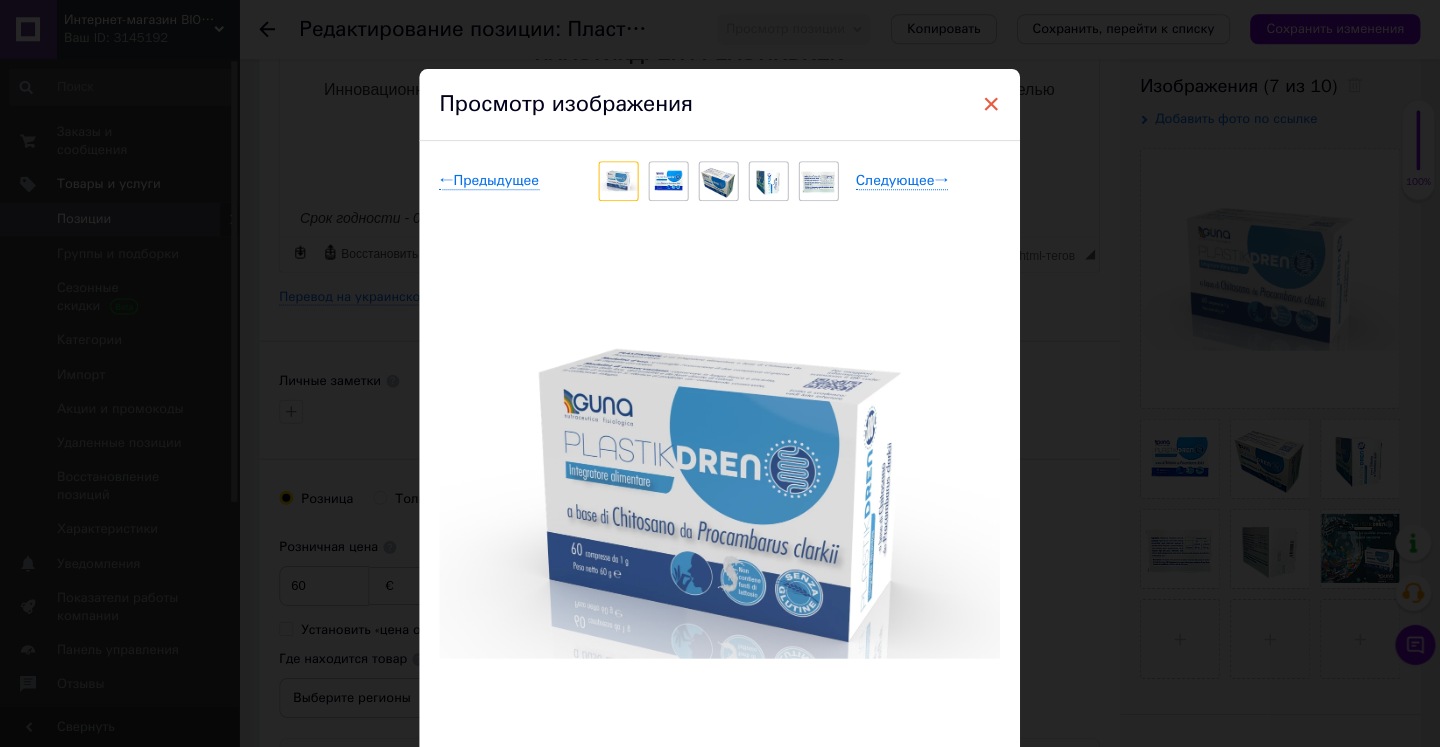 click on "×" at bounding box center [991, 105] 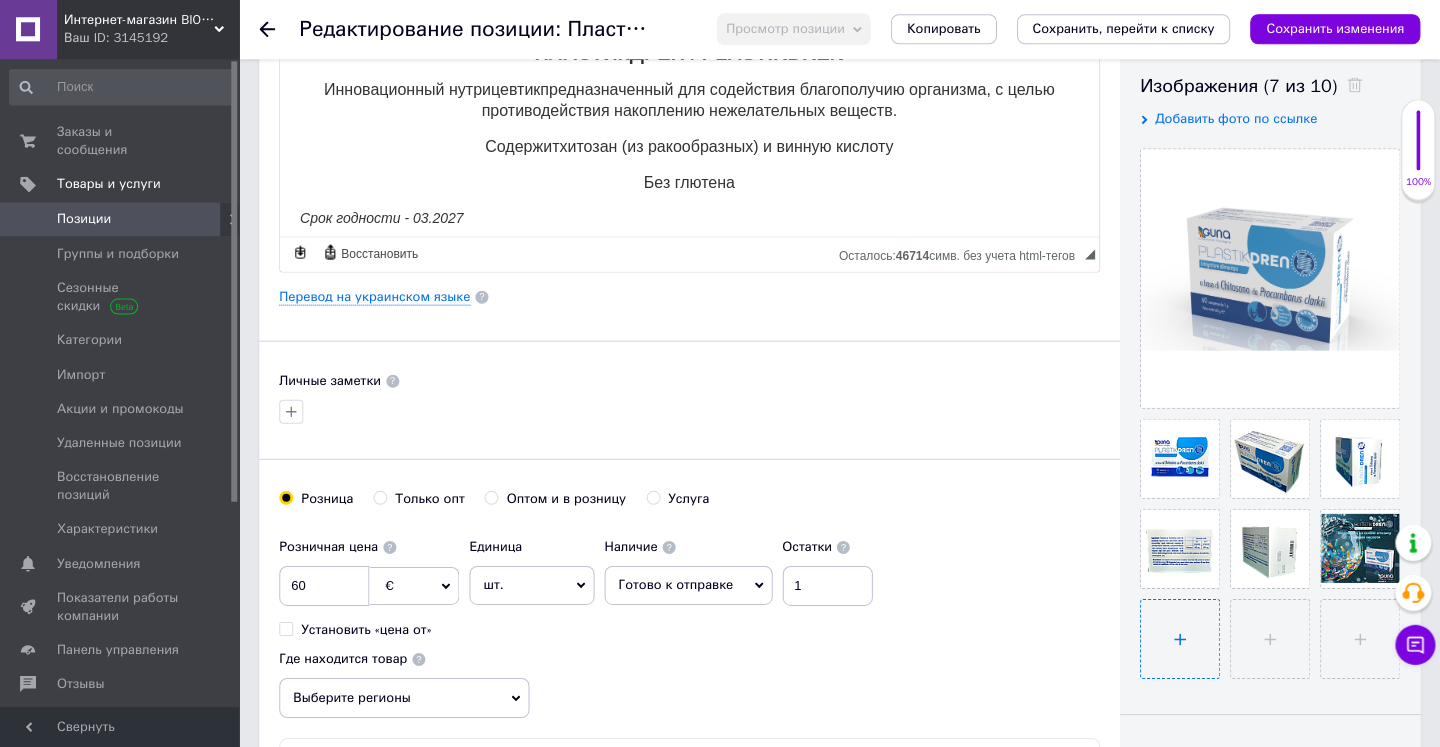 click at bounding box center (1180, 639) 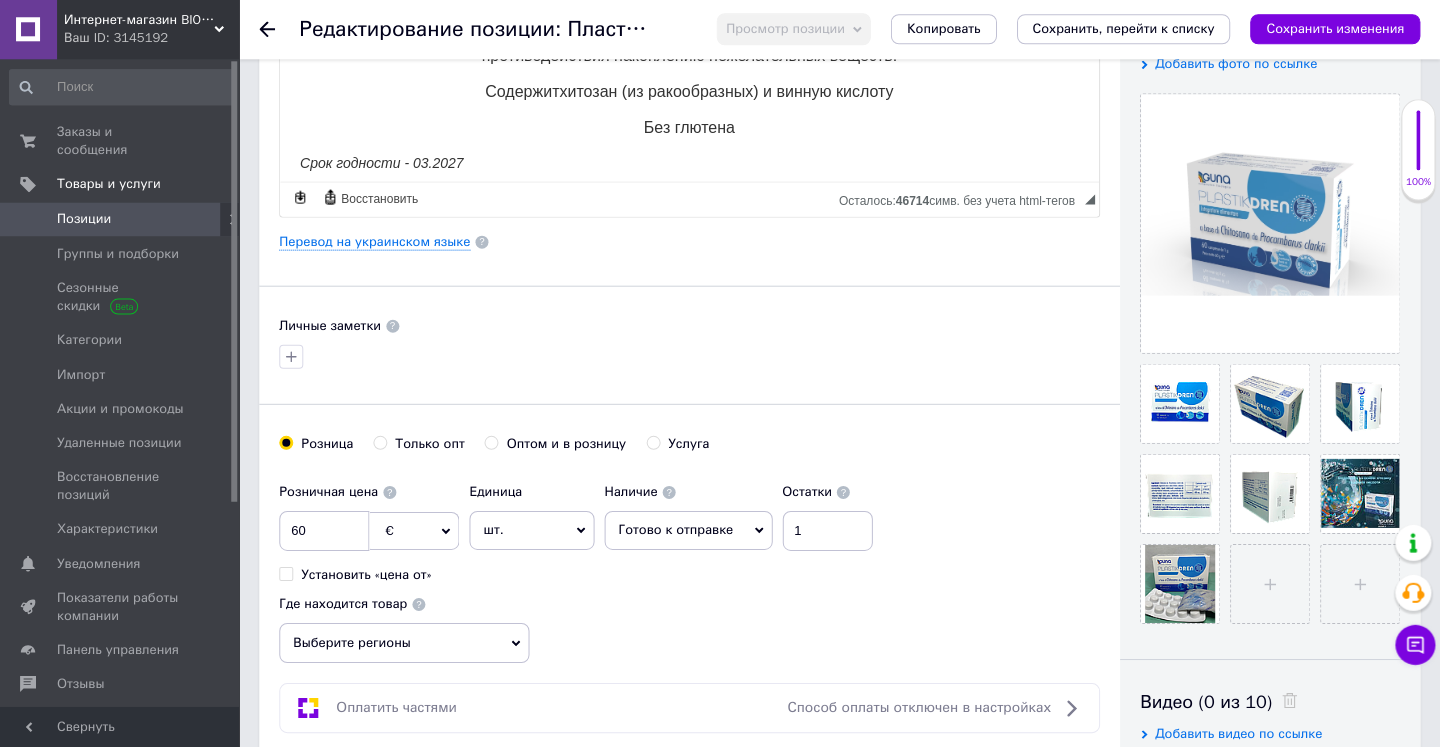 scroll, scrollTop: 438, scrollLeft: 0, axis: vertical 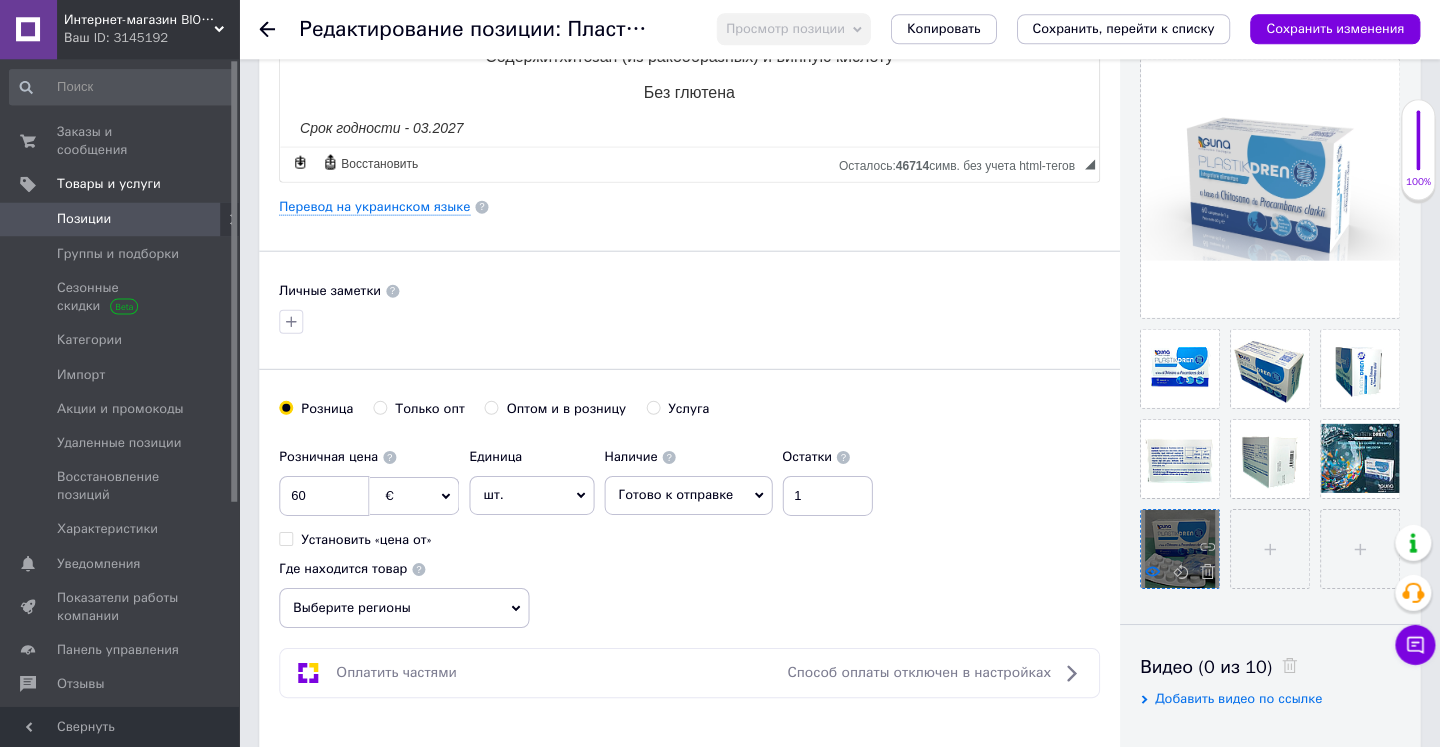 click 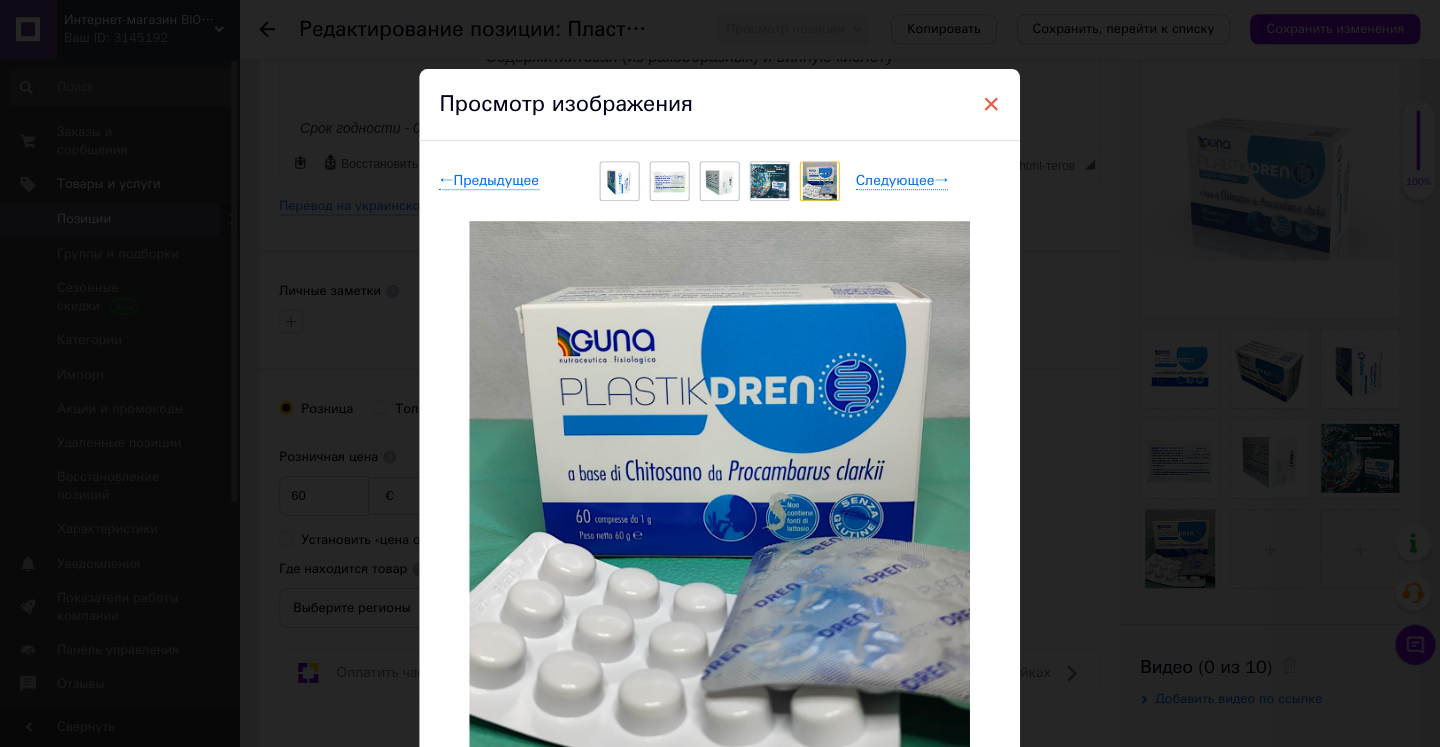 click on "×" at bounding box center (991, 105) 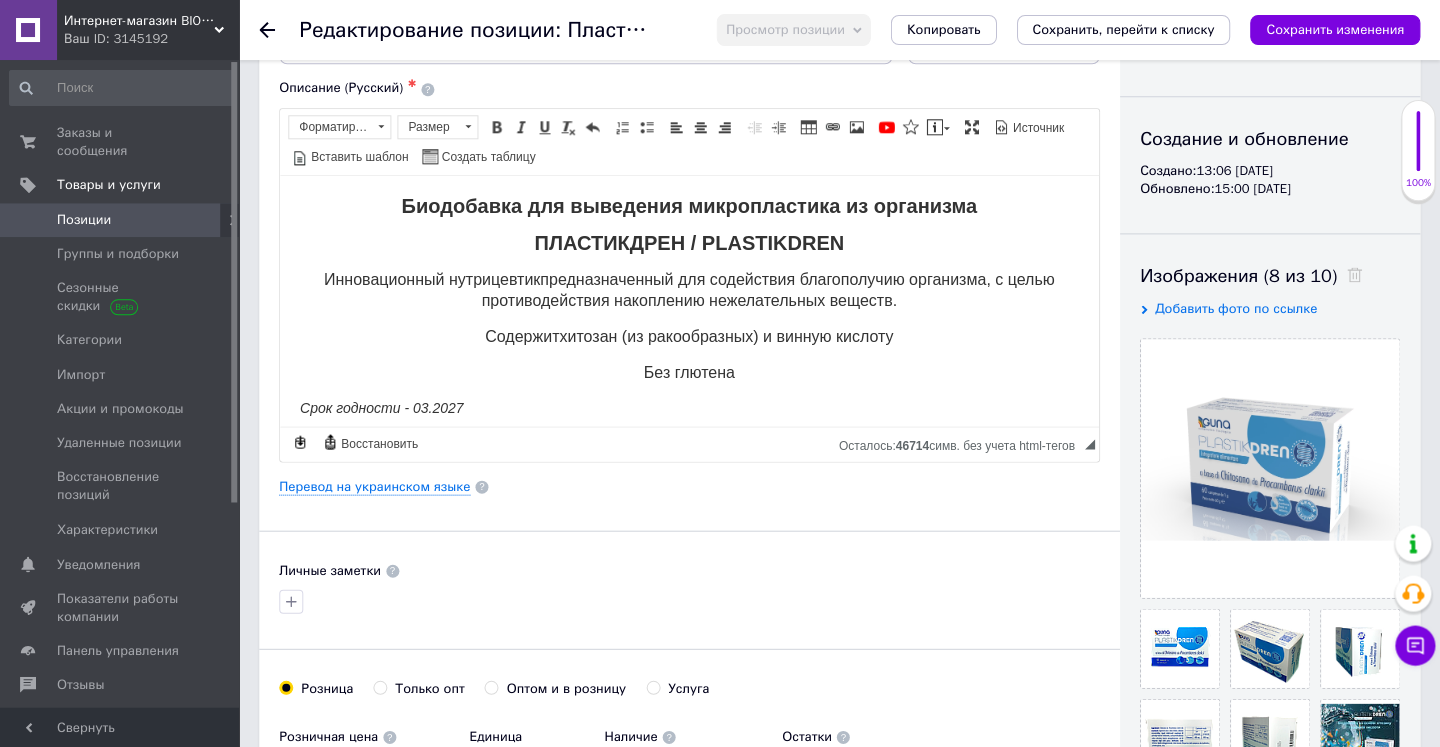 scroll, scrollTop: 135, scrollLeft: 0, axis: vertical 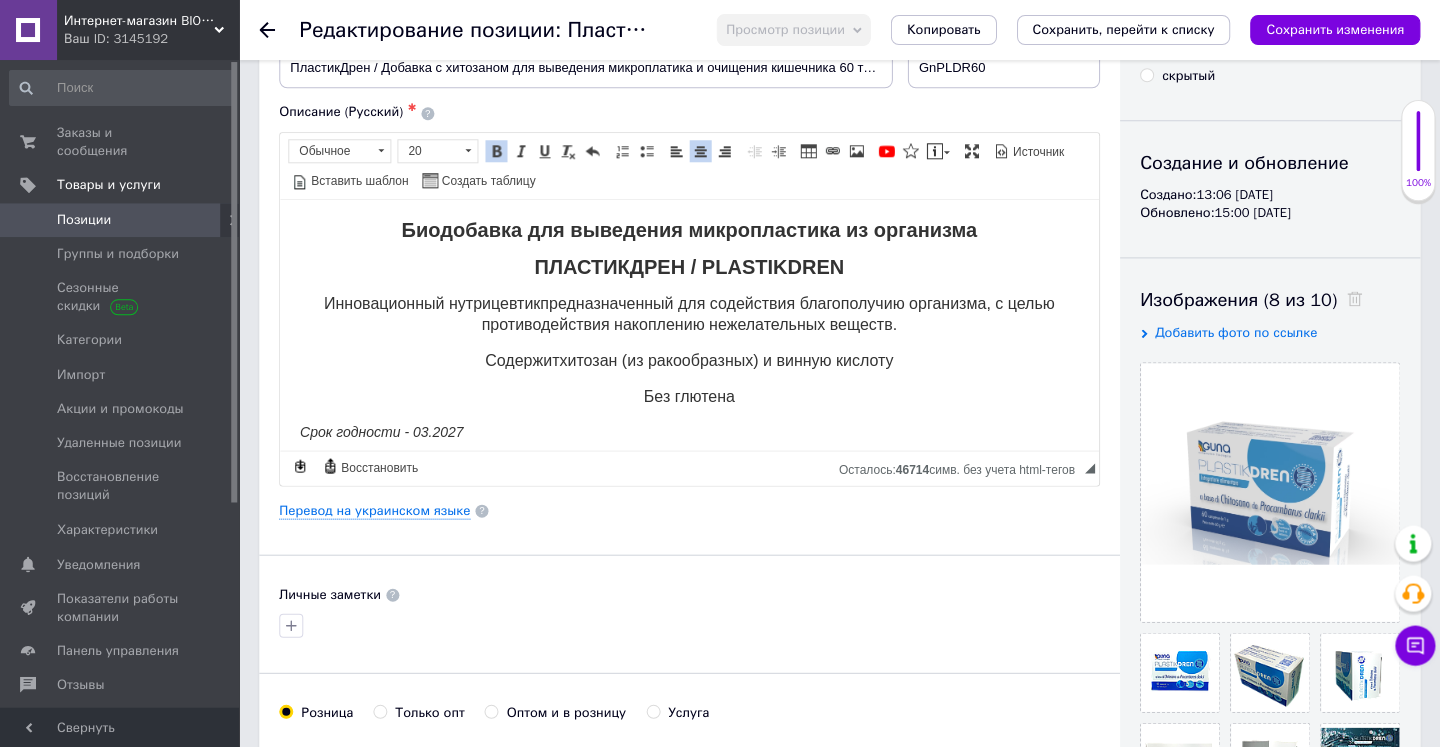click on "Инновационный нутрицевтик  предназначенный для содействия благополучию организма, с целью противодействия накоплению нежелательных веществ." at bounding box center (689, 313) 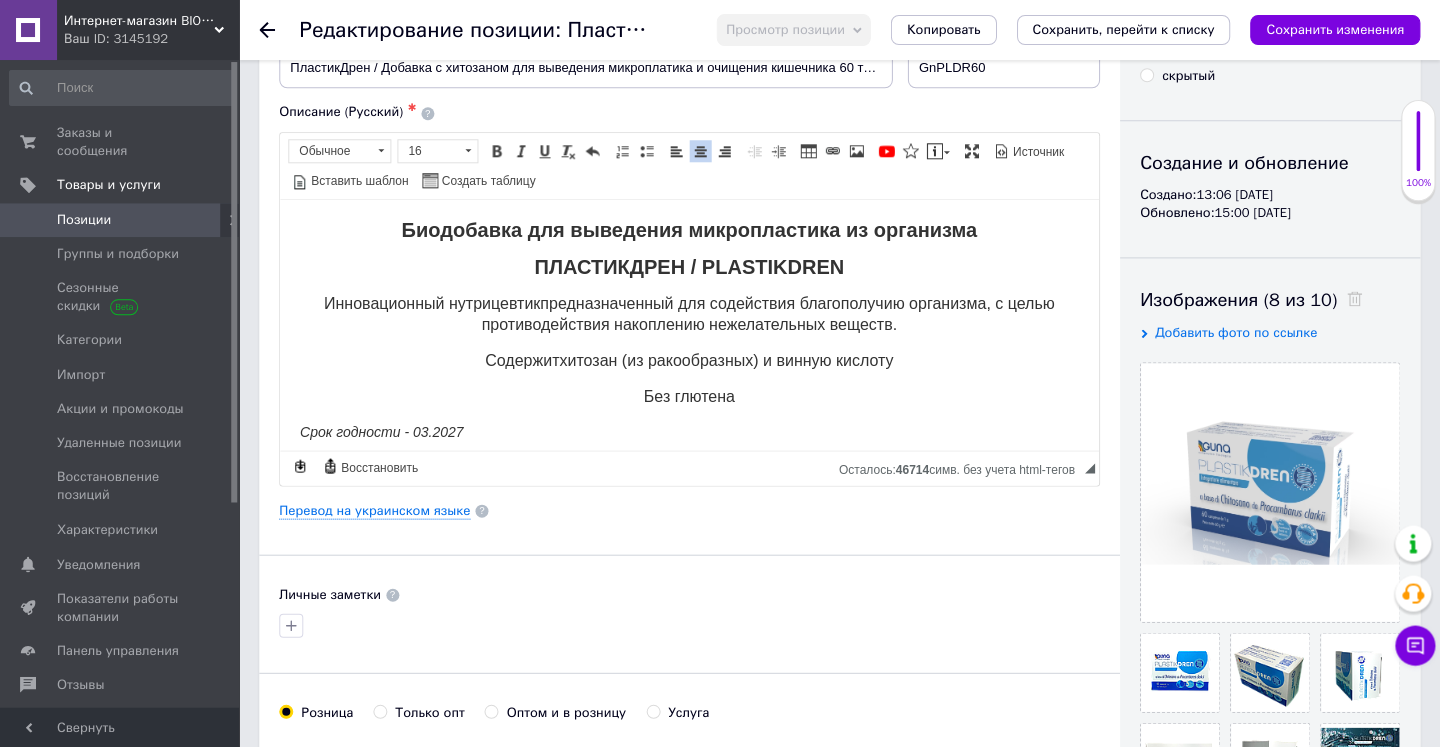 type 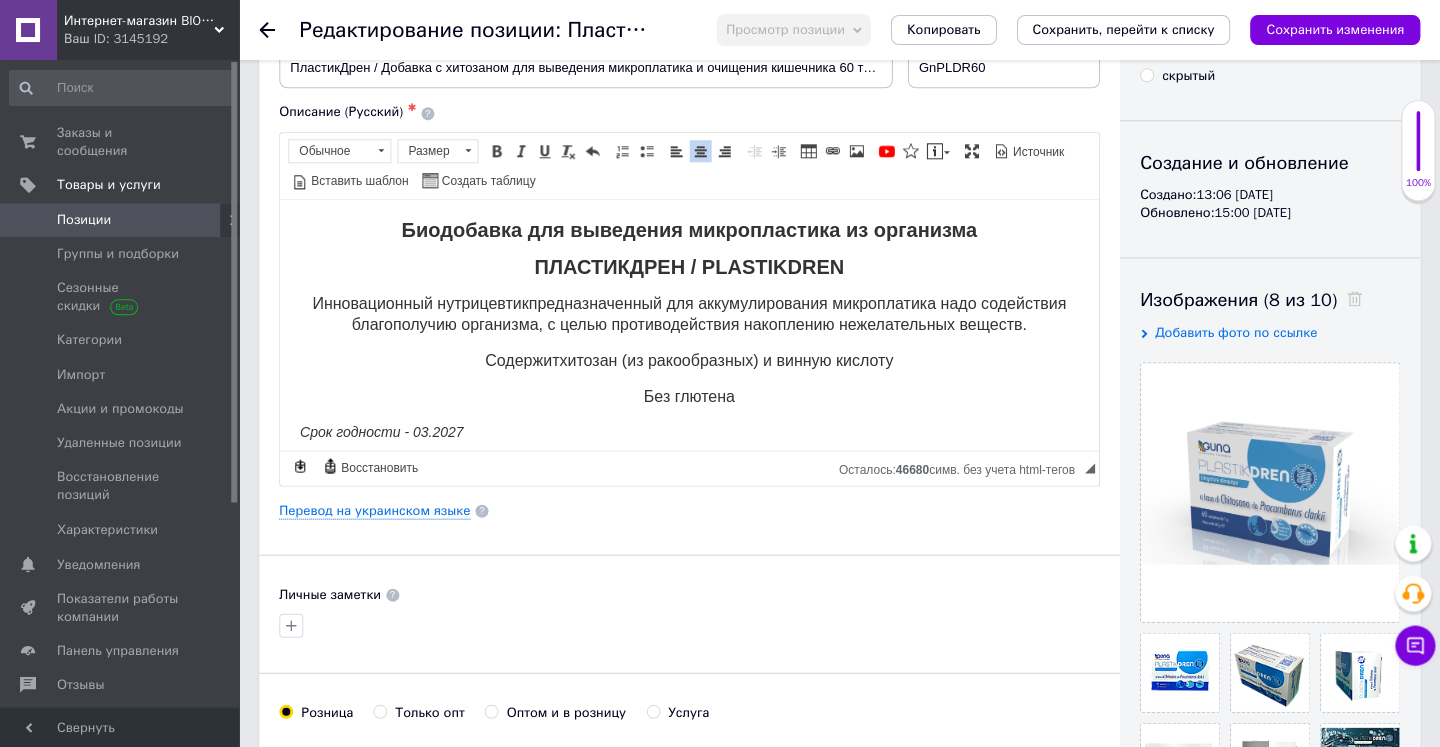 click on "предназначенный для аккумулирования микроплатика надо содействия благополучию организма, с целью противодействия накоплению нежелательных веществ." at bounding box center [709, 313] 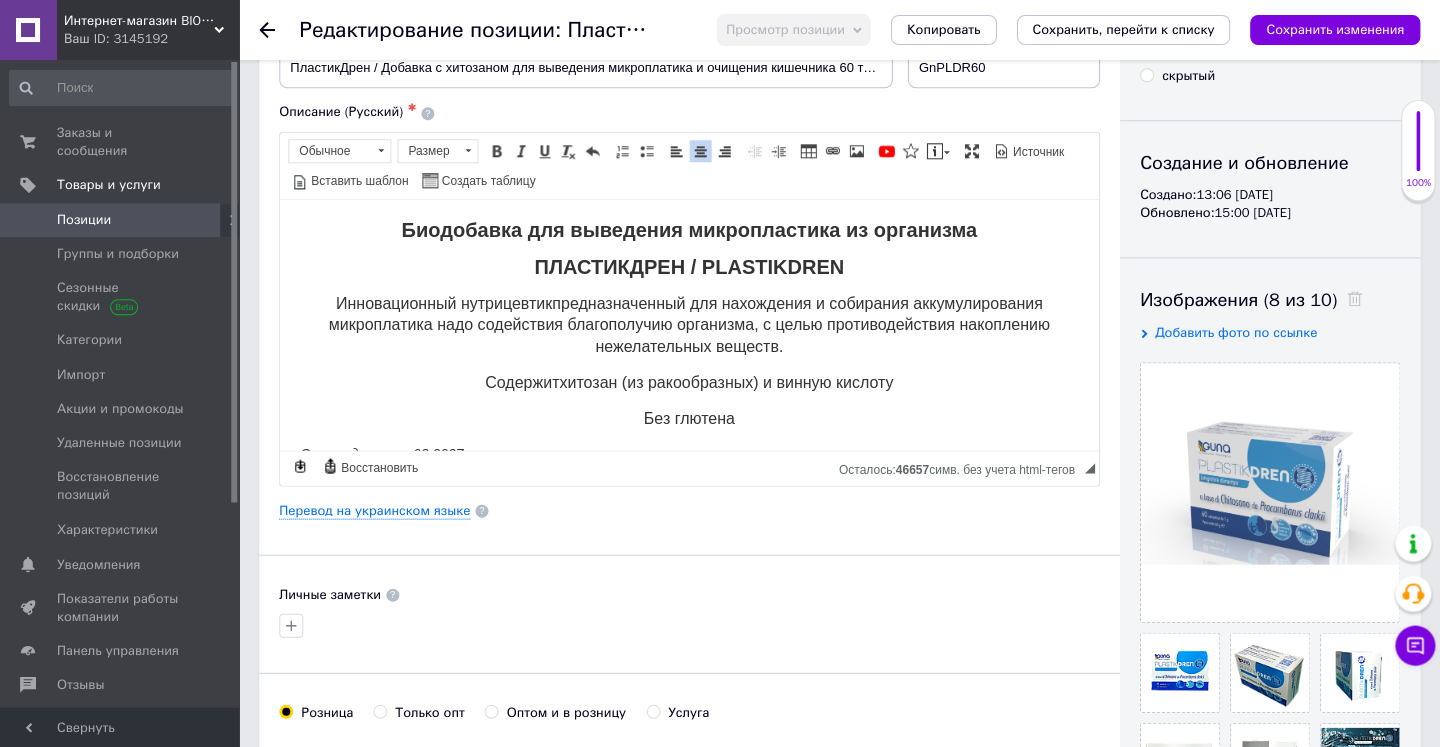 click on "предназначенный для нахождения и собирания аккумулирования микроплатика надо содействия благополучию организма, с целью противодействия накоплению нежелательных веществ." at bounding box center [689, 324] 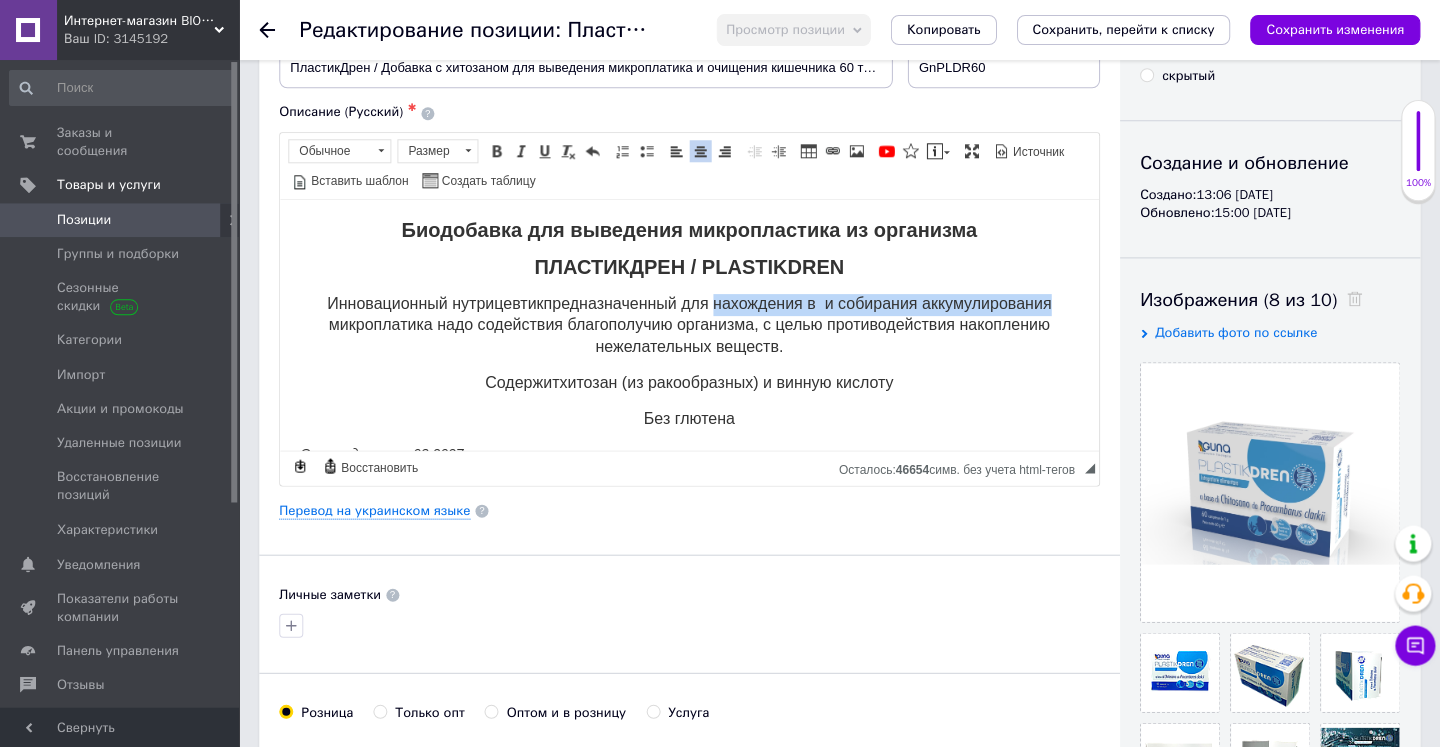 drag, startPoint x: 713, startPoint y: 296, endPoint x: 1058, endPoint y: 297, distance: 345.00143 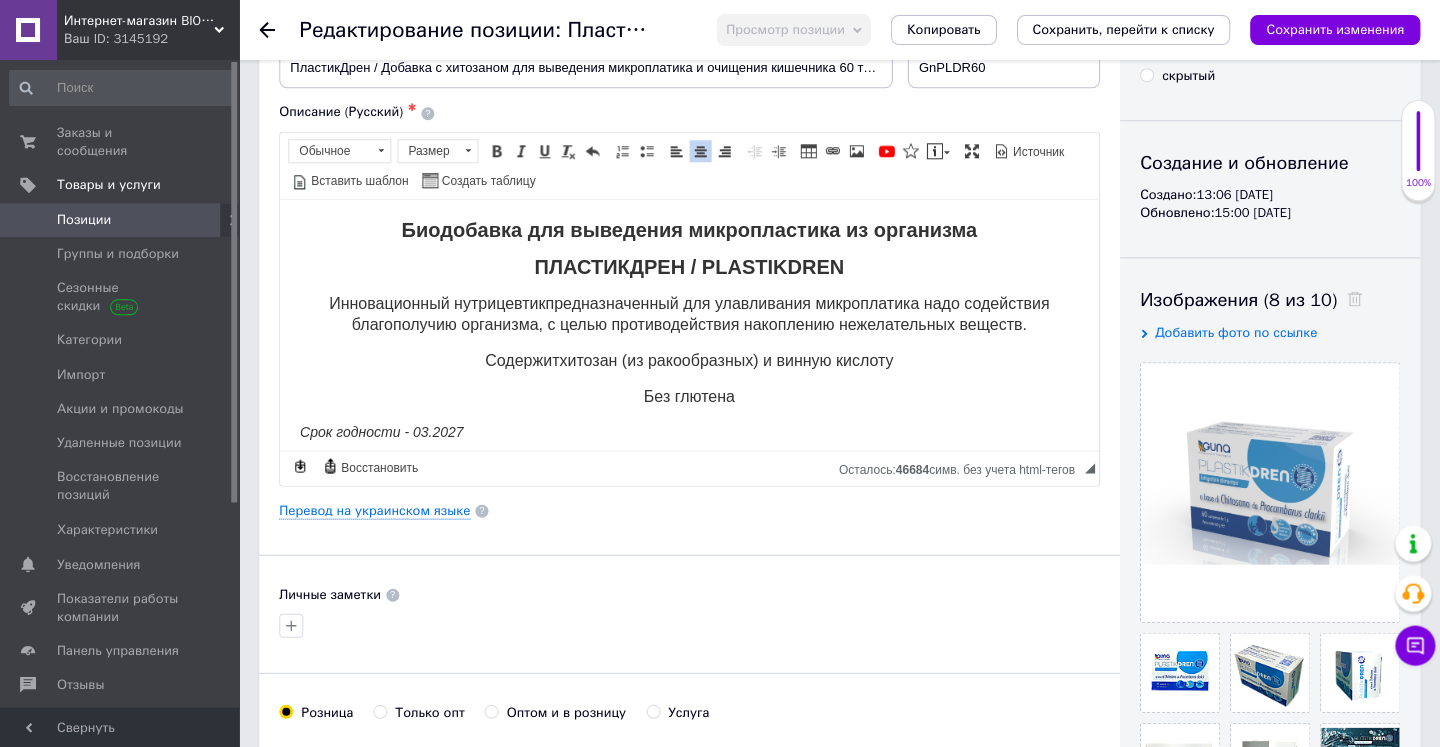 click on "предназначенный для улавливания микроплатика надо содействия благополучию организма, с целью противодействия накоплению нежелательных веществ." at bounding box center [700, 313] 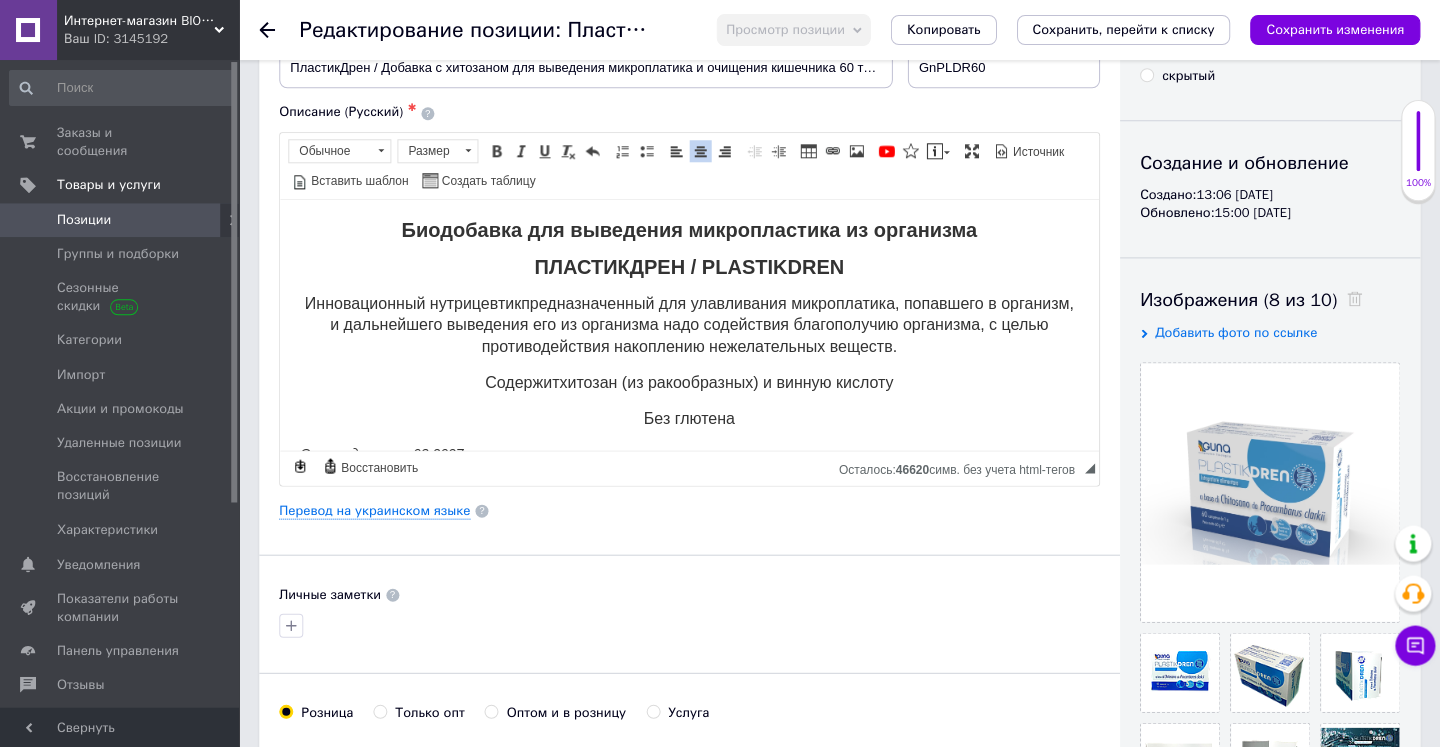 click on "Инновационный нутрицевтик  предназначенный для улавливания микроплатика, попавшего в организм, и дальнейшего выведения его из организма надо содействия благополучию организма, с целью противодействия накоплению нежелательных веществ." at bounding box center (689, 325) 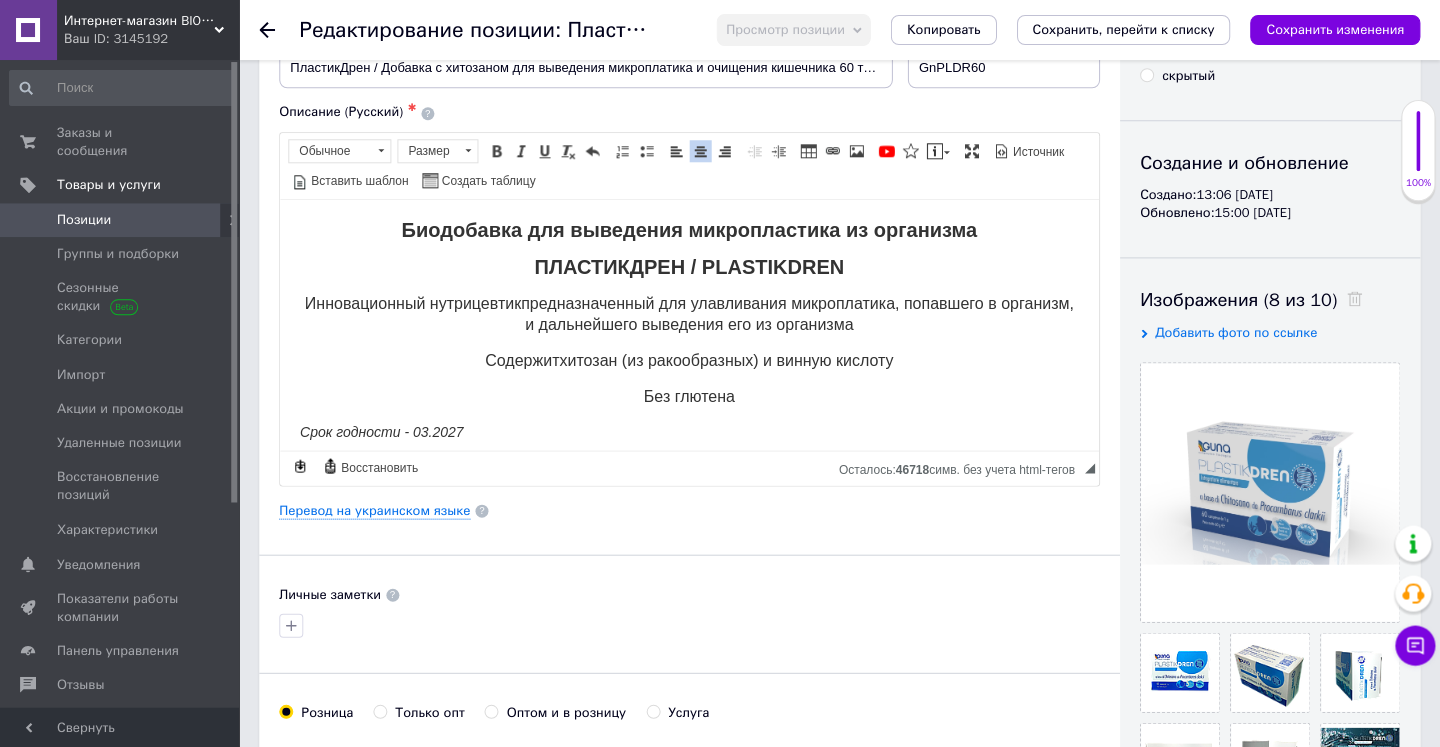click on "предназначенный для улавливания микроплатика, попавшего в организм, и дальнейшего выведения его из организма" at bounding box center [797, 313] 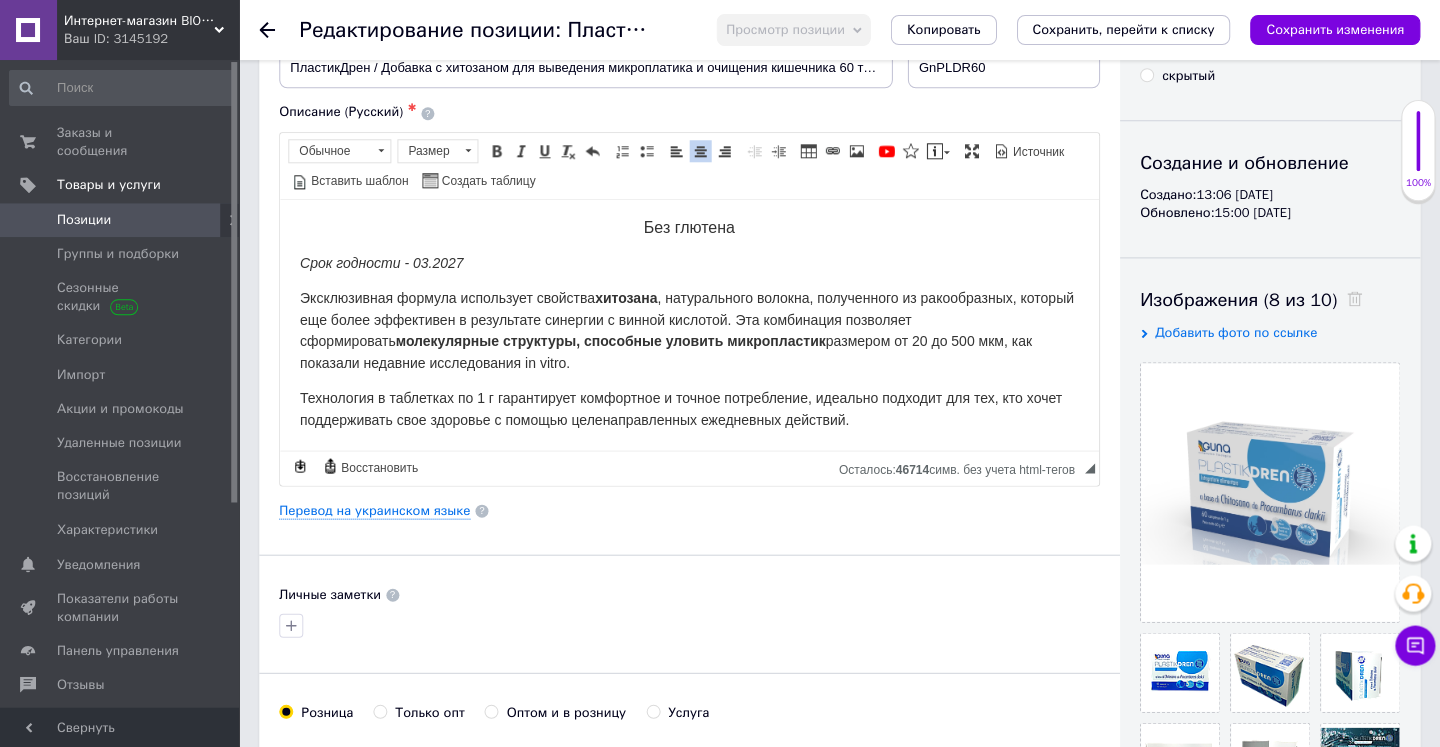 scroll, scrollTop: 181, scrollLeft: 0, axis: vertical 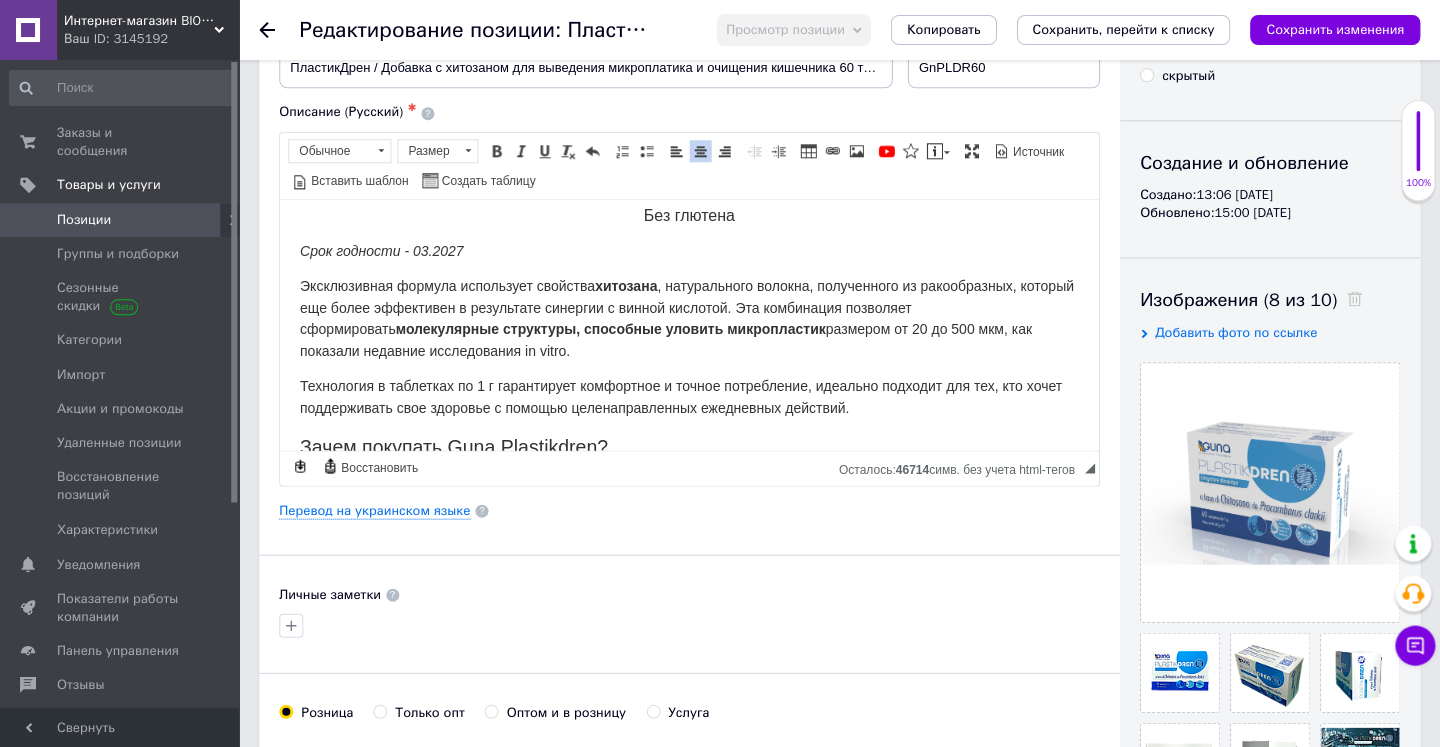 click on "Эксклюзивная формула использует свойства  хитозана , натурального волокна, полученного из ракообразных, который еще более эффективен в результате синергии с винной кислотой. Эта комбинация позволяет сформировать  молекулярные структуры, способные уловить микропластик  размером от 20 до 500 мкм, как показали недавние исследования in vitro." at bounding box center (686, 317) 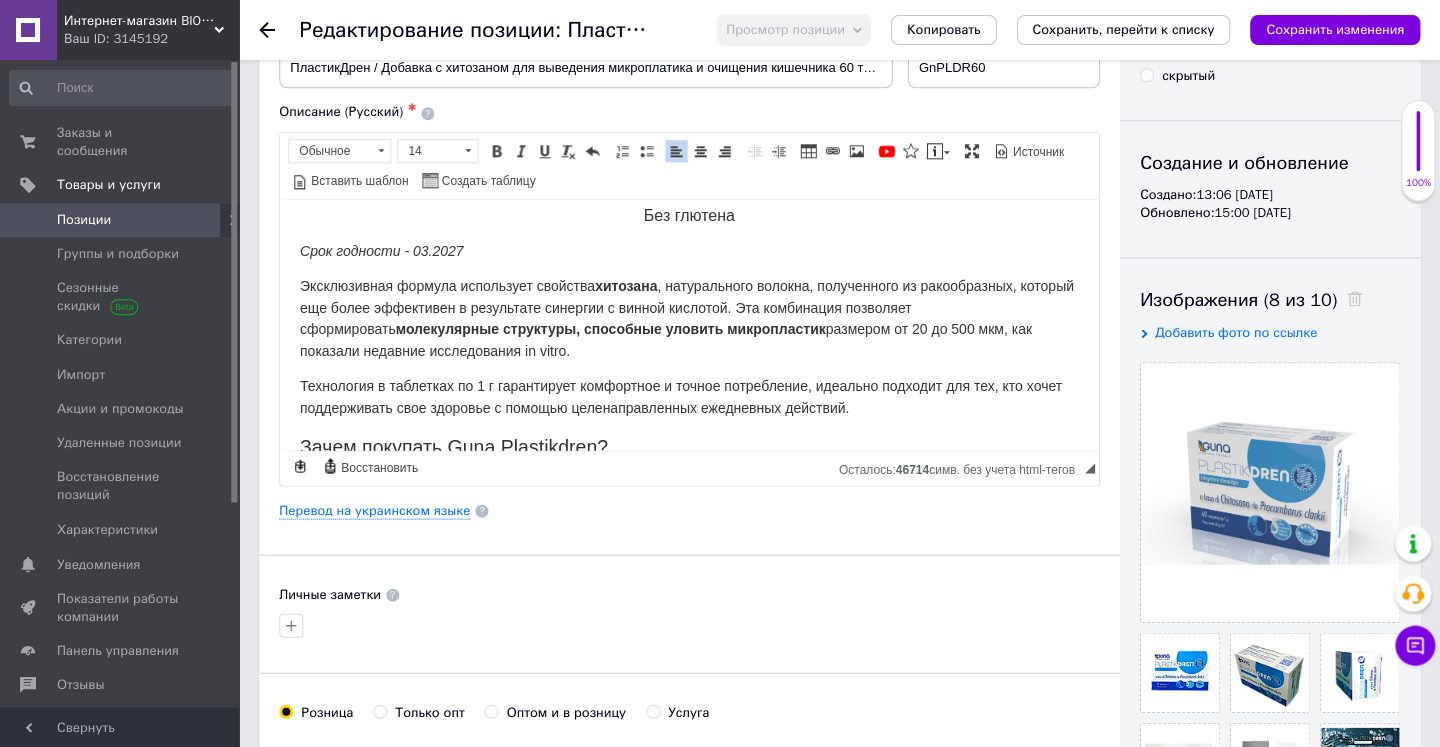 click on "Эксклюзивная формула использует свойства  хитозана , натурального волокна, полученного из ракообразных, который еще более эффективен в результате синергии с винной кислотой. Эта комбинация позволяет сформировать  молекулярные структуры, способные уловить микропластик  размером от 20 до 500 мкм, как показали недавние исследования in vitro." at bounding box center (686, 317) 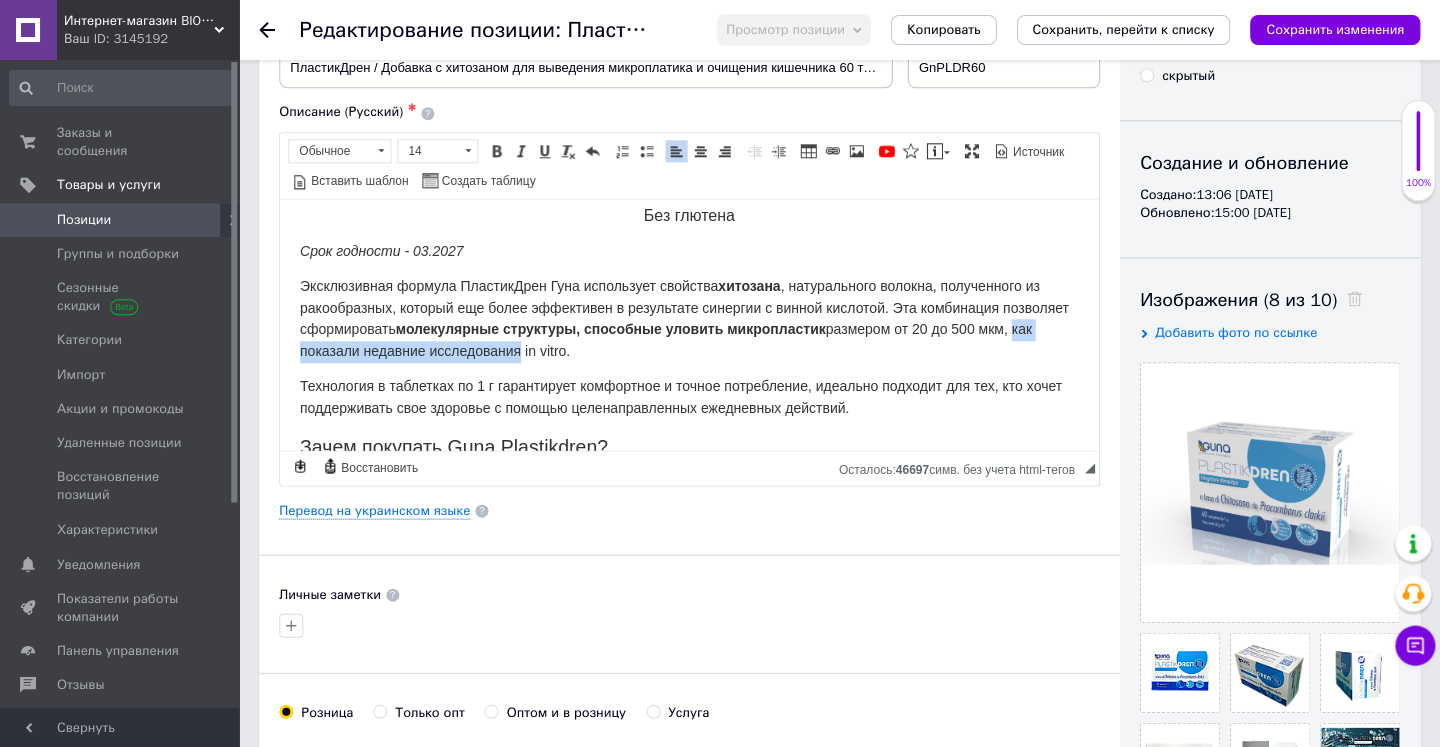 drag, startPoint x: 333, startPoint y: 341, endPoint x: 586, endPoint y: 344, distance: 253.01779 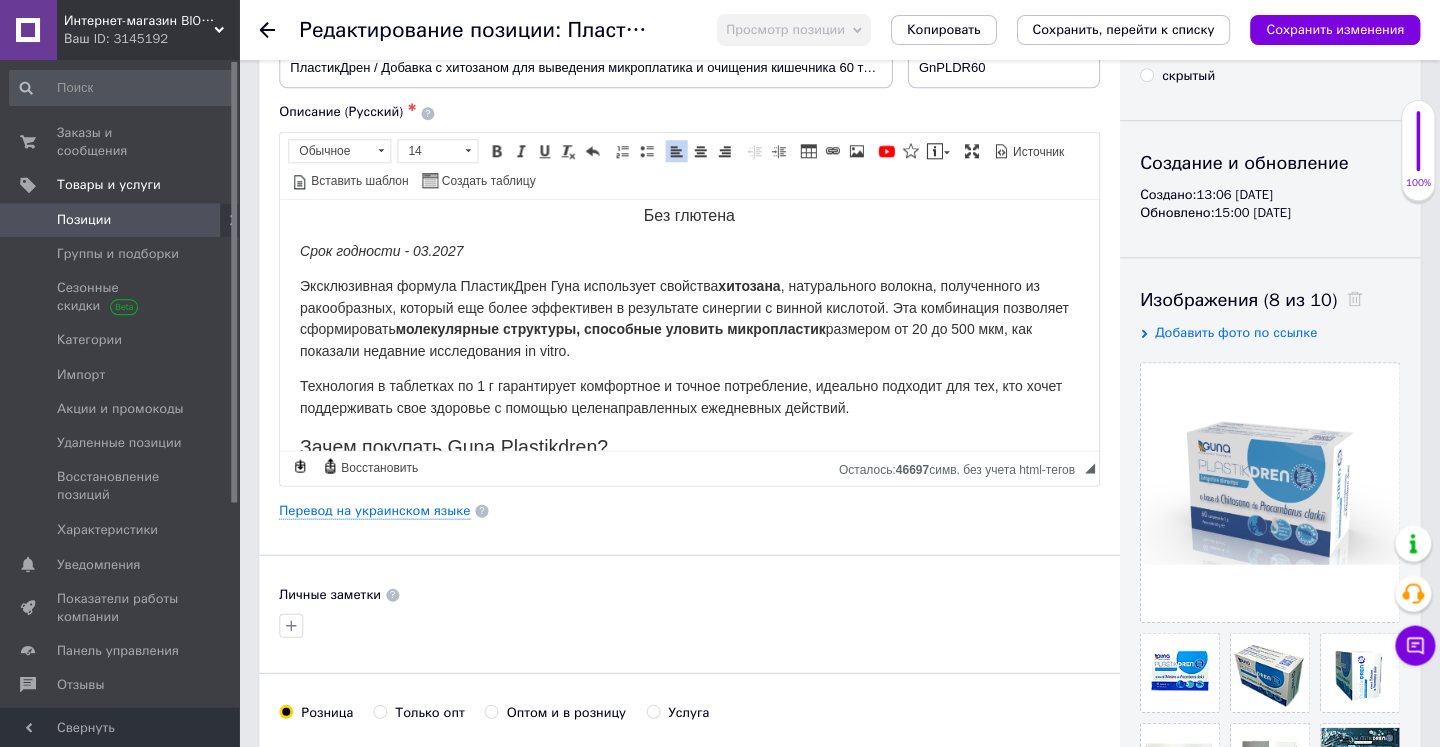 click on "Эксклюзивная формула ПластикДрен Гуна использует свойства  хитозана , натурального волокна, полученного из ракообразных, который еще более эффективен в результате синергии с винной кислотой. Эта комбинация позволяет сформировать  молекулярные структуры, способные уловить микропластик  размером от 20 до 500 мкм, как показали недавние исследования in vitro." at bounding box center (684, 317) 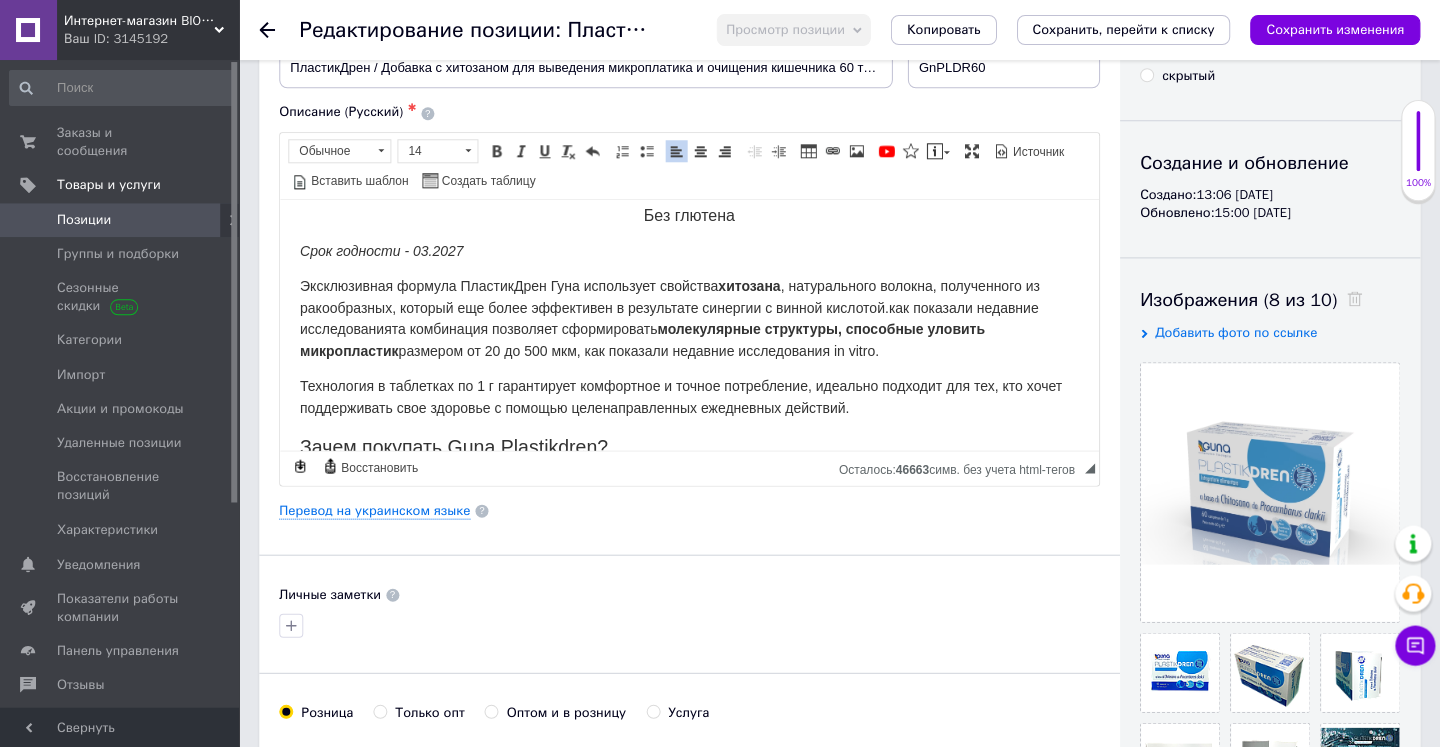 click on "как показали недавние исследования" at bounding box center (669, 318) 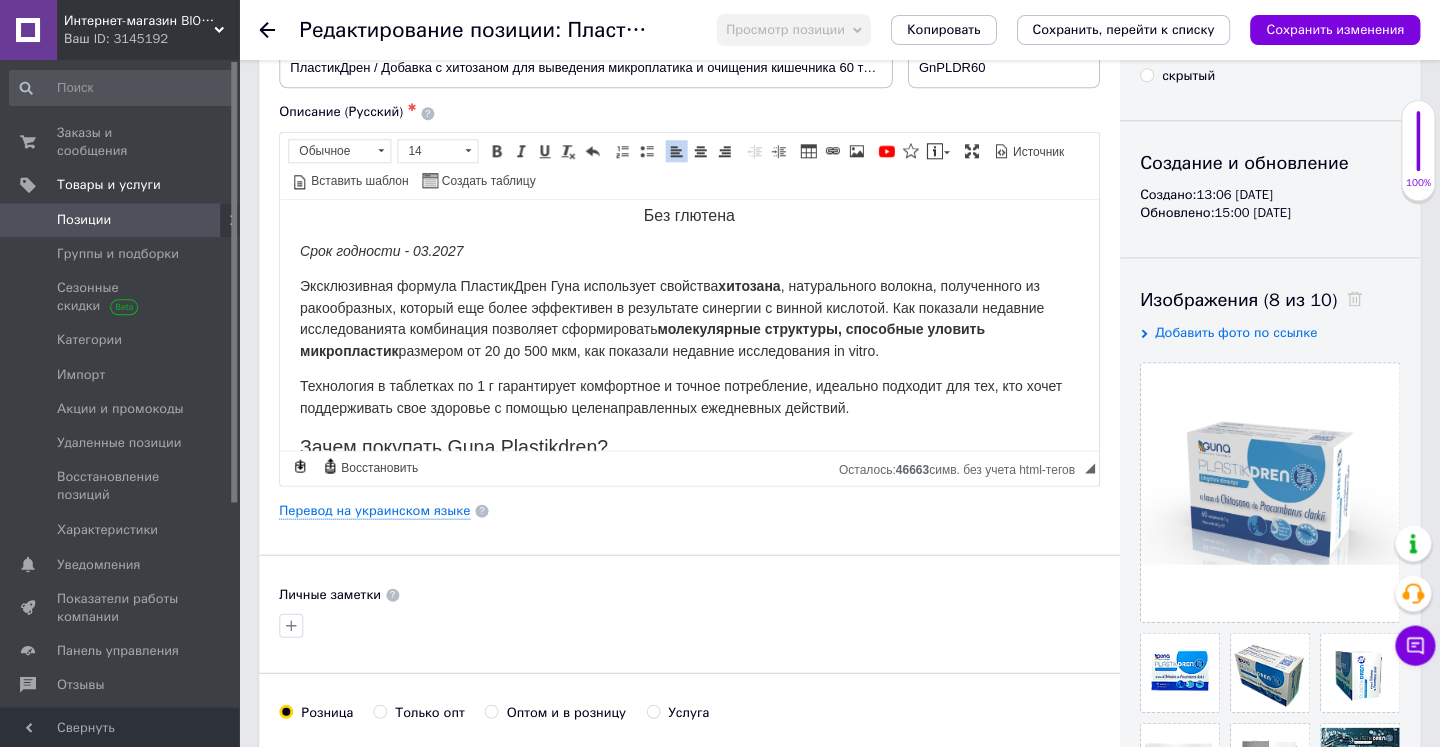 click on "Эксклюзивная формула ПластикДрен Гуна использует свойства  хитозана , натурального волокна, полученного из ракообразных, который еще более эффективен в результате синергии с винной кислотой. К ак показали недавние исследования  та комбинация позволяет сформировать  молекулярные структуры, способные уловить микропластик  размером от 20 до 500 мкм, как показали недавние исследования in vitro." at bounding box center (672, 317) 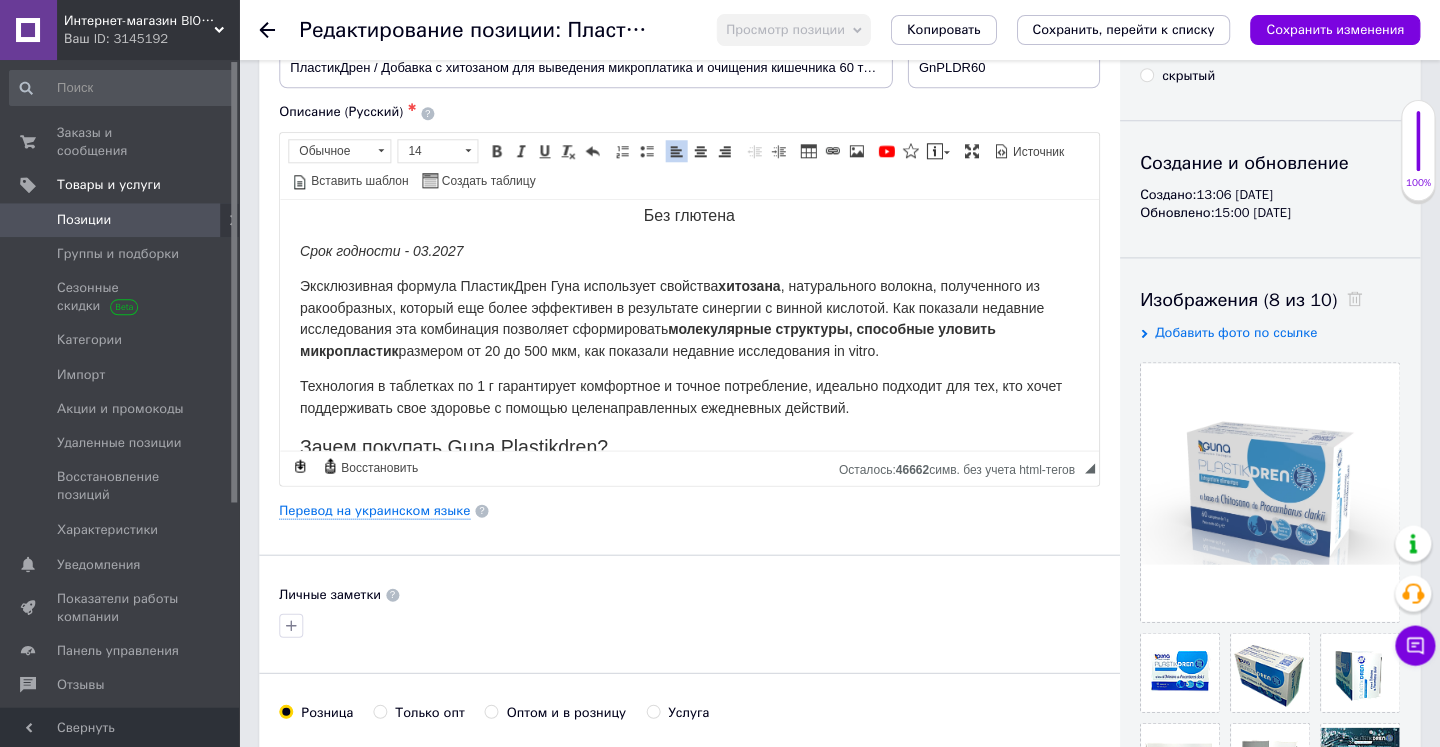 click on "Эксклюзивная формула ПластикДрен Гуна использует свойства  хитозана , натурального волокна, полученного из ракообразных, который еще более эффективен в результате синергии с винной кислотой. К ак показали недавние исследования э та комбинация позволяет сформировать  молекулярные структуры, способные уловить микропластик  размером от 20 до 500 мкм, как показали недавние исследования in vitro." at bounding box center (689, 318) 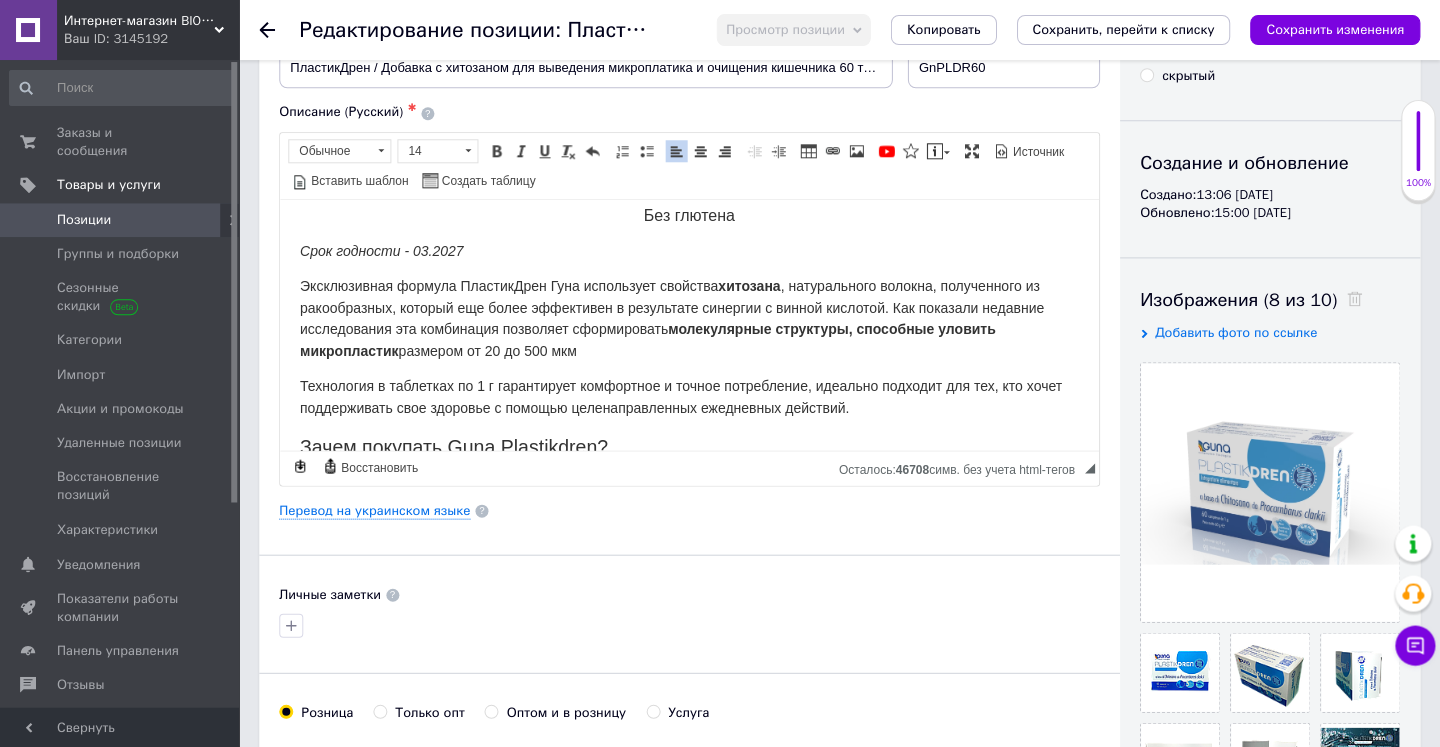 drag, startPoint x: 912, startPoint y: 343, endPoint x: 936, endPoint y: 344, distance: 24.020824 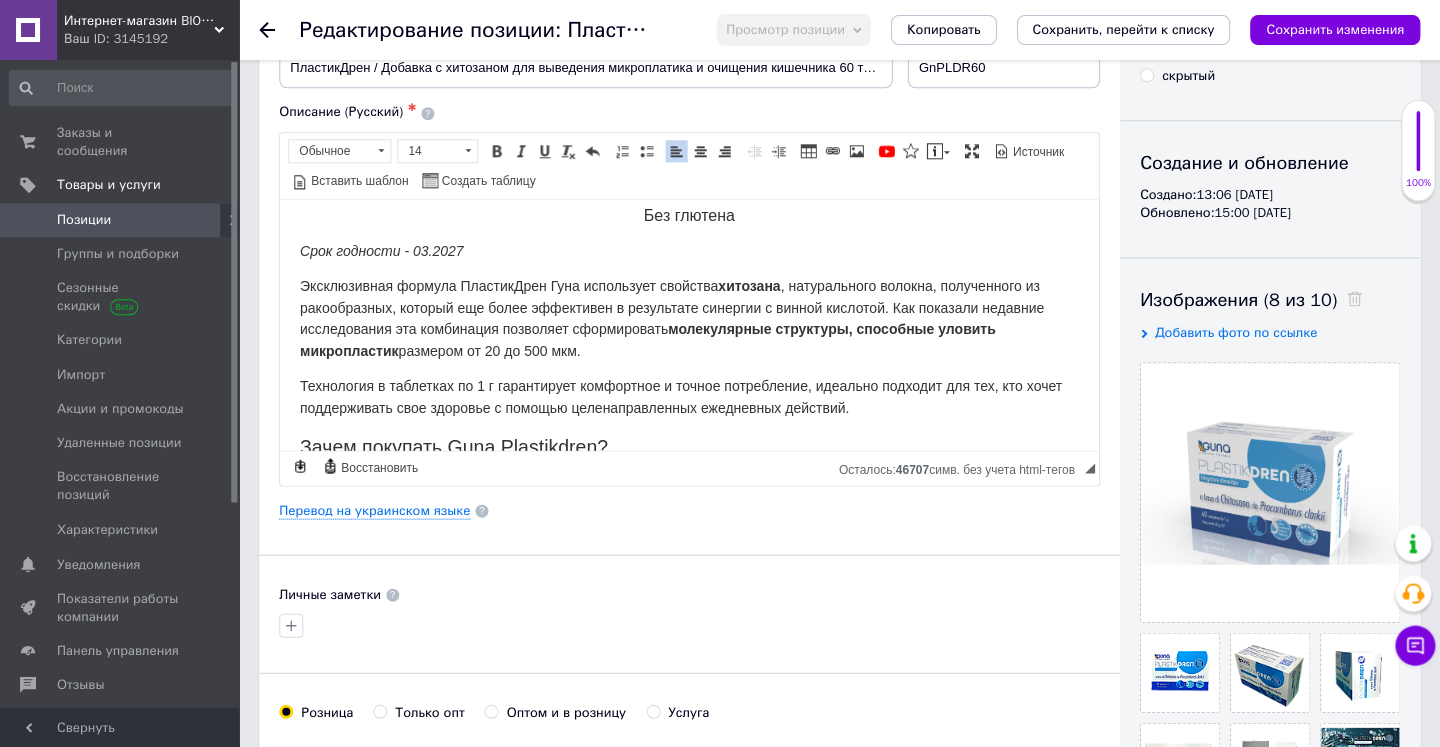 click on "Эксклюзивная формула ПластикДрен Гуна использует свойства  хитозана , натурального волокна, полученного из ракообразных, который еще более эффективен в результате синергии с винной кислотой. К ак показали недавние исследования э та комбинация позволяет сформировать  молекулярные структуры, способные уловить микропластик  размером от 20 до 500 мкм." at bounding box center [672, 317] 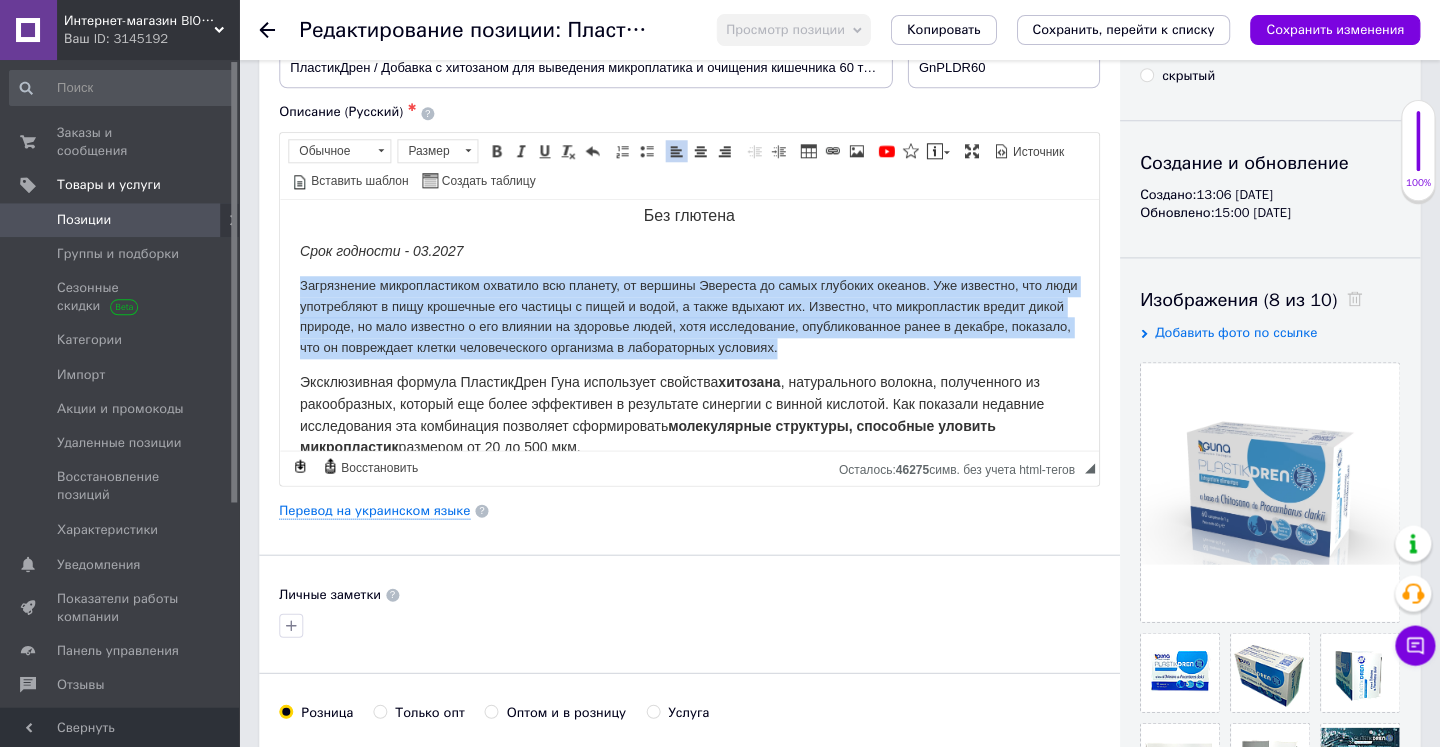 drag, startPoint x: 295, startPoint y: 275, endPoint x: 939, endPoint y: 337, distance: 646.9776 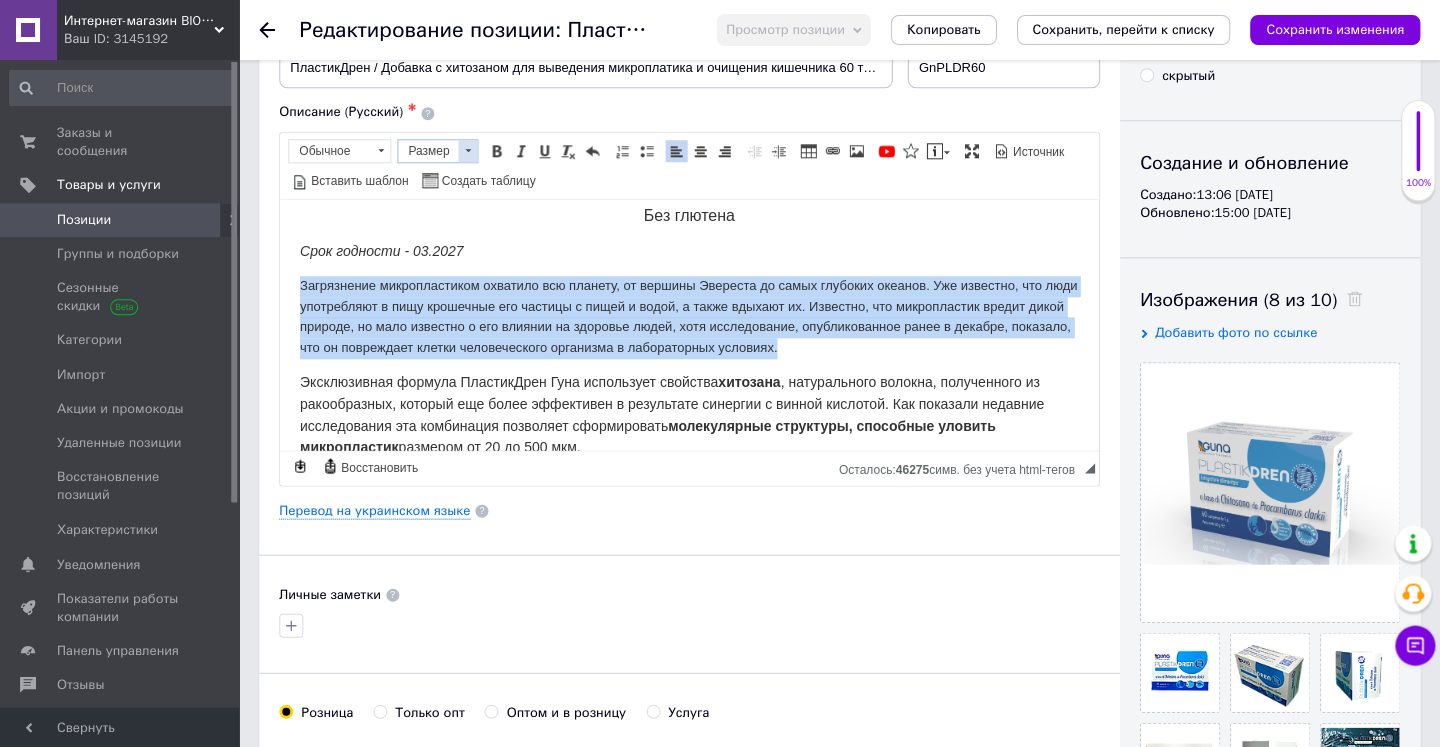 click at bounding box center [468, 151] 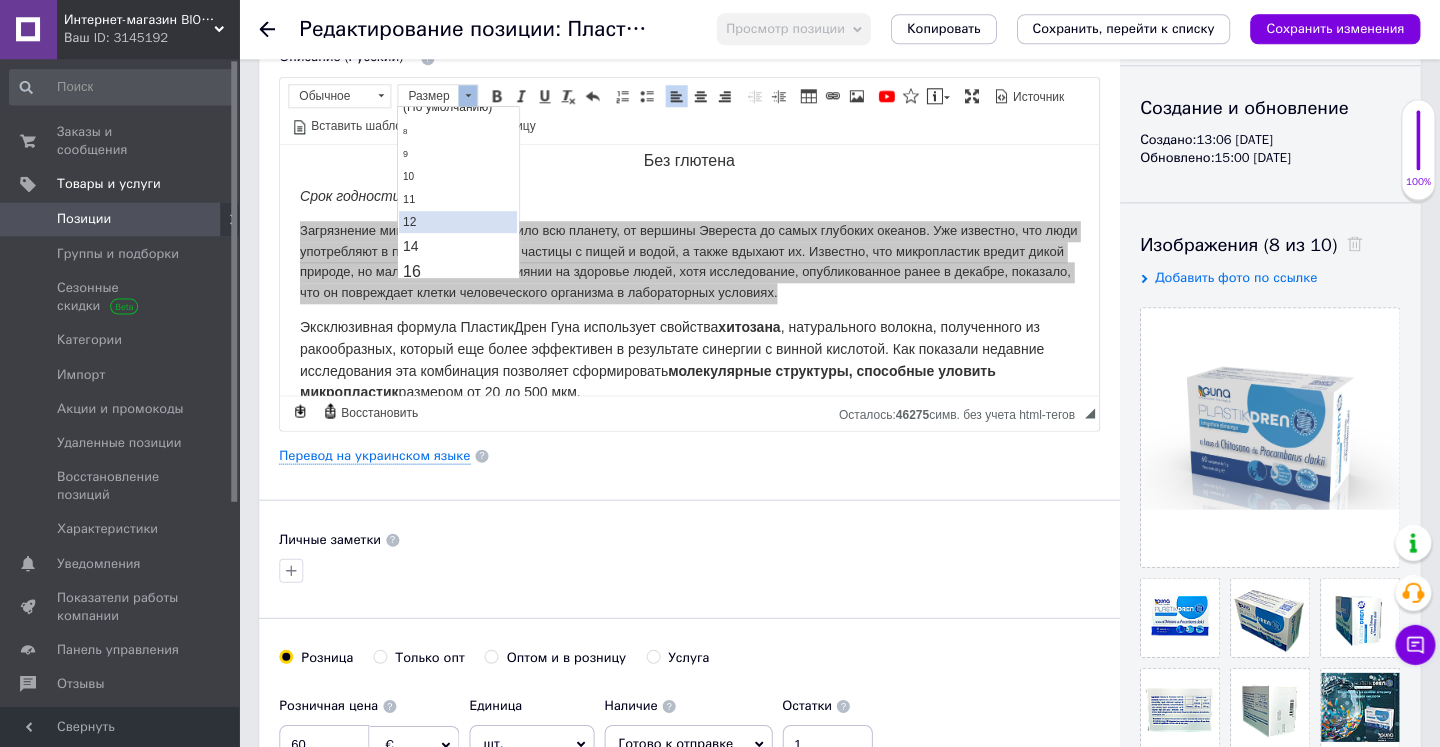 scroll, scrollTop: 45, scrollLeft: 0, axis: vertical 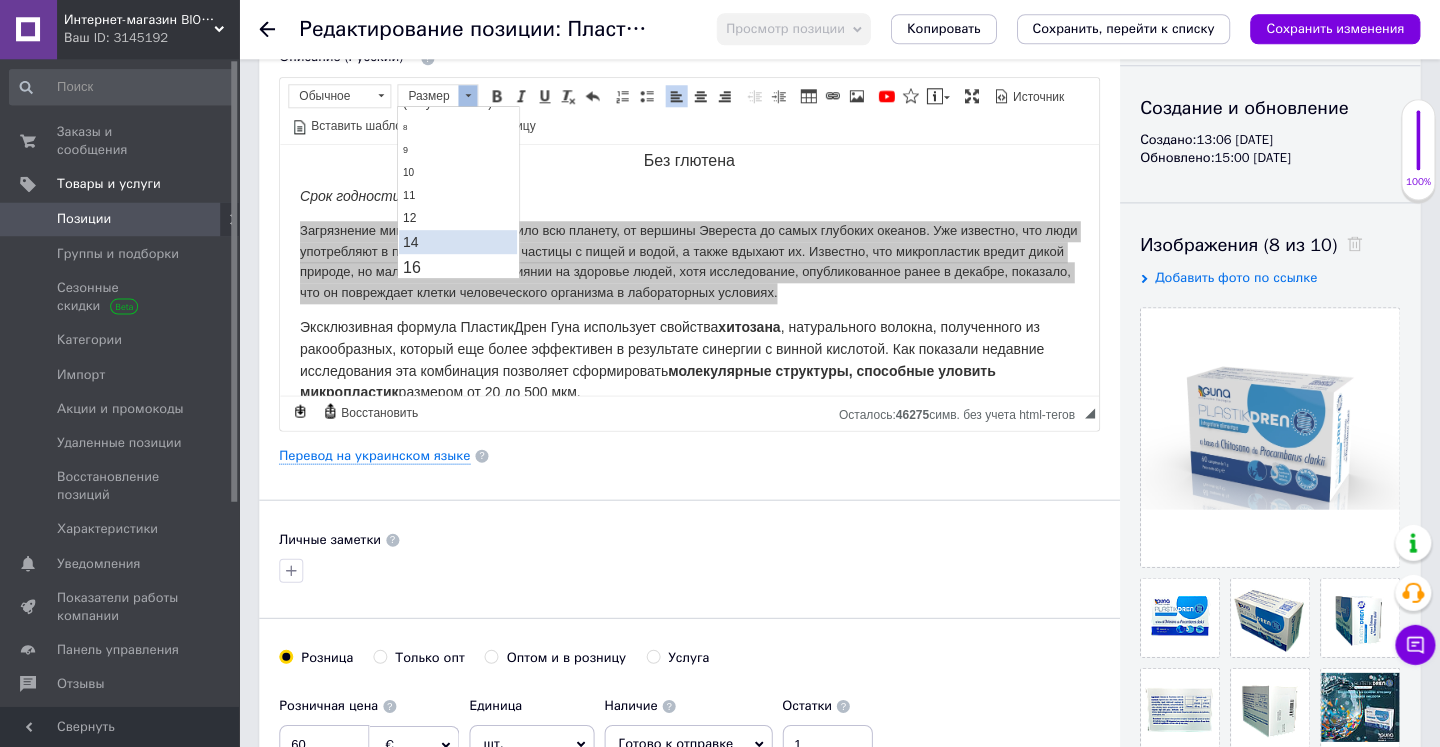 click on "14" at bounding box center [458, 242] 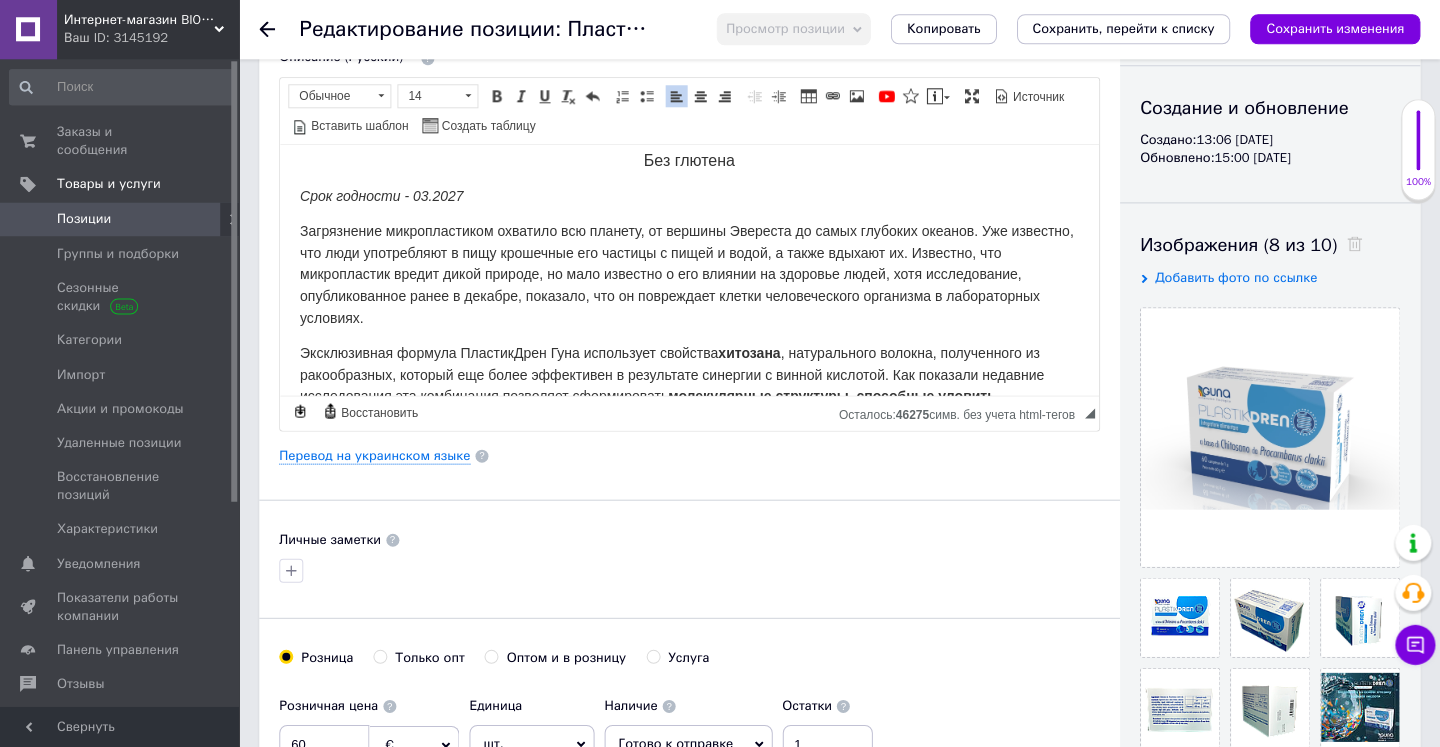 click on "Загрязнение микропластиком охватило всю планету, от вершины Эвереста до самых глубоких океанов. Уже известно, что люди употребляют в пищу крошечные его частицы с пищей и водой, а также вдыхают их. Известно, что микропластик вредит дикой природе, но мало известно о его влиянии на здоровье людей, хотя исследование, опубликованное ранее в декабре, показало, что он повреждает клетки человеческого организма в лабораторных условиях." at bounding box center [686, 273] 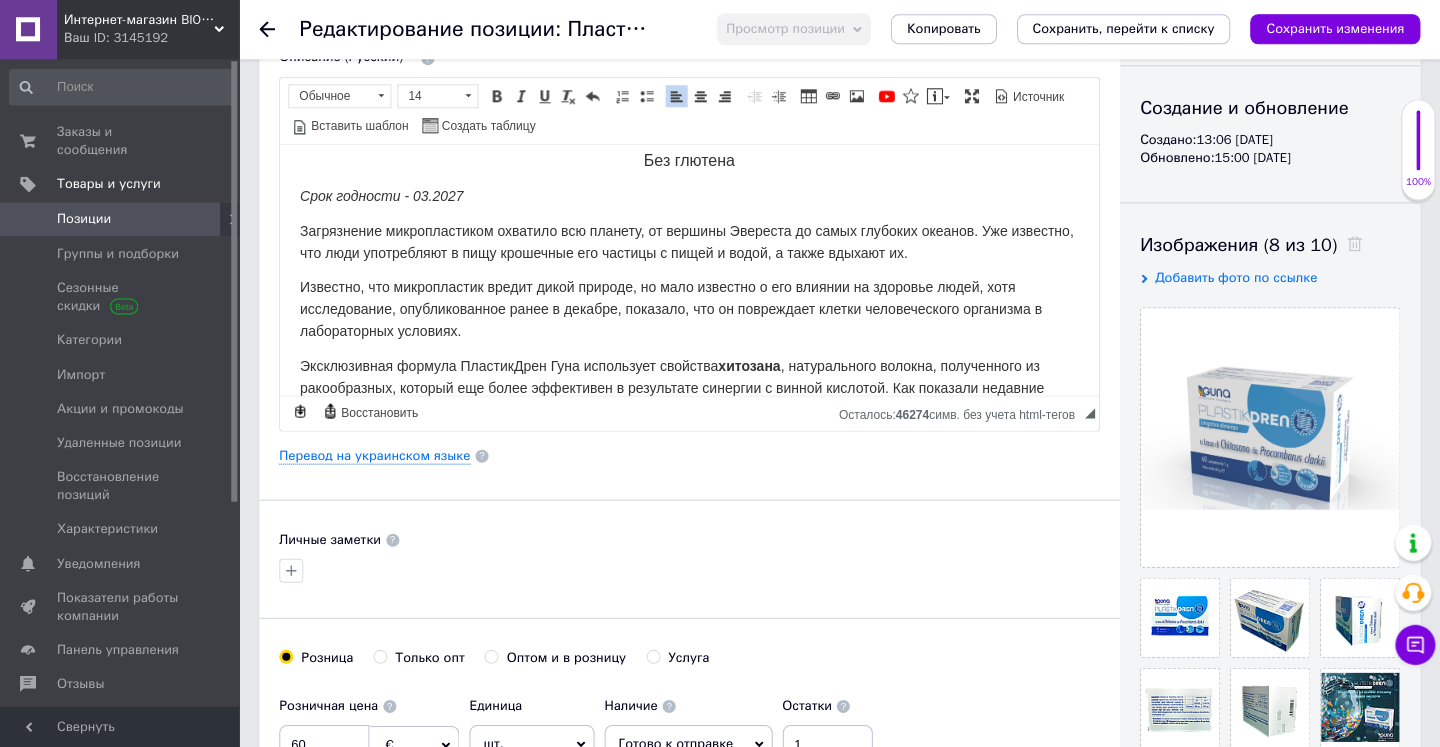 click on "Известно, что микропластик вредит дикой природе, но мало известно о его влиянии на здоровье людей, хотя исследование, опубликованное ранее в декабре, показало, что он повреждает клетки человеческого организма в лабораторных условиях." at bounding box center (689, 308) 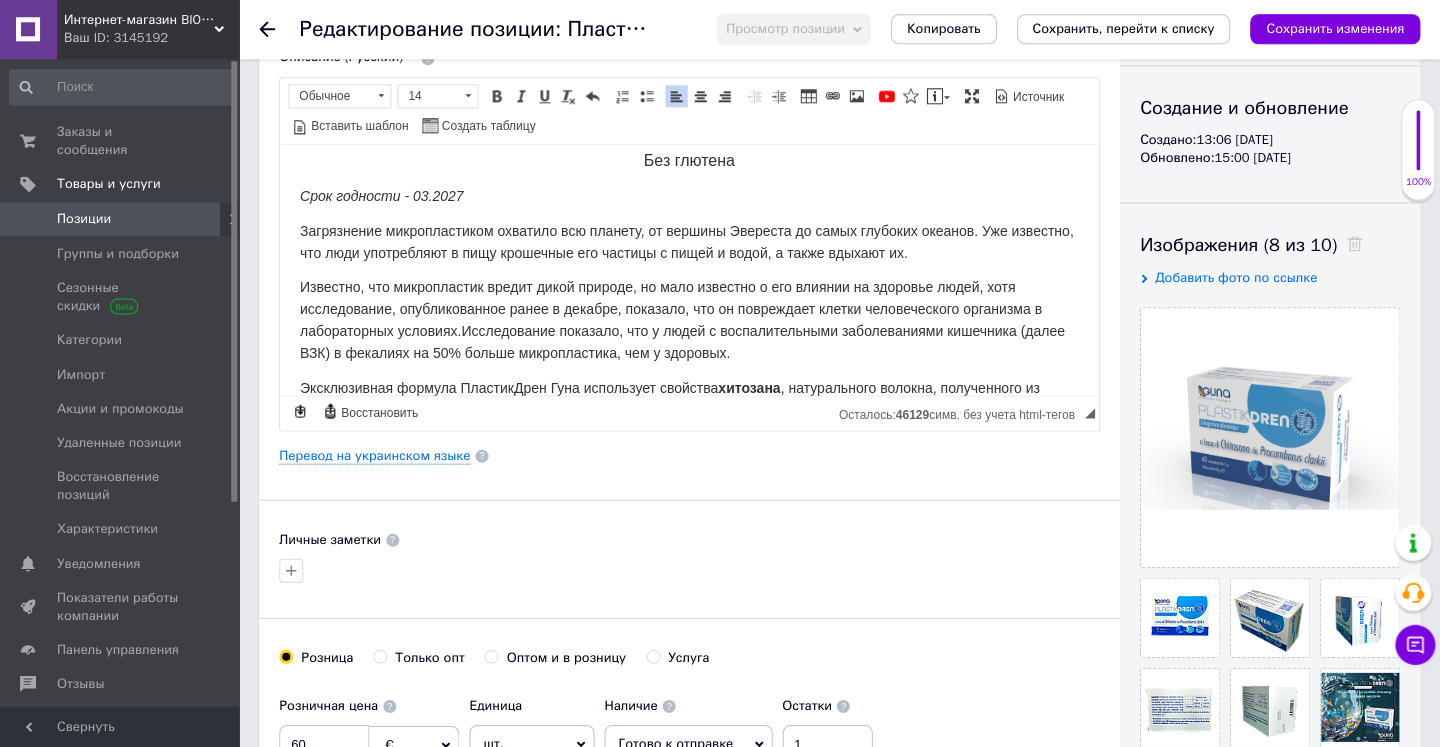 click on "Известно, что микропластик вредит дикой природе, но мало известно о его влиянии на здоровье людей, хотя исследование, опубликованное ранее в декабре, показало, что он повреждает клетки человеческого организма в лабораторных условиях.  Исследование показало, что у людей с воспалительными заболеваниями кишечника (далее ВЗК) в фекалиях на 50% больше микропластика, чем у здоровых." at bounding box center (682, 318) 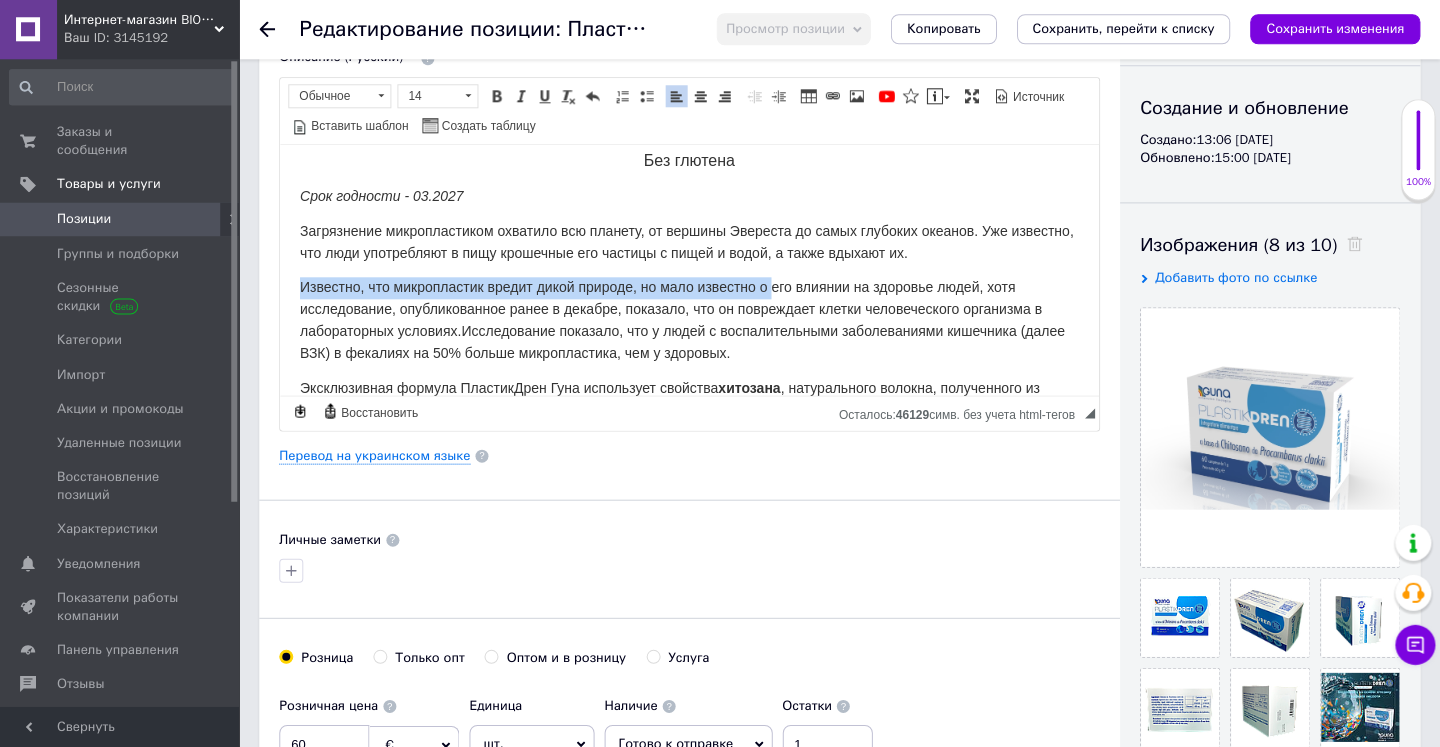 drag, startPoint x: 784, startPoint y: 279, endPoint x: 303, endPoint y: 277, distance: 481.00415 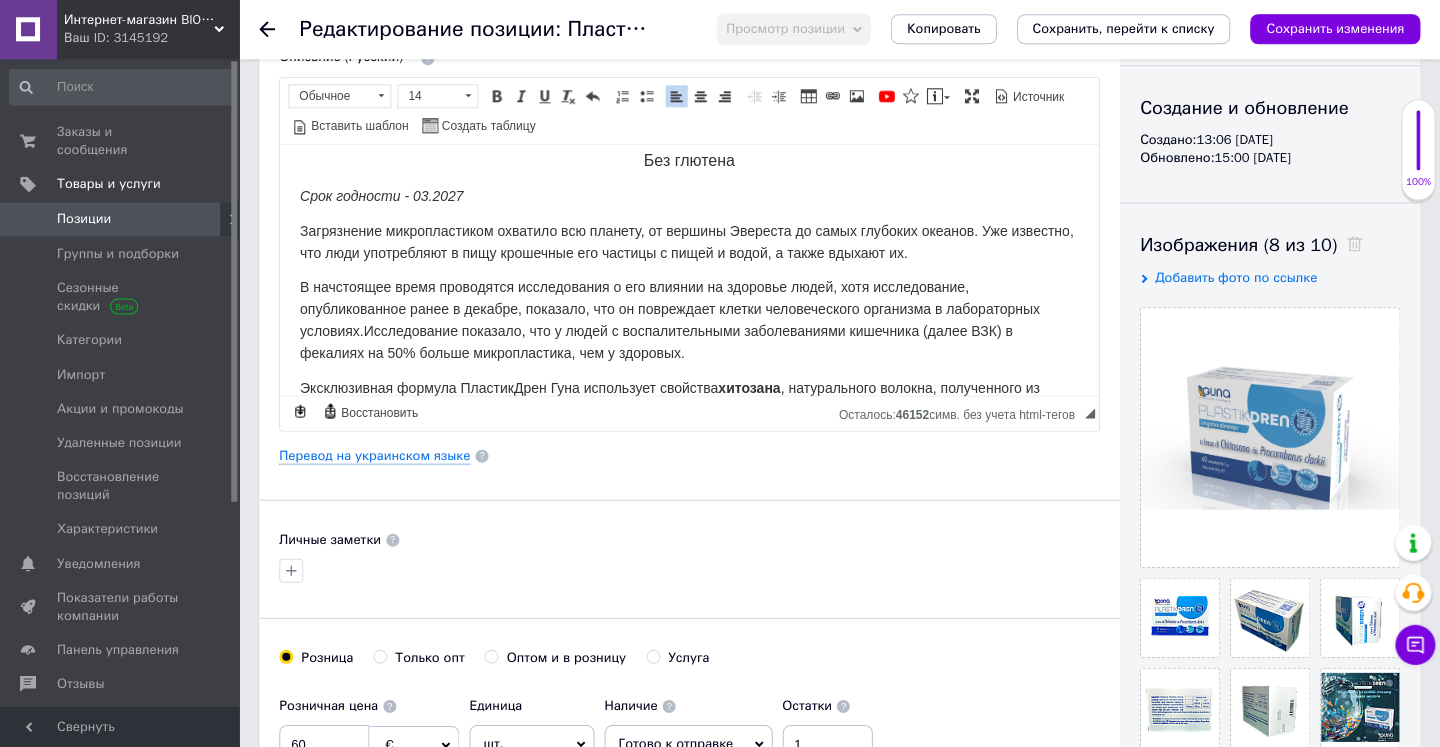 click on "В начстоящее время проводятся исследования о его влиянии на здоровье людей, хотя исследование, опубликованное ранее в декабре, показало, что он повреждает клетки человеческого организма в лабораторных условиях.  Исследование показало, что у людей с воспалительными заболеваниями кишечника (далее ВЗК) в фекалиях на 50% больше микропластика, чем у здоровых." at bounding box center (669, 318) 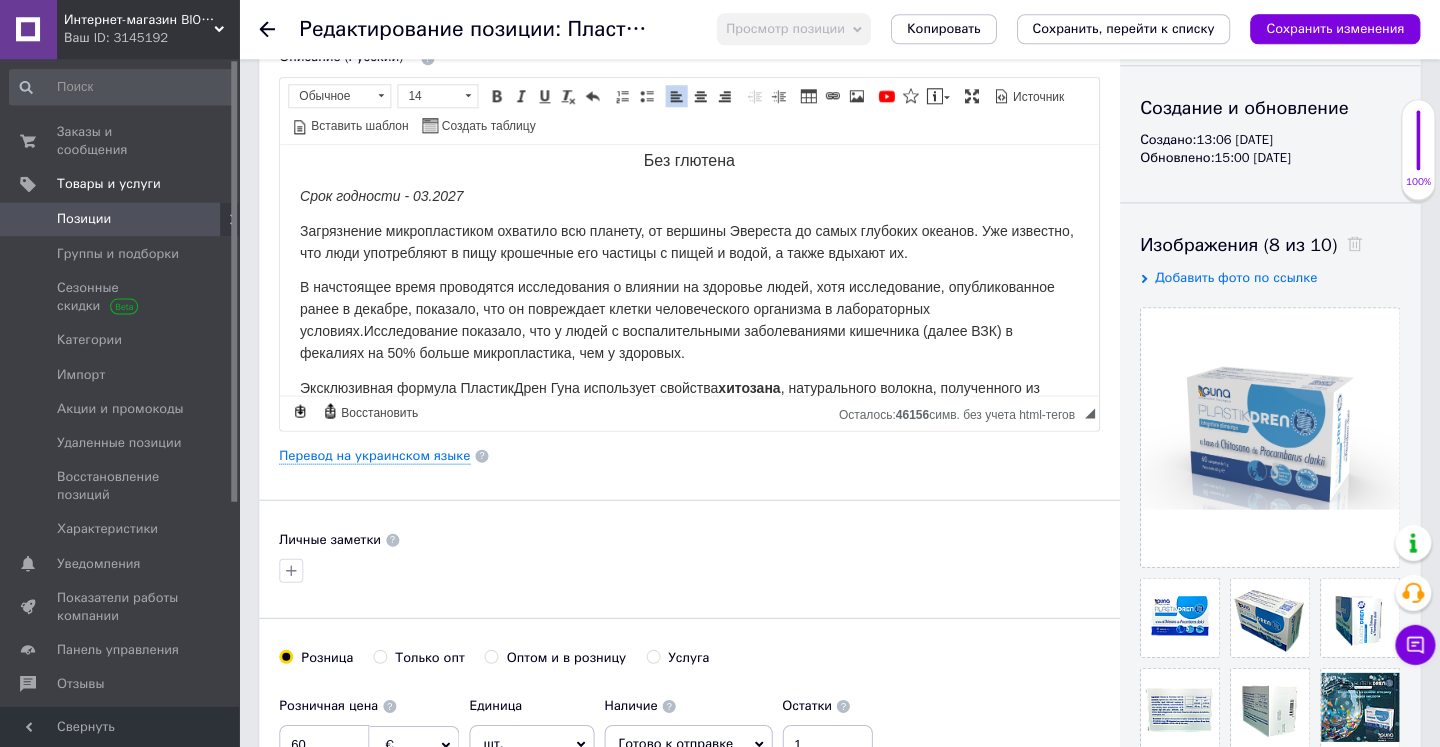 click on "В начстоящее время проводятся исследования о влиянии на здоровье людей, хотя исследование, опубликованное ранее в декабре, показало, что он повреждает клетки человеческого организма в лабораторных условиях.  Исследование показало, что у людей с воспалительными заболеваниями кишечника (далее ВЗК) в фекалиях на 50% больше микропластика, чем у здоровых." at bounding box center (677, 318) 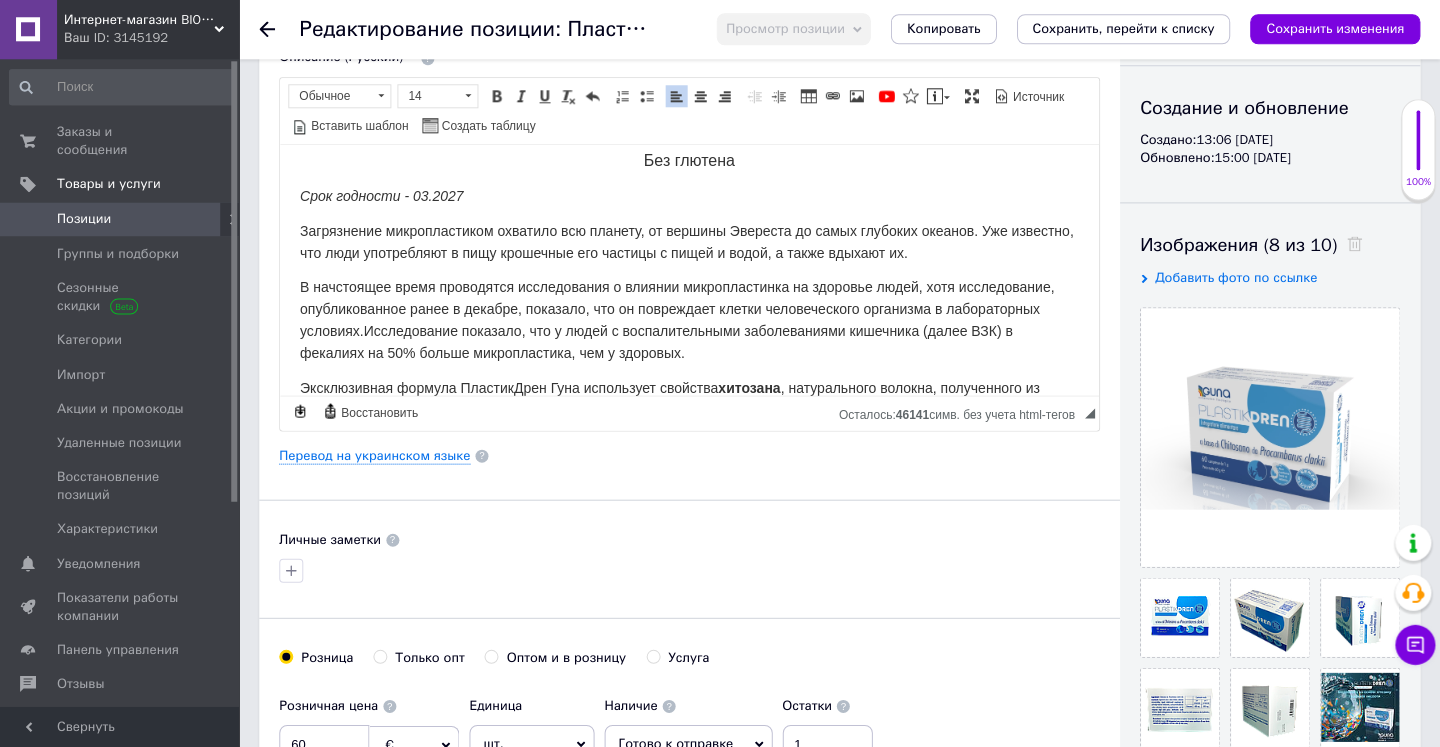 click on "В начстоящее время проводятся исследования о влиянии микропластинка на здоровье людей, хотя исследование, опубликованное ранее в декабре, показало, что он повреждает клетки человеческого организма в лабораторных условиях." at bounding box center (677, 308) 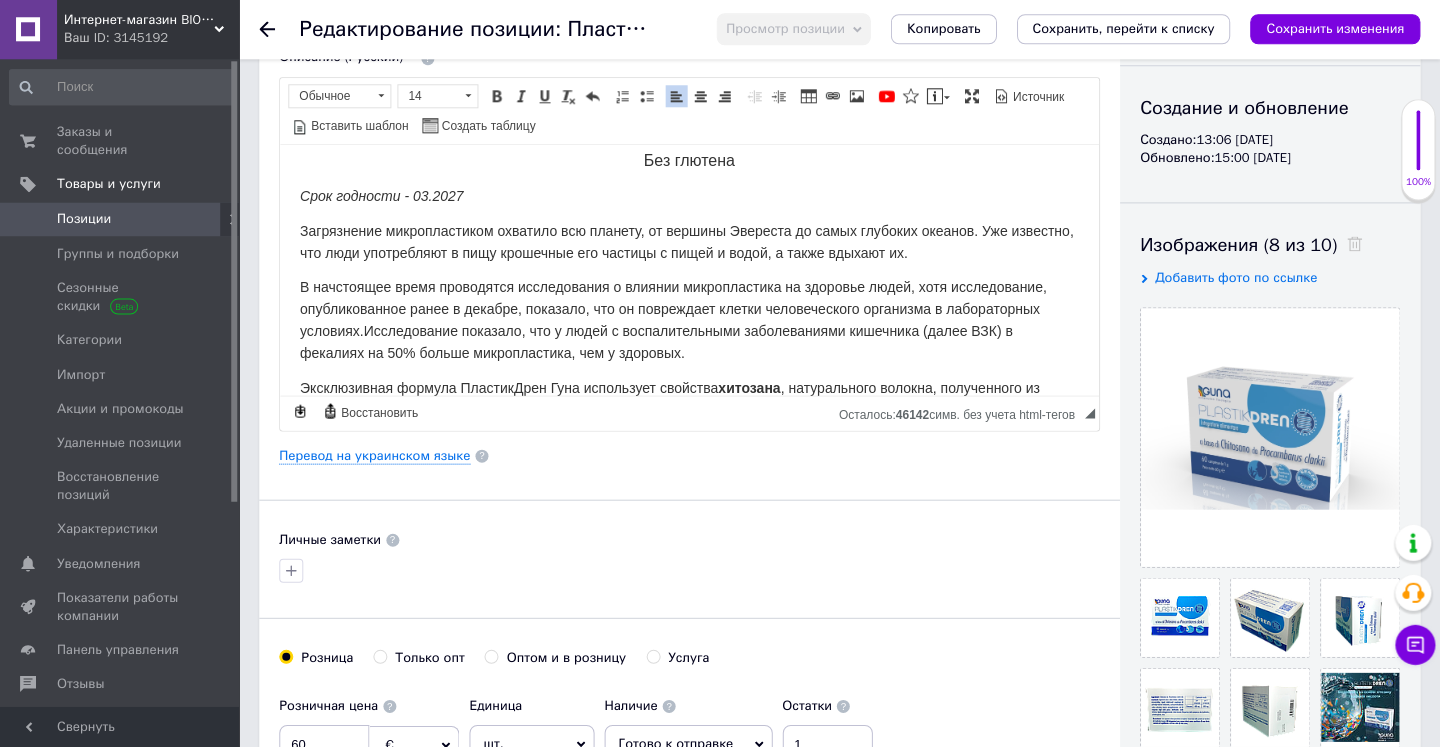 click on "В начстоящее время проводятся исследования о влиянии микропластика на здоровье людей, хотя исследование, опубликованное ранее в декабре, показало, что он повреждает клетки человеческого организма в лабораторных условиях." at bounding box center (673, 308) 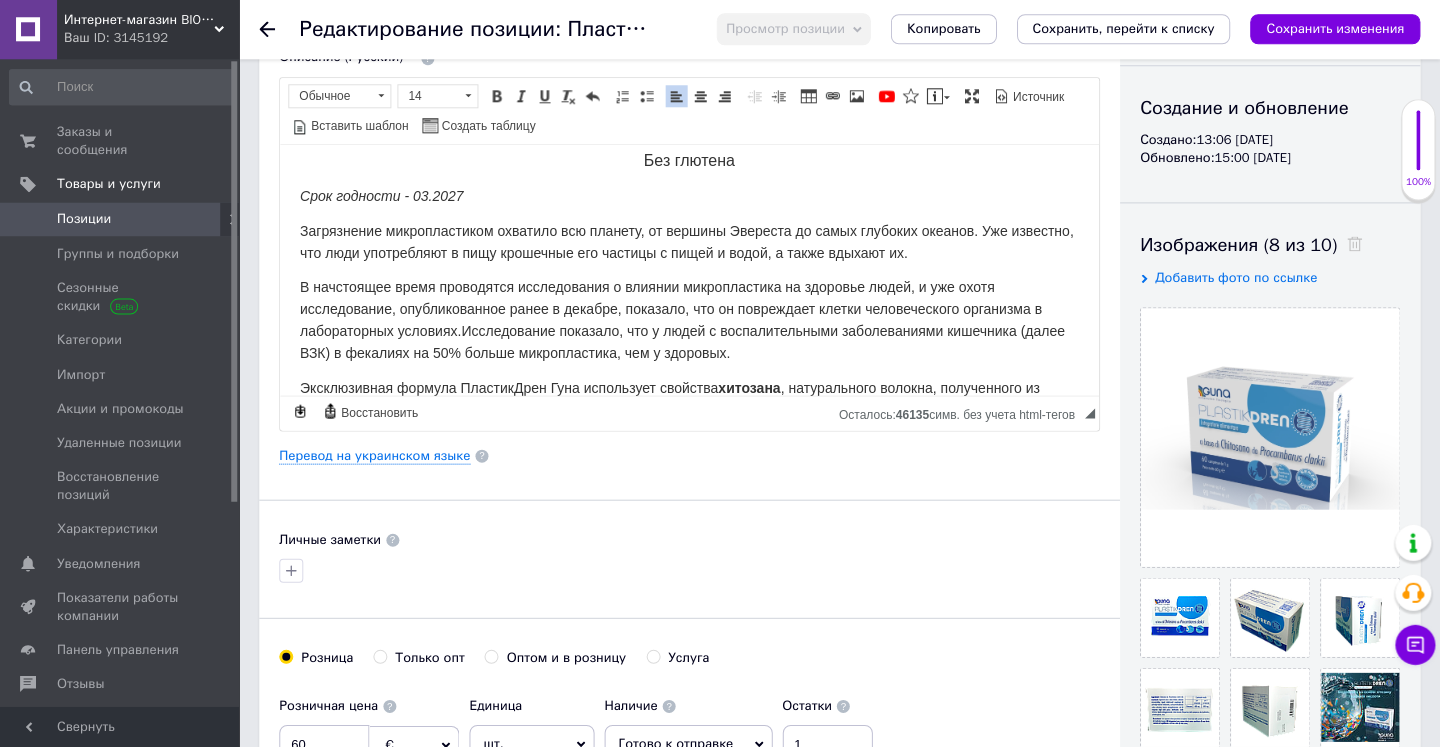 click on "В начстоящее время проводятся исследования о влиянии микропластика на здоровье людей, и уже охотя исследование, опубликованное ранее в декабре, показало, что он повреждает клетки человеческого организма в лабораторных условиях." at bounding box center (670, 308) 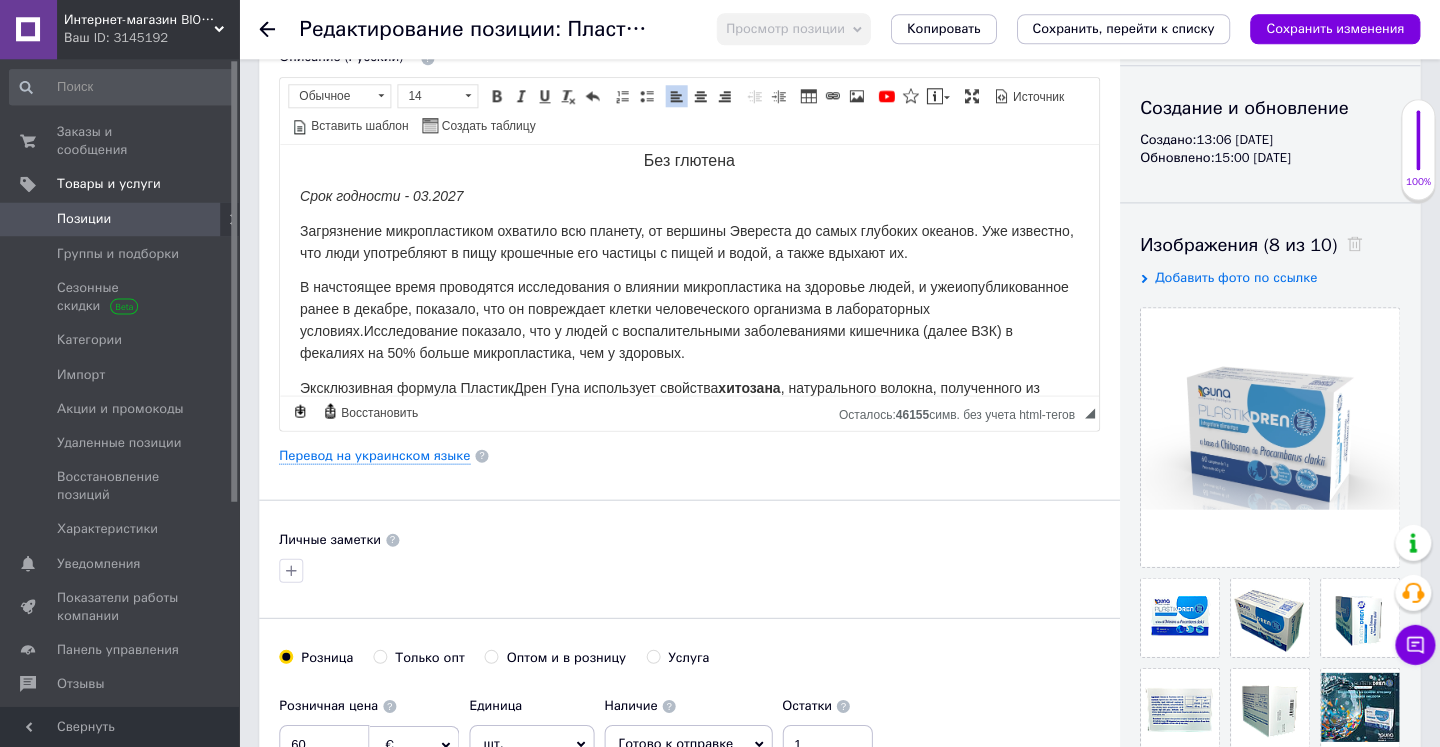 click on "В начстоящее время проводятся исследования о влиянии микропластика на здоровье людей, и ужеиопубликованное ранее в декабре, показало, что он повреждает клетки человеческого организма в лабораторных условиях." at bounding box center [684, 308] 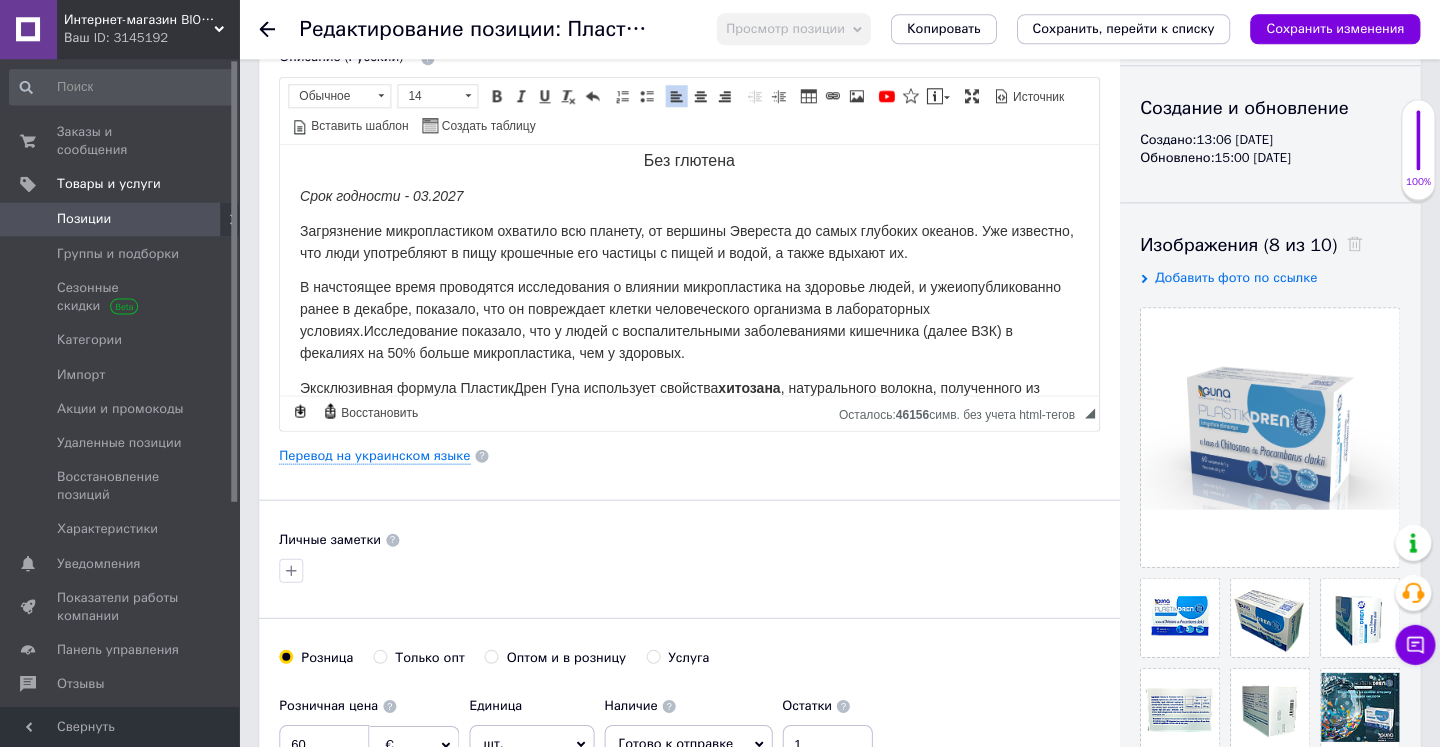 click on "В начстоящее время проводятся исследования о влиянии микропластика на здоровье людей, и ужеиопубликованно ранее в декабре, показало, что он повреждает клетки человеческого организма в лабораторных условиях." at bounding box center (680, 308) 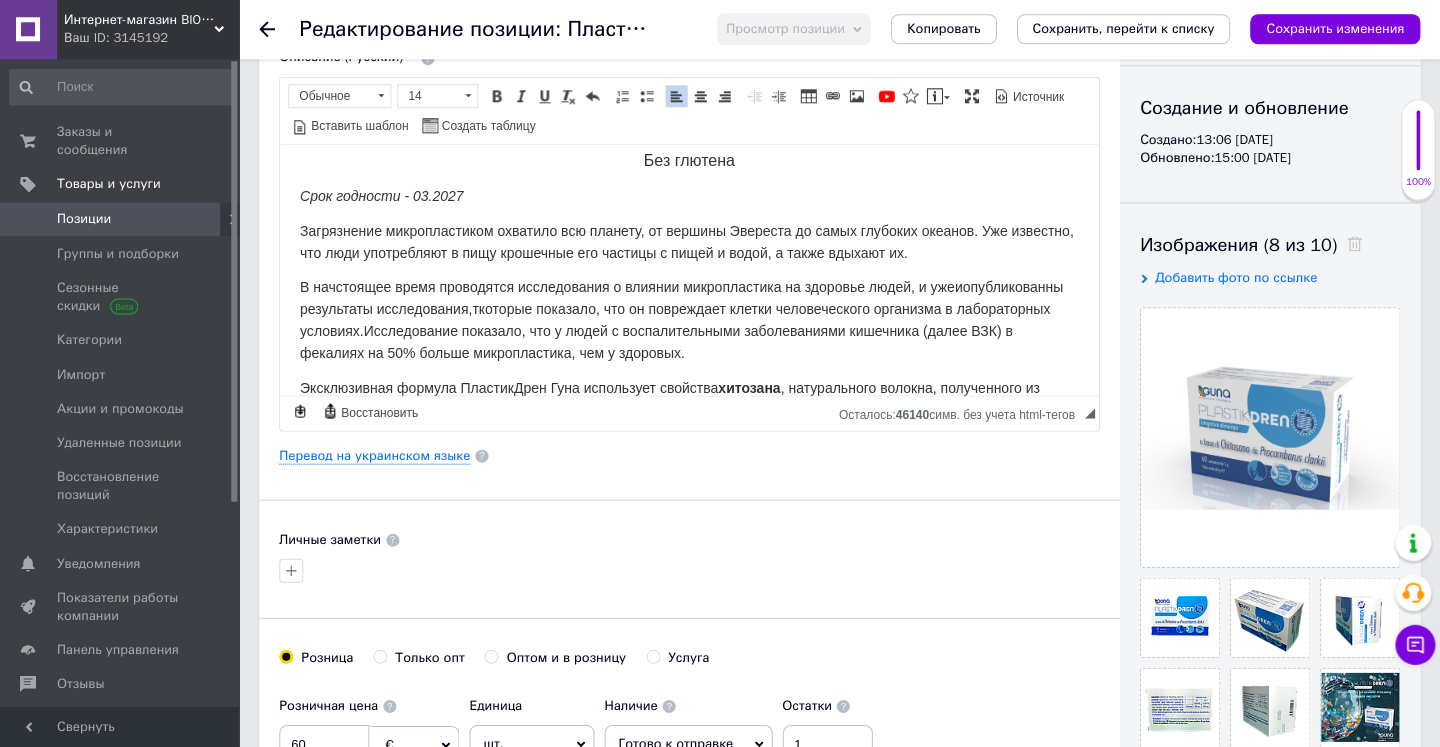 click on "В начстоящее время проводятся исследования о влиянии микропластика на здоровье людей, и ужеиопубликованны результаты исследования,ткоторые показало, что он повреждает клетки человеческого организма в лабораторных условиях." at bounding box center (681, 308) 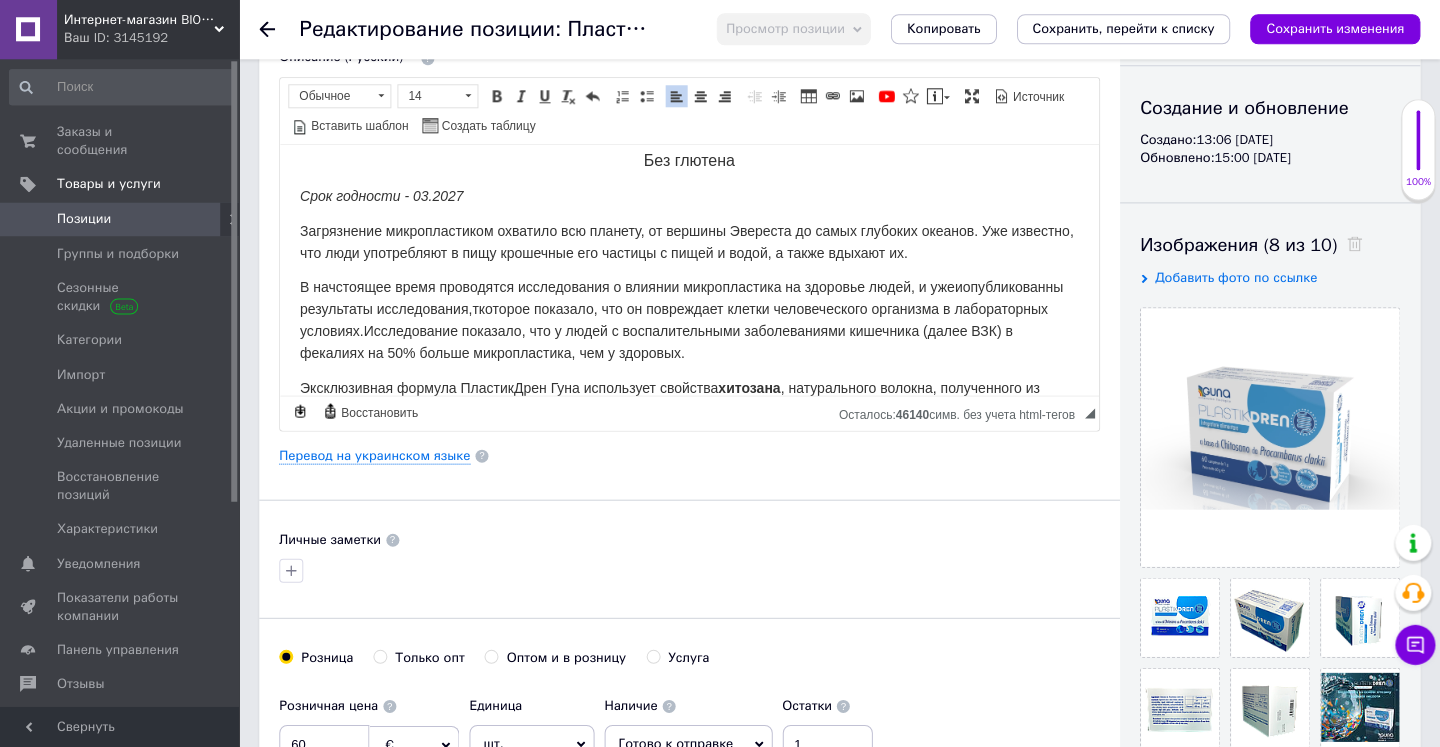 click on "В начстоящее время проводятся исследования о влиянии микропластика на здоровье людей, и ужеиопубликованны результаты исследования,ткоторое показало, что он повреждает клетки человеческого организма в лабораторных условиях." at bounding box center [681, 308] 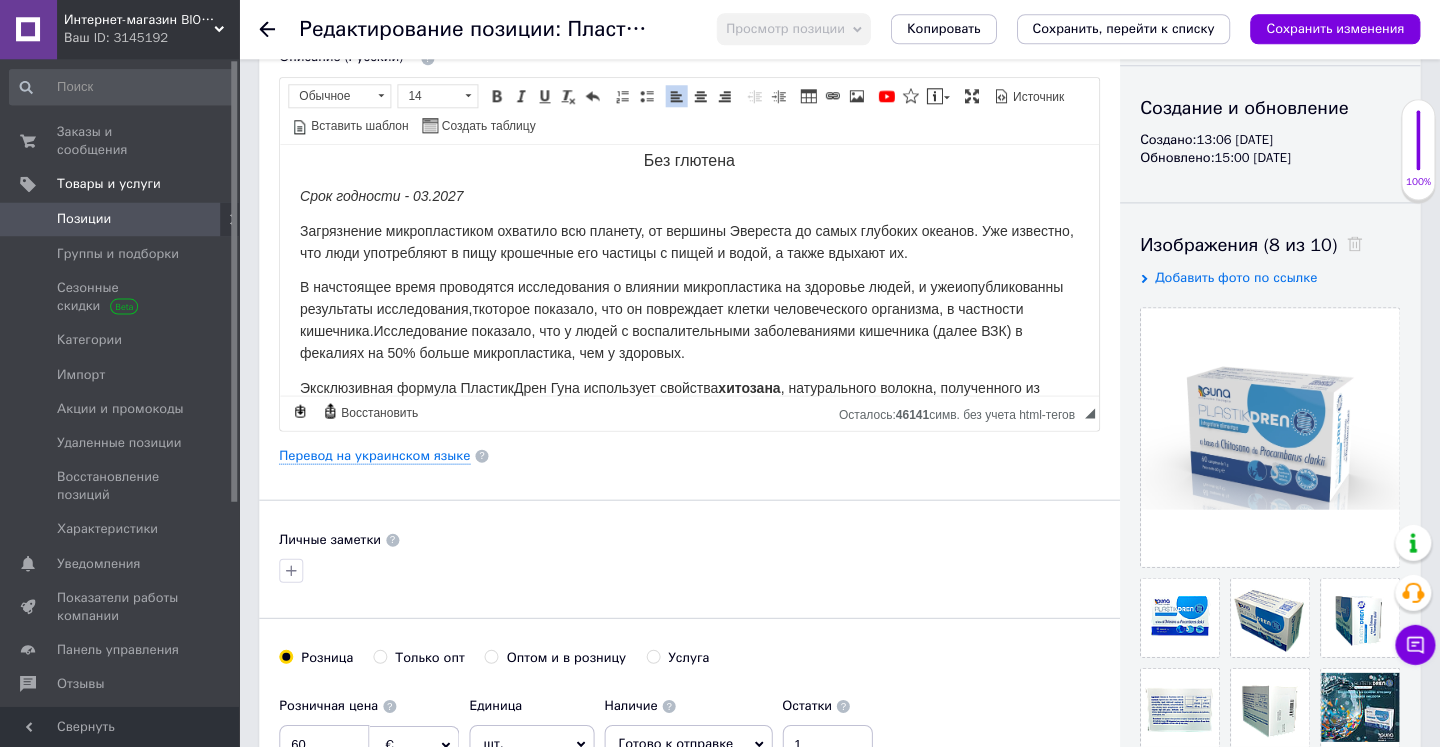click on "Исследование показало, что у людей с воспалительными заболеваниями кишечника (далее ВЗК) в фекалиях на 50% больше микропластика, чем у здоровых." at bounding box center [661, 341] 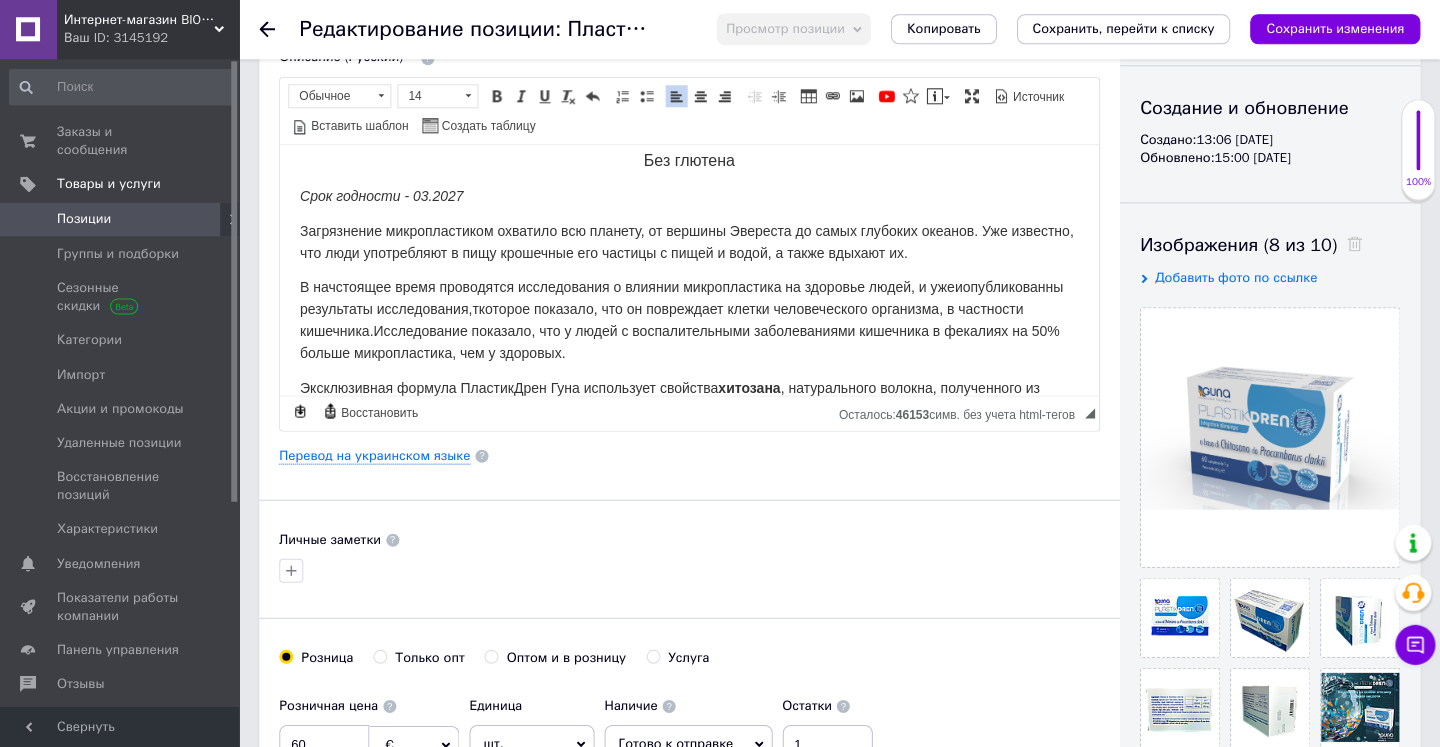 click on "В начстоящее время проводятся исследования о влиянии микропластика на здоровье людей, и ужеиопубликованны результаты исследования,ткоторое показало, что он повреждает клетки человеческого организма, в частности кишечника.  Исследование показало, что у людей с воспалительными заболеваниями кишечника в фекалиях на 50% больше микропластика, чем у здоровых." at bounding box center (689, 319) 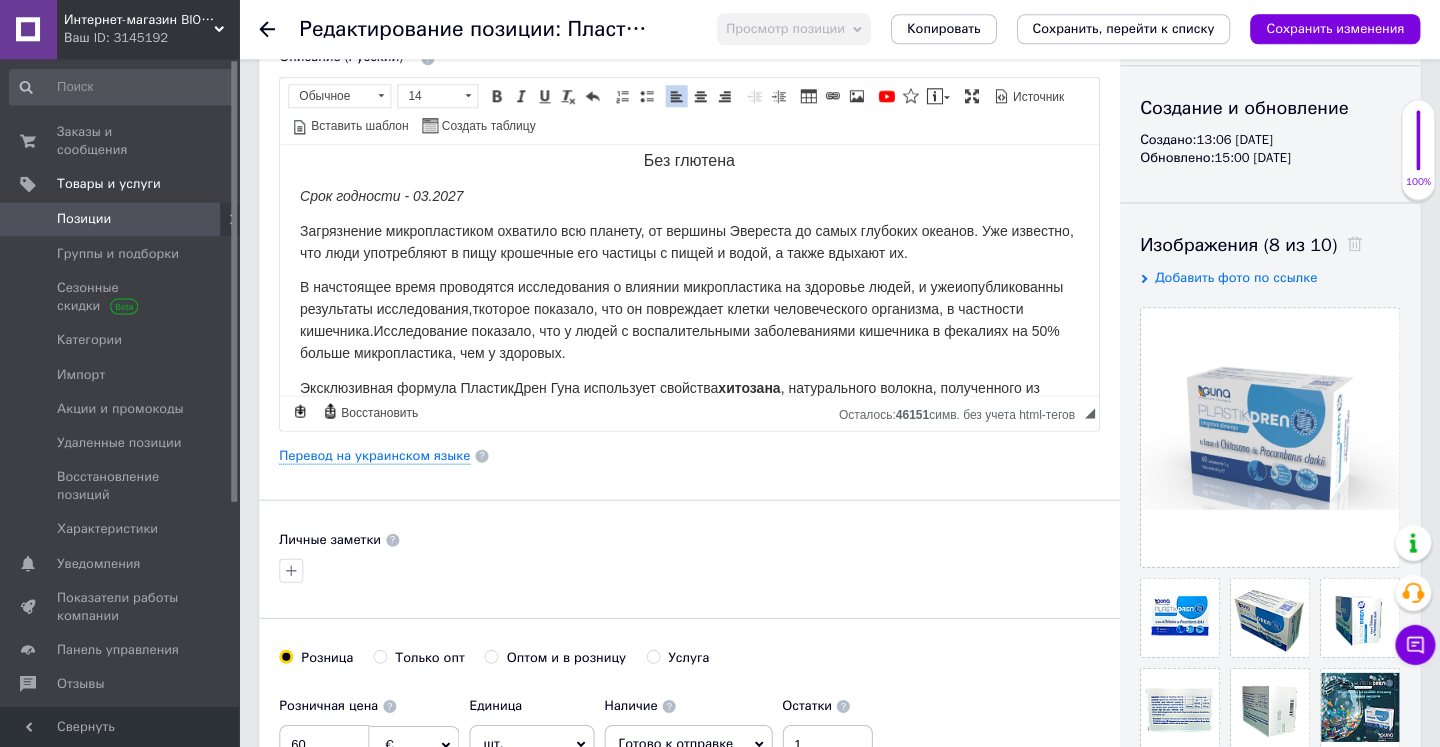 click on "В начстоящее время проводятся исследования о влиянии микропластика на здоровье людей, и ужеиопубликованны результаты исследования,ткоторое показало, что он повреждает клетки человеческого организма, в частности кишечника." at bounding box center [681, 308] 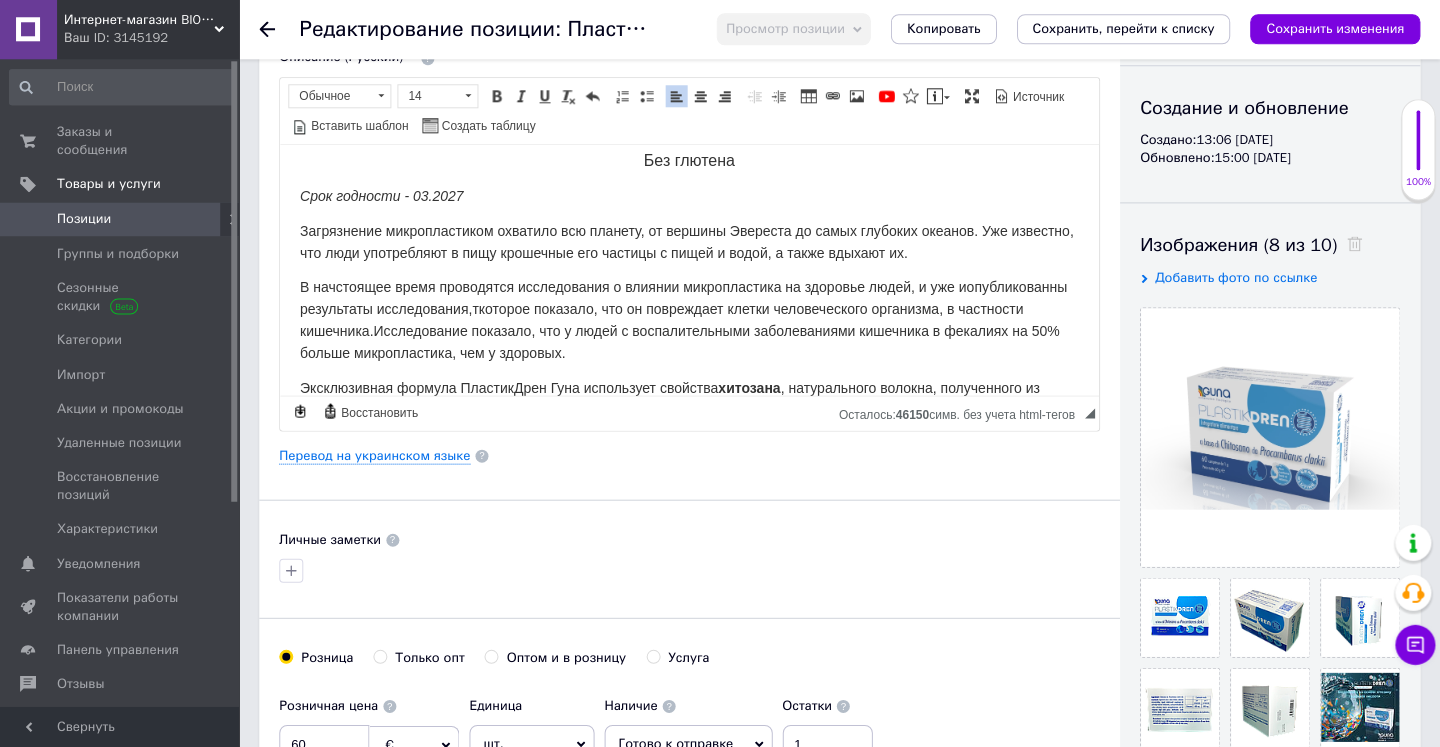 click on "В начстоящее время проводятся исследования о влиянии микропластика на здоровье людей, и уже иопубликованны результаты исследования,ткоторое показало, что он повреждает клетки человеческого организма, в частности кишечника." at bounding box center (683, 308) 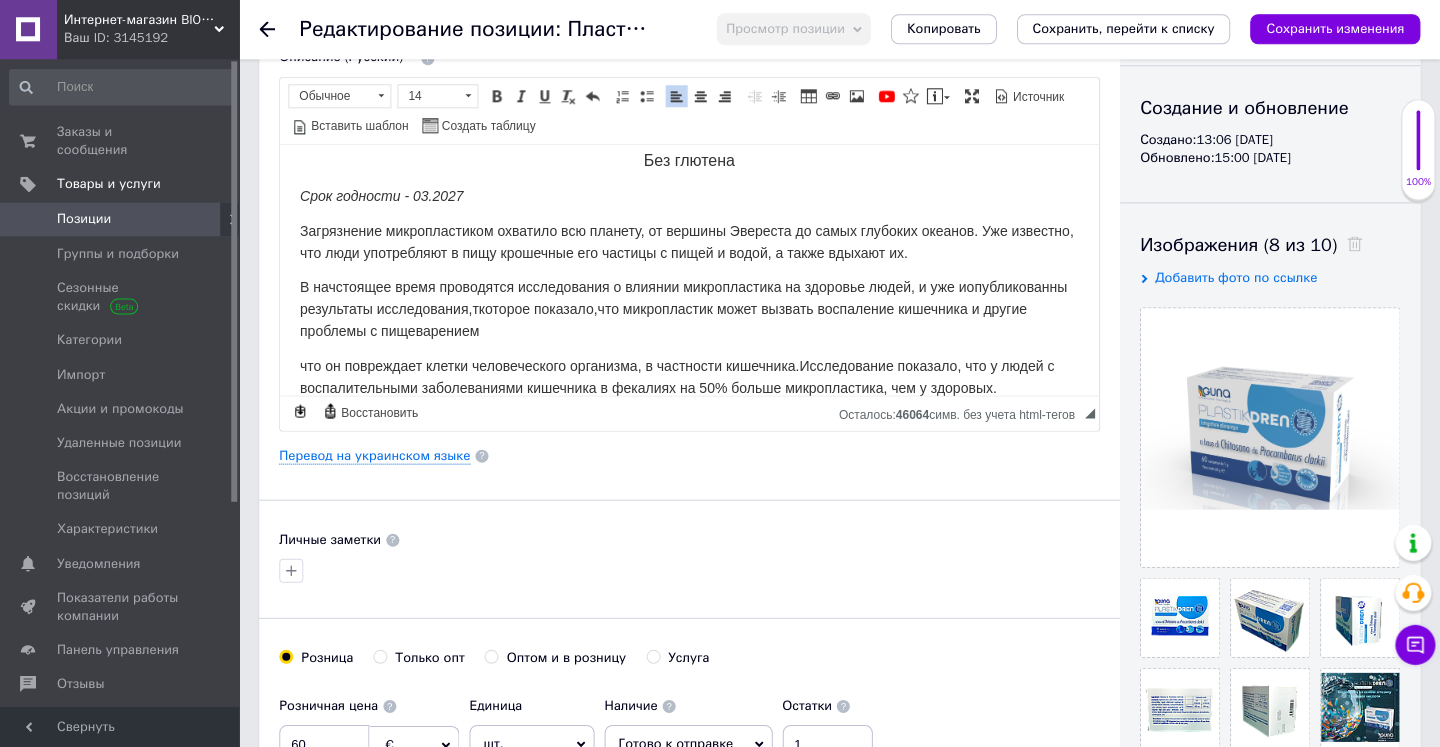 click on "В начстоящее время проводятся исследования о влиянии микропластика на здоровье людей, и уже иопубликованны результаты исследования,ткоторое показало,  что микропластик может вызвать воспаление кишечника и другие проблемы с пищеварением" at bounding box center (683, 308) 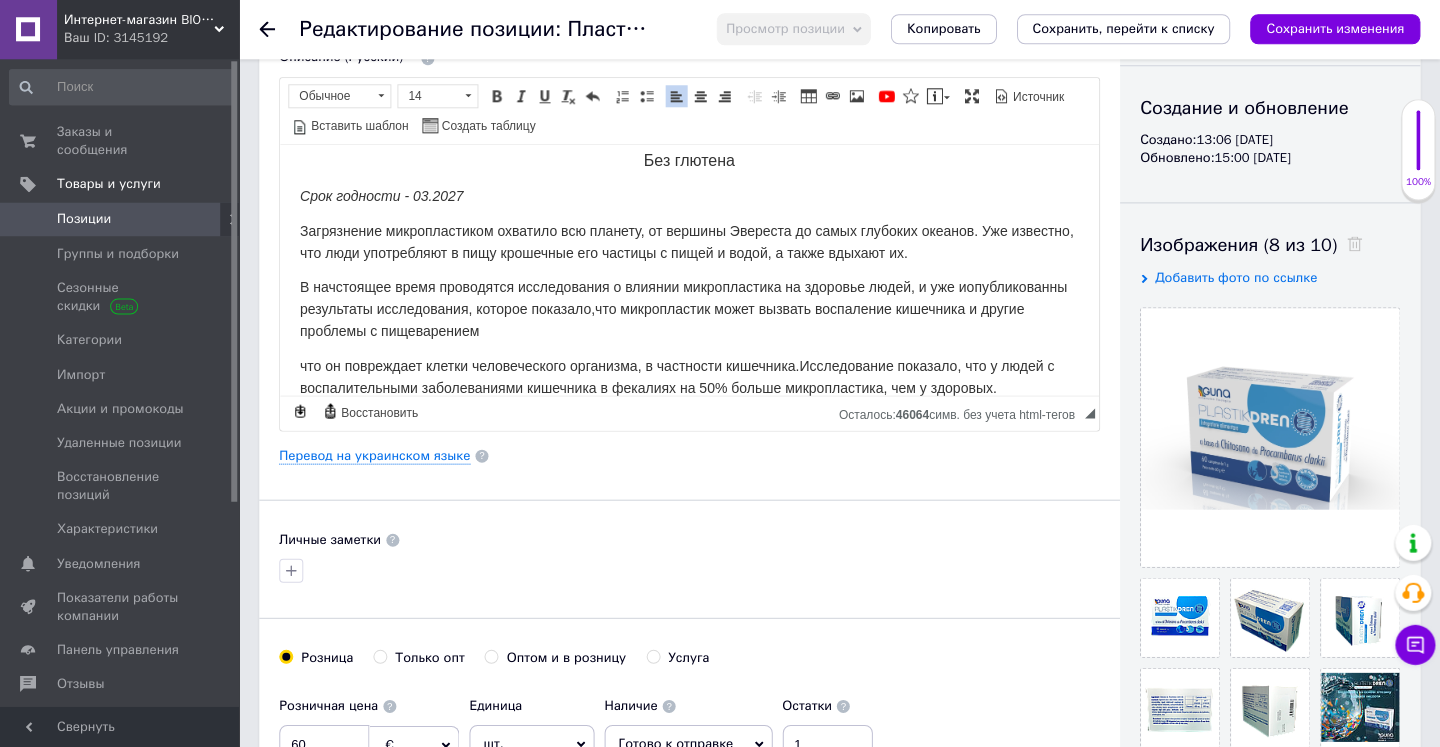 click on "В начстоящее время проводятся исследования о влиянии микропластика на здоровье людей, и уже иопубликованны результаты исследования, которое показало,  что микропластик может вызвать воспаление кишечника и другие проблемы с пищеварением" at bounding box center (689, 308) 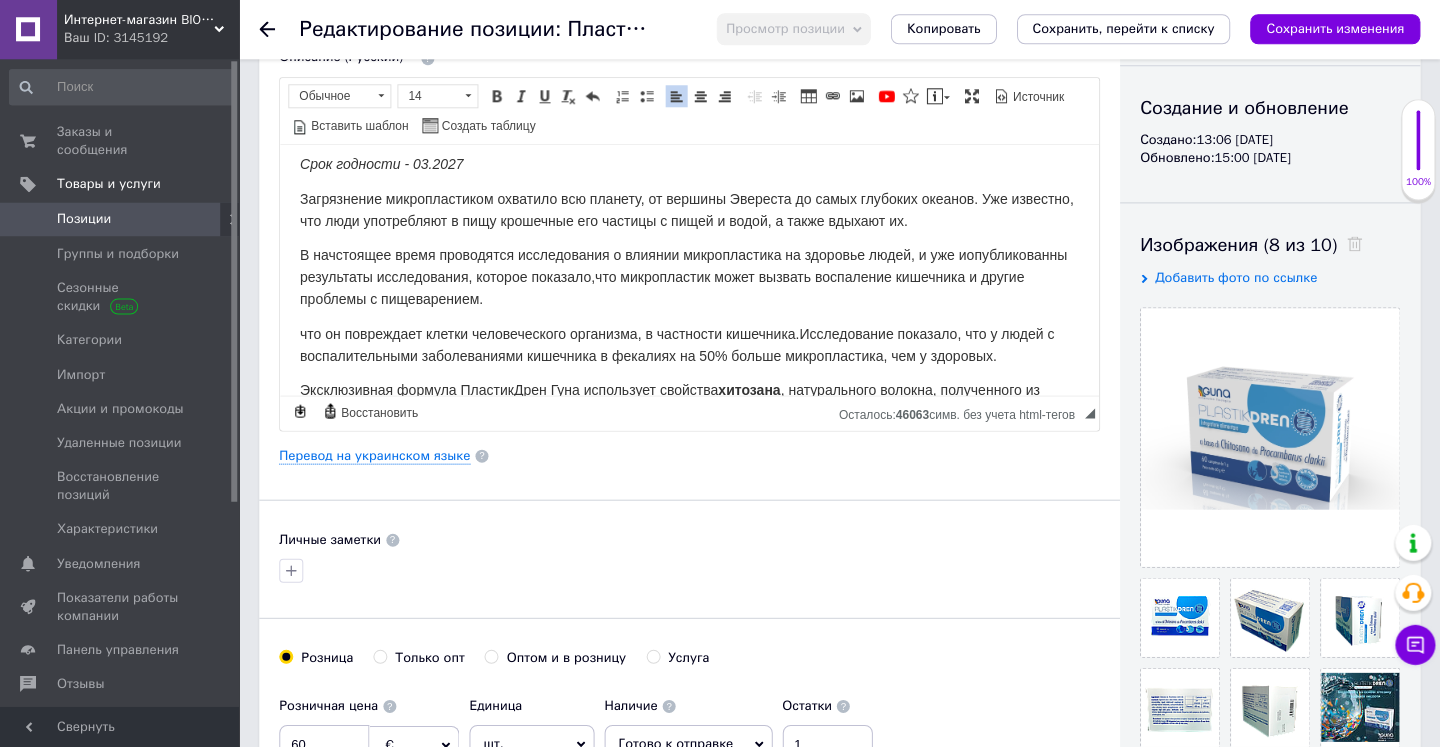 scroll, scrollTop: 225, scrollLeft: 0, axis: vertical 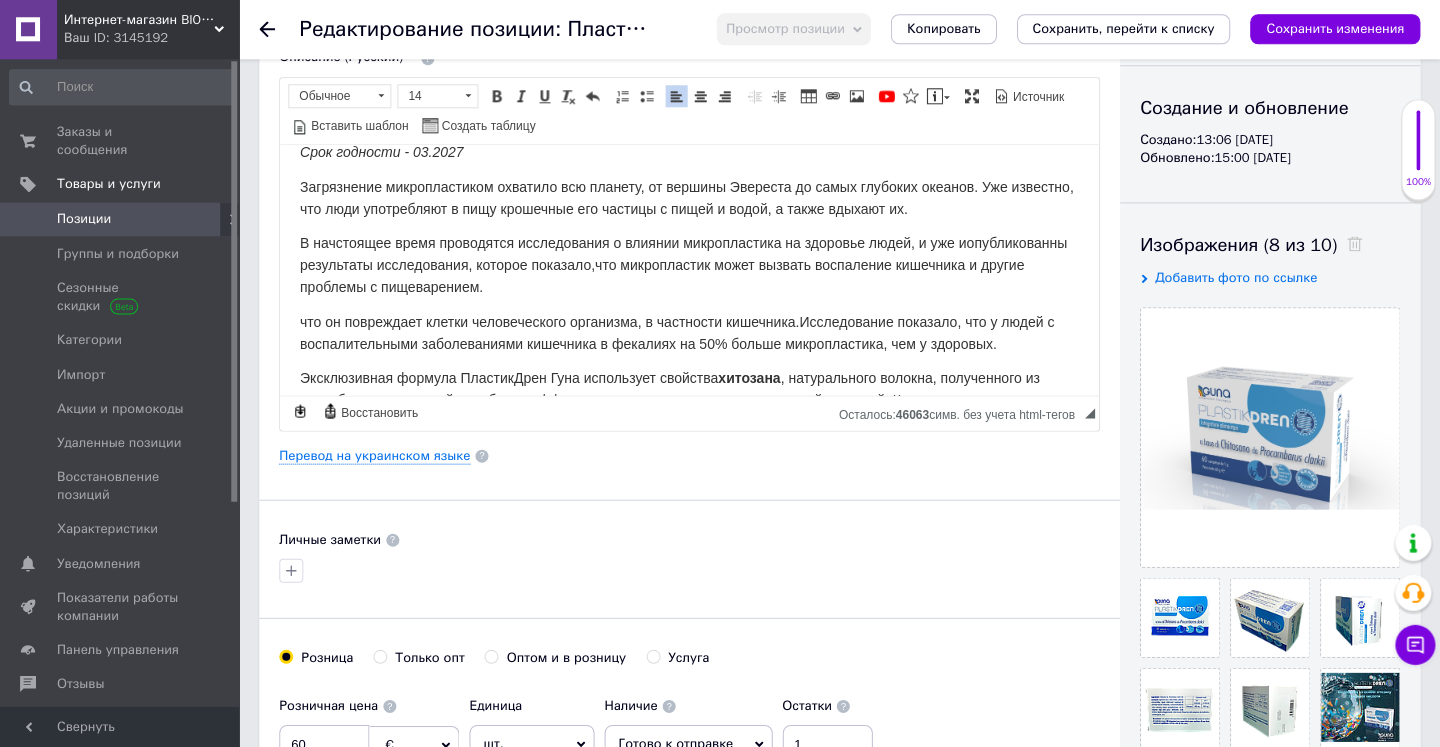drag, startPoint x: 300, startPoint y: 307, endPoint x: 1041, endPoint y: 328, distance: 741.2975 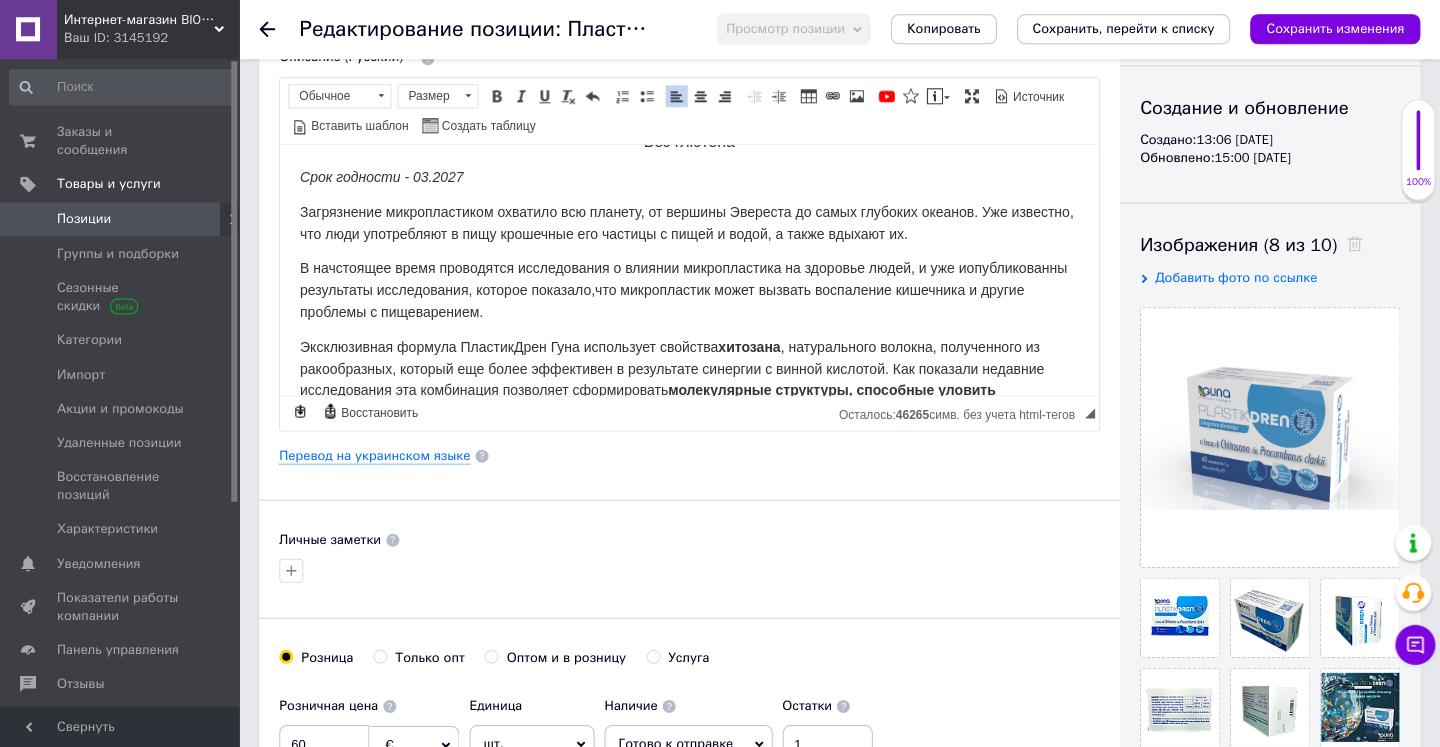 scroll, scrollTop: 189, scrollLeft: 0, axis: vertical 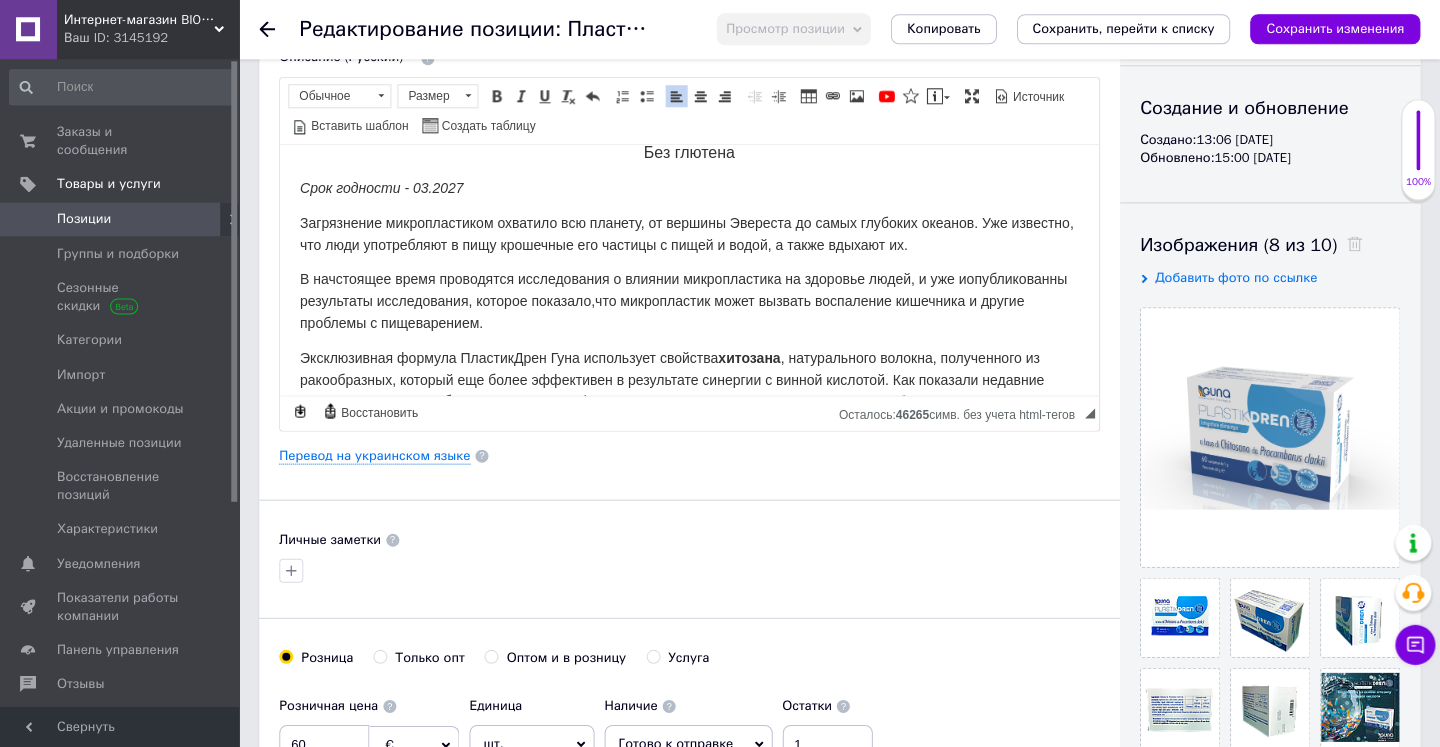 click on "В начстоящее время проводятся исследования о влиянии микропластика на здоровье людей, и уже иопубликованны результаты исследования, которое показало,  что микропластик может вызвать воспаление кишечника и другие проблемы с пищеварением." at bounding box center (683, 300) 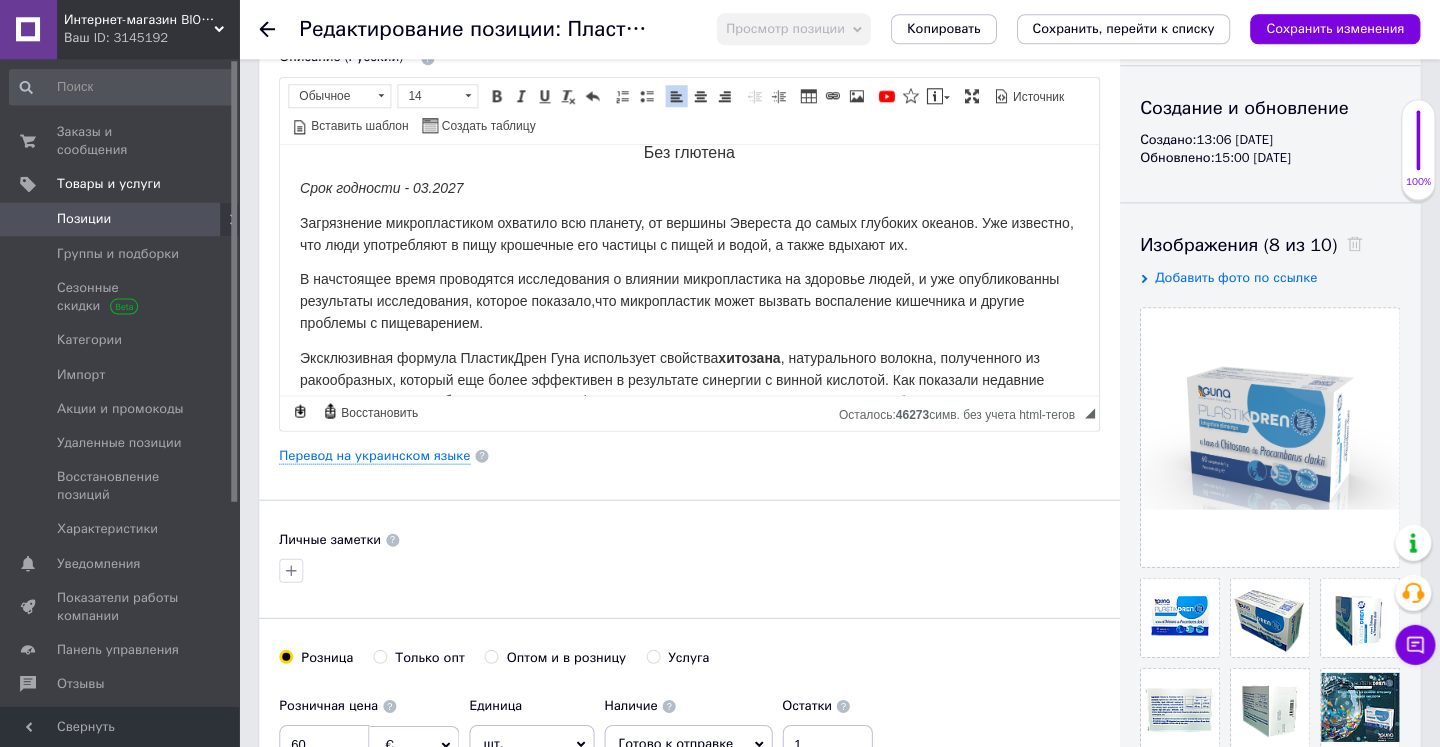 click on "В начстоящее время проводятся исследования о влиянии микропластика на здоровье людей, и уже опубликованны результаты исследования, которое показало,  что микропластик может вызвать воспаление кишечника и другие проблемы с пищеварением." at bounding box center [679, 300] 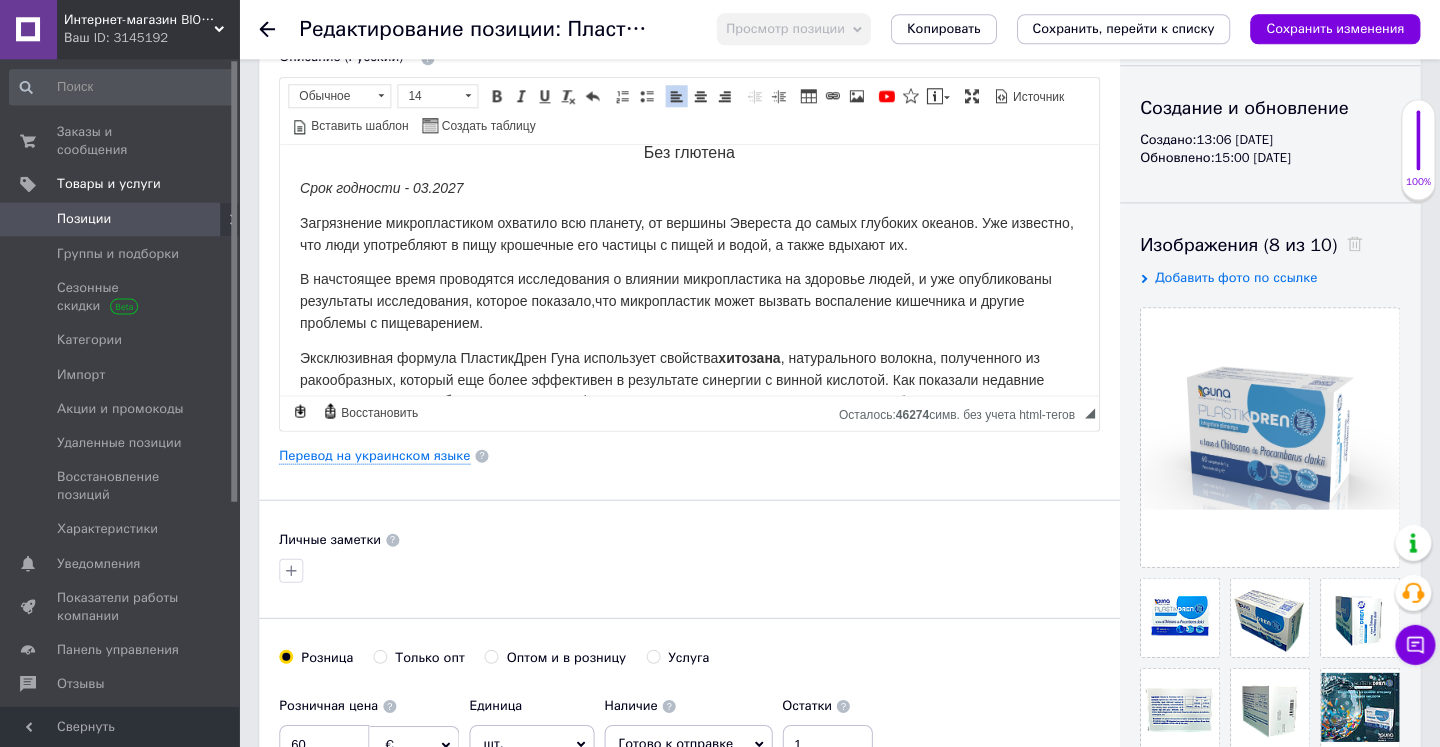 click on "Эксклюзивная формула ПластикДрен Гуна использует свойства  хитозана , натурального волокна, полученного из ракообразных, который еще более эффективен в результате синергии с винной кислотой. К ак показали недавние исследования э та комбинация позволяет сформировать  молекулярные структуры, способные уловить микропластик  размером от 20 до 500 мкм." at bounding box center [672, 389] 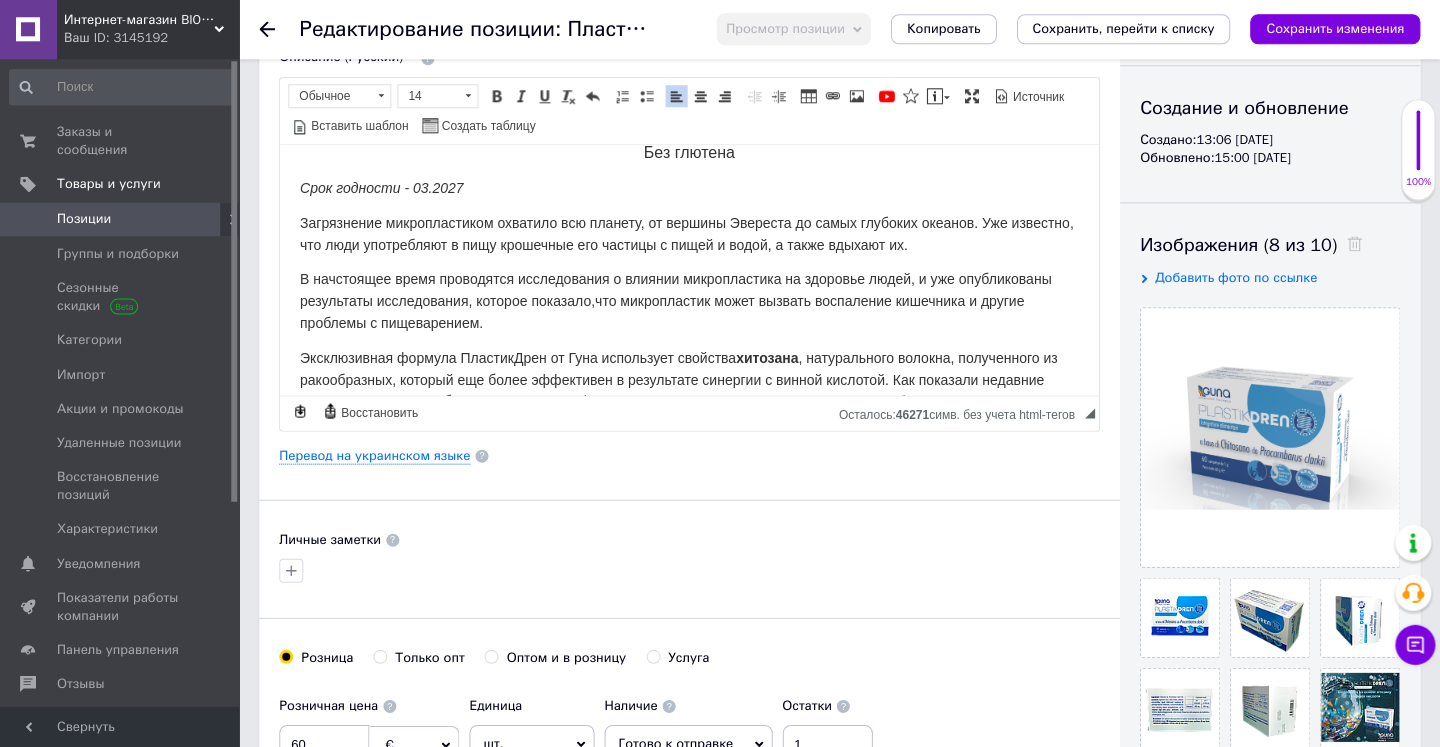 click on "Эксклюзивная формула ПластикДрен от Гуна использует свойства  хитозана , натурального волокна, полученного из ракообразных, который еще более эффективен в результате синергии с винной кислотой. К ак показали недавние исследования э та комбинация позволяет сформировать  молекулярные структуры, способные уловить микропластик  размером от 20 до 500 мкм." at bounding box center [678, 389] 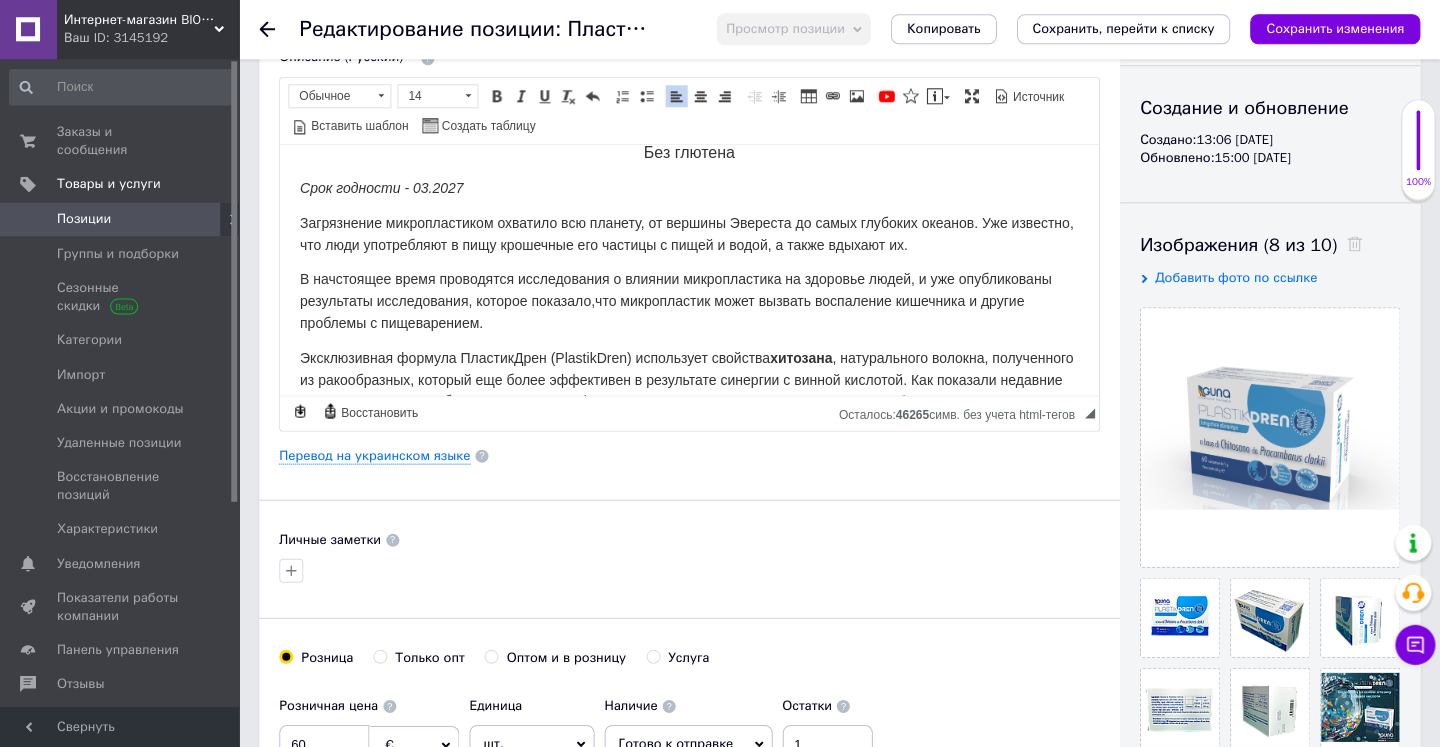 click on "Эксклюзивная формула ПластикДрен (PlastikDren) использует свойства  хитозана , натурального волокна, полученного из ракообразных, который еще более эффективен в результате синергии с винной кислотой. К ак показали недавние исследования э та комбинация позволяет сформировать  молекулярные структуры, способные уловить микропластик  размером от 20 до 500 мкм." at bounding box center (686, 389) 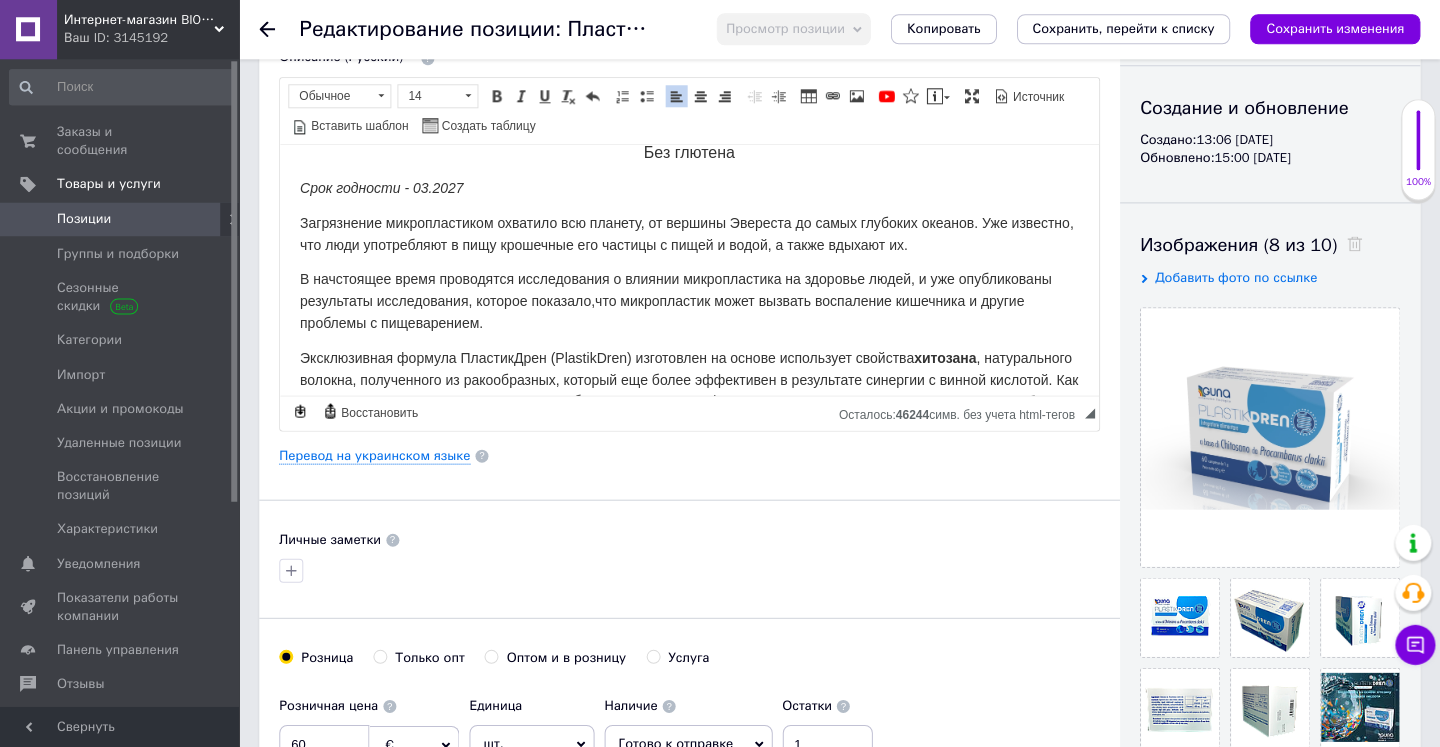 click on "хитозана" at bounding box center [945, 357] 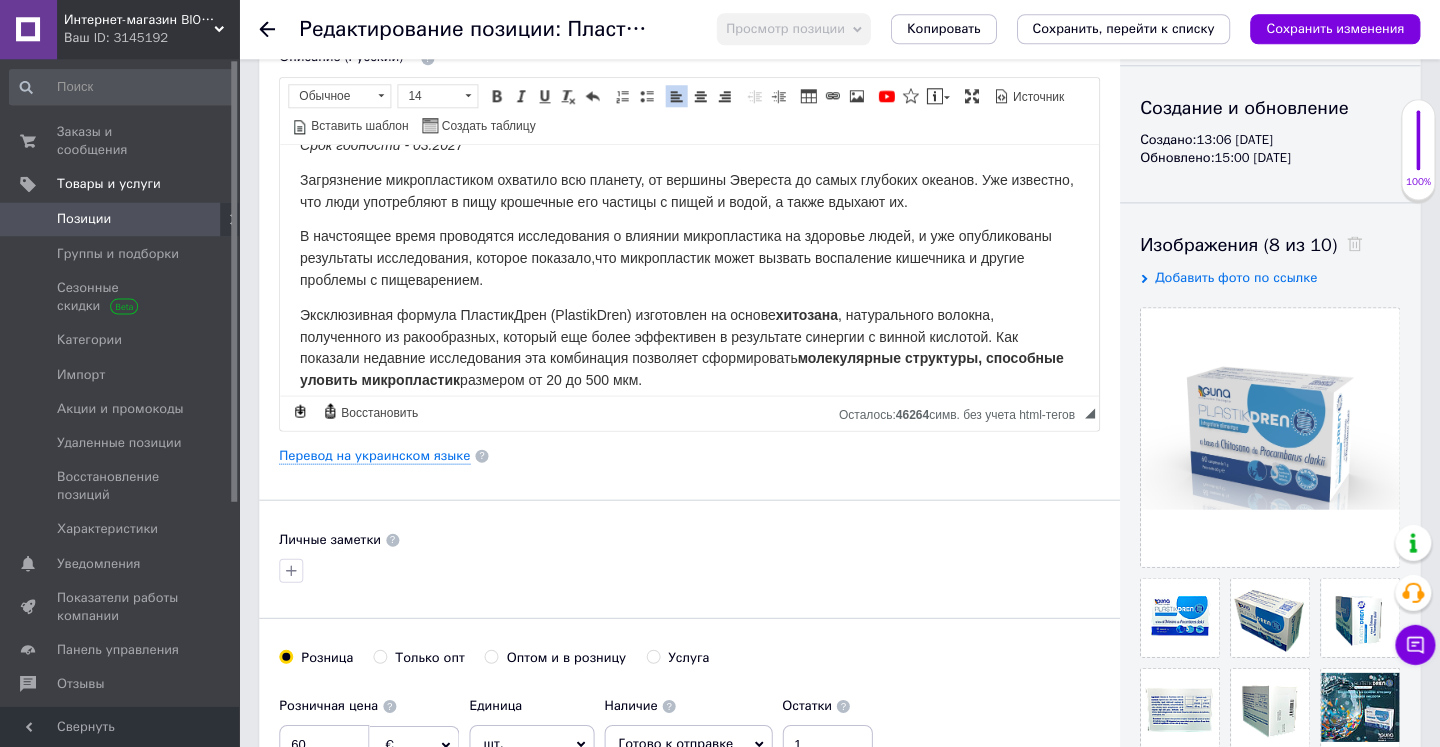 scroll, scrollTop: 247, scrollLeft: 0, axis: vertical 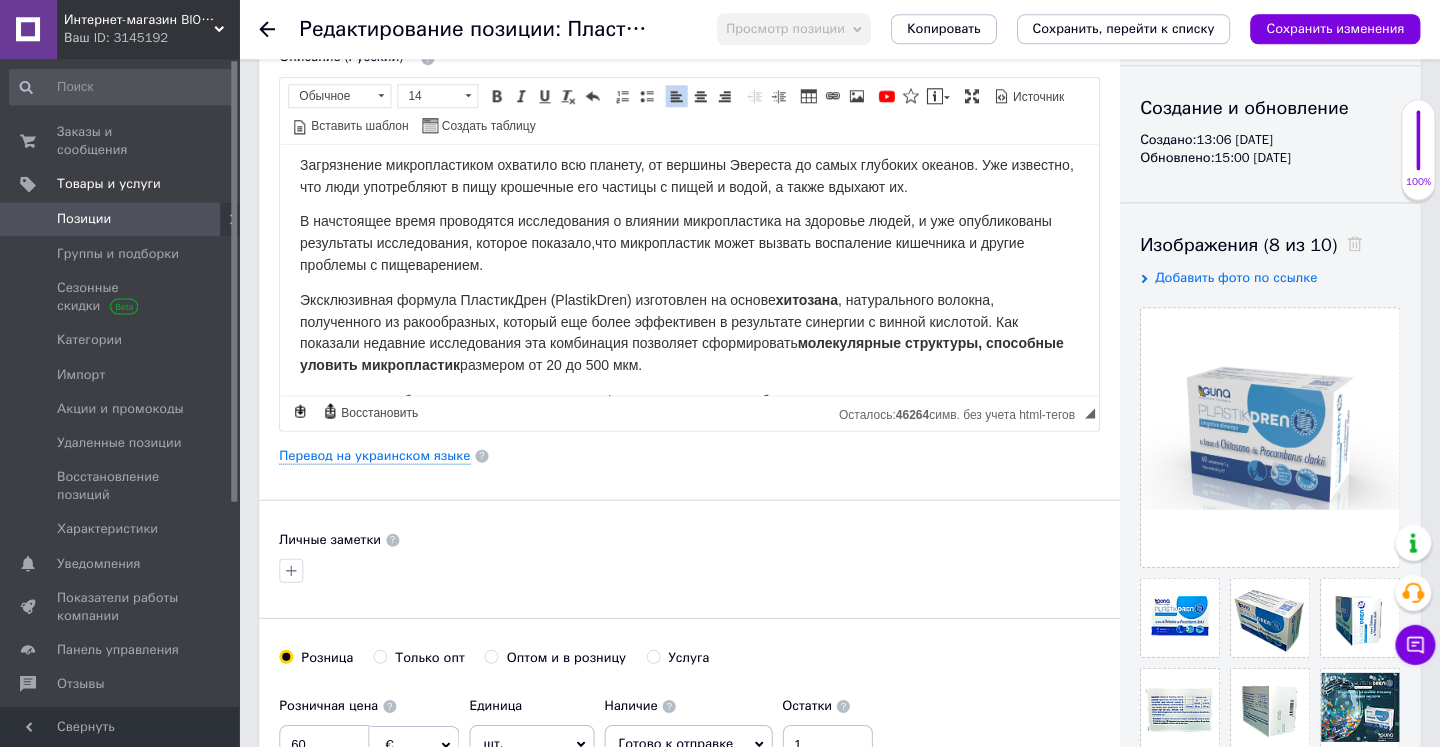 click on ", натурального волокна, полученного из ракообразных, который еще более эффективен в результате синергии с винной кислотой. К" at bounding box center [652, 310] 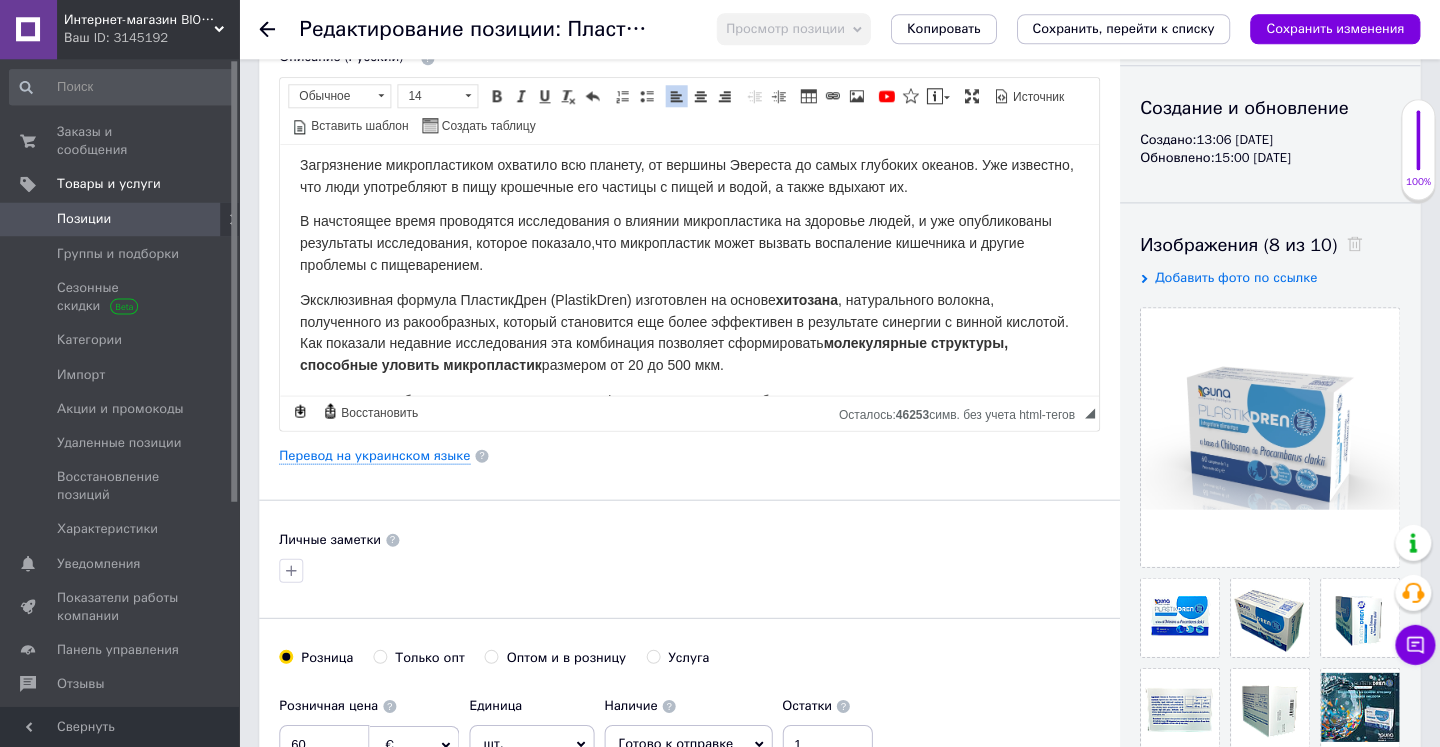 click on "ак показали недавние исследования э та комбинация позволяет сформировать" at bounding box center [565, 342] 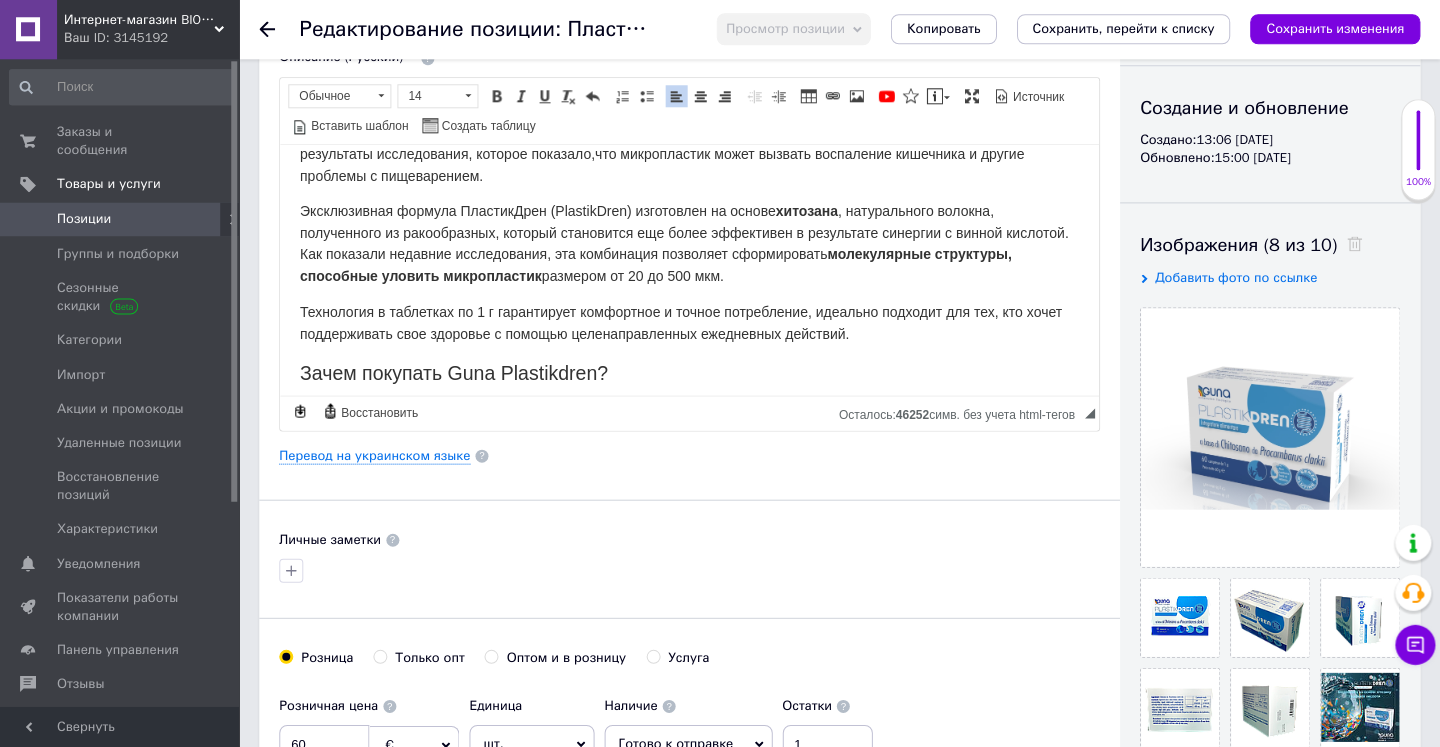 scroll, scrollTop: 342, scrollLeft: 0, axis: vertical 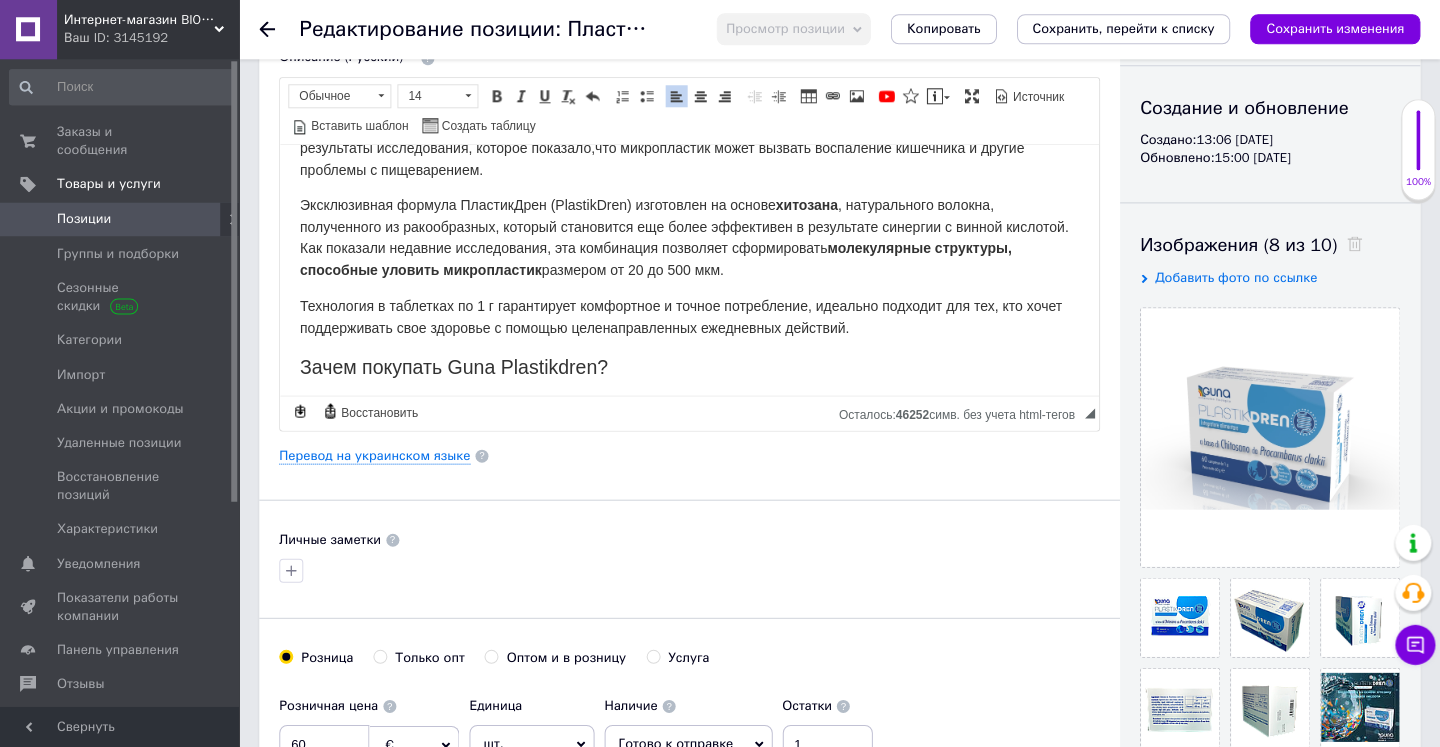 click on "Эксклюзивная формула ПластикДрен (PlastikDren) изготовлен на основе  хитозана , натурального волокна, полученного из ракообразных, который становится еще более эффективен в результате синергии с винной кислотой. К ак показали недавние исследования, э та комбинация позволяет сформировать  молекулярные структуры, способные уловить микропластик  размером от 20 до 500 мкм." at bounding box center (689, 237) 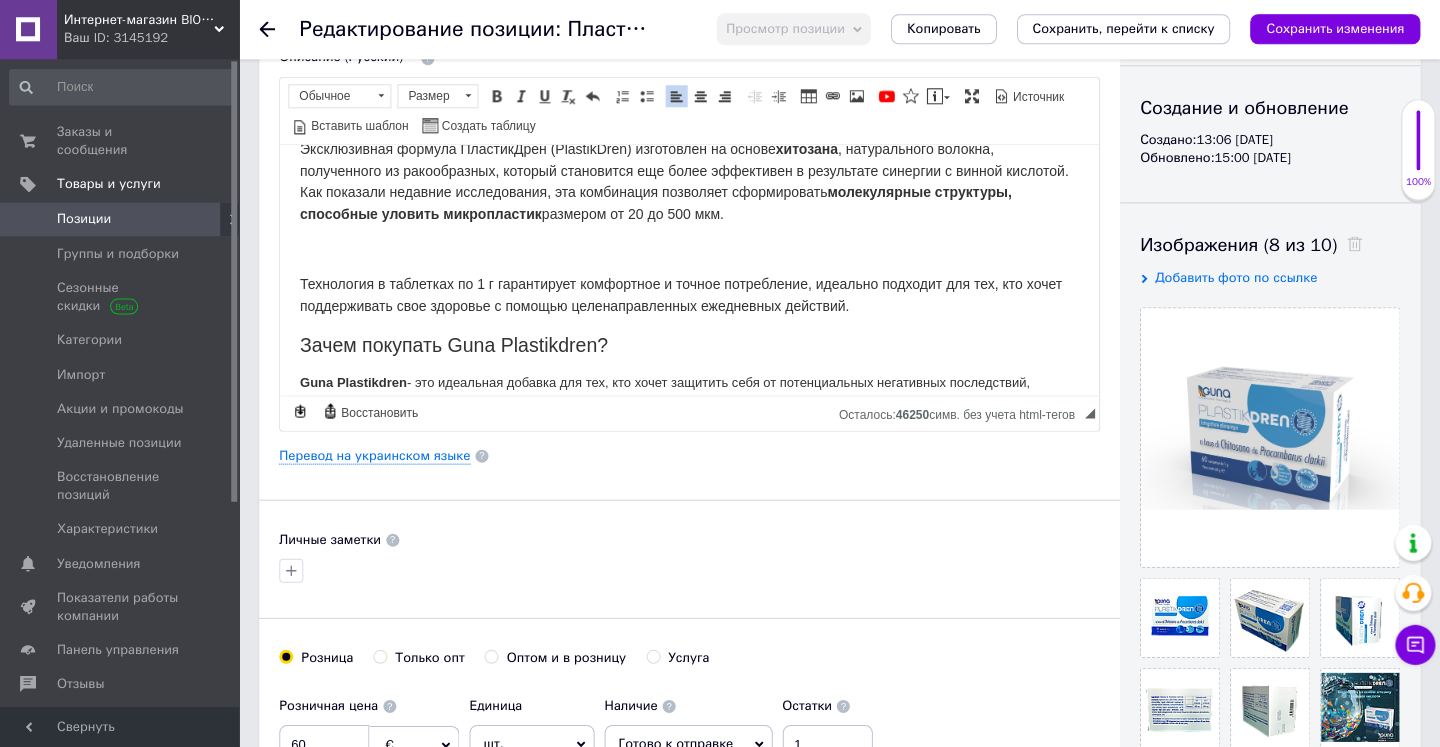 scroll, scrollTop: 390, scrollLeft: 0, axis: vertical 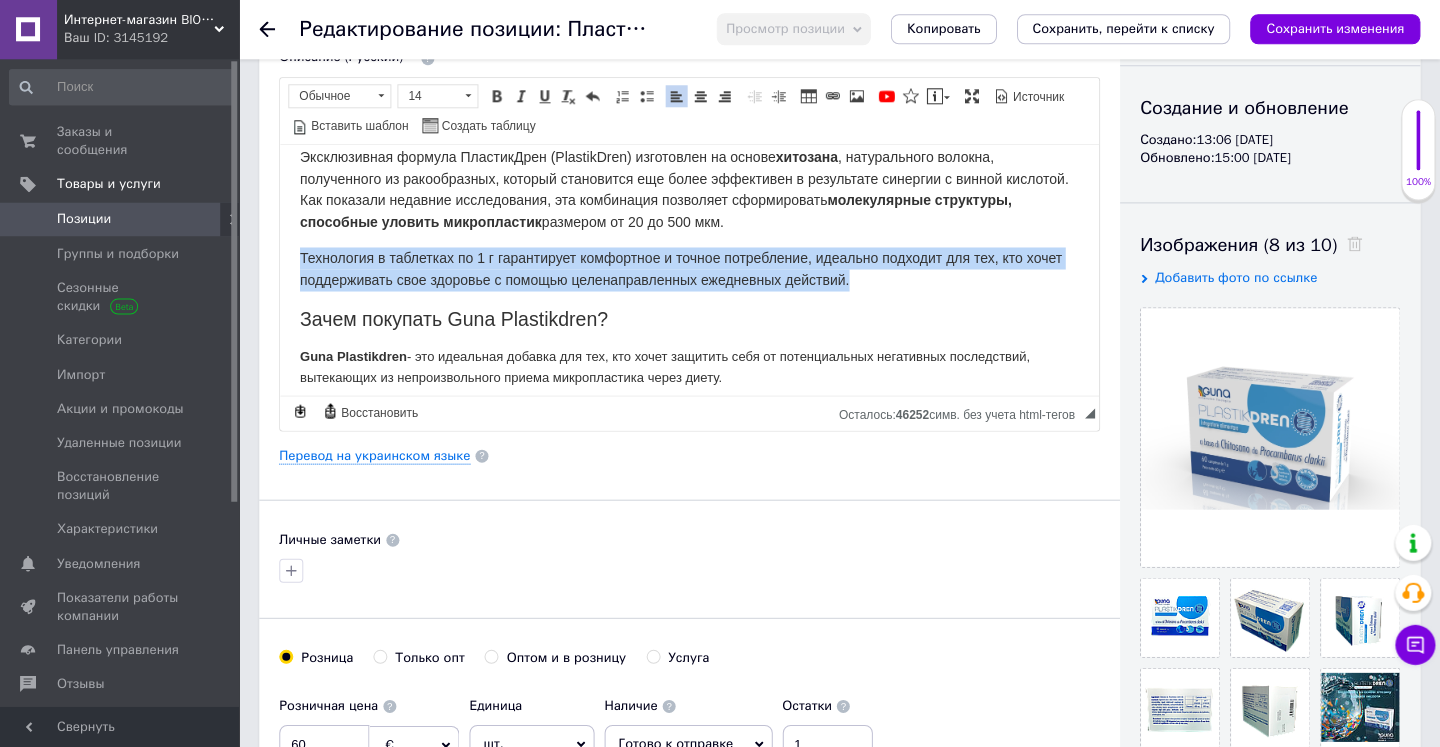 drag, startPoint x: 299, startPoint y: 235, endPoint x: 932, endPoint y: 265, distance: 633.7105 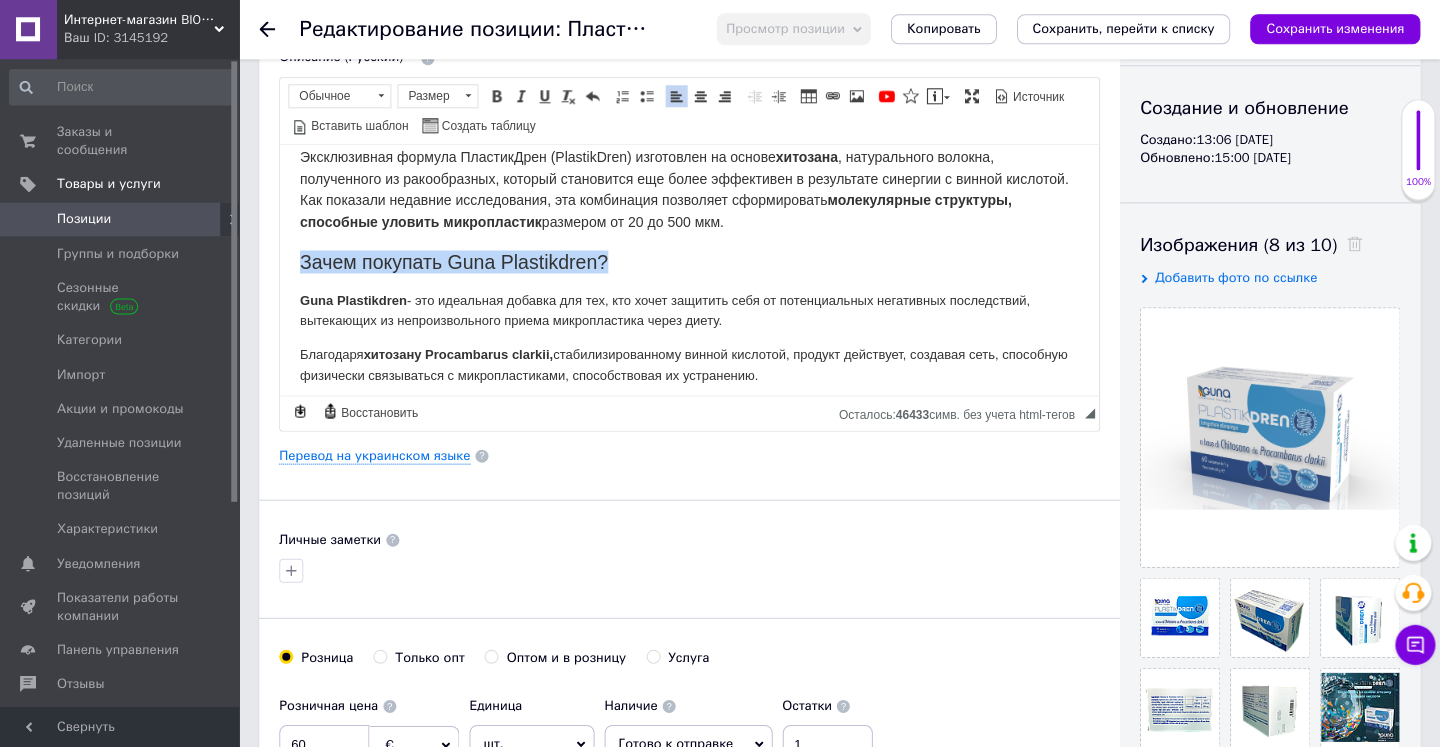 drag, startPoint x: 301, startPoint y: 248, endPoint x: 632, endPoint y: 243, distance: 331.03775 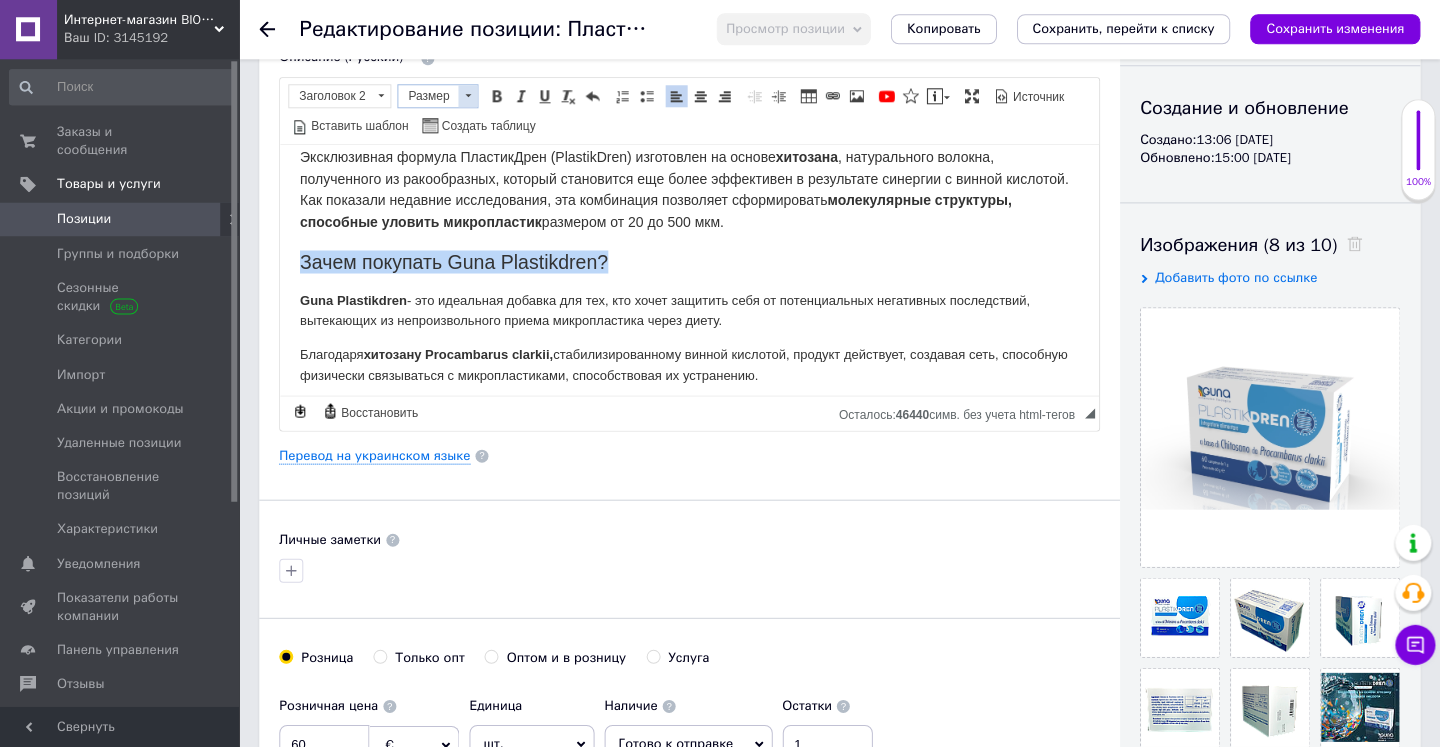click at bounding box center (468, 97) 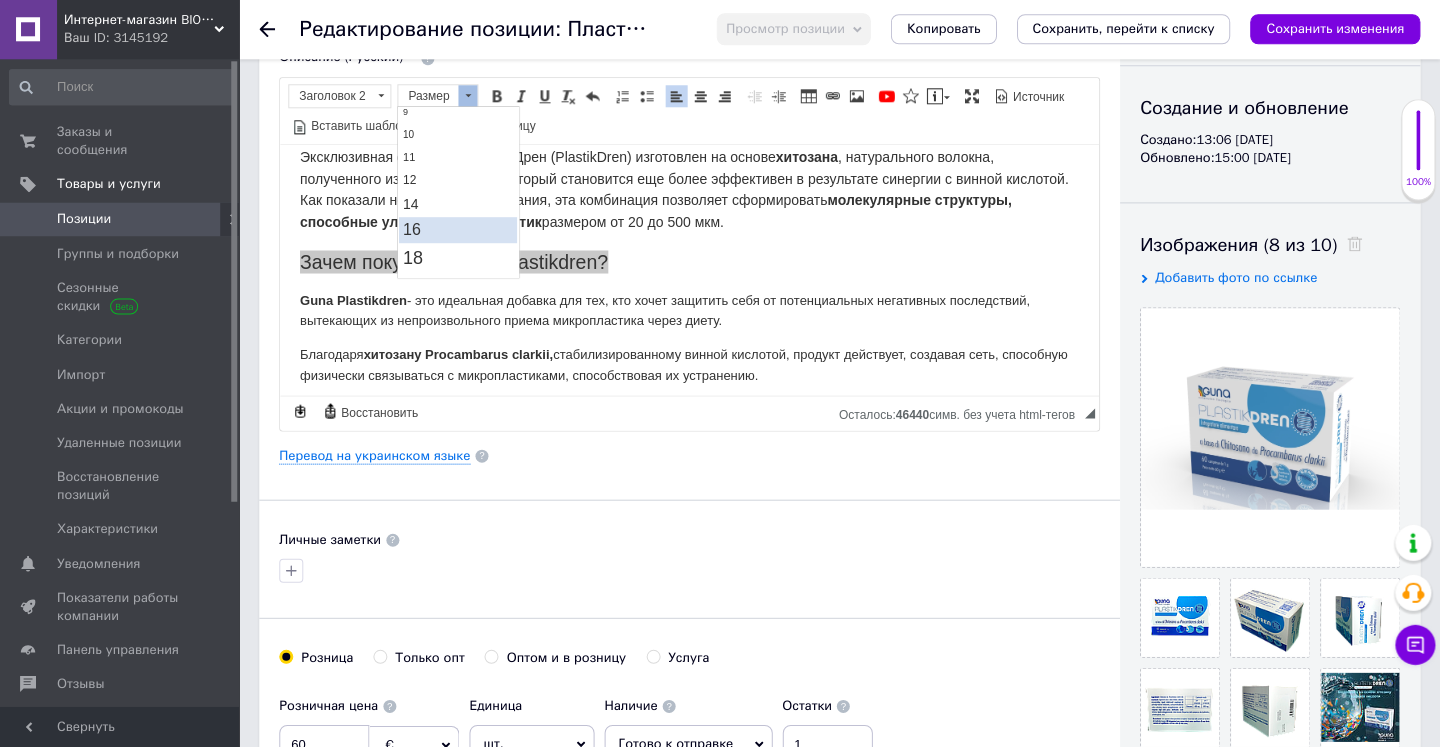 scroll, scrollTop: 85, scrollLeft: 0, axis: vertical 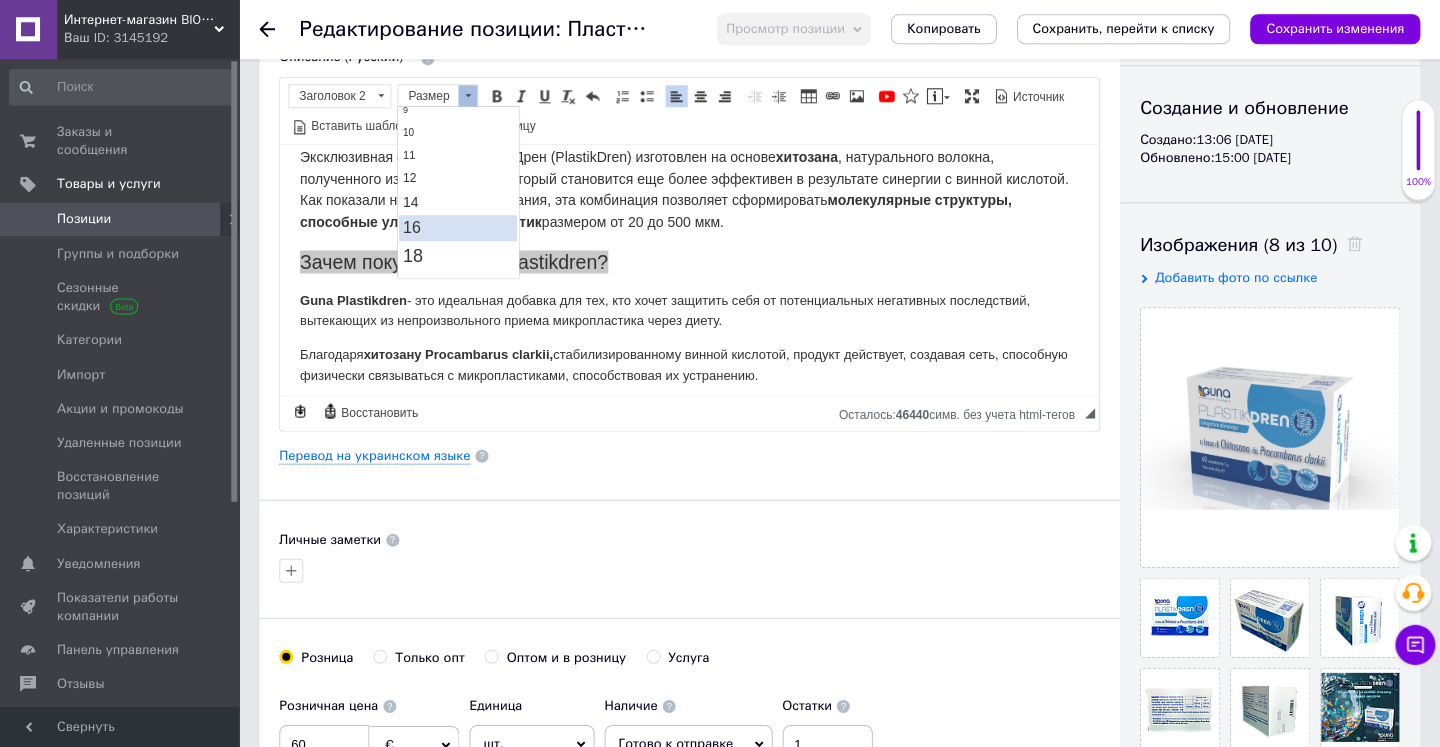click on "16" at bounding box center [458, 228] 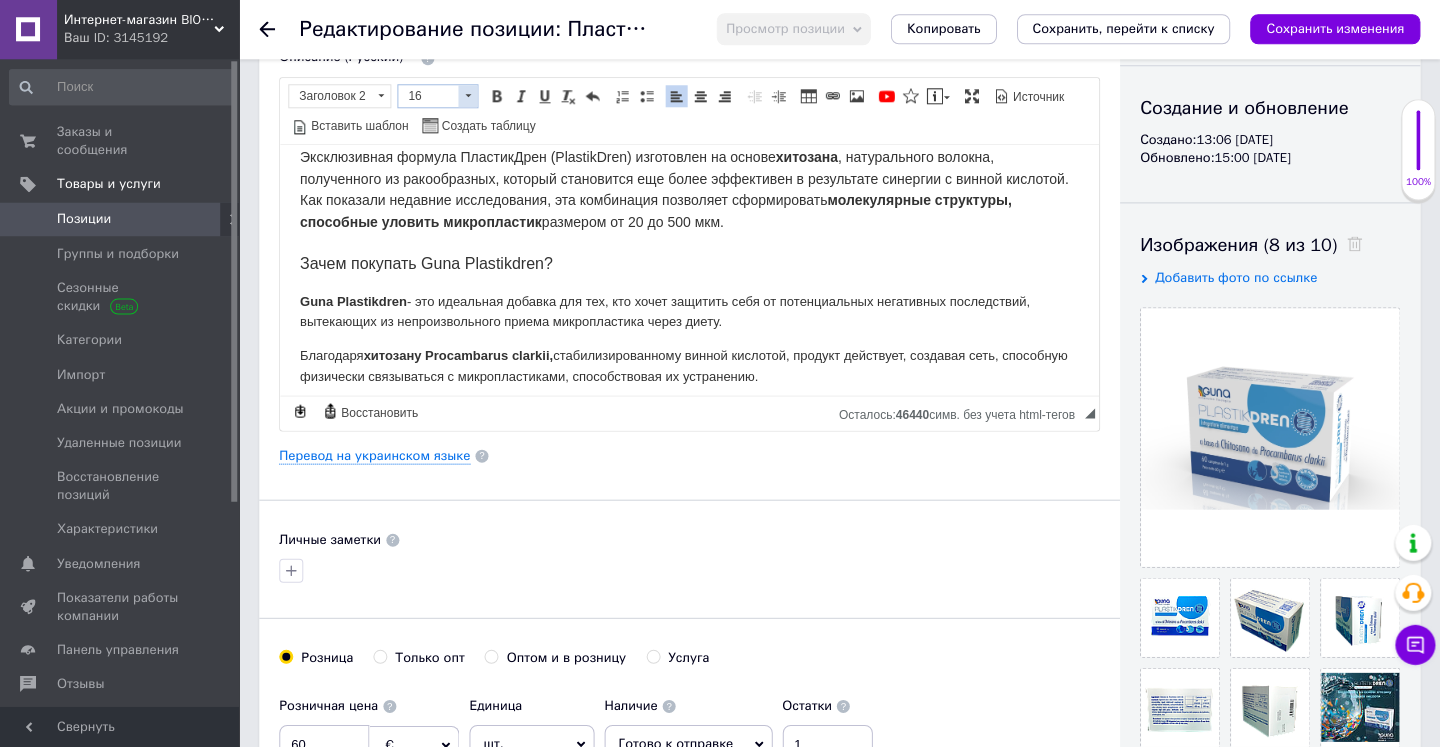 click at bounding box center [468, 97] 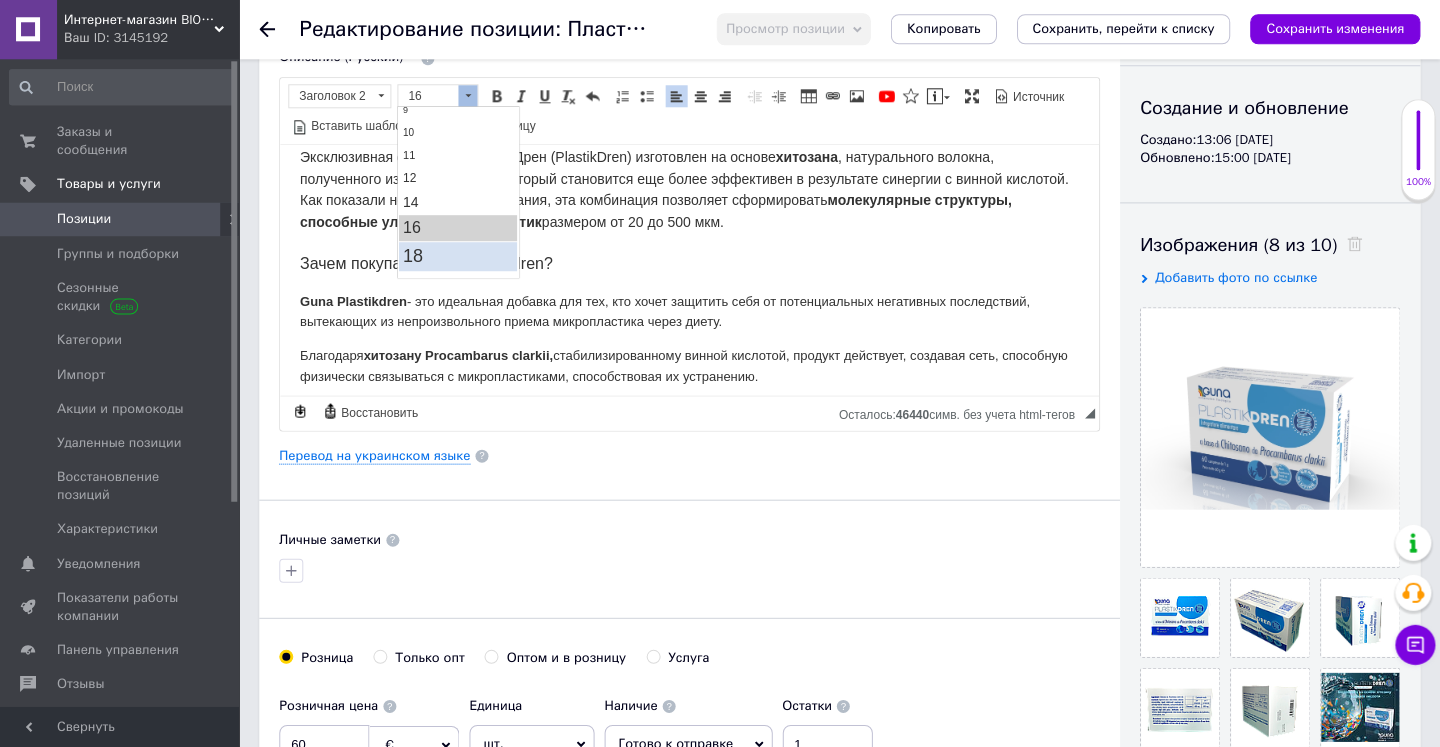 click on "18" at bounding box center (458, 256) 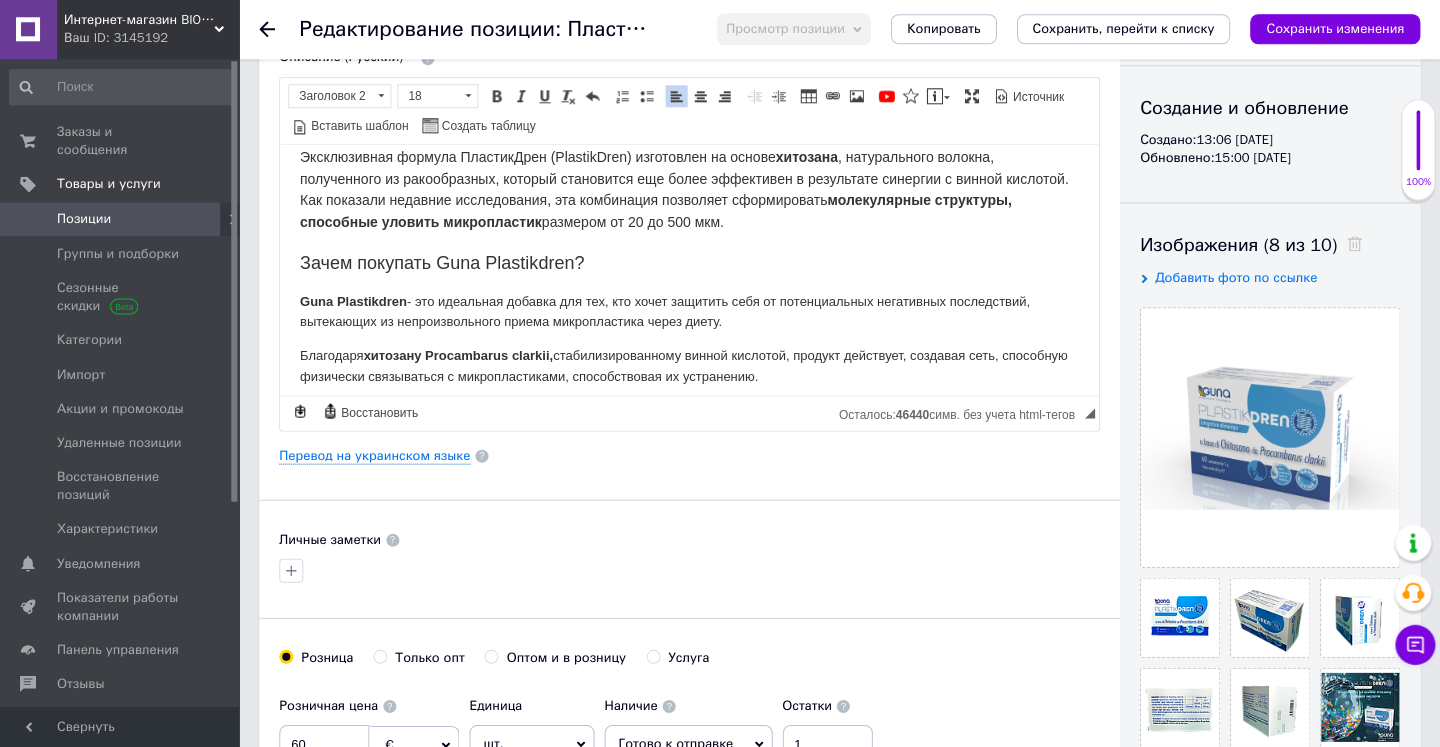 click on "Зачем покупать Guna Plastikdren?" at bounding box center [689, 261] 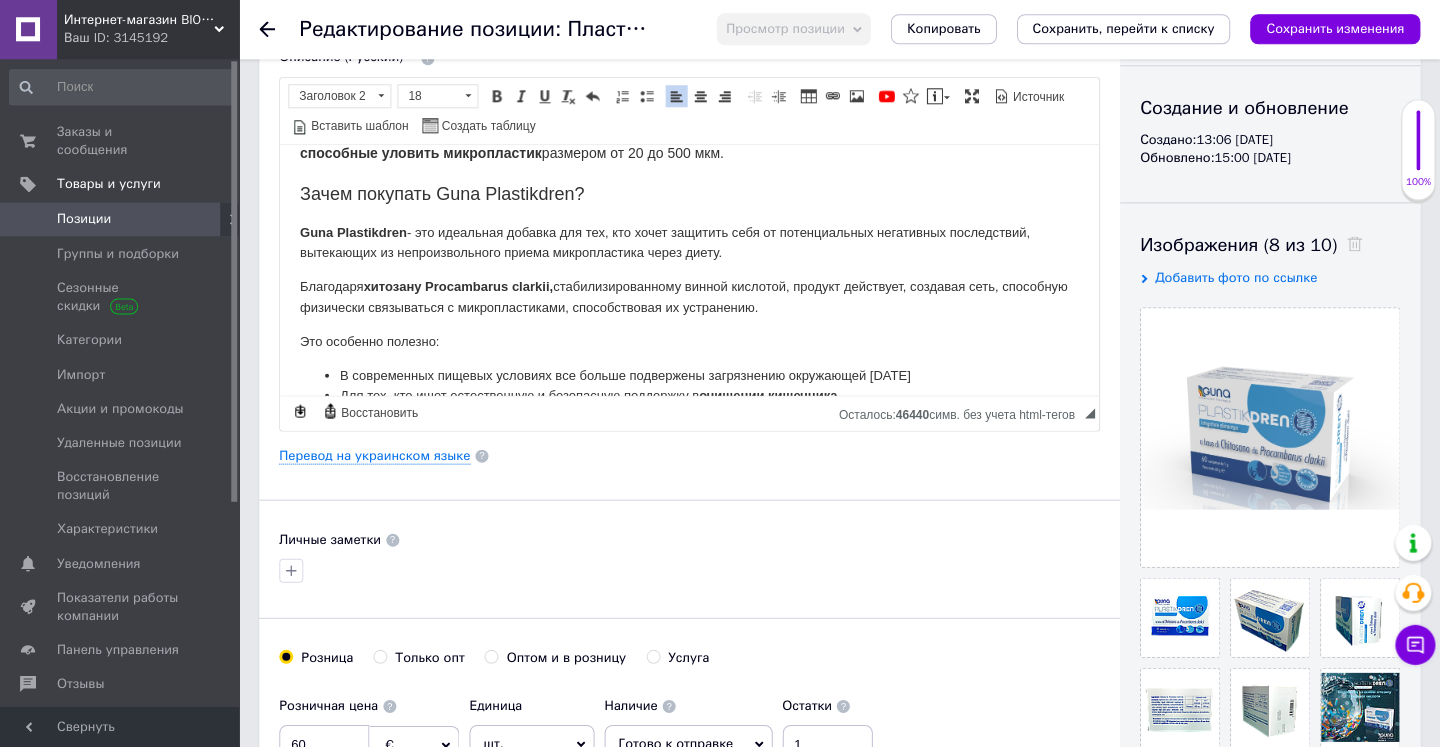 scroll, scrollTop: 463, scrollLeft: 0, axis: vertical 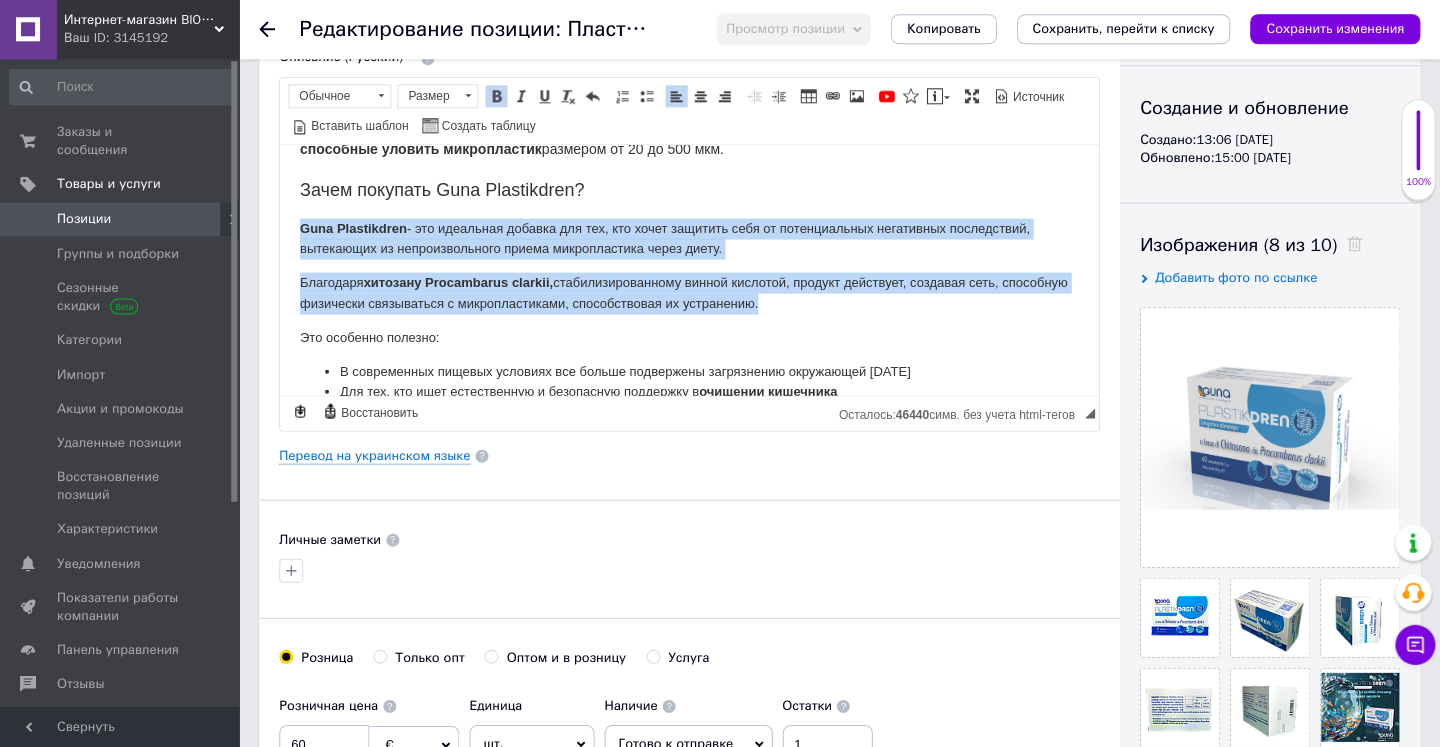 drag, startPoint x: 295, startPoint y: 206, endPoint x: 860, endPoint y: 286, distance: 570.6356 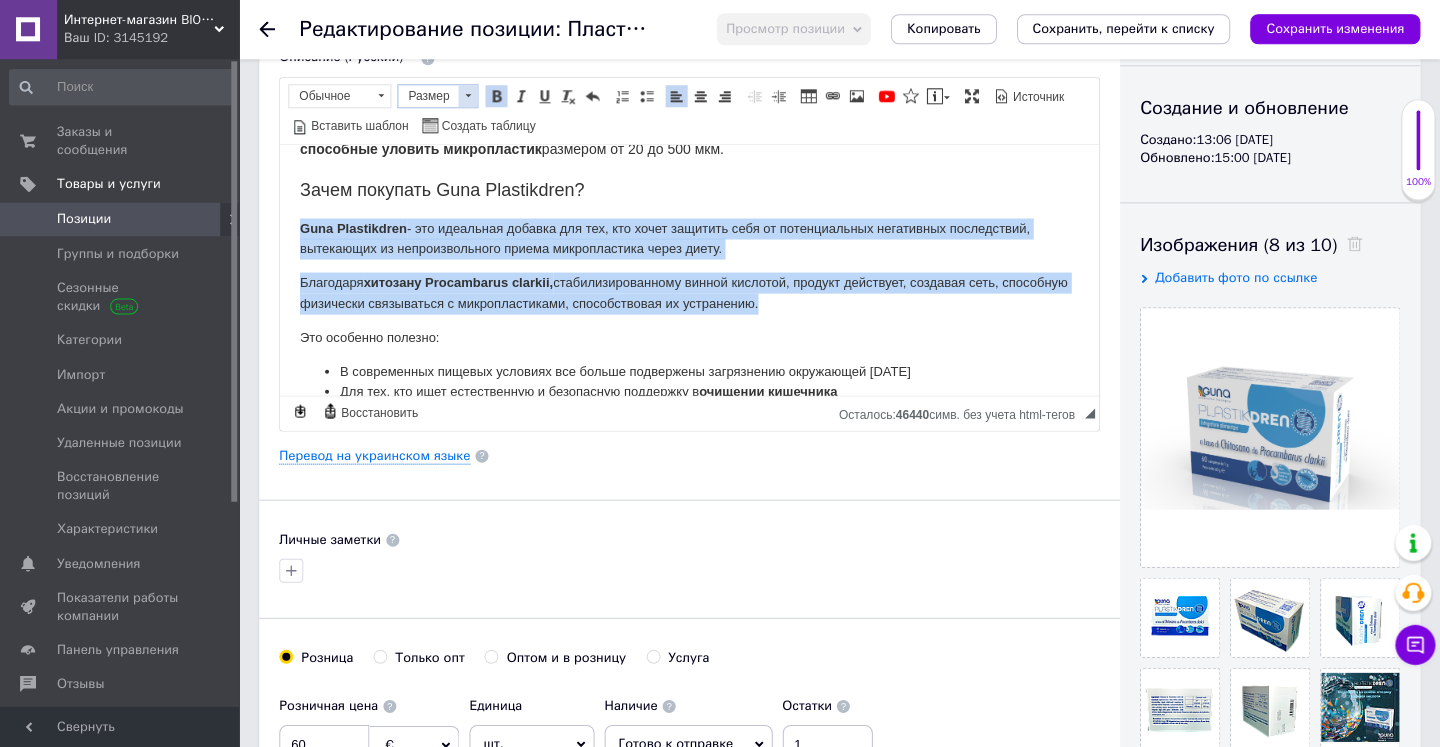 click at bounding box center (469, 96) 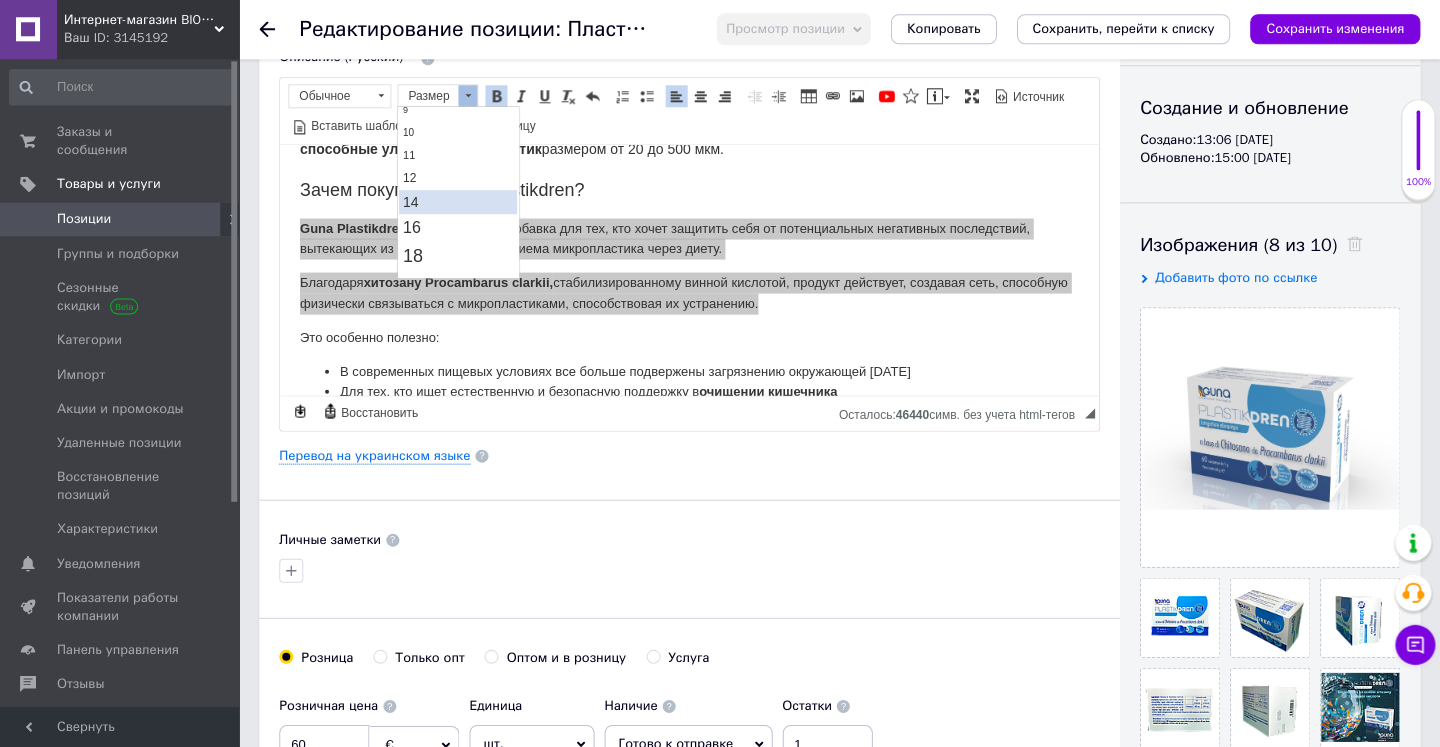 click on "14" at bounding box center [458, 202] 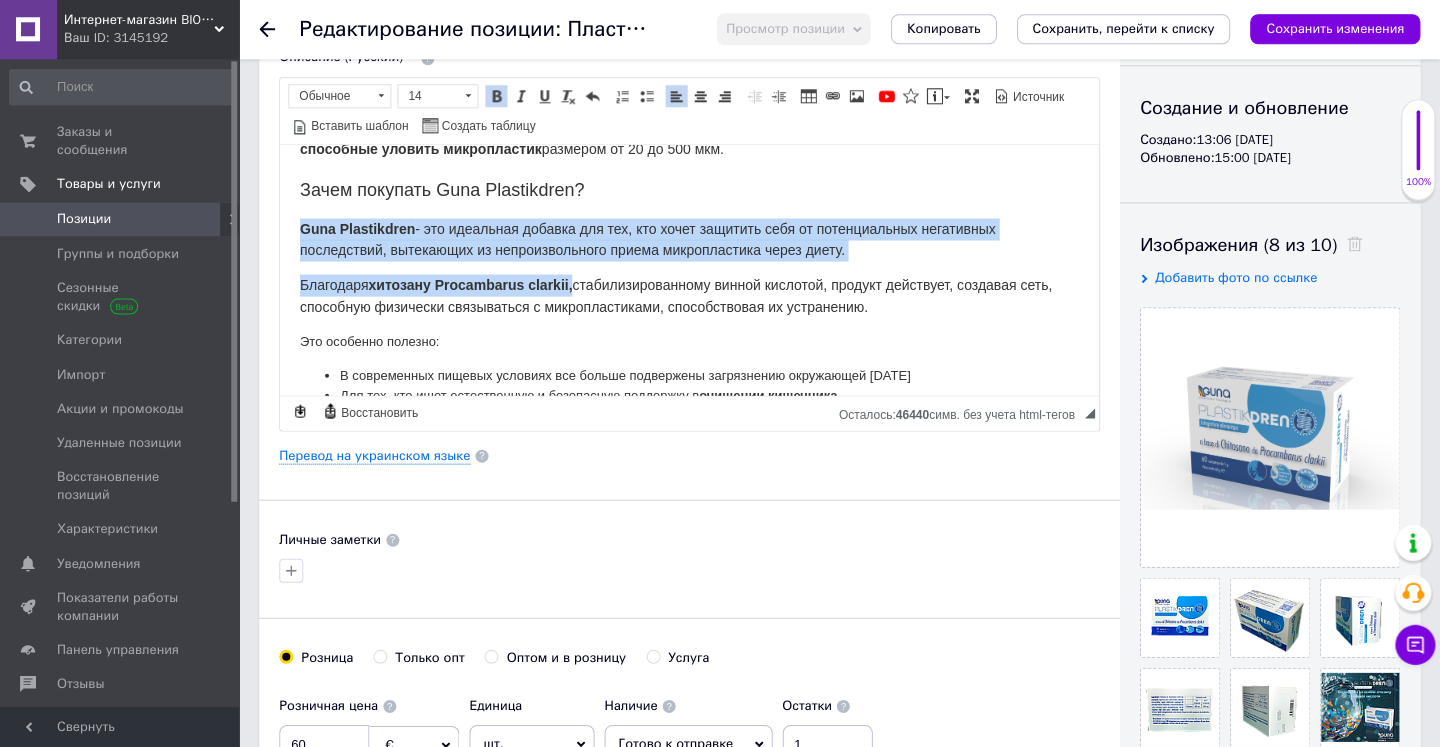 click on "Guna Plastikdren  - это идеальная добавка для тех, кто хочет защитить себя от потенциальных негативных последствий, вытекающих из непроизвольного приема микропластика через диету." at bounding box center (647, 238) 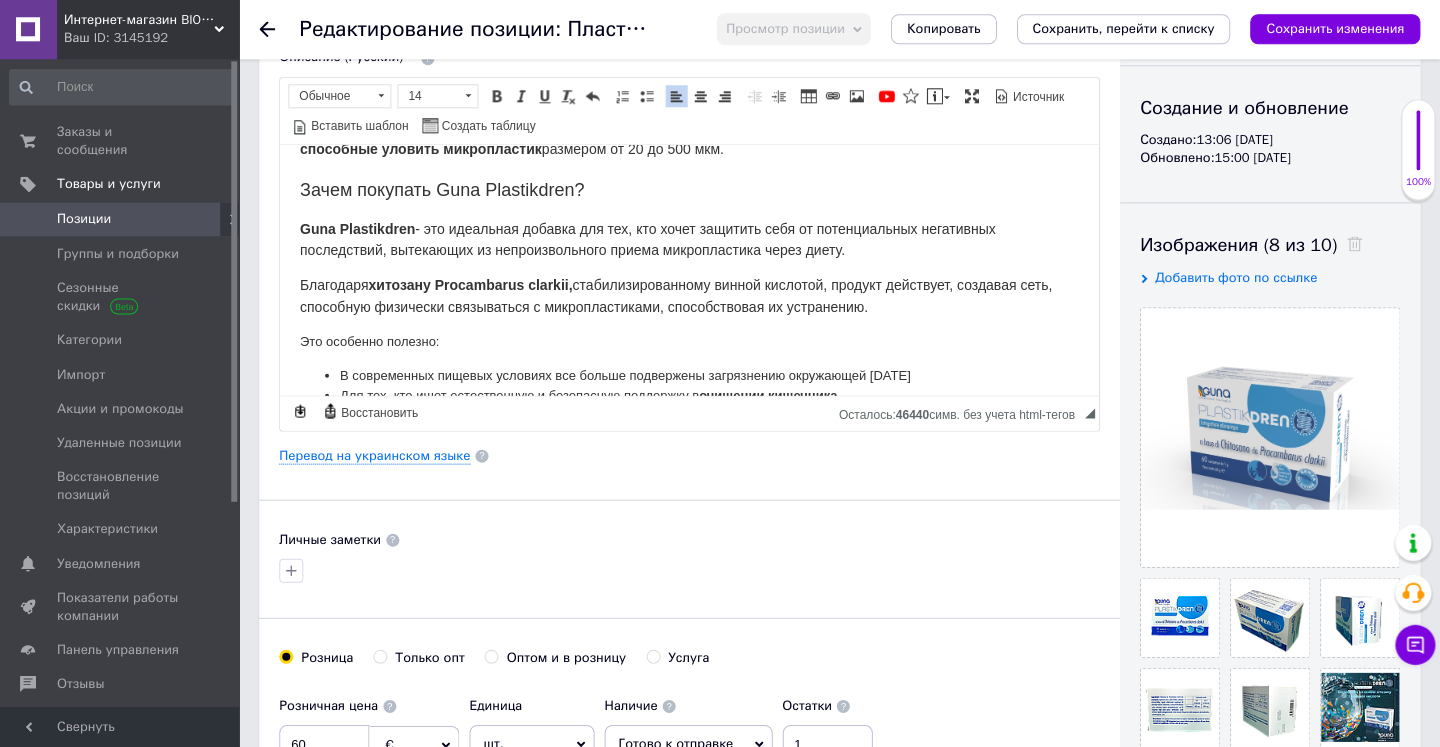 click on "хитозану Procambarus clarkii," at bounding box center (470, 283) 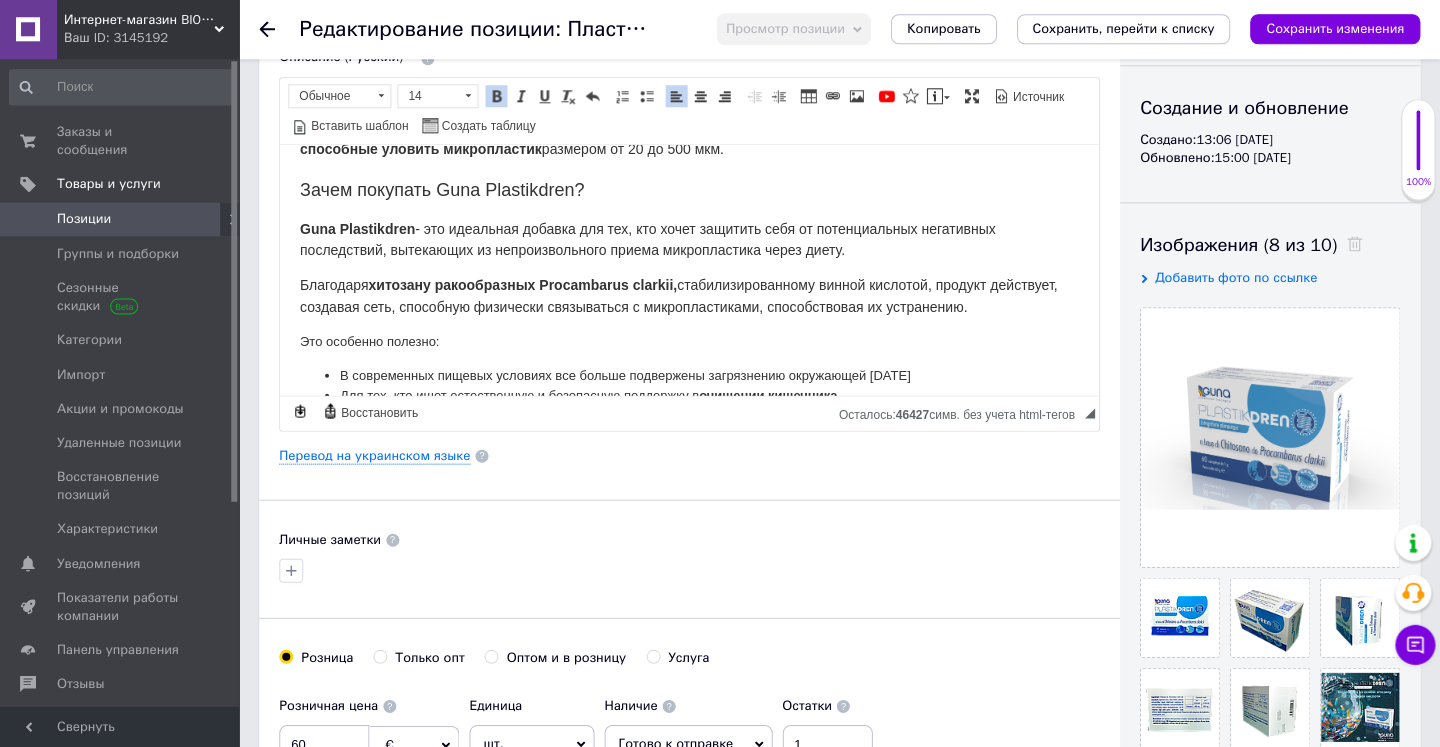 click on "Благодаря  хитозану ракообразных Procambarus clarkii,  стабилизированному винной кислотой, продукт действует, создавая сеть, способную физически связываться с микропластиками, способствовая их устранению." at bounding box center [678, 294] 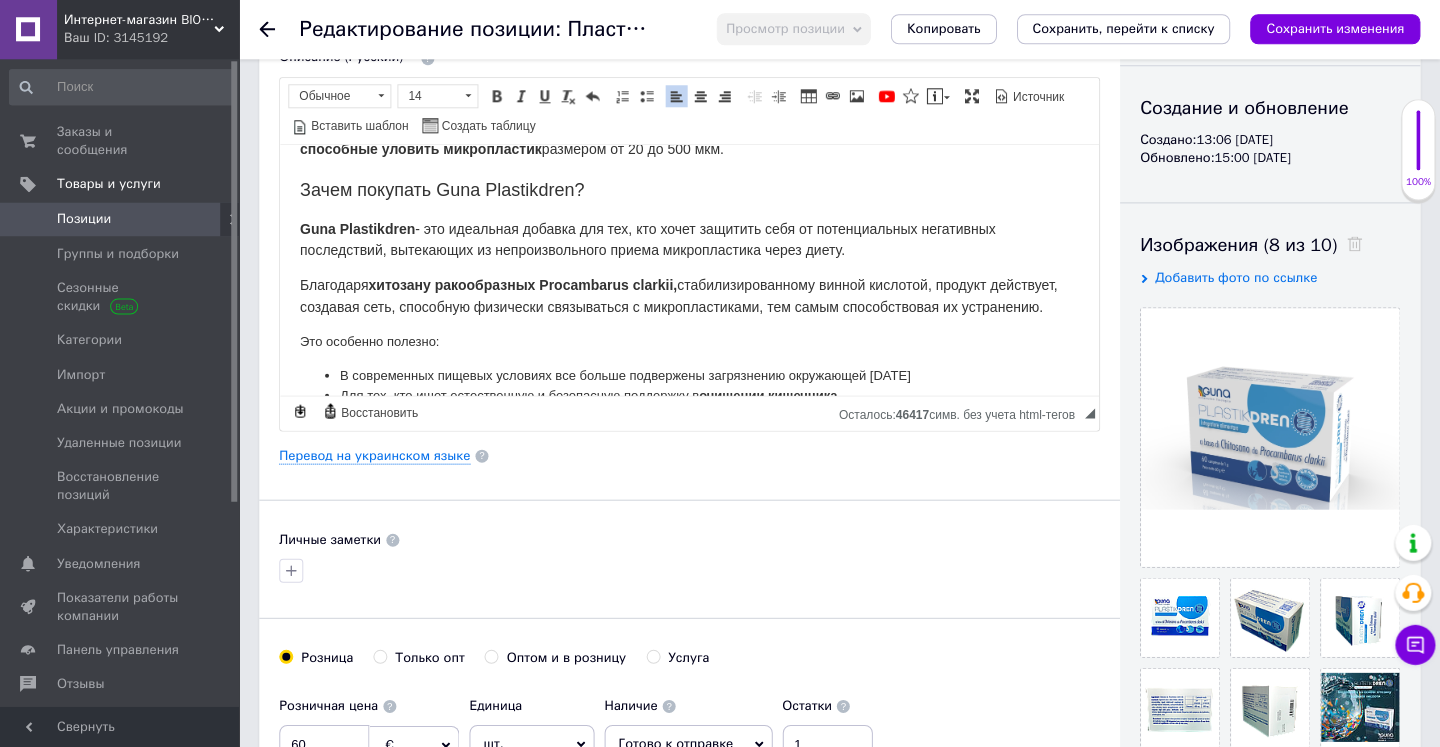click on "стабилизированному винной кислотой, продукт действует, создавая сеть, способную физически связываться с микропластиками, тем самым способствовая их устранению." at bounding box center [678, 294] 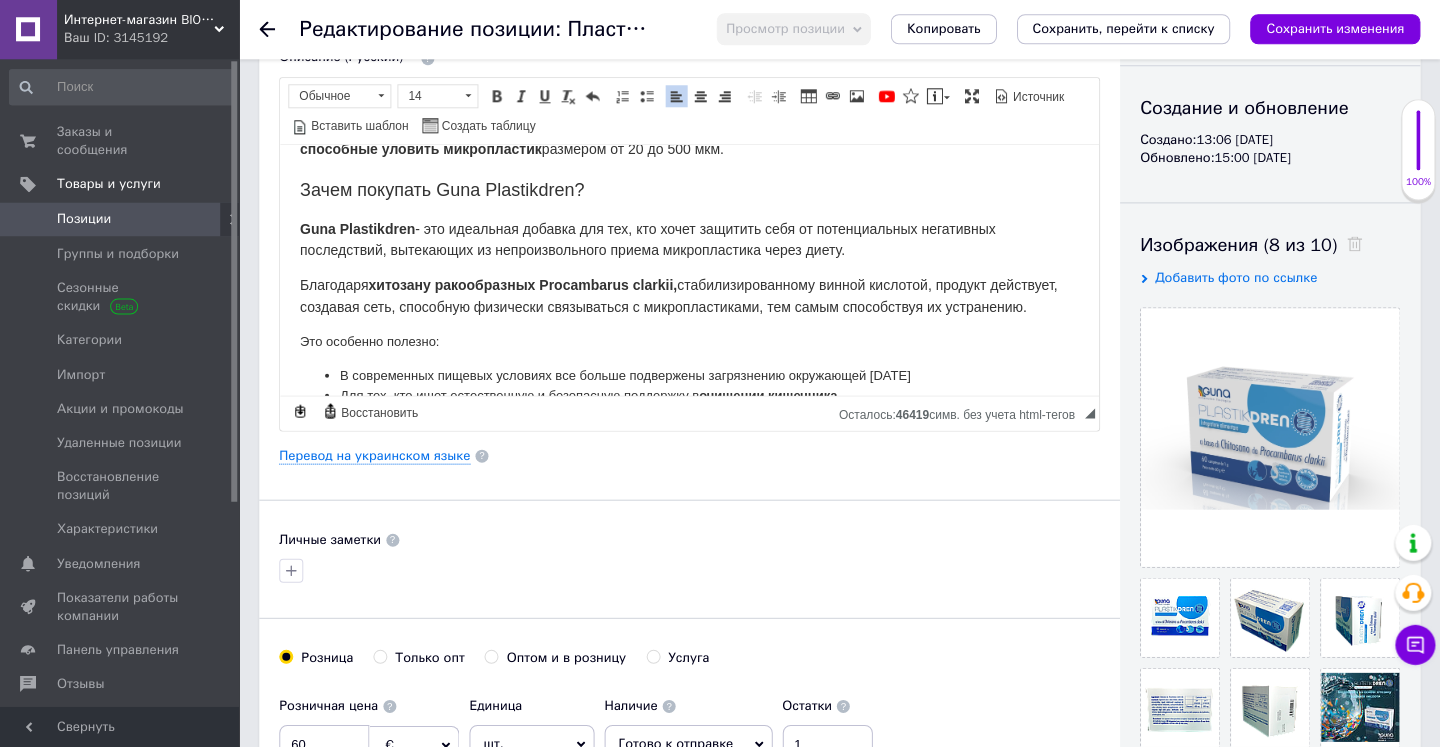 click on "Благодаря  хитозану ракообразных Procambarus clarkii,  стабилизированному винной кислотой, продукт действует, создавая сеть, способную физически связываться с микропластиками, тем самым способствуя их устранению." at bounding box center (689, 295) 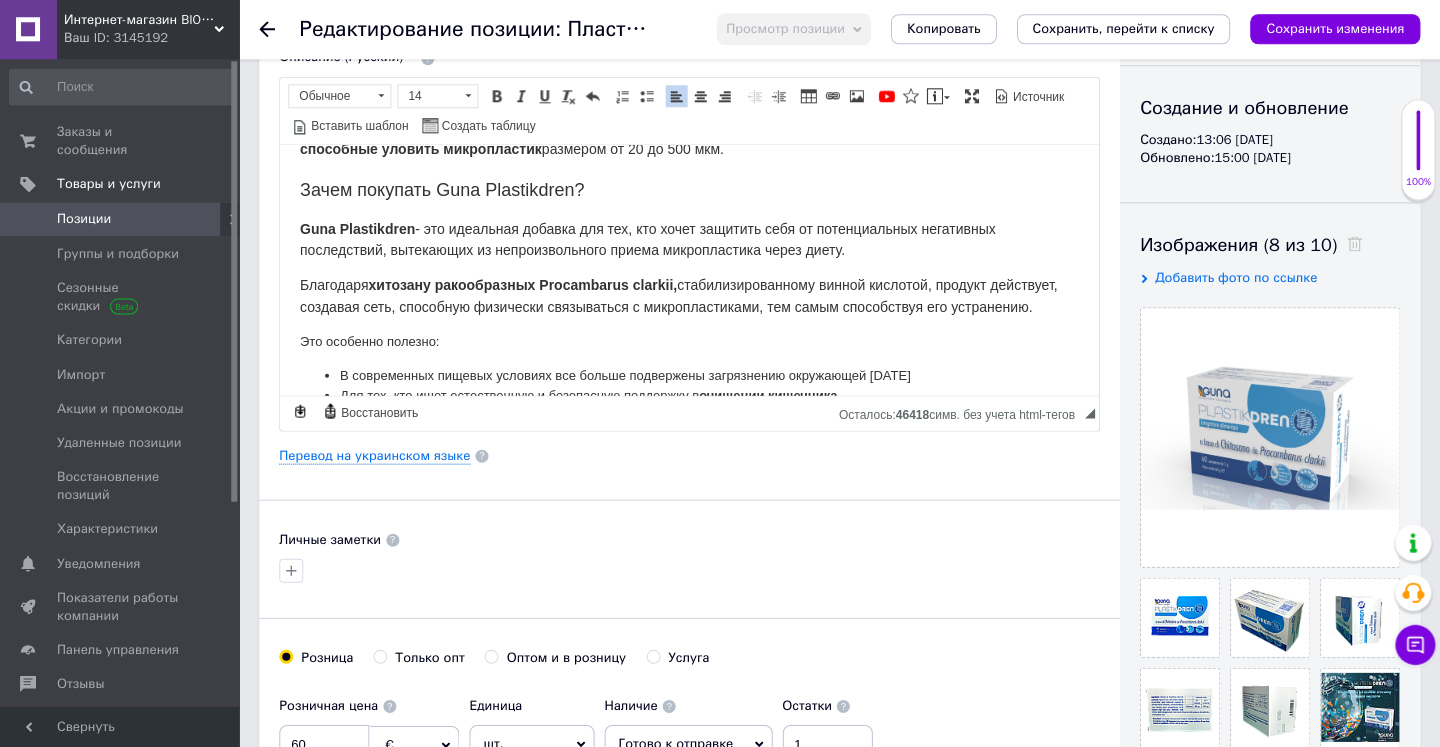 click on "хитозану ракообразных Procambarus clarkii," at bounding box center [522, 283] 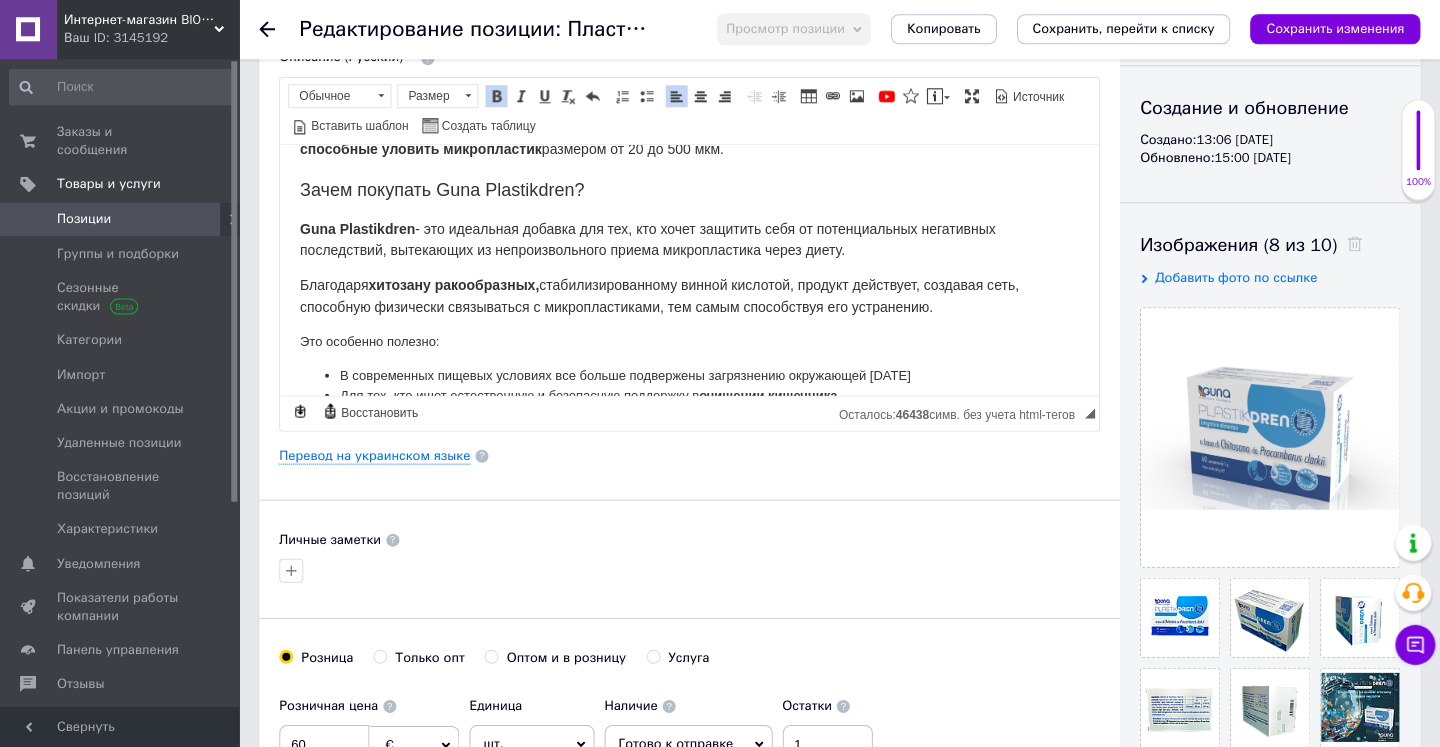 click on "стабилизированному винной кислотой, продукт действует, создавая сеть, способную физически связываться с микропластиками, тем самым способствуя его устранению." at bounding box center (659, 294) 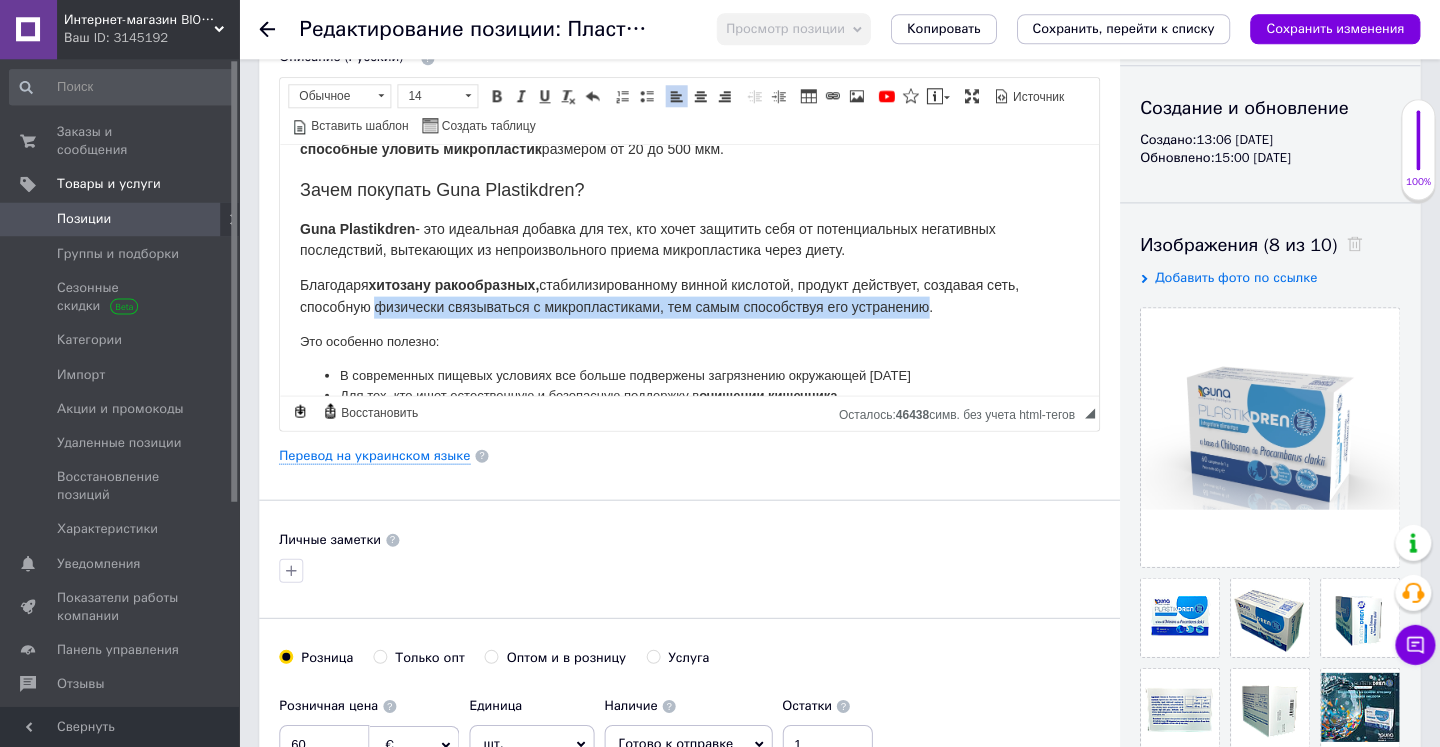drag, startPoint x: 373, startPoint y: 286, endPoint x: 944, endPoint y: 289, distance: 571.0079 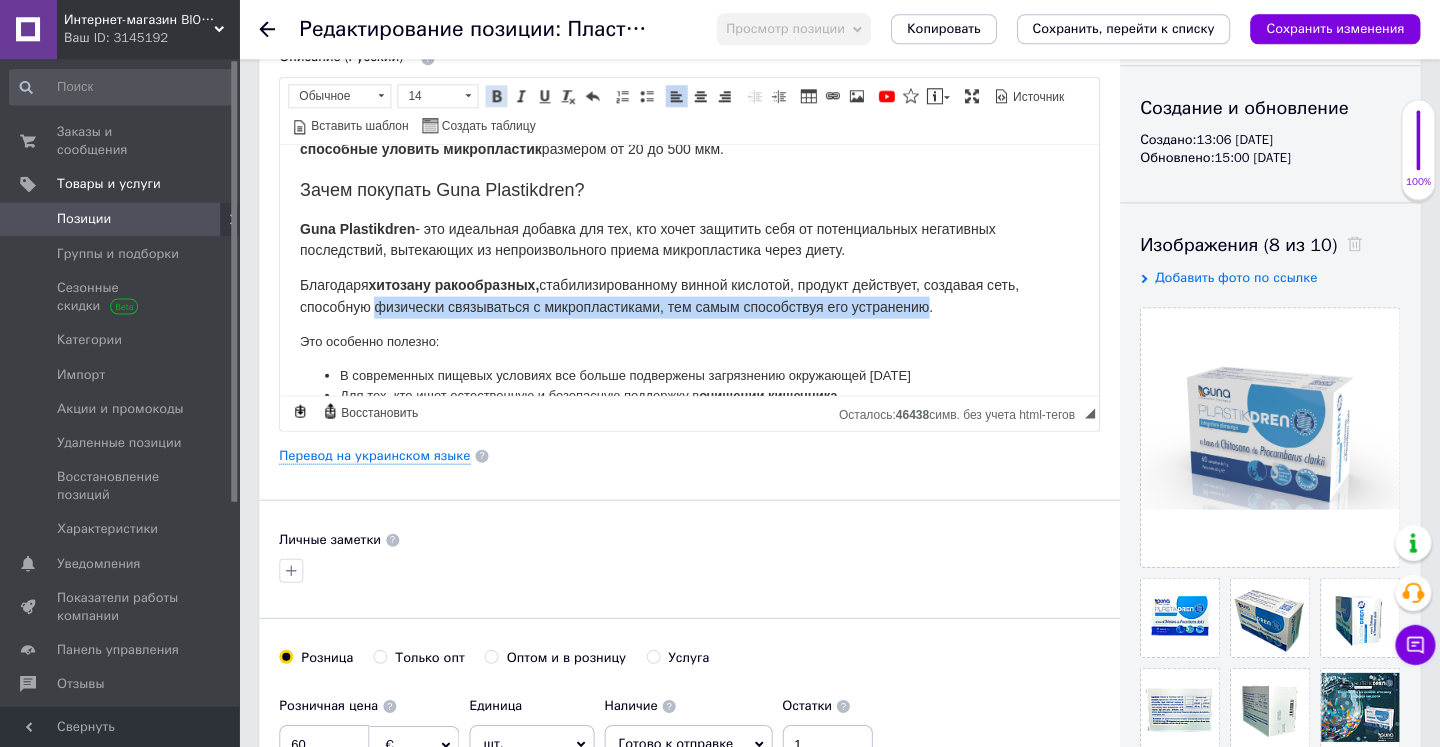 click at bounding box center [497, 97] 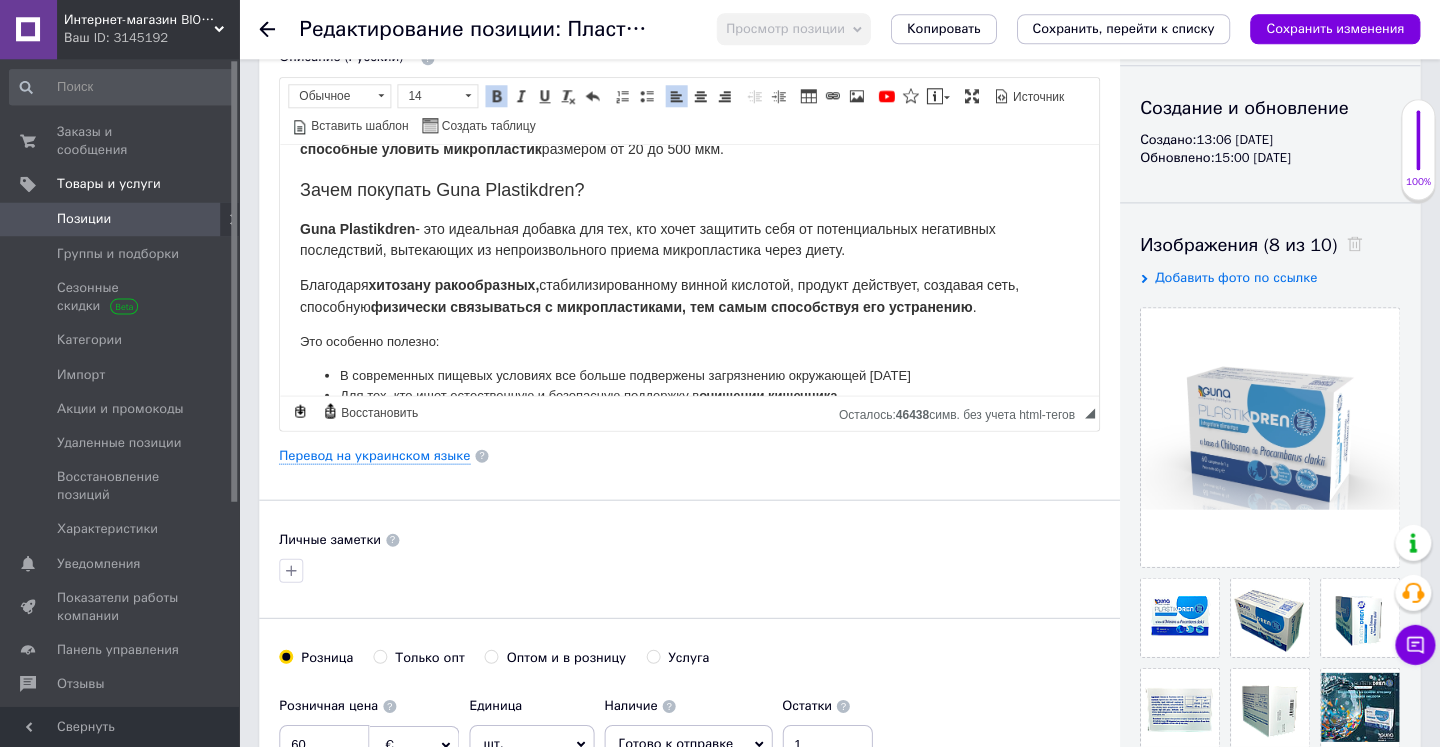 click on "Это особенно полезно:" at bounding box center [689, 340] 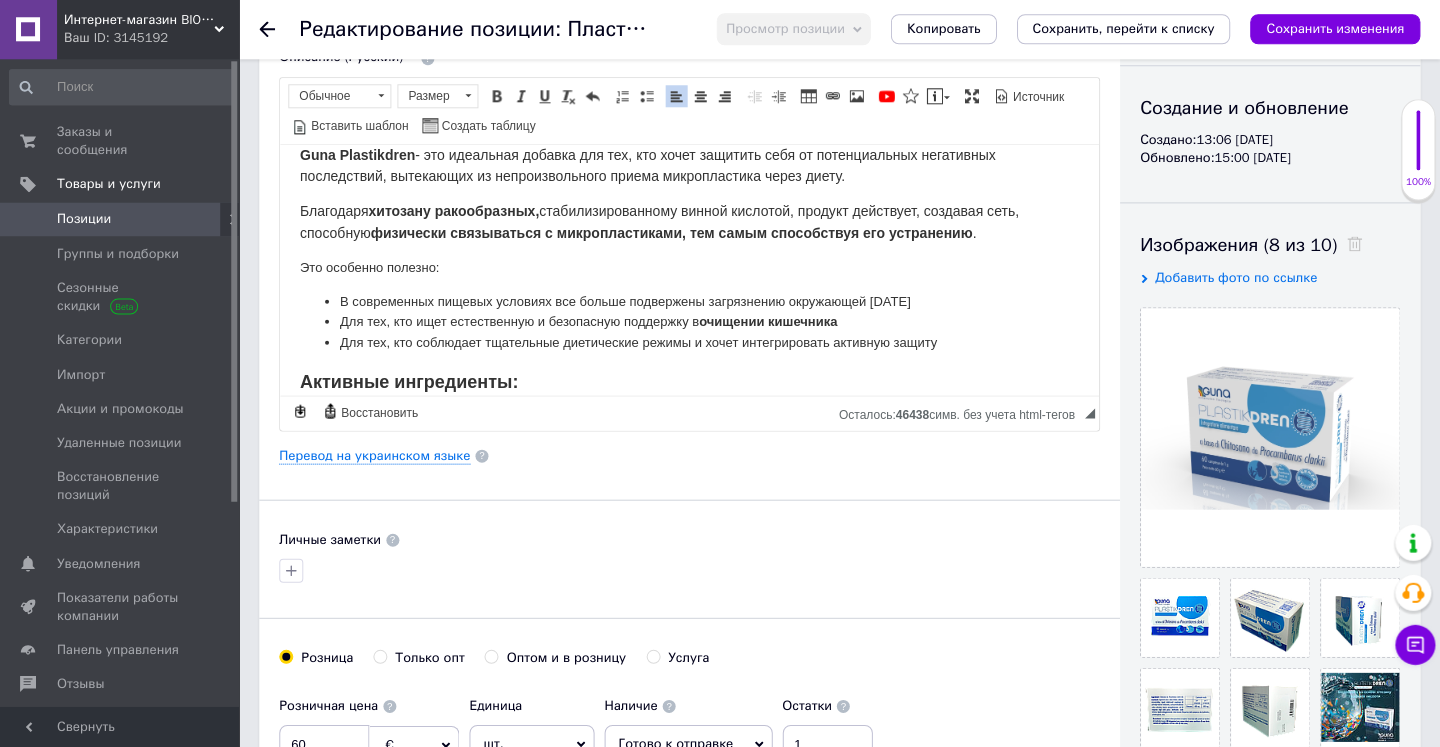 scroll, scrollTop: 539, scrollLeft: 0, axis: vertical 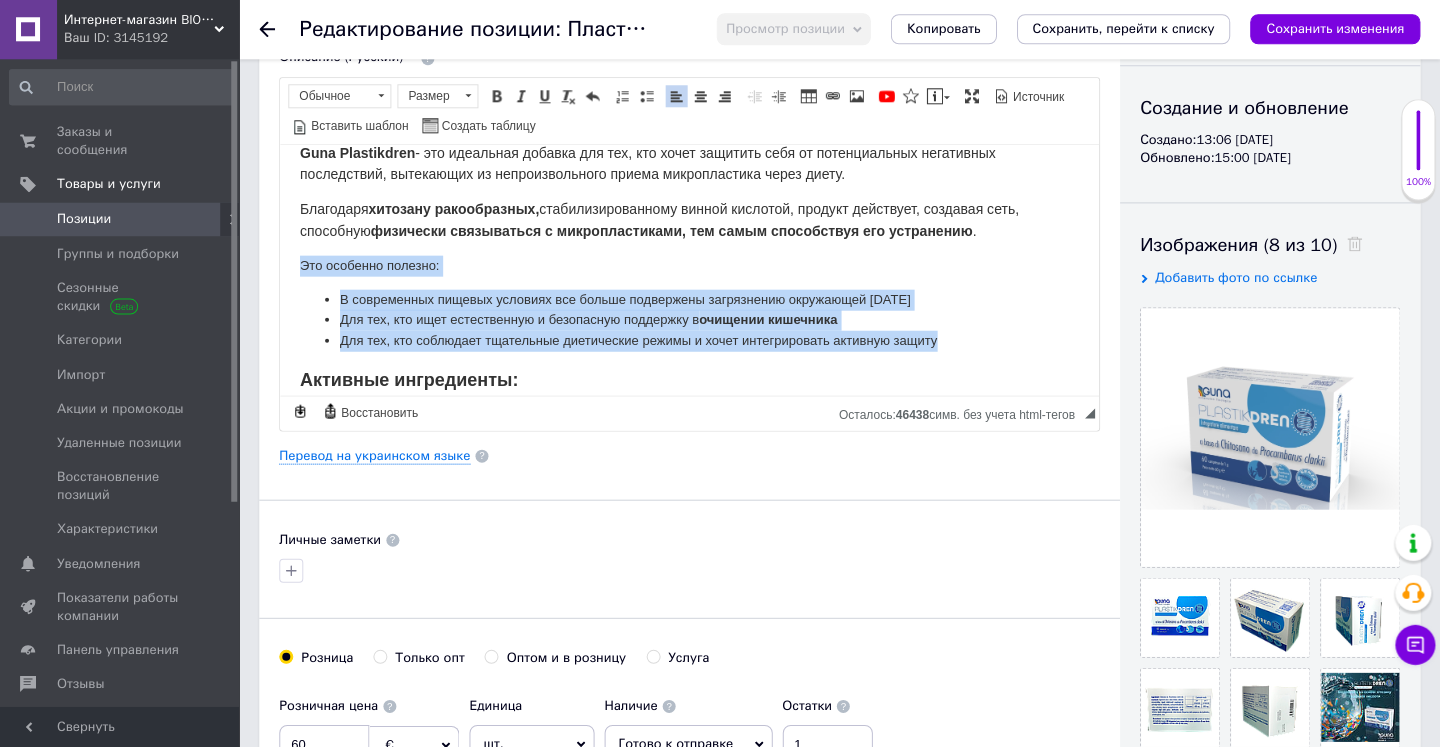 drag, startPoint x: 295, startPoint y: 240, endPoint x: 981, endPoint y: 320, distance: 690.649 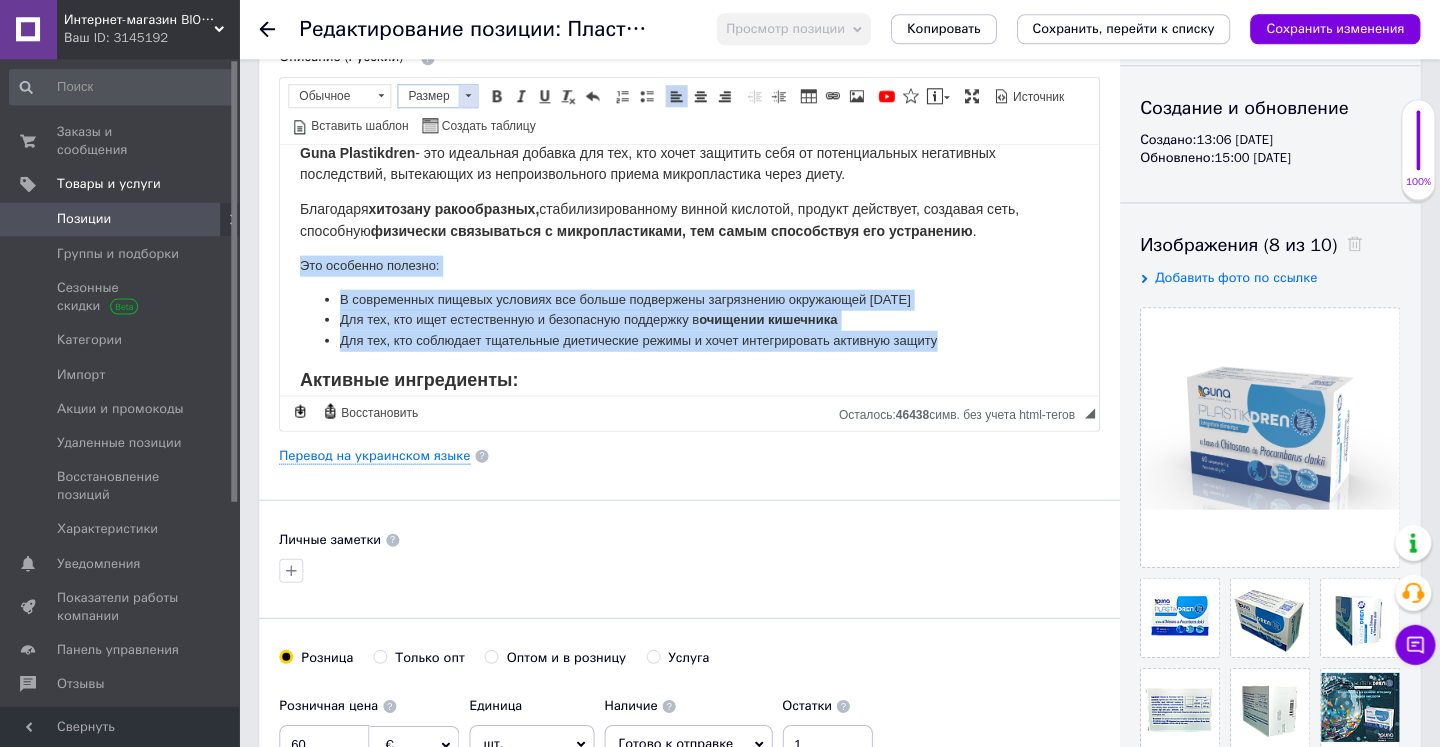 click at bounding box center [468, 97] 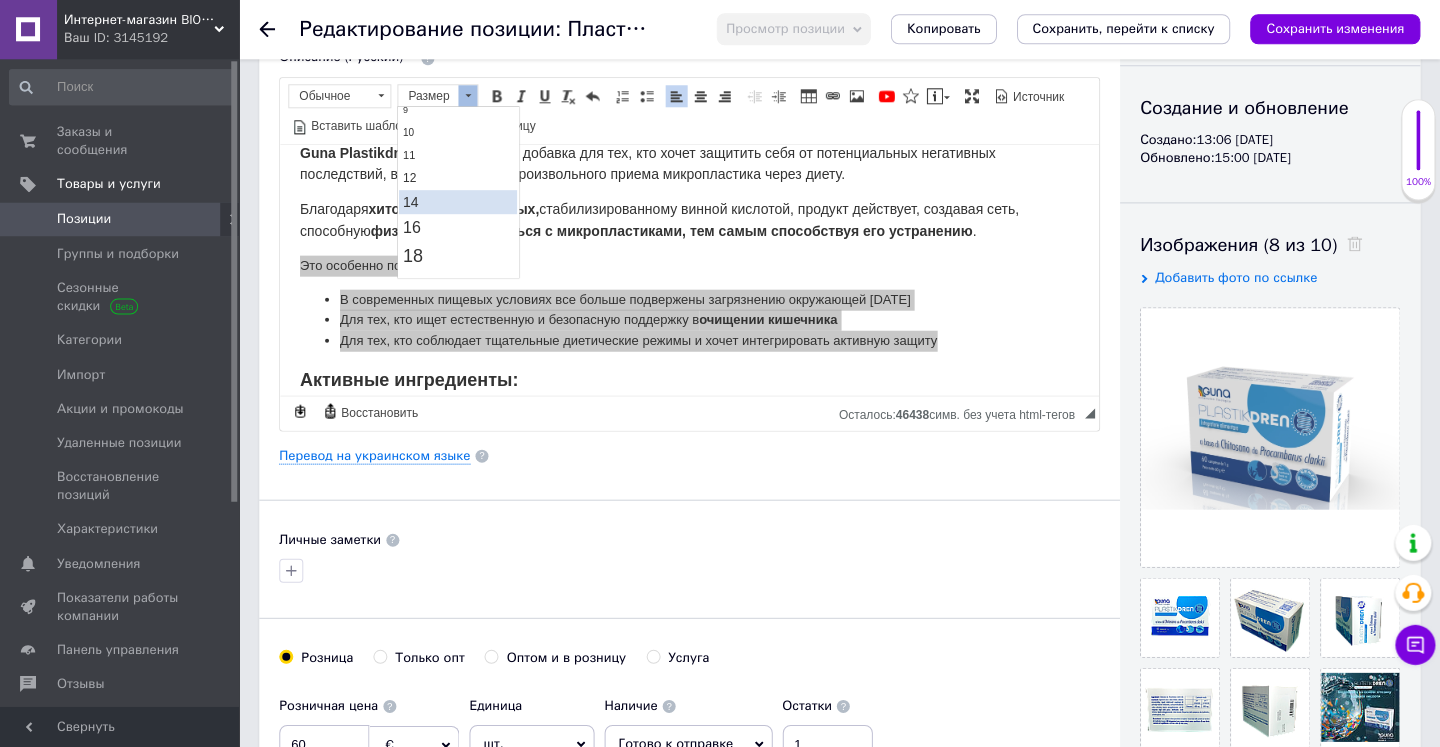 click on "14" at bounding box center (458, 202) 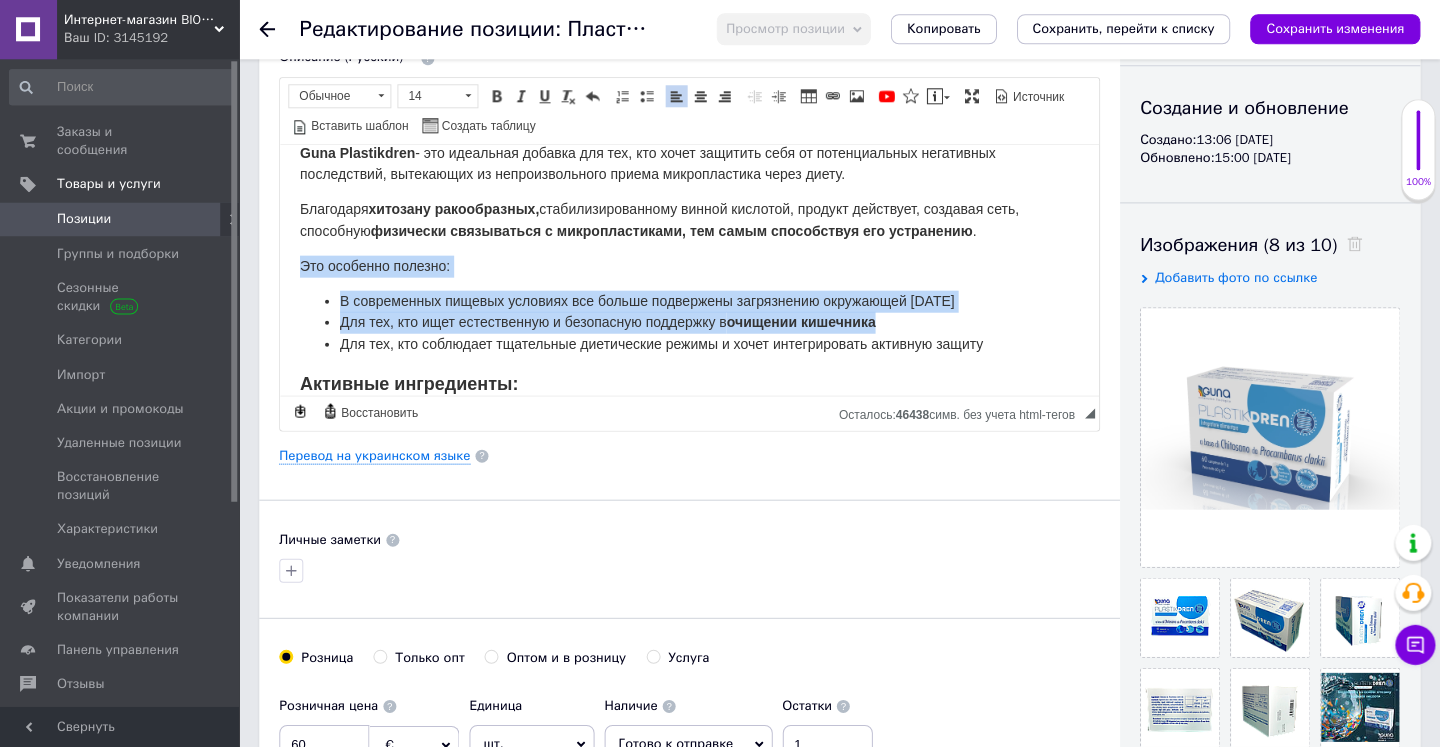click on "Для тех, кто ищет естественную и безопасную поддержку в  очищении кишечника" at bounding box center [689, 321] 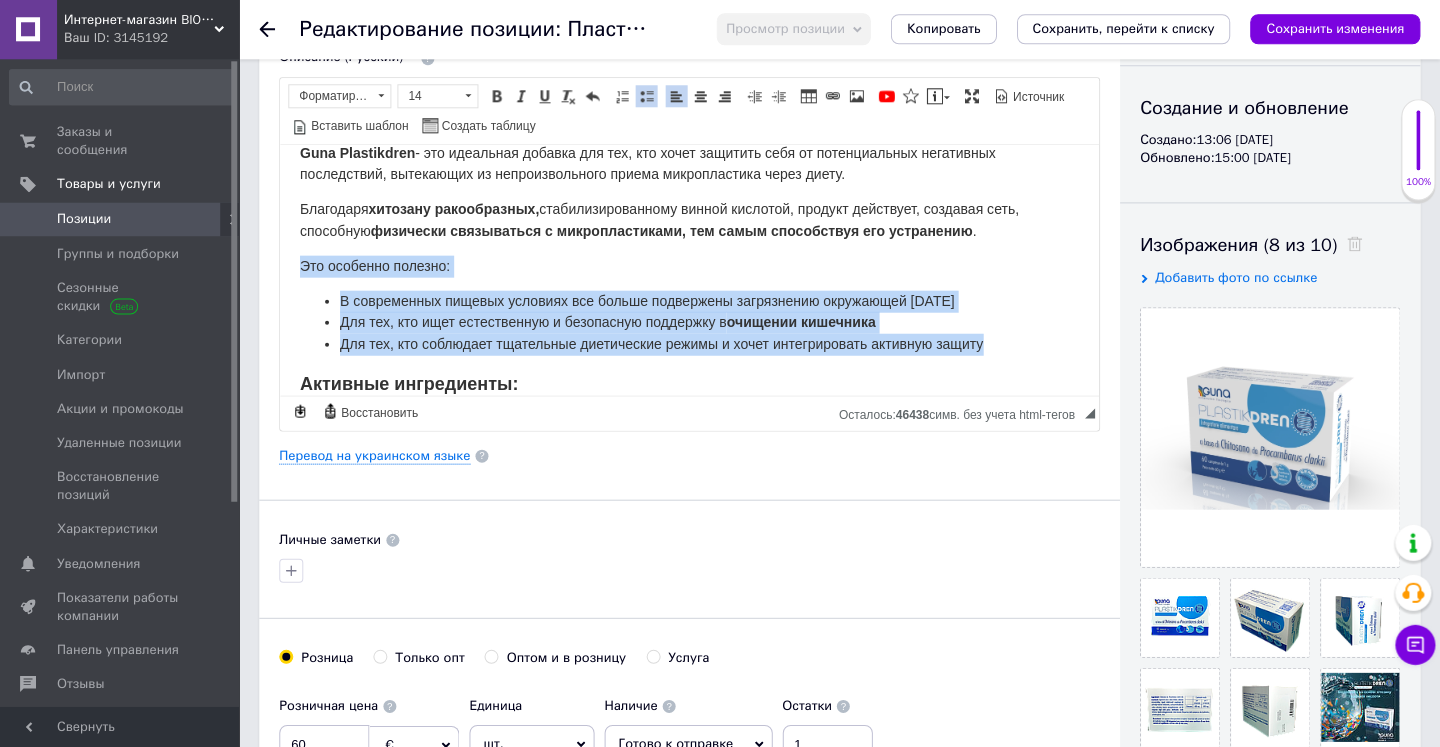 drag, startPoint x: 301, startPoint y: 242, endPoint x: 1026, endPoint y: 312, distance: 728.37146 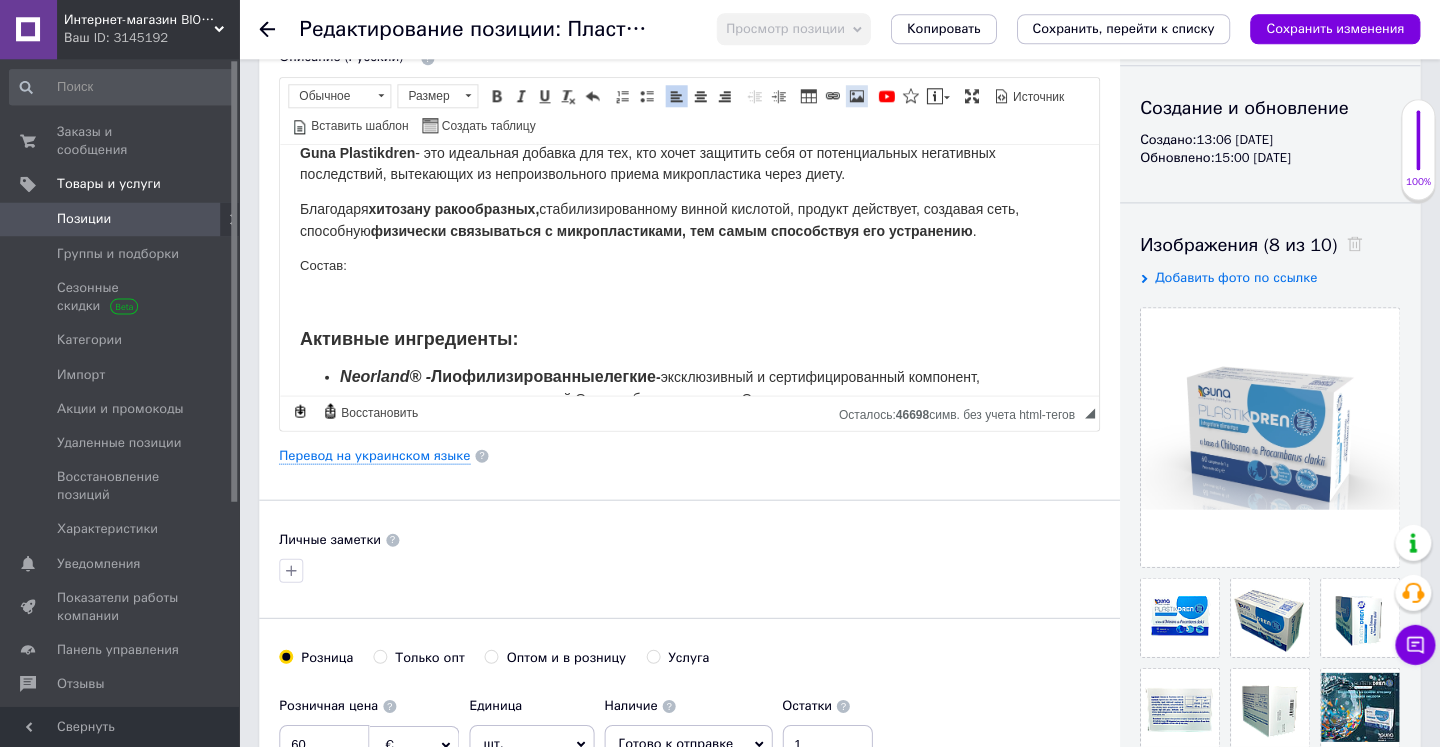 click at bounding box center (857, 97) 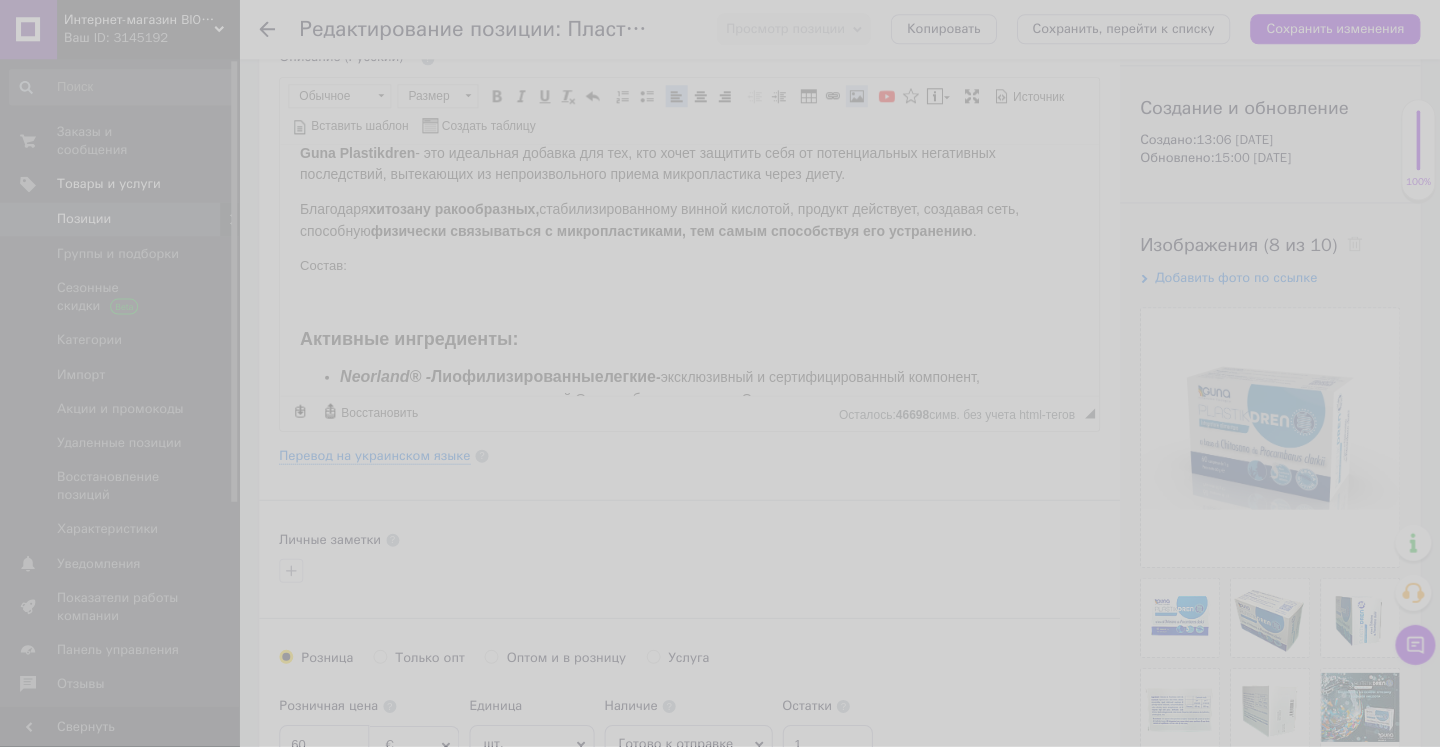 select 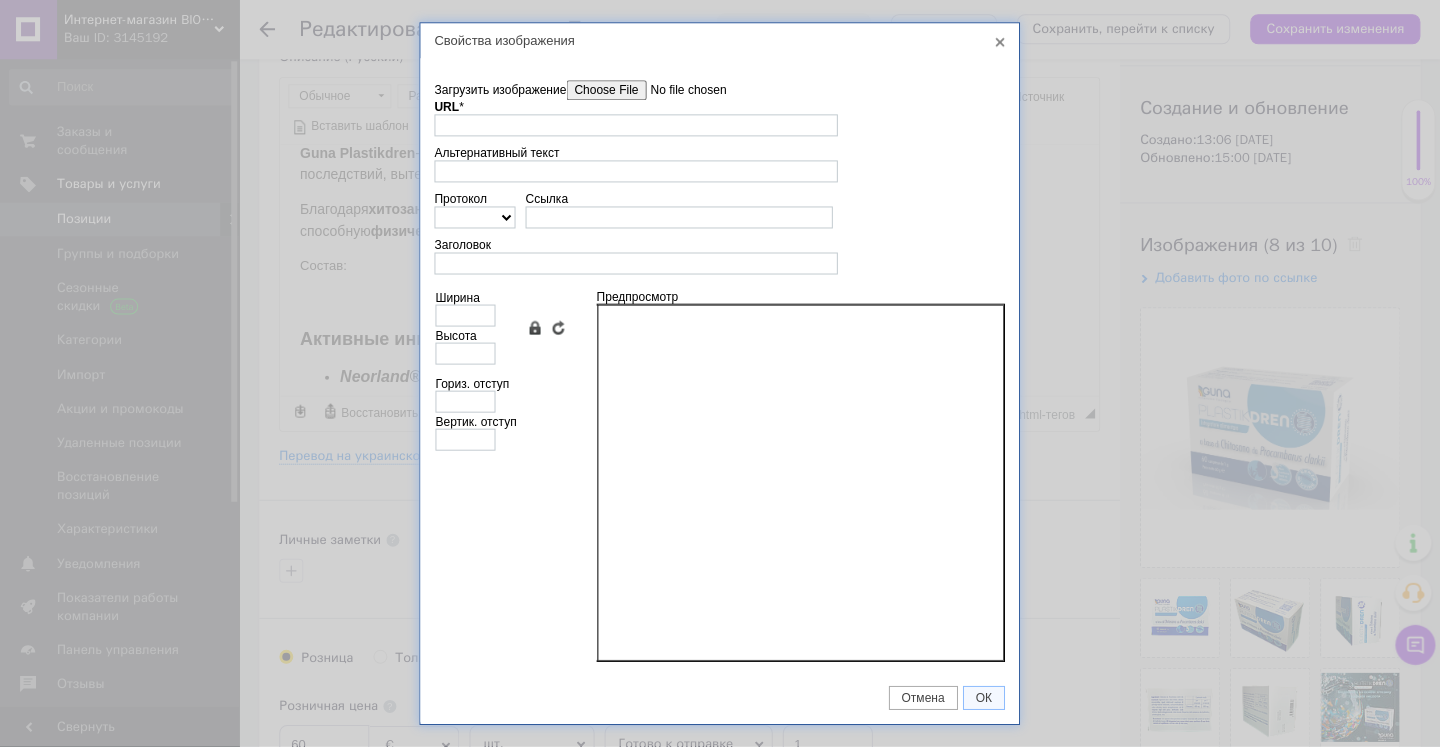click on "Загрузить изображение" at bounding box center [680, 91] 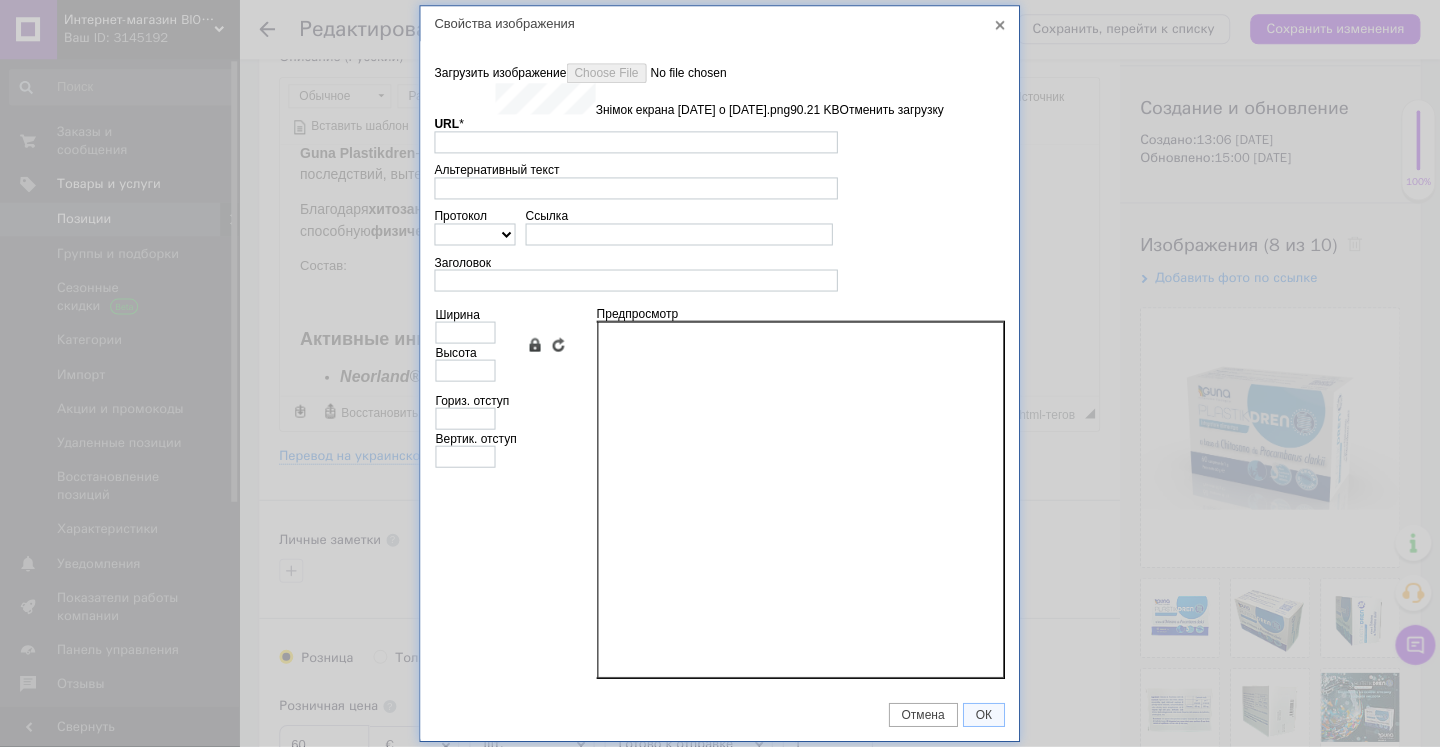 type on "https://images.prom.ua/6743809813_w640_h2048_znimok_ekrana_2025_07_06_o_13.05.09.png?fresh=1&PIMAGE_ID=6743809813" 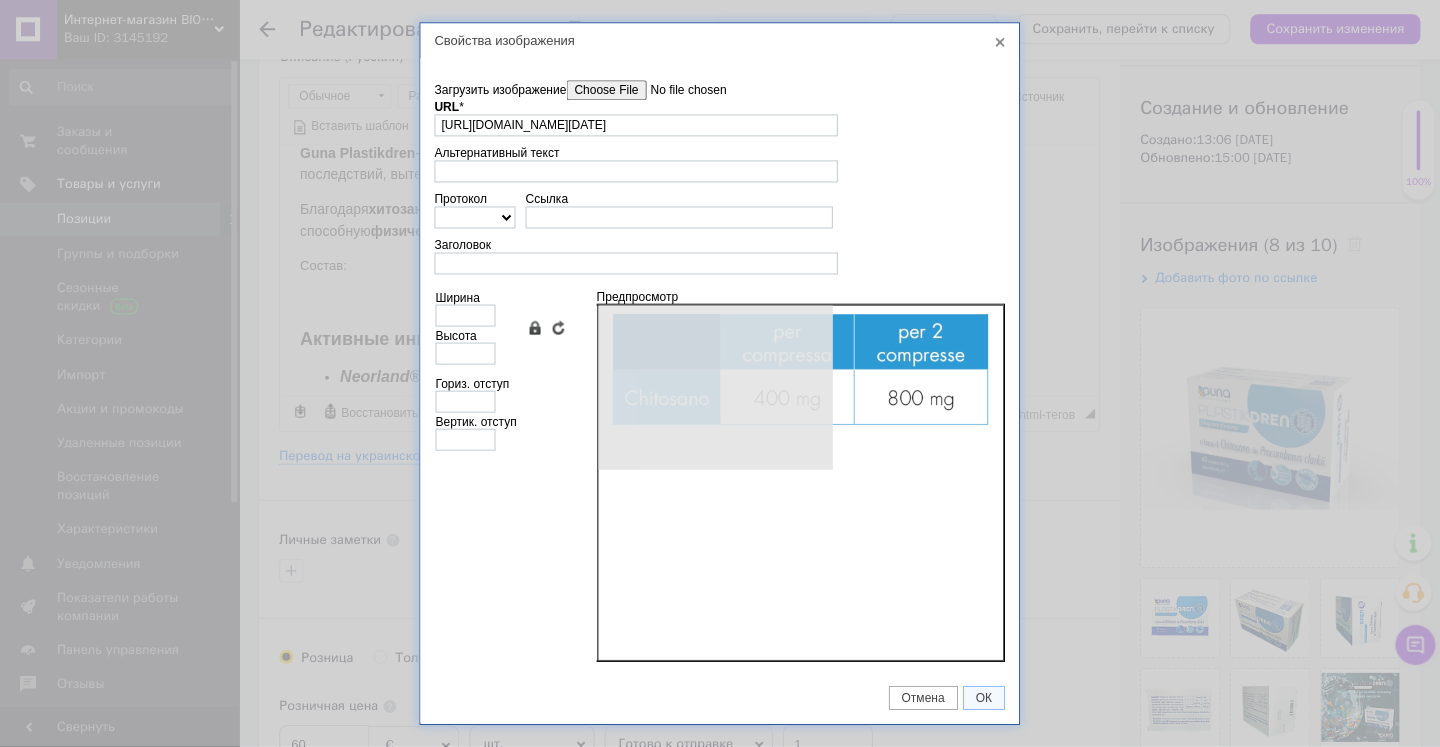 type on "640" 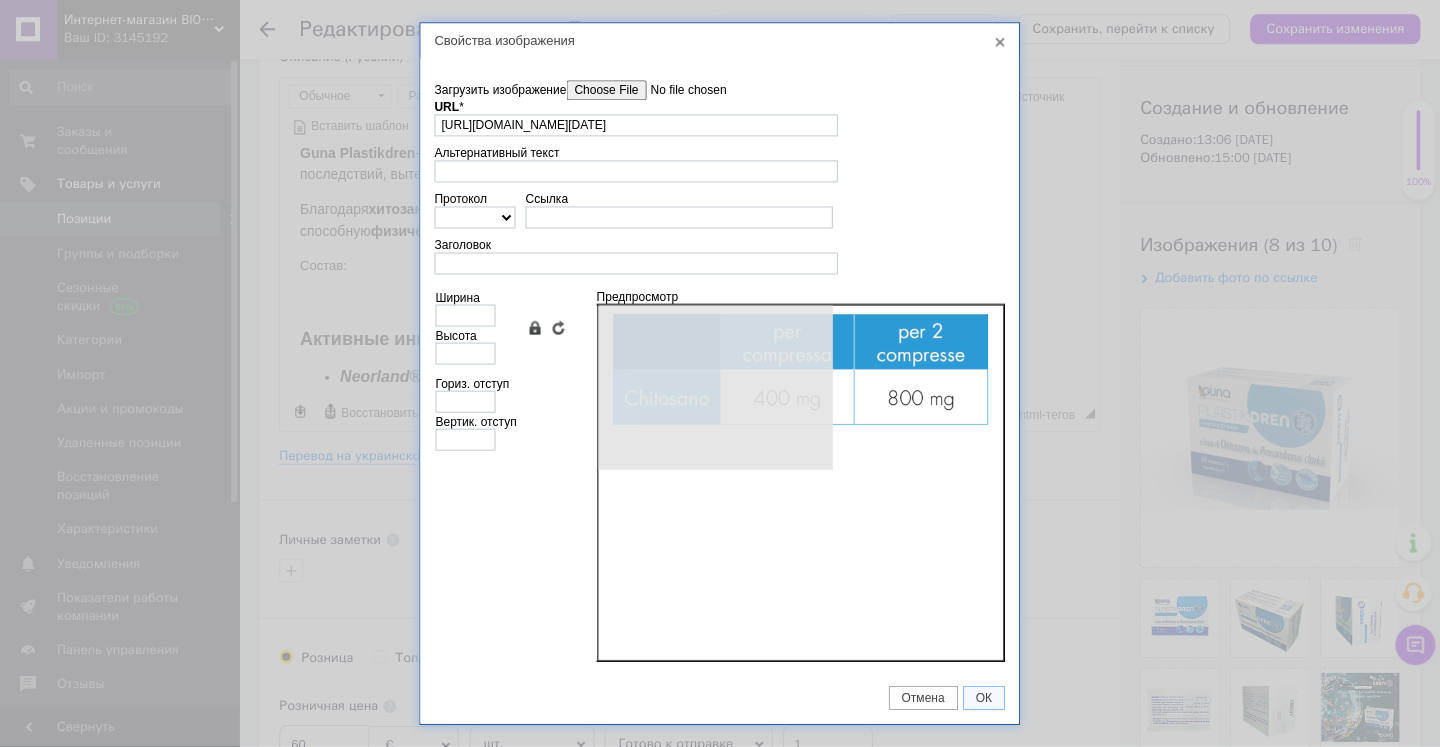 type on "204" 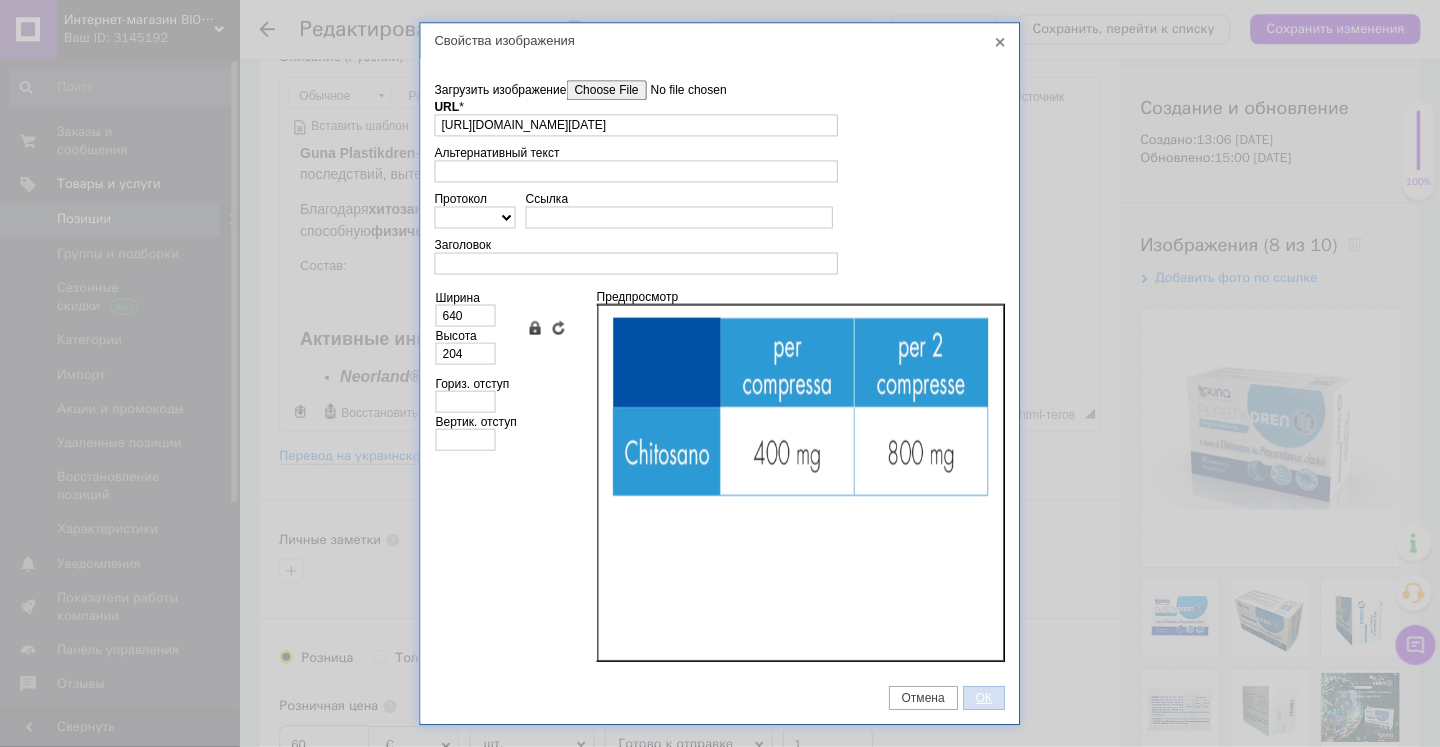 drag, startPoint x: 984, startPoint y: 697, endPoint x: 587, endPoint y: 0, distance: 802.1334 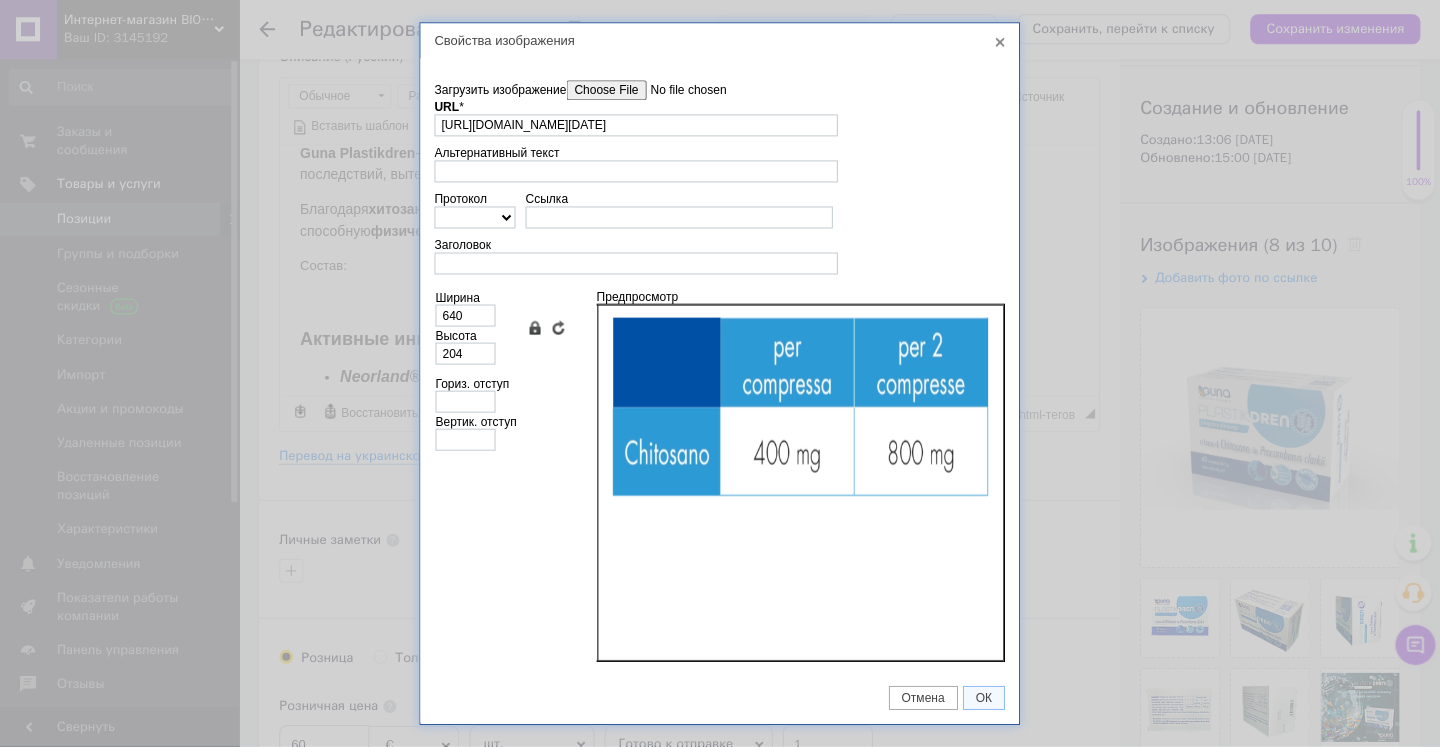scroll, scrollTop: 619, scrollLeft: 0, axis: vertical 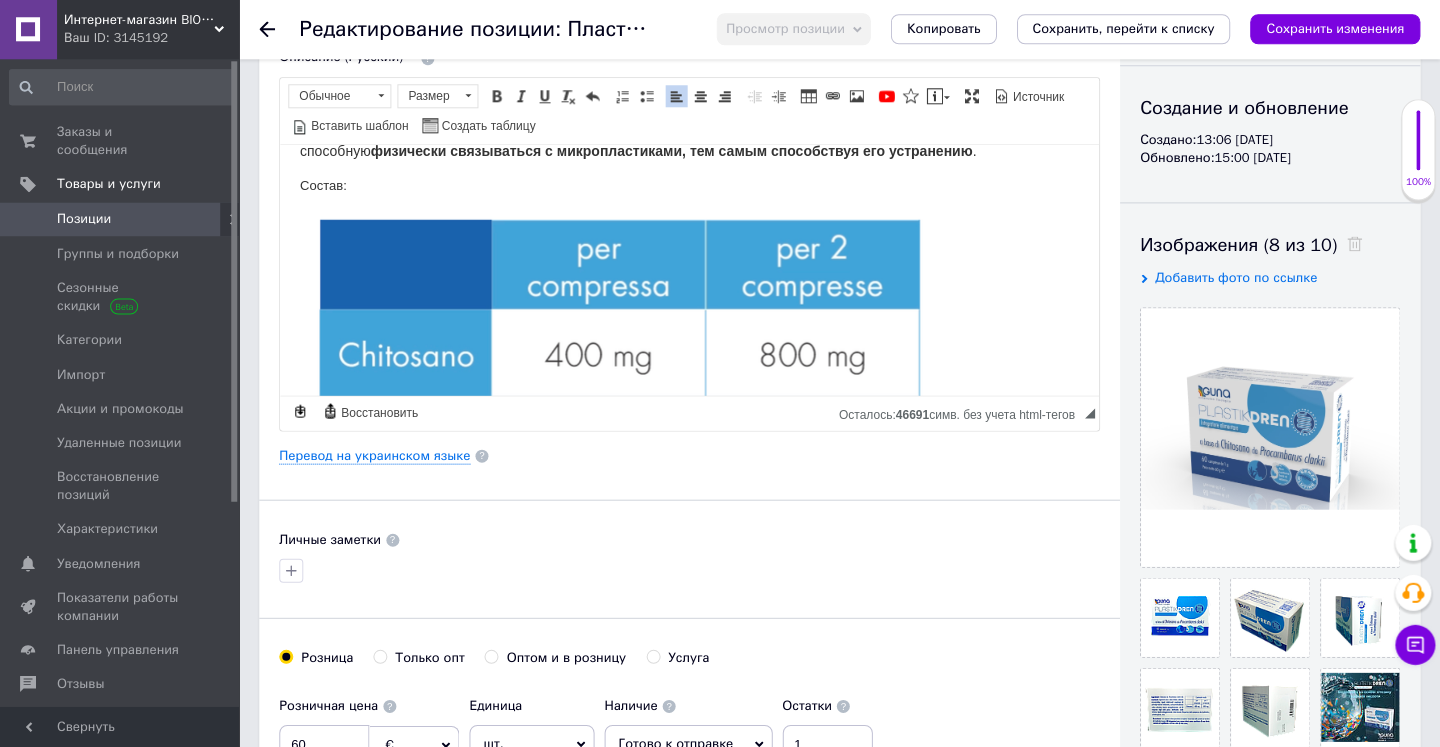 click at bounding box center (620, 310) 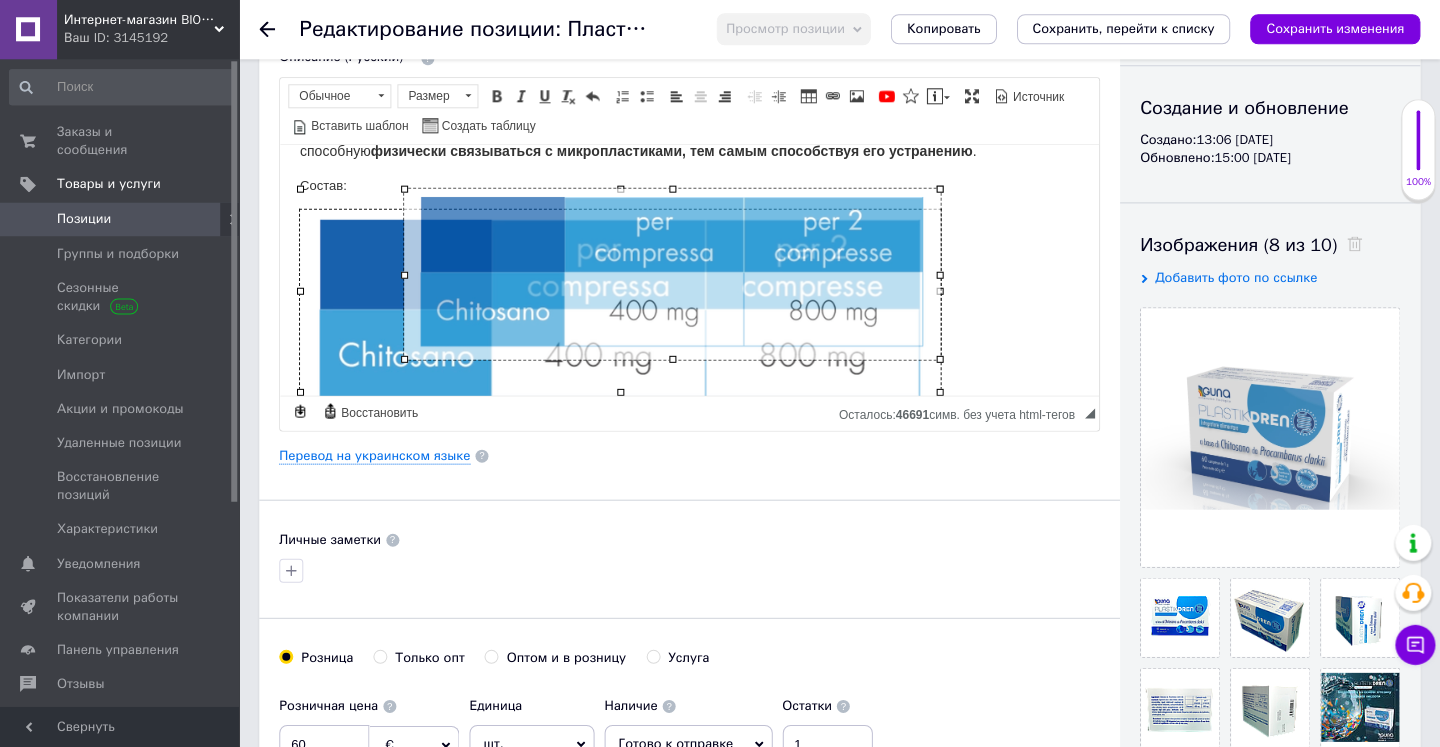 drag, startPoint x: 300, startPoint y: 388, endPoint x: 403, endPoint y: 339, distance: 114.061386 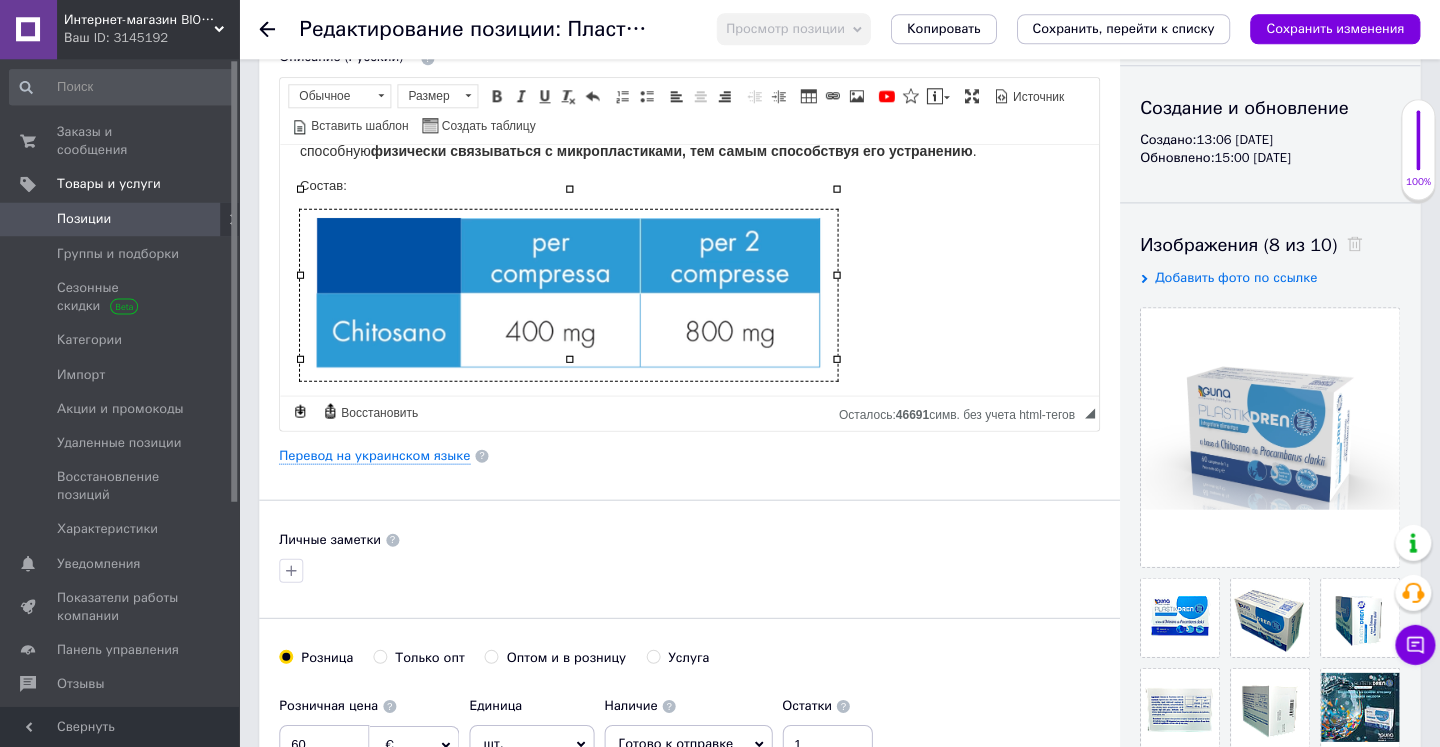 click on "Состав:" at bounding box center [689, 184] 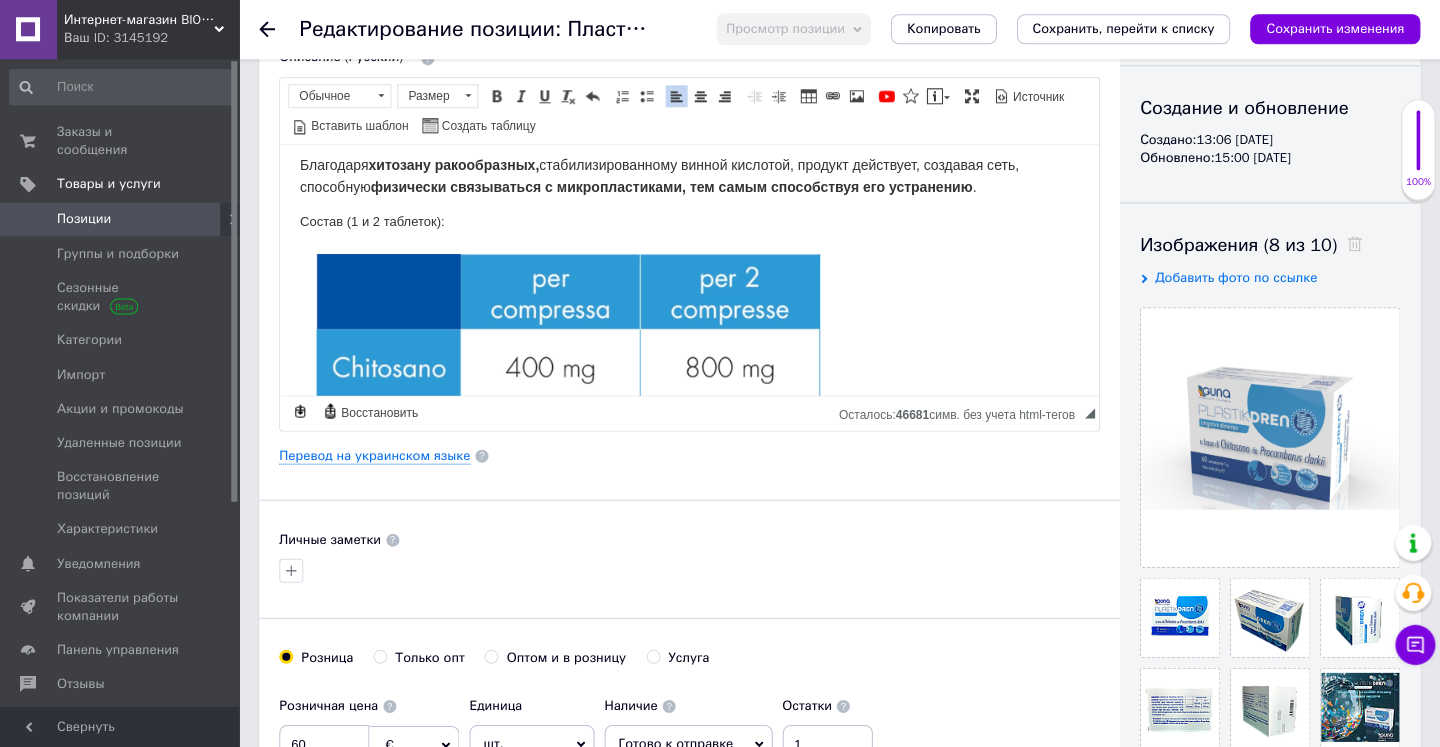 scroll, scrollTop: 572, scrollLeft: 0, axis: vertical 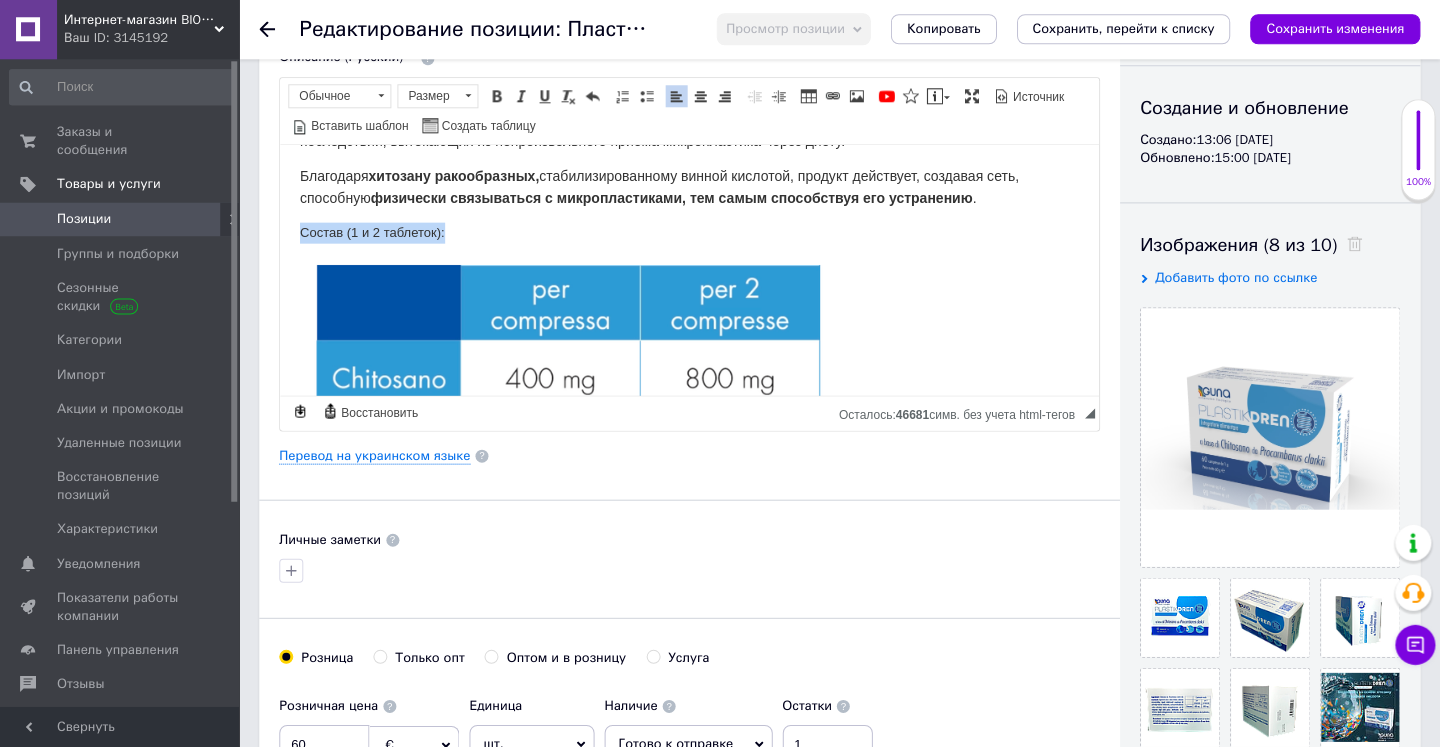 drag, startPoint x: 294, startPoint y: 208, endPoint x: 499, endPoint y: 208, distance: 205 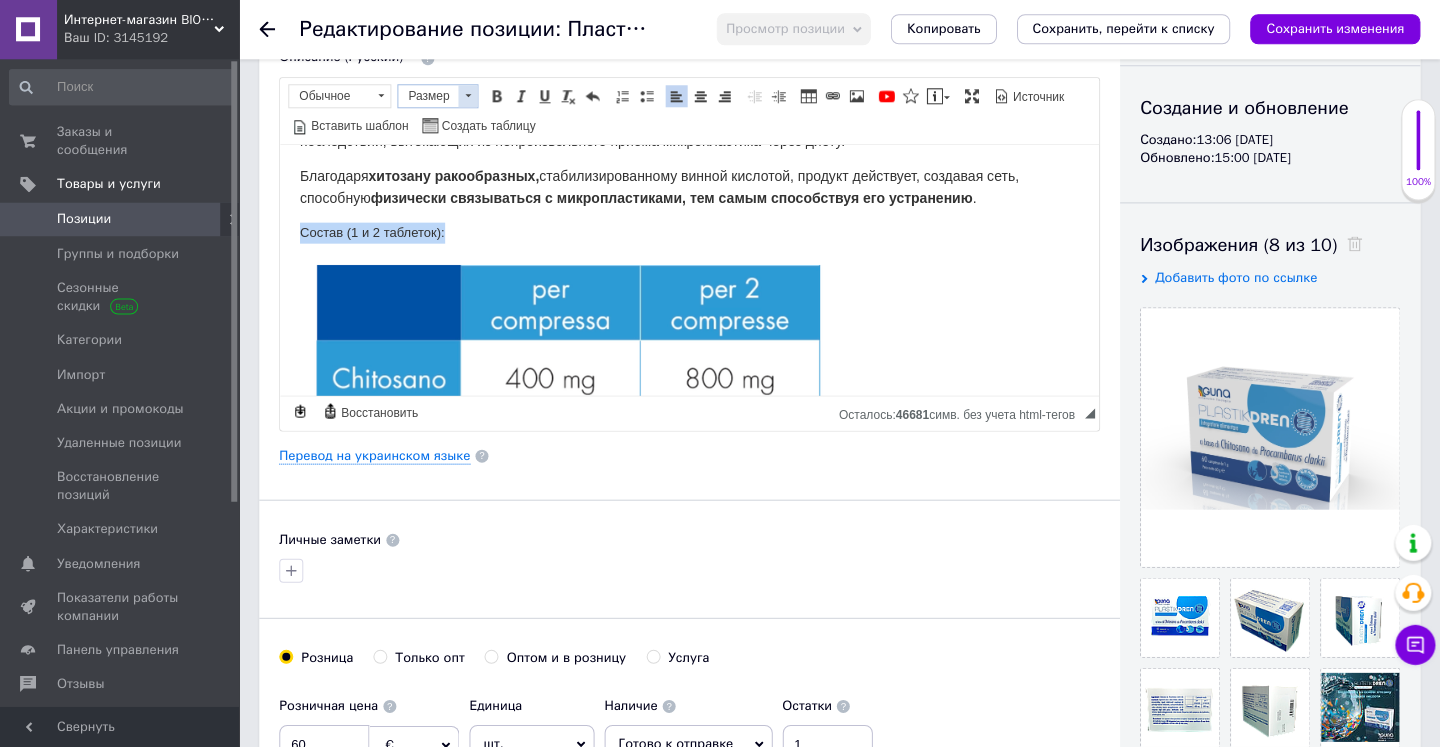 click at bounding box center [468, 97] 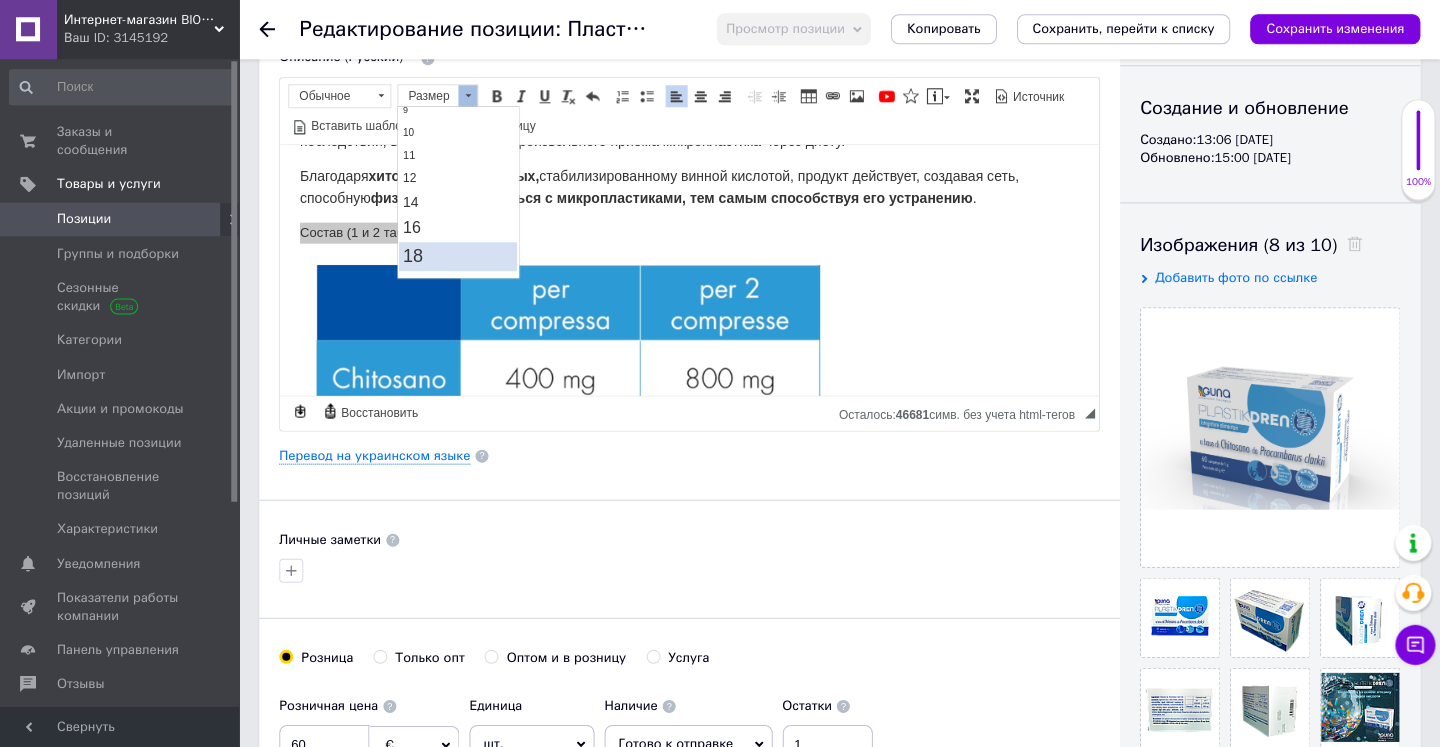 click on "18" at bounding box center [458, 256] 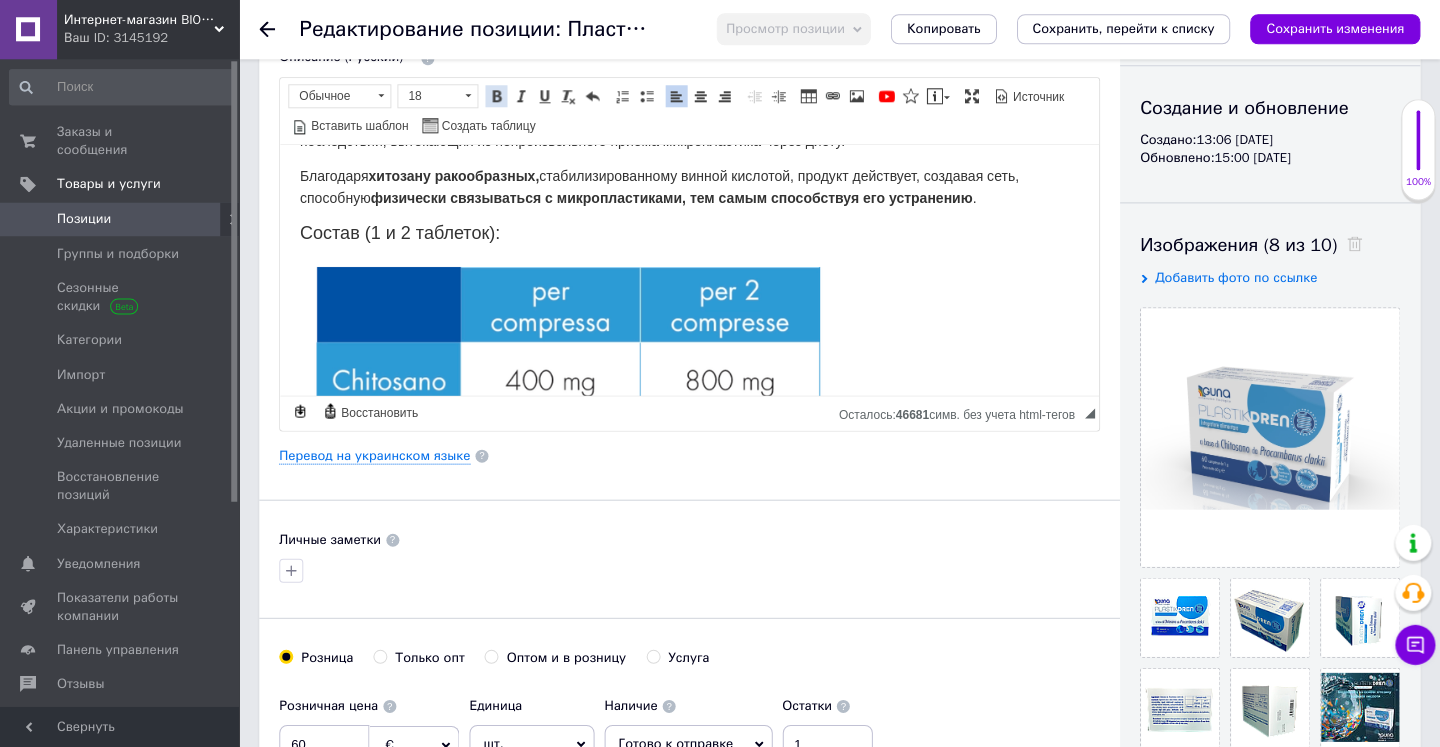 click at bounding box center [497, 97] 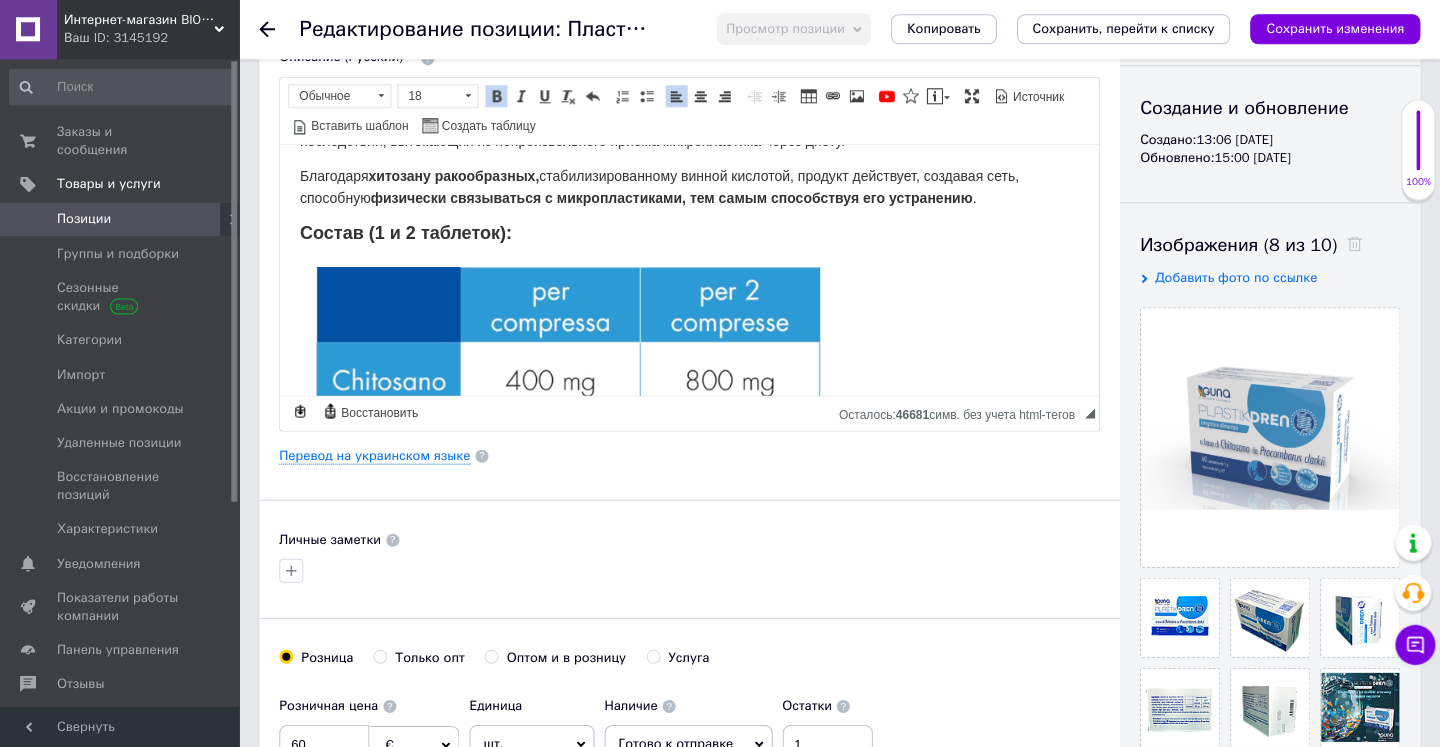 click on "Состав (1 и 2 таблеток):" at bounding box center (689, 232) 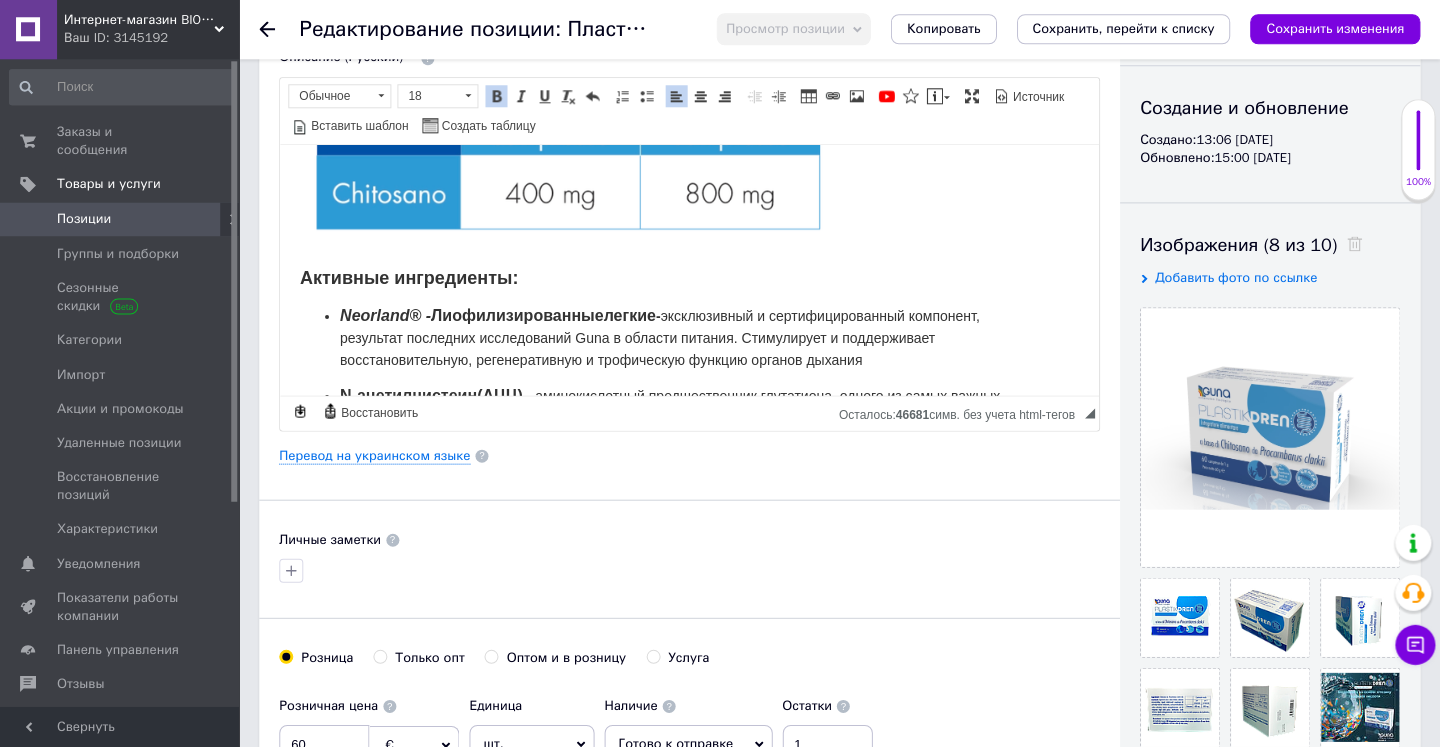scroll, scrollTop: 764, scrollLeft: 0, axis: vertical 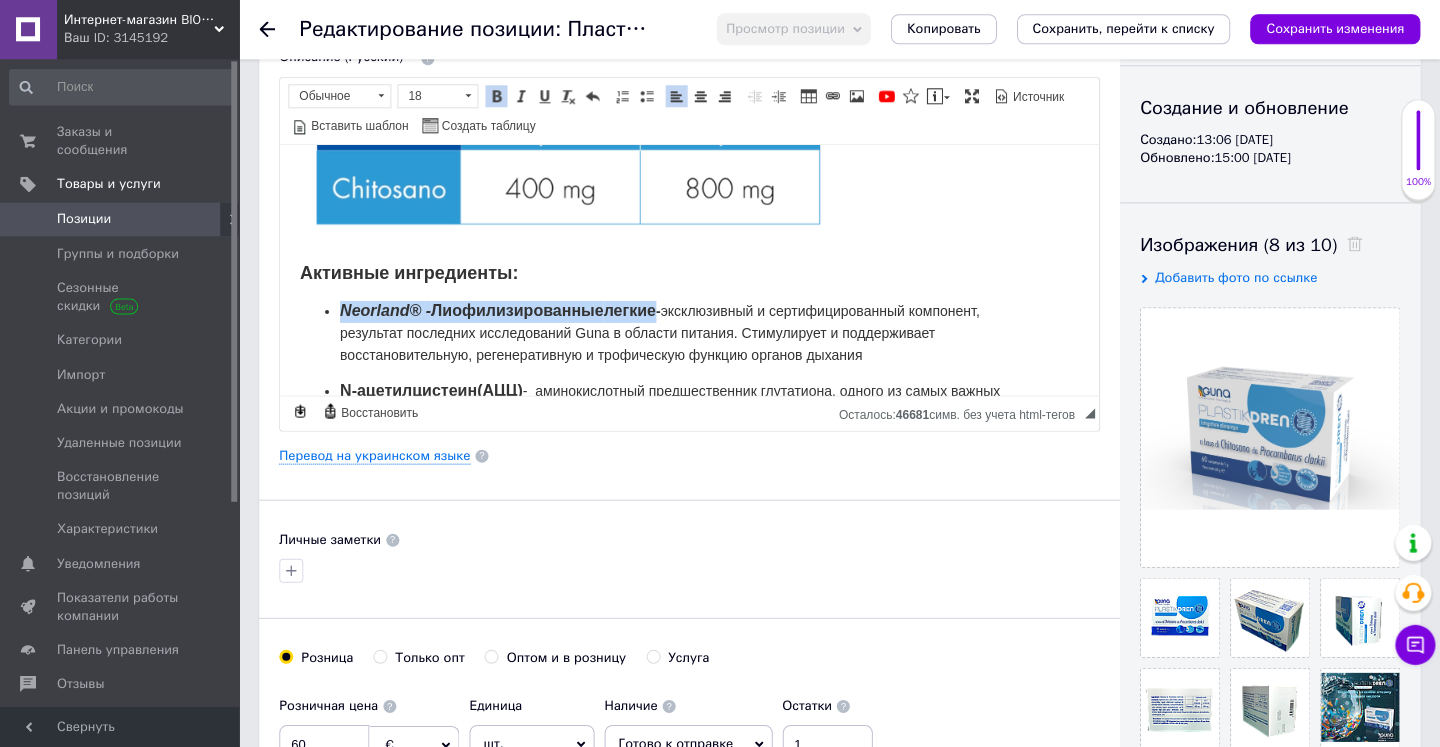 drag, startPoint x: 340, startPoint y: 283, endPoint x: 665, endPoint y: 279, distance: 325.02463 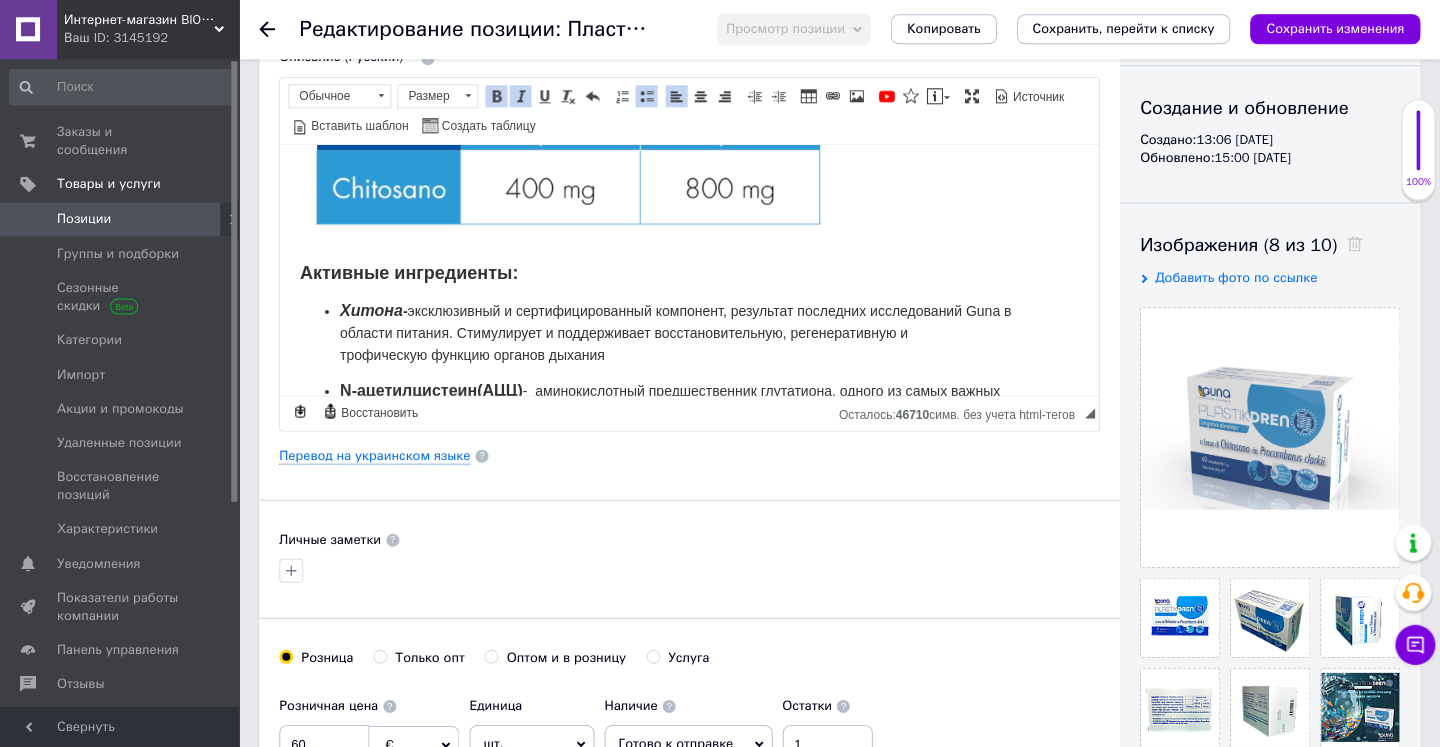 drag, startPoint x: 665, startPoint y: 279, endPoint x: 665, endPoint y: 309, distance: 30 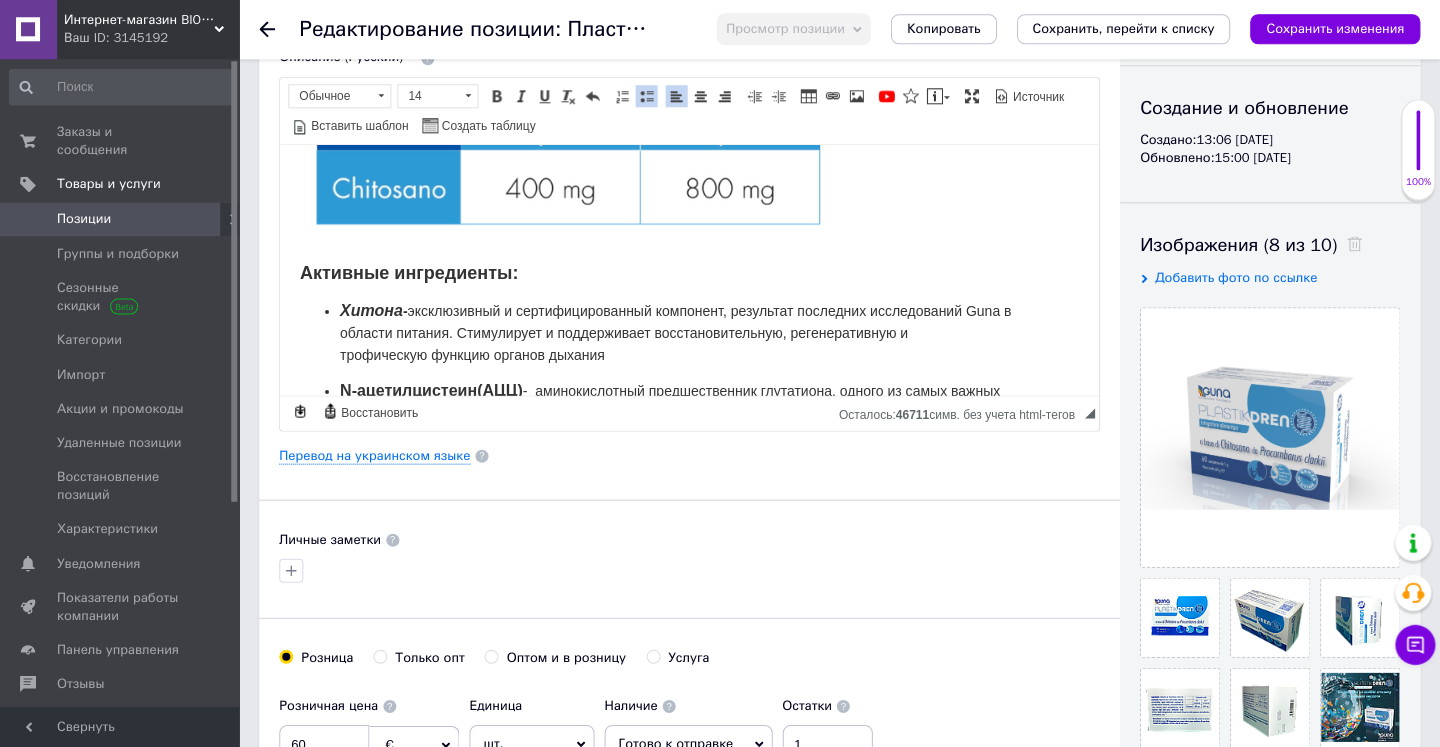 click on "Хитона" at bounding box center [371, 308] 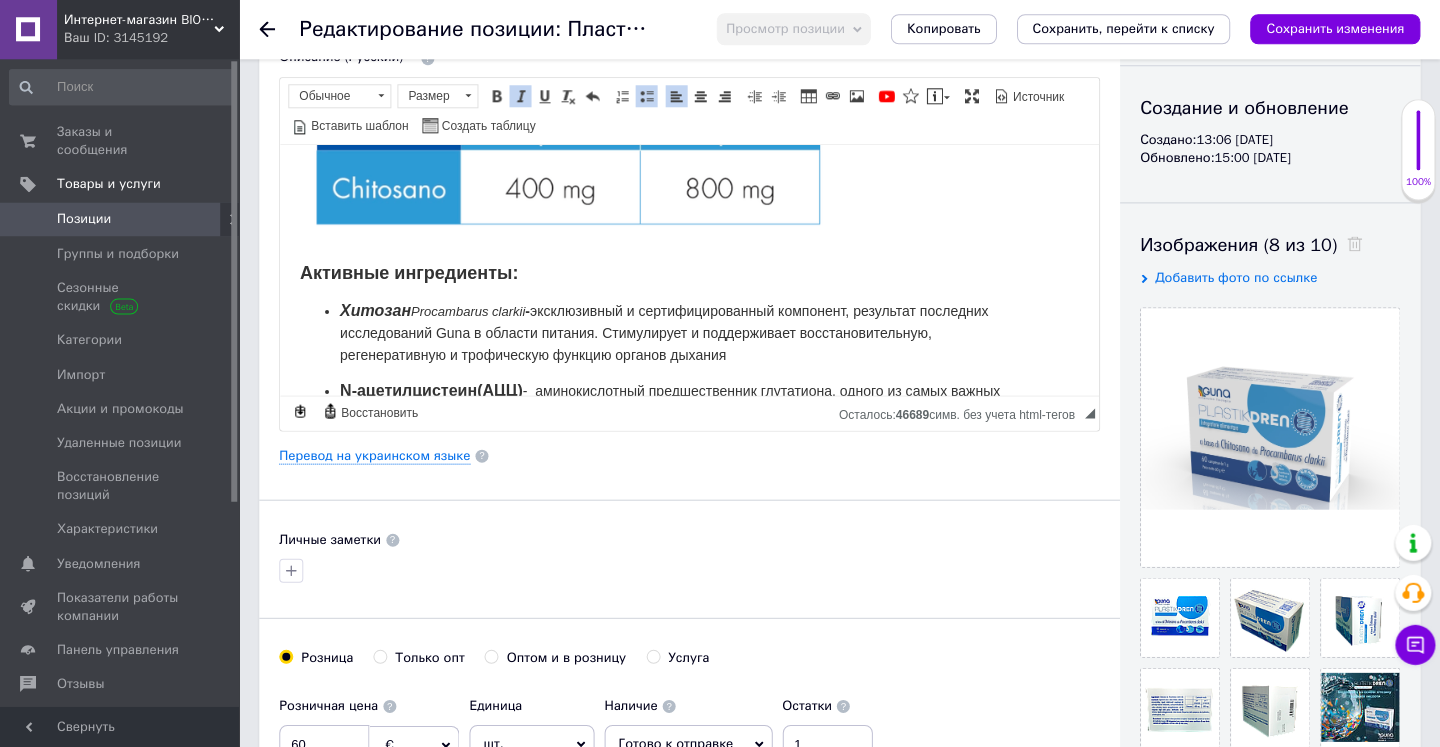 click on "Procambarus clarkii" at bounding box center [468, 309] 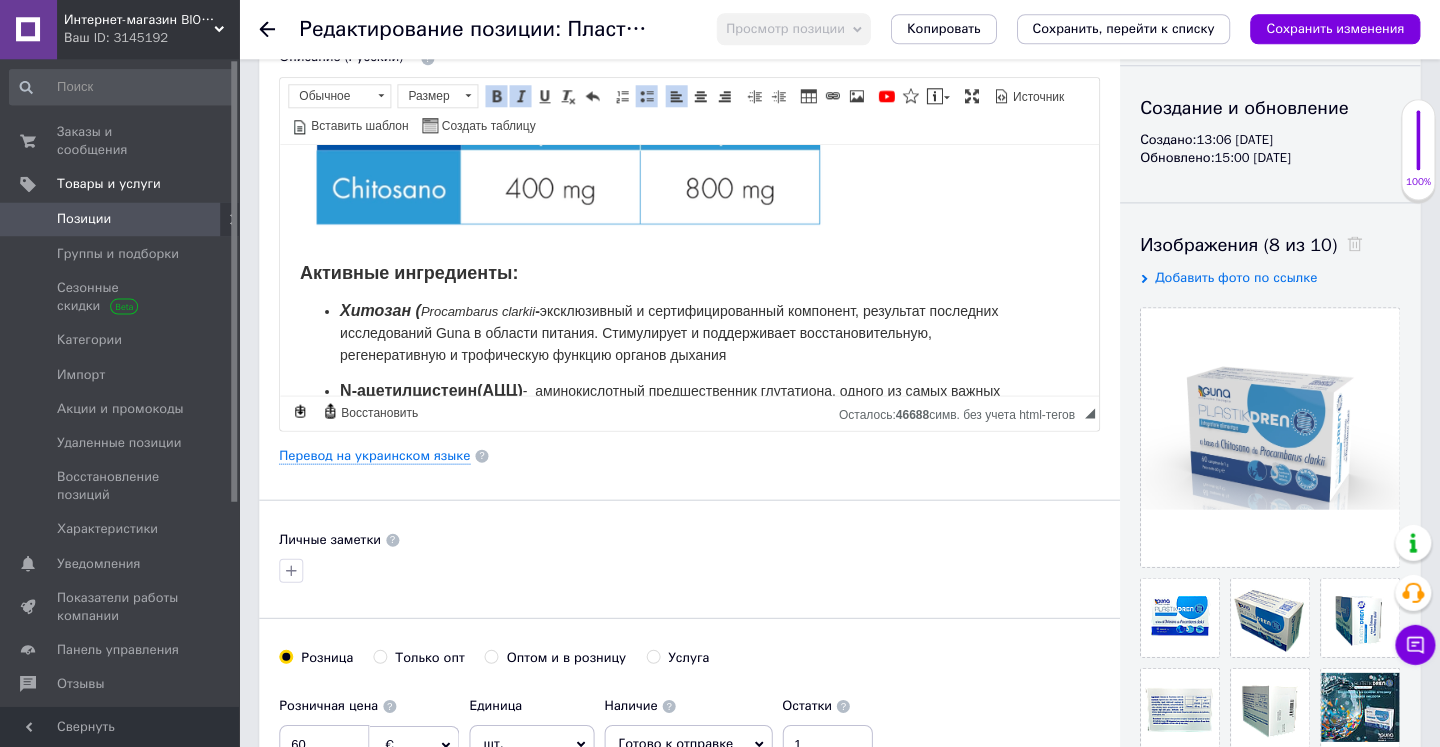 click on "Procambarus clarkii" at bounding box center (478, 309) 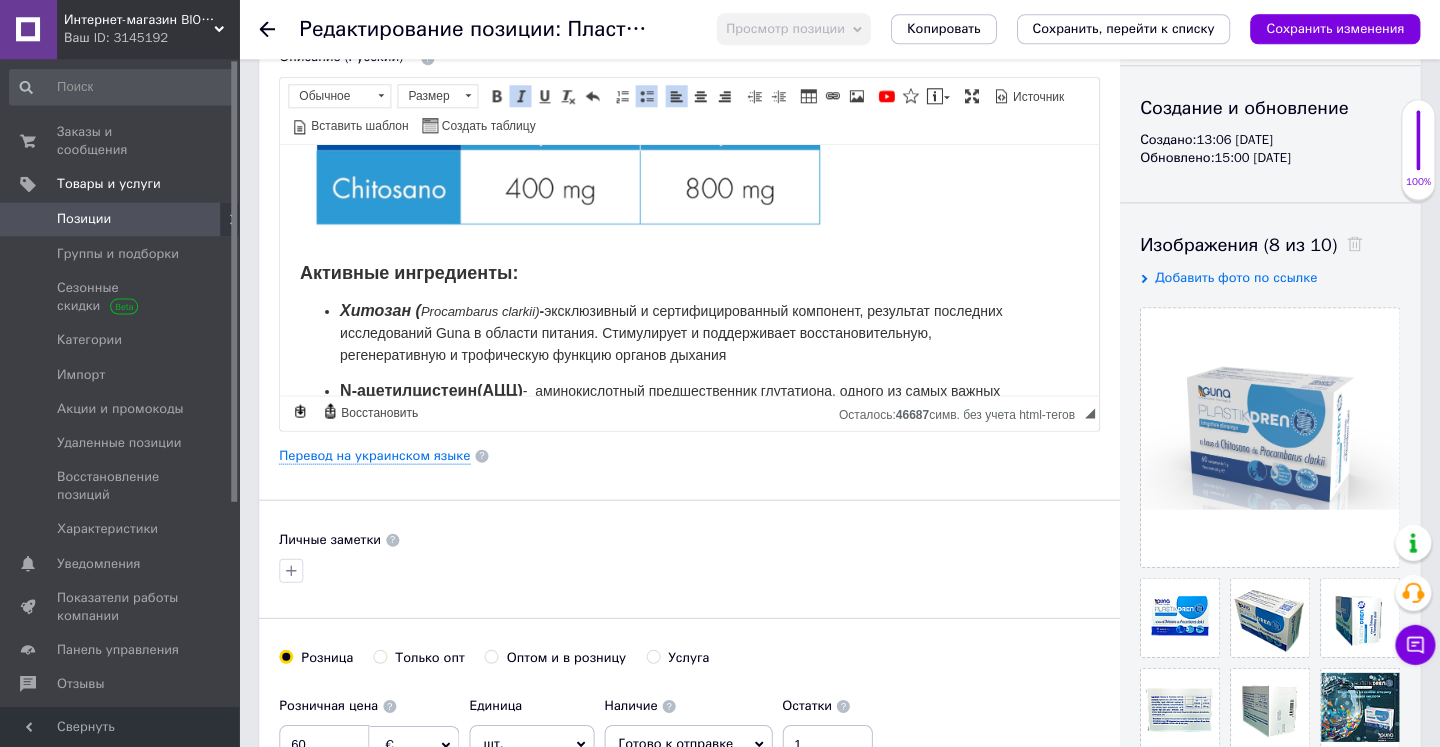 drag, startPoint x: 335, startPoint y: 285, endPoint x: 537, endPoint y: 281, distance: 202.0396 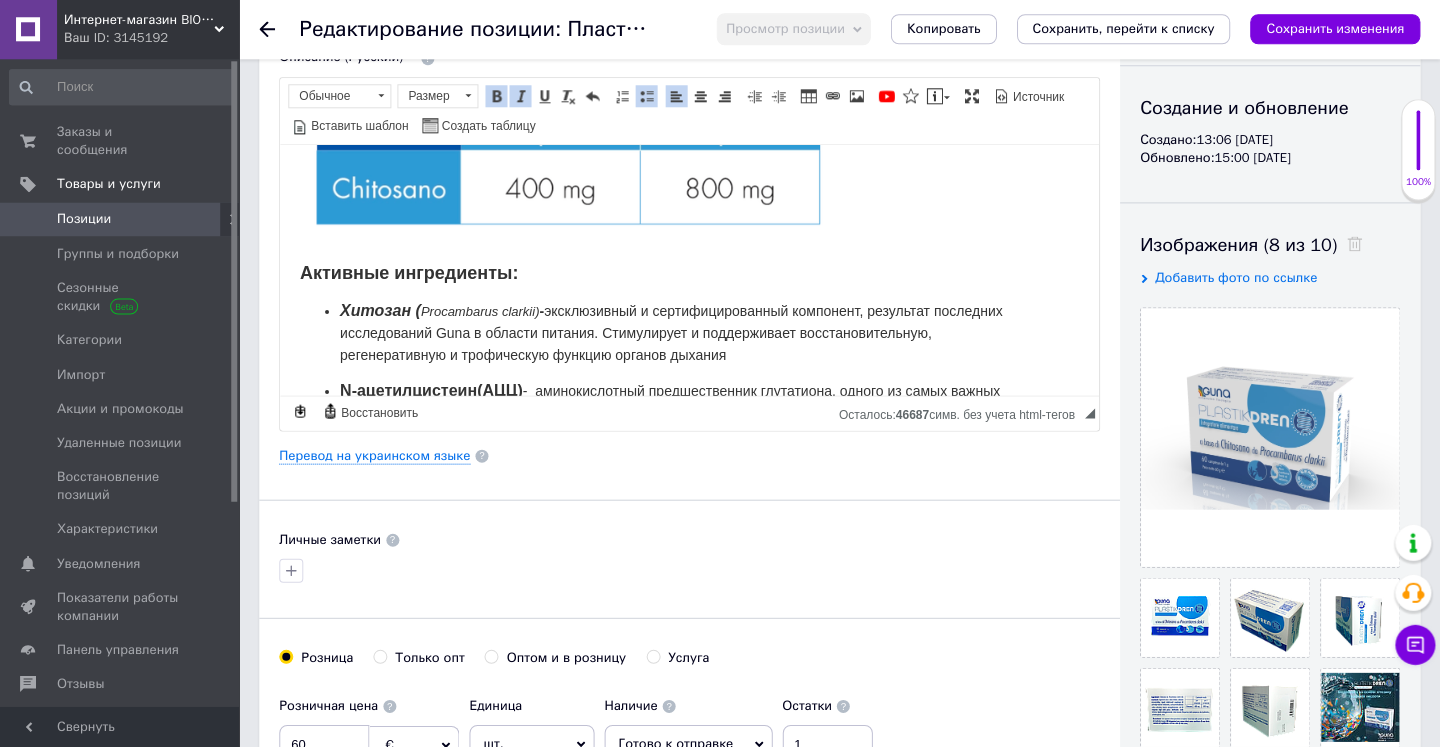 click at bounding box center [521, 97] 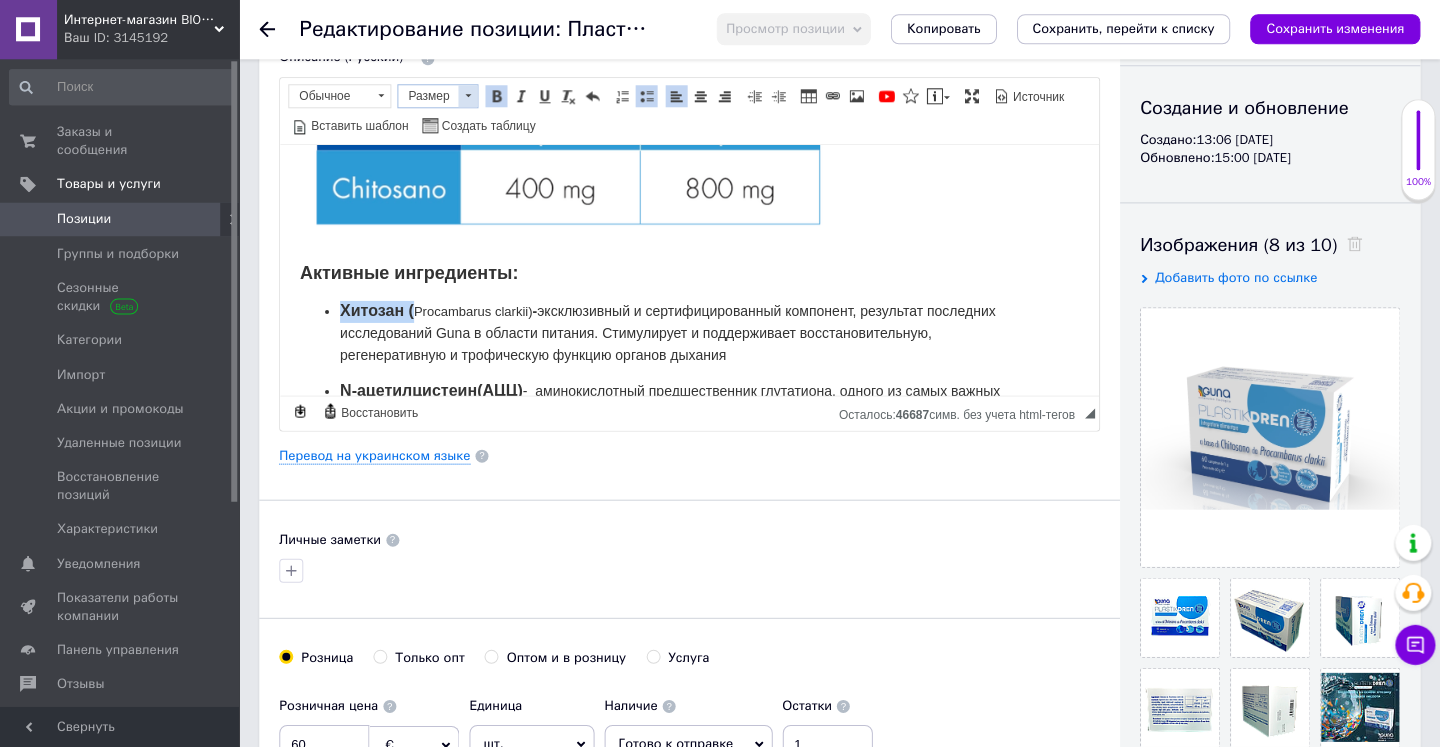 click at bounding box center [468, 97] 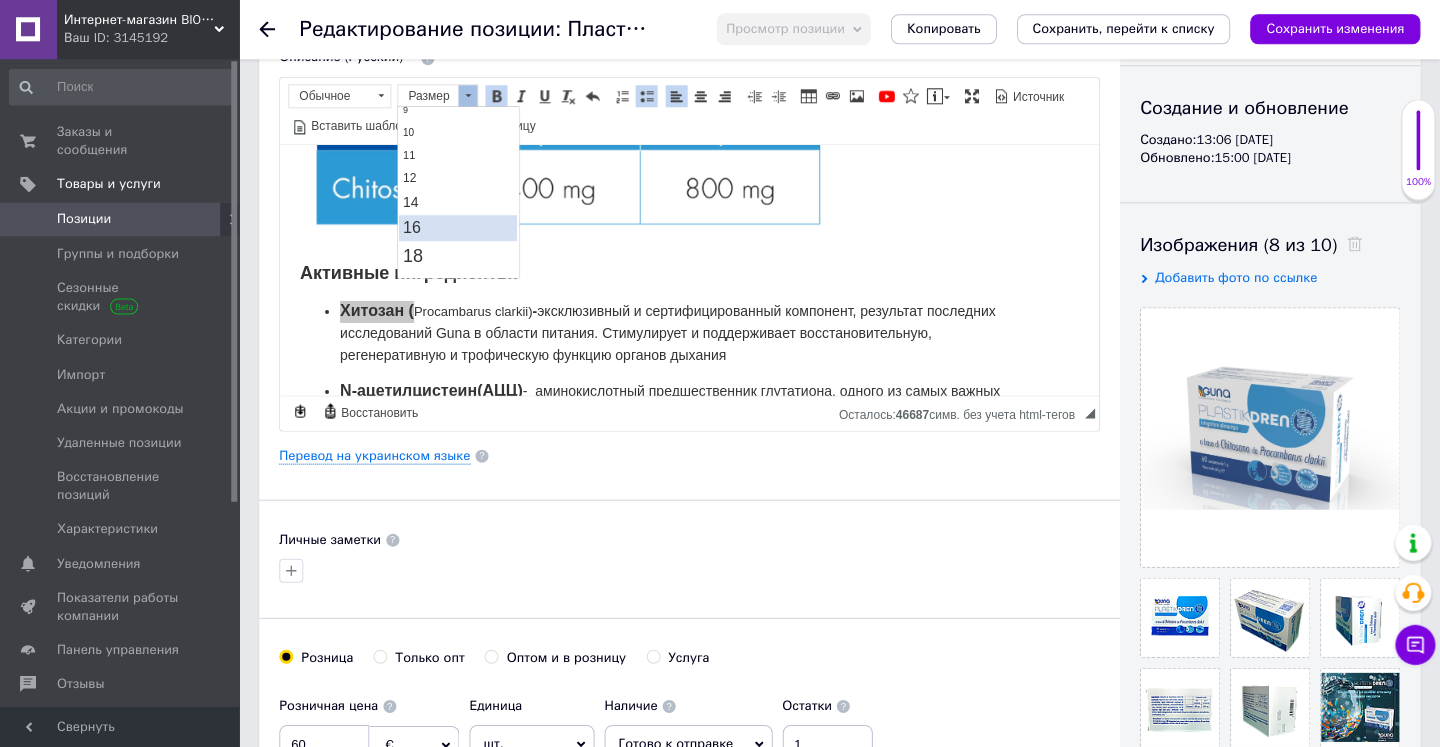 click on "16" at bounding box center (458, 228) 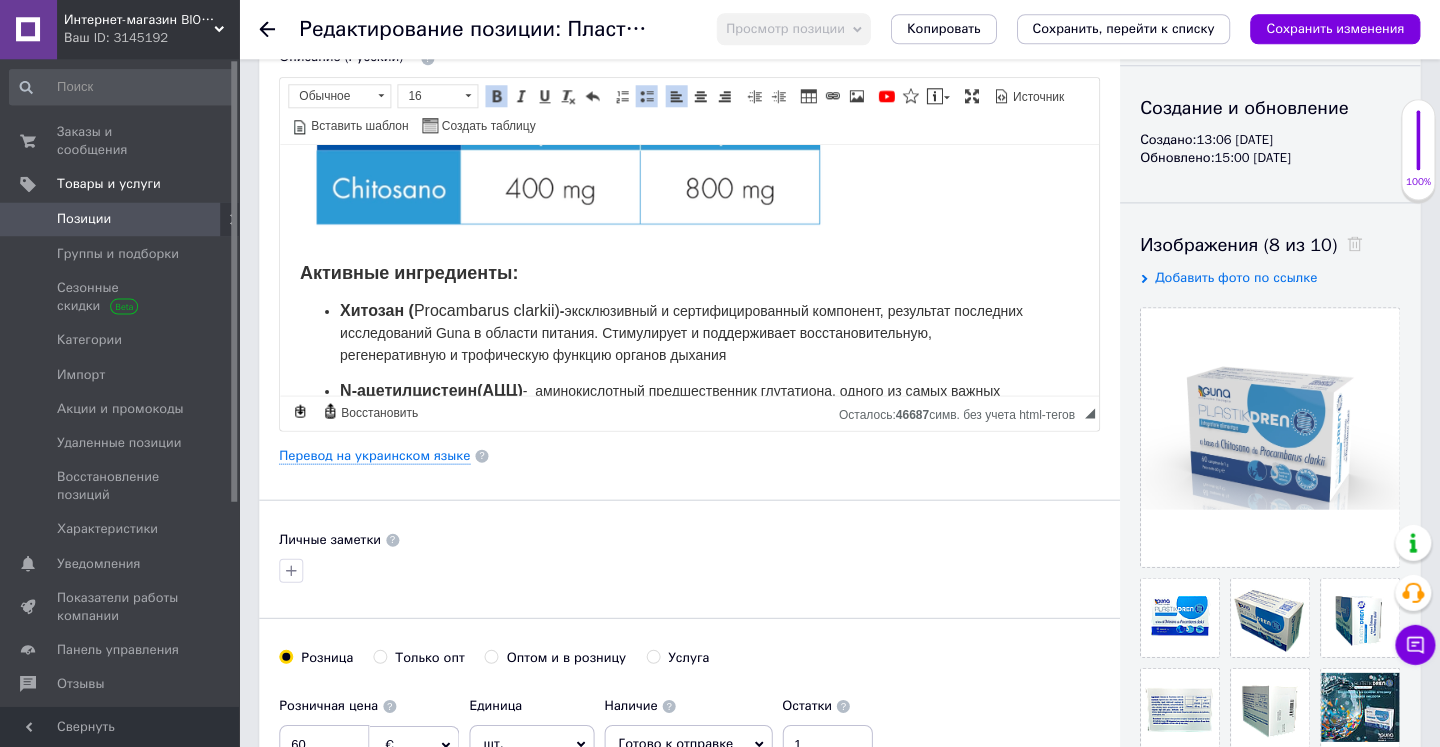 click on "эксклюзивный и сертифицированный компонент, результат последних исследований Guna в области питания. Стимулирует и поддерживает восстановительную, регенеративную и трофическую функцию органов дыхания" at bounding box center [681, 331] 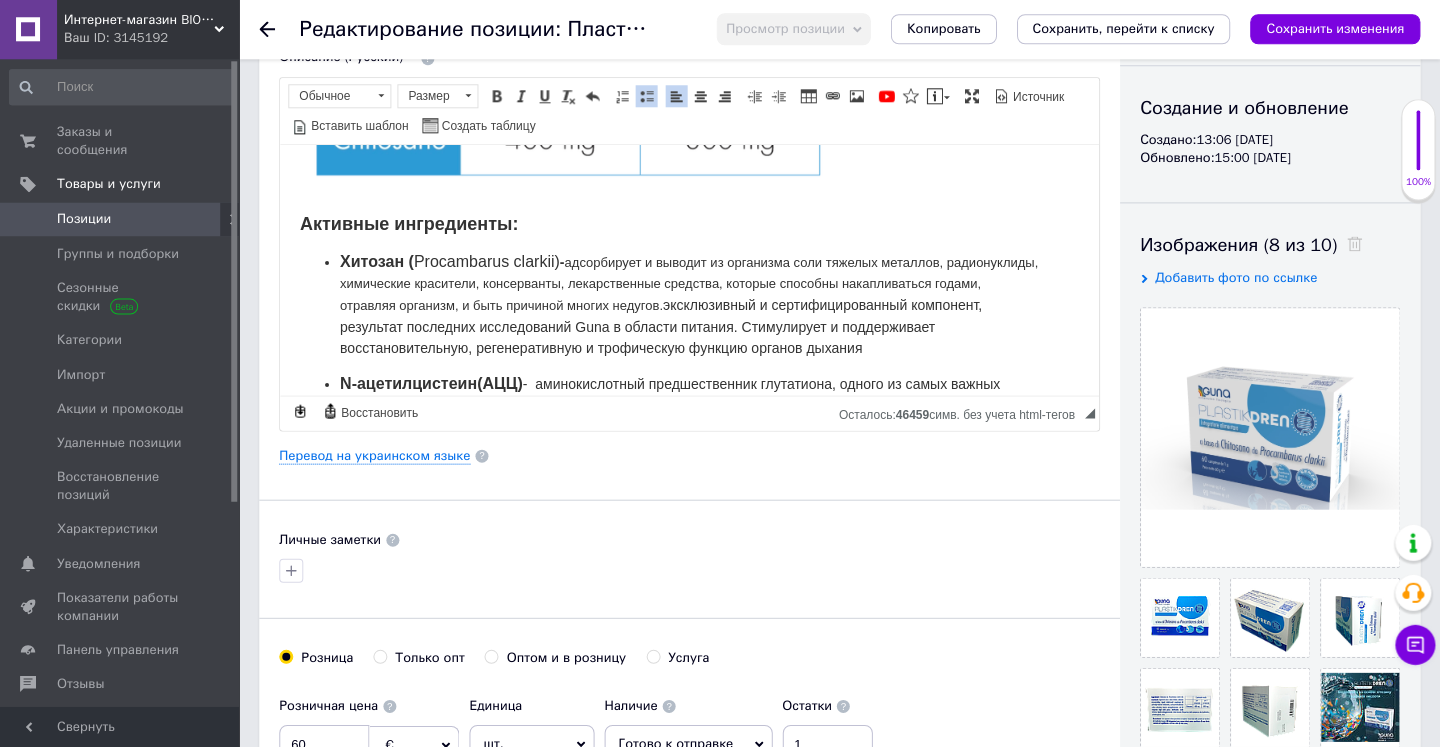 scroll, scrollTop: 817, scrollLeft: 0, axis: vertical 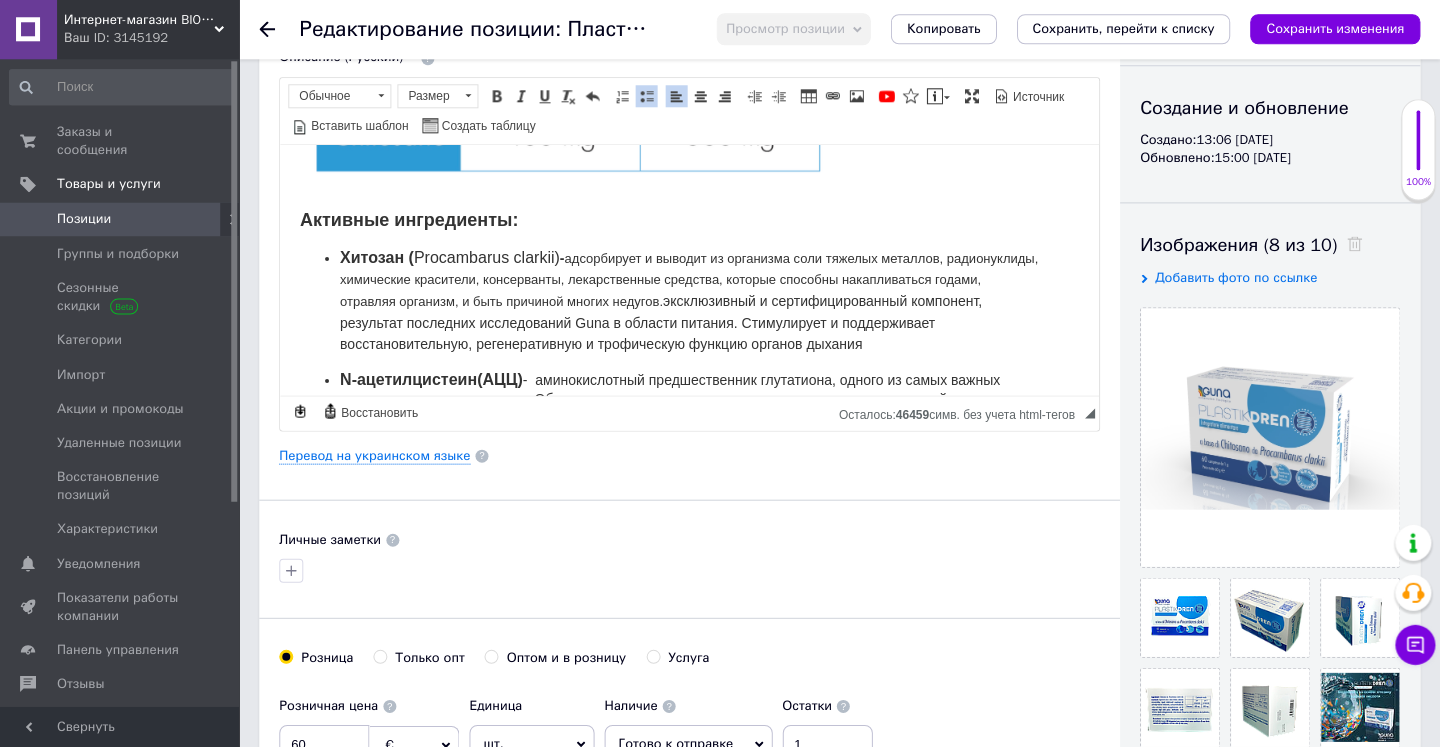 drag, startPoint x: 821, startPoint y: 273, endPoint x: 853, endPoint y: 328, distance: 63.631752 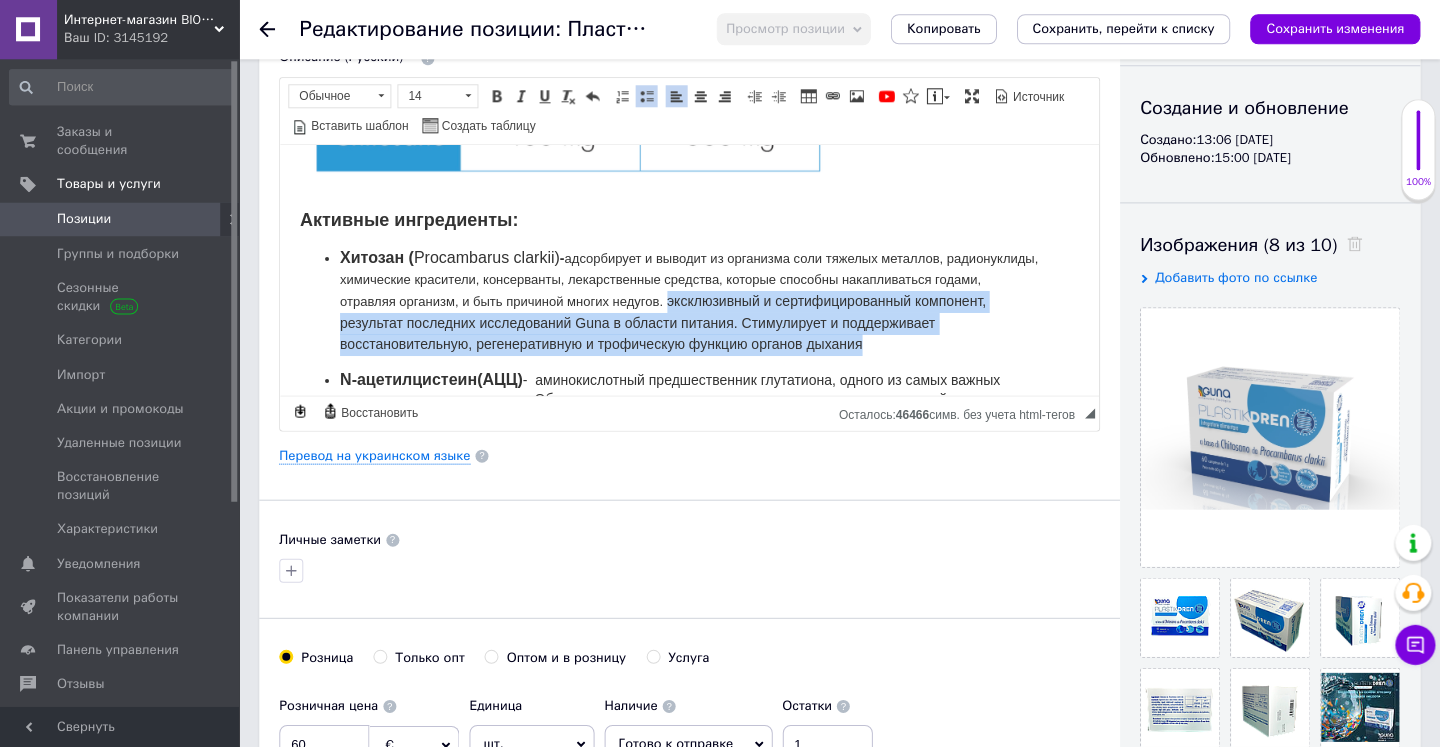 drag, startPoint x: 822, startPoint y: 274, endPoint x: 866, endPoint y: 337, distance: 76.843994 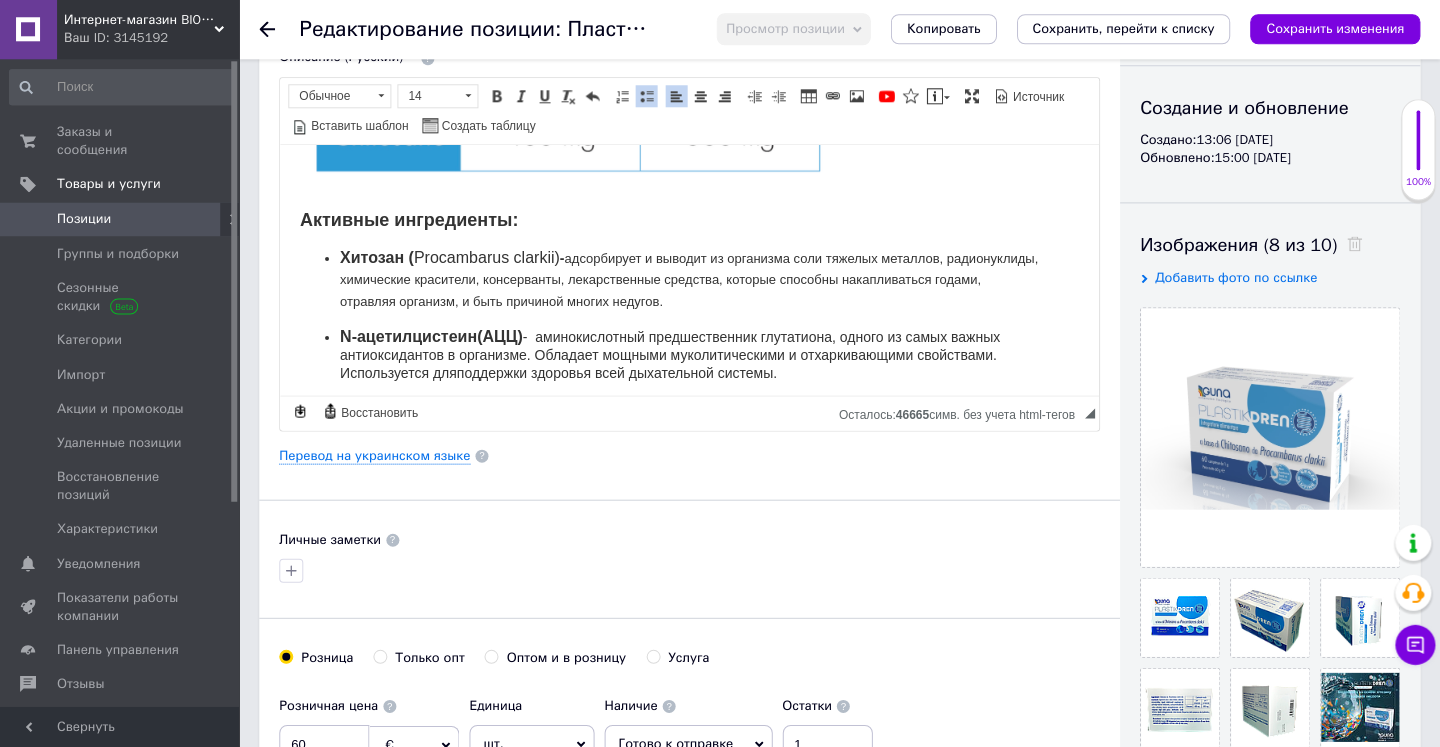 click on "Хитозан ( Procambarus clarkii)   -  адсорбирует и выводит из организма соли тяжелых металлов, радионуклиды, химические красители, консерванты, лекарственные средства, которые способны накапливаться годами, отравляя организм, и быть причиной многих недугов." at bounding box center [689, 278] 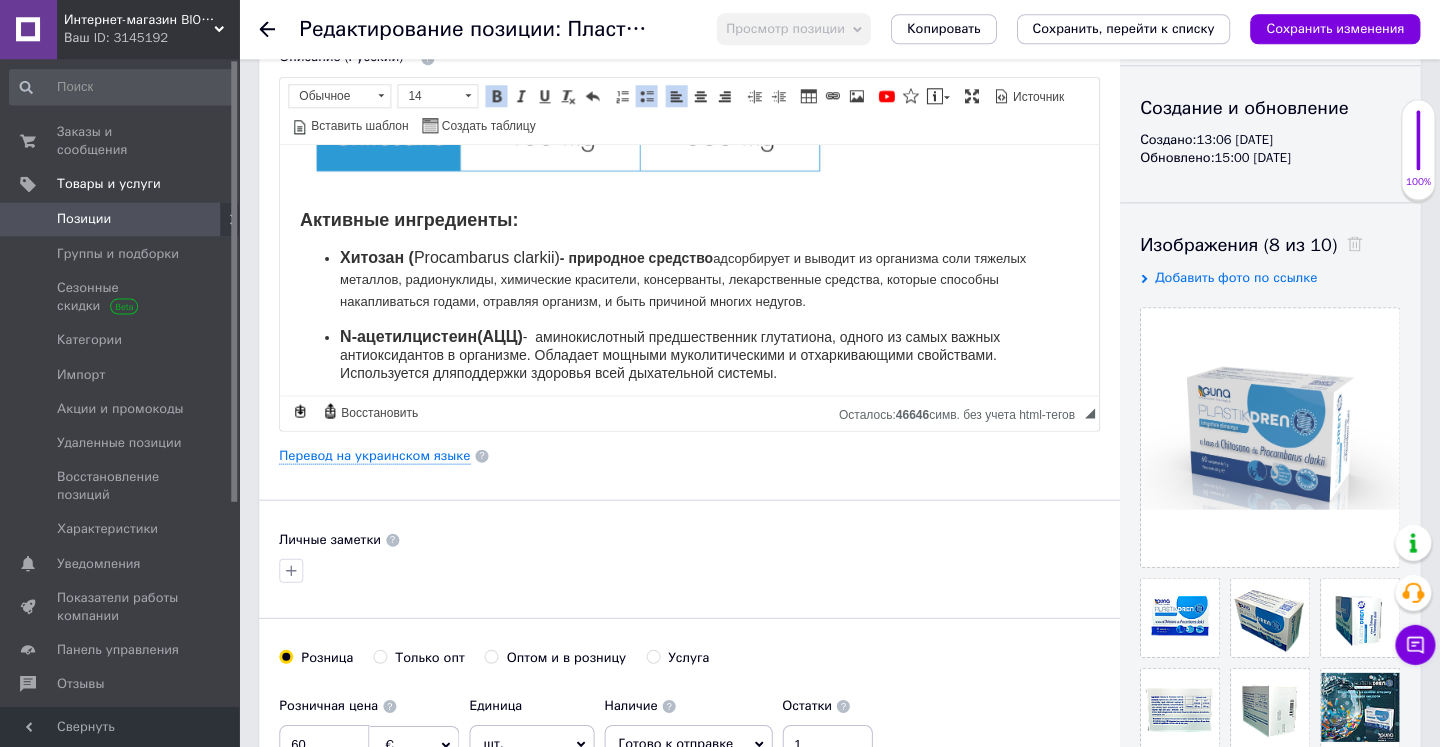 drag, startPoint x: 574, startPoint y: 230, endPoint x: 723, endPoint y: 230, distance: 149 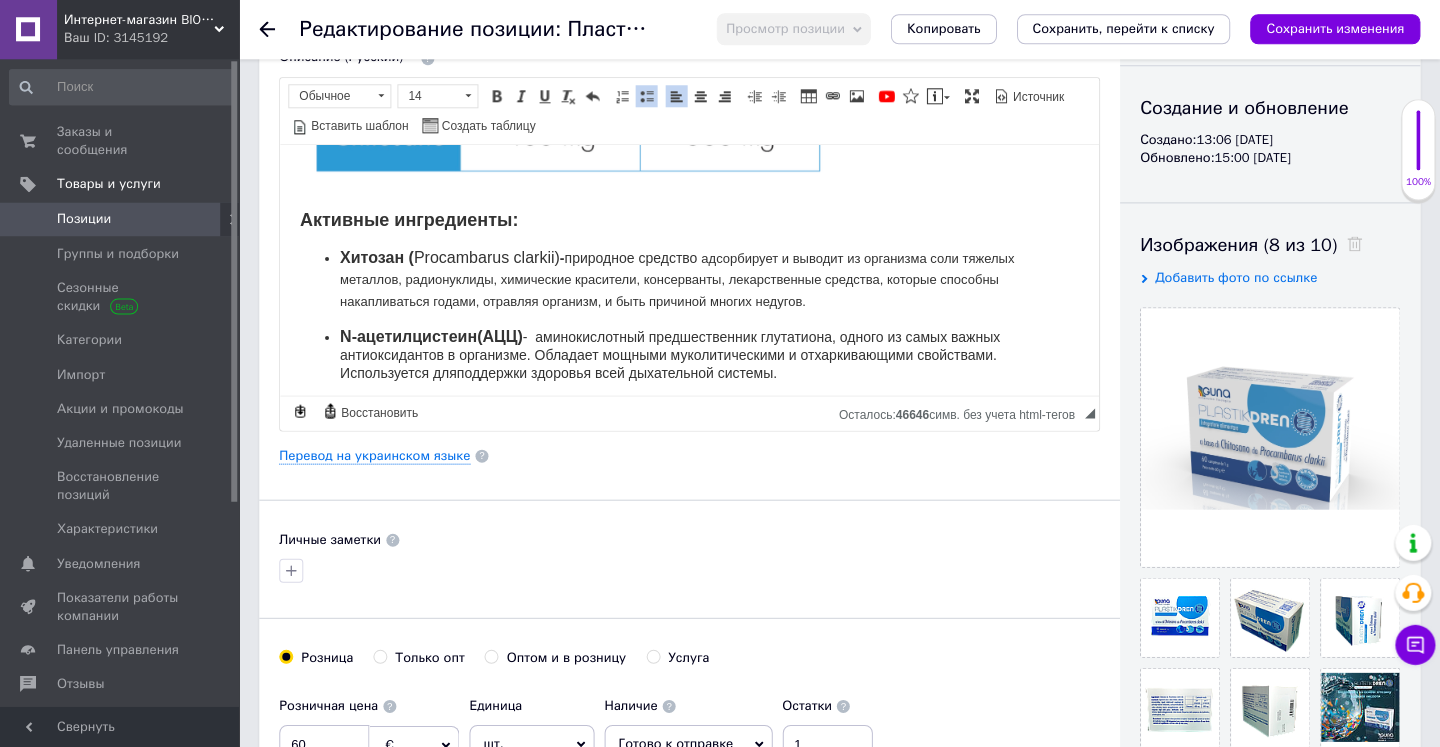 click on "Хитозан ( Procambarus clarkii)   -  природное средство   адсорбирует и выводит из организма соли тяжелых металлов, радионуклиды, химические красители, консерванты, лекарственные средства, которые способны накапливаться годами, отравляя организм, и быть причиной многих недугов." at bounding box center (689, 278) 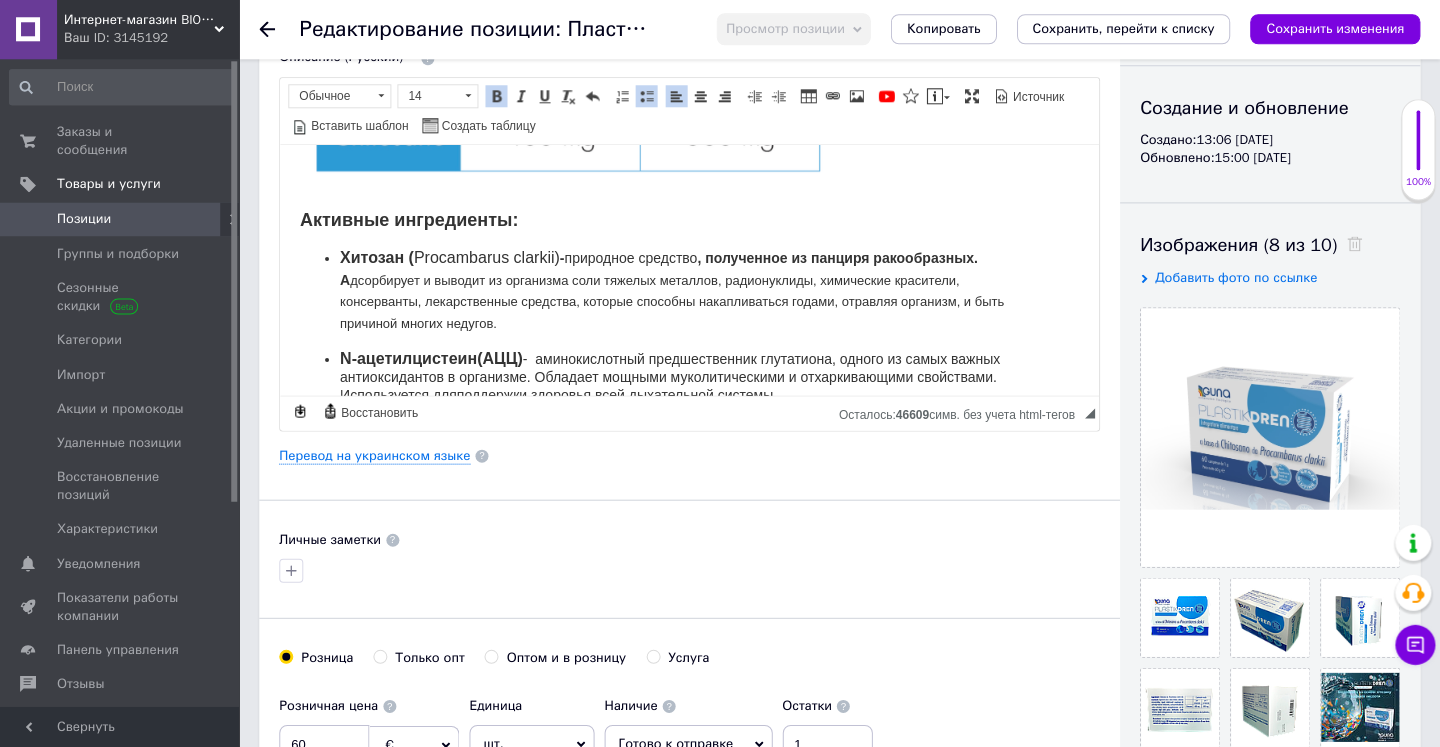 click on "Хитозан ( Procambarus clarkii)   -  природное средство , полученное из панциря ракообразных. А дсорбирует и выводит из организма соли тяжелых металлов, радионуклиды, химические красители, консерванты, лекарственные средства, которые способны накапливаться годами, отравляя организм, и быть причиной многих недугов." at bounding box center [689, 289] 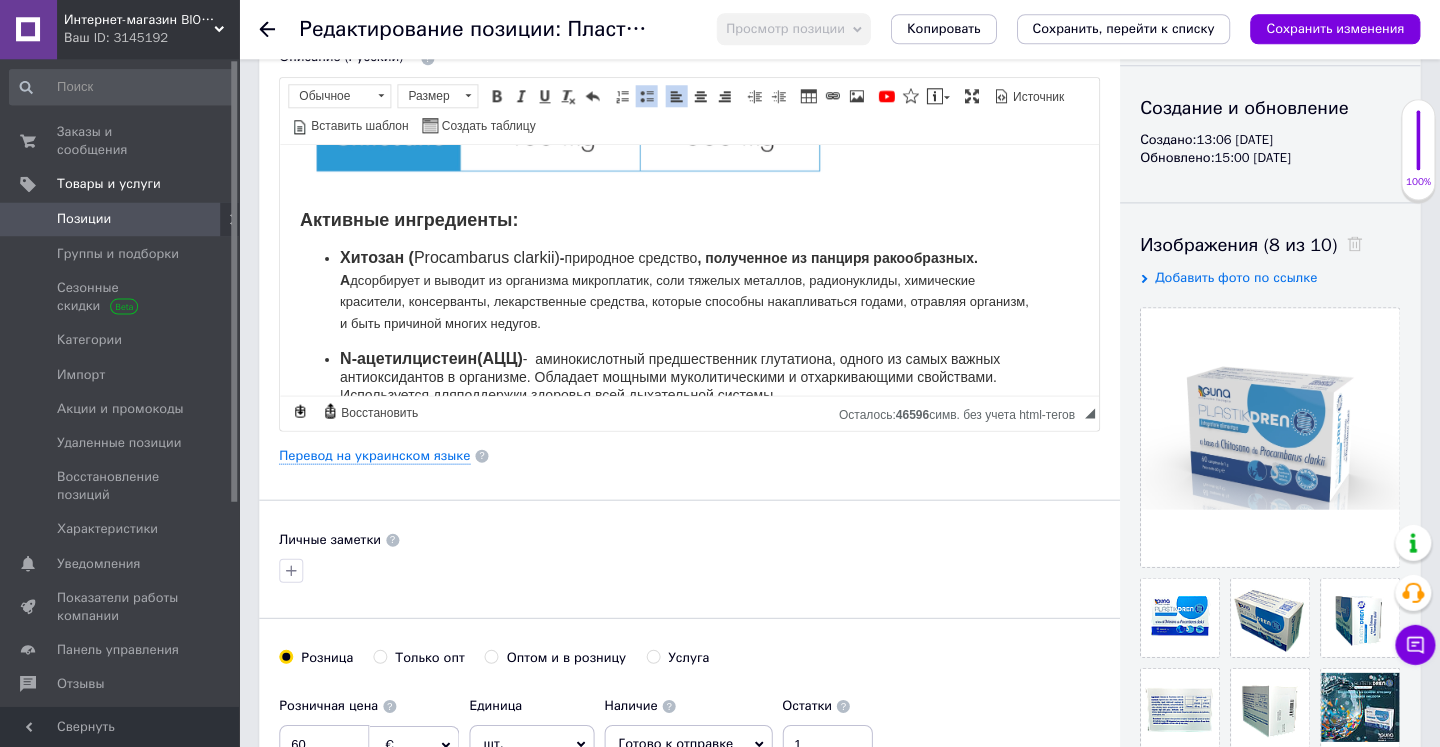 click on "Хитозан ( Procambarus clarkii)   -  природное средство , полученное из панциря ракообразных. А дсорбирует и выводит из организма микроплатик, соли тяжелых металлов, радионуклиды, химические красители, консерванты, лекарственные средства, которые способны накапливаться годами, отравляя организм, и быть причиной многих недугов." at bounding box center [689, 289] 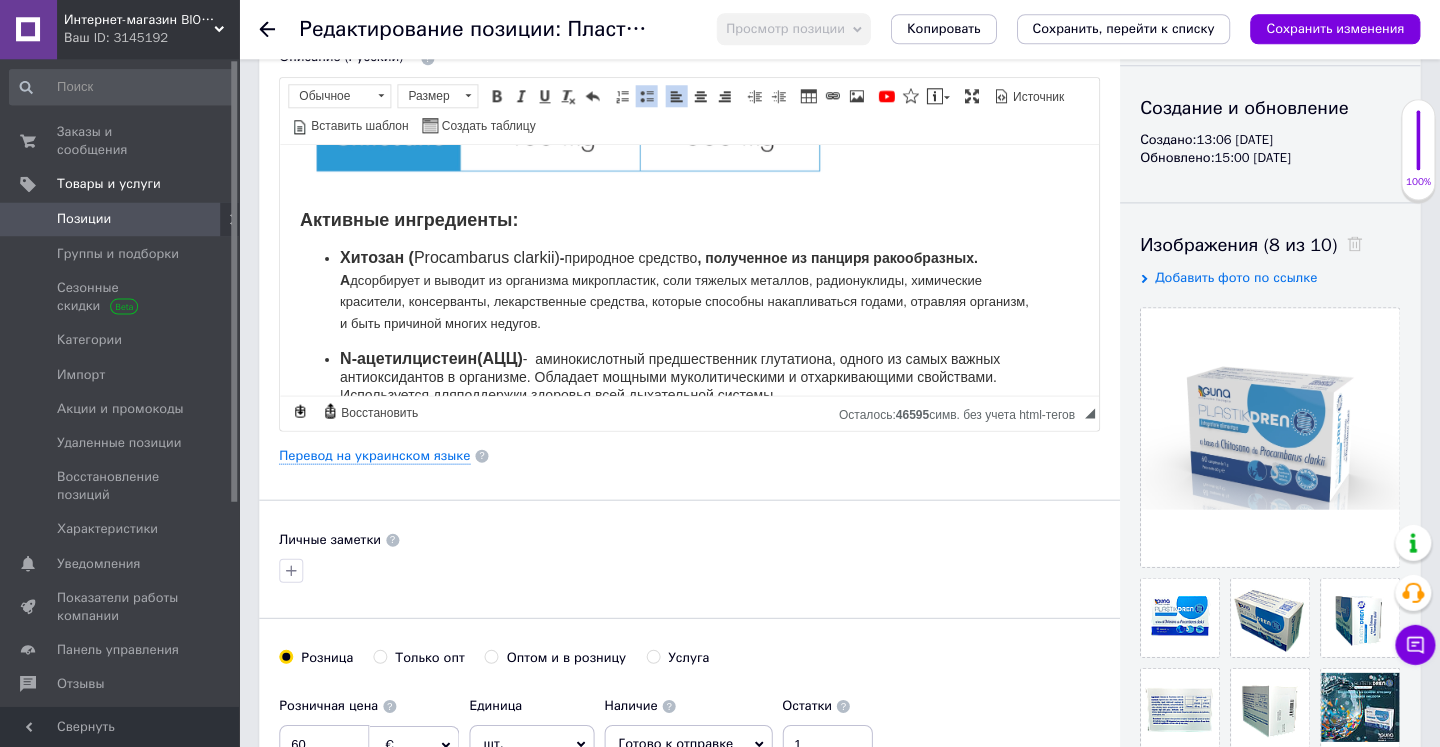 click on "Хитозан ( Procambarus clarkii)   -  природное средство , полученное из панциря ракообразных. А дсорбирует и выводит из организма микропластик, соли тяжелых металлов, радионуклиды, химические красители, консерванты, лекарственные средства, которые способны накапливаться годами, отравляя организм, и быть причиной многих недугов." at bounding box center (689, 289) 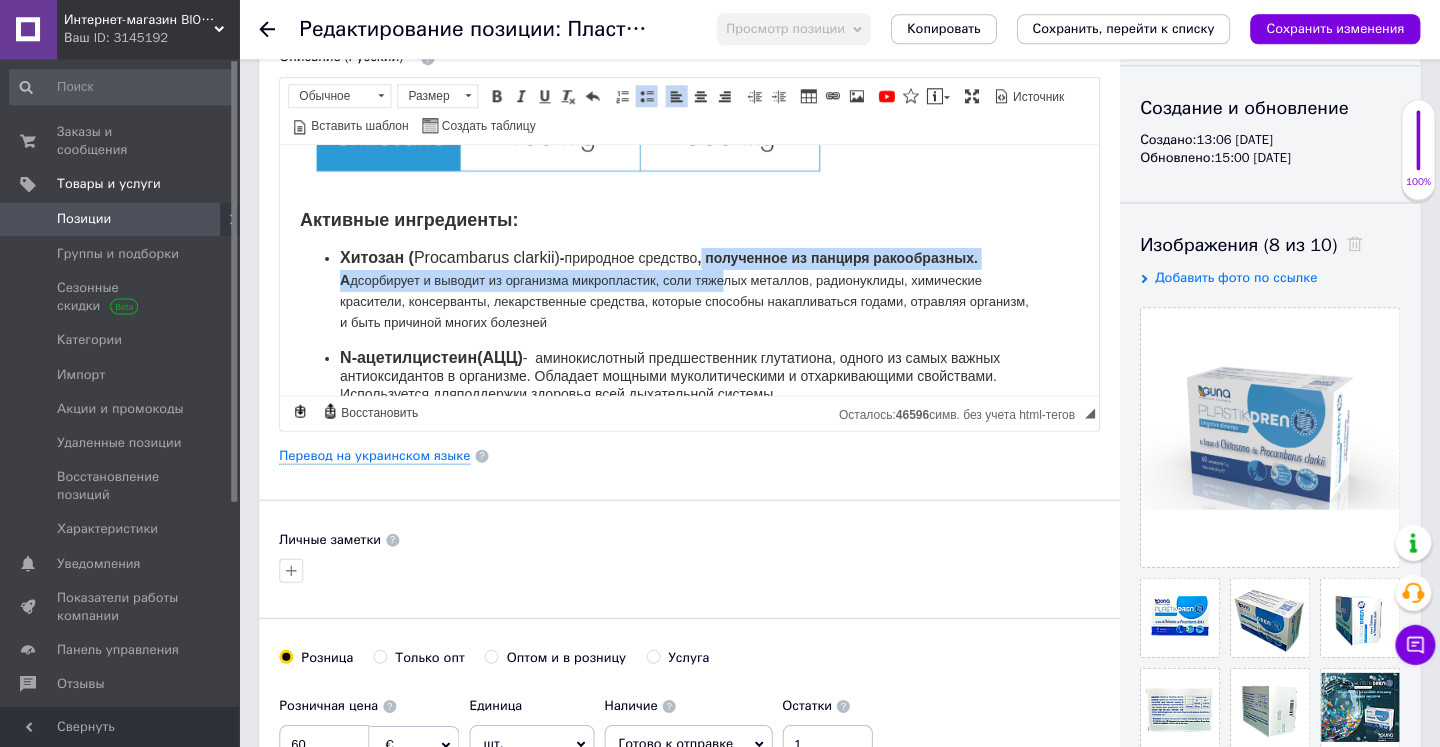 drag, startPoint x: 717, startPoint y: 233, endPoint x: 737, endPoint y: 249, distance: 25.612497 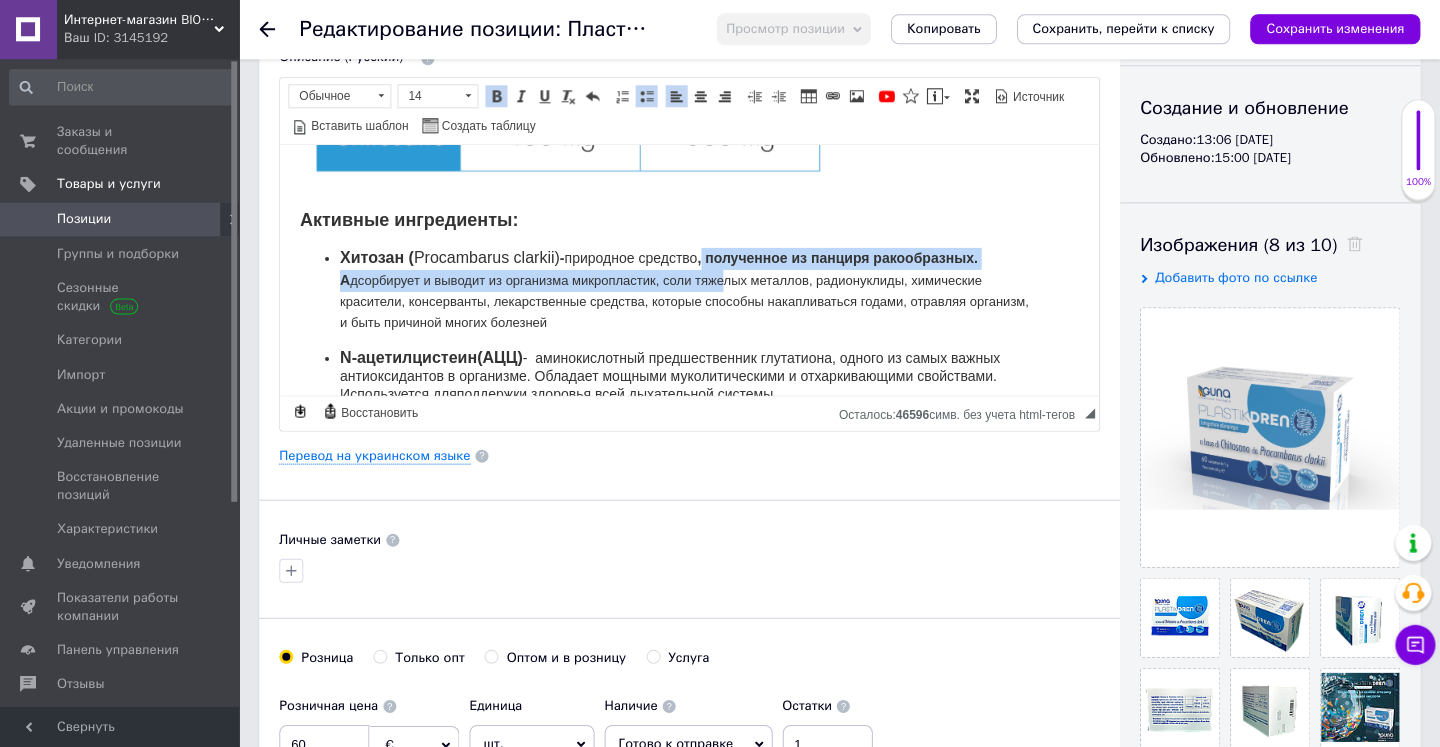 click at bounding box center [497, 97] 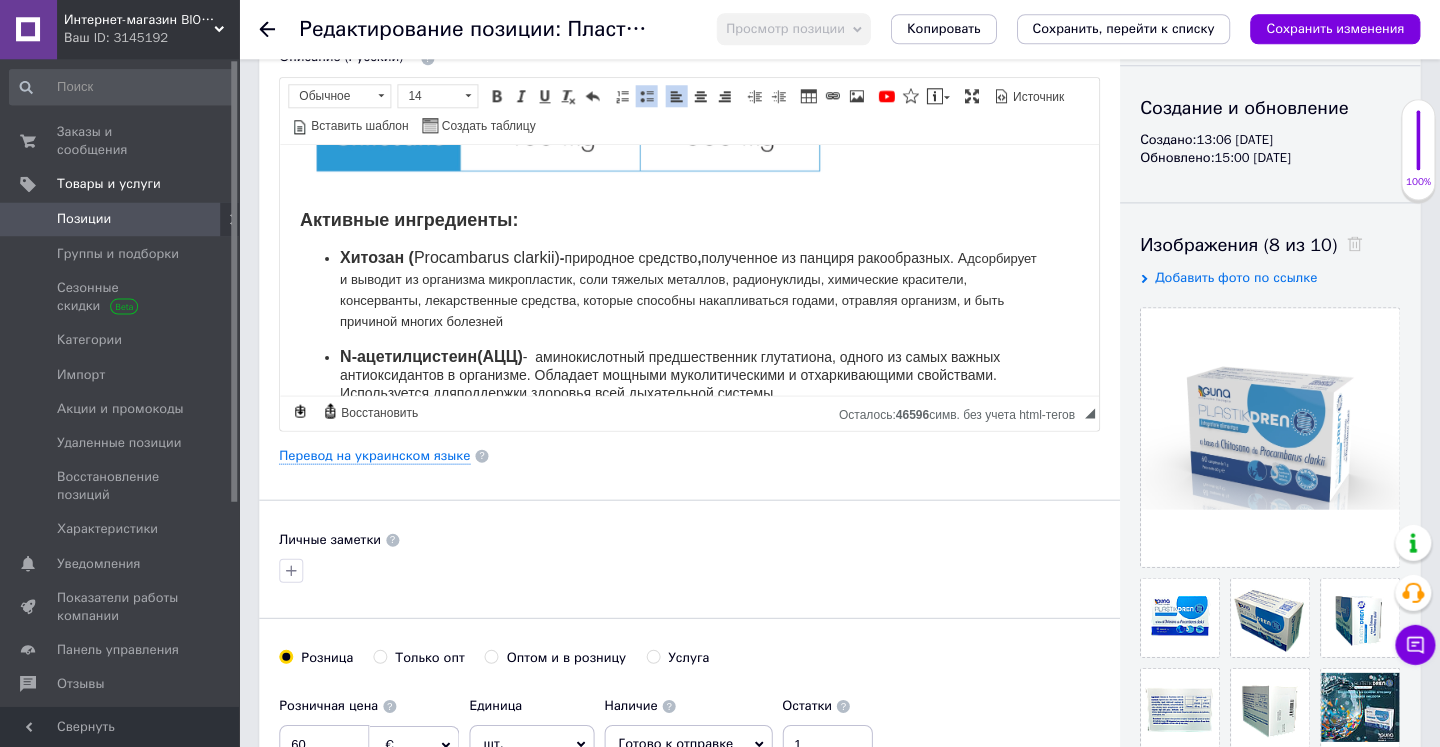 click on "Хитозан ( Procambarus clarkii)   -  природное средство ,  полученное из панциря ракообразных. А дсорбирует и выводит из организма микропластик, соли тяже лых металлов, радионуклиды, химические красители, консерванты, лекарственные средства, которые способны накапливаться годами, отравляя организм, и быть причиной многих болезней" at bounding box center (689, 288) 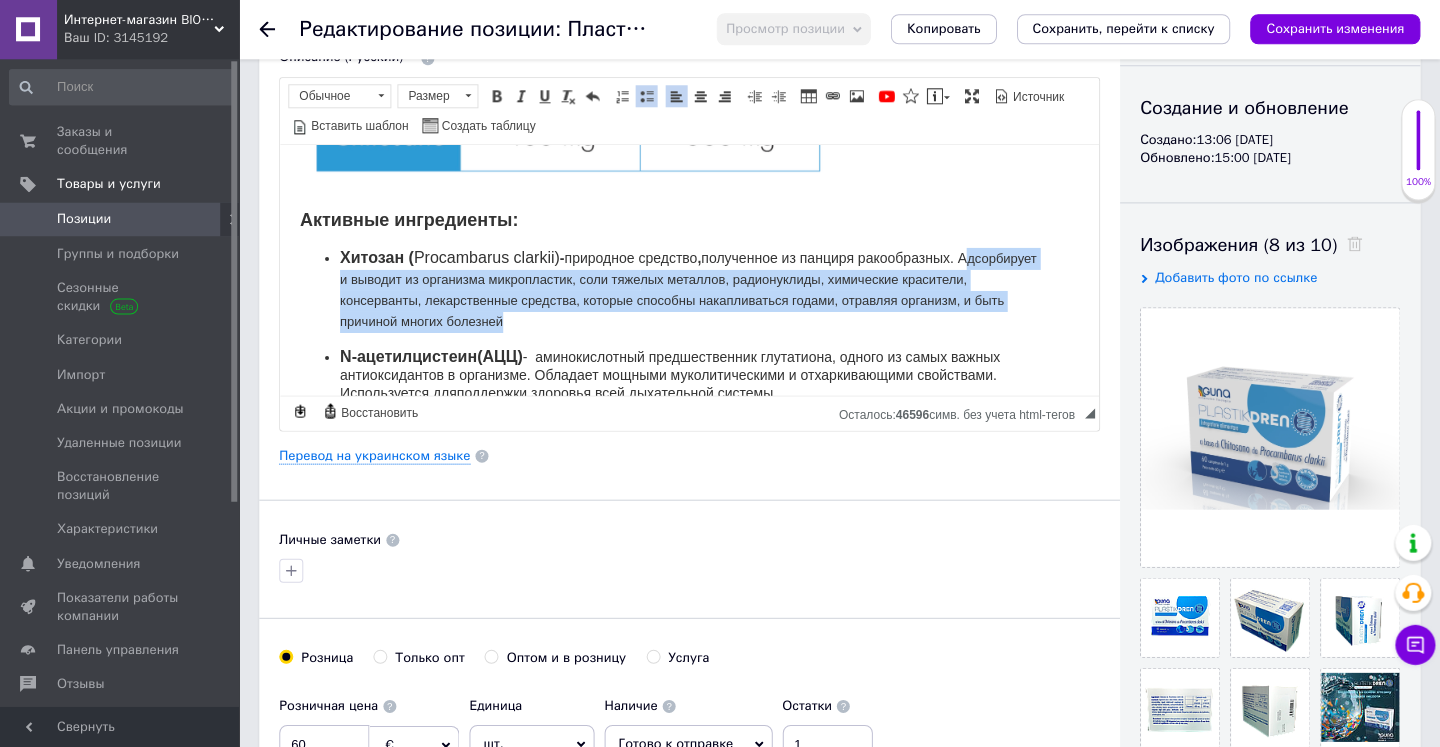 drag, startPoint x: 327, startPoint y: 255, endPoint x: 625, endPoint y: 300, distance: 301.3785 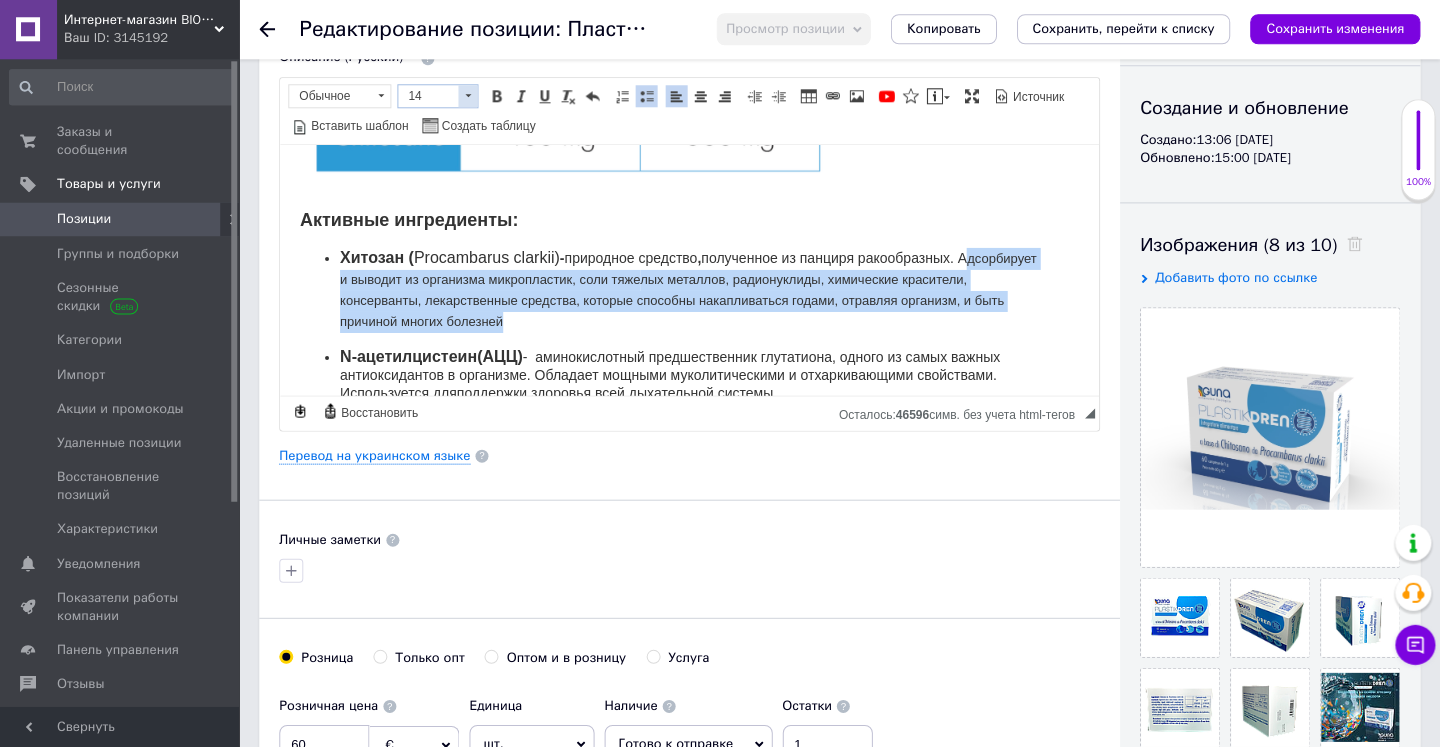 click at bounding box center (468, 97) 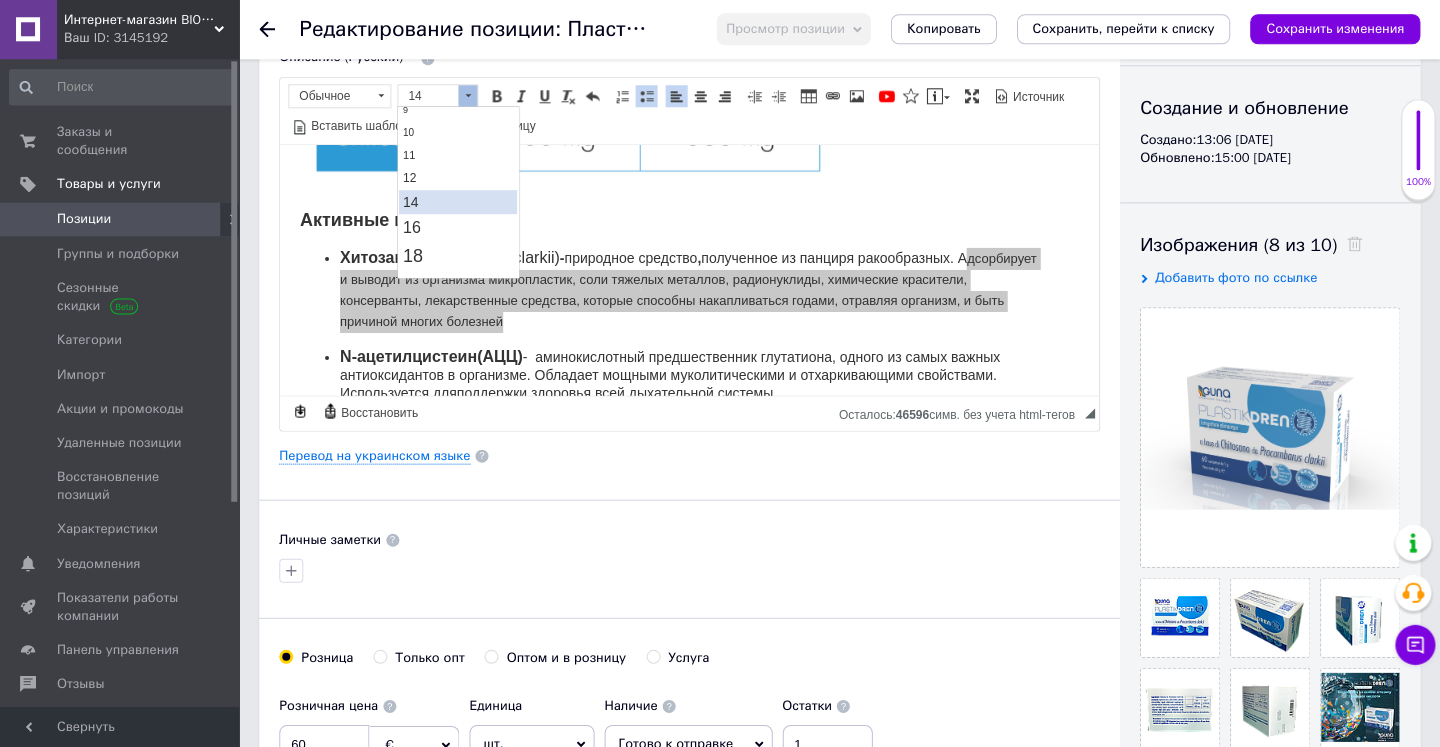 click on "14" at bounding box center (458, 202) 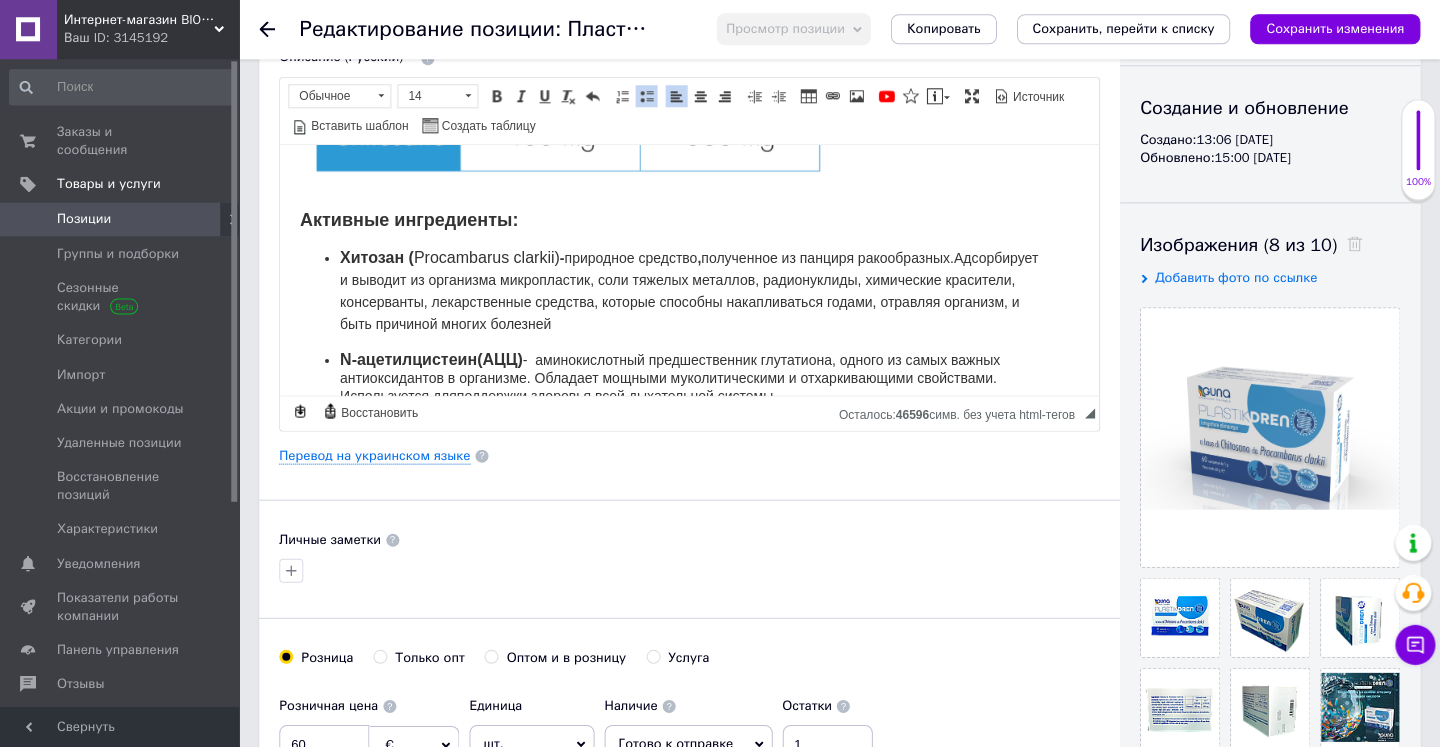click on "Хитозан ( Procambarus clarkii)   -  природное средство ,  полученное из панциря ракообразных.  А дсорбирует и выводит из организма микропластик, соли тяжелых металлов, радионуклиды, химические красители, консерванты, лекарственные средства, которые способны накапливаться годами, отравляя организм, и быть причиной многих болезней" at bounding box center (689, 289) 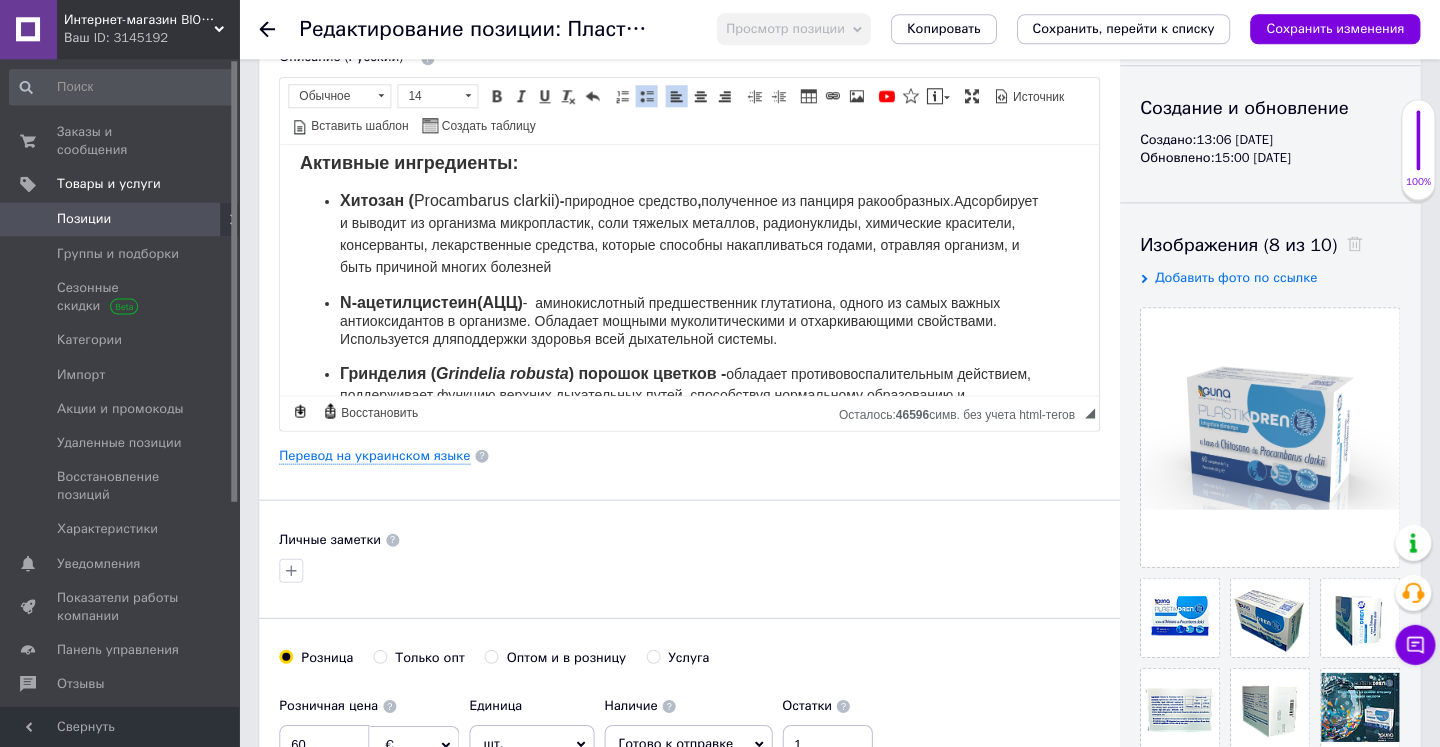 scroll, scrollTop: 876, scrollLeft: 0, axis: vertical 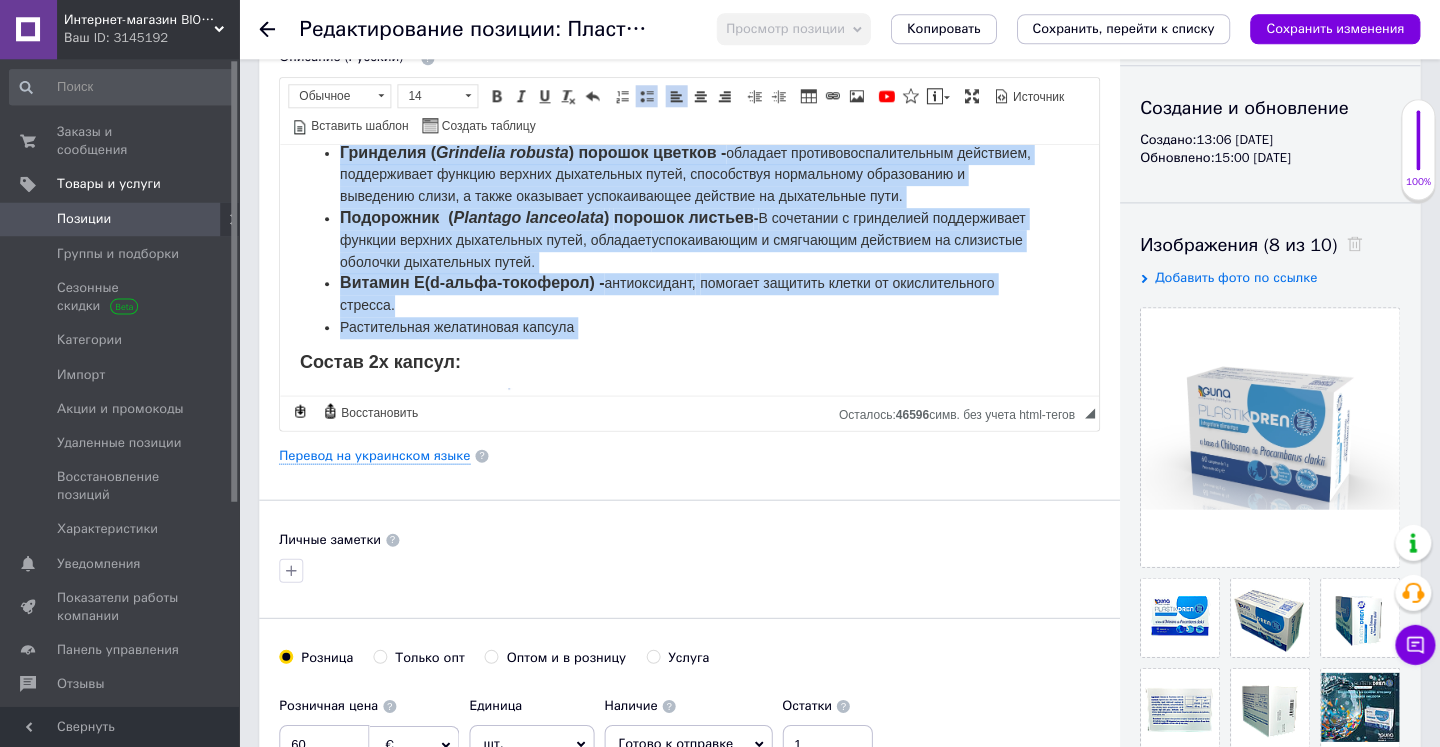 drag, startPoint x: 334, startPoint y: 229, endPoint x: 992, endPoint y: 314, distance: 663.4674 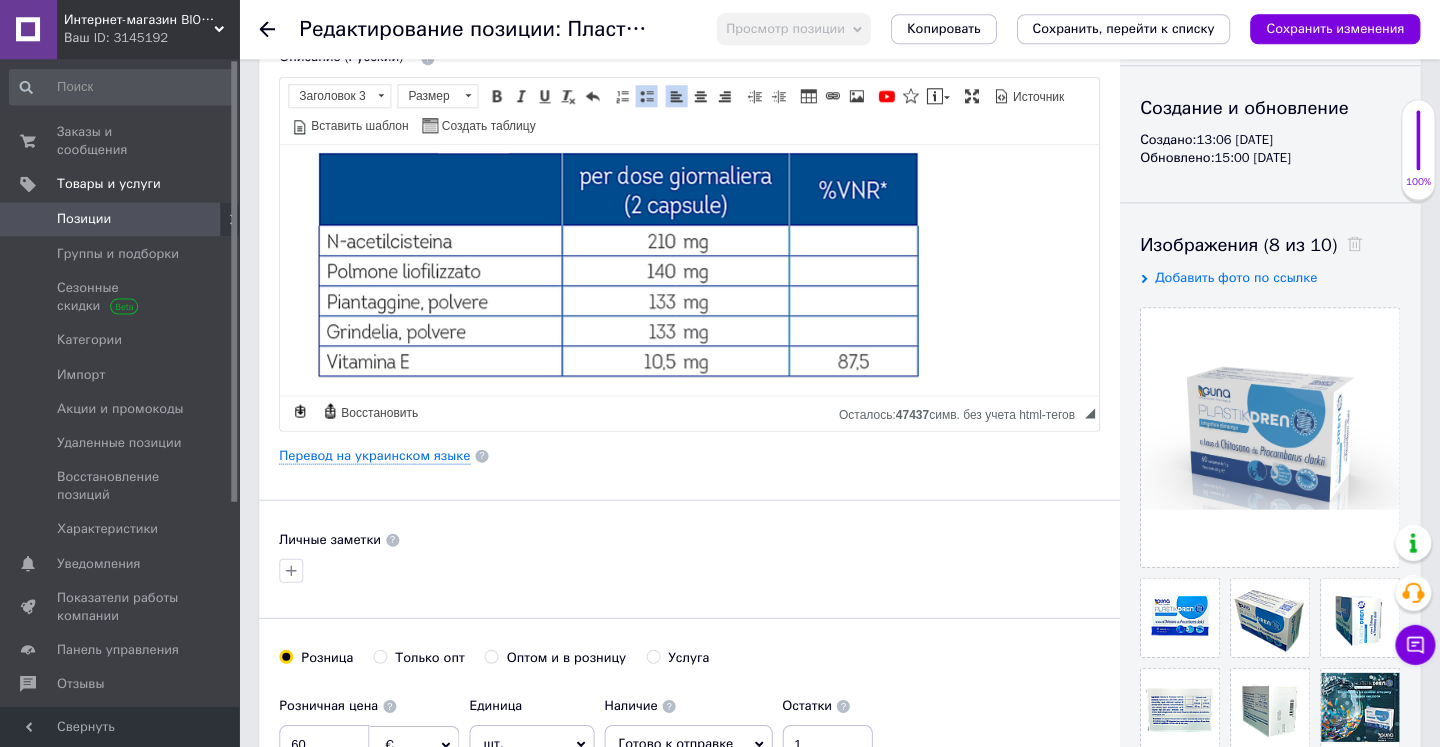 scroll, scrollTop: 995, scrollLeft: 0, axis: vertical 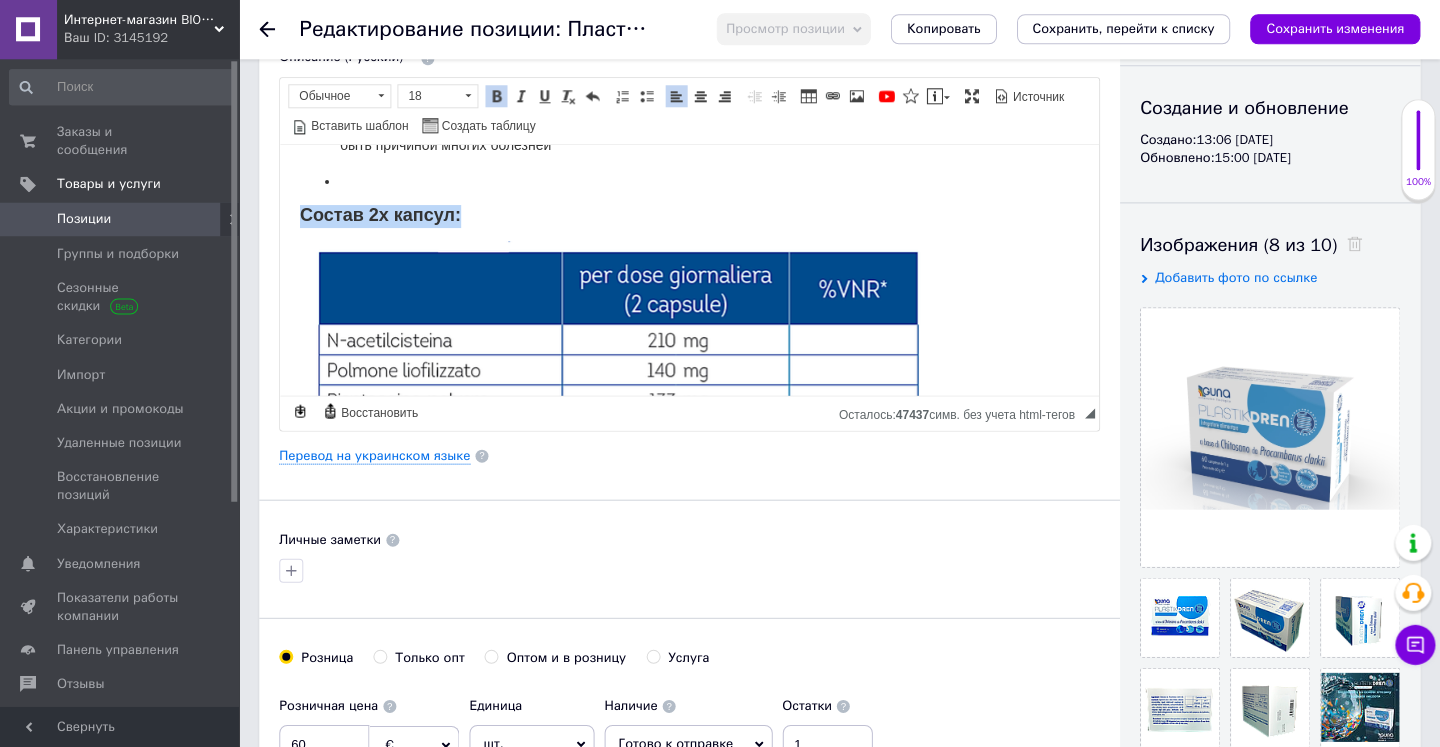 drag, startPoint x: 295, startPoint y: 185, endPoint x: 491, endPoint y: 193, distance: 196.1632 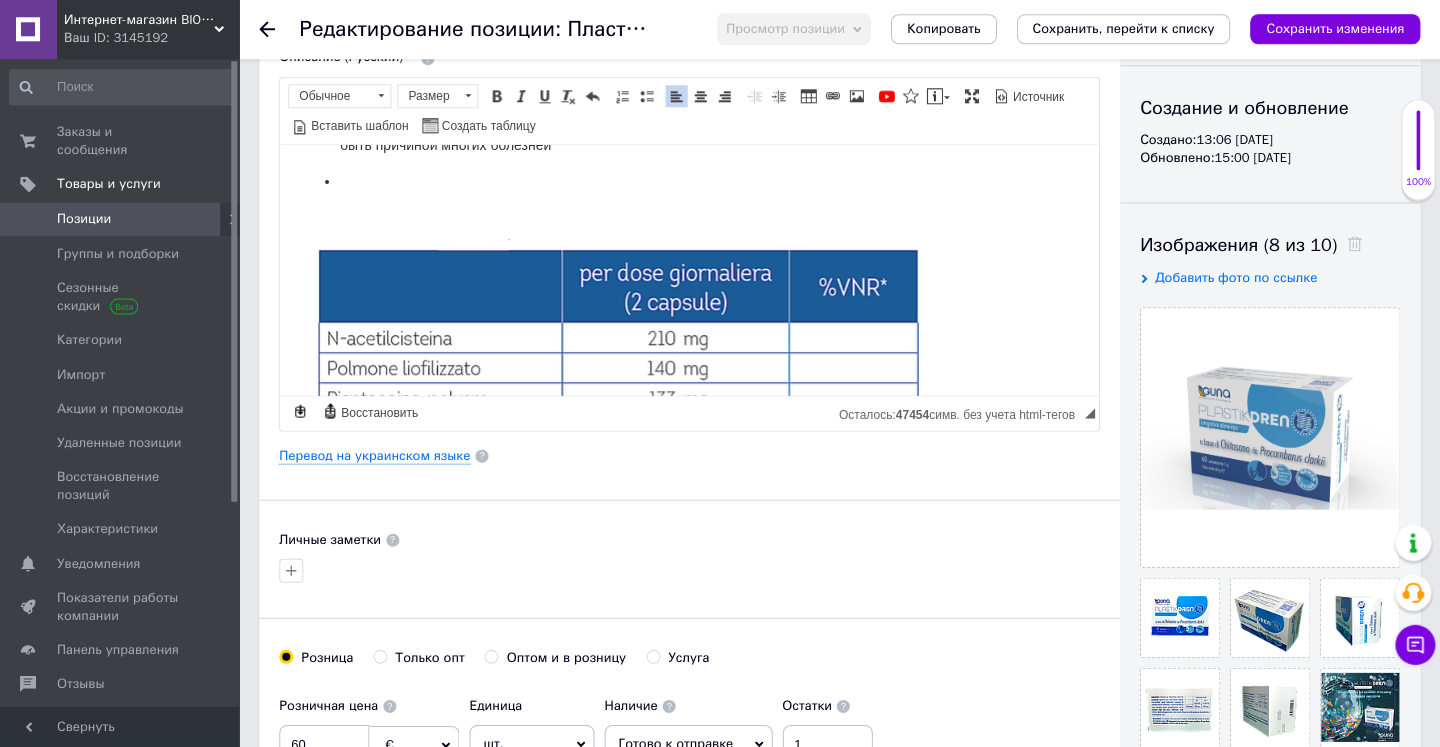click at bounding box center (620, 388) 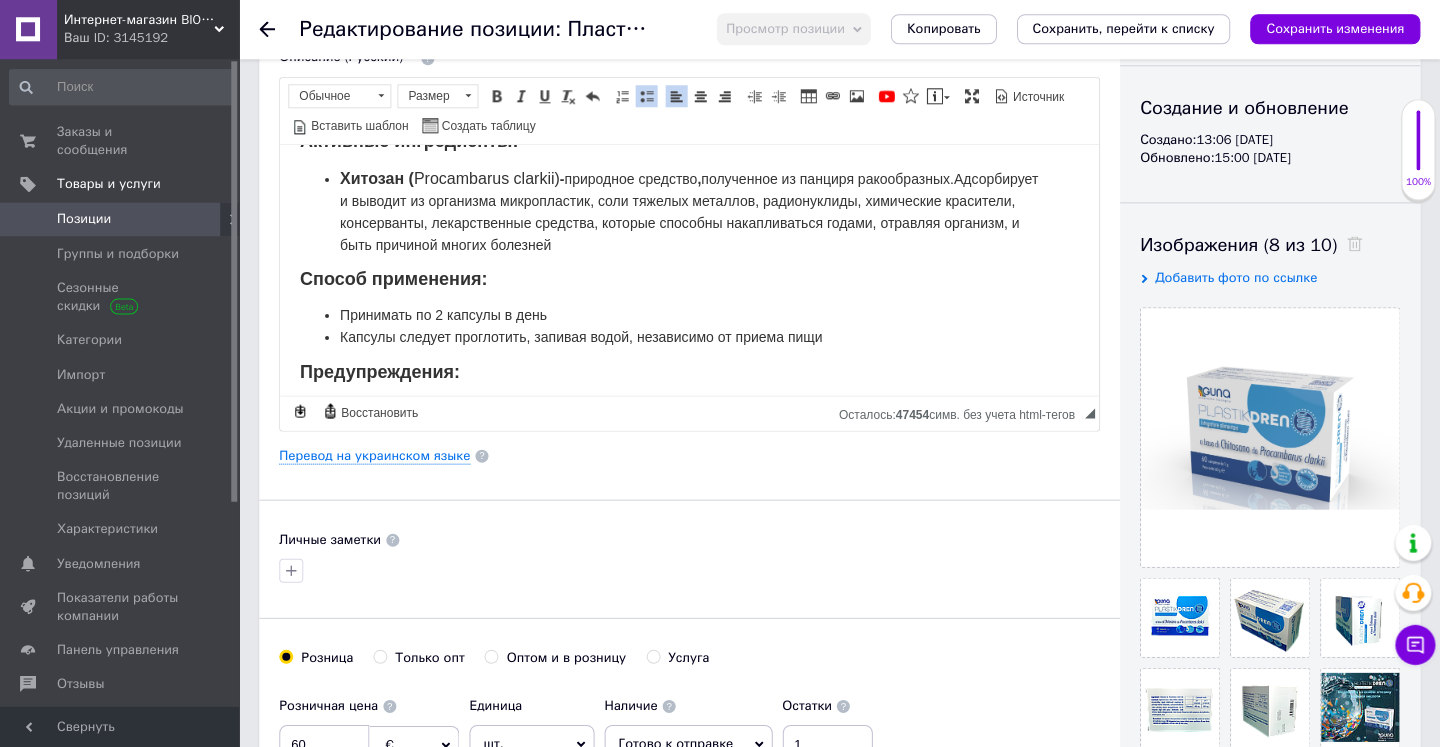 scroll, scrollTop: 904, scrollLeft: 0, axis: vertical 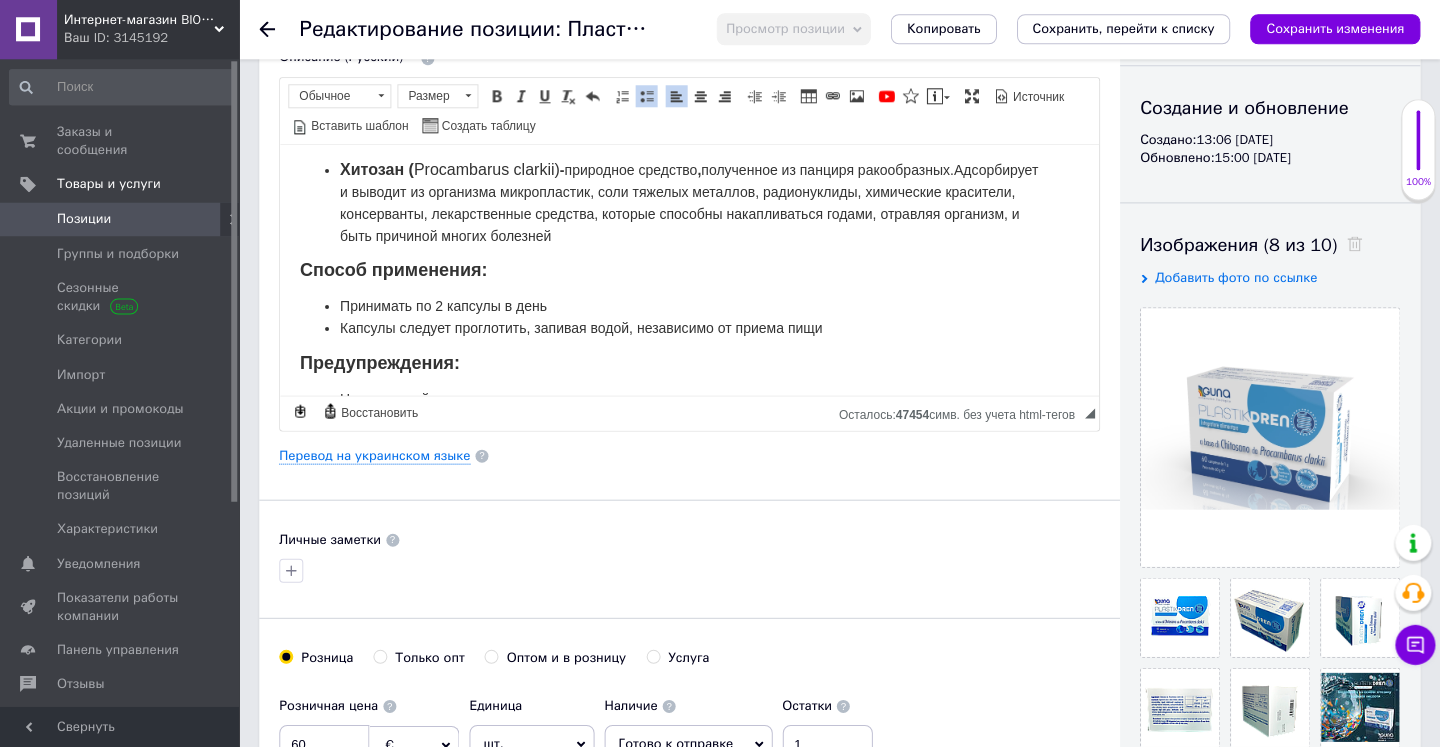 click on "Принимать по 2 капсулы в день" at bounding box center (443, 305) 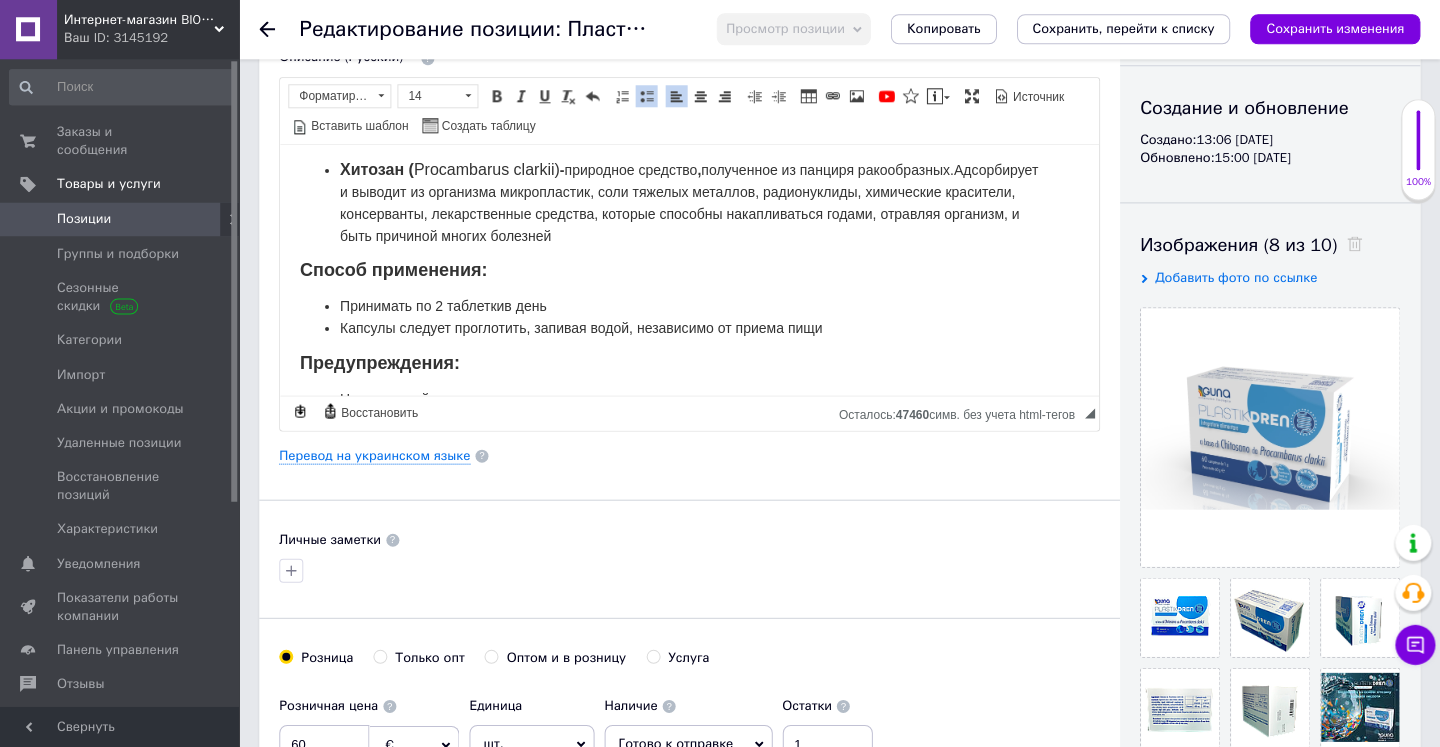 click on "Принимать по 2 таблетки  в день" at bounding box center (689, 306) 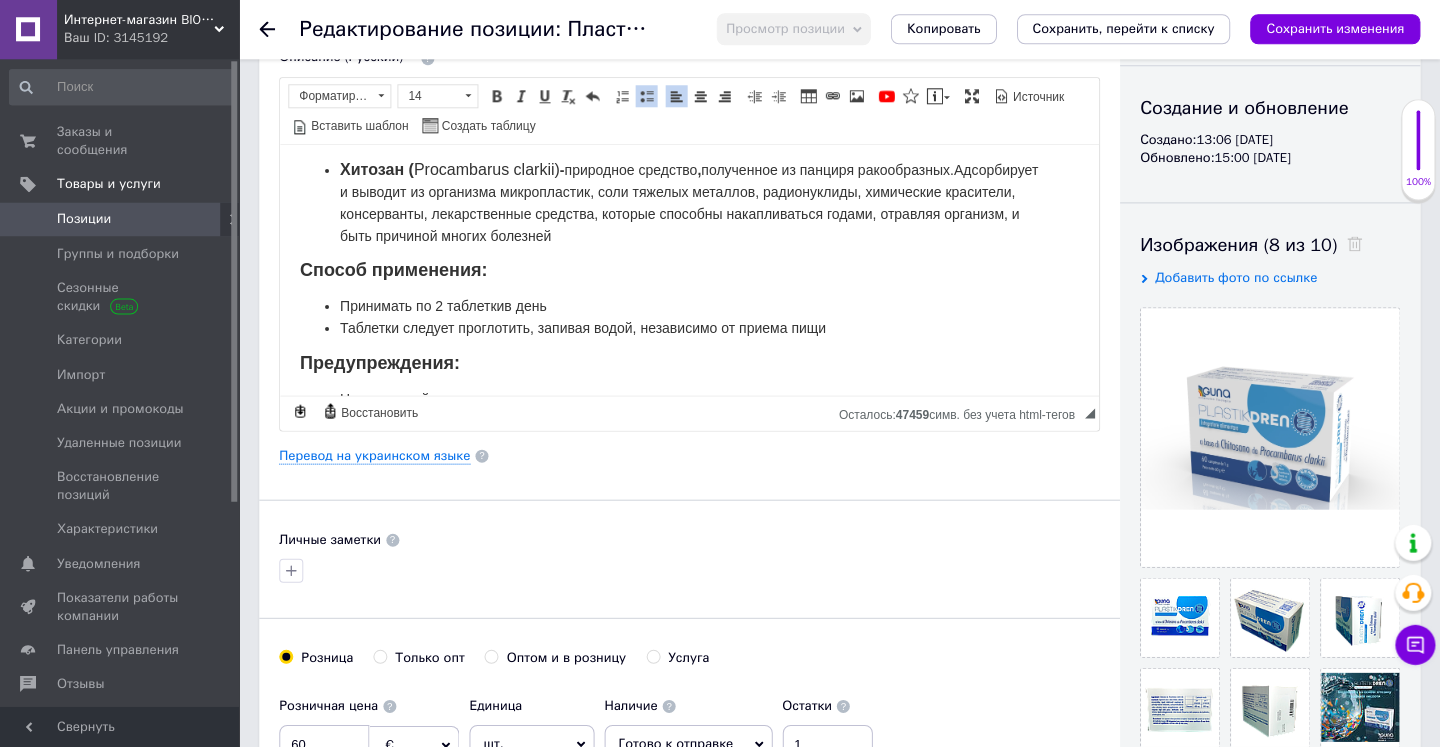 click on "Таблетки следует проглотить, запивая водой, независимо от приема пищи" at bounding box center [583, 327] 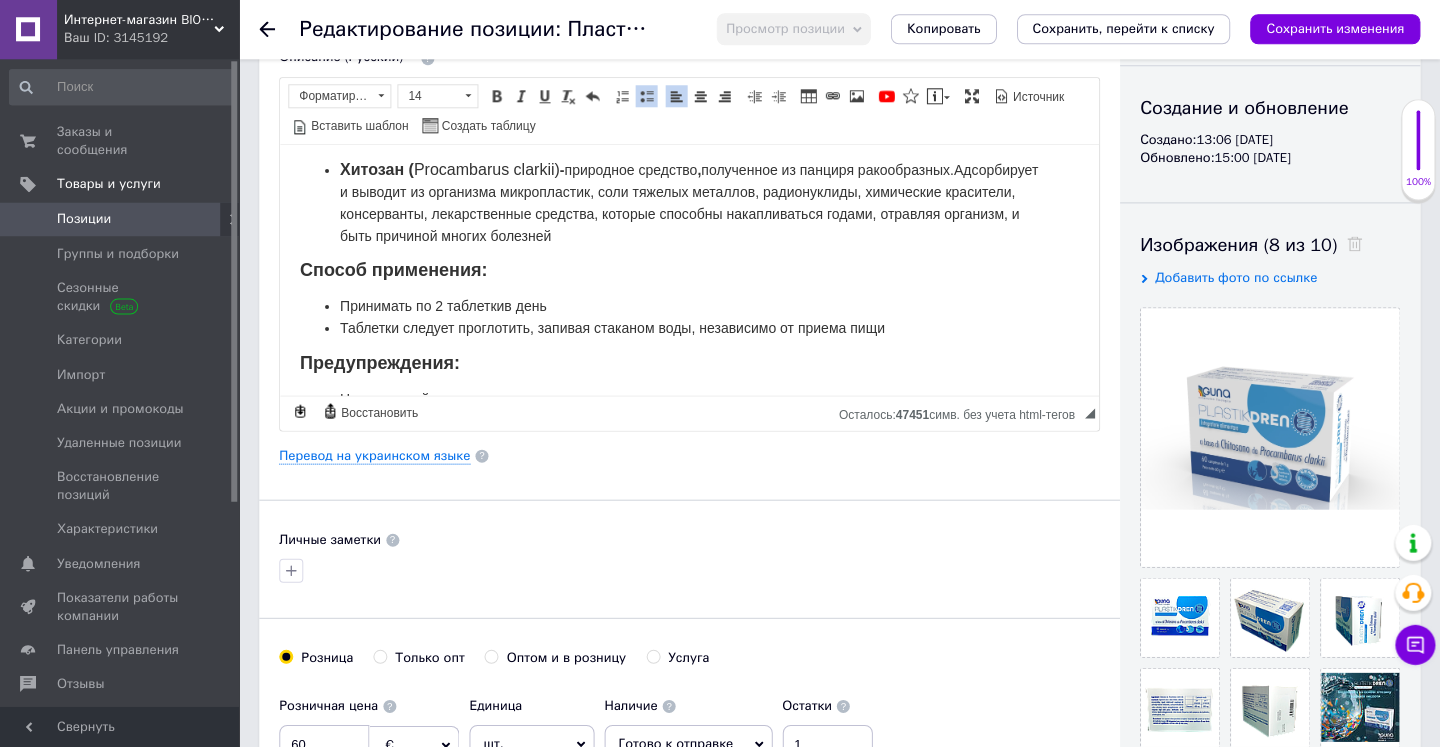 click on "Таблетки следует проглотить, запивая стаканом воды , независимо от приема пищи" at bounding box center (689, 328) 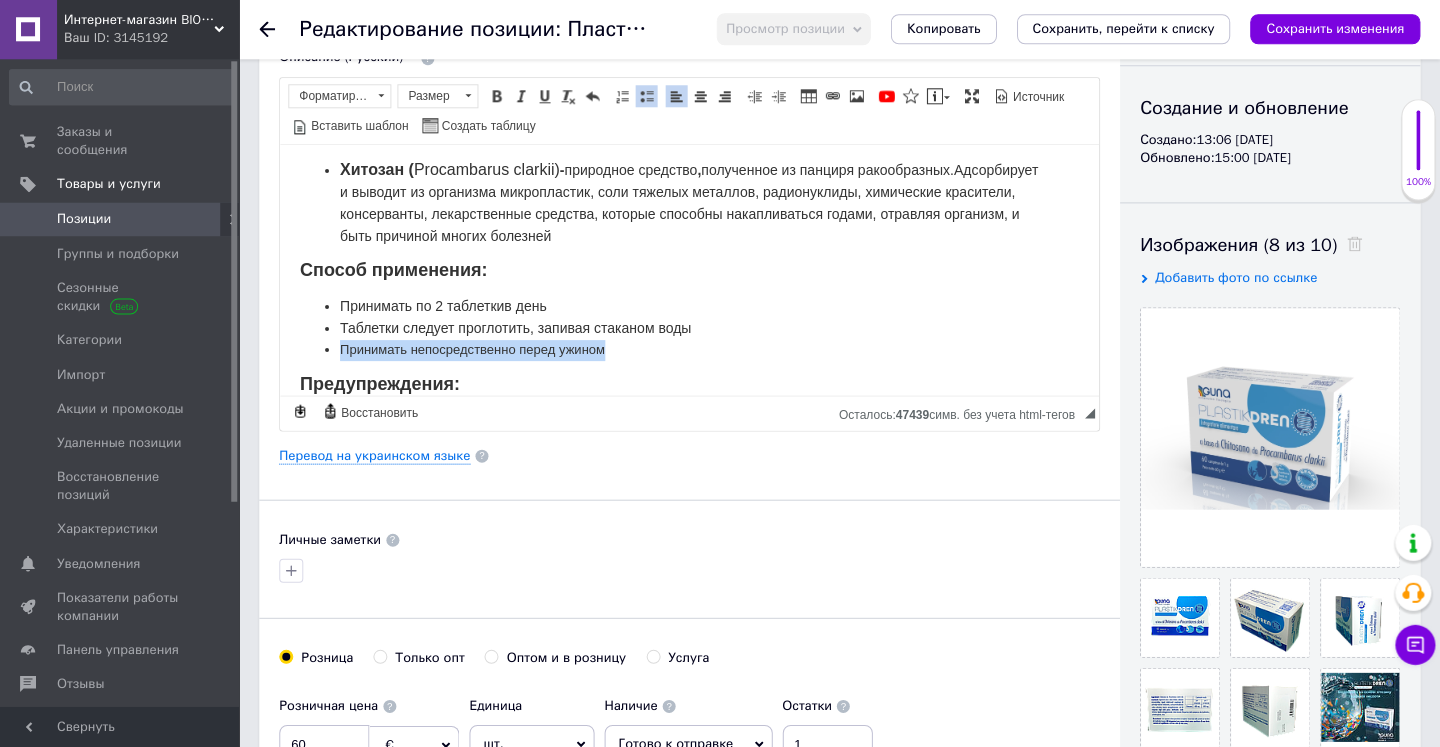 drag, startPoint x: 338, startPoint y: 317, endPoint x: 613, endPoint y: 324, distance: 275.08908 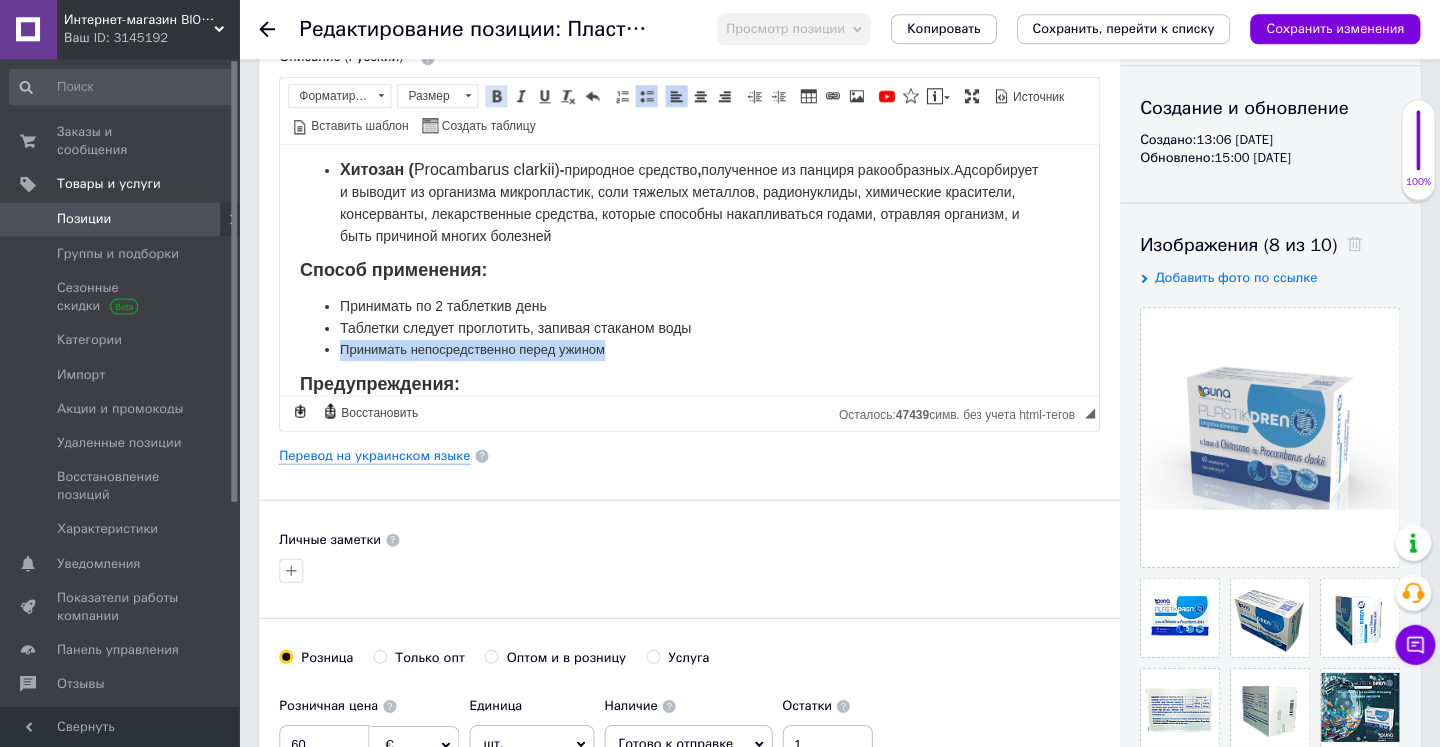 click at bounding box center [497, 97] 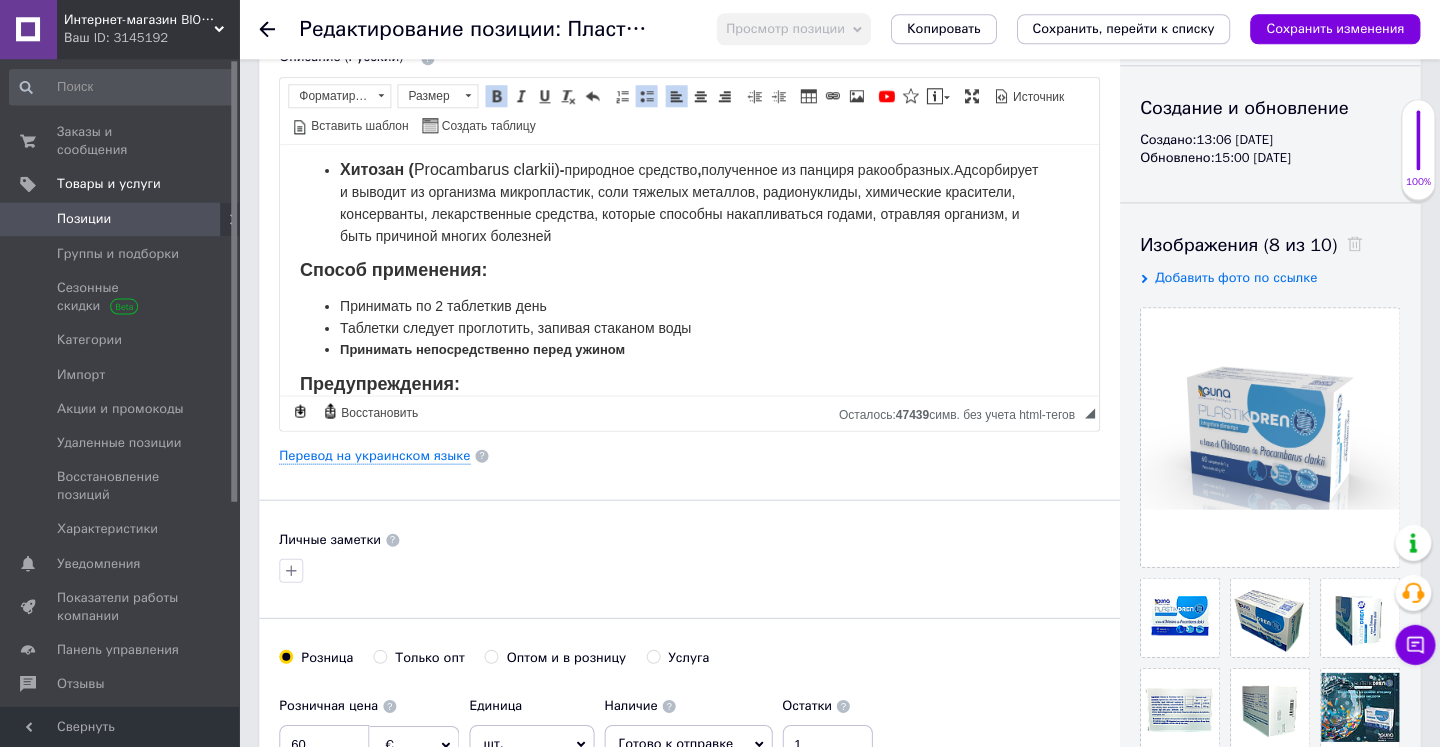 click at bounding box center (497, 97) 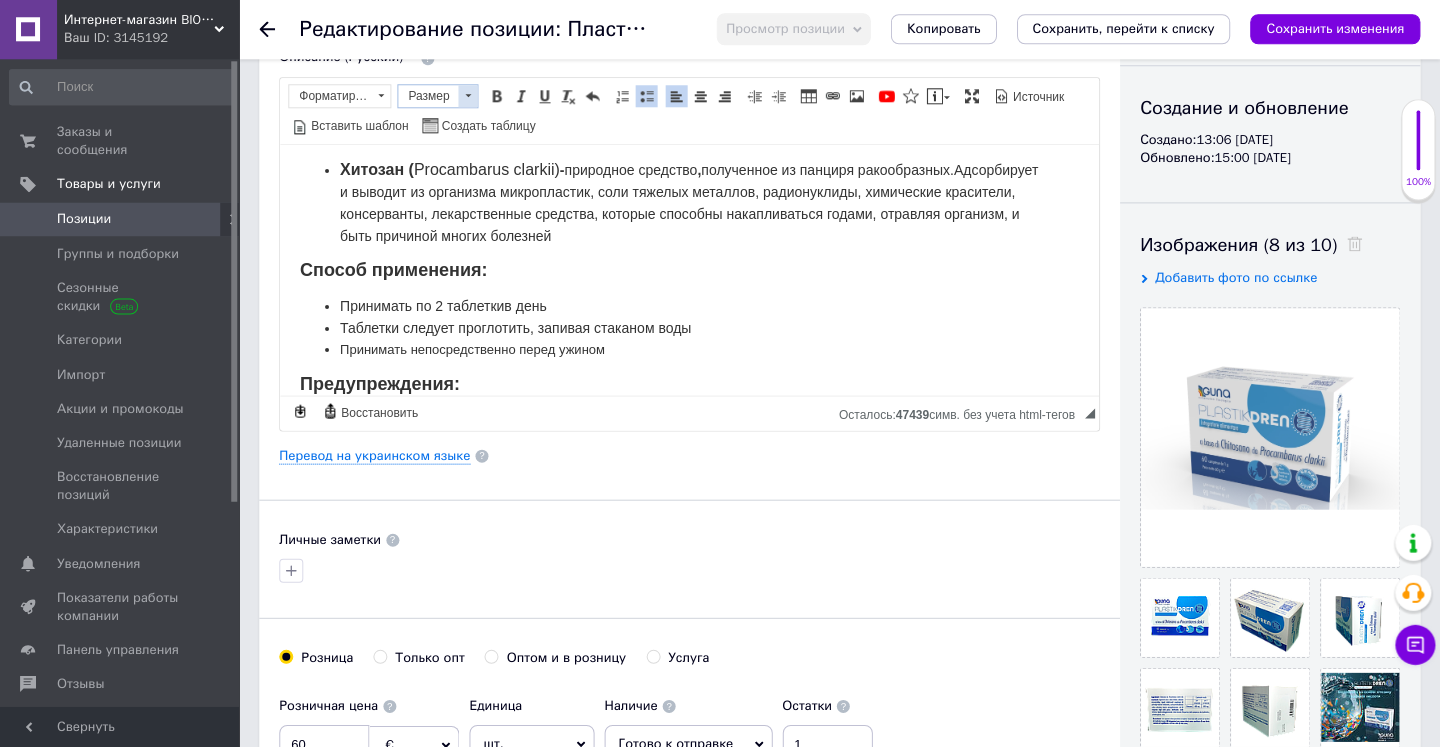 click at bounding box center (468, 97) 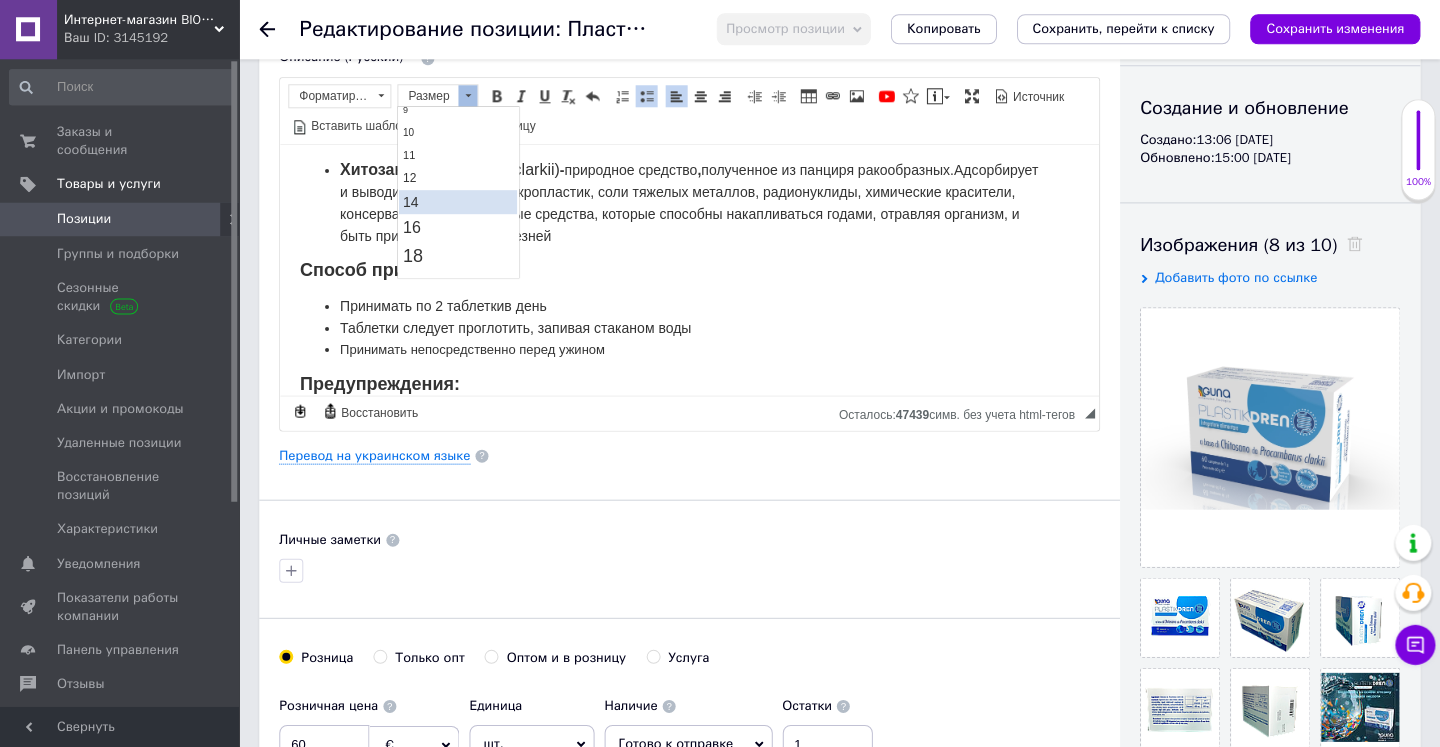click on "14" at bounding box center [458, 202] 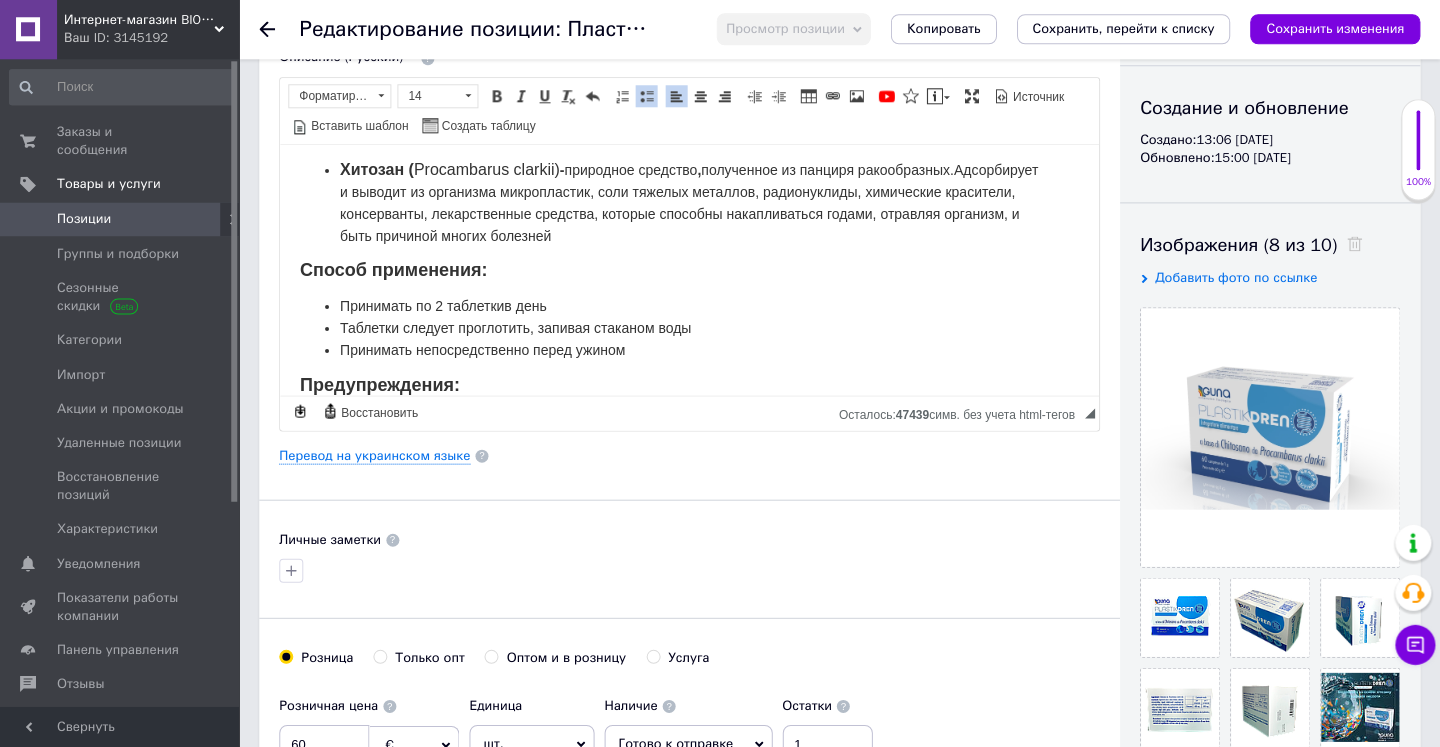 click on "Принимать непосредственно перед ужином" at bounding box center [689, 350] 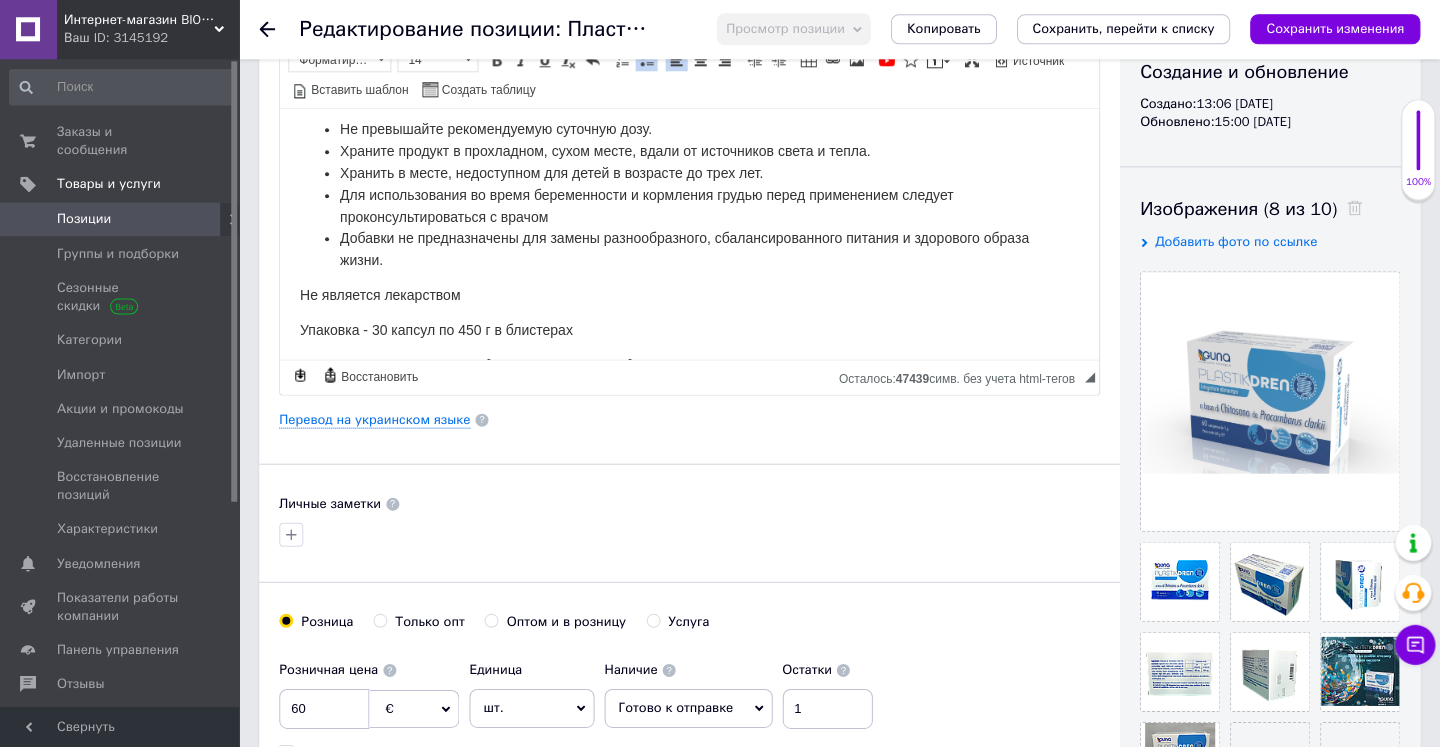scroll, scrollTop: 230, scrollLeft: 0, axis: vertical 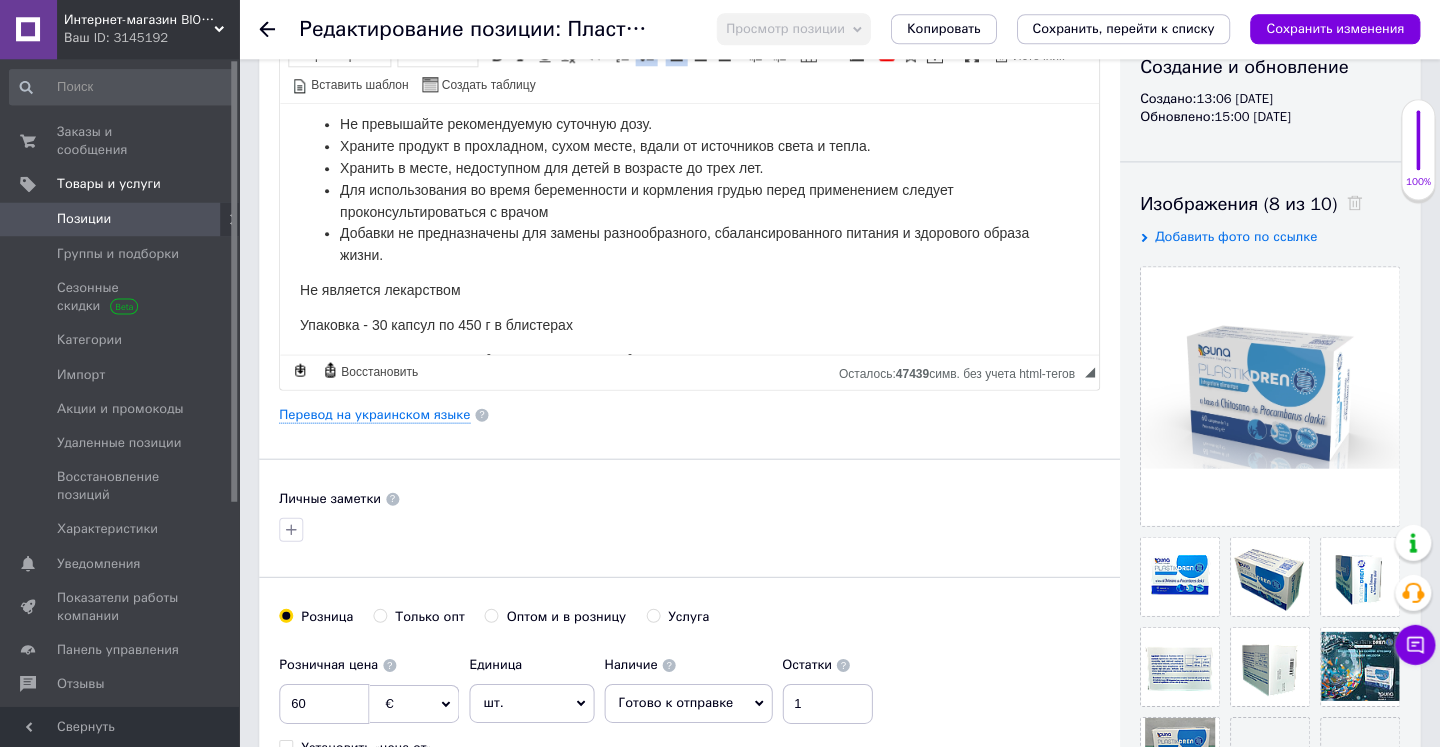 click on "Упаковка - 30 капсул по 450 г в блистерах" at bounding box center (436, 324) 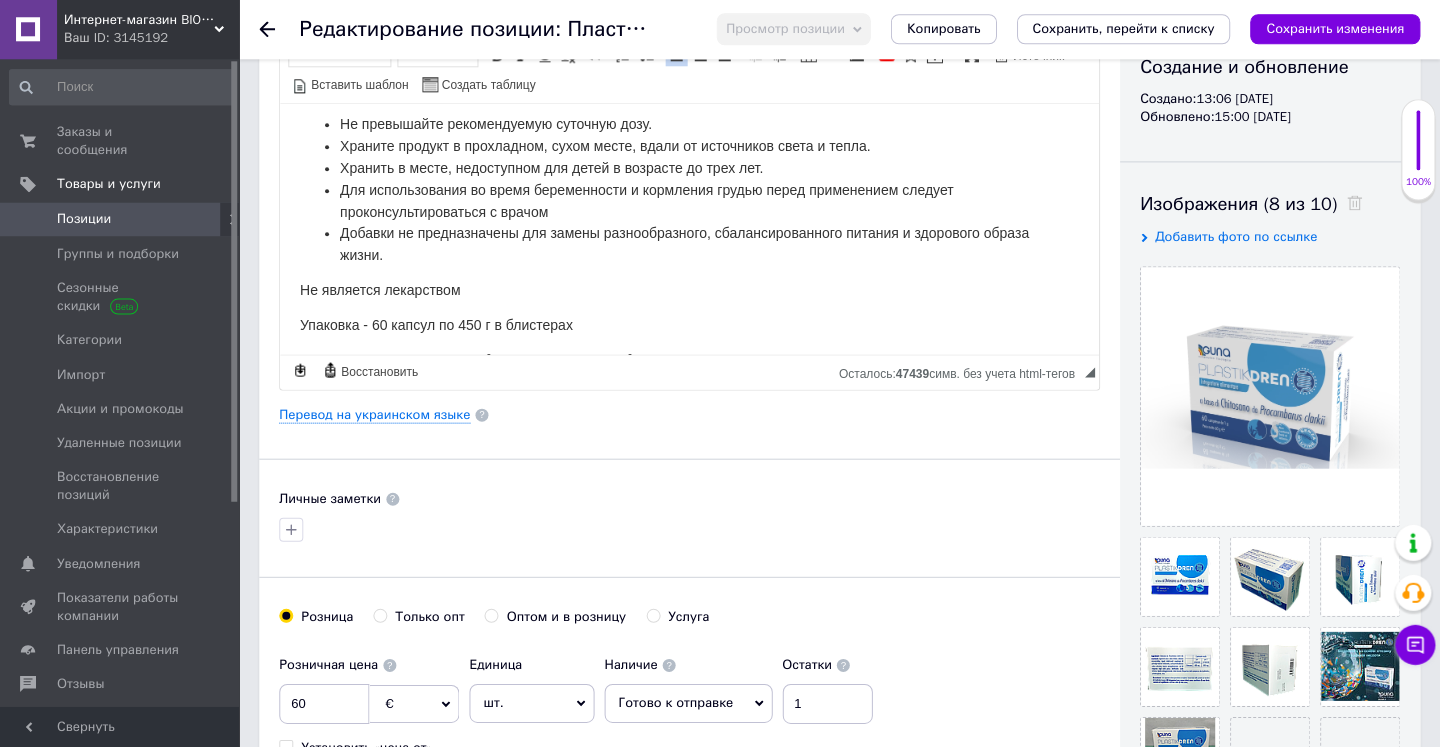 click on "Упаковка - 60 капсул по 450 г в блистерах" at bounding box center [436, 324] 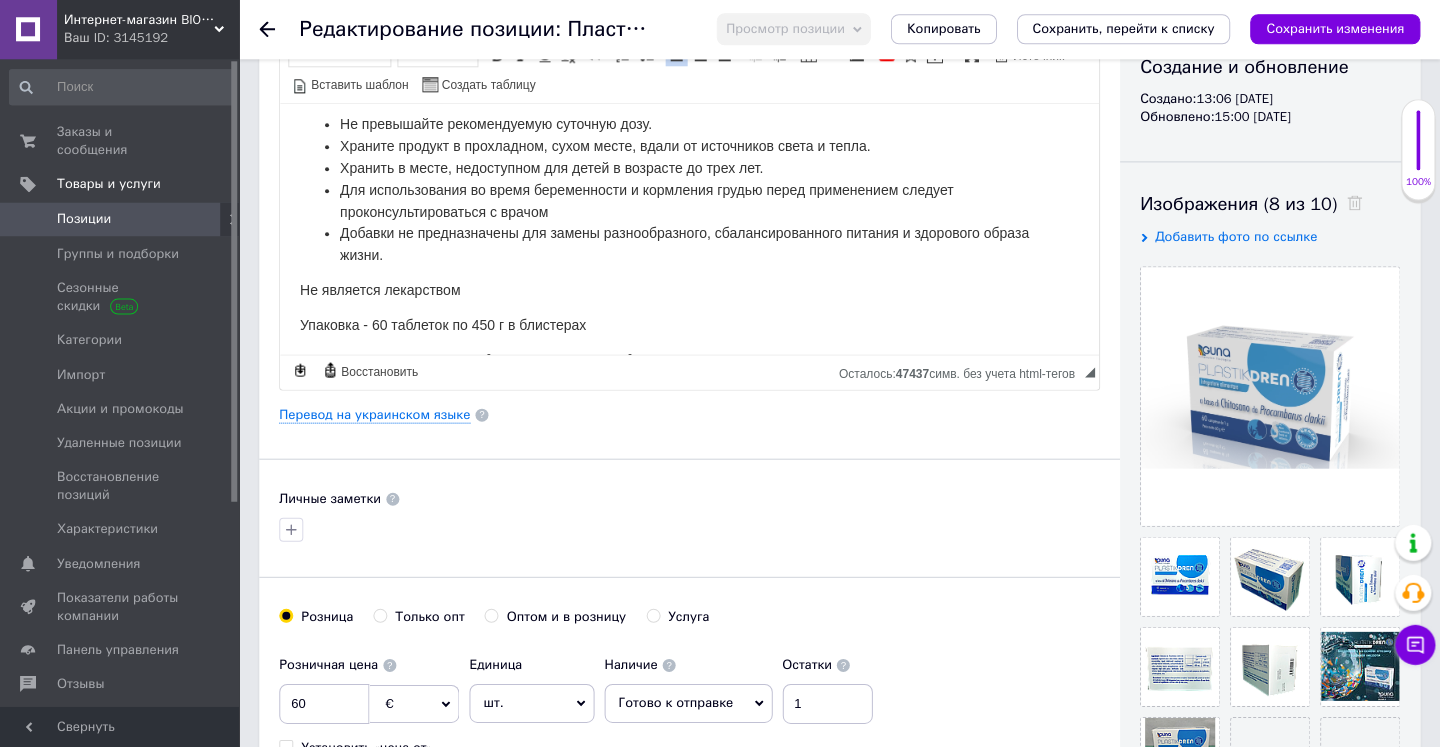 click on "Упаковка - 60 таблеток по 450 г в блистерах" at bounding box center (443, 324) 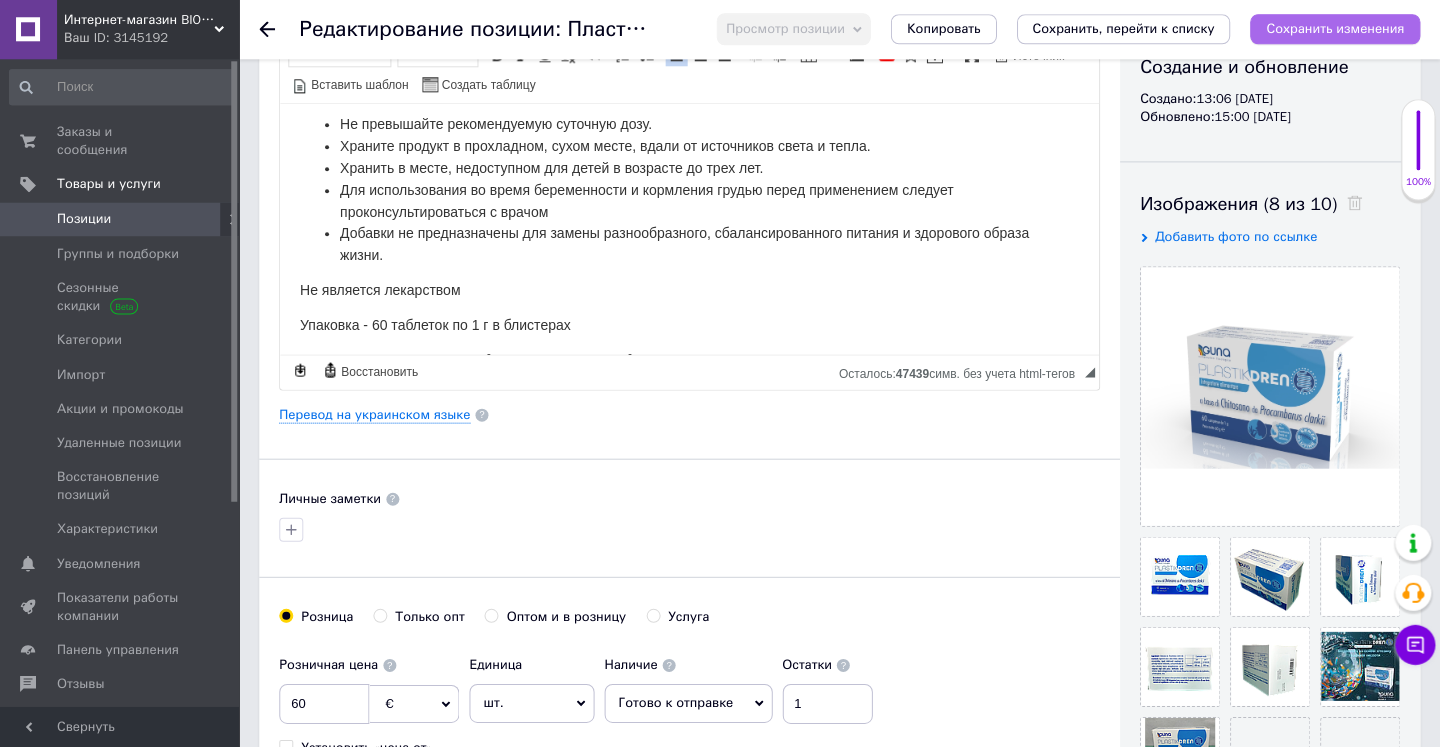 click on "Сохранить изменения" at bounding box center (1335, 29) 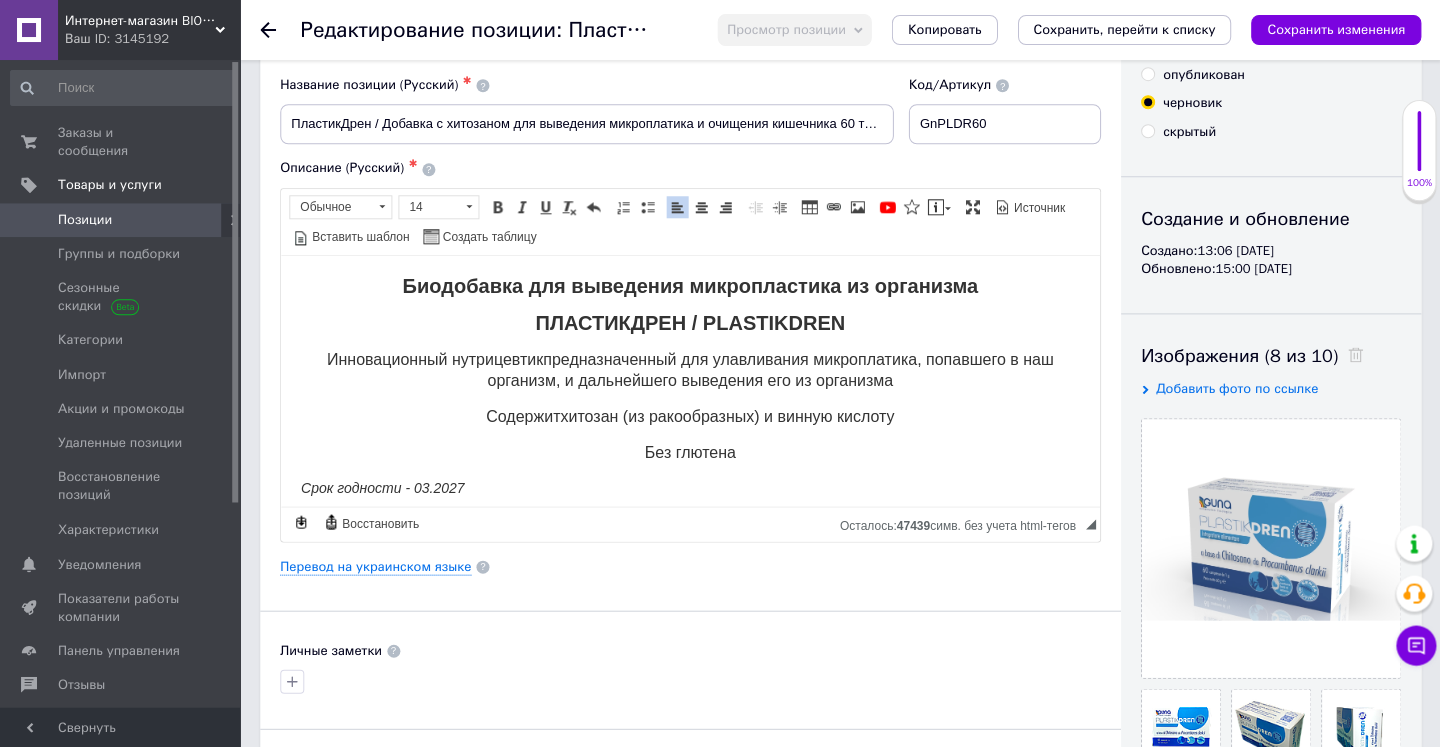 scroll, scrollTop: 77, scrollLeft: 0, axis: vertical 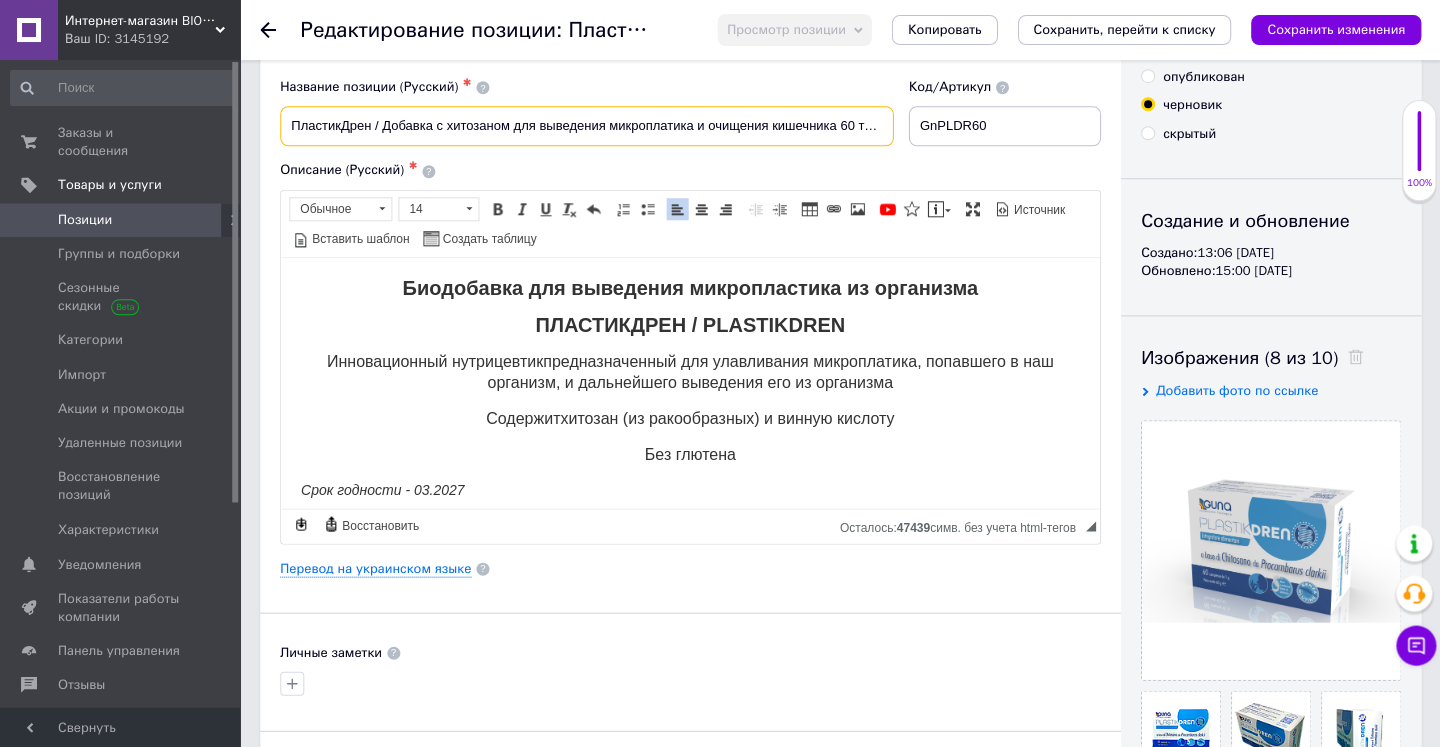 click on "ПластикДрен / Добавка с хитозаном для выведения микроплатика и очищения кишечника 60 табл/ Guna Италия" at bounding box center [586, 126] 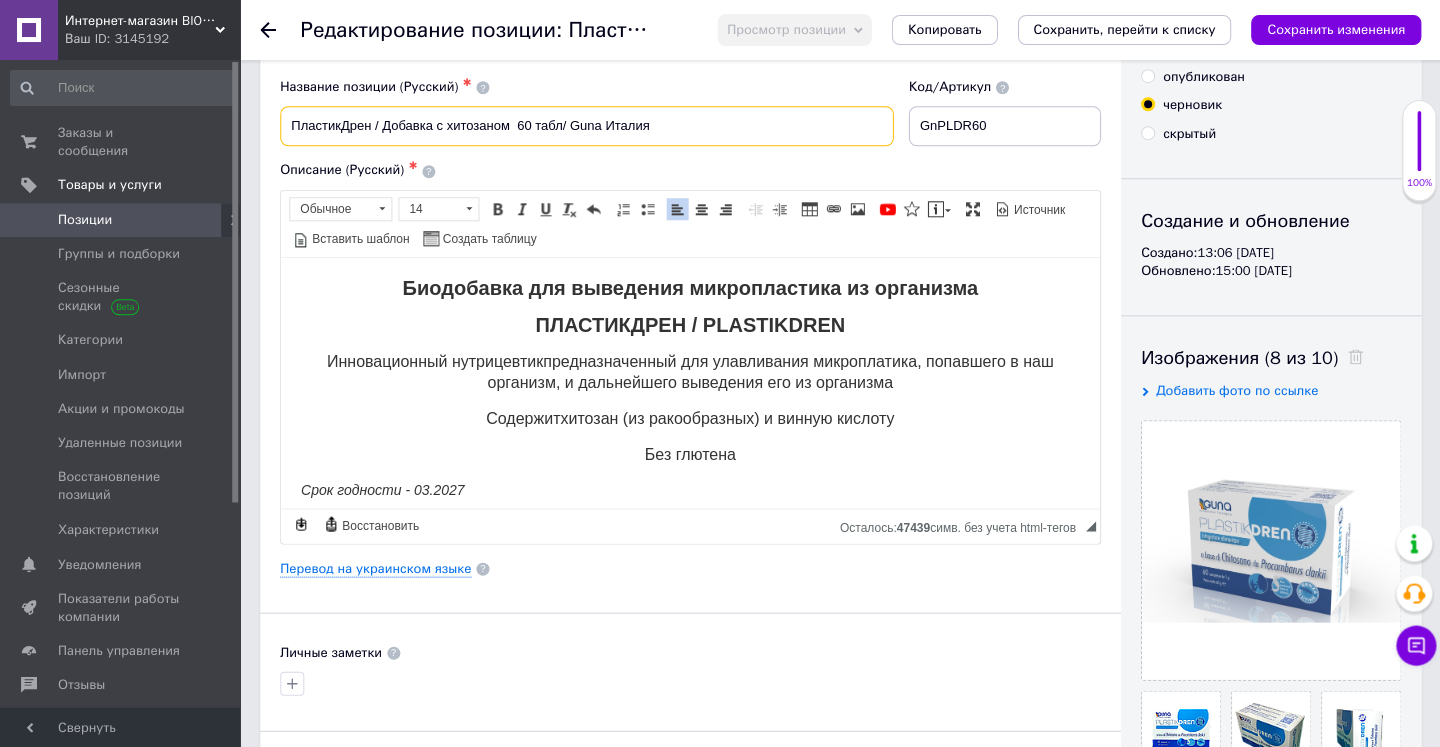 click on "ПластикДрен / Добавка с хитозаном  60 табл/ Guna Италия" at bounding box center [586, 126] 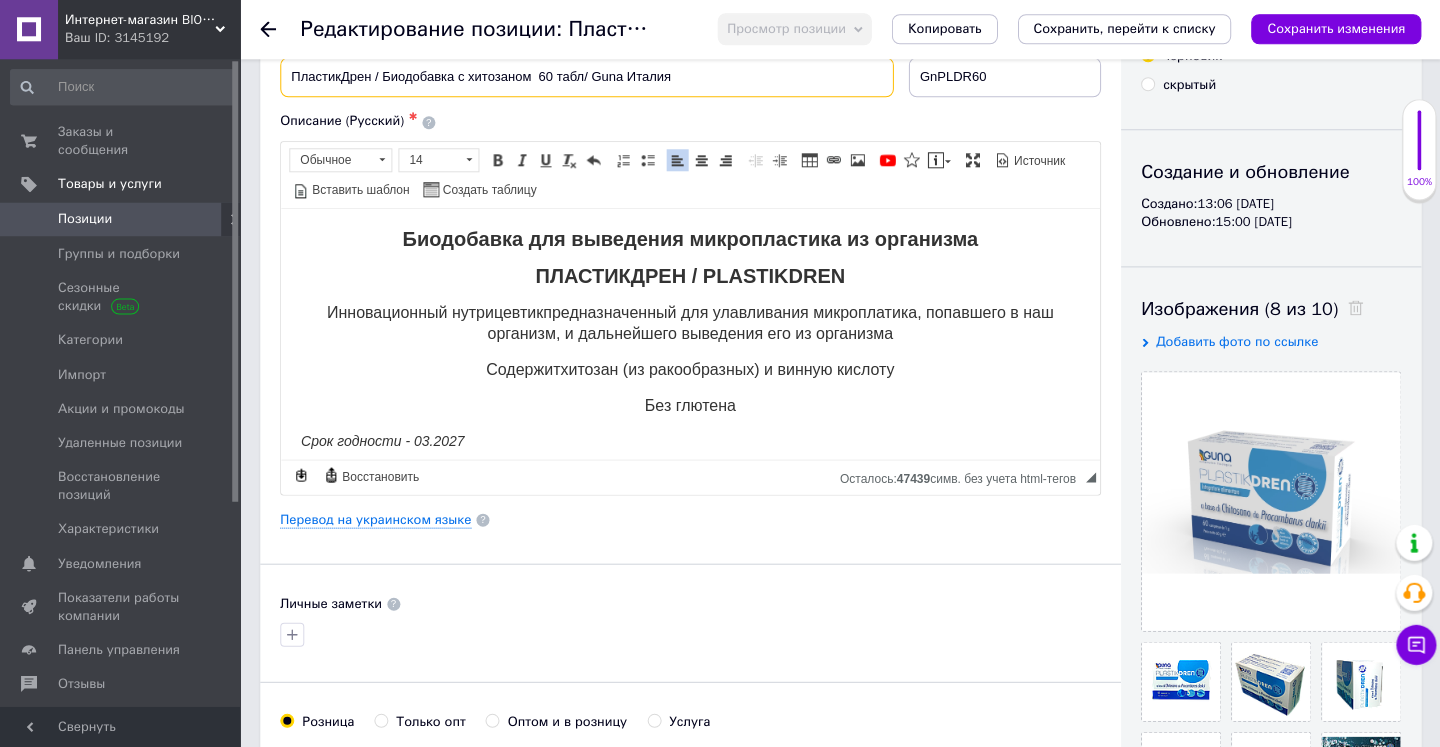 scroll, scrollTop: 134, scrollLeft: 0, axis: vertical 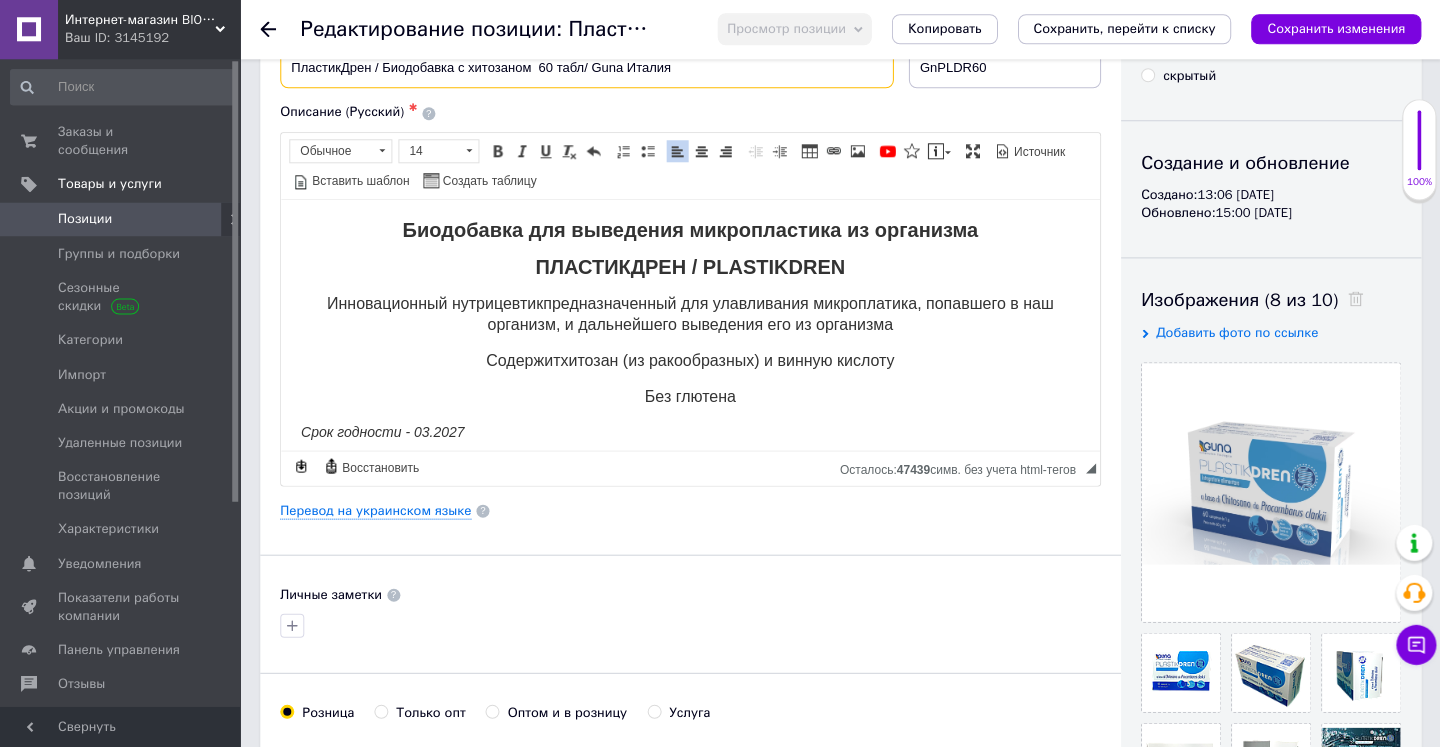 type on "ПластикДрен / Биодобавка с хитозаном  60 табл/ Guna Италия" 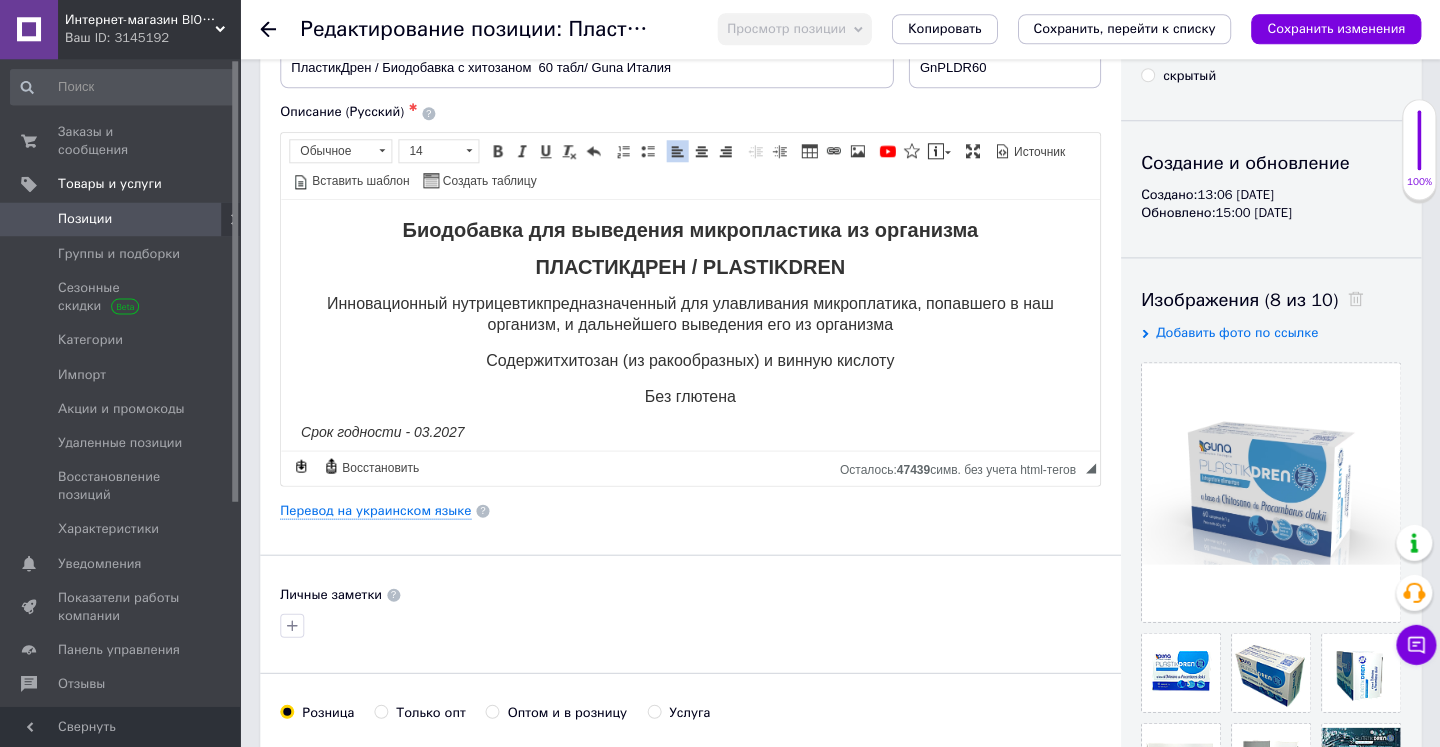click on "Биодобавка для выведения микропластика из организма" at bounding box center (689, 230) 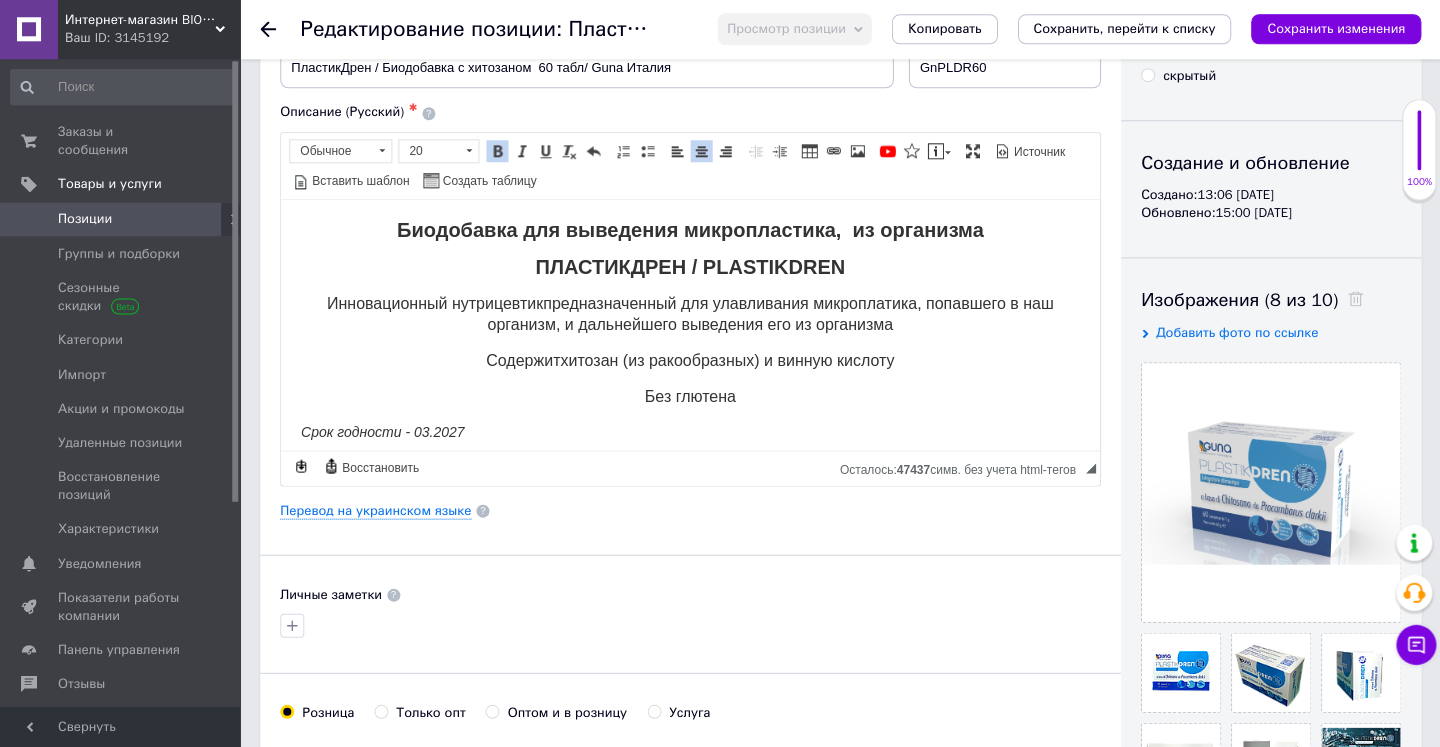 click on "Биодобавка для выведения микропластика,  из организма" at bounding box center (690, 232) 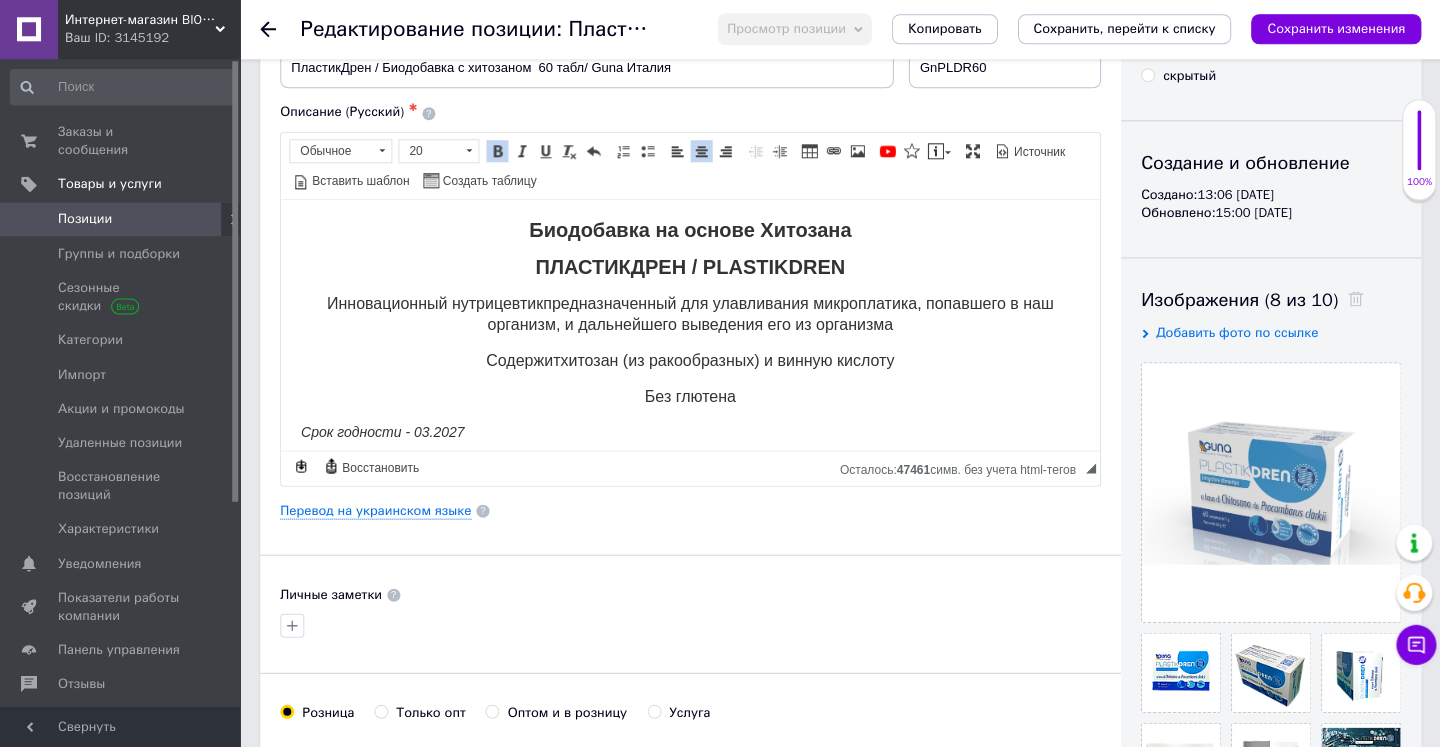 click on "Инновационный нутрицевтик  предназначенный для улавливания микроплатика, попавшего в наш организм, и дальнейшего выведения его из организма" at bounding box center (690, 316) 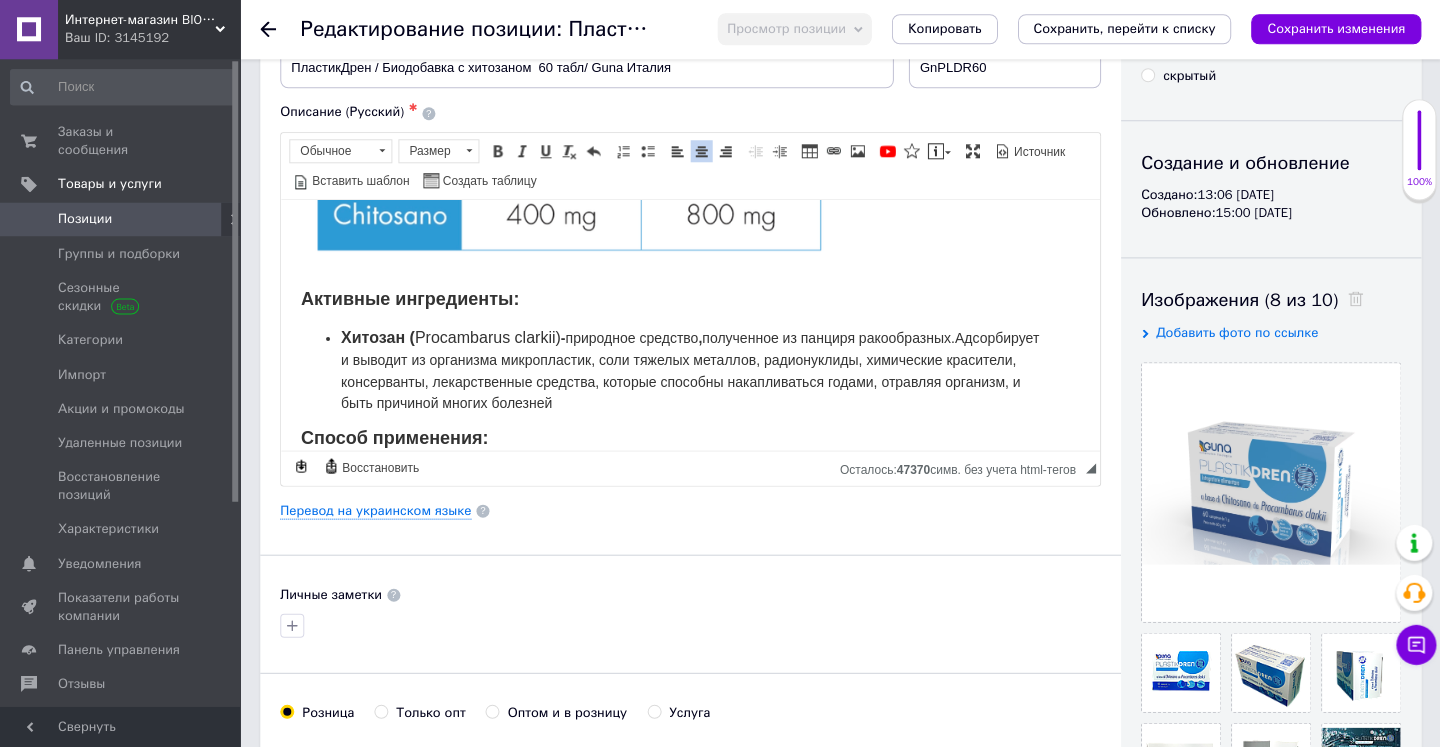 scroll, scrollTop: 833, scrollLeft: 0, axis: vertical 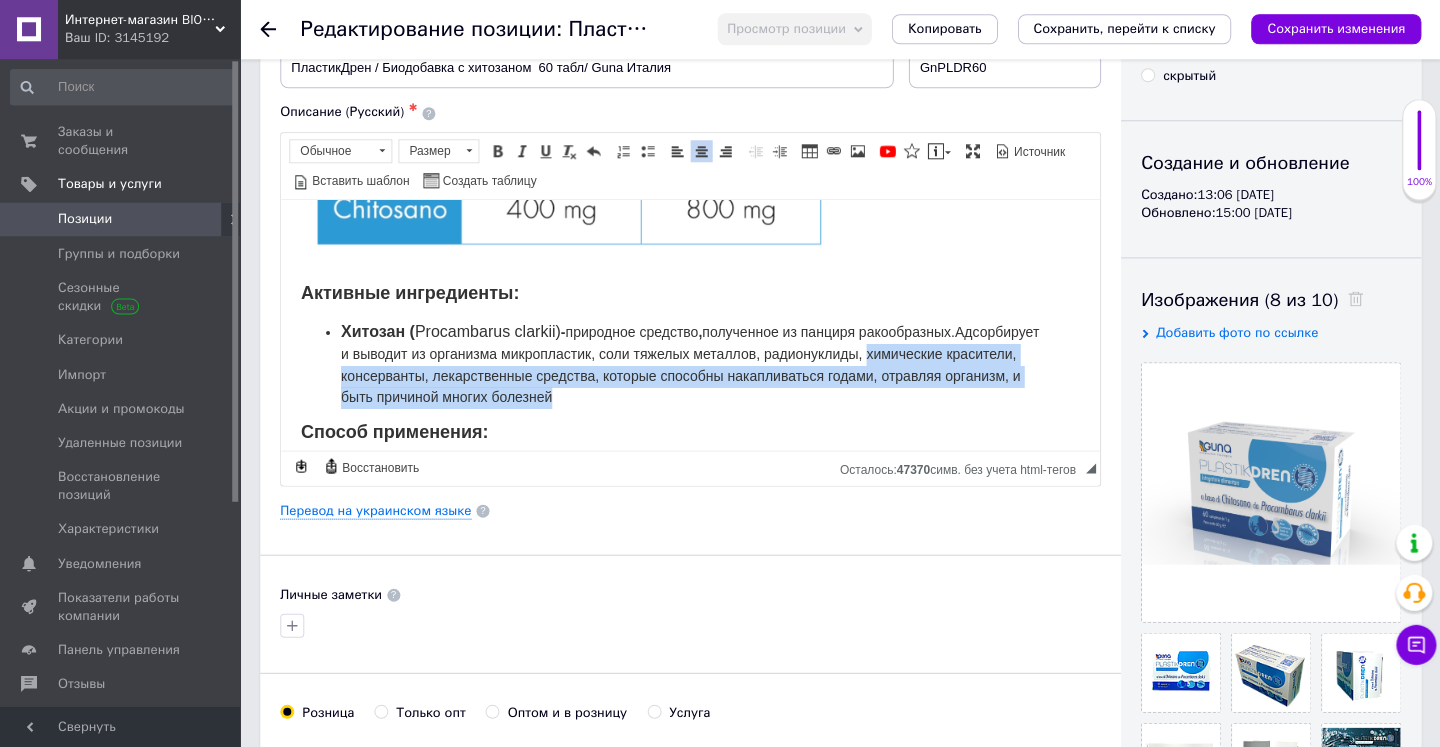 drag, startPoint x: 342, startPoint y: 350, endPoint x: 769, endPoint y: 371, distance: 427.51608 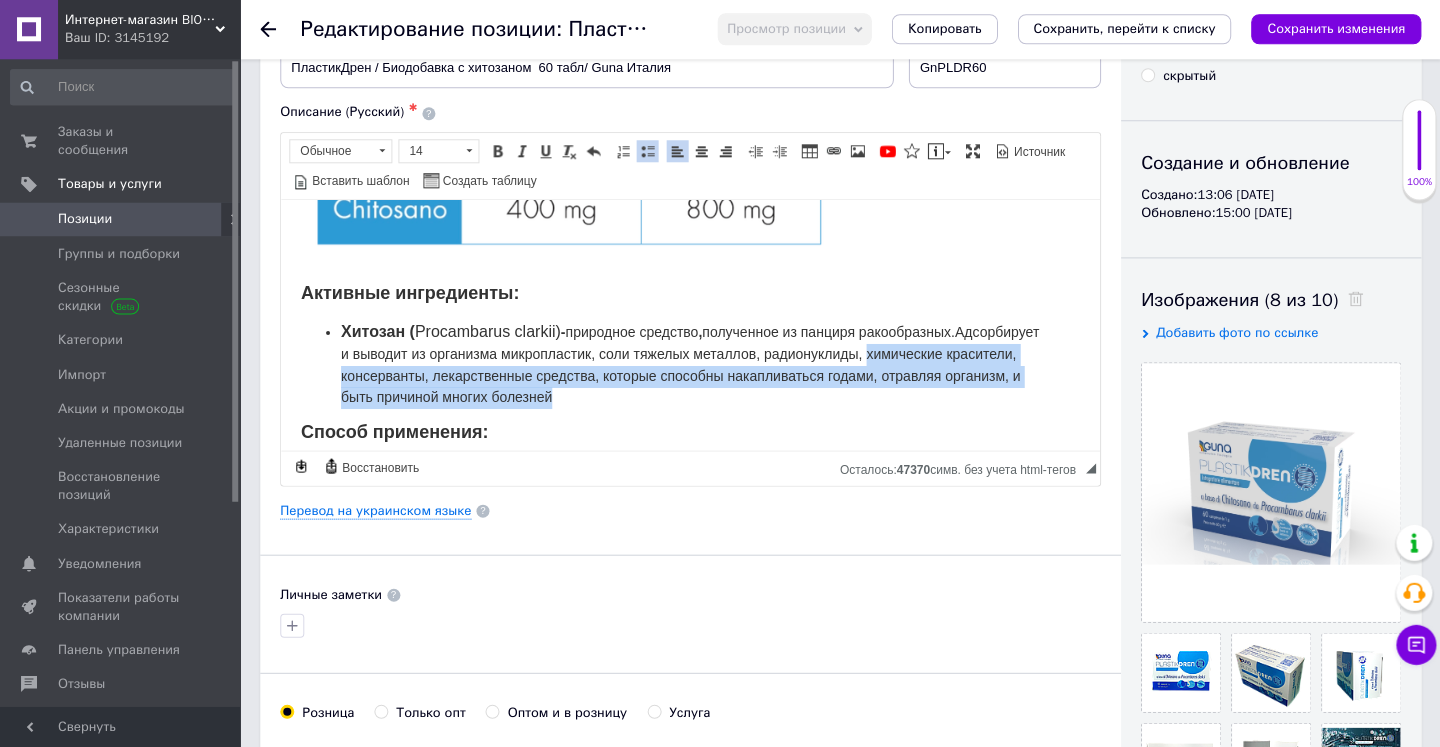 copy on "химические красители, консерванты, лекарственные средства, которые способны накапливаться годами, отравляя организм, и быть причиной многих болезней" 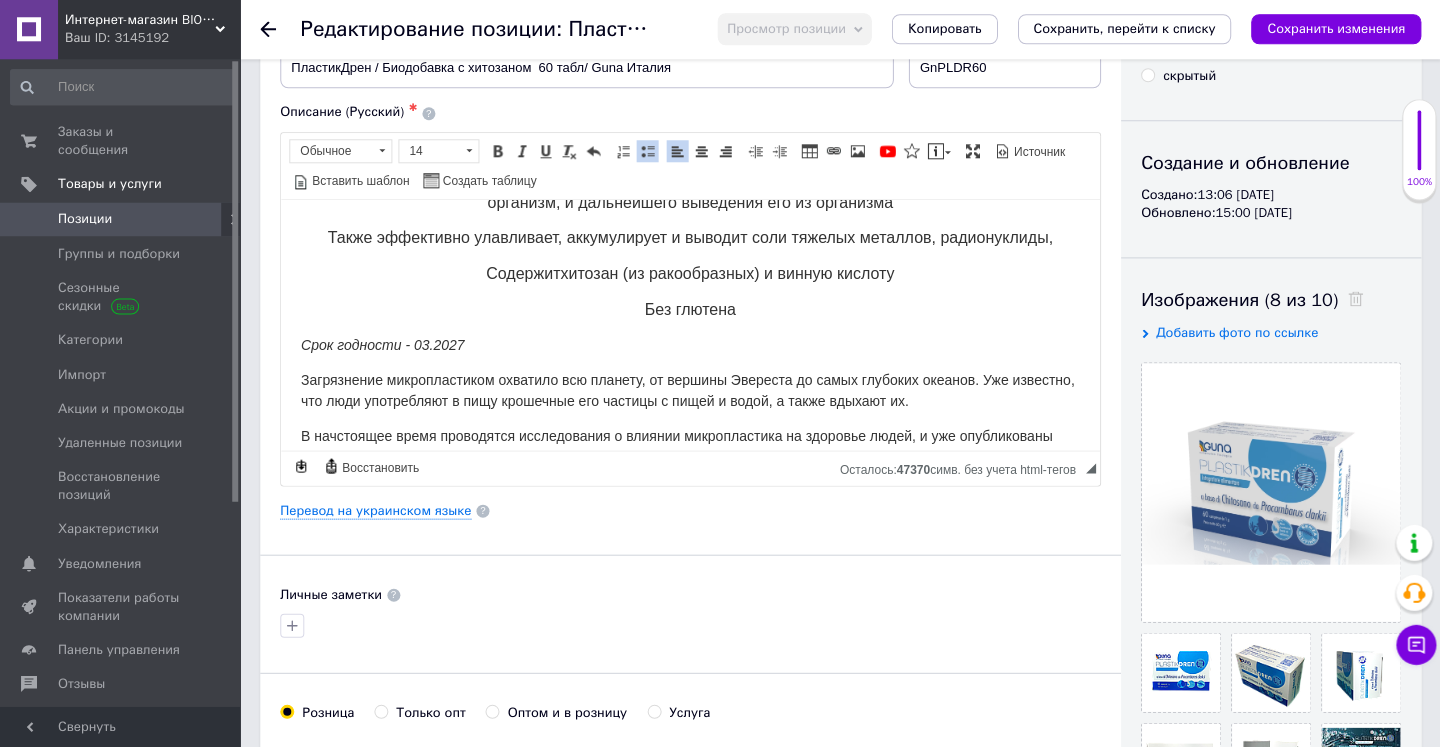 scroll, scrollTop: 113, scrollLeft: 0, axis: vertical 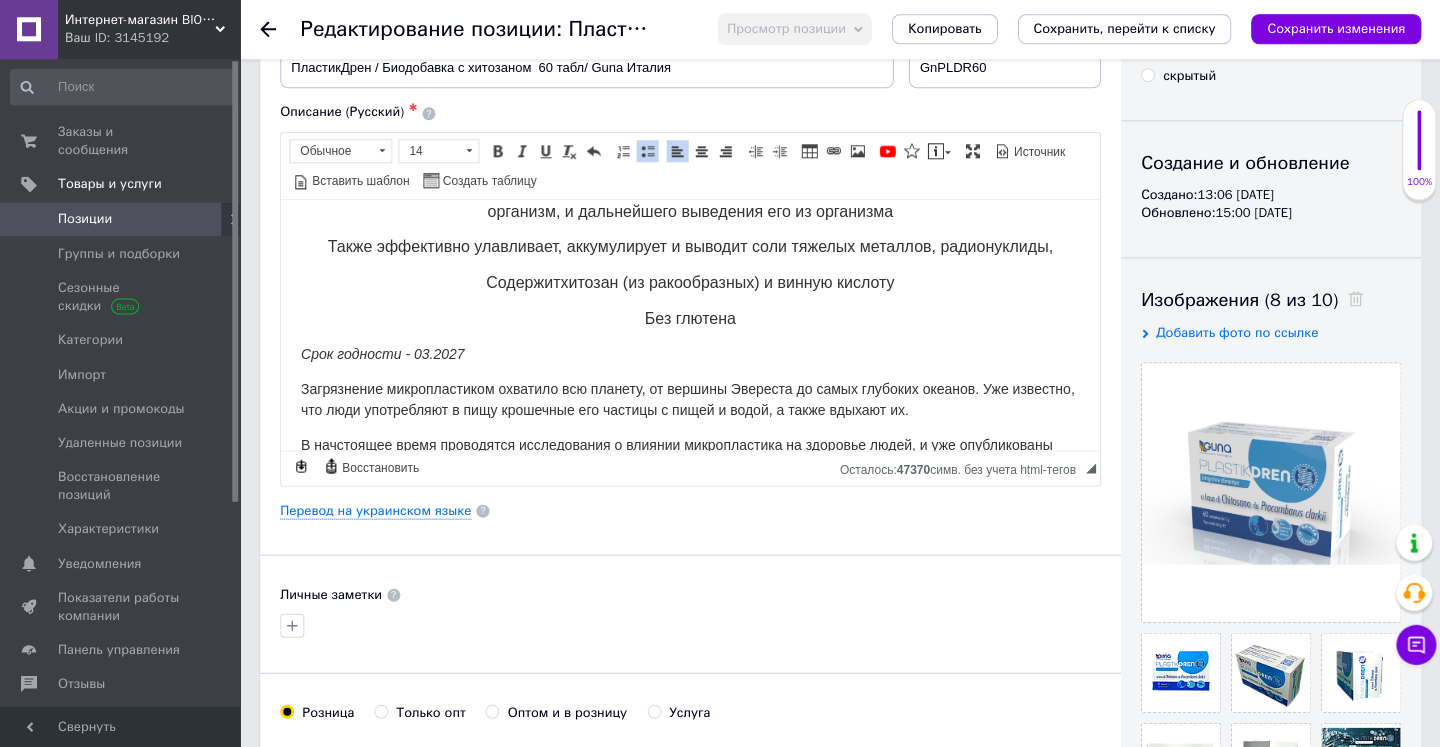 click on "Также эффективно улавливает, аккумулирует и выводит соли тяжелых металлов, радионуклиды," at bounding box center [690, 248] 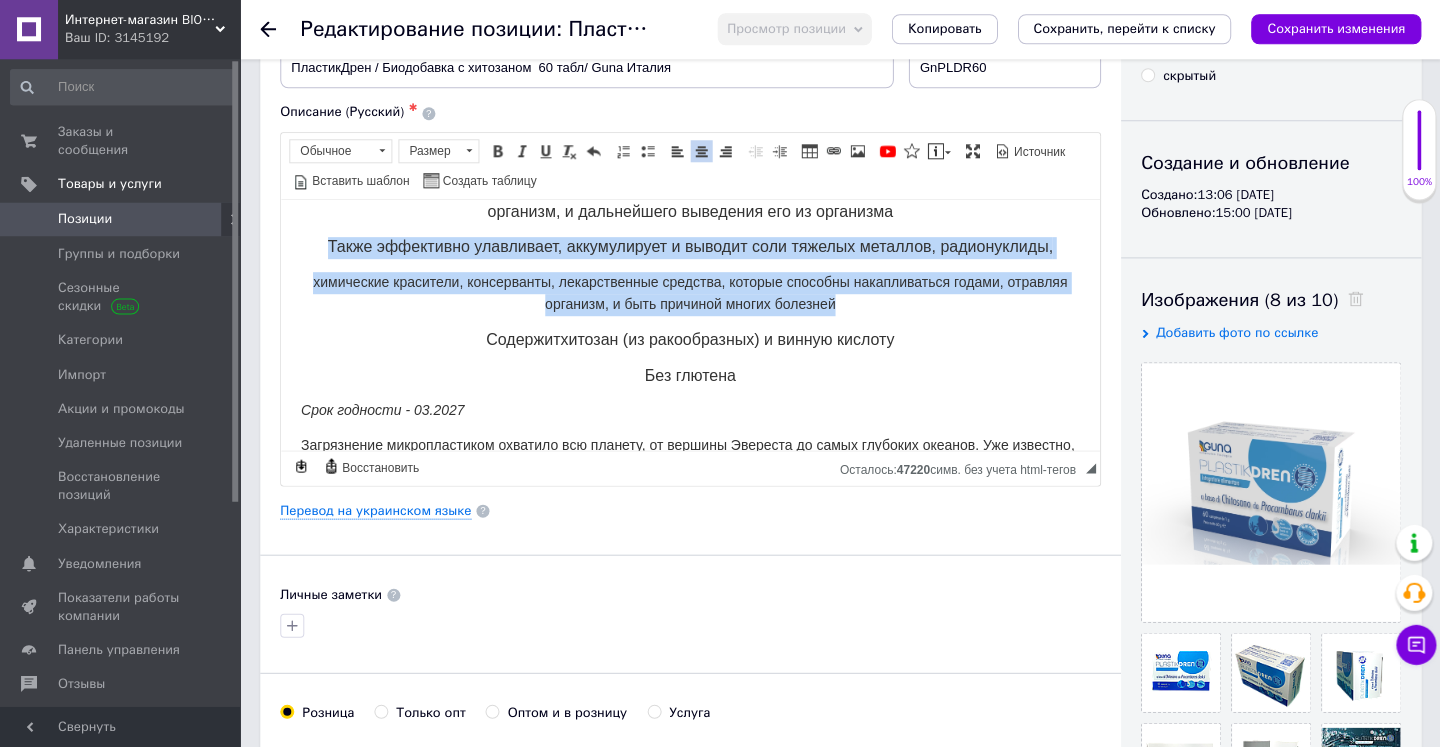 drag, startPoint x: 300, startPoint y: 238, endPoint x: 870, endPoint y: 299, distance: 573.25476 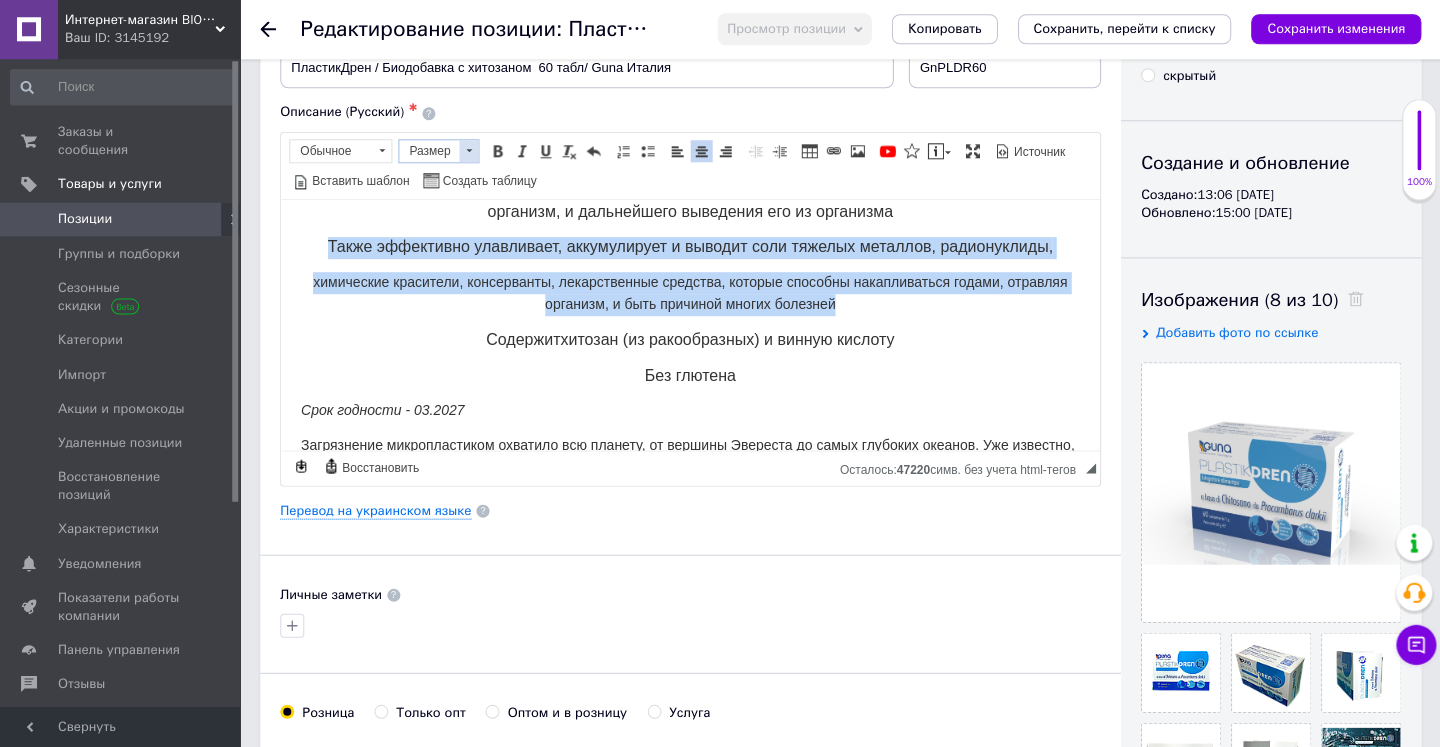 click at bounding box center (469, 151) 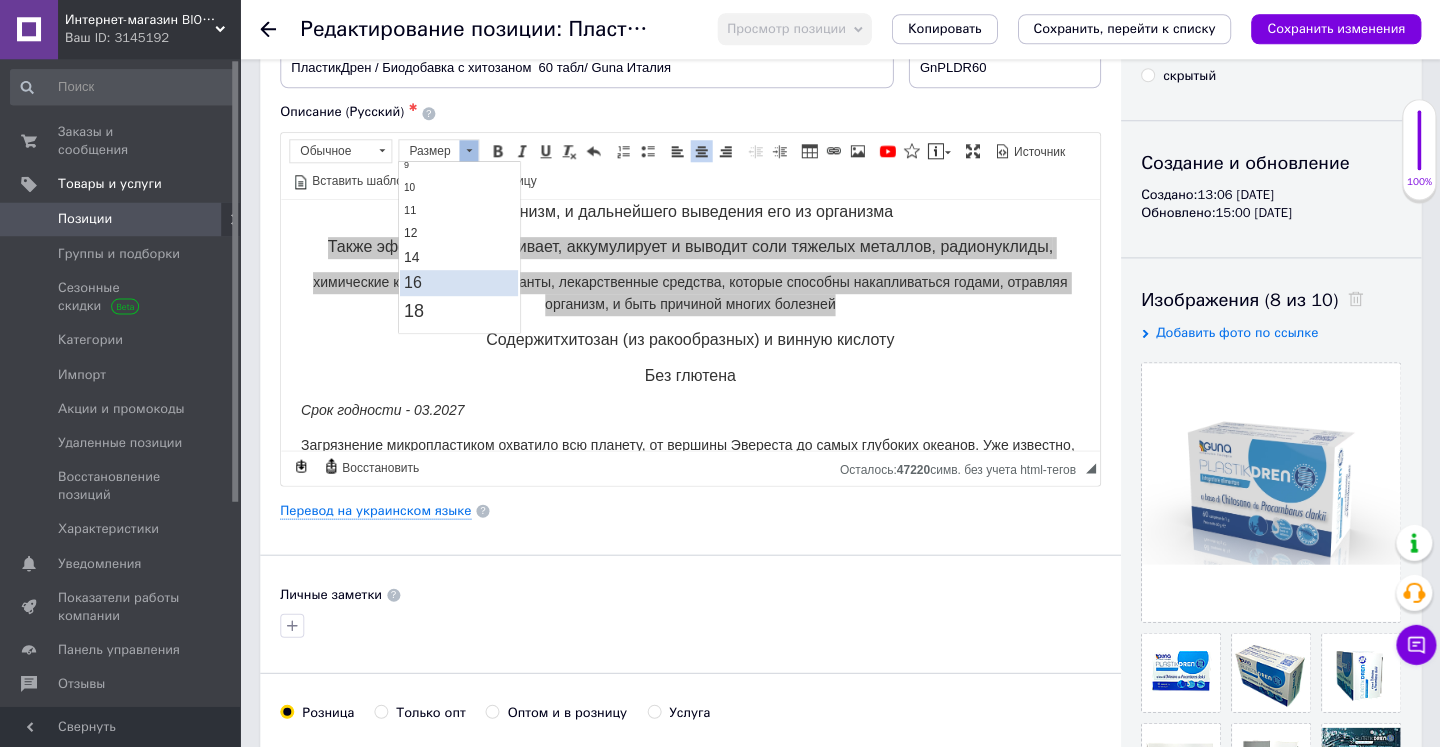 click on "16" at bounding box center (459, 283) 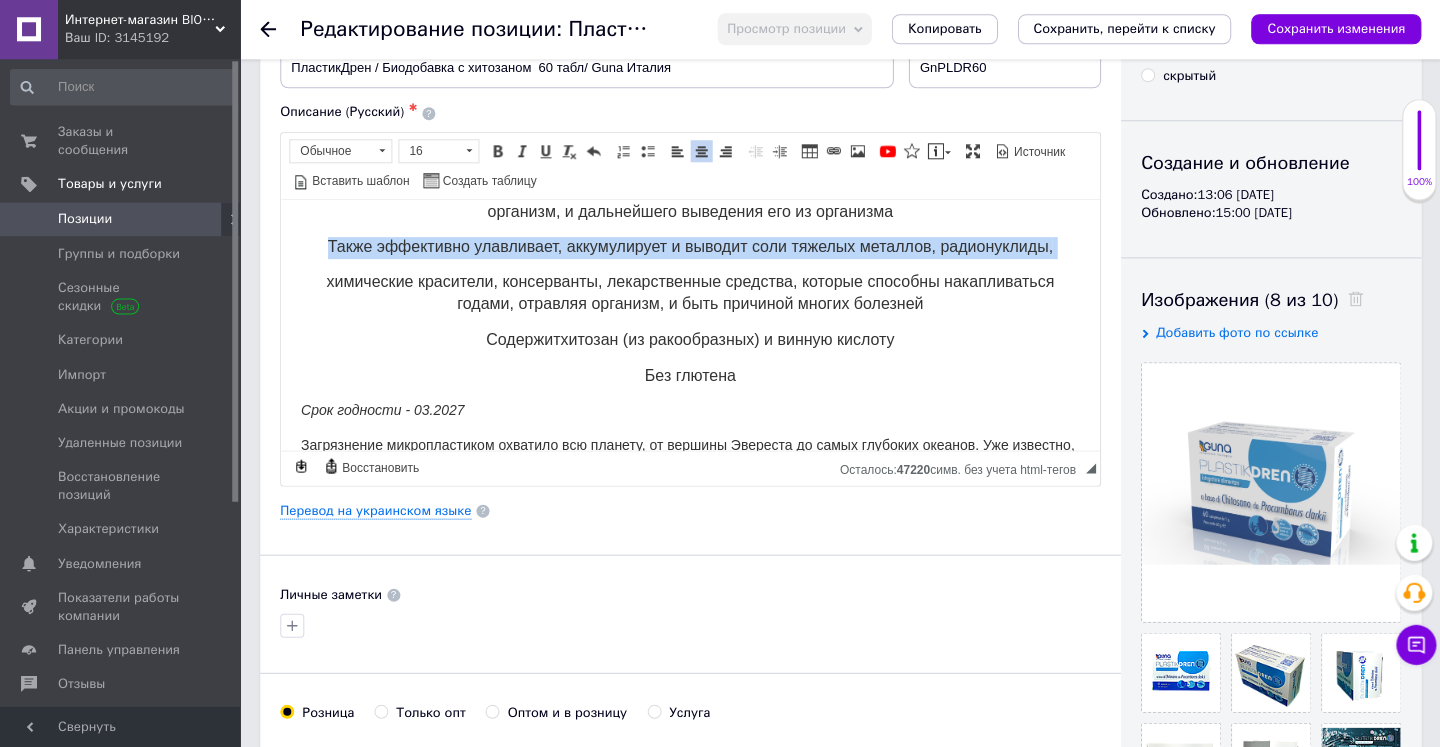 click on "Биодобавка на основе Хитозана ПЛАСТИКДРЕН / PLASTIKDREN Инновационный нутрицевтик  предназначенный для улавливания микроплатика, попавшего в наш организм, и дальнейшего выведения его из организма Также эффективно улавливает, аккумулирует и выводит соли тяжелых металлов, радионуклиды,  химические красители, консерванты, лекарственные средства, которые способны накапливаться годами, отравляя организм, и быть причиной многих болезней Содержит  хитозан (из ракообразных) и винную кислоту Без глютена Срок годности - 03.2027 хитозана размером от 20 до 500 мкм. .  - , А" at bounding box center [690, 856] 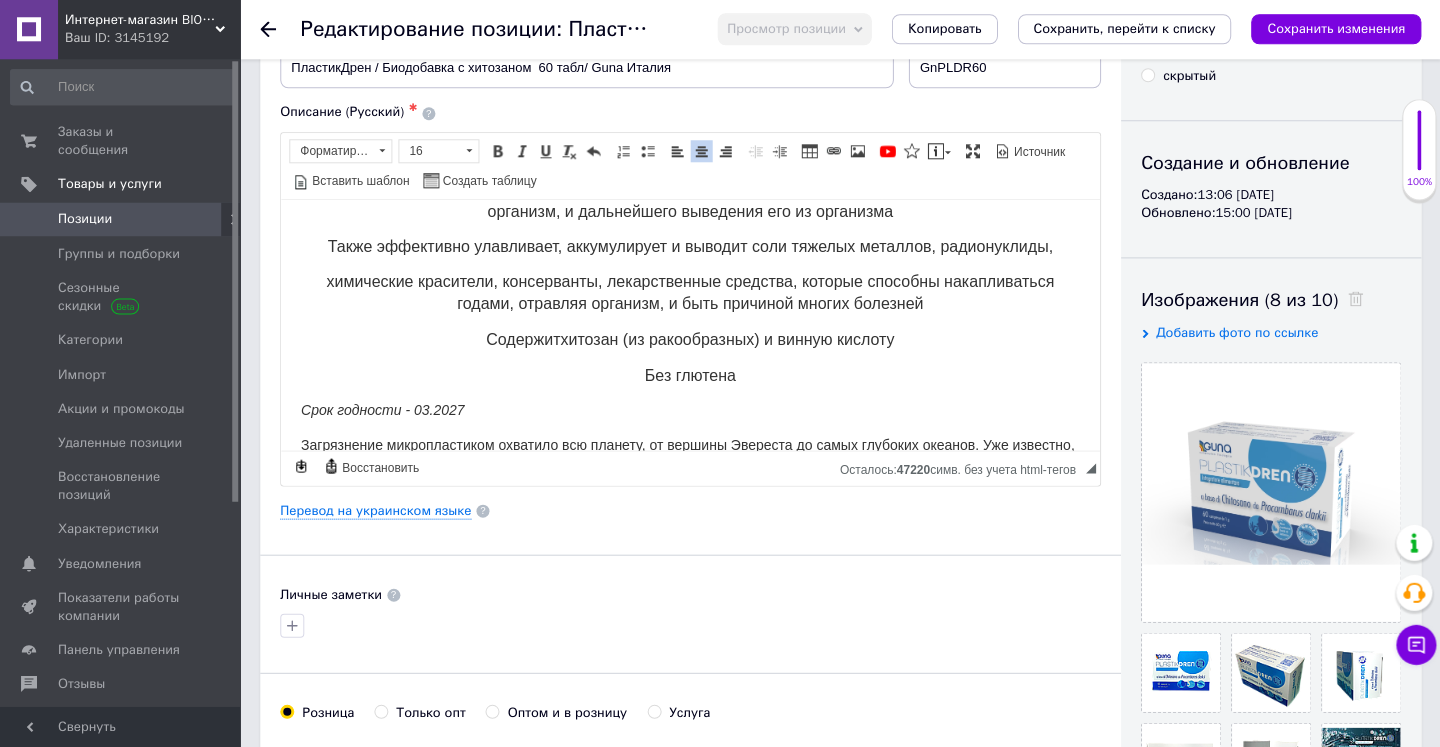 click on "химические красители, консерванты, лекарственные средства, которые способны накапливаться годами, отравляя организм, и быть причиной многих болезней" at bounding box center (690, 294) 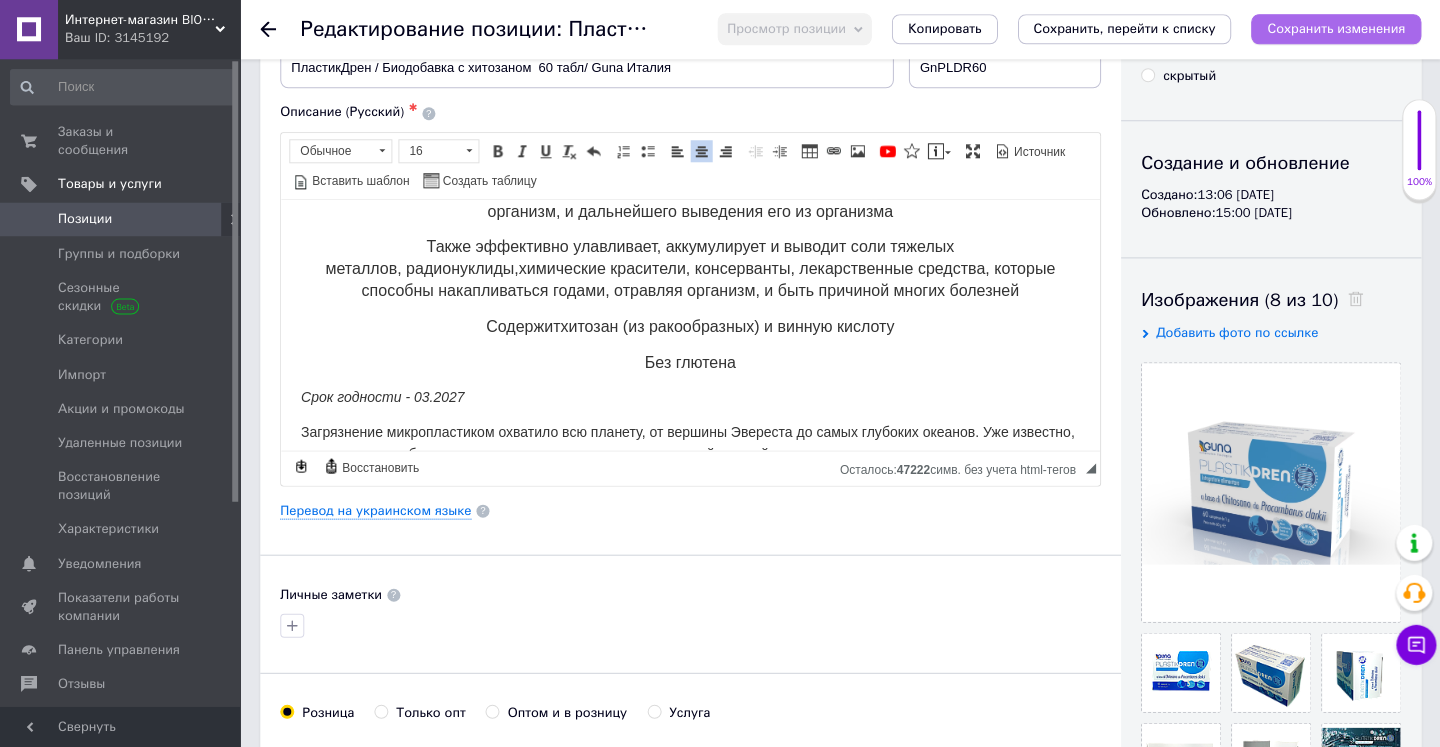 click on "Сохранить изменения" at bounding box center (1335, 29) 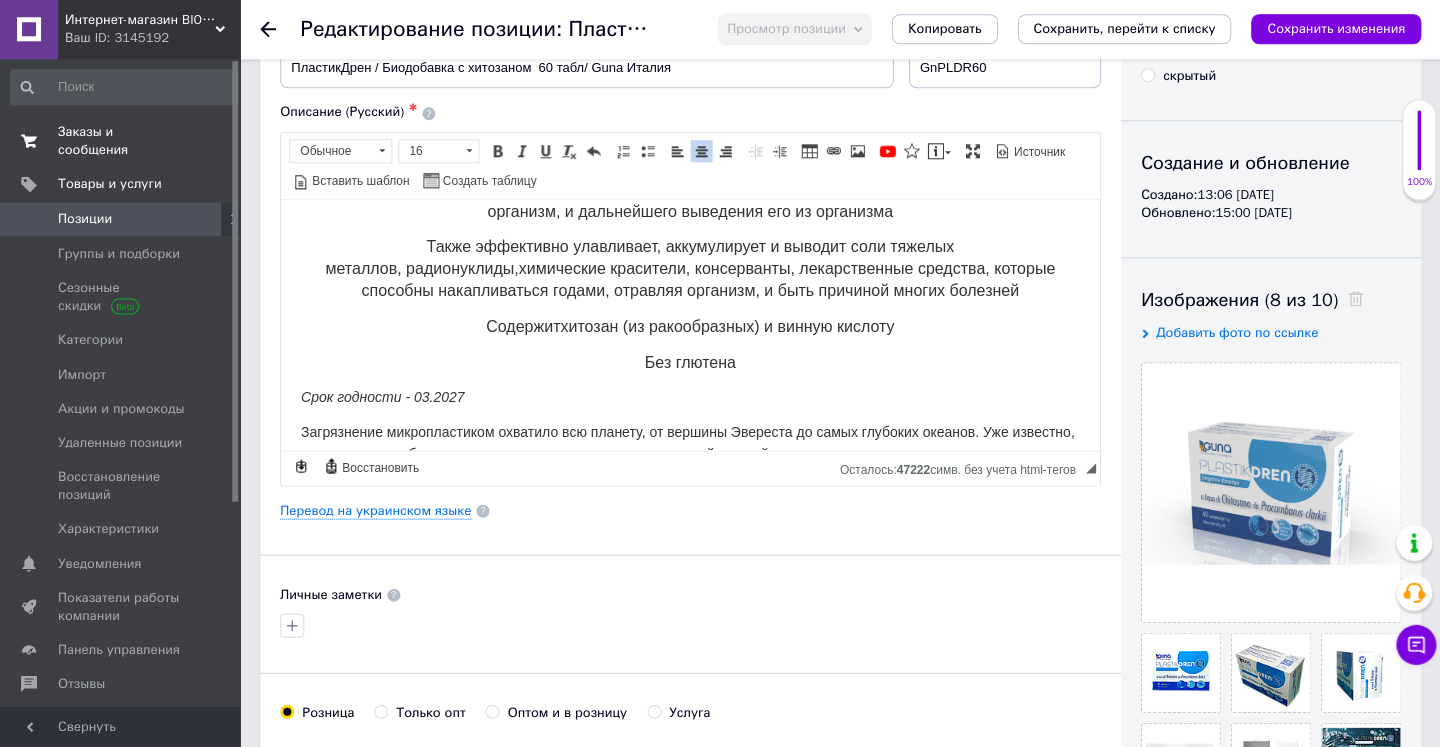 click on "Заказы и сообщения" at bounding box center [121, 142] 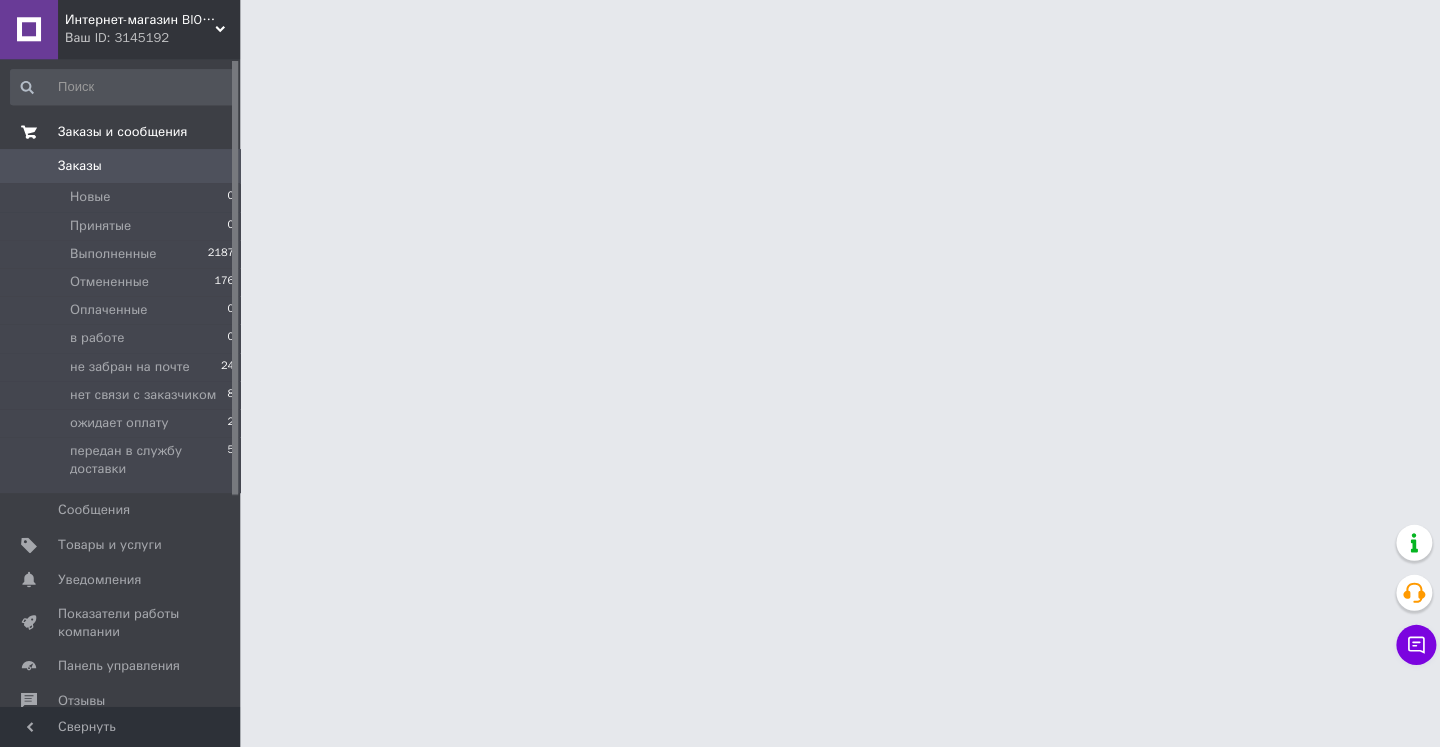 scroll, scrollTop: 0, scrollLeft: 0, axis: both 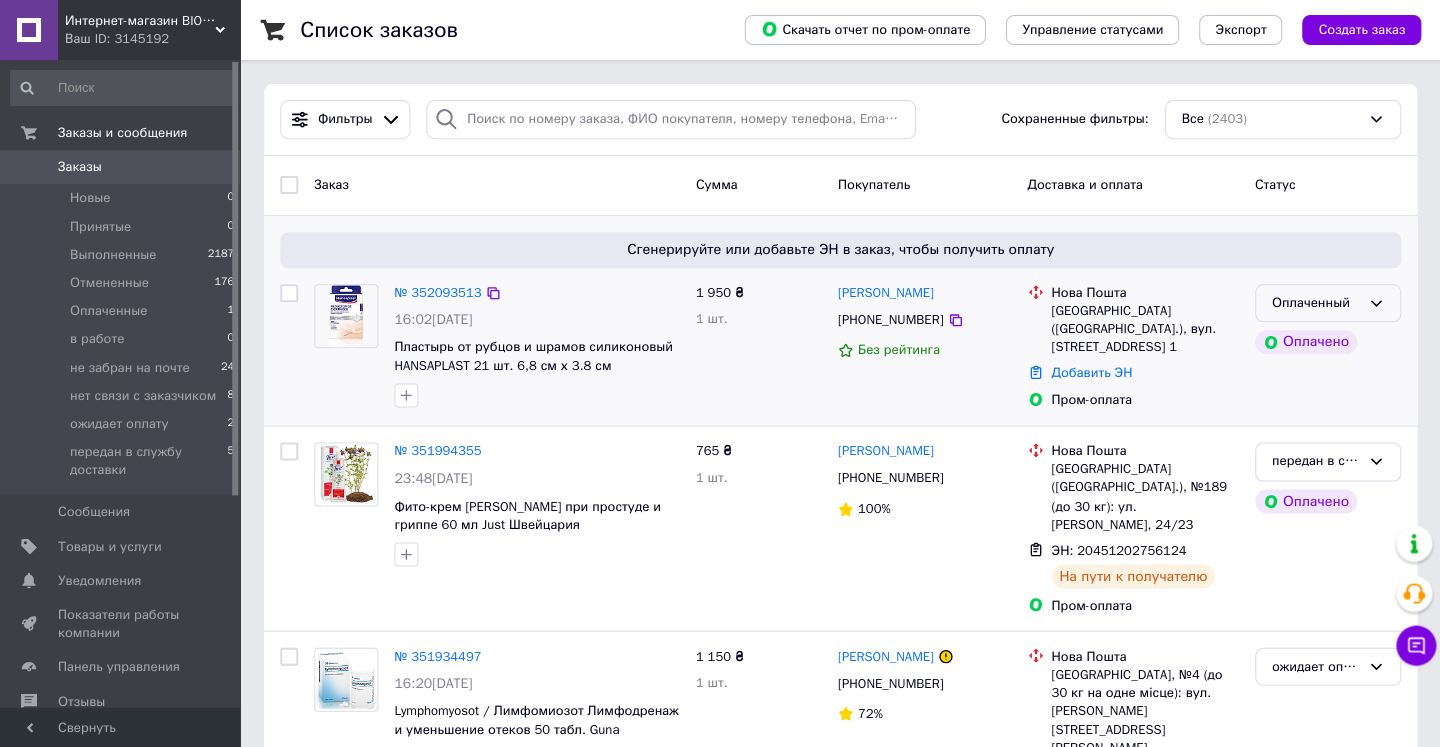 click 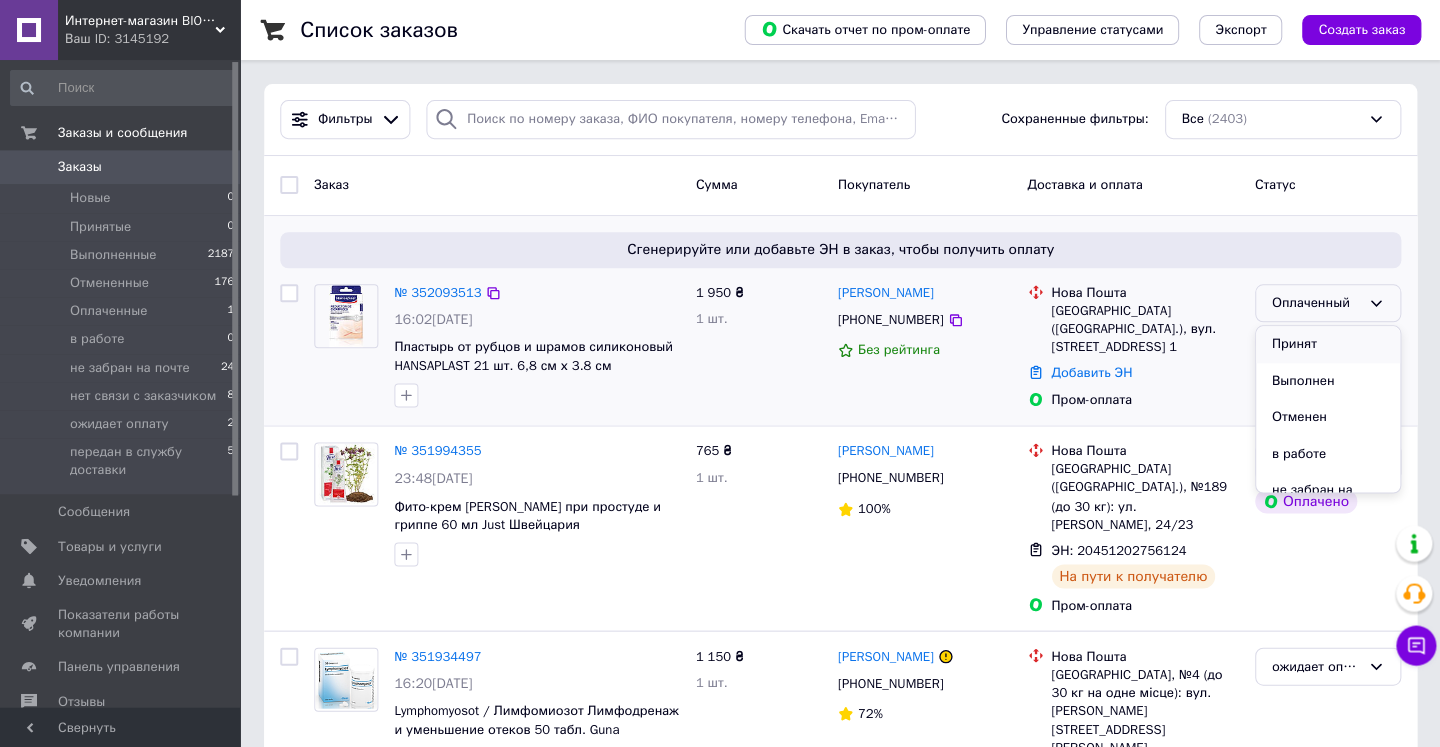 click on "Принят" at bounding box center [1327, 344] 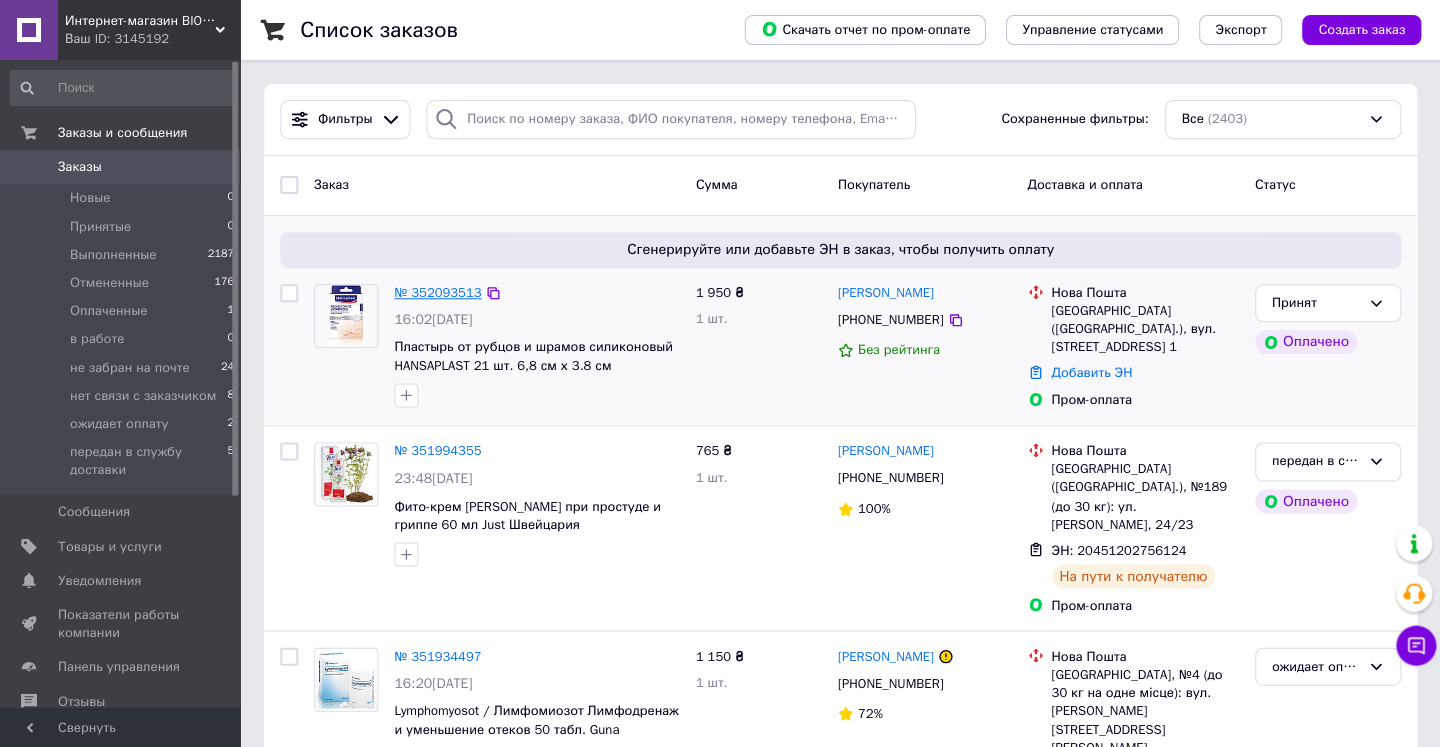 click on "№ 352093513" at bounding box center (437, 292) 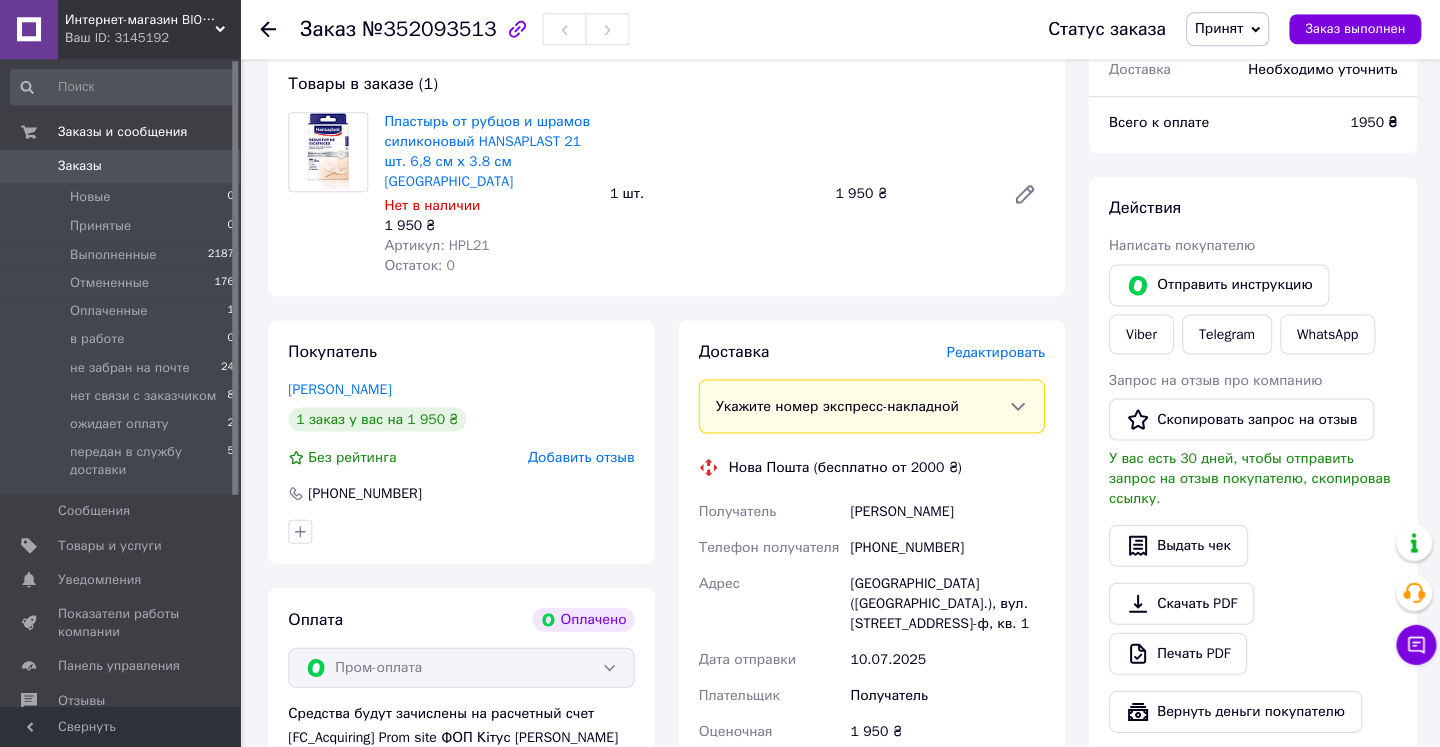 scroll, scrollTop: 181, scrollLeft: 0, axis: vertical 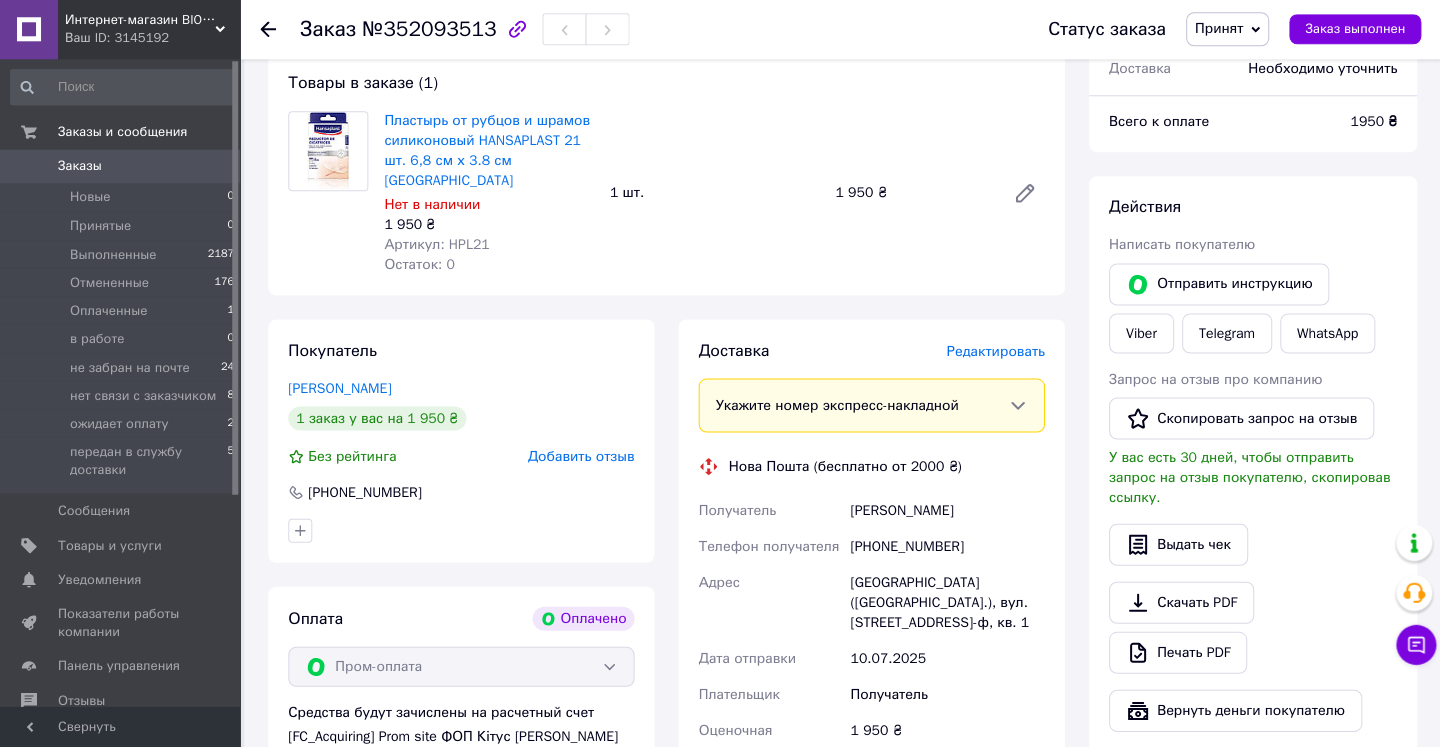 click 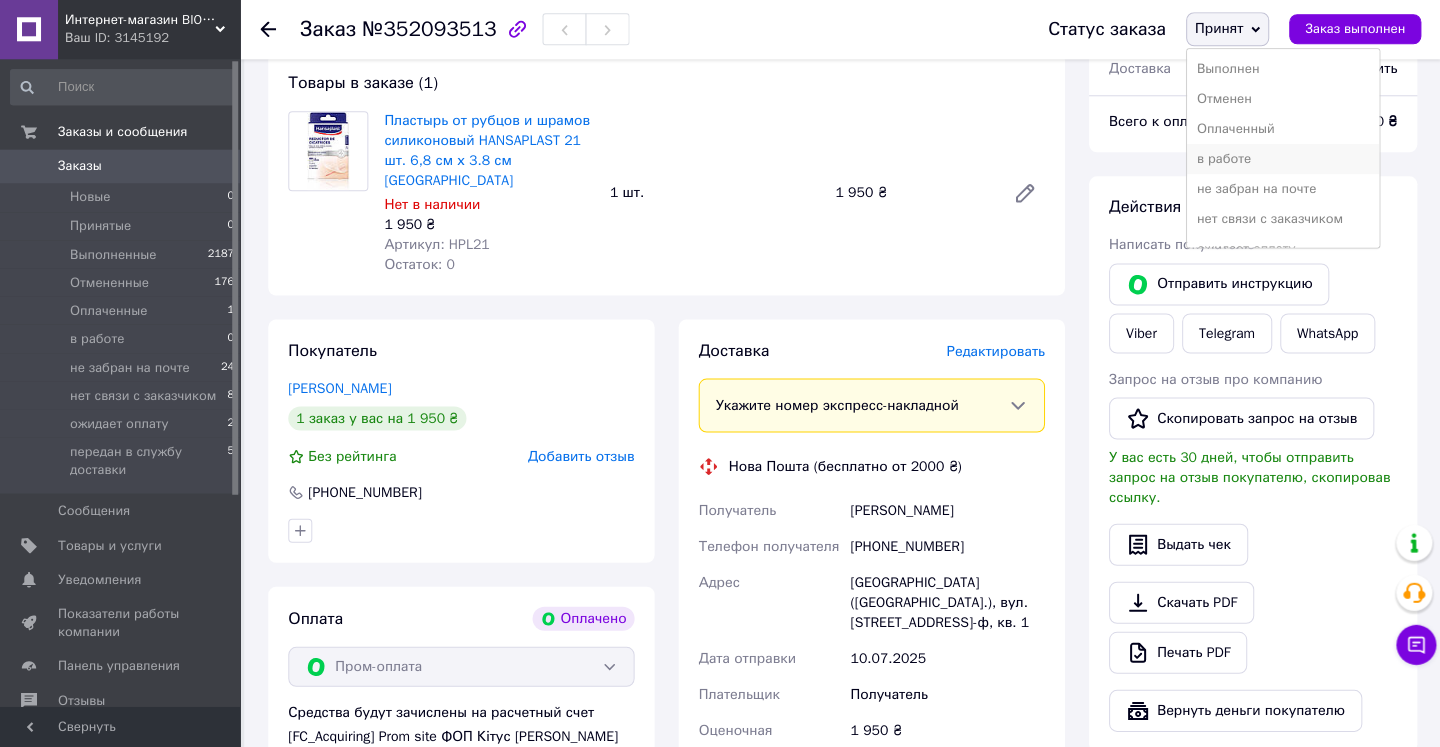 click on "в работе" at bounding box center (1282, 160) 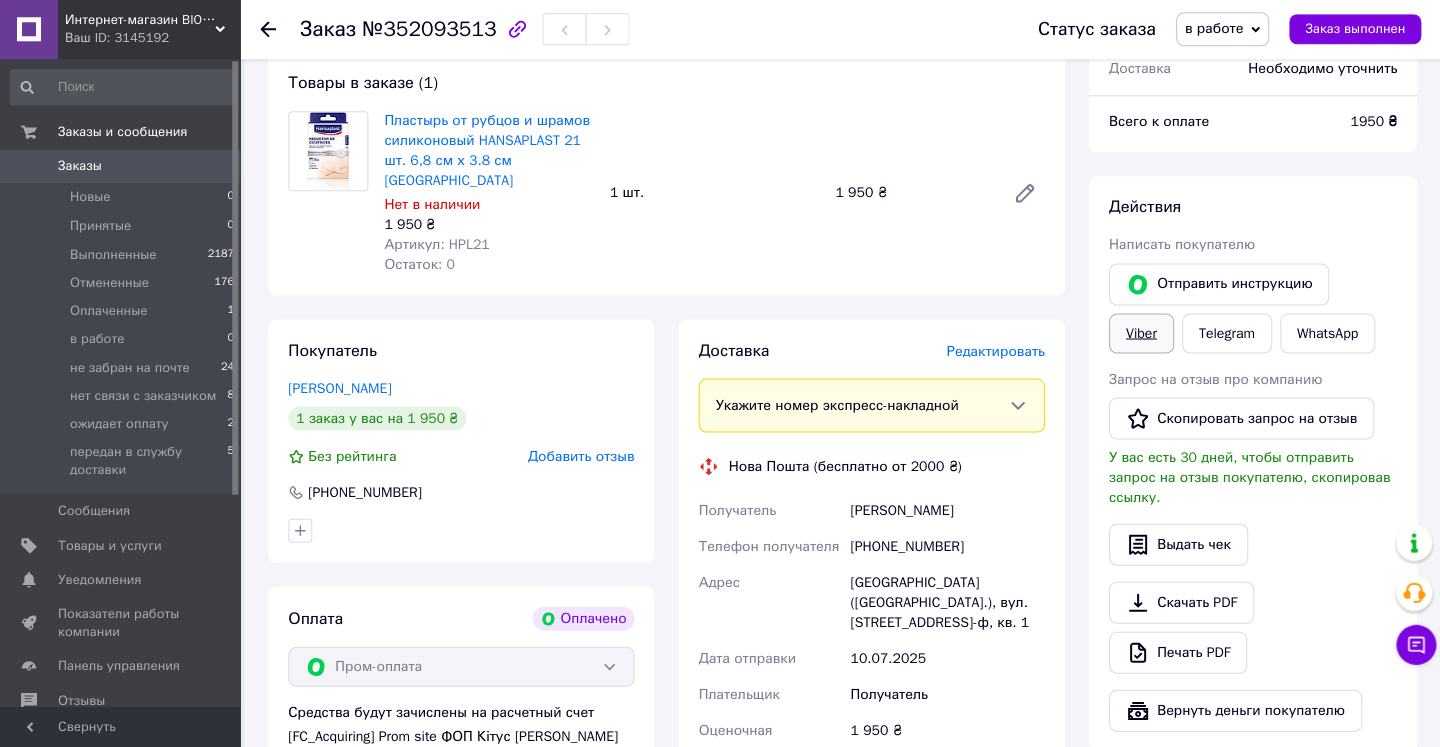 click on "Viber" at bounding box center [1140, 334] 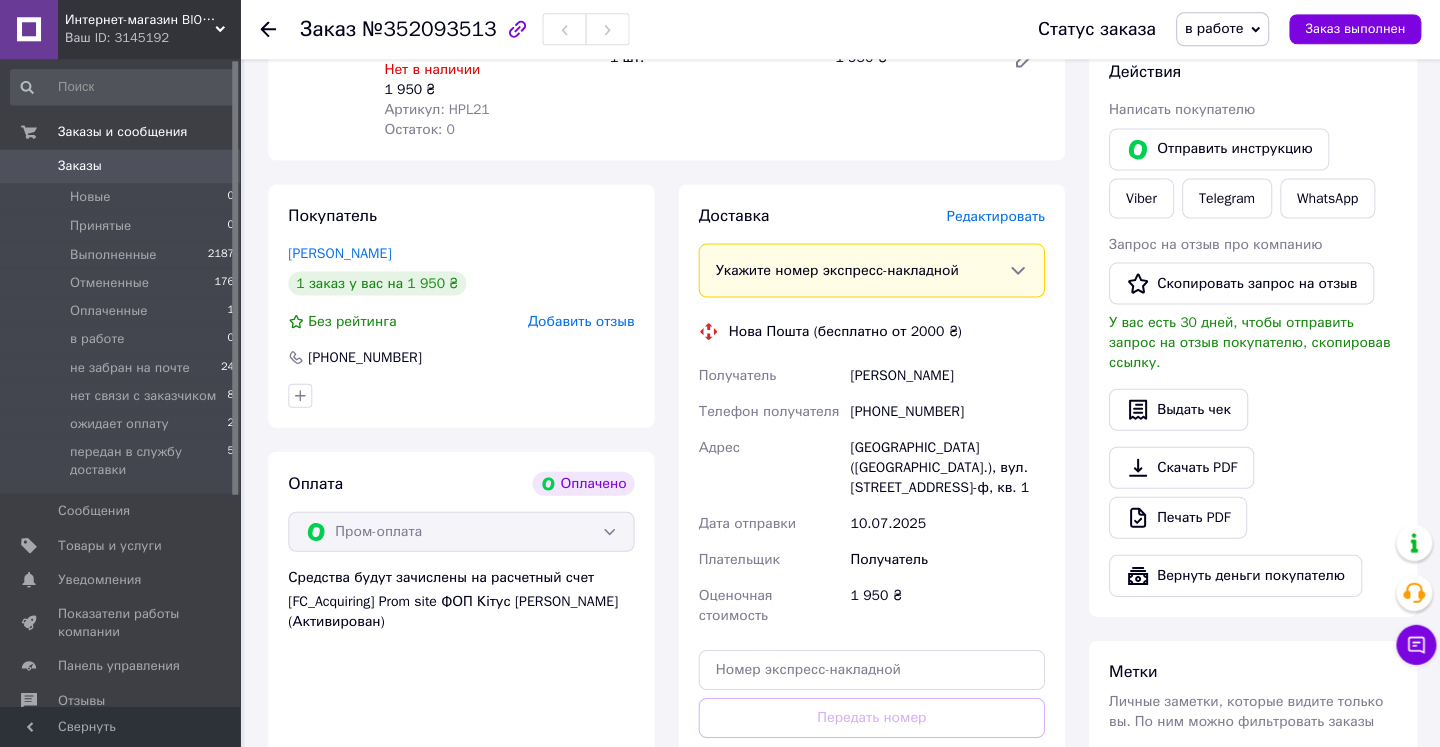 scroll, scrollTop: 316, scrollLeft: 0, axis: vertical 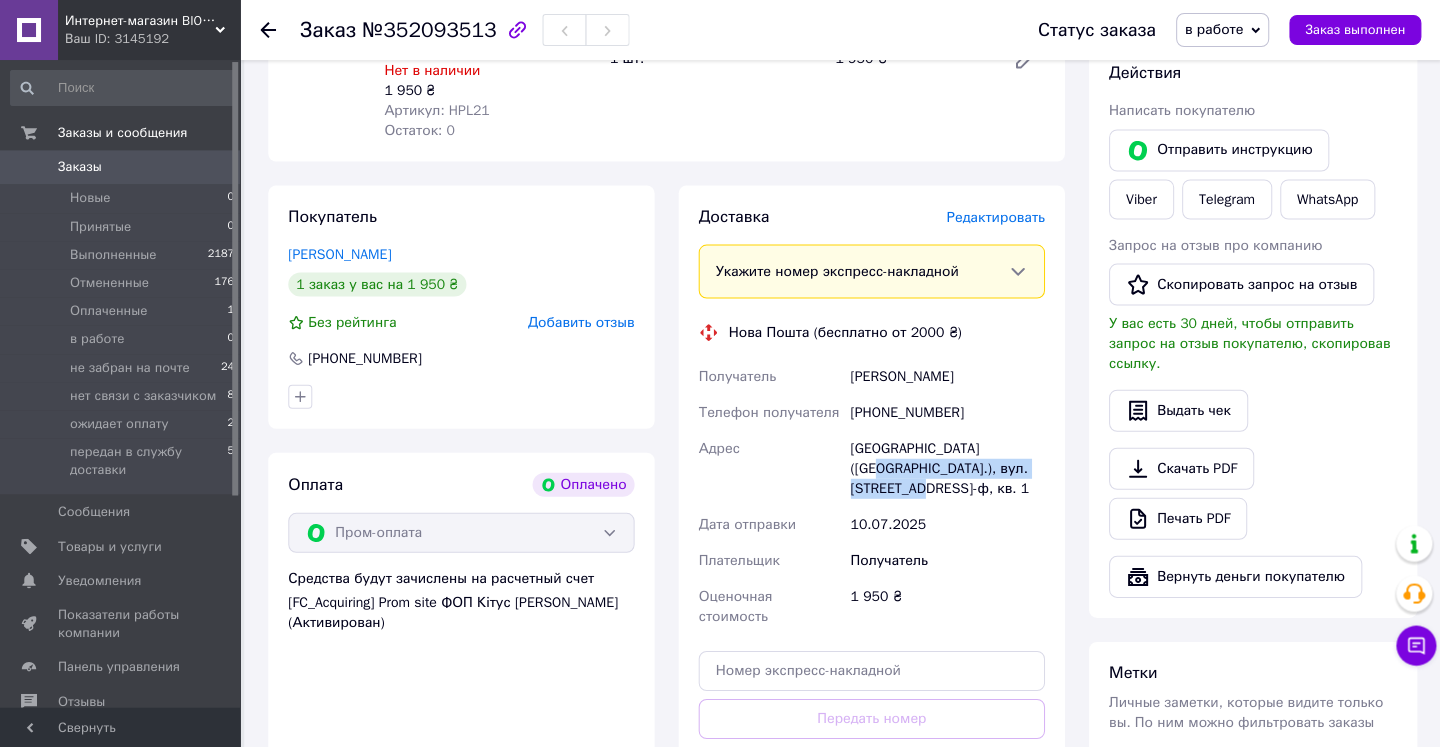 drag, startPoint x: 990, startPoint y: 425, endPoint x: 1044, endPoint y: 443, distance: 56.920998 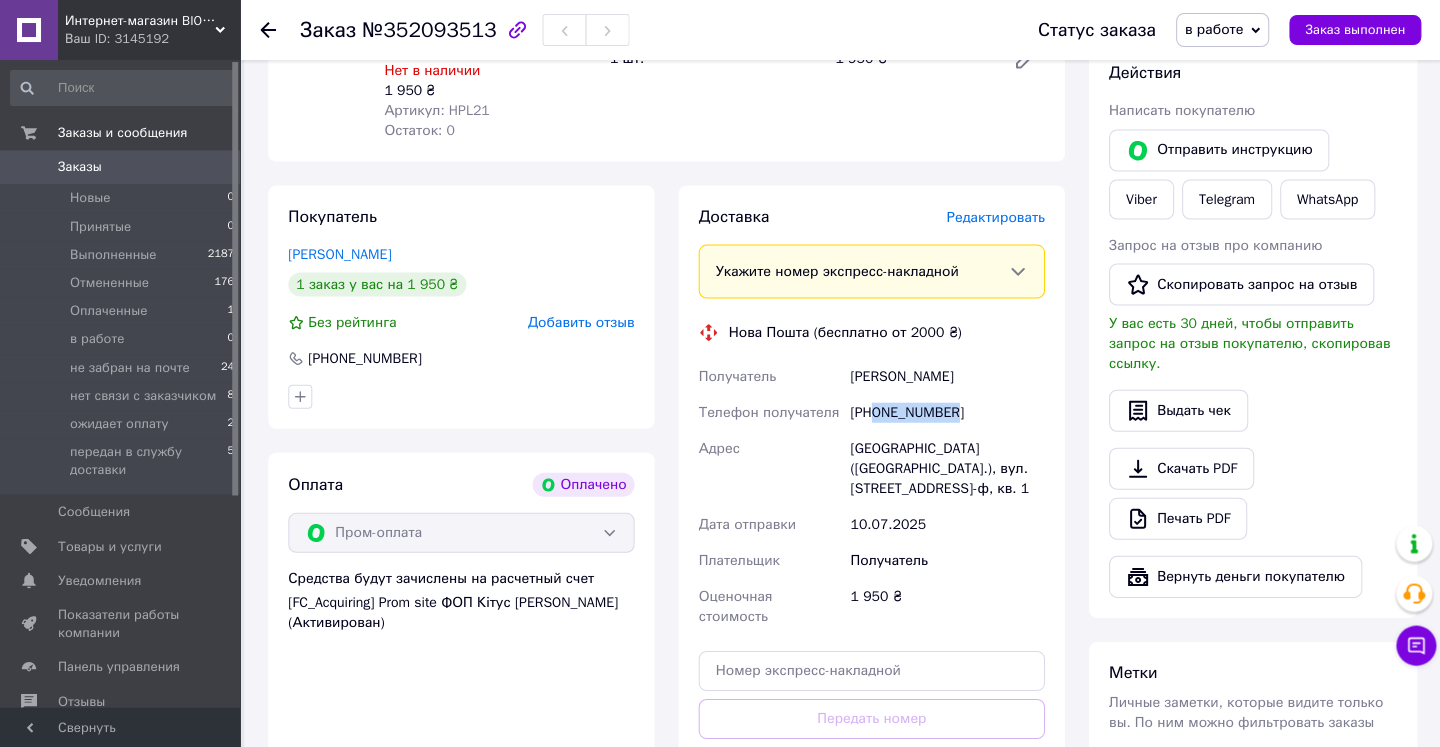 drag, startPoint x: 875, startPoint y: 387, endPoint x: 964, endPoint y: 390, distance: 89.050545 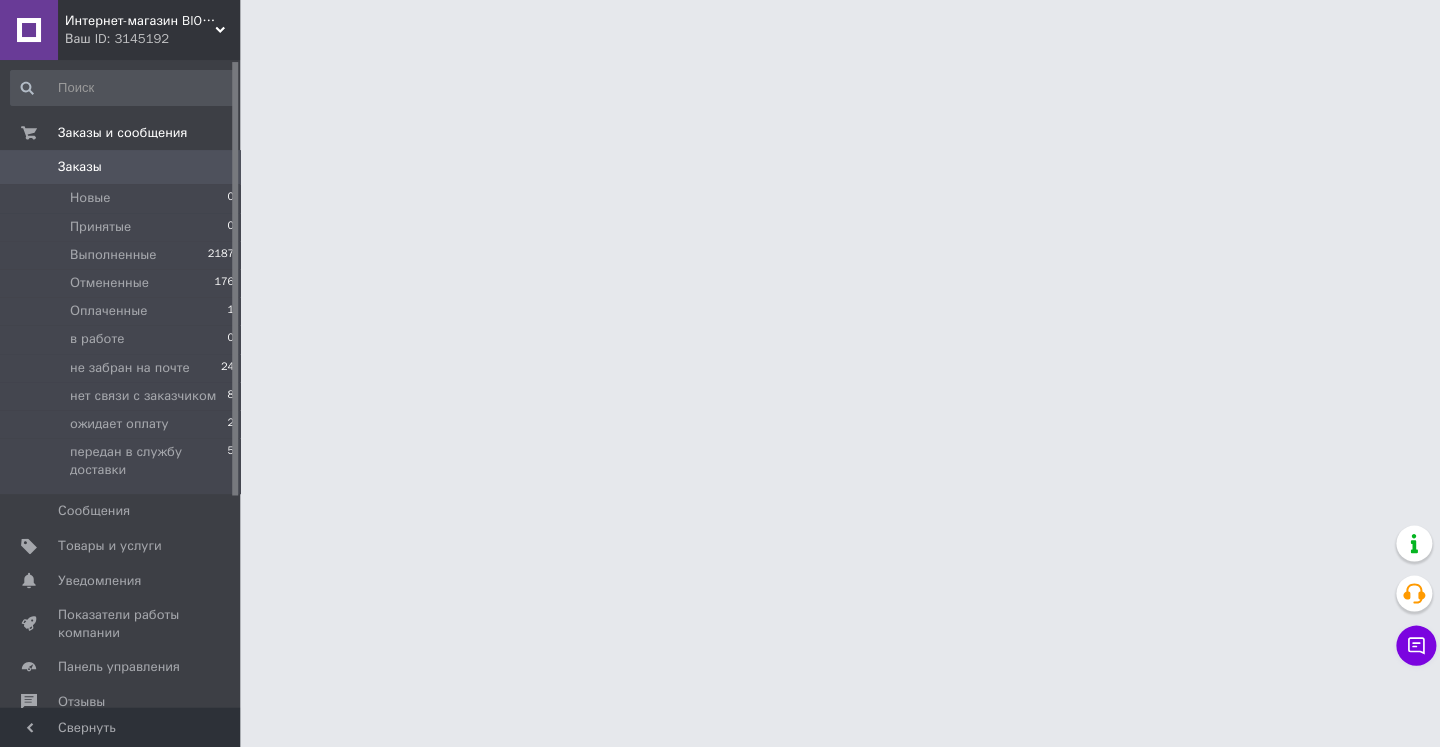 scroll, scrollTop: 0, scrollLeft: 0, axis: both 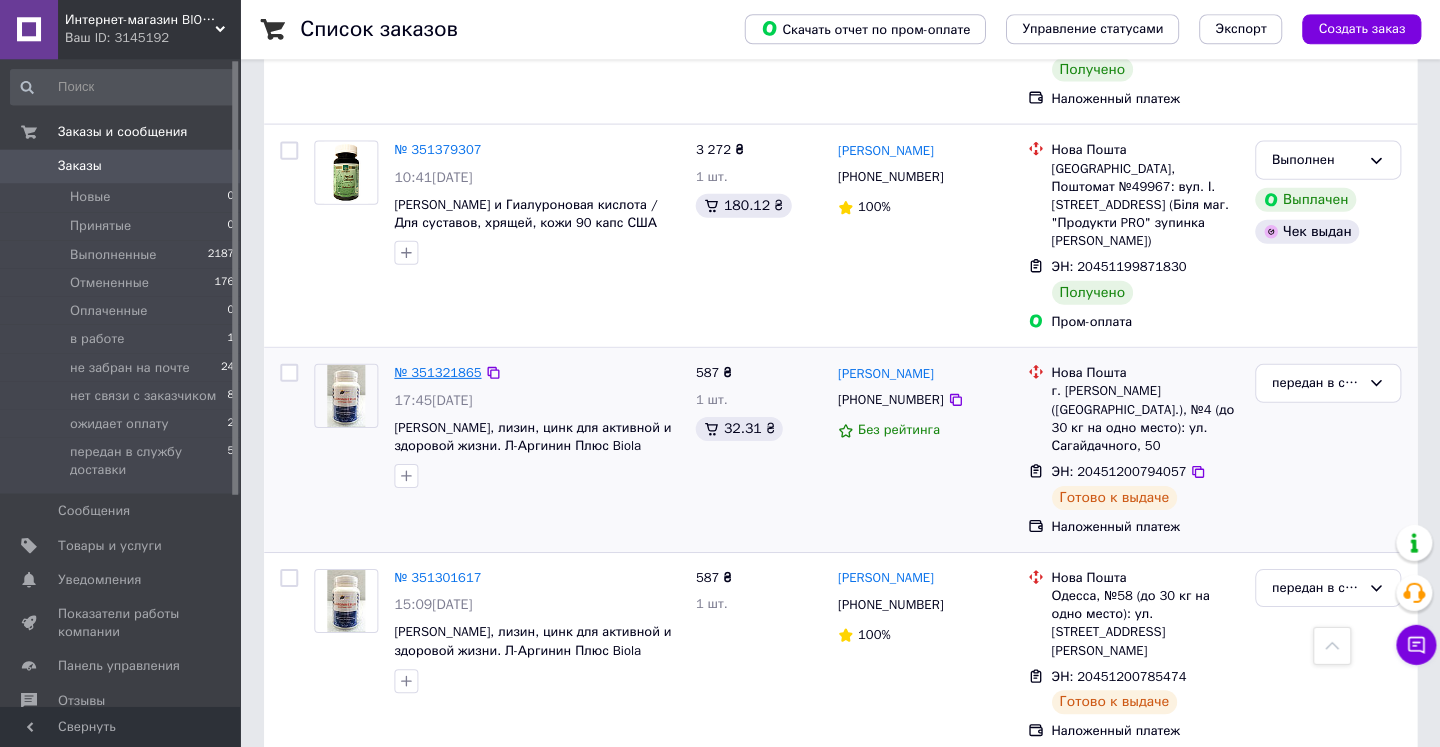 click on "№ 351321865" at bounding box center (437, 372) 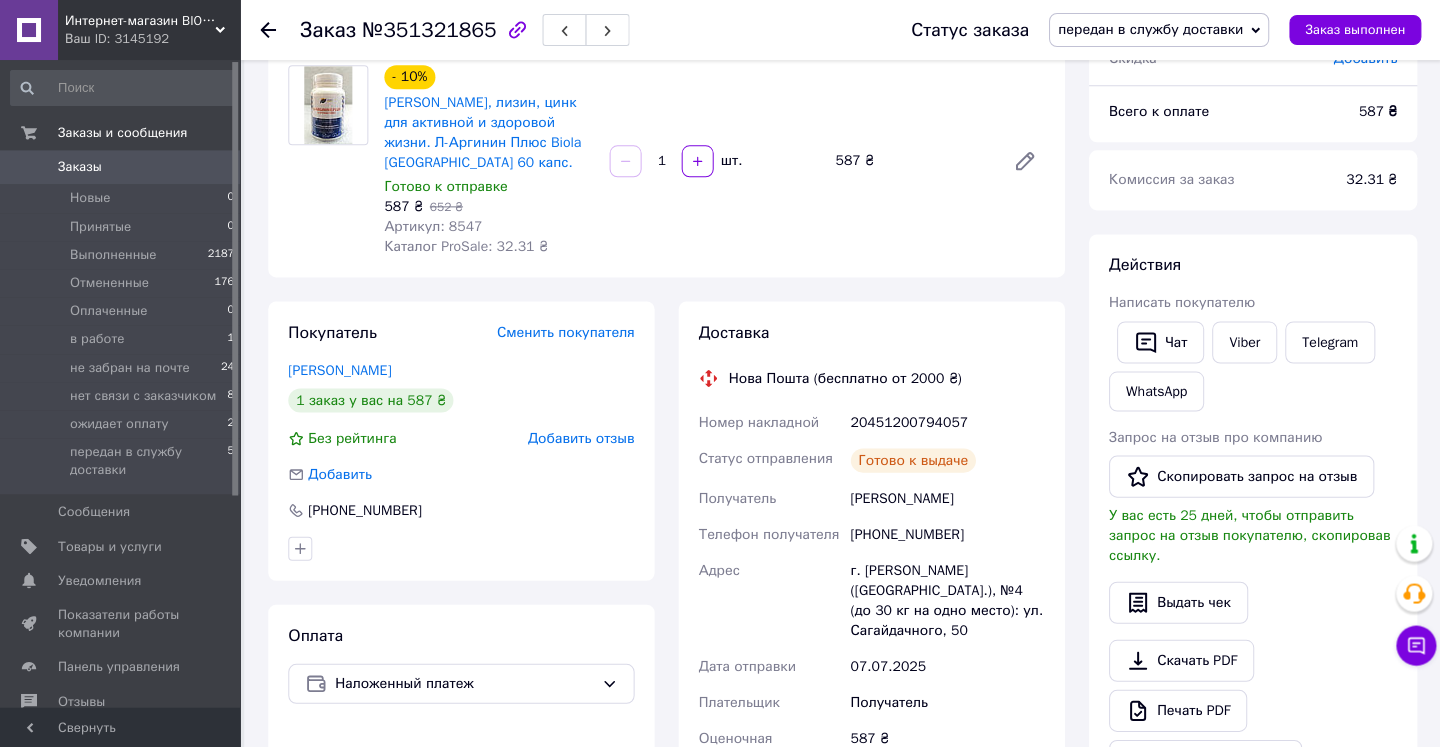 click on "Добавить отзыв" at bounding box center (580, 437) 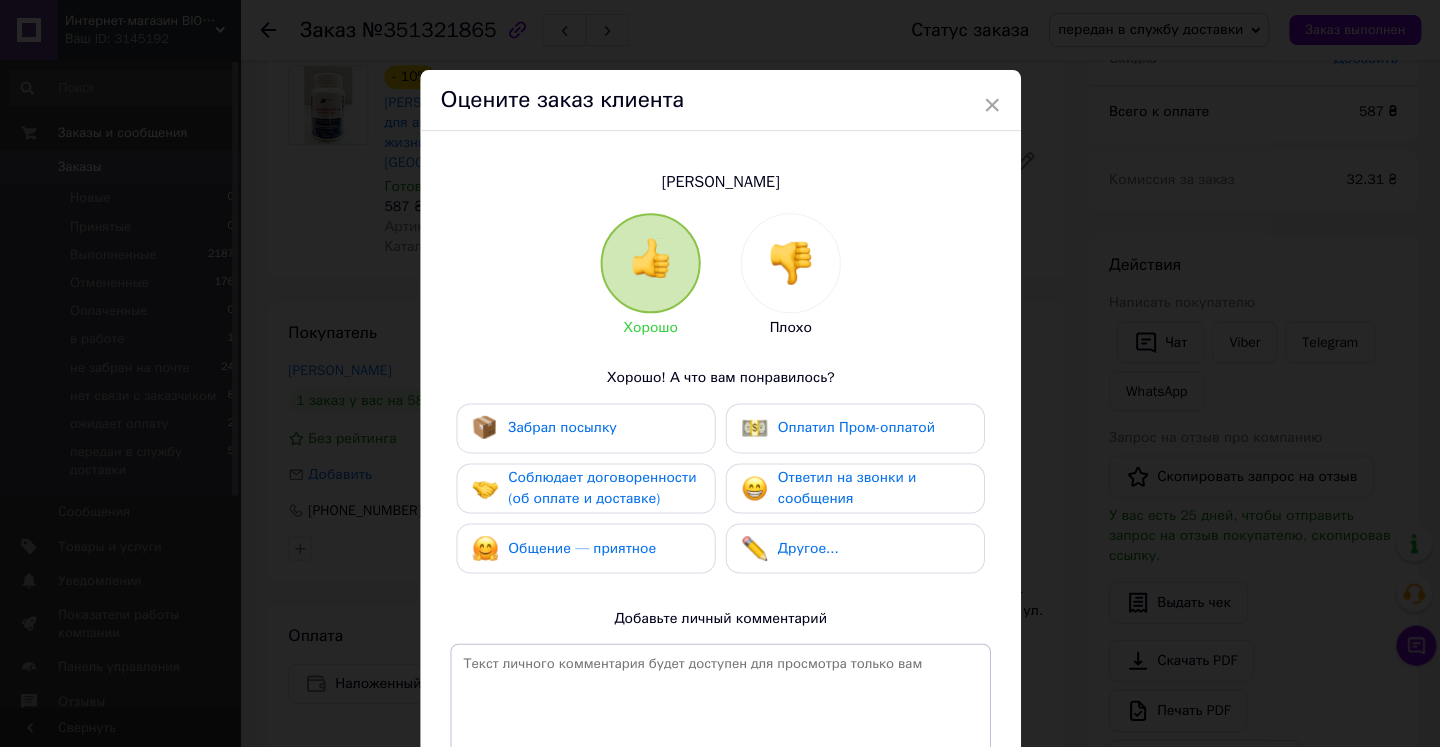 click on "Забрал посылку" at bounding box center [562, 427] 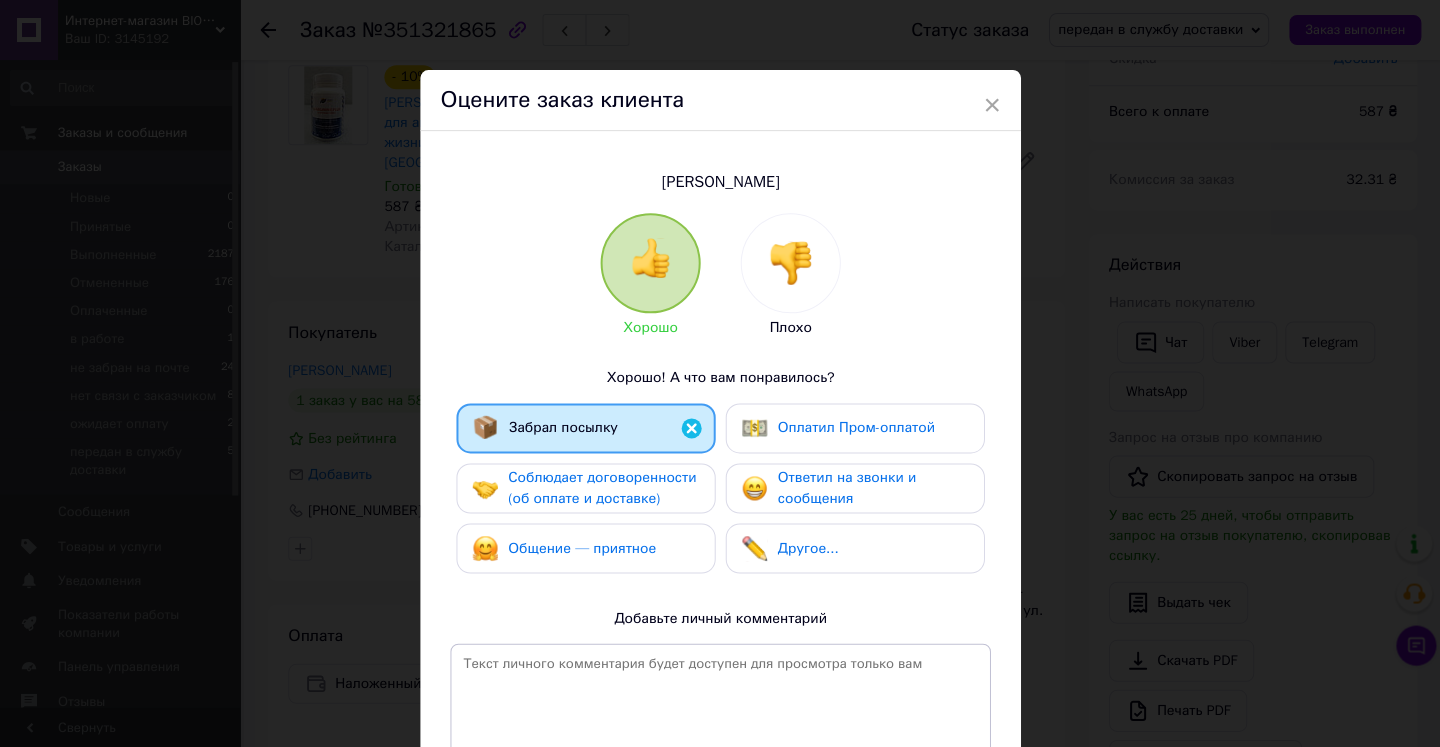 click on "Соблюдает договоренности (об оплате и доставке)" at bounding box center [602, 487] 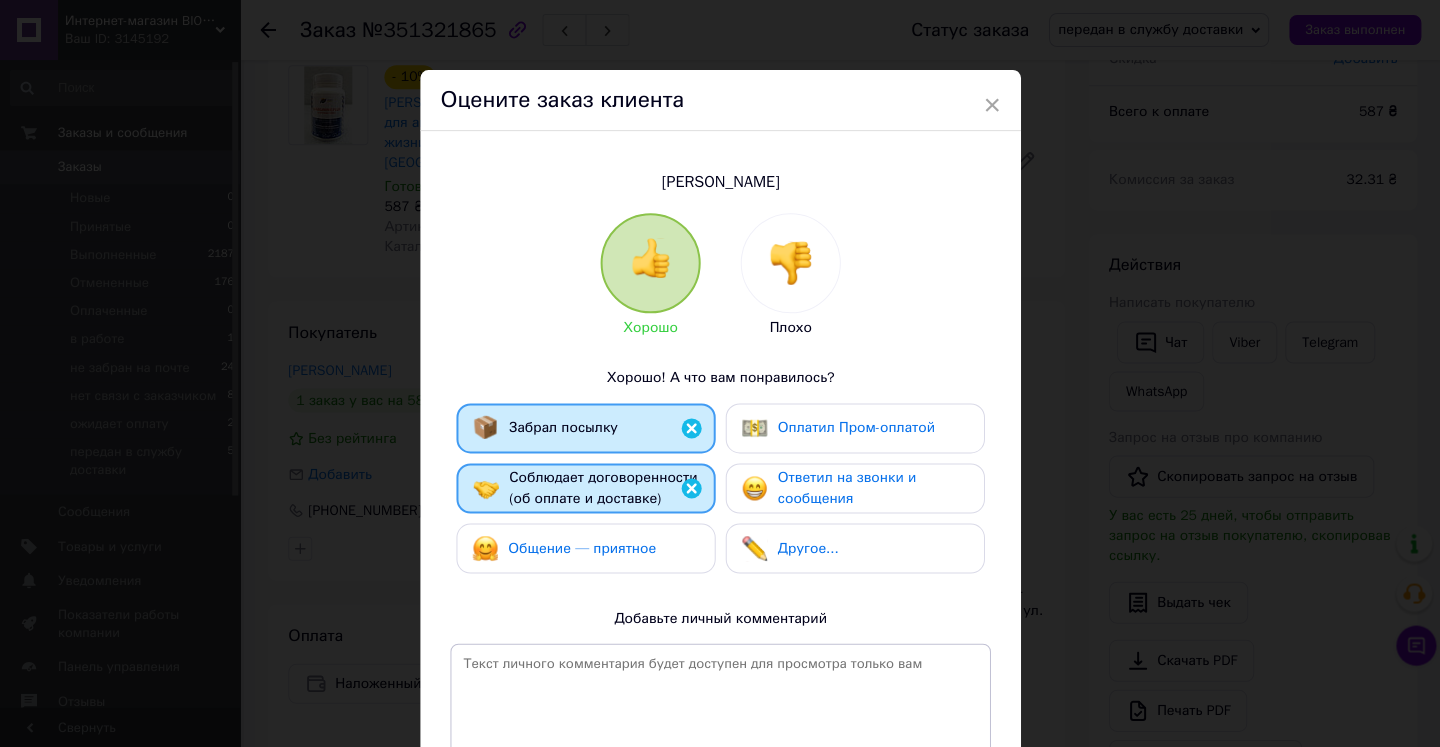click on "Ответил на звонки и сообщения" at bounding box center (846, 487) 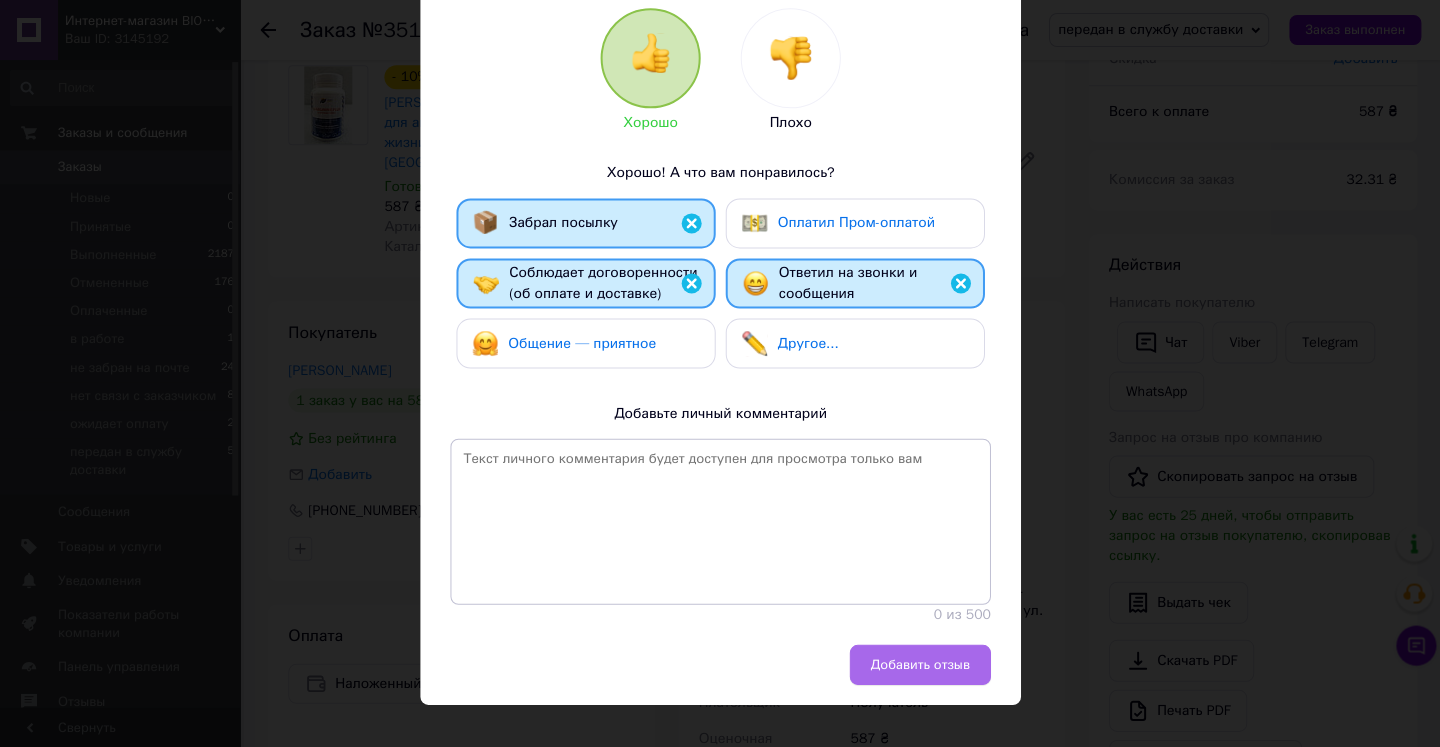 scroll, scrollTop: 204, scrollLeft: 0, axis: vertical 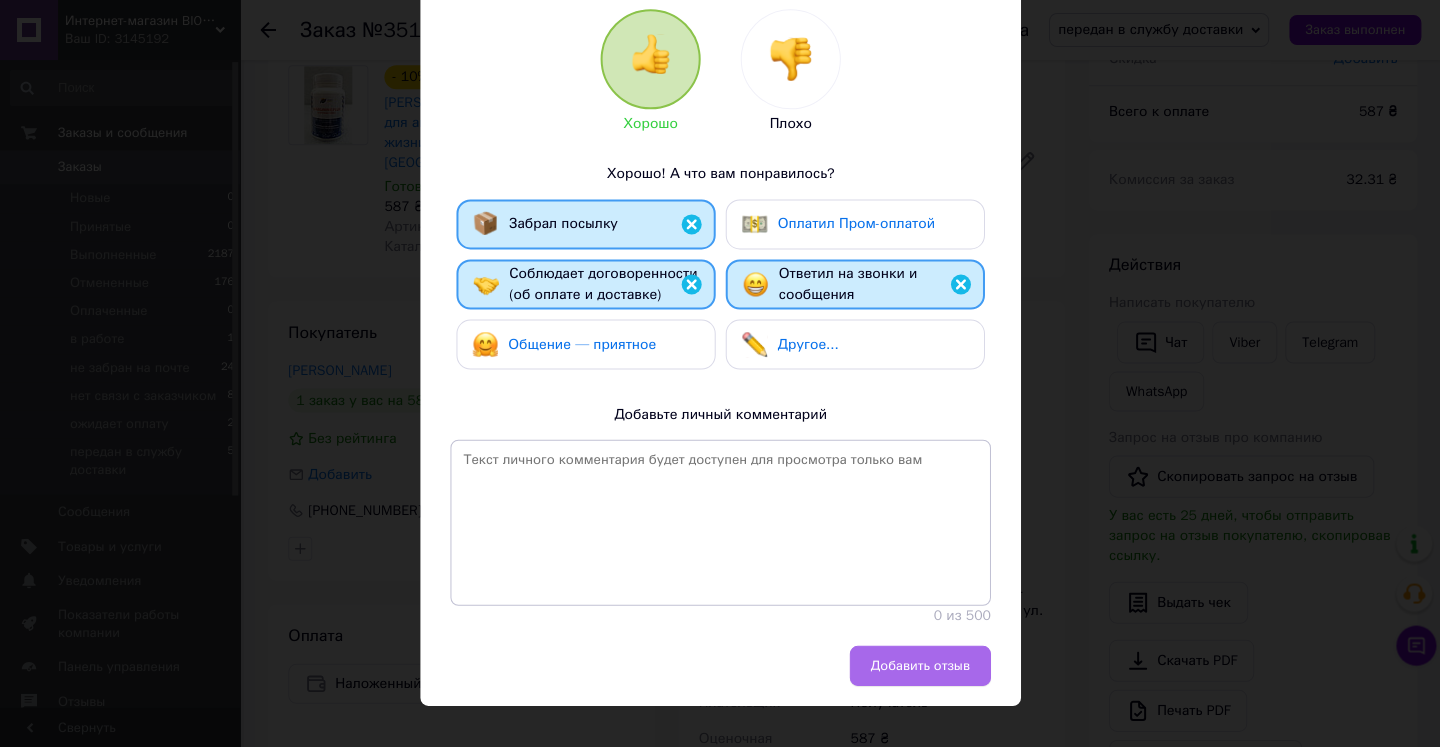 click on "Добавить отзыв" at bounding box center (919, 665) 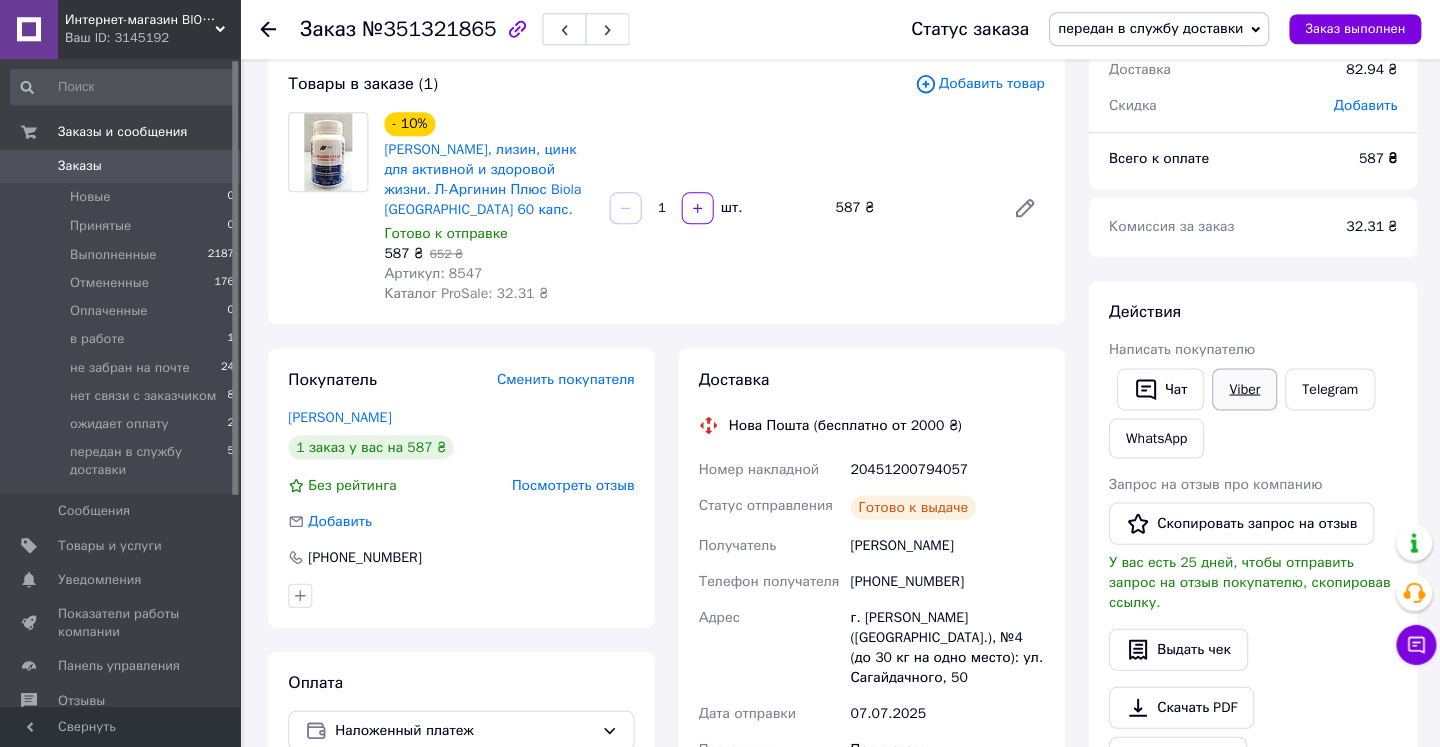 scroll, scrollTop: 119, scrollLeft: 0, axis: vertical 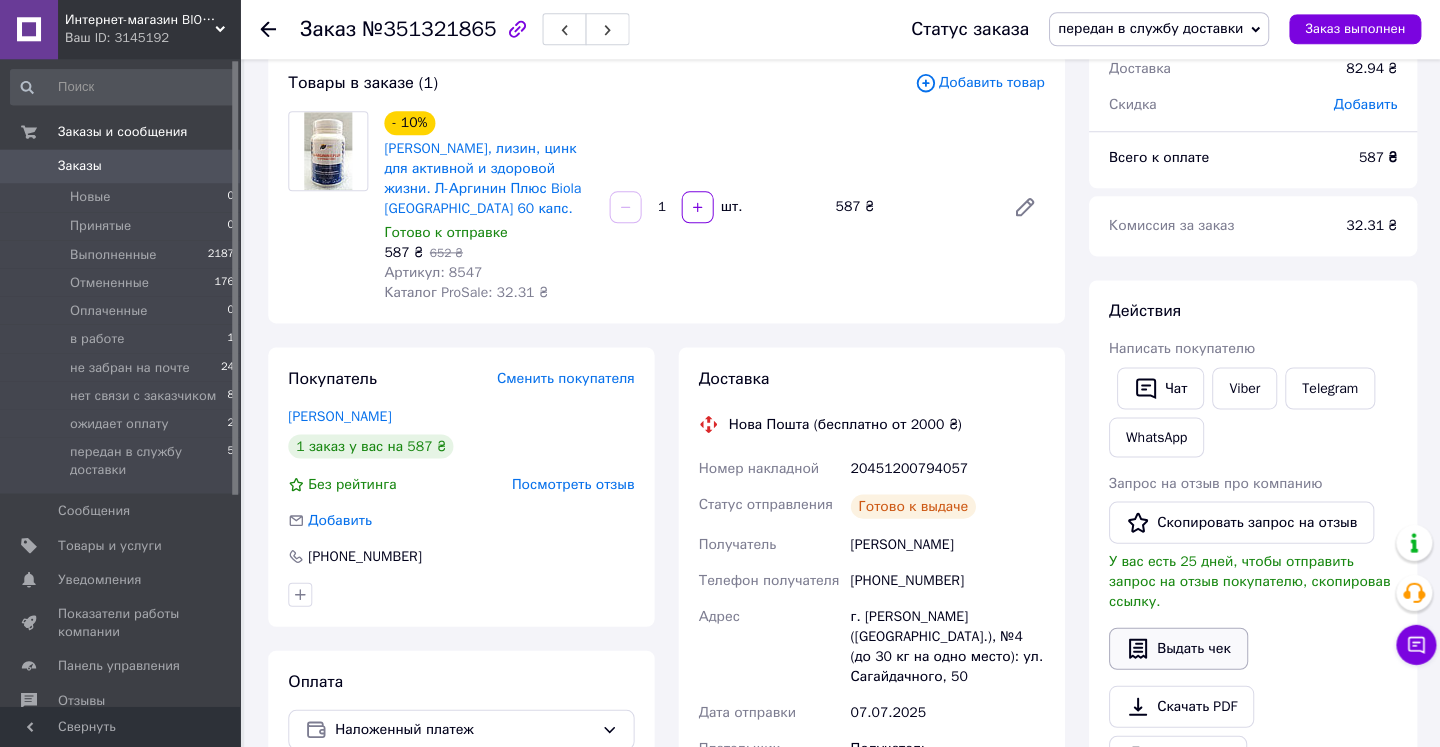 click on "Выдать чек" at bounding box center (1177, 649) 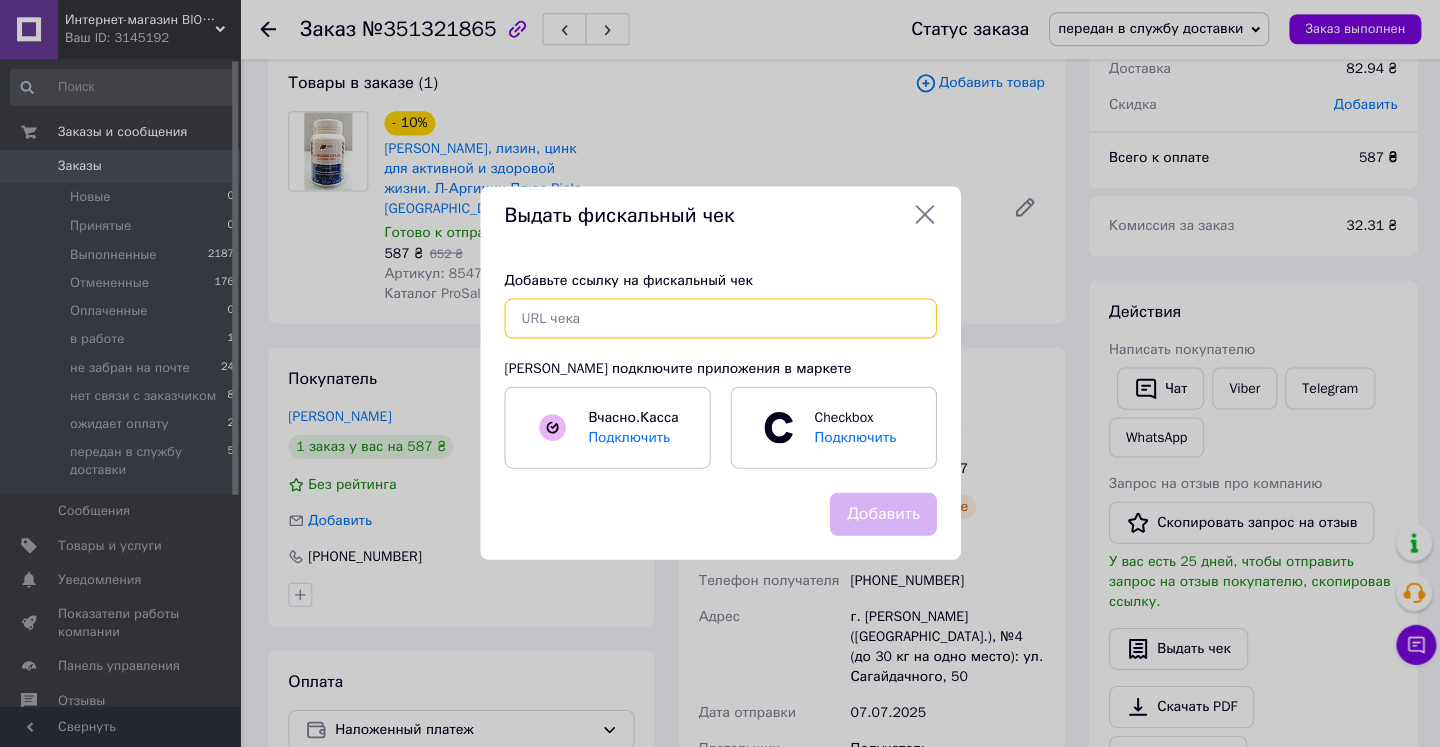 click at bounding box center (720, 319) 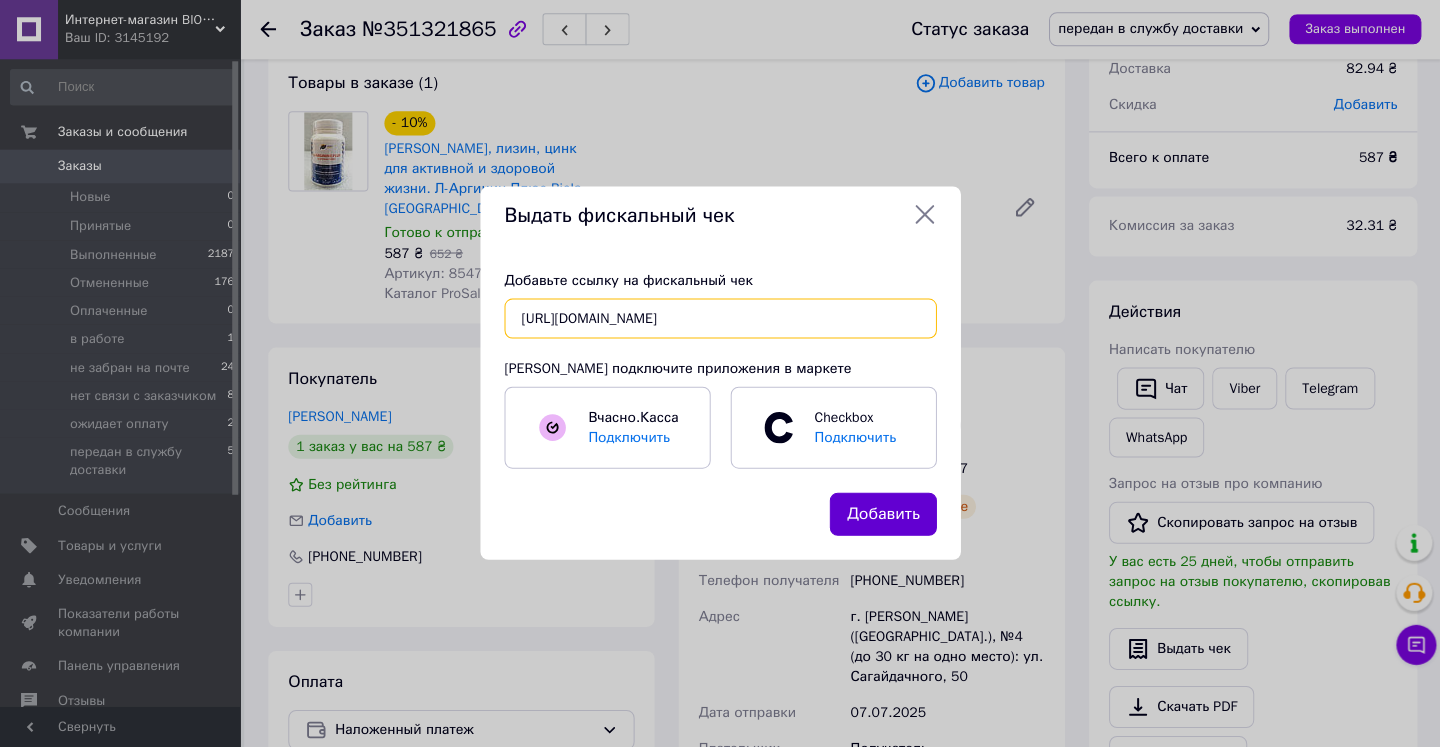type on "https://kasa.vchasno.ua/check-viewer/edXgKWO3ynE" 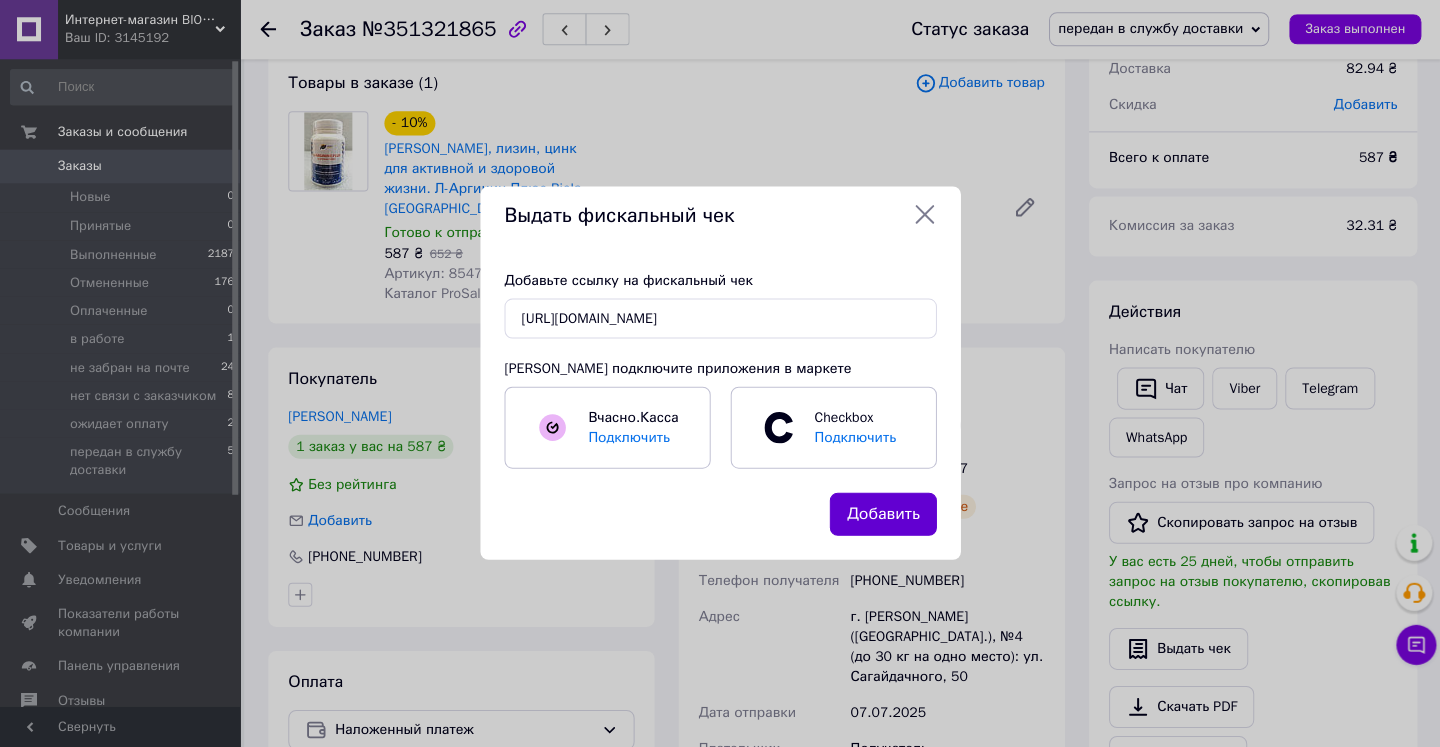 click on "Добавить" at bounding box center [882, 514] 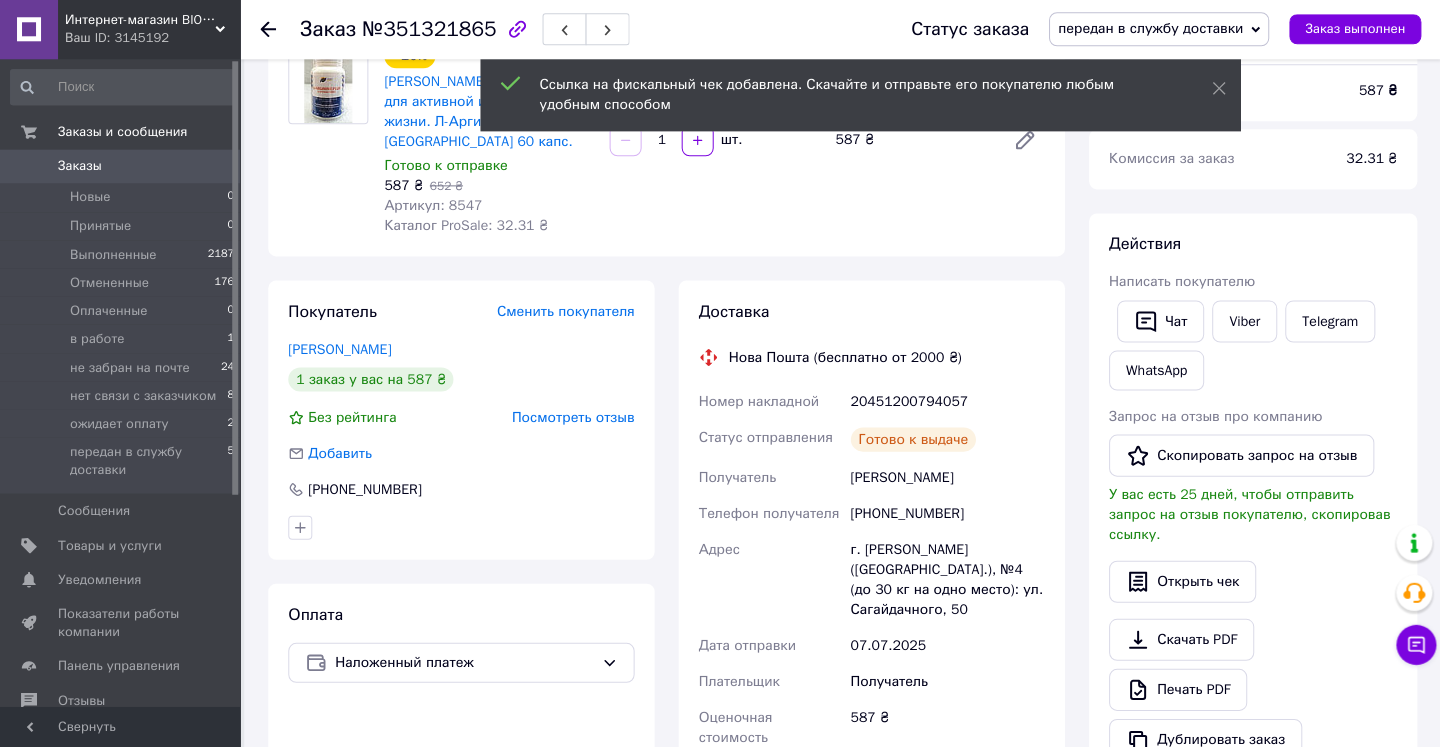 scroll, scrollTop: 208, scrollLeft: 0, axis: vertical 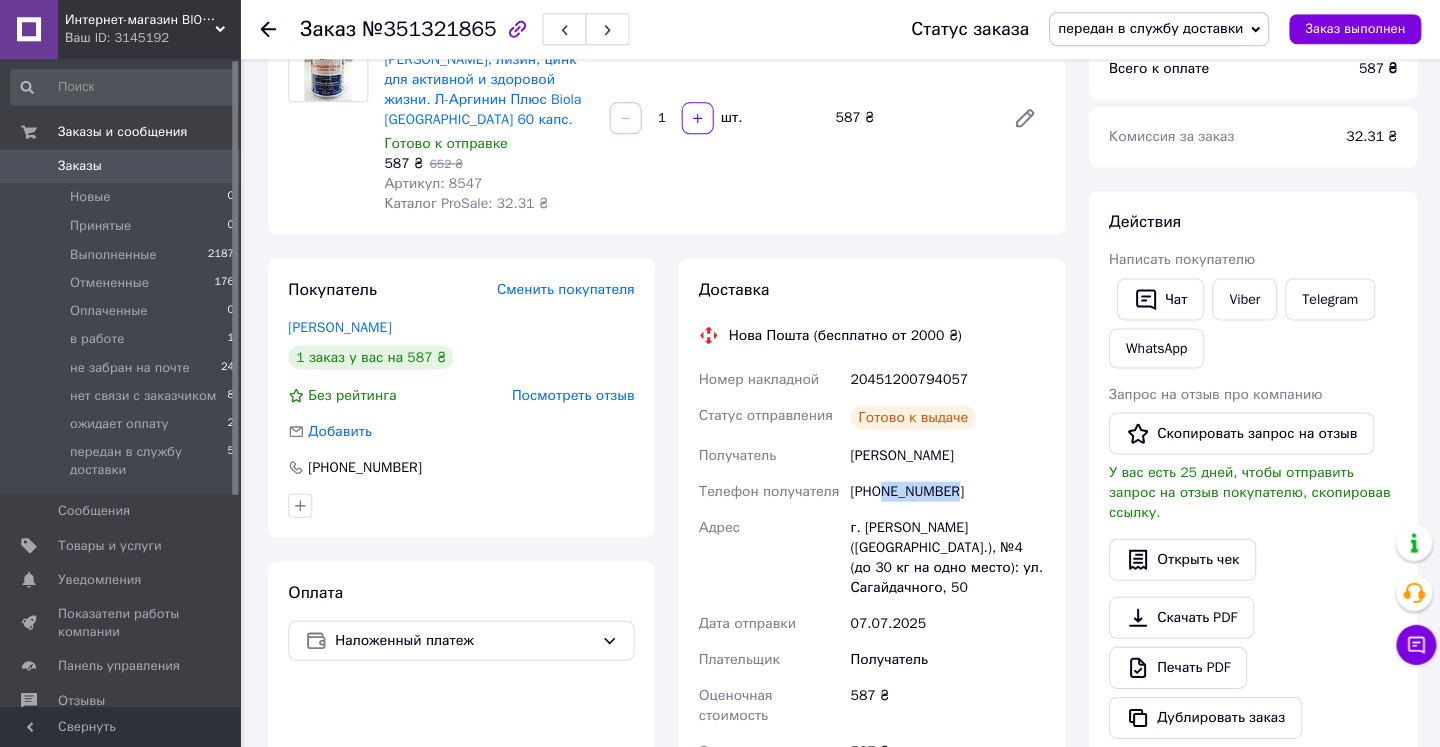 drag, startPoint x: 885, startPoint y: 488, endPoint x: 972, endPoint y: 489, distance: 87.005745 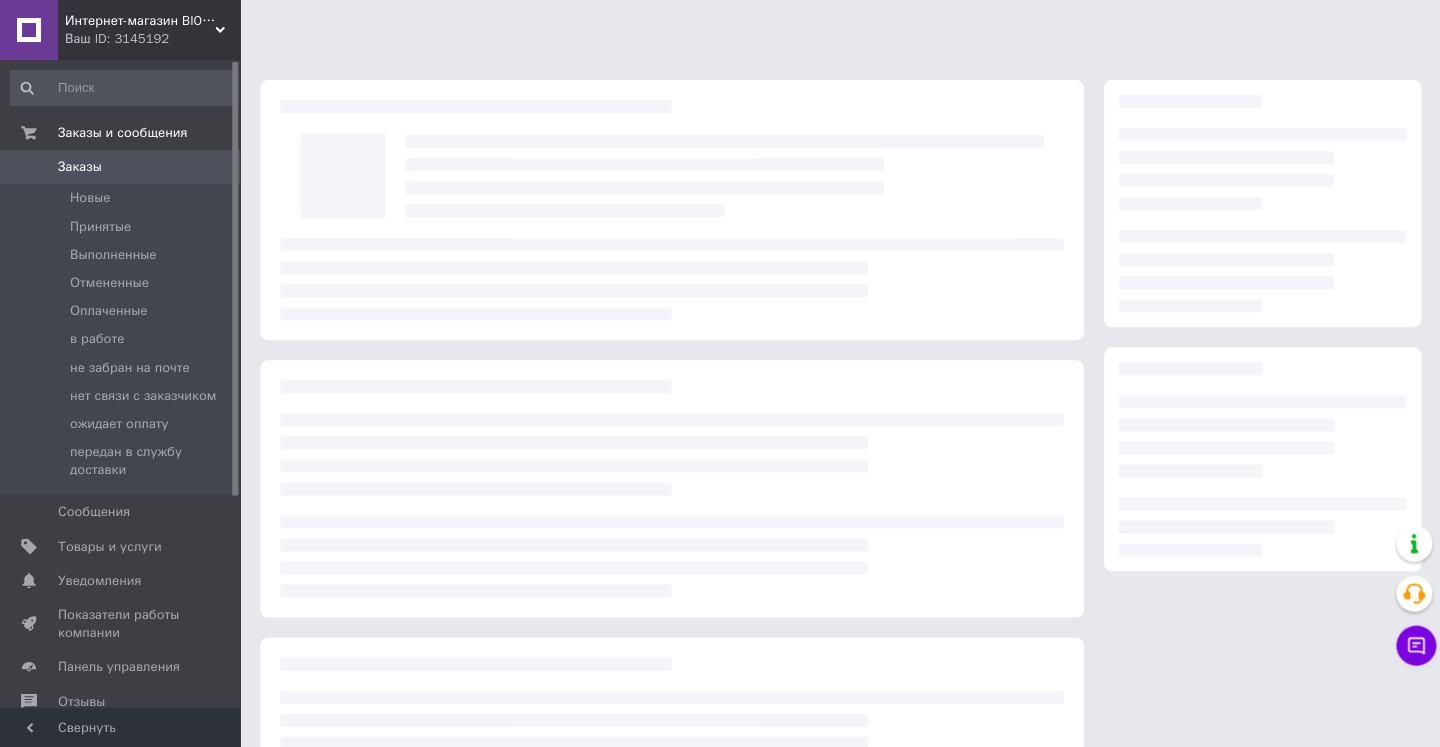 scroll, scrollTop: 166, scrollLeft: 0, axis: vertical 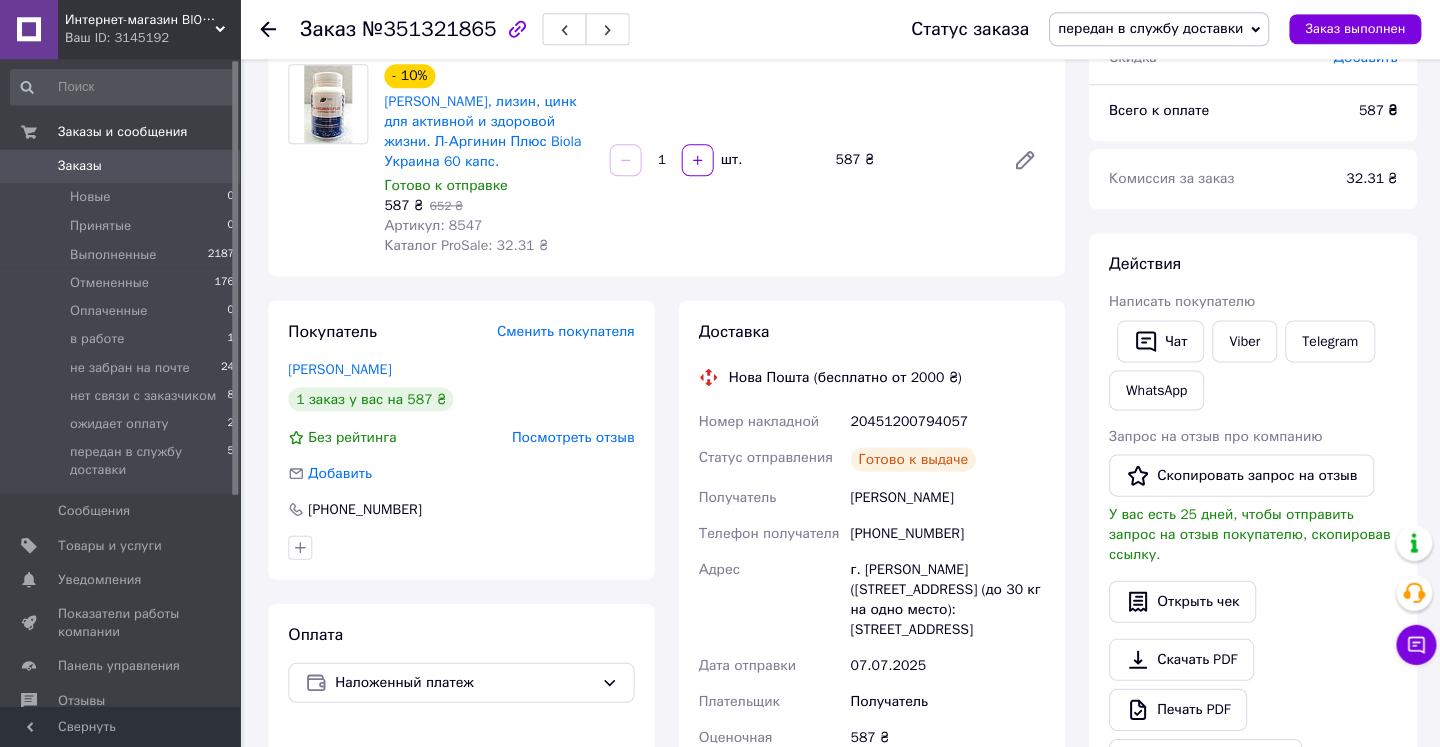 click on "0" at bounding box center [212, 167] 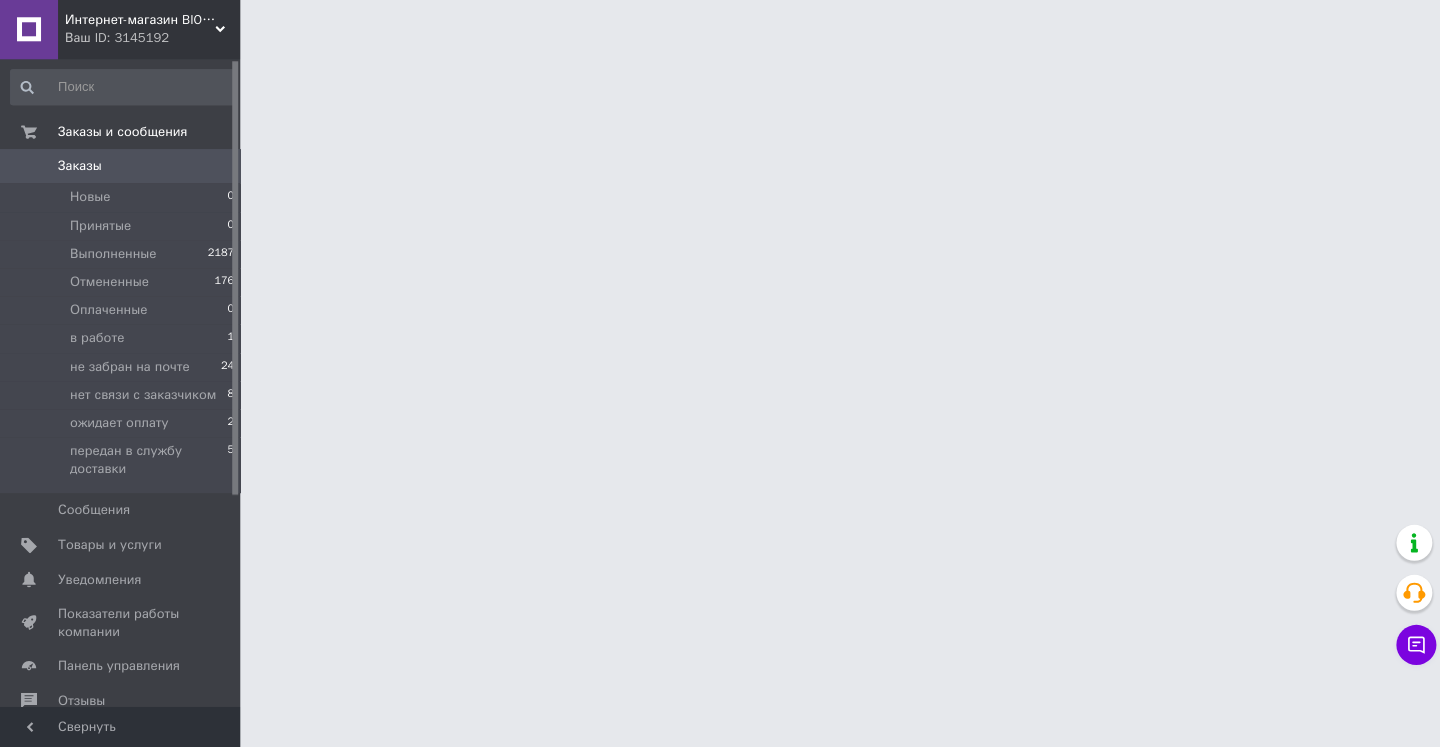 scroll, scrollTop: 0, scrollLeft: 0, axis: both 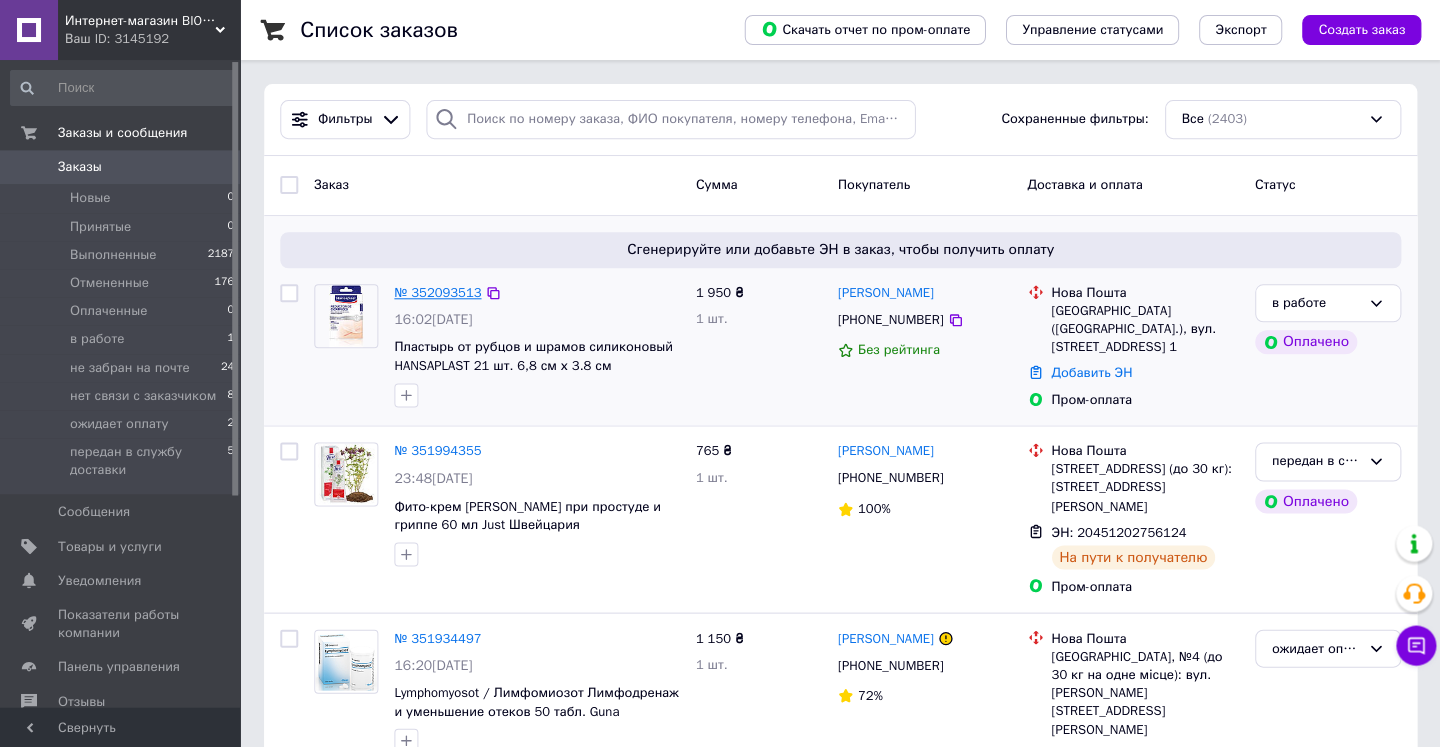 click on "№ 352093513" at bounding box center [437, 292] 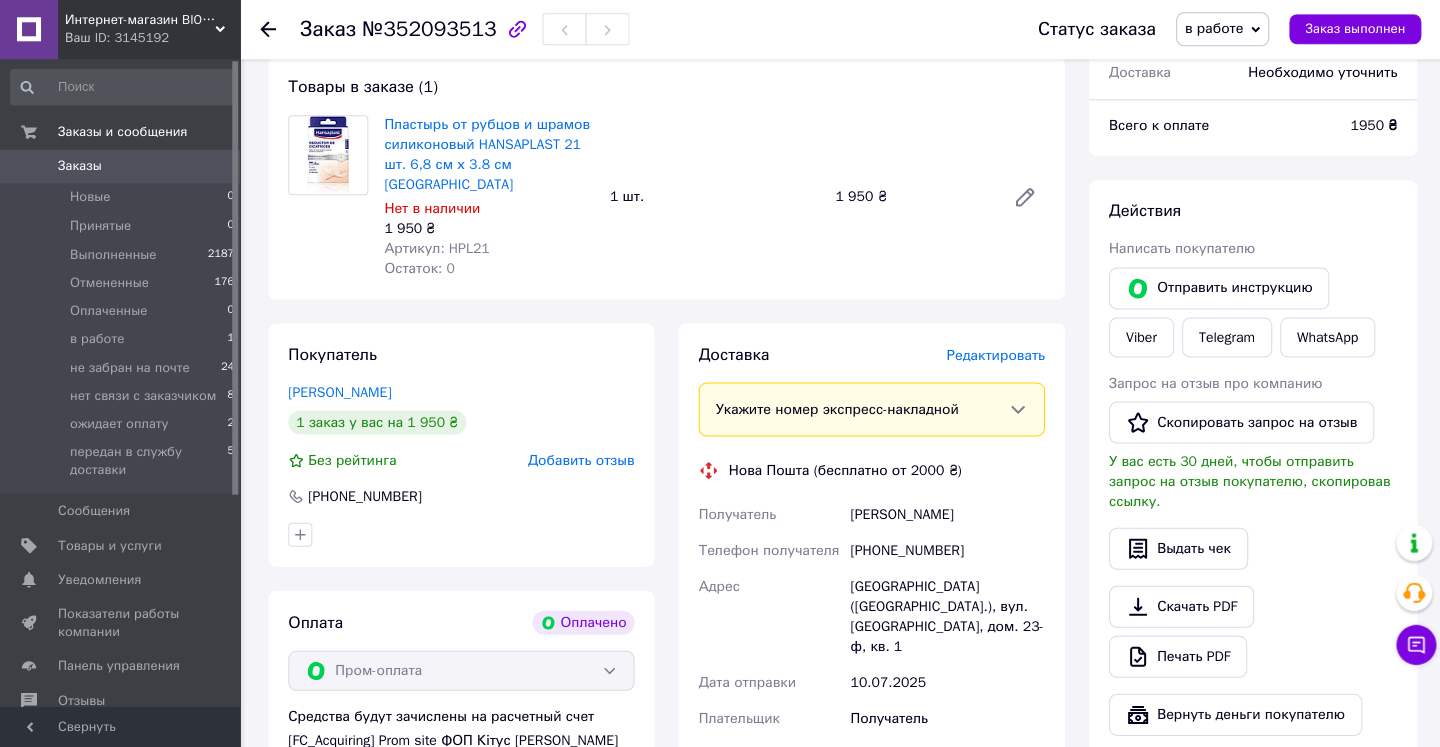scroll, scrollTop: 187, scrollLeft: 0, axis: vertical 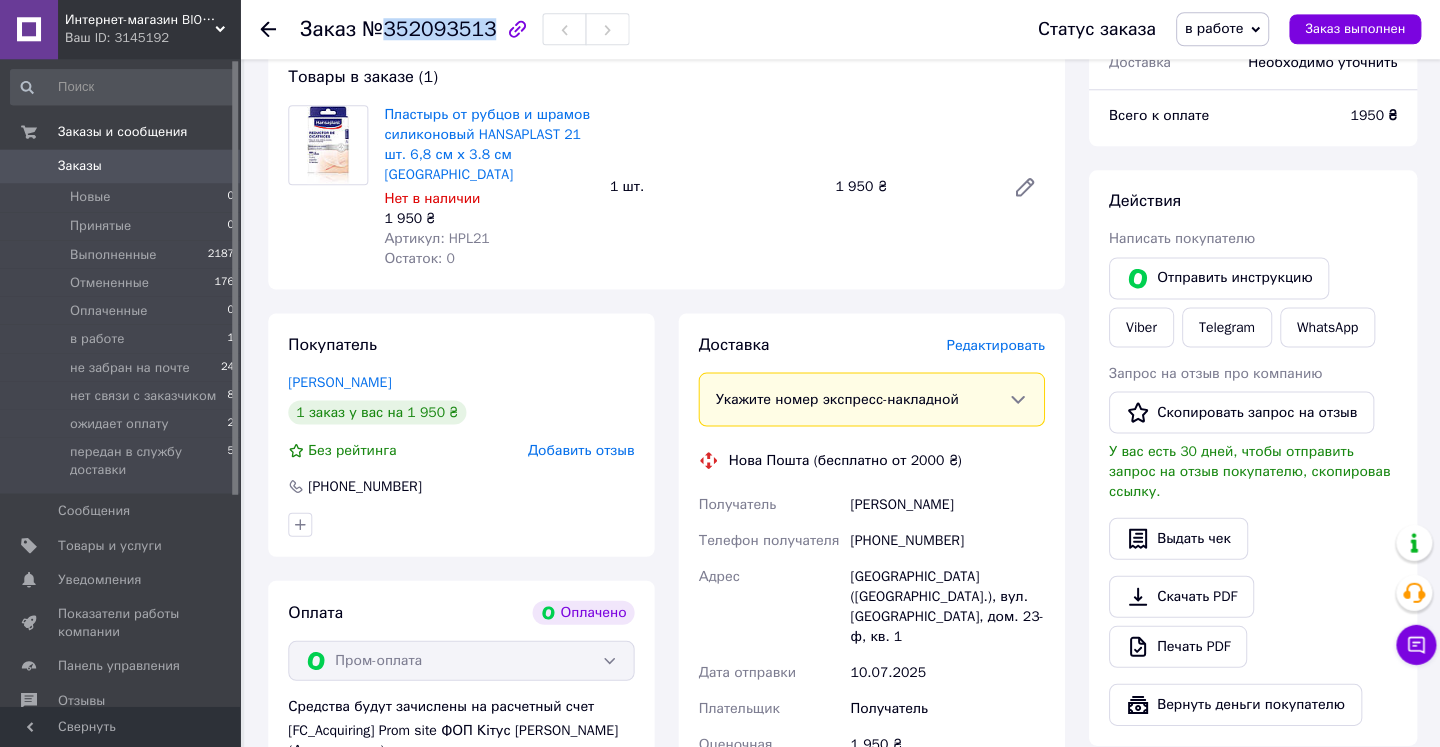 drag, startPoint x: 387, startPoint y: 28, endPoint x: 489, endPoint y: 25, distance: 102.044106 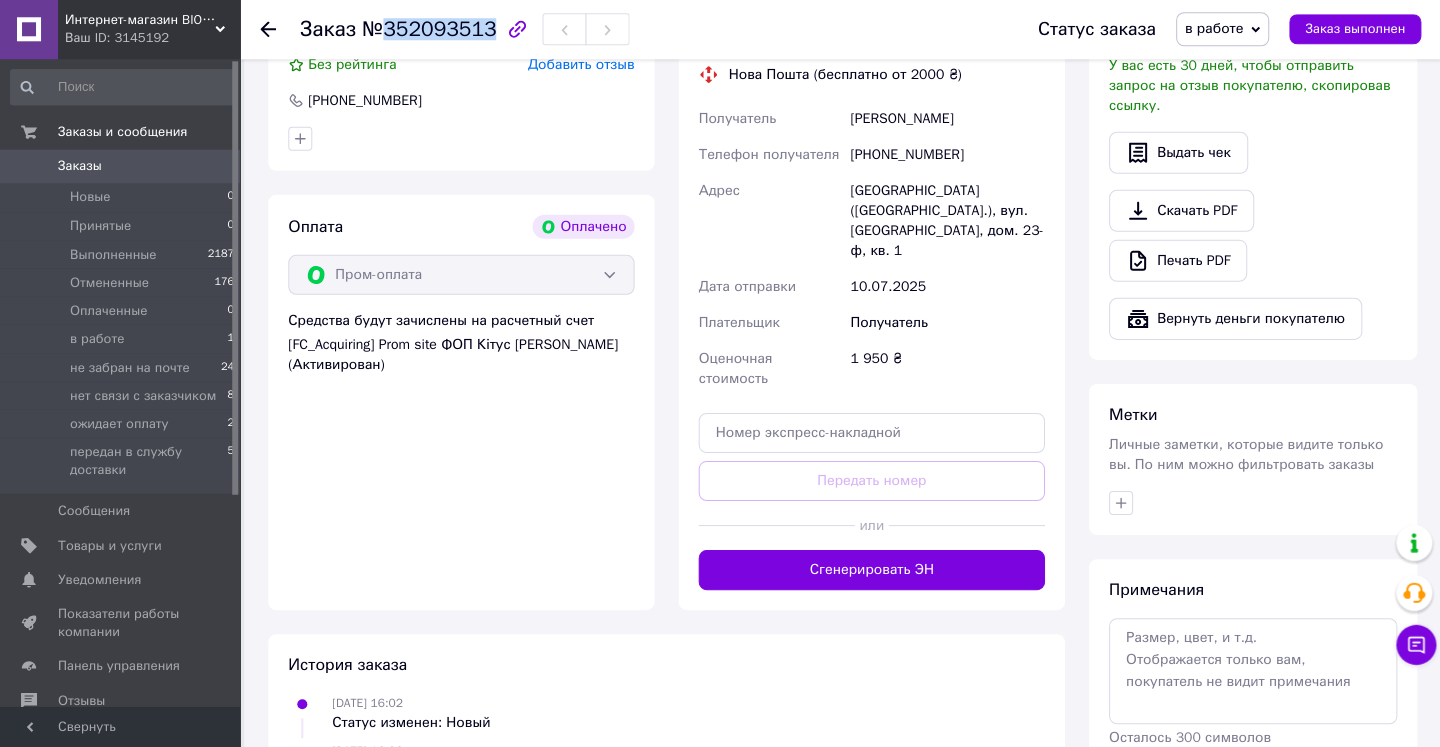 scroll, scrollTop: 574, scrollLeft: 0, axis: vertical 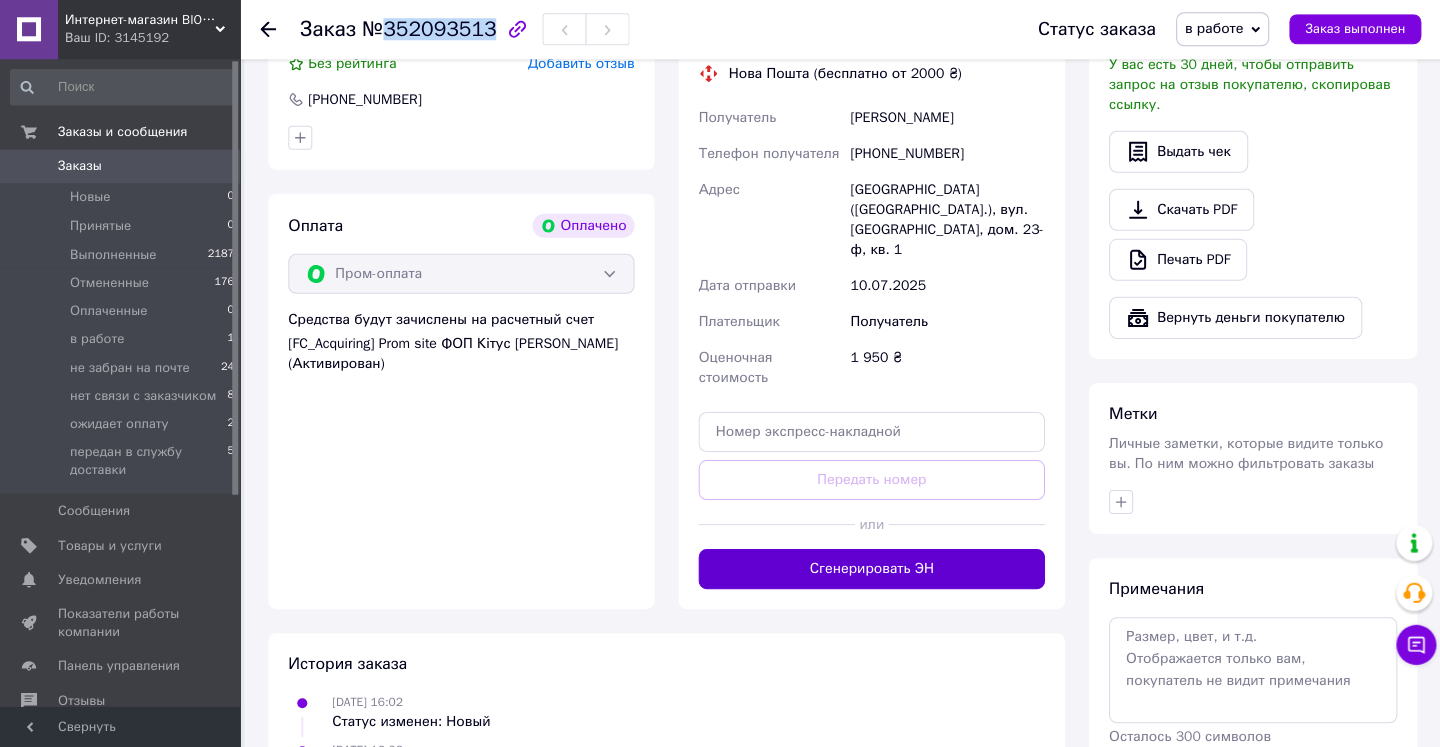 click on "Сгенерировать ЭН" at bounding box center [871, 569] 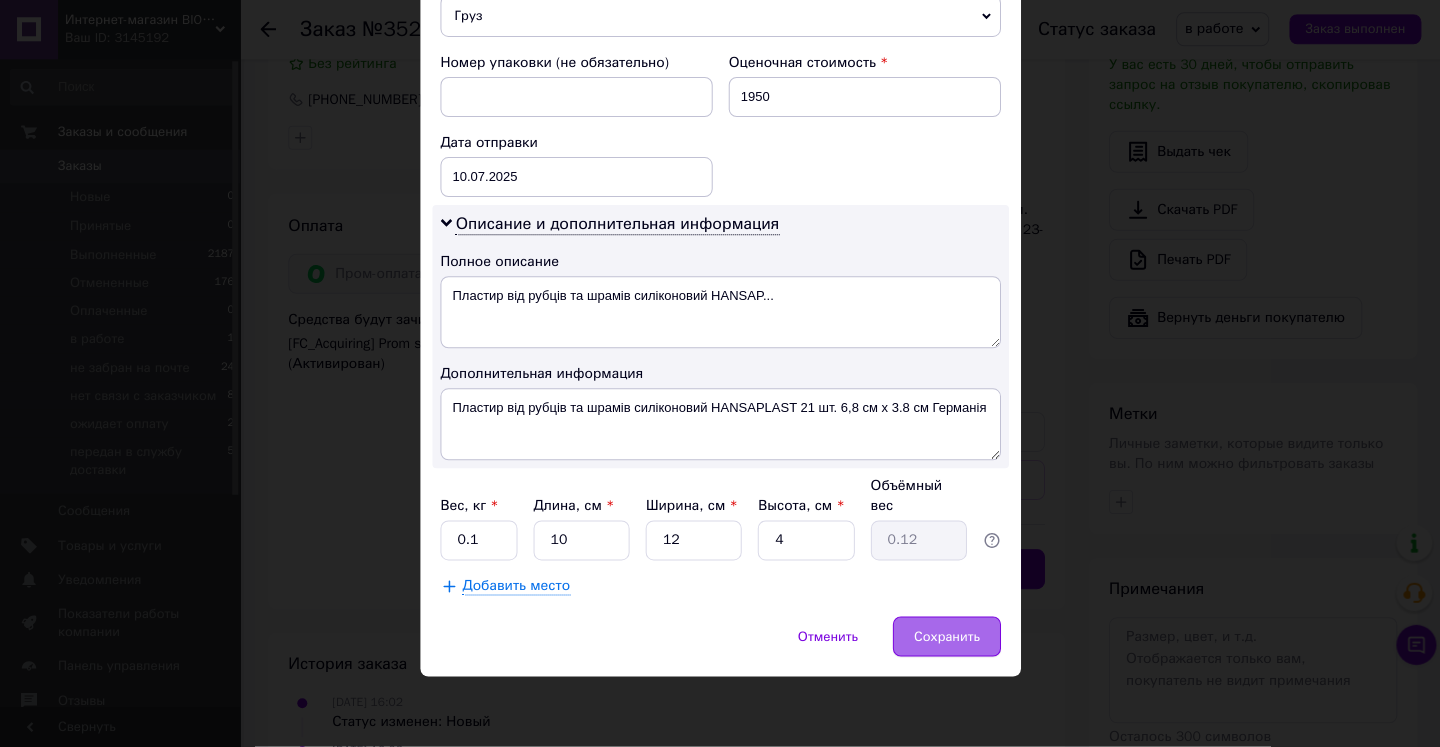 scroll, scrollTop: 904, scrollLeft: 0, axis: vertical 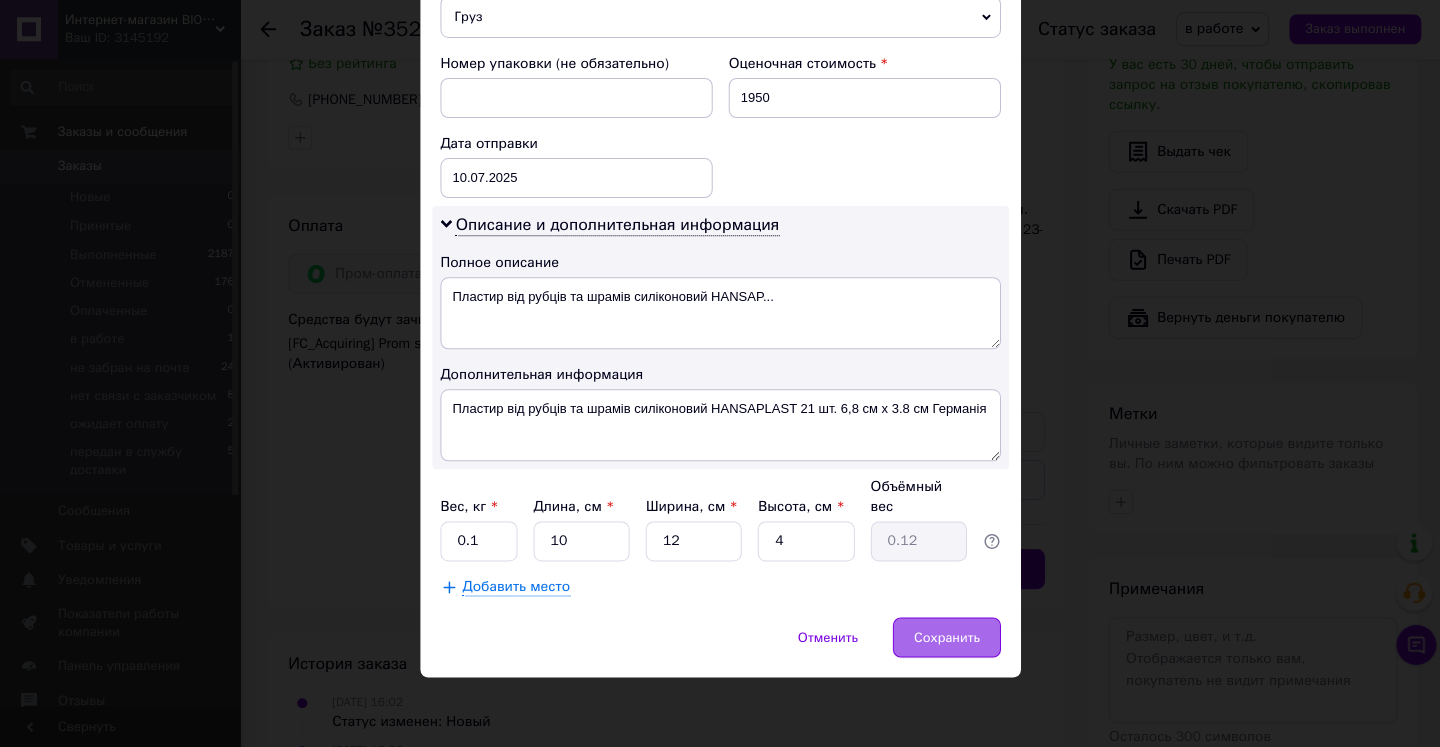 type on "Олеся" 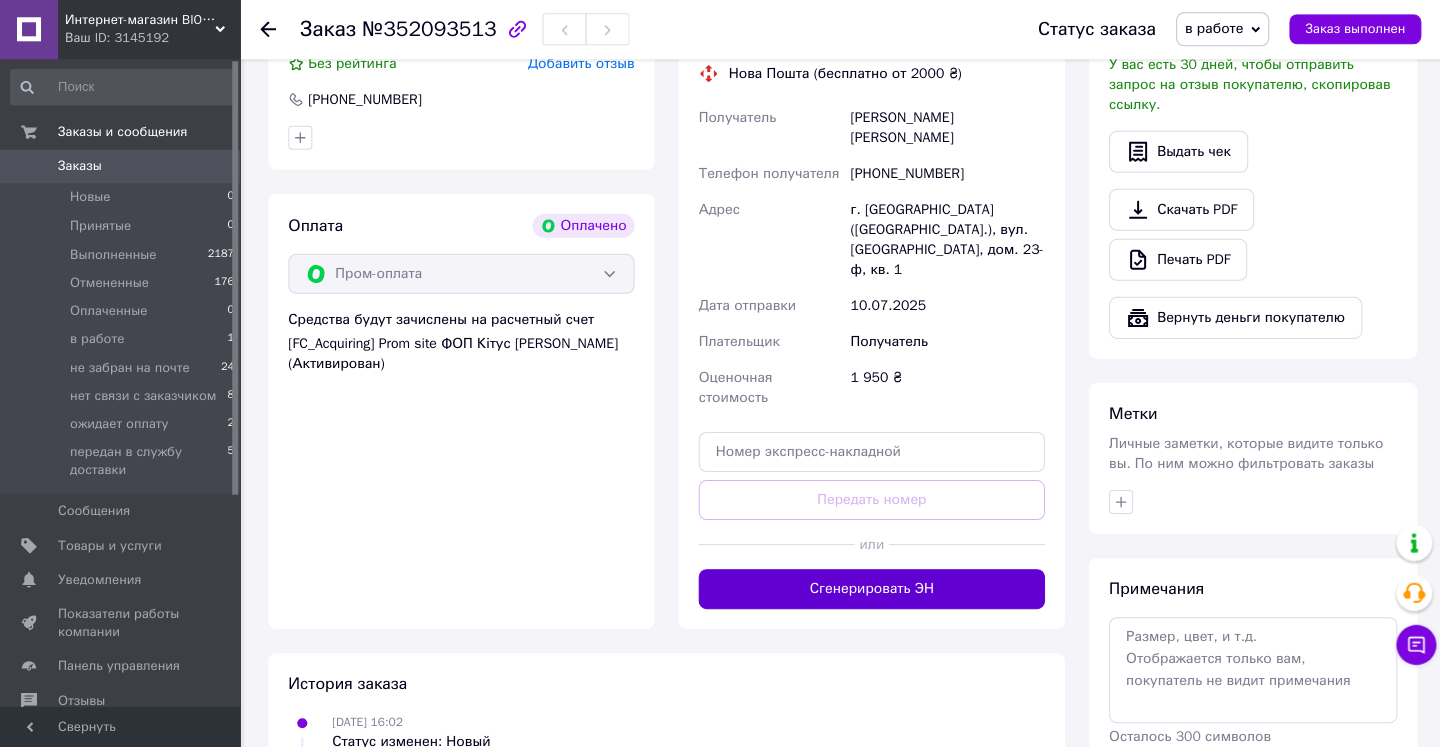 click on "Сгенерировать ЭН" at bounding box center (871, 589) 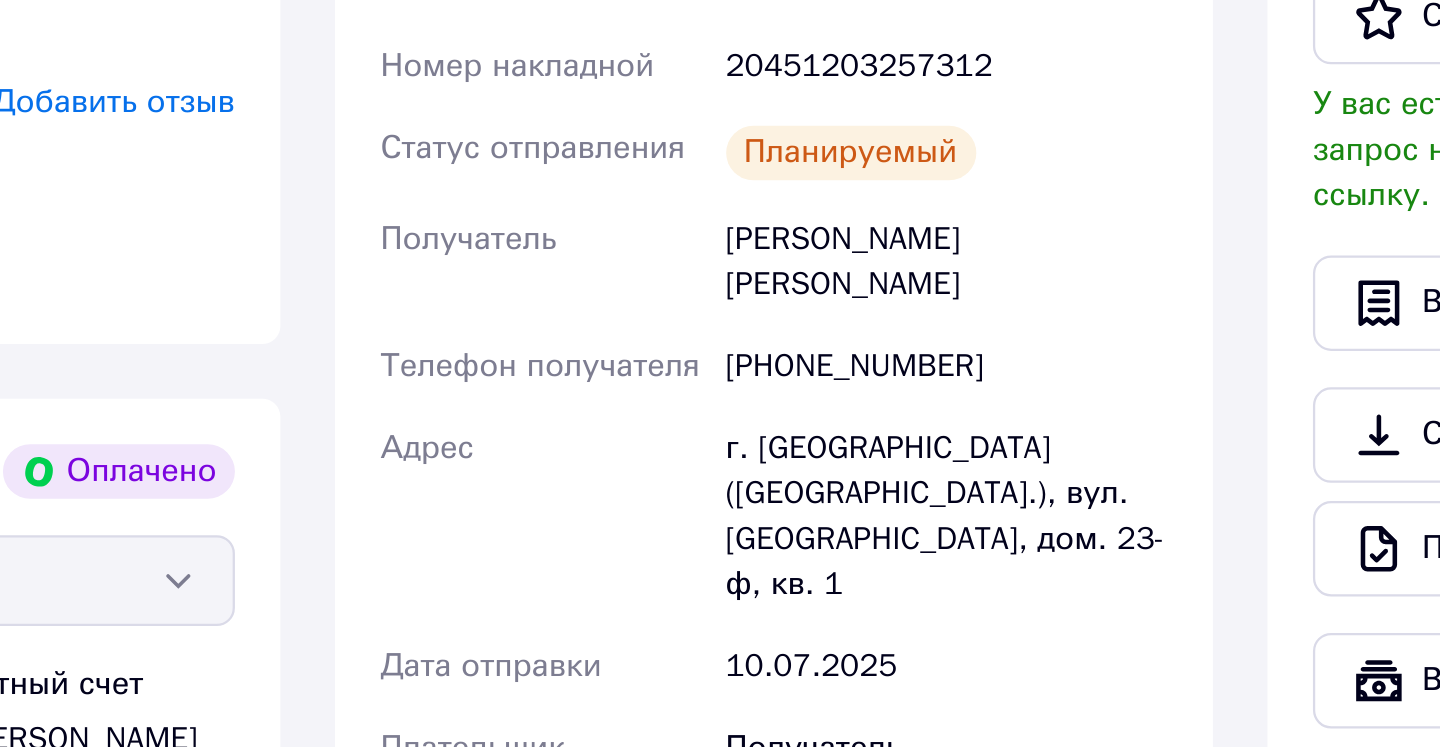 scroll, scrollTop: 373, scrollLeft: 0, axis: vertical 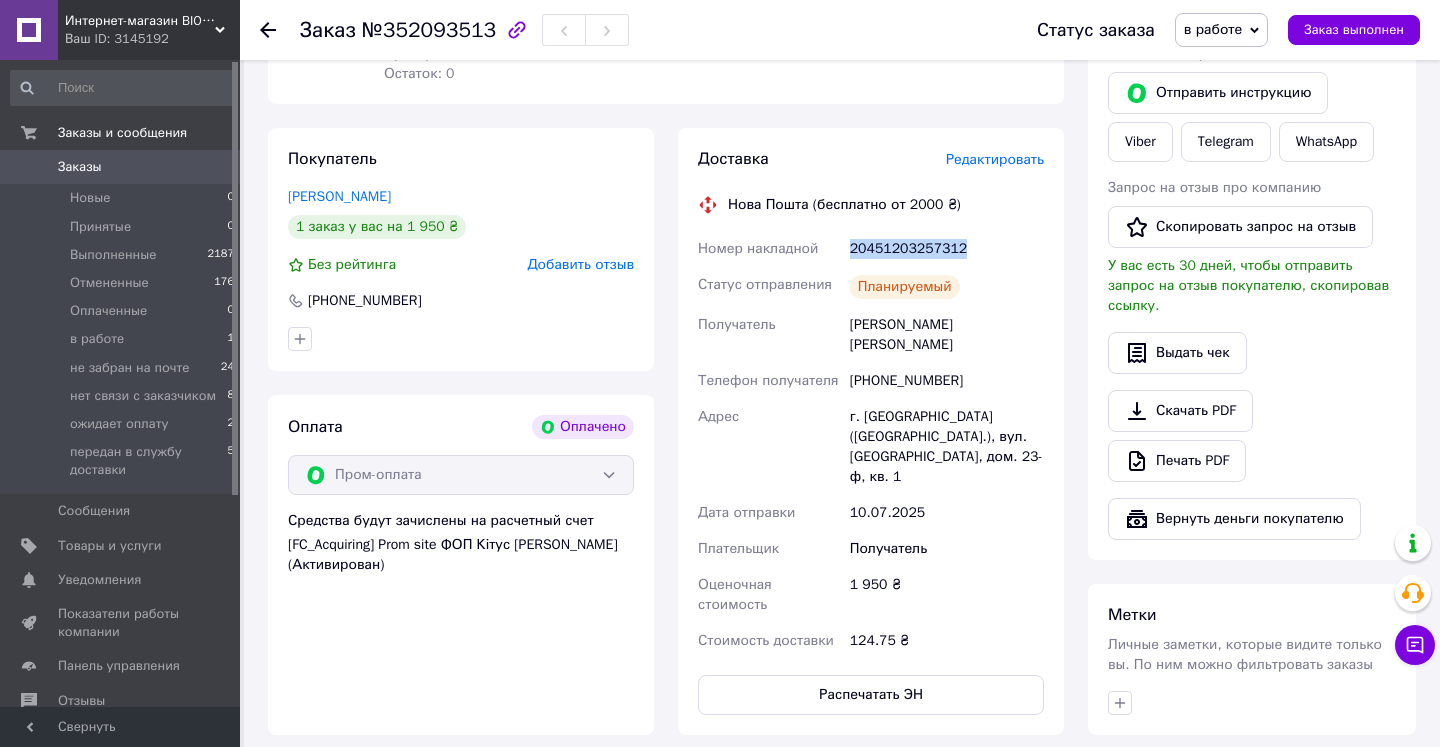 drag, startPoint x: 852, startPoint y: 226, endPoint x: 968, endPoint y: 225, distance: 116.00431 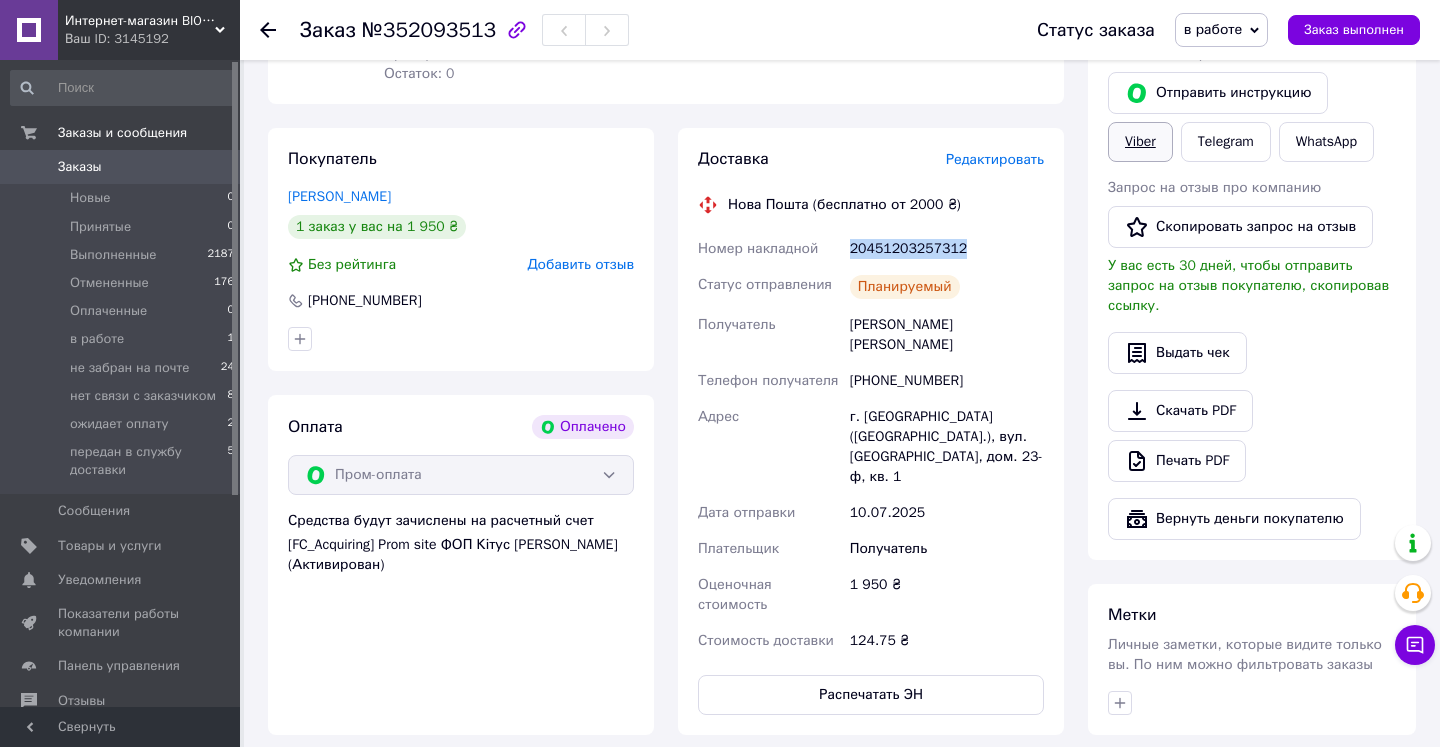 click on "Viber" at bounding box center [1140, 142] 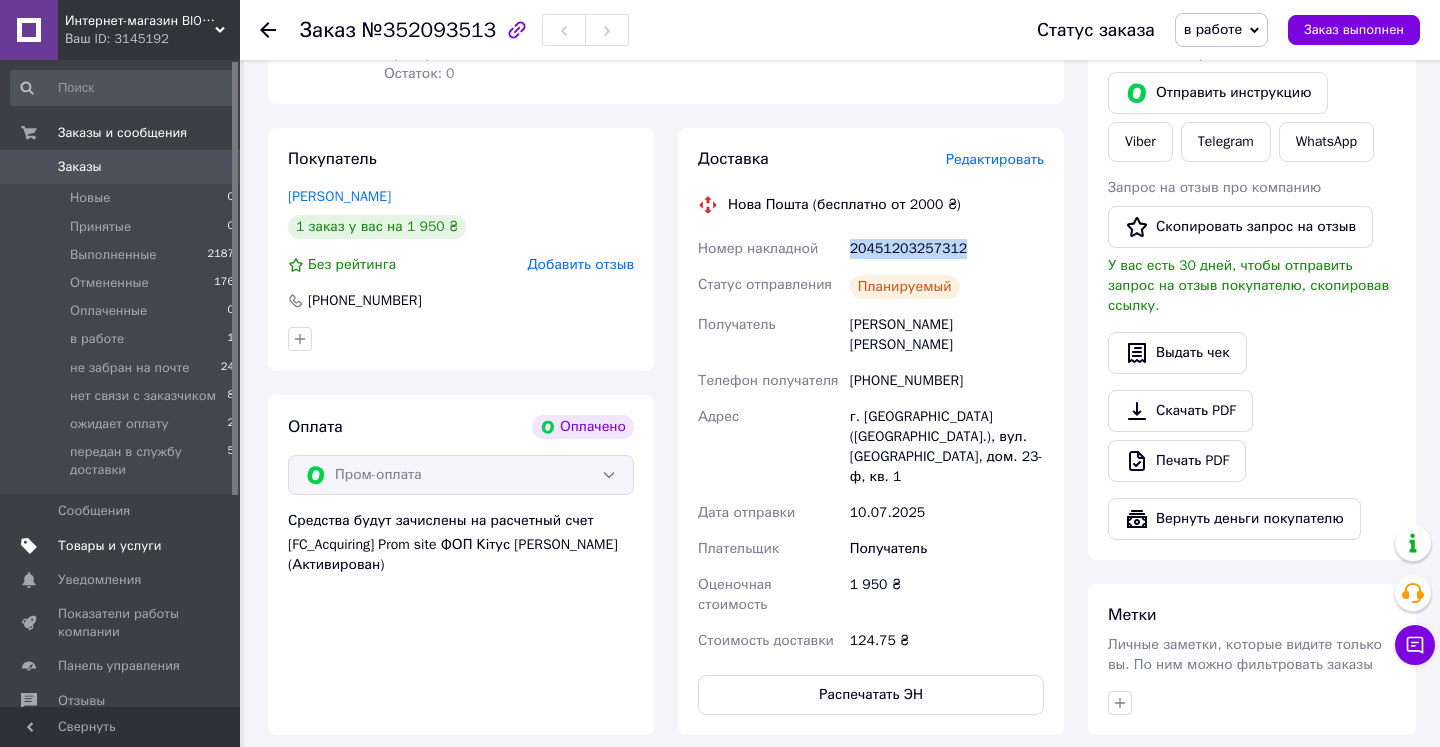 click on "Товары и услуги" at bounding box center [110, 546] 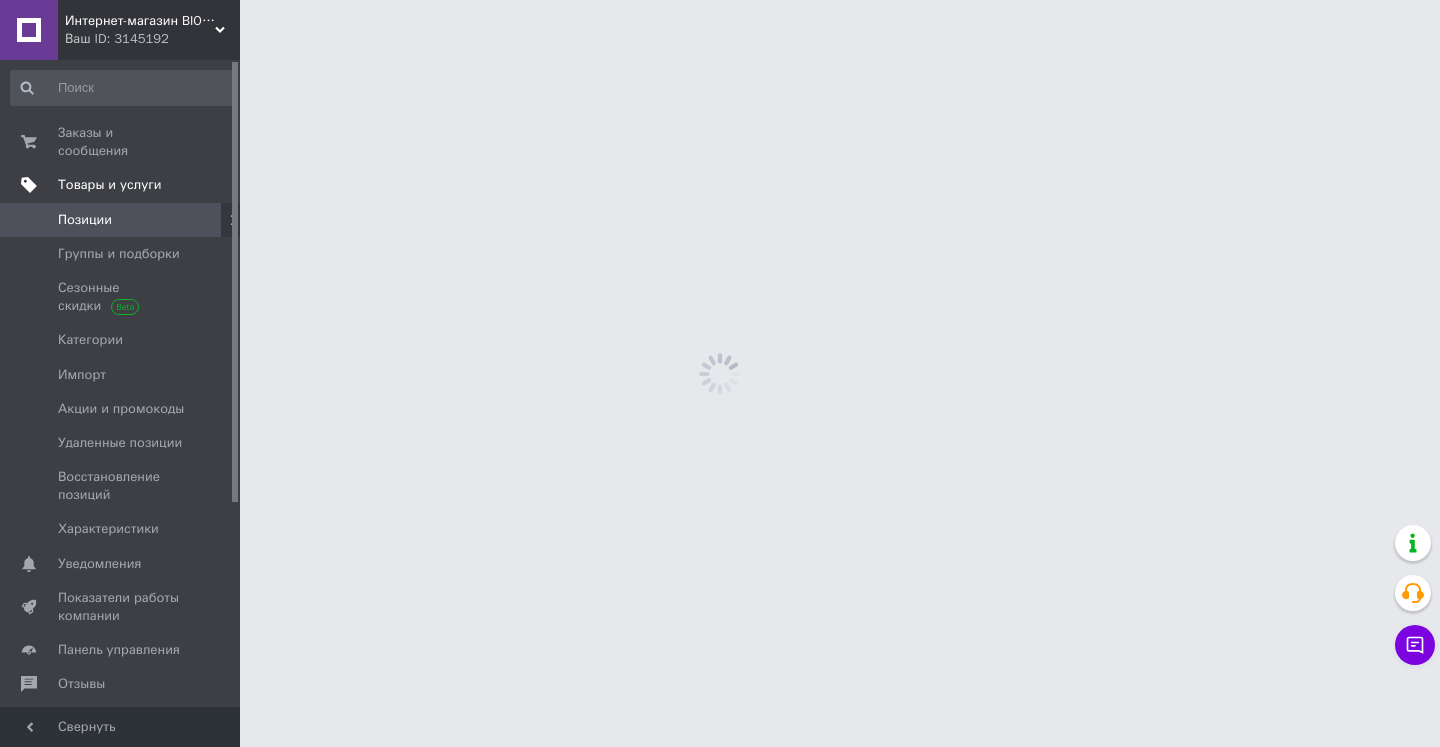 scroll, scrollTop: 0, scrollLeft: 0, axis: both 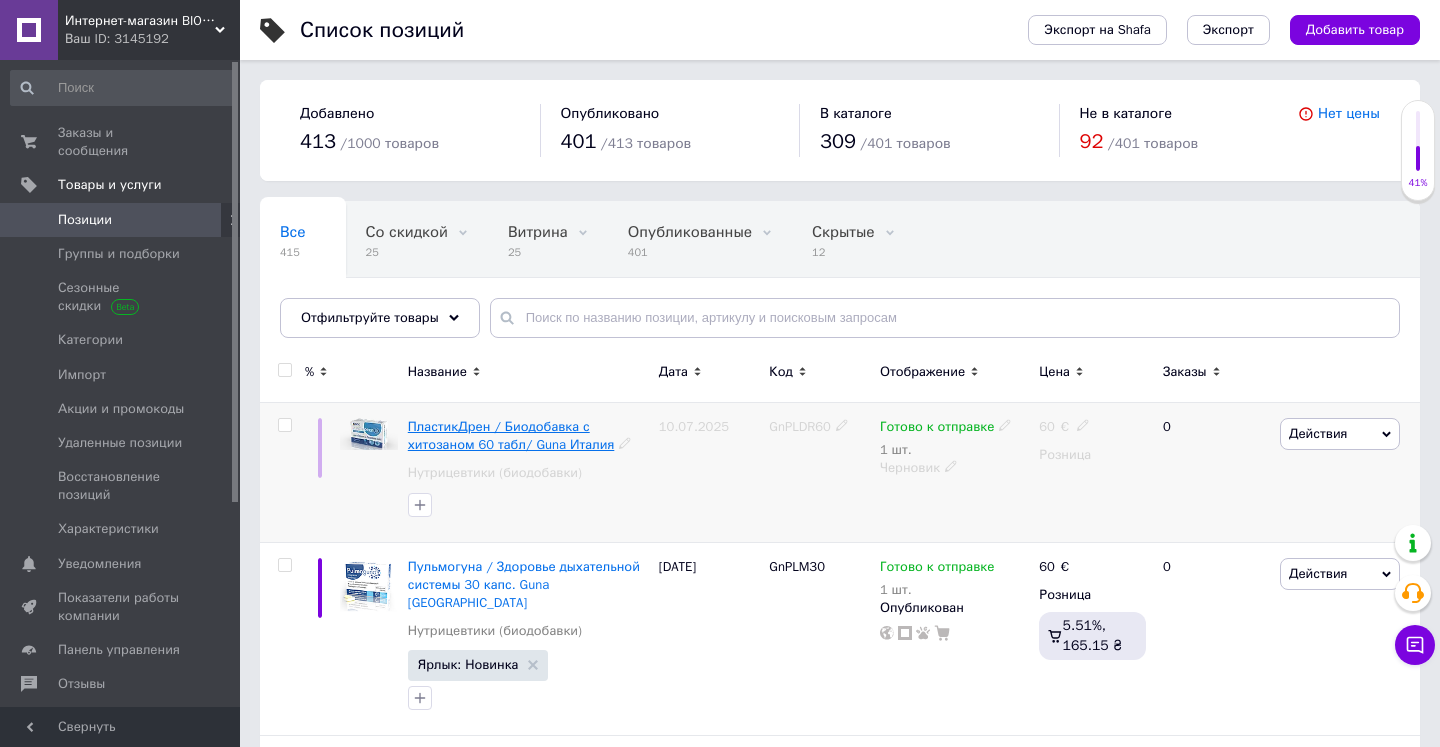 click on "ПластикДрен / Биодобавка с хитозаном  60 табл/ Guna Италия" at bounding box center (511, 435) 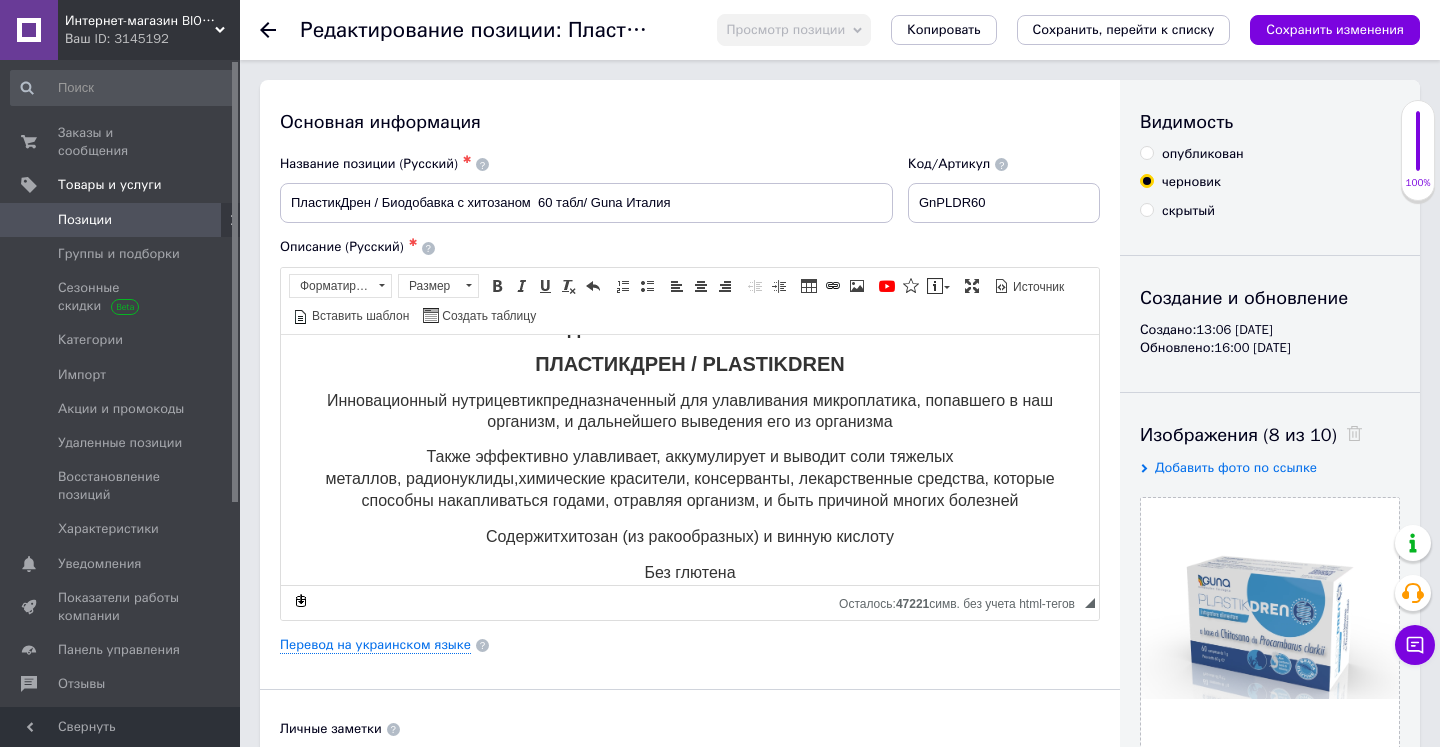 scroll, scrollTop: 44, scrollLeft: 0, axis: vertical 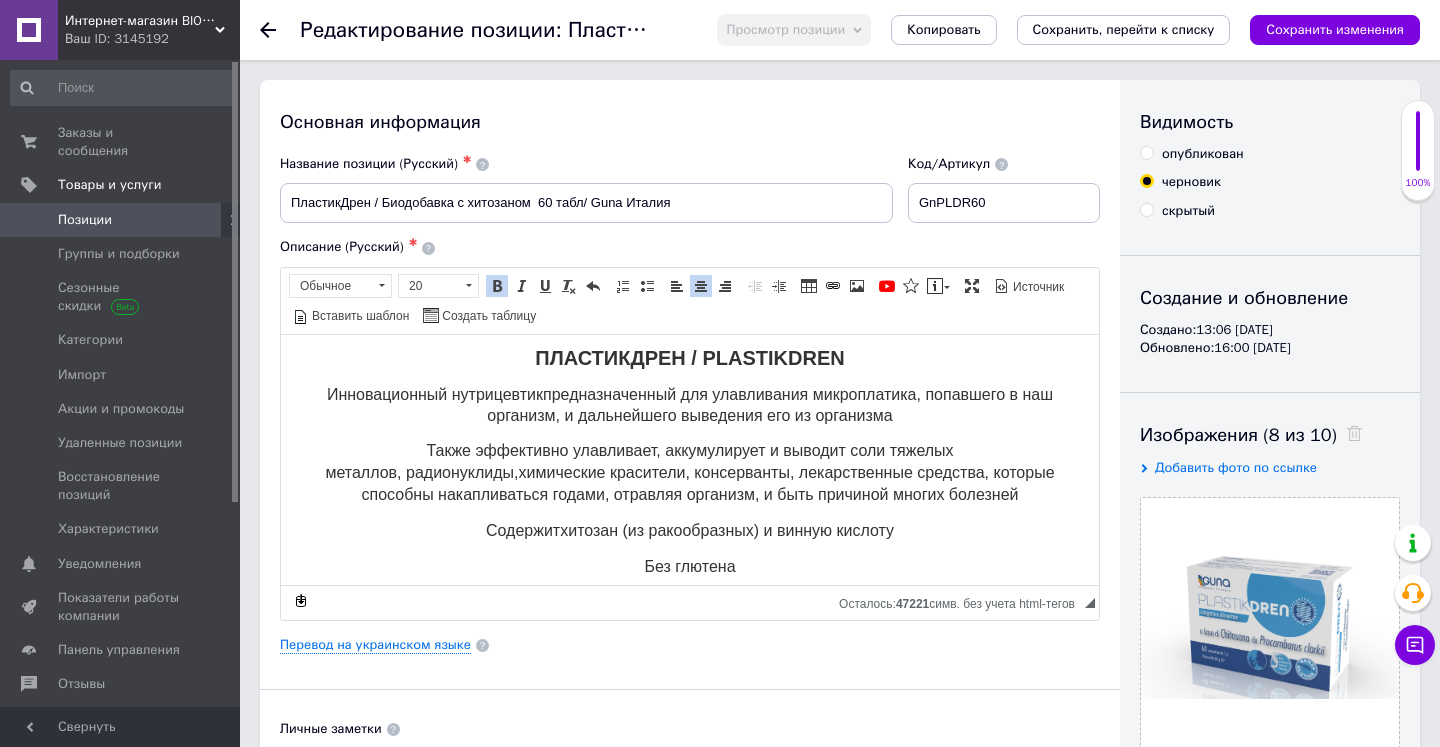 click on "химические красители, консерванты, лекарственные средства, которые способны накапливаться годами, отравляя организм, и быть причиной многих болезней" at bounding box center (708, 482) 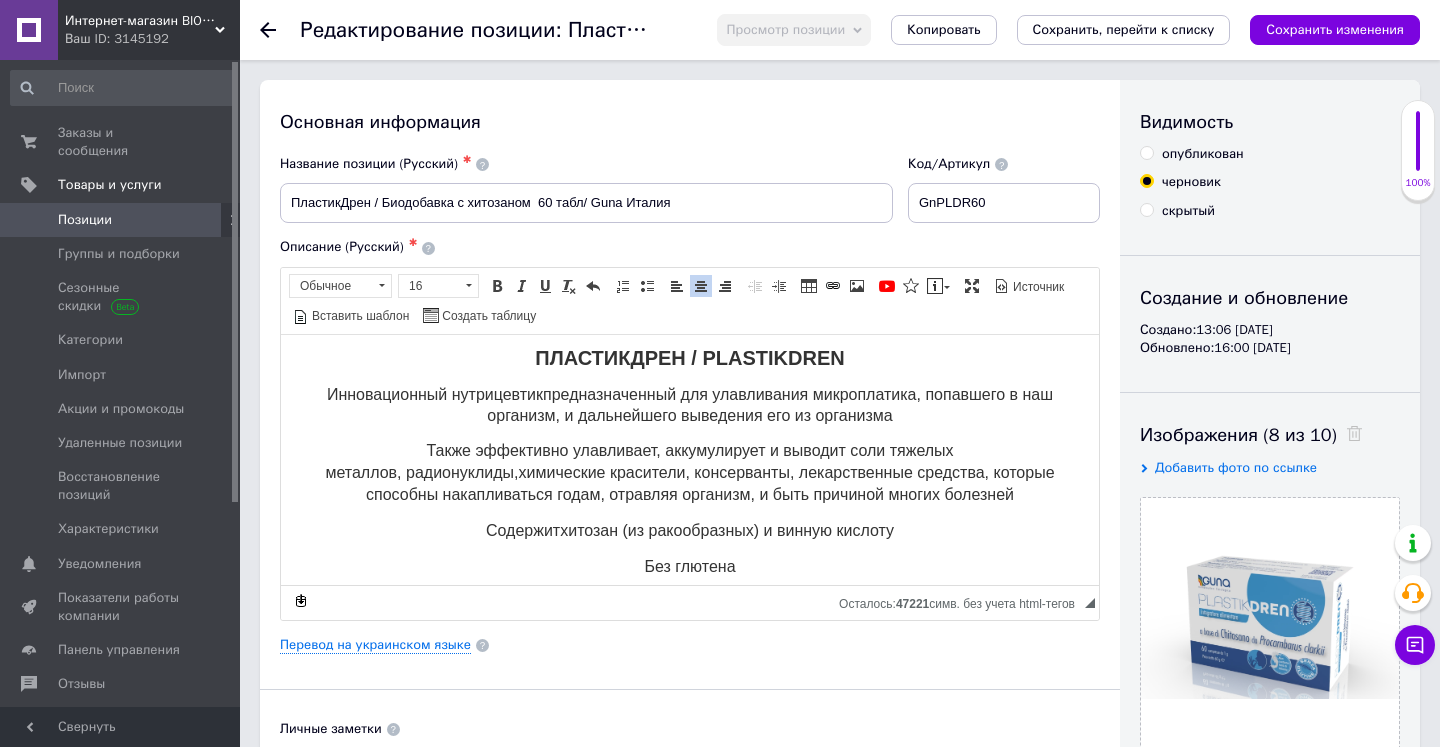 type 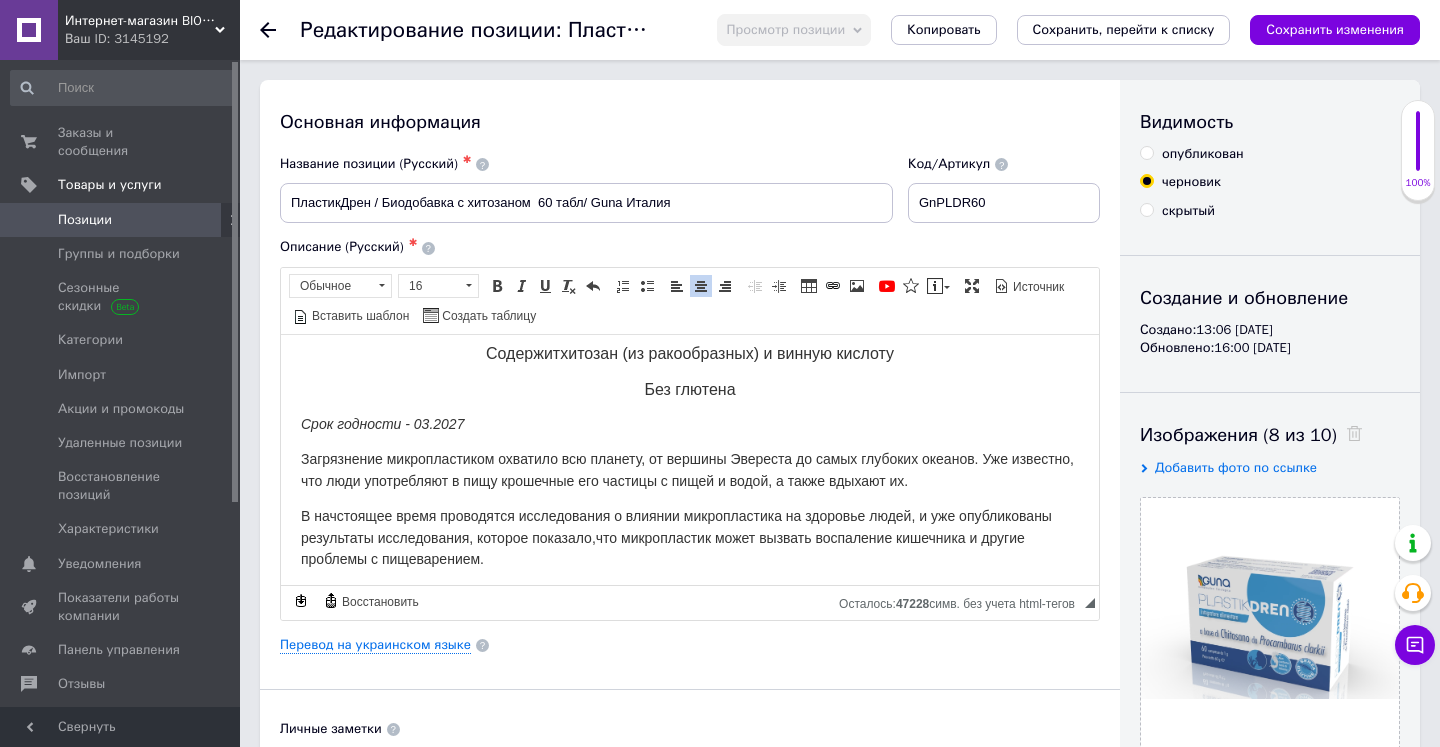 scroll, scrollTop: 229, scrollLeft: 0, axis: vertical 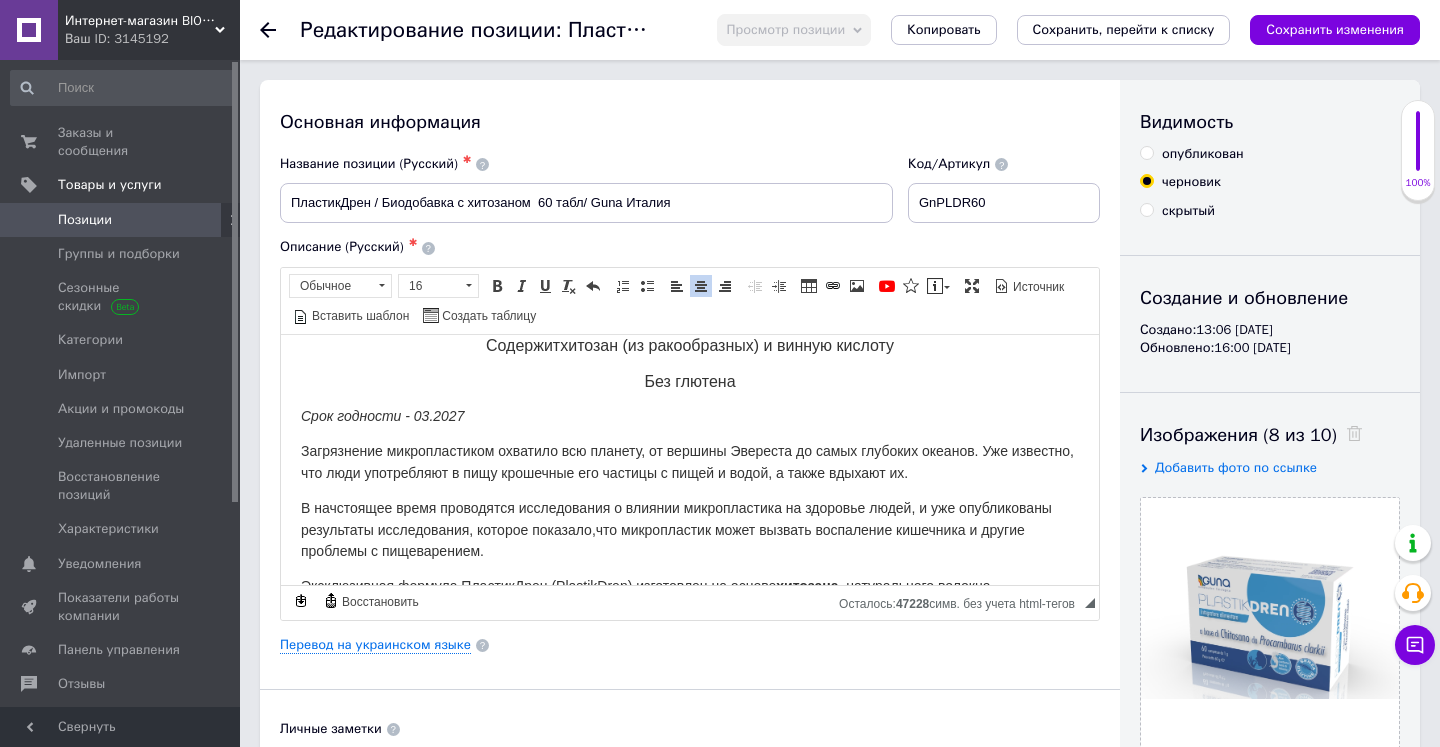 click on "В начстоящее время проводятся исследования о влиянии микропластика на здоровье людей, и уже опубликованы результаты исследования, которое показало,  что микропластик может вызвать воспаление кишечника и другие проблемы с пищеварением." at bounding box center [676, 529] 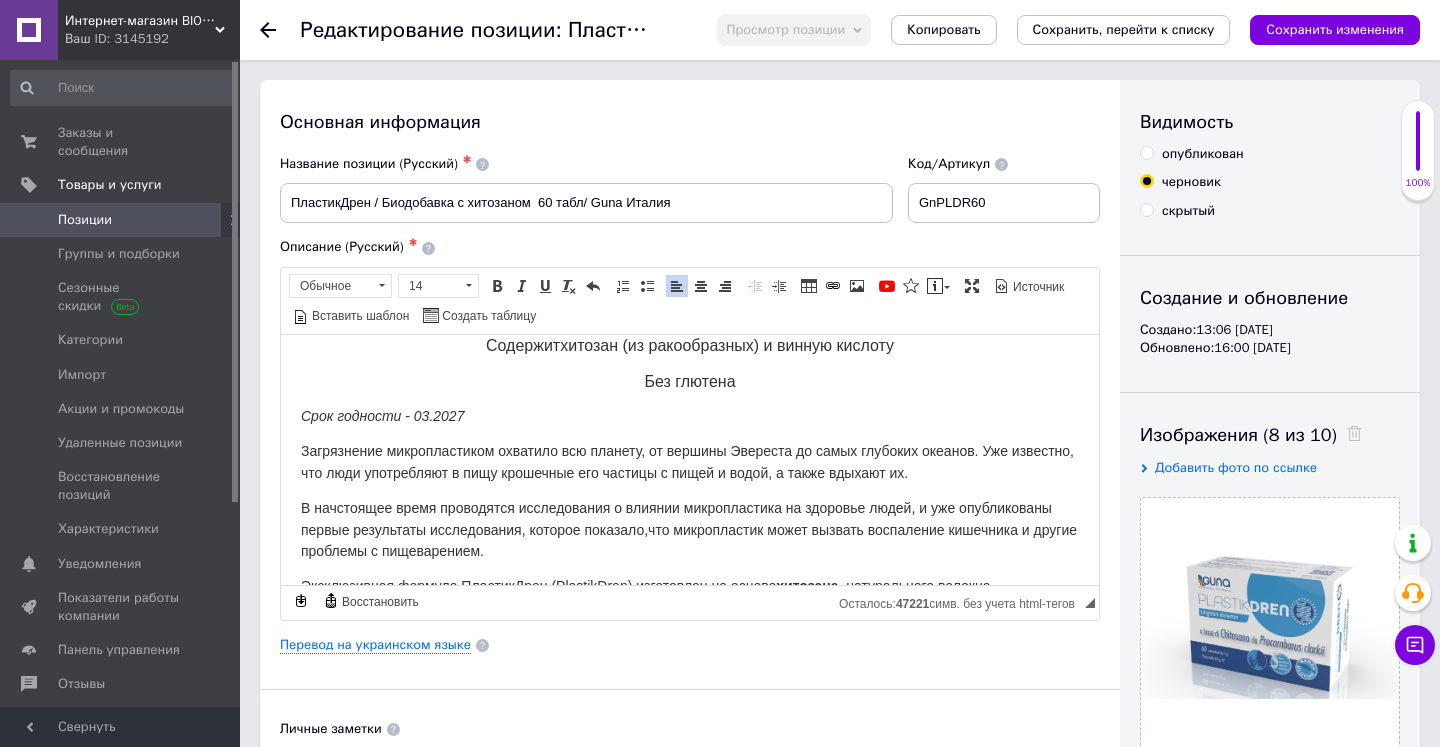 click on "В начстоящее время проводятся исследования о влиянии микропластика на здоровье людей, и уже опубликованы первые результаты исследования, которое показало,  что микропластик может вызвать воспаление кишечника и другие проблемы с пищеварением." at bounding box center (689, 529) 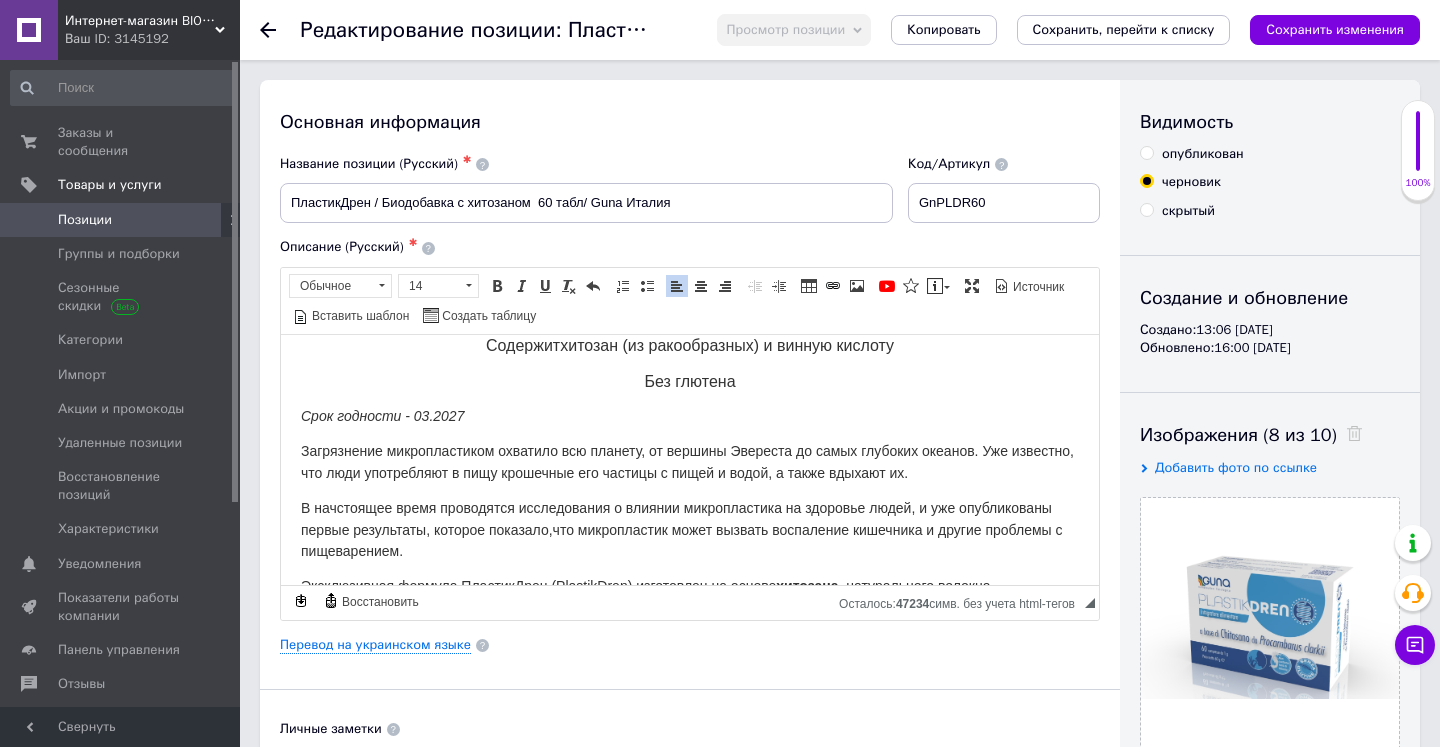 click on "В начстоящее время проводятся исследования о влиянии микропластика на здоровье людей, и уже опубликованы первые результаты, которое показало,  что микропластик может вызвать воспаление кишечника и другие проблемы с пищеварением." at bounding box center [682, 529] 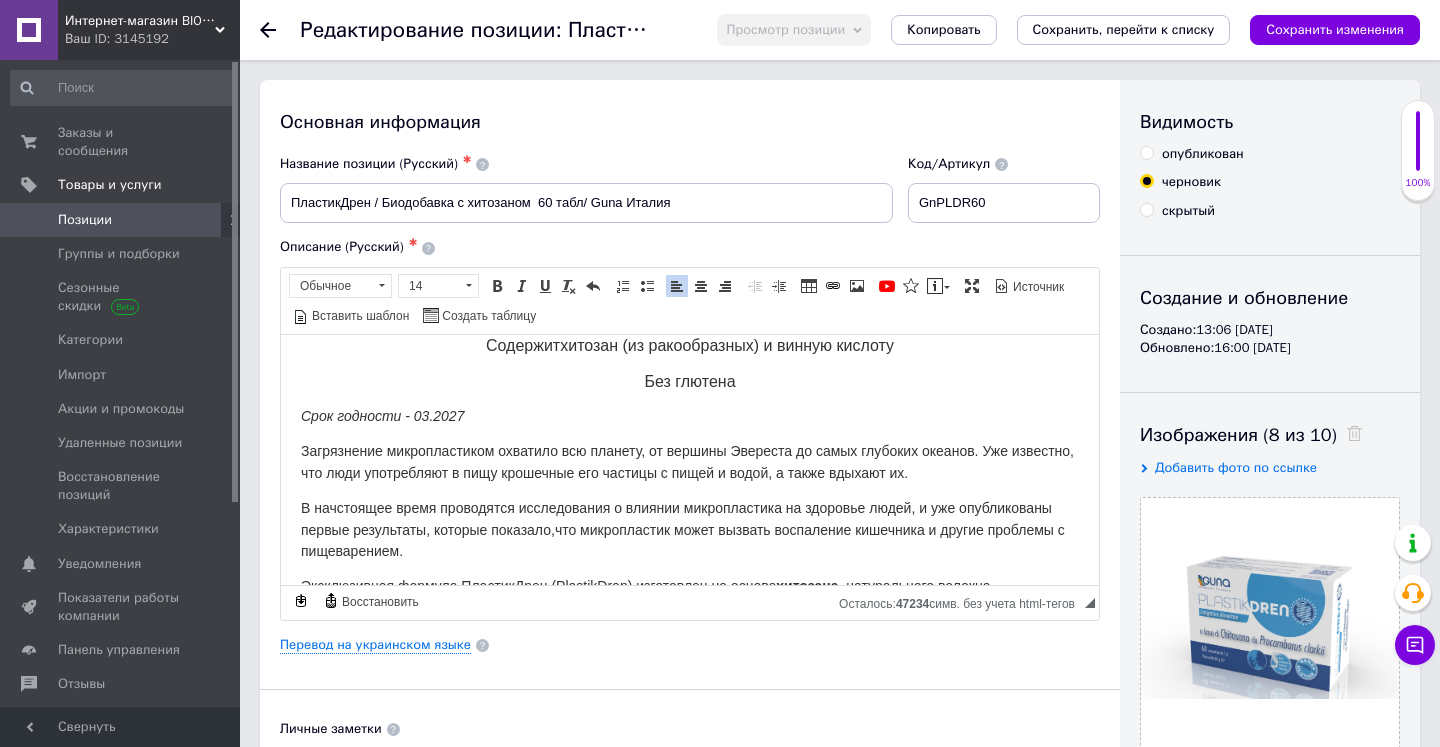 click on "В начстоящее время проводятся исследования о влиянии микропластика на здоровье людей, и уже опубликованы первые результаты, которые показало,  что микропластик может вызвать воспаление кишечника и другие проблемы с пищеварением." at bounding box center [683, 529] 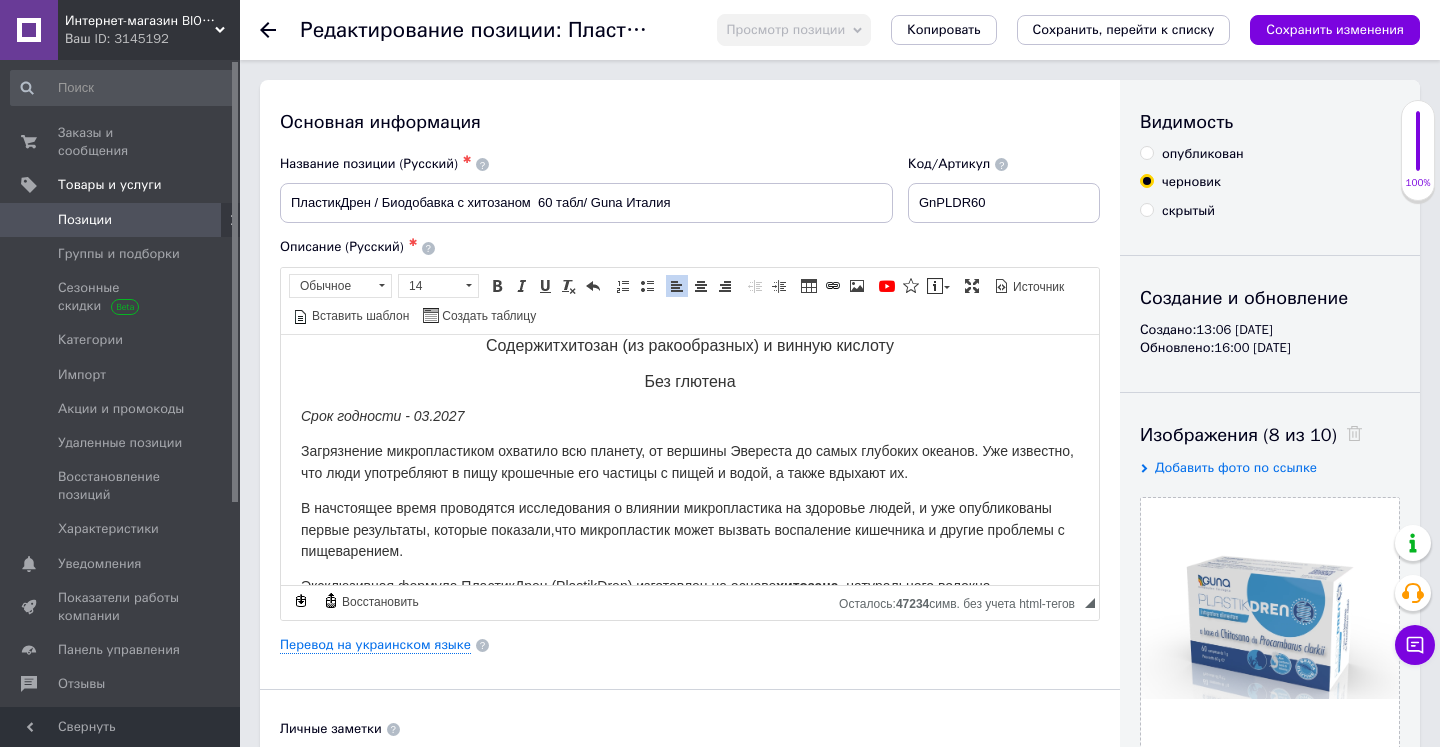 click on "В начстоящее время проводятся исследования о влиянии микропластика на здоровье людей, и уже опубликованы первые результаты, которые показали,  что микропластик может вызвать воспаление кишечника и другие проблемы с пищеварением." at bounding box center (683, 529) 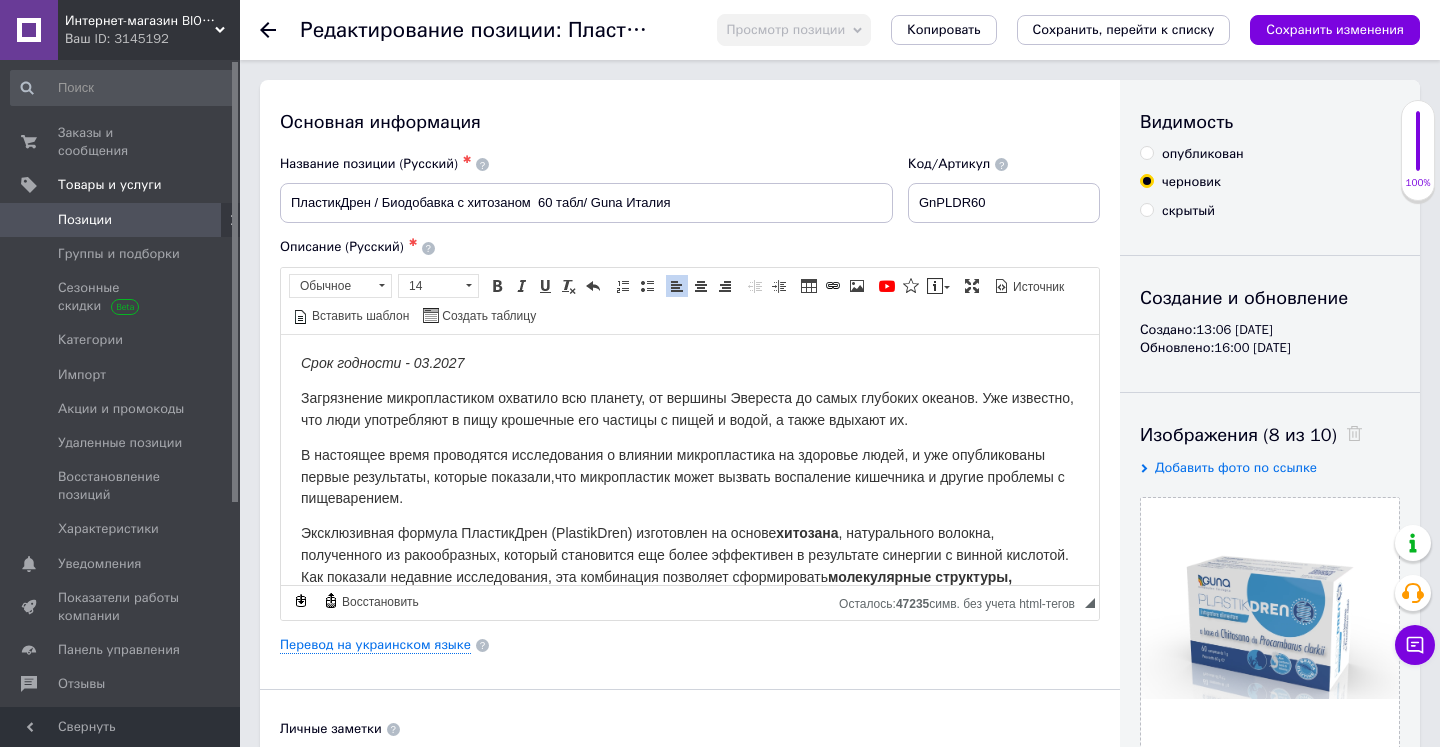 scroll, scrollTop: 284, scrollLeft: 0, axis: vertical 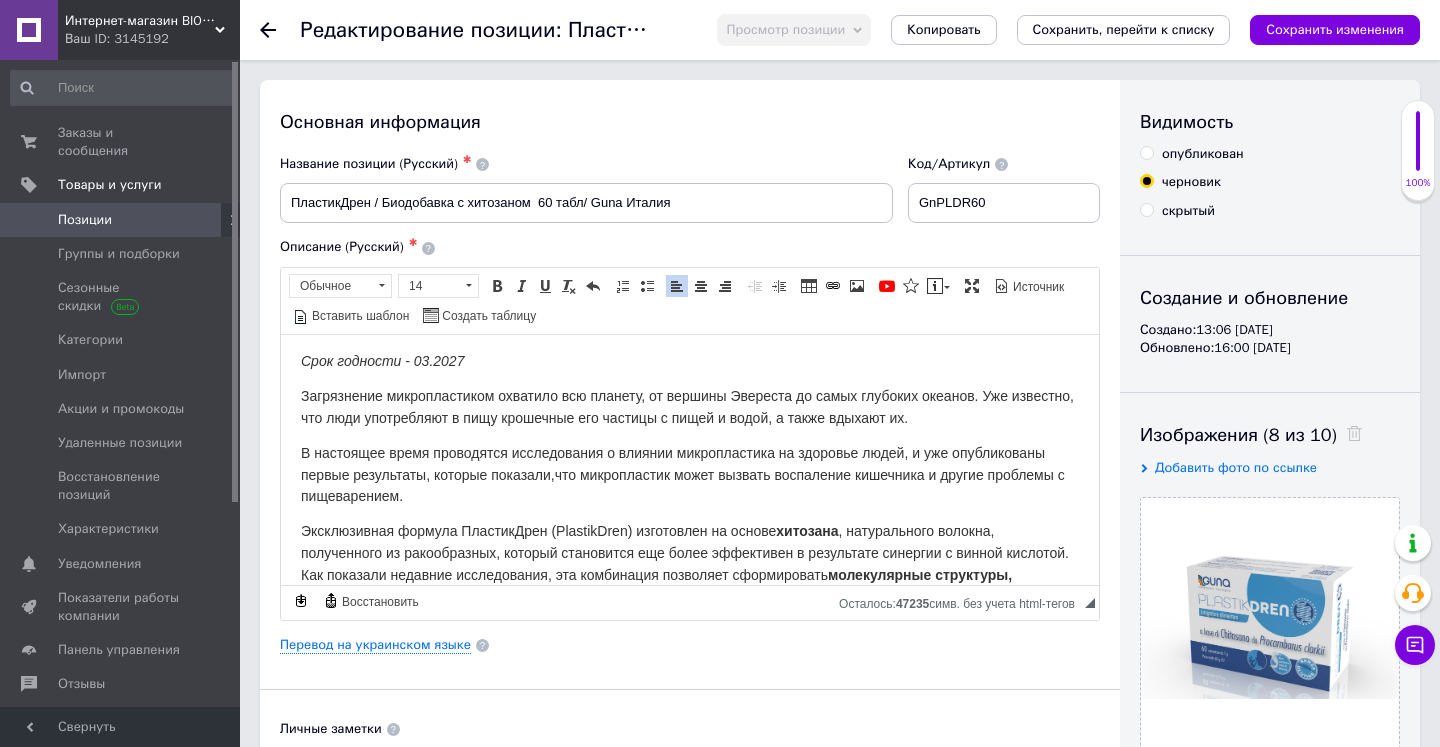 click on "Эксклюзивная формула ПластикДрен (PlastikDren) изготовлен на основе" at bounding box center [538, 530] 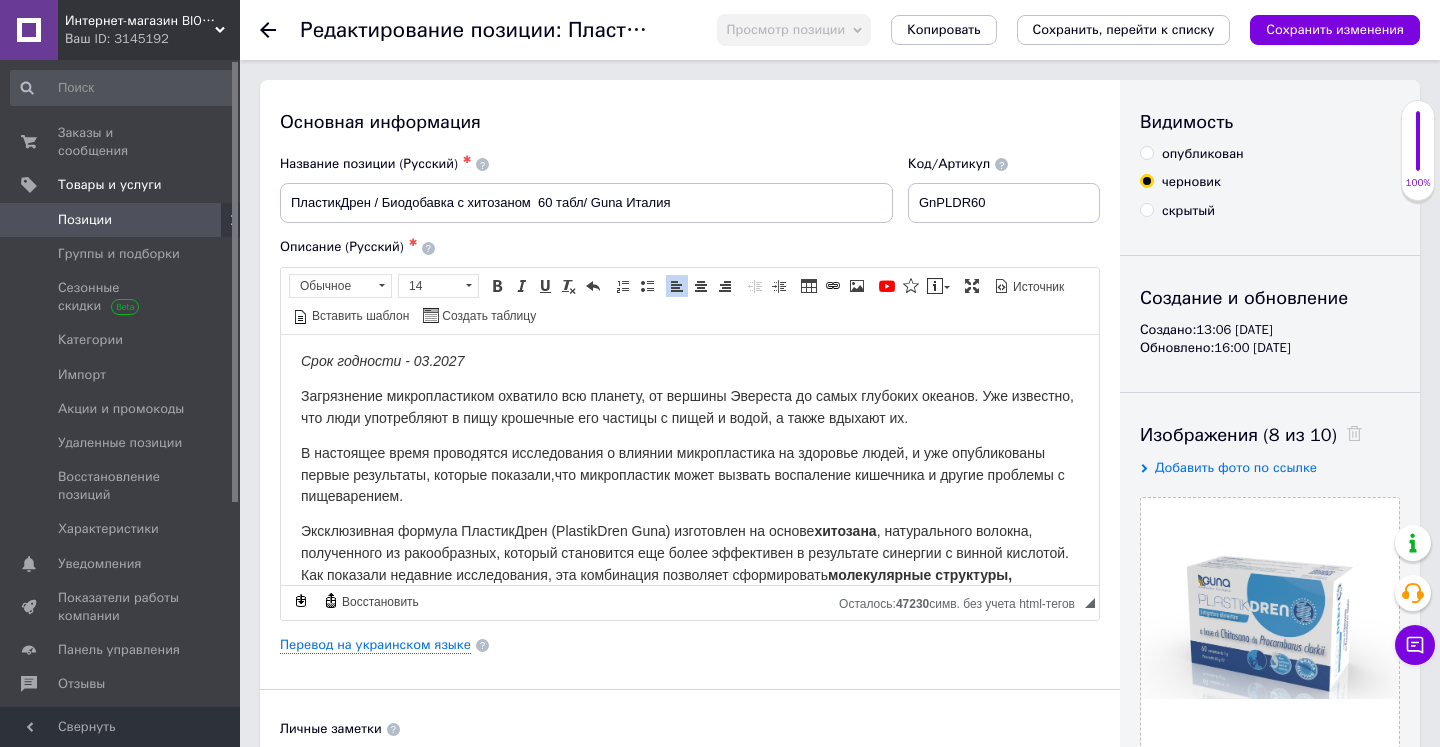 click on "Эксклюзивная формула ПластикДрен (PlastikDren Guna) изготовлен на основе" at bounding box center [557, 530] 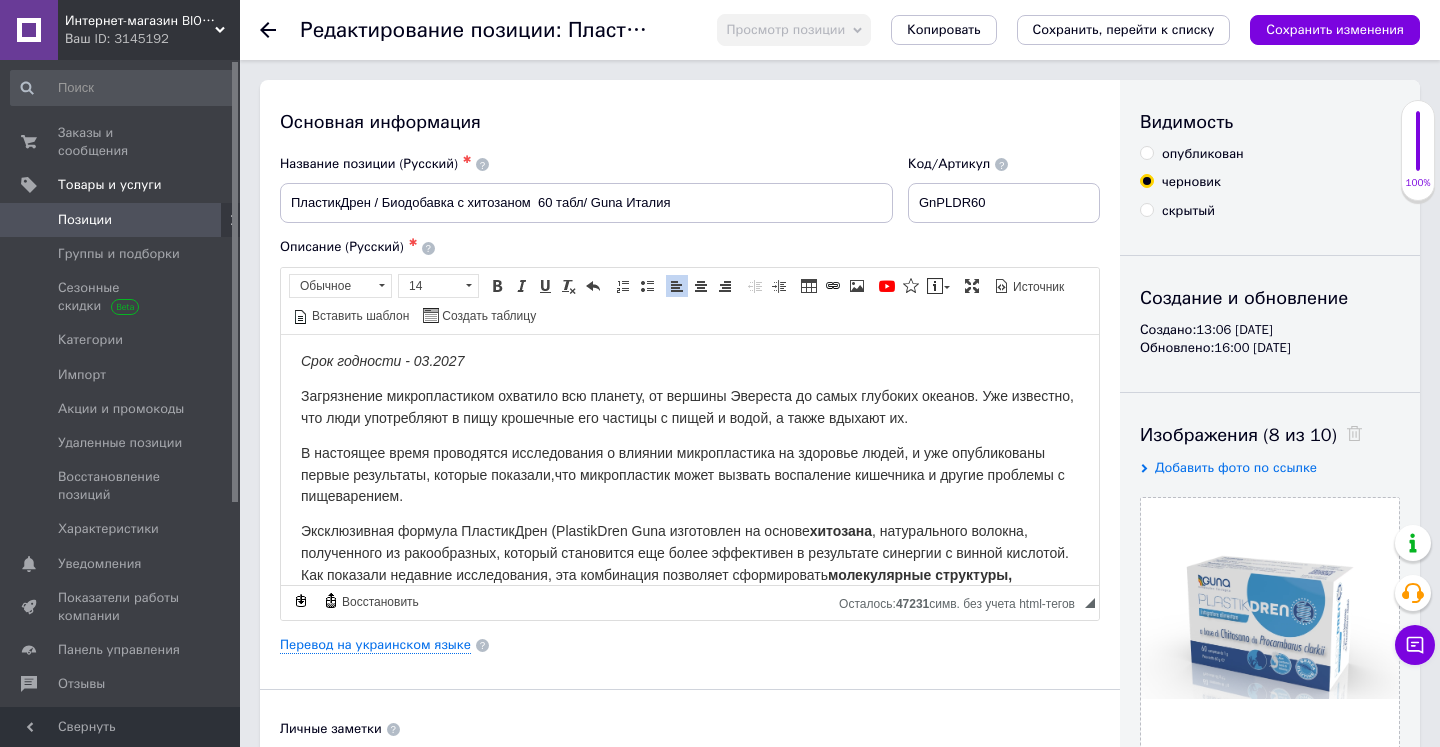 click on "Эксклюзивная формула ПластикДрен (PlastikDren Guna изготовлен на основе" at bounding box center [555, 530] 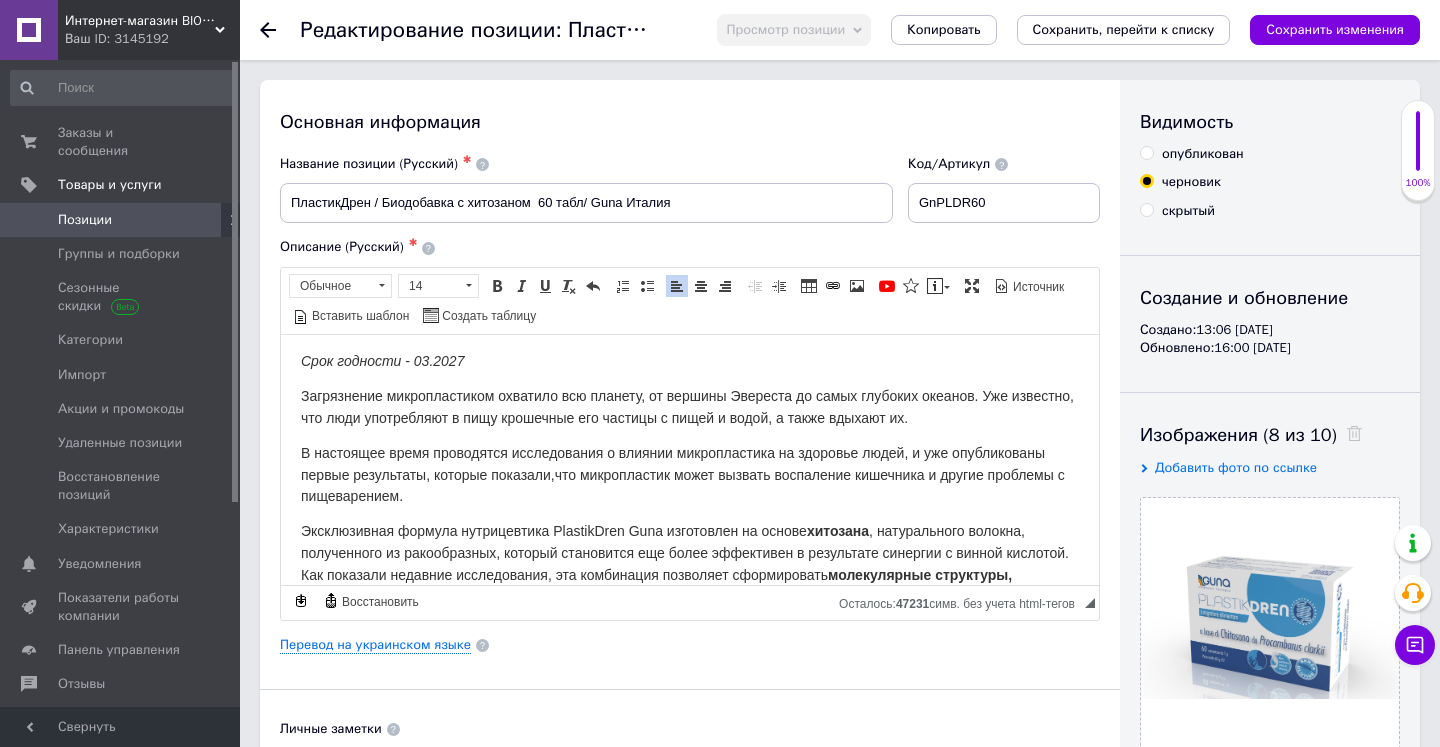 click on "Эксклюзивная формула нутрицевтика PlastikDren Guna изготовлен на основе" at bounding box center (554, 530) 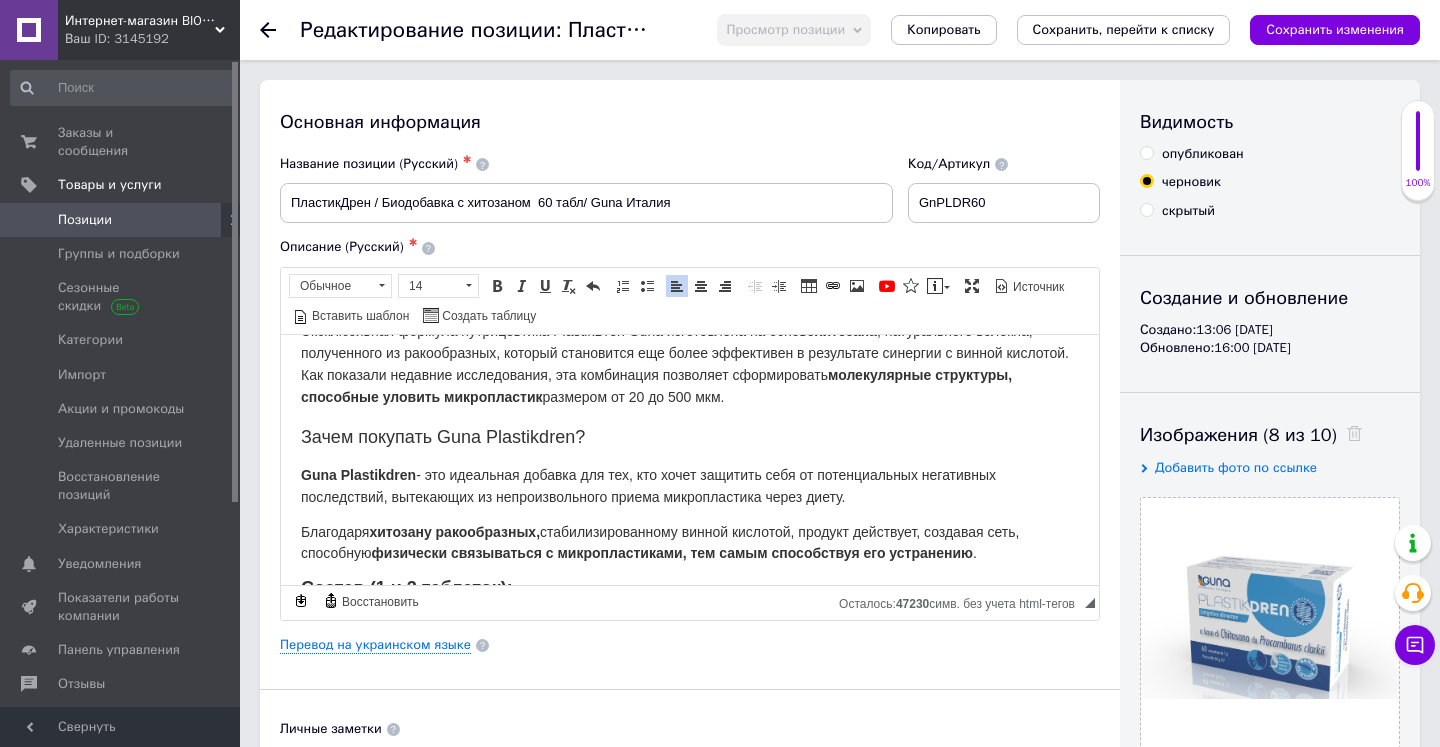 scroll, scrollTop: 485, scrollLeft: 0, axis: vertical 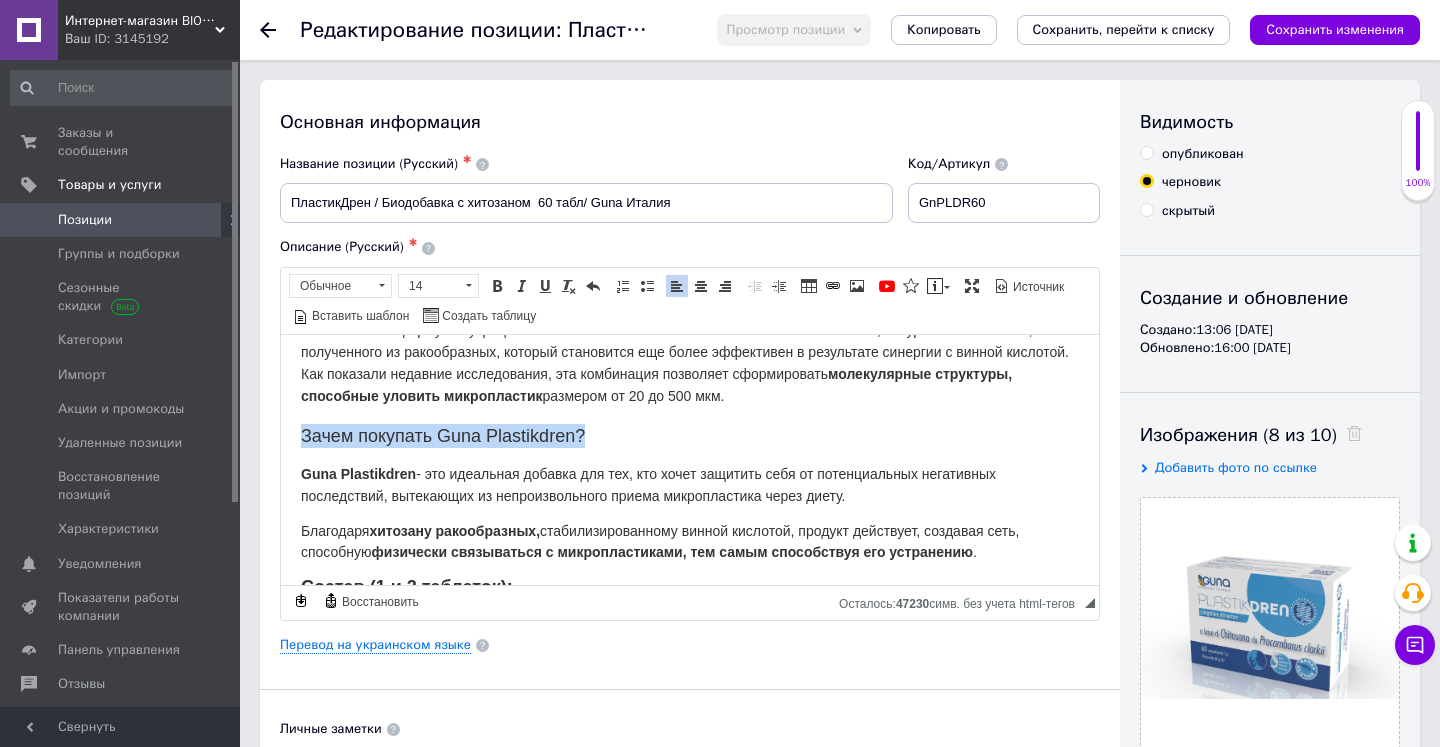 drag, startPoint x: 301, startPoint y: 415, endPoint x: 609, endPoint y: 417, distance: 308.0065 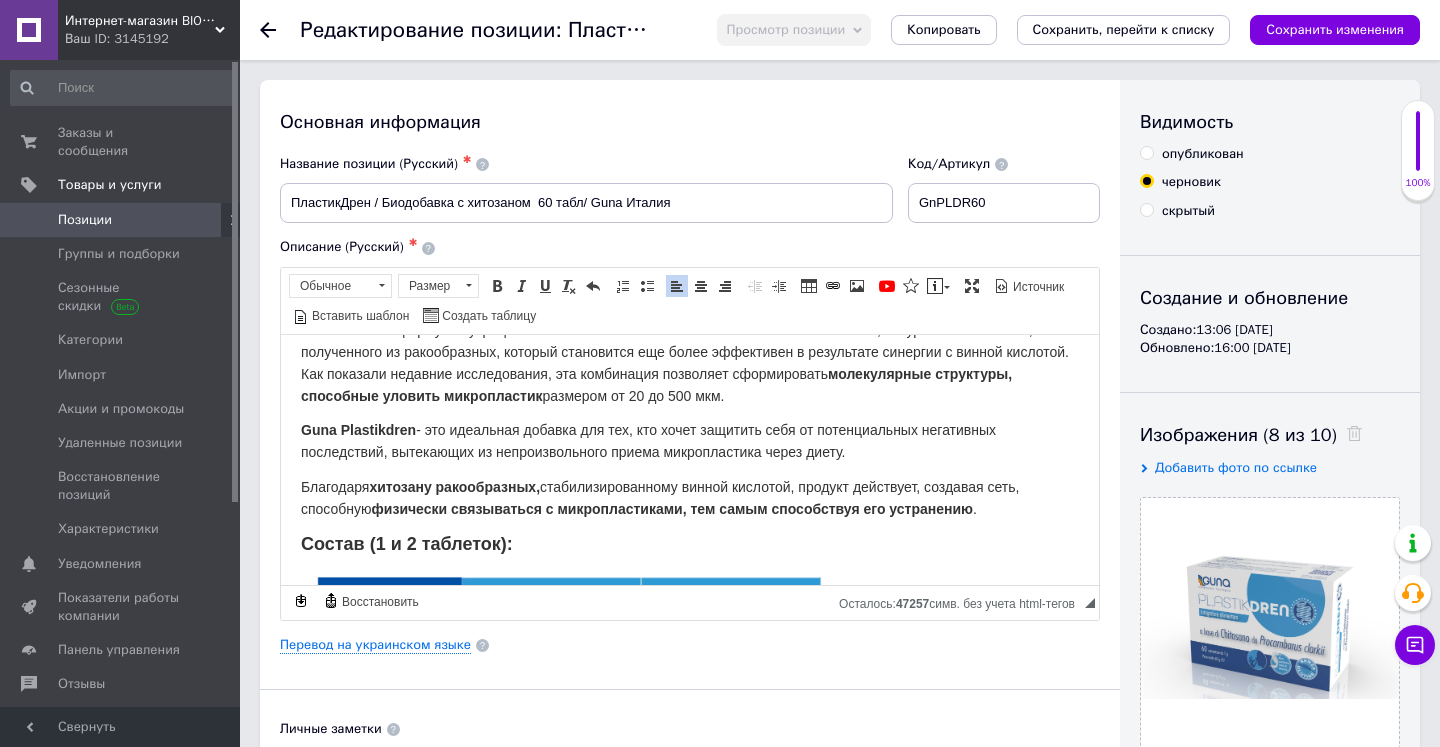 click on "Guna Plastikdren" at bounding box center (358, 429) 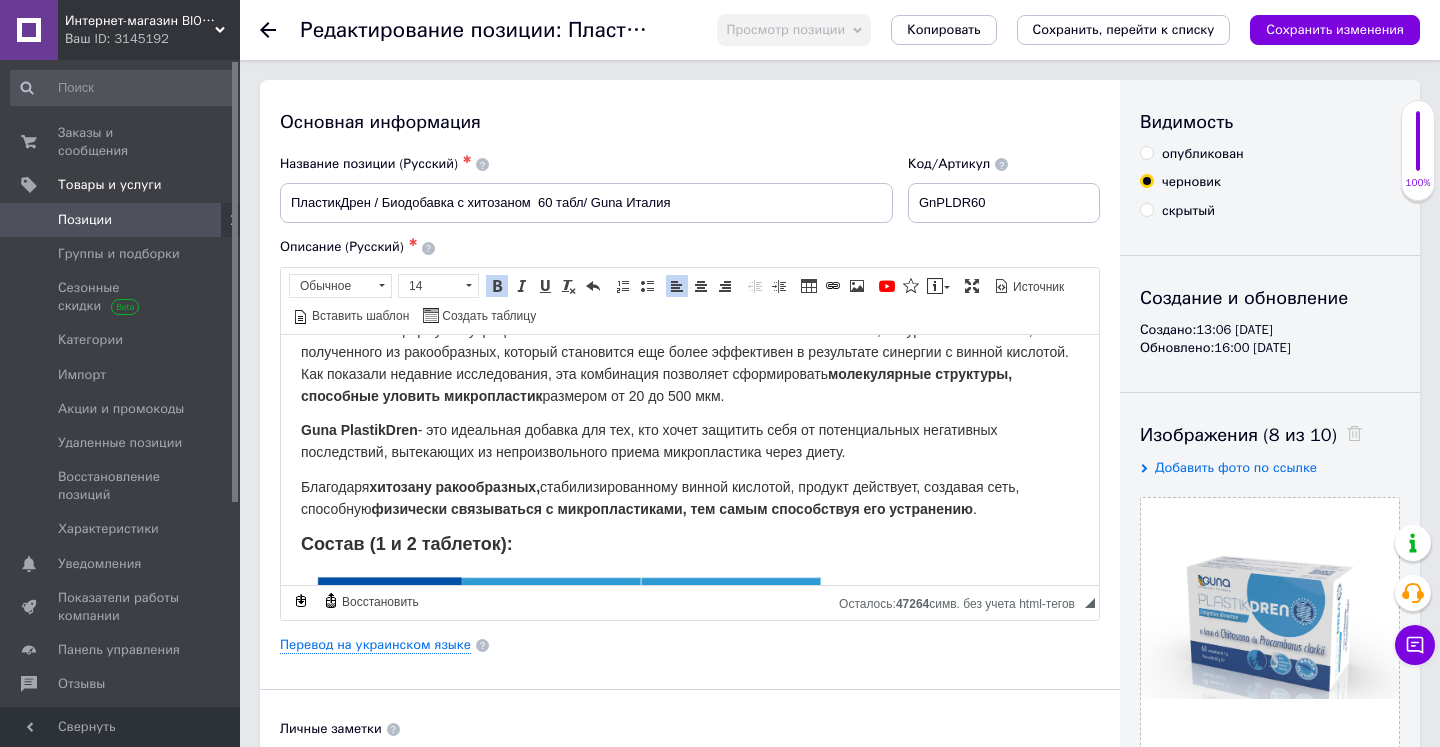 click on "Guna PlastikDren  - это идеальная добавка для тех, кто хочет защитить себя от потенциальных негативных последствий, вытекающих из непроизвольного приема микропластика через диету." at bounding box center [690, 441] 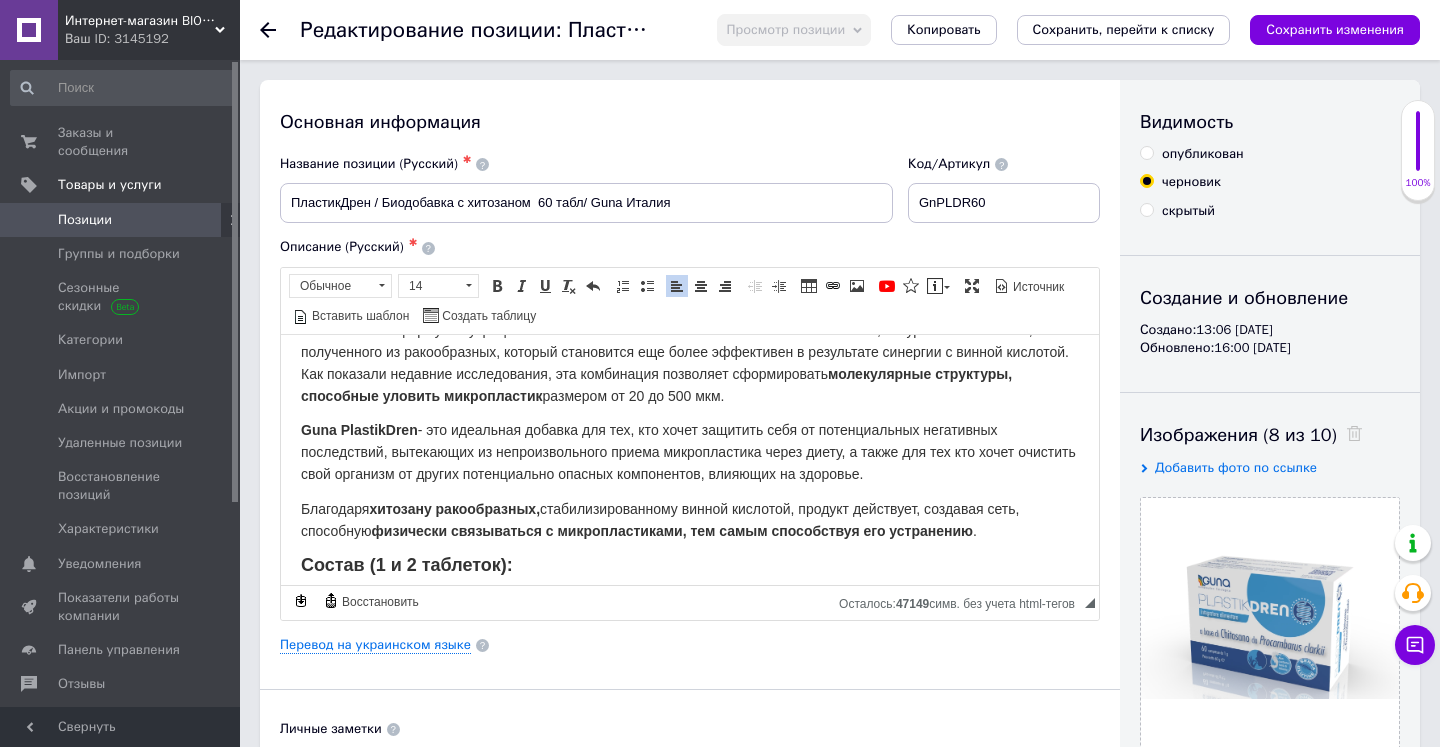 click on "Guna PlastikDren  - это идеальная добавка для тех, кто хочет защитить себя от потенциальных негативных последствий, вытекающих из непроизвольного приема микропластика через диету, а также для тех кто хочет очистить свой организм от других потенциально опасных компонентов, влияющих на здоровье." at bounding box center [688, 451] 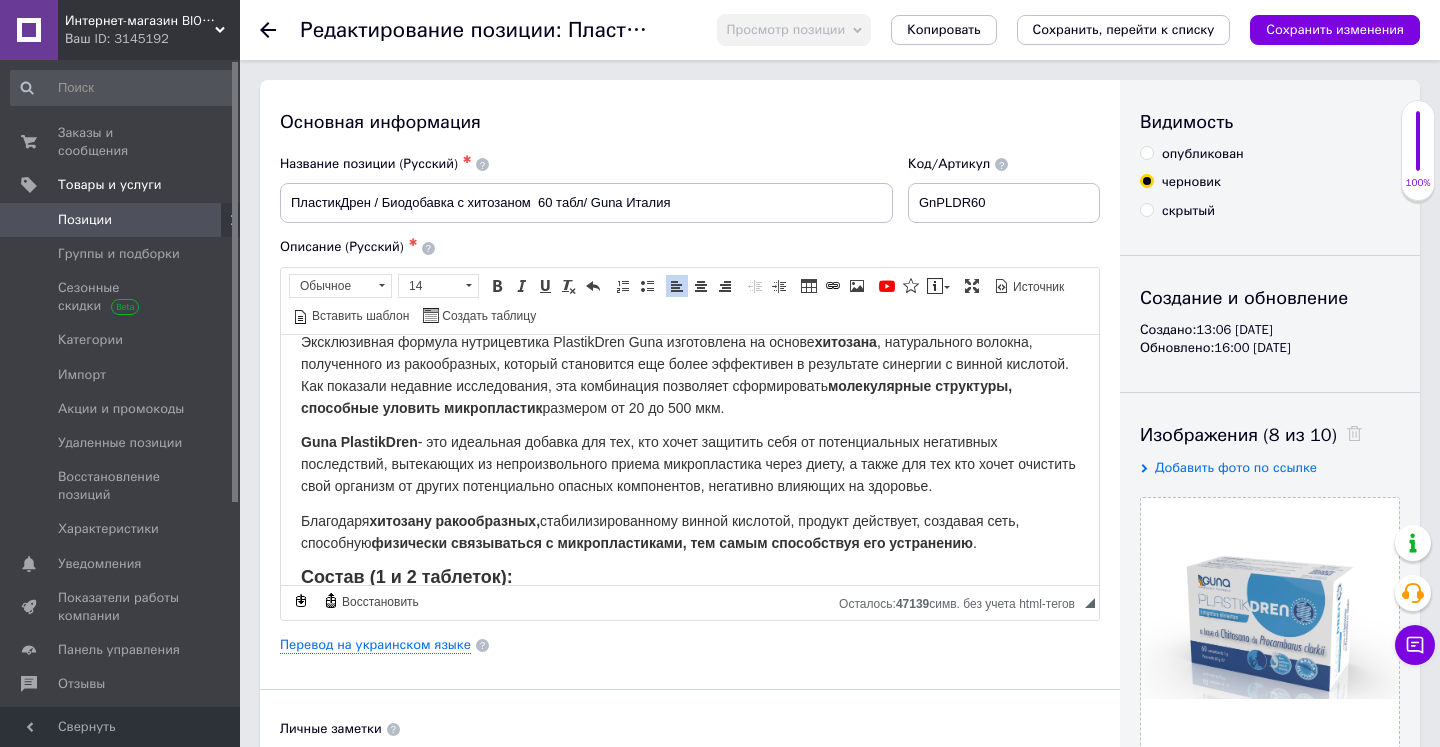 scroll, scrollTop: 484, scrollLeft: 0, axis: vertical 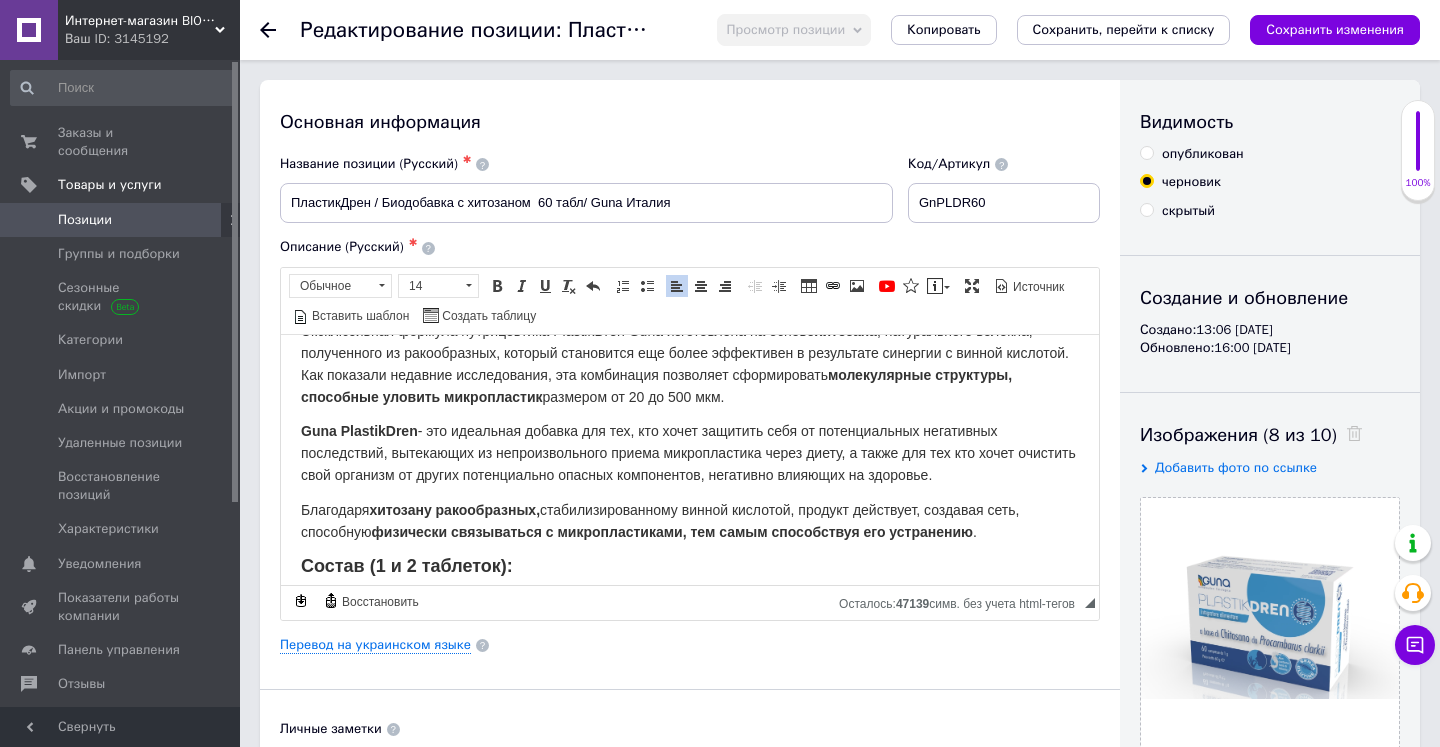 click on "Guna PlastikDren  - это идеальная добавка для тех, кто хочет защитить себя от потенциальных негативных последствий, вытекающих из непроизвольного приема микропластика через диету, а также для тех кто хочет очистить свой организм от других потенциально опасных компонентов, негативно влияющих на здоровье." at bounding box center [688, 452] 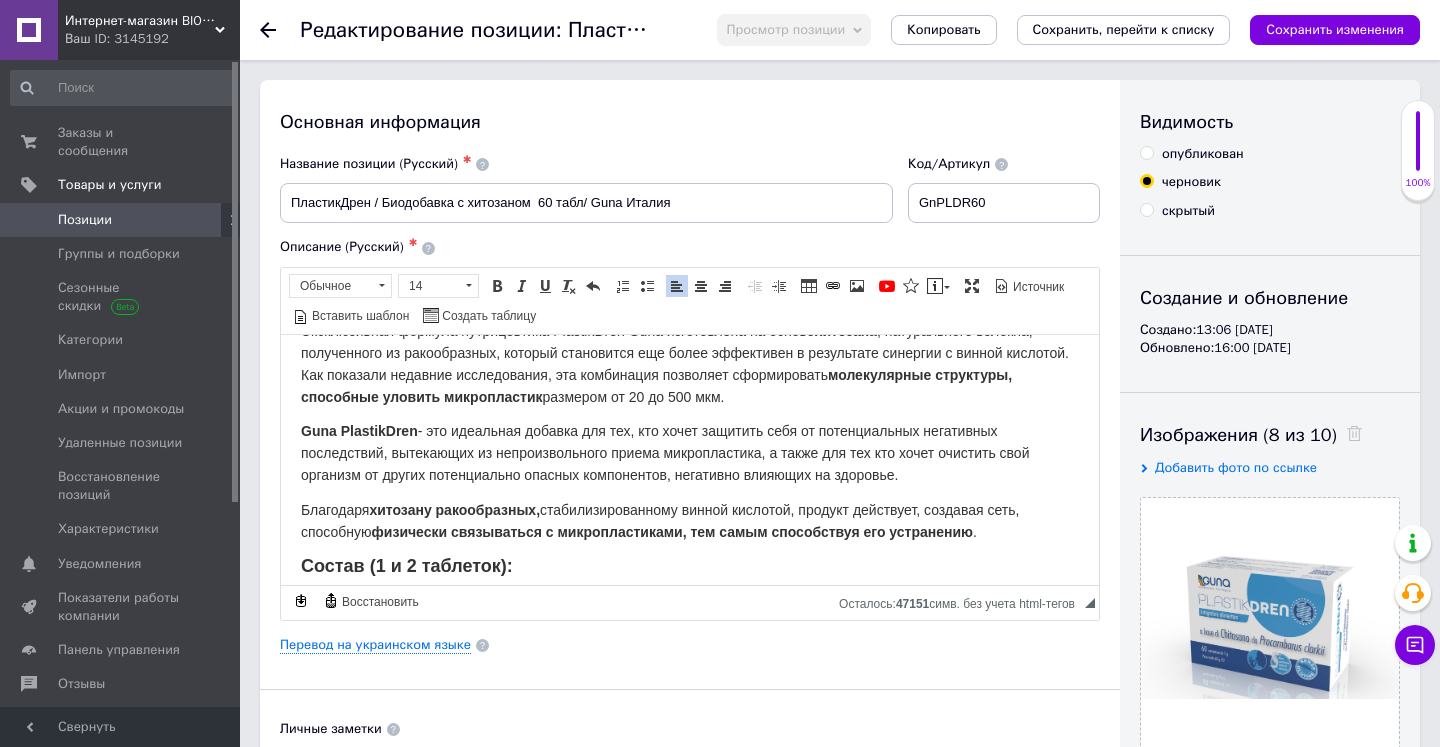click on "Guna PlastikDren  - это идеальная добавка для тех, кто хочет защитить себя от потенциальных негативных последствий, вытекающих из непроизвольного приема микропластика, а также для тех кто хочет очистить свой организм от других потенциально опасных компонентов, негативно влияющих на здоровье." at bounding box center (665, 452) 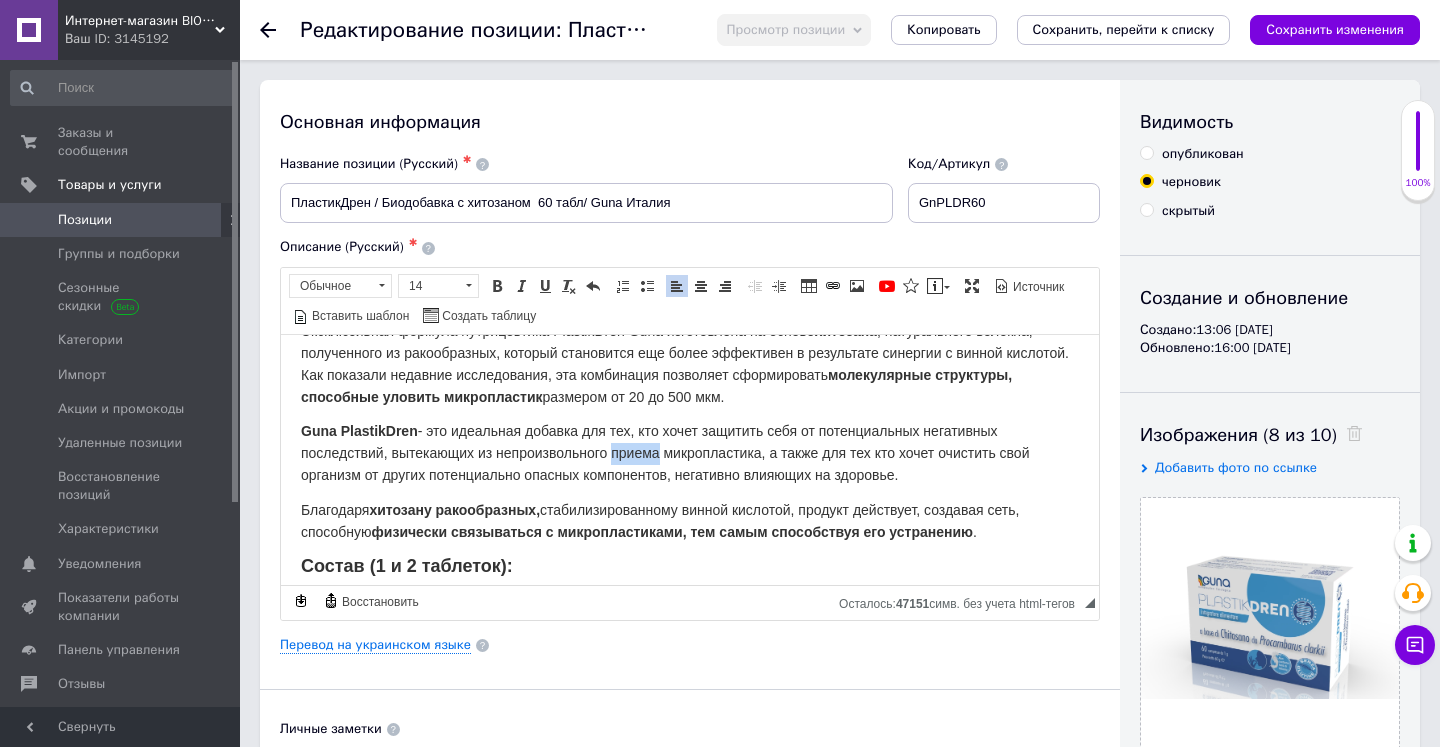 drag, startPoint x: 666, startPoint y: 435, endPoint x: 621, endPoint y: 436, distance: 45.01111 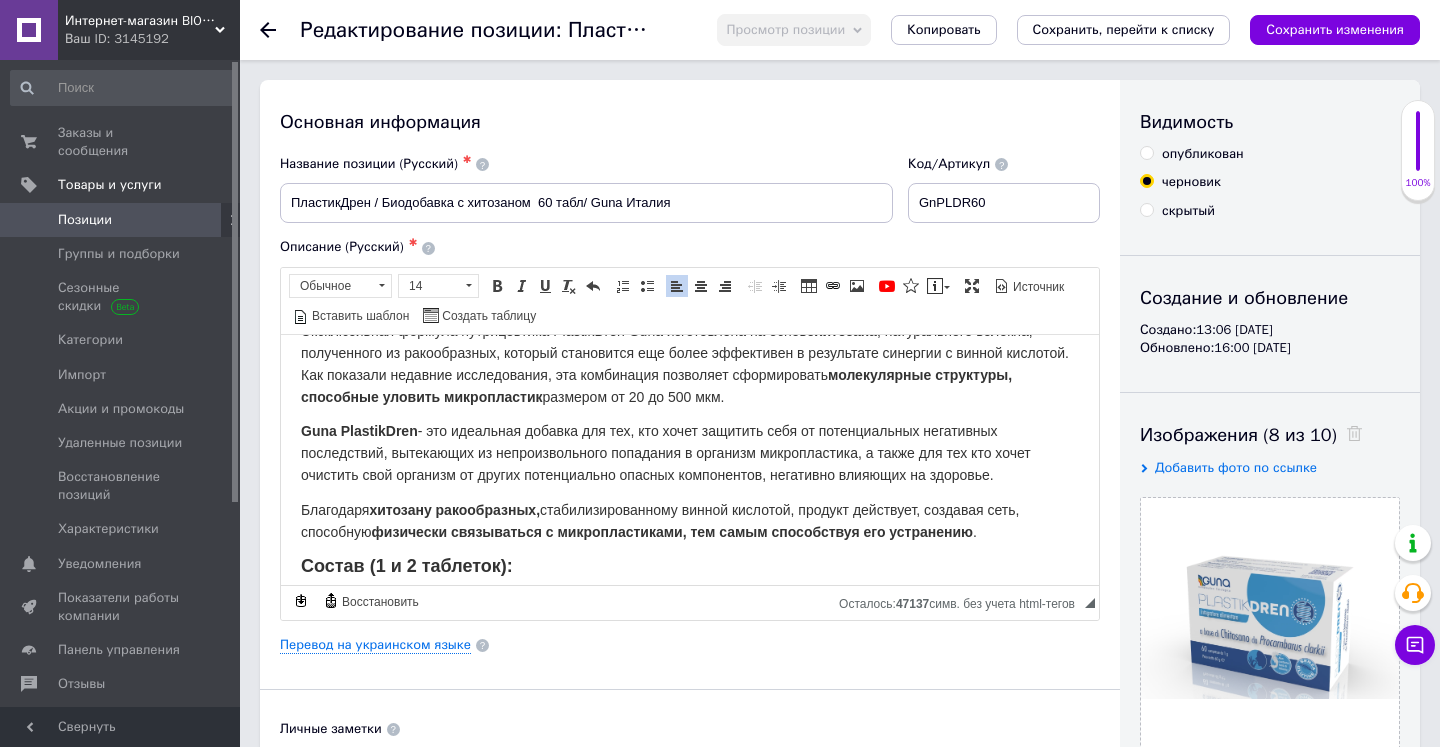 click on "Guna PlastikDren  - это идеальная добавка для тех, кто хочет защитить себя от потенциальных негативных последствий, вытекающих из непроизвольного попадания в организм микропластика, а также для тех кто хочет очистить свой организм от других потенциально опасных компонентов, негативно влияющих на здоровье." at bounding box center (666, 452) 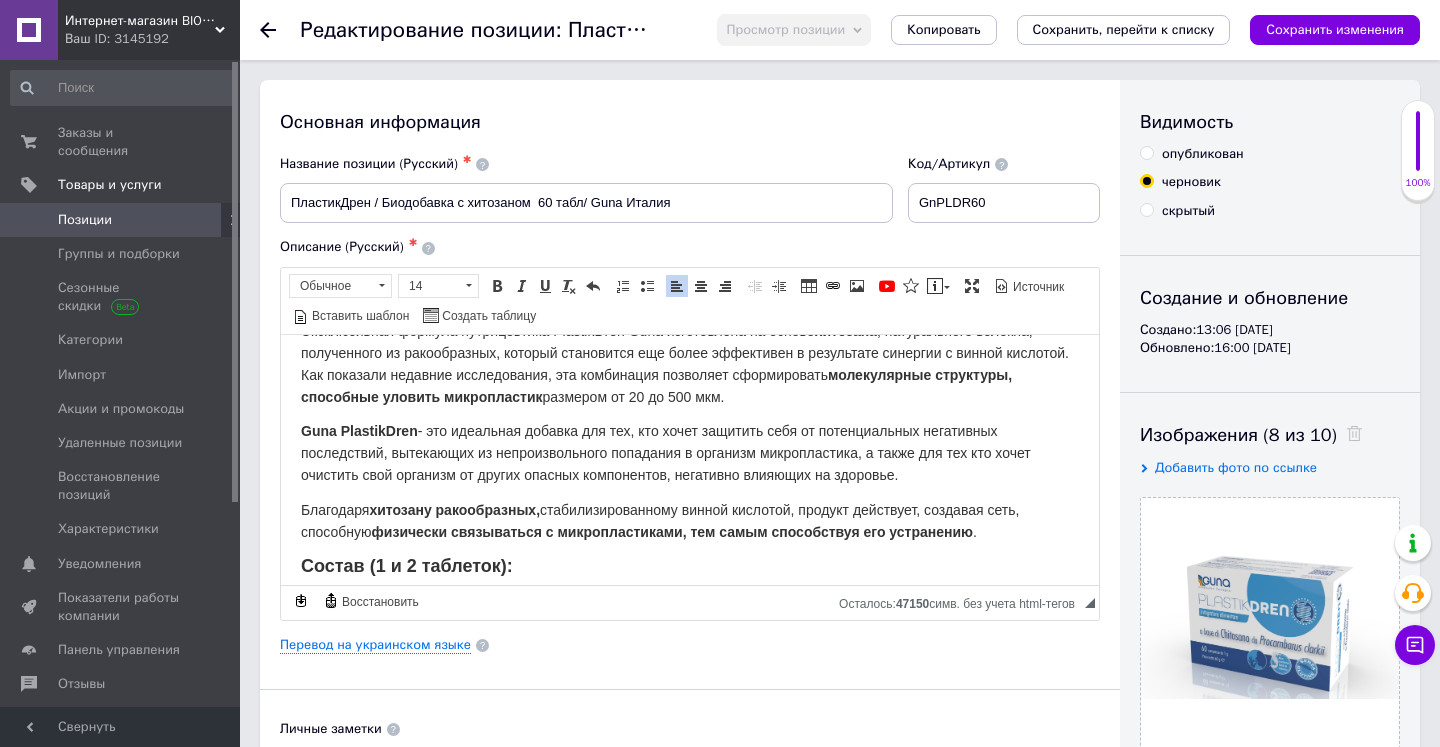 click on "Guna PlastikDren  - это идеальная добавка для тех, кто хочет защитить себя от потенциальных негативных последствий, вытекающих из непроизвольного попадания в организм микропластика, а также для тех кто хочет очистить свой организм от других опасных компонентов, негативно влияющих на здоровье." at bounding box center [690, 452] 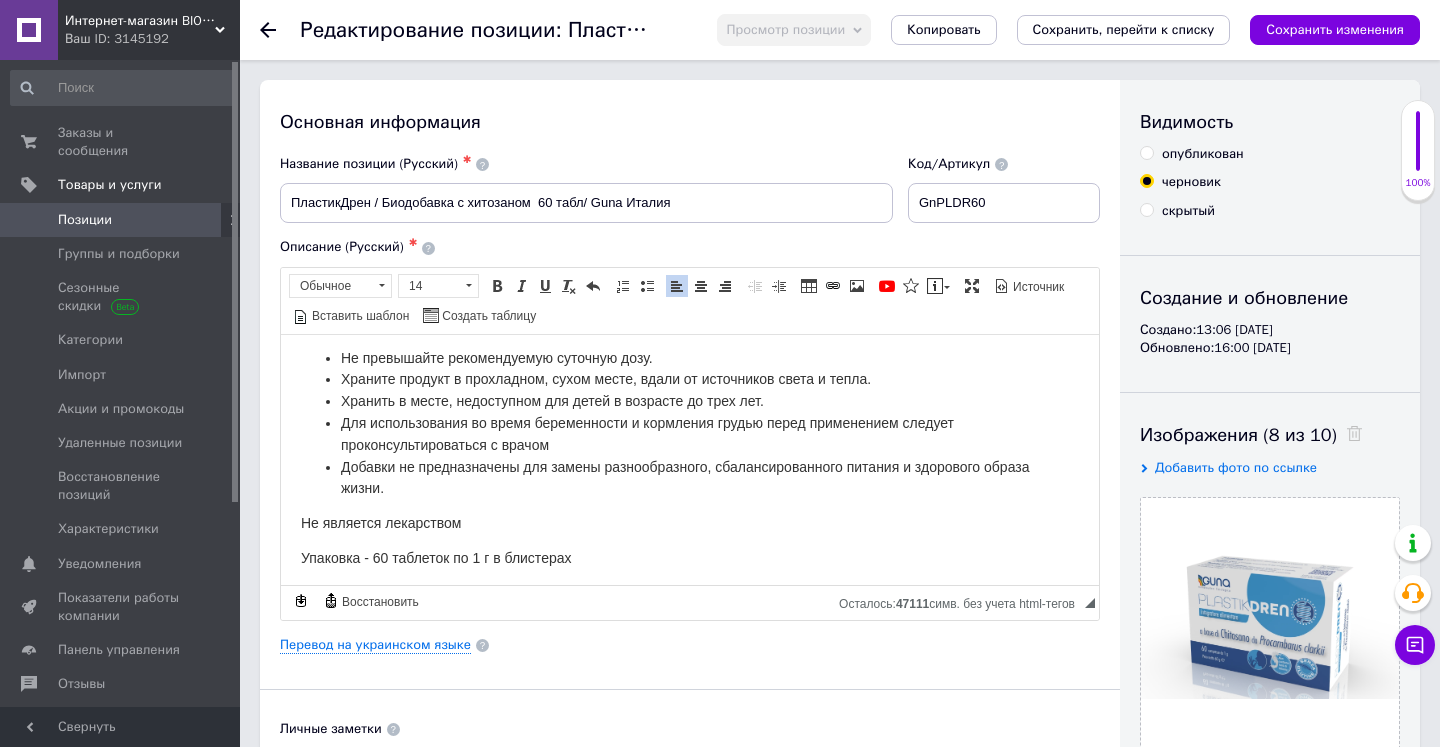 scroll, scrollTop: 1234, scrollLeft: 0, axis: vertical 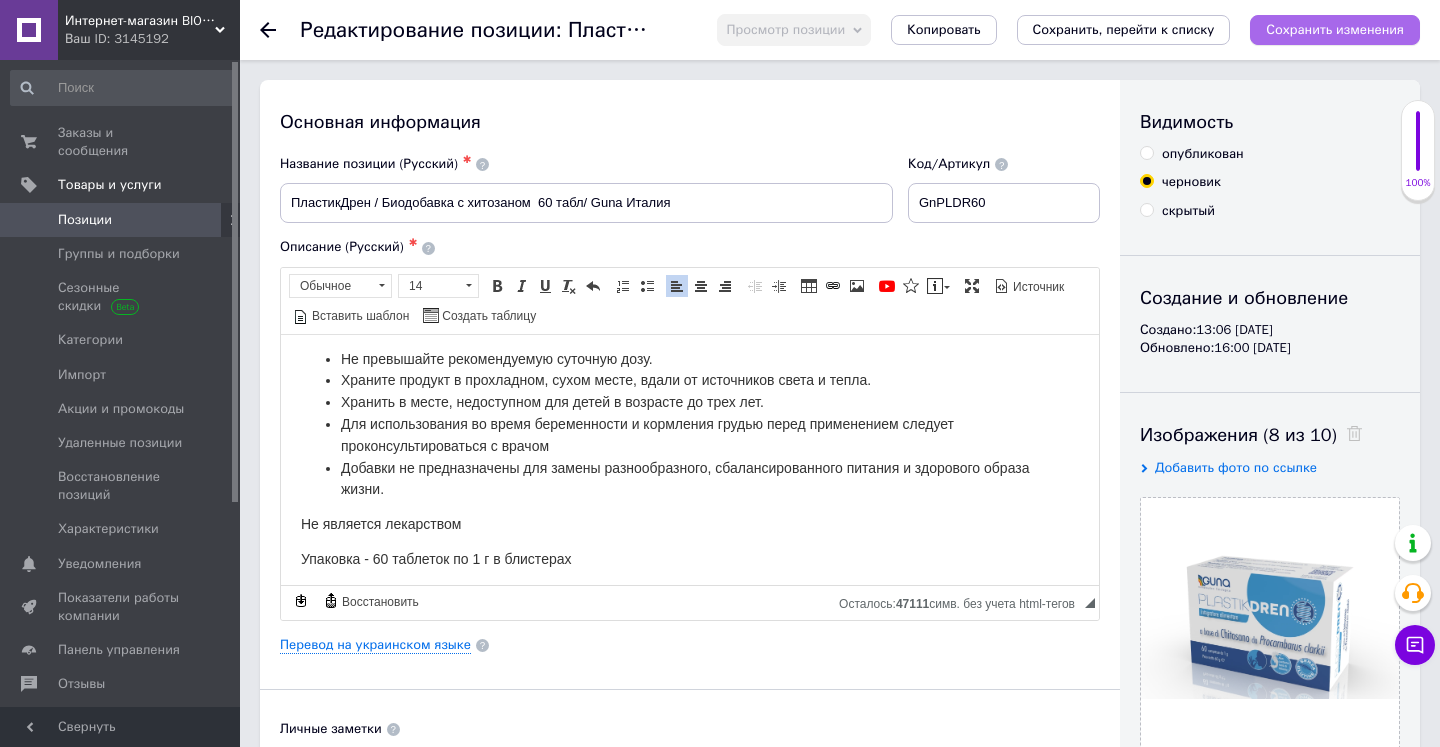 click on "Сохранить изменения" at bounding box center [1335, 29] 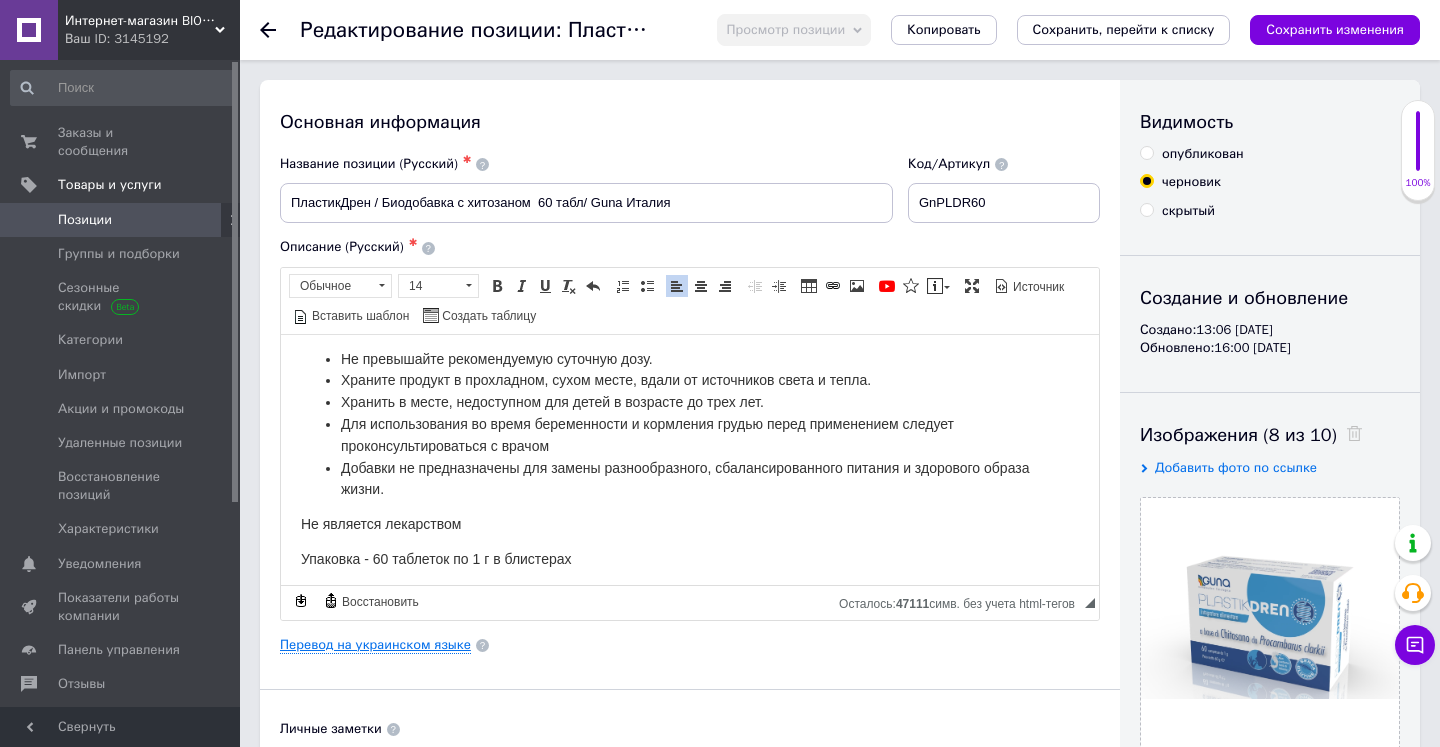 click on "Перевод на украинском языке" at bounding box center (375, 645) 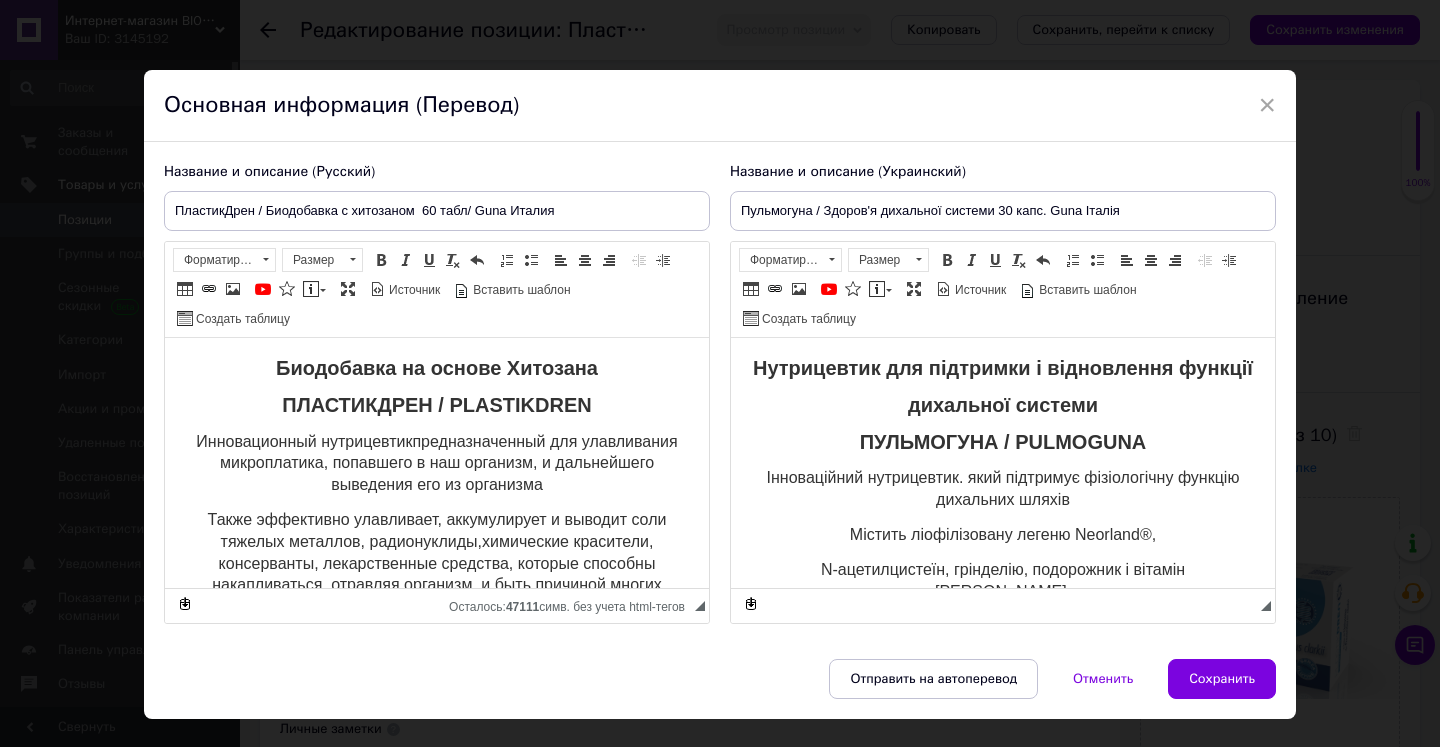 scroll, scrollTop: 0, scrollLeft: 0, axis: both 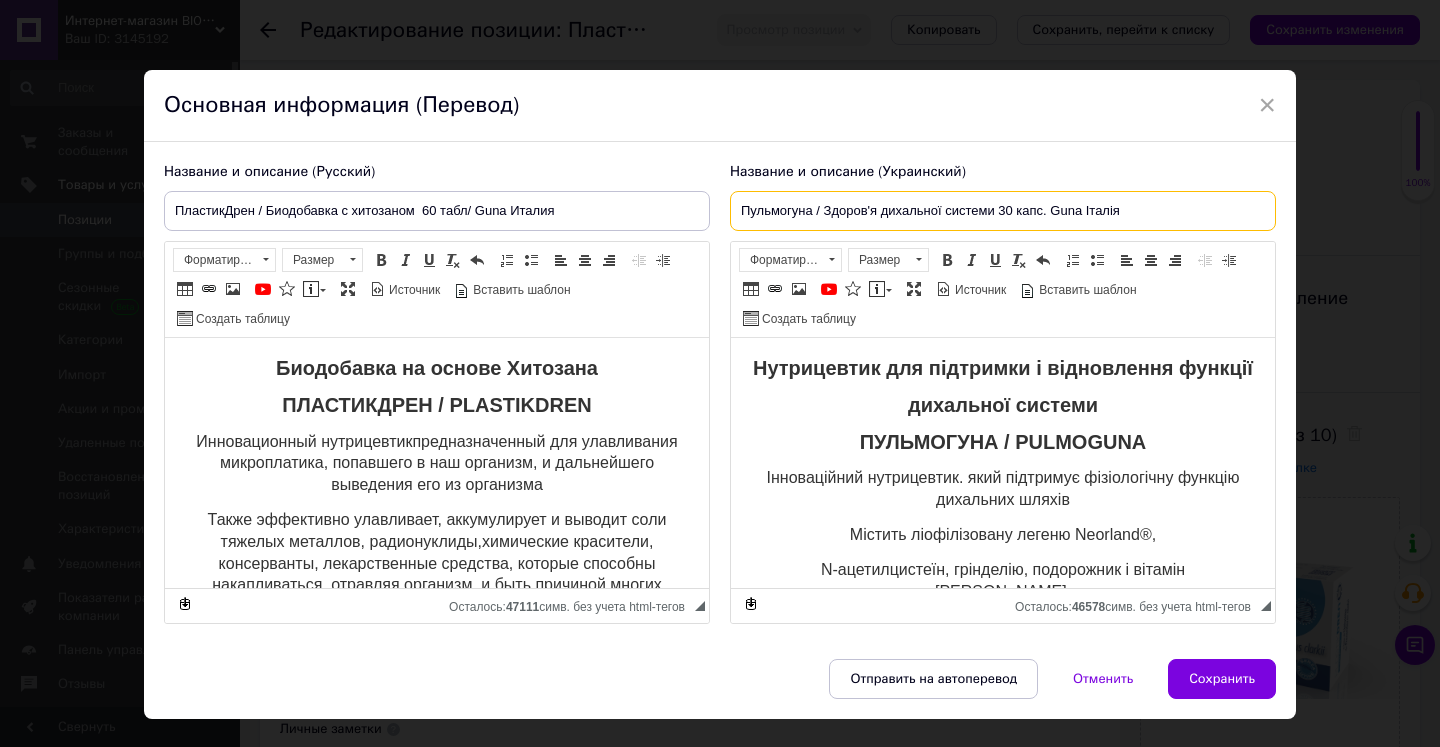 click on "Пульмогуна / Здоров'я дихальної системи 30 капс. Guna Італія" at bounding box center [1003, 211] 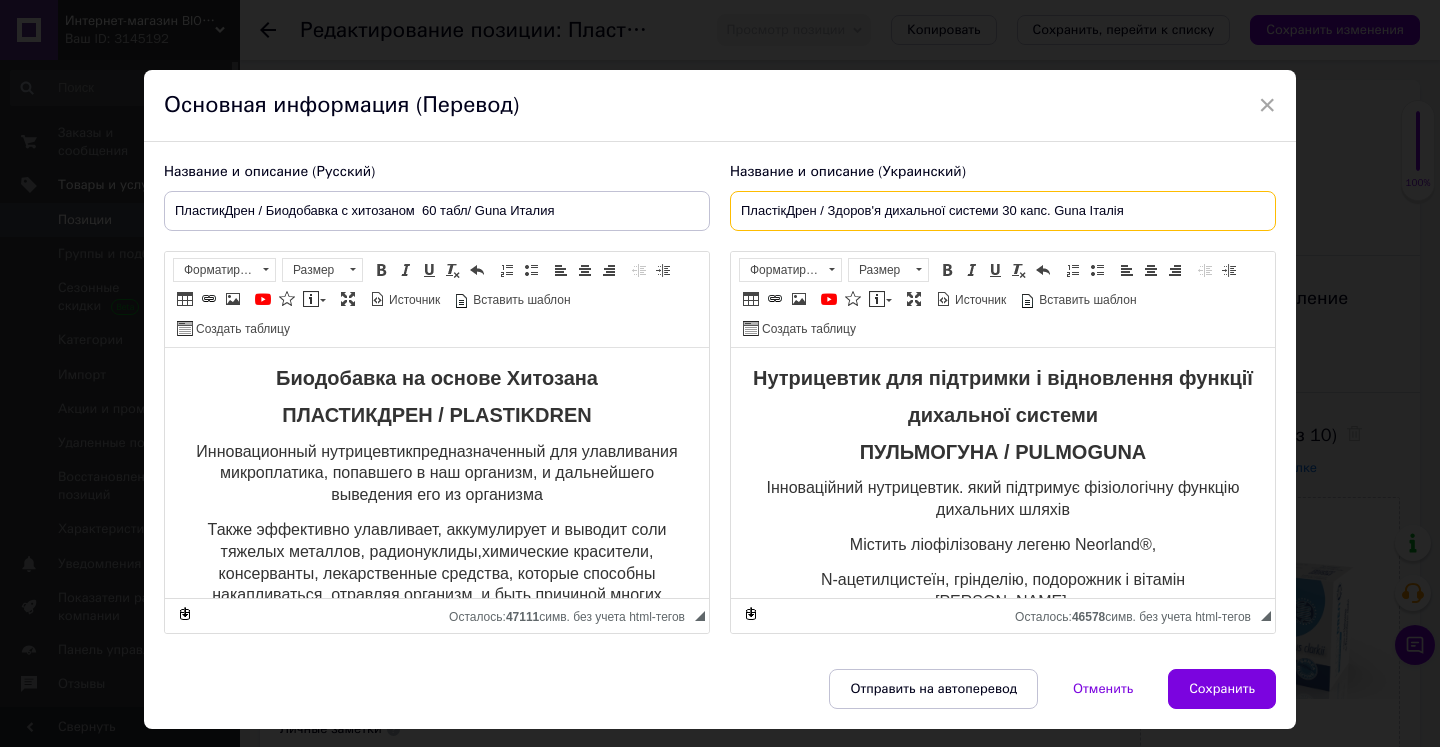 type on "ПластікДрен / Здоров'я дихальної системи 30 капс. Guna Італія" 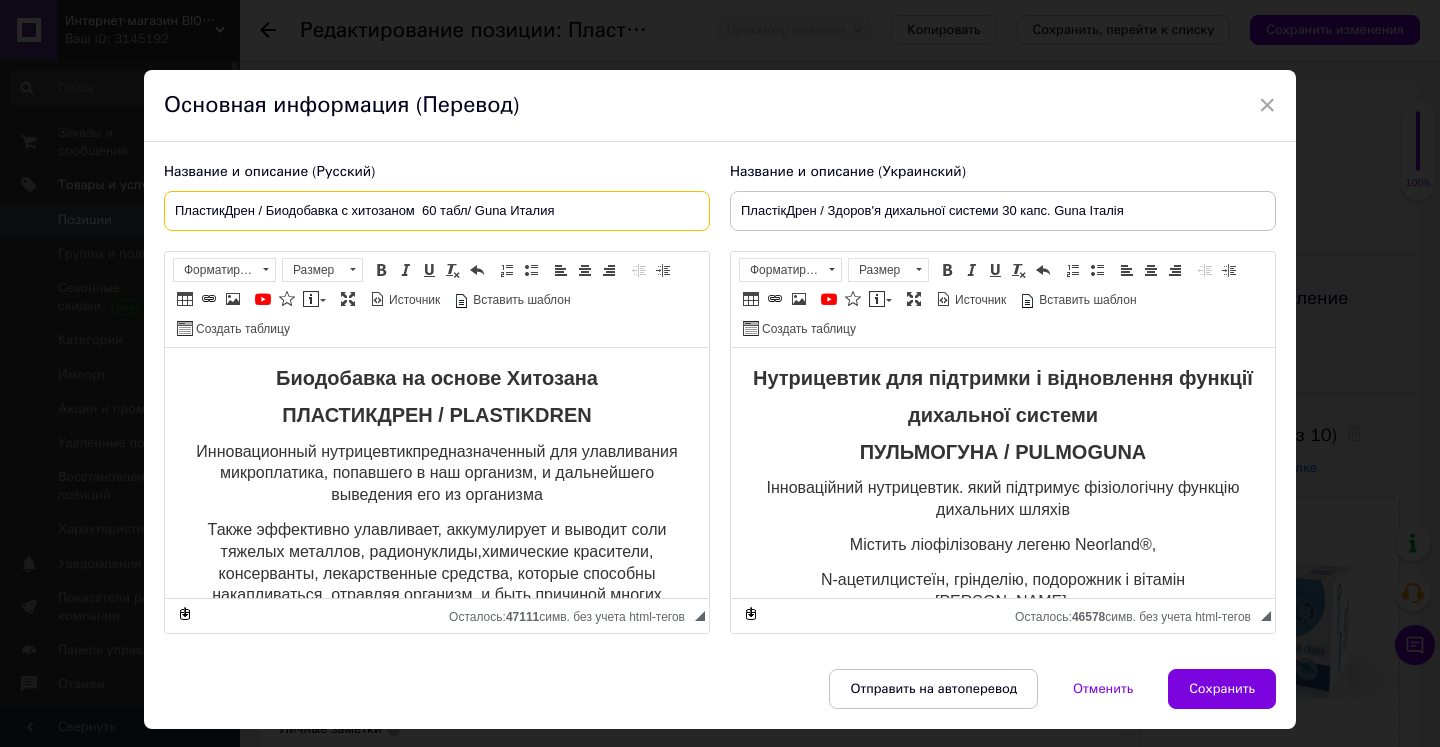 drag, startPoint x: 172, startPoint y: 209, endPoint x: 561, endPoint y: 212, distance: 389.01157 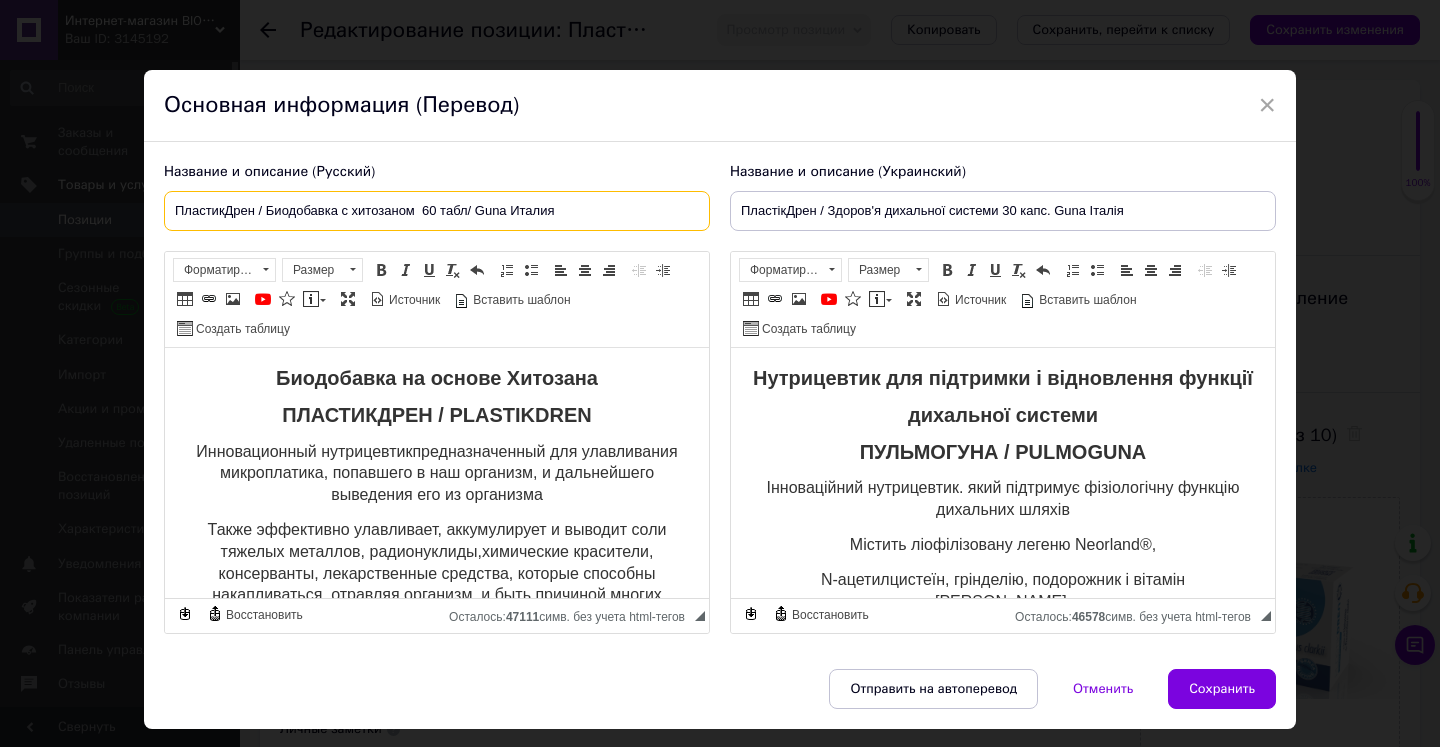 click on "ПластикДрен / Биодобавка с хитозаном  60 табл/ Guna Италия" at bounding box center [437, 211] 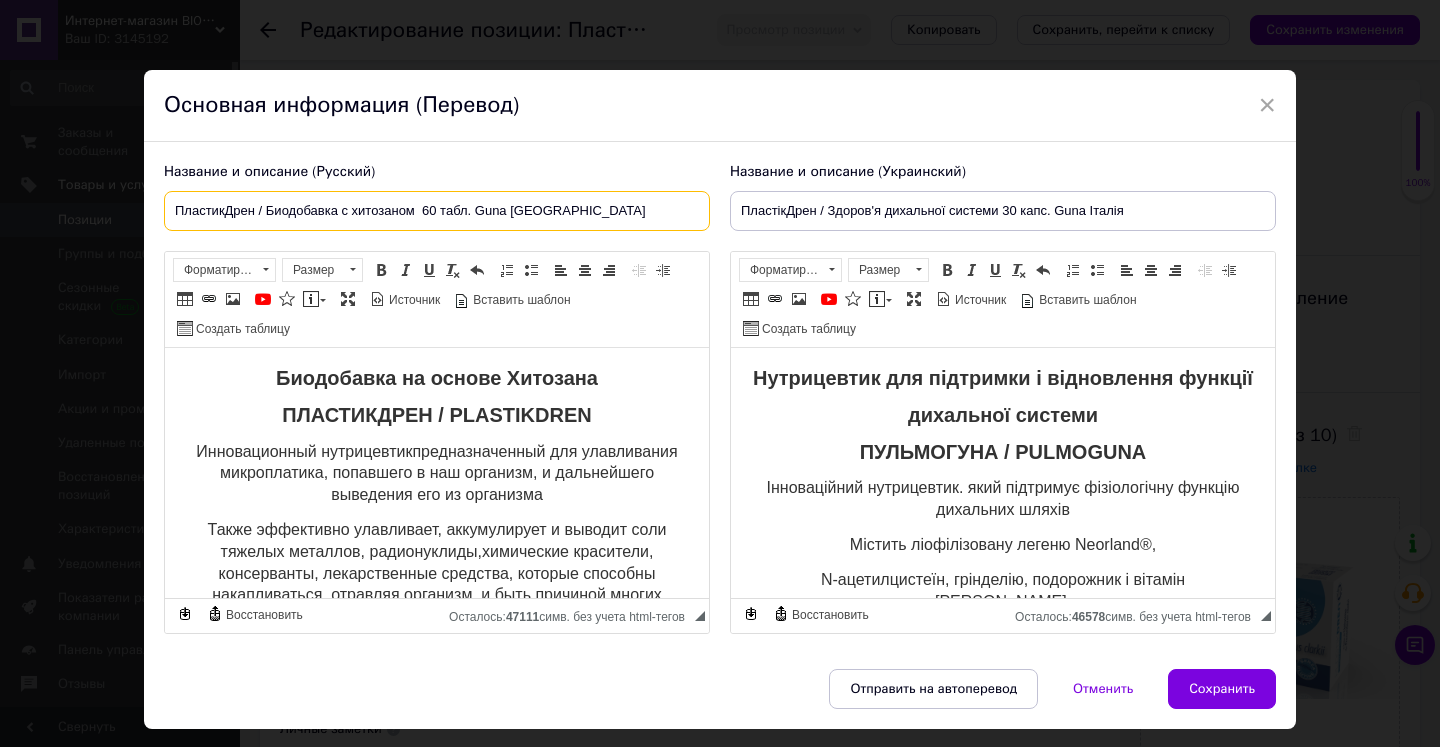 type on "ПластикДрен / Биодобавка с хитозаном  60 табл. Guna Италия" 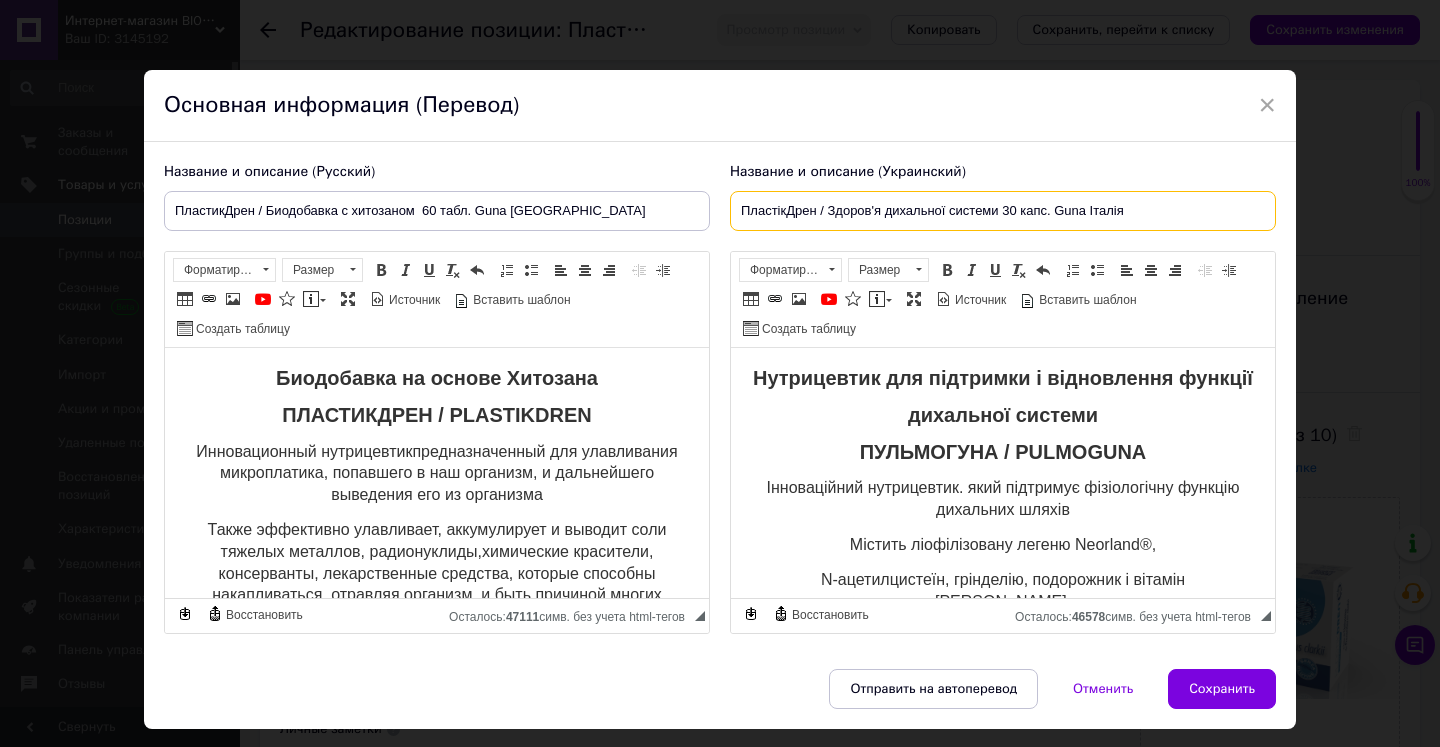 drag, startPoint x: 739, startPoint y: 206, endPoint x: 1137, endPoint y: 206, distance: 398 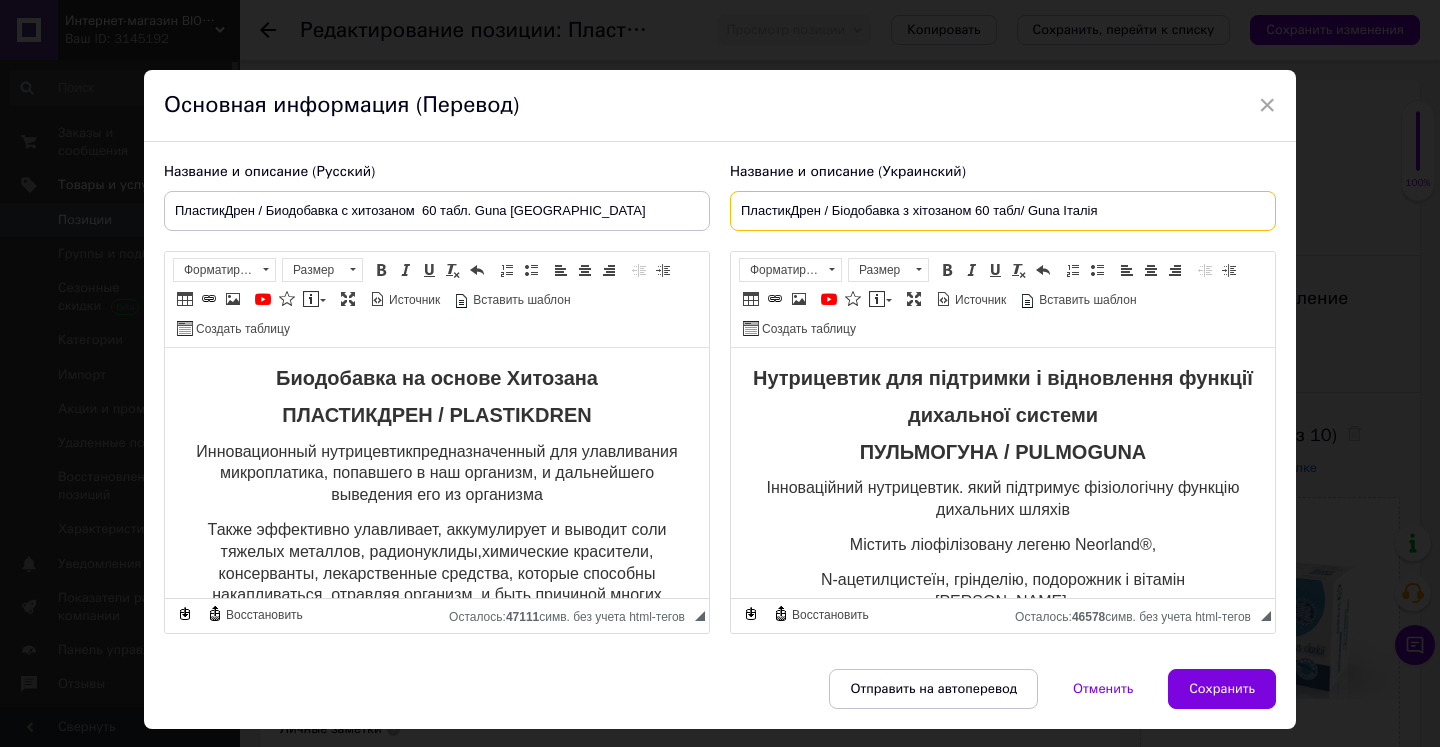 click on "ПластикДрен / Біодобавка з хітозаном 60 табл/ Guna Італія" at bounding box center (1003, 211) 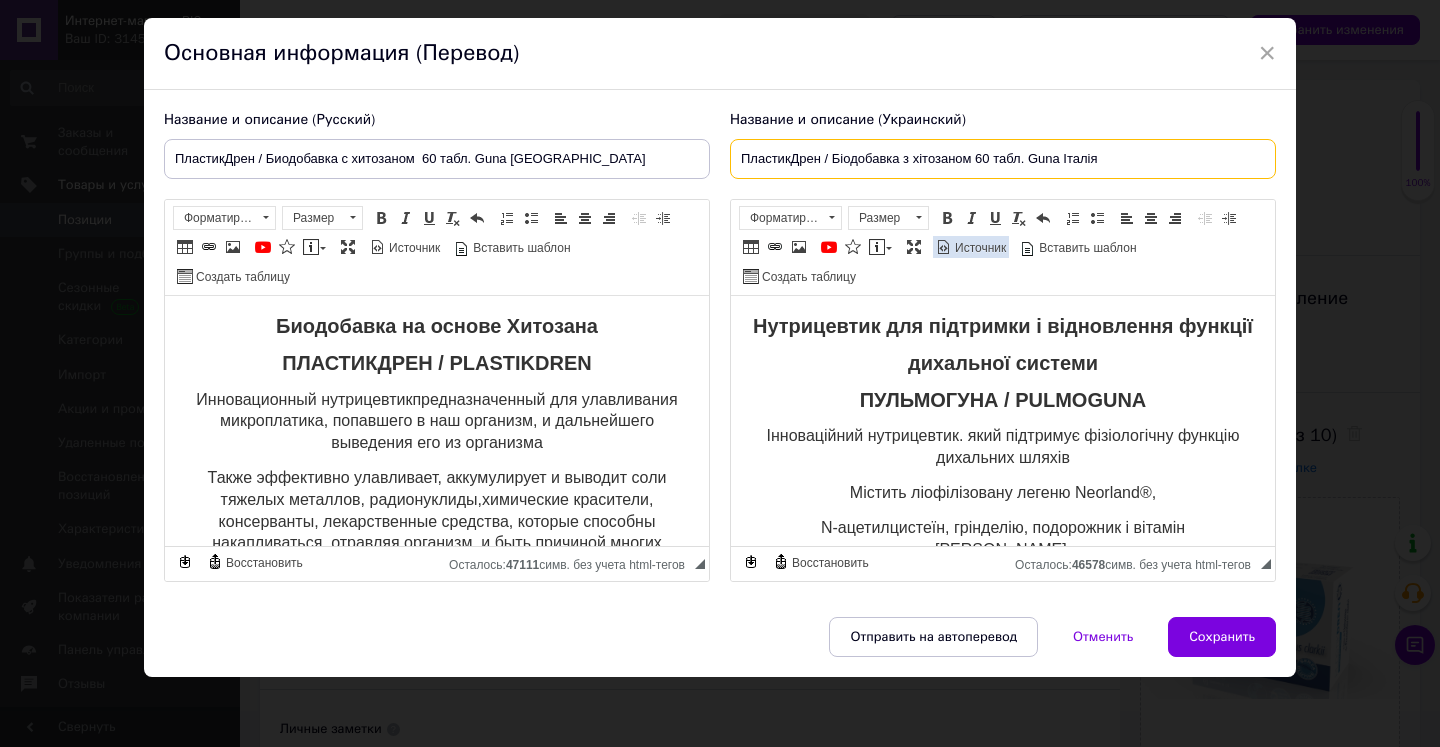 scroll, scrollTop: 51, scrollLeft: 0, axis: vertical 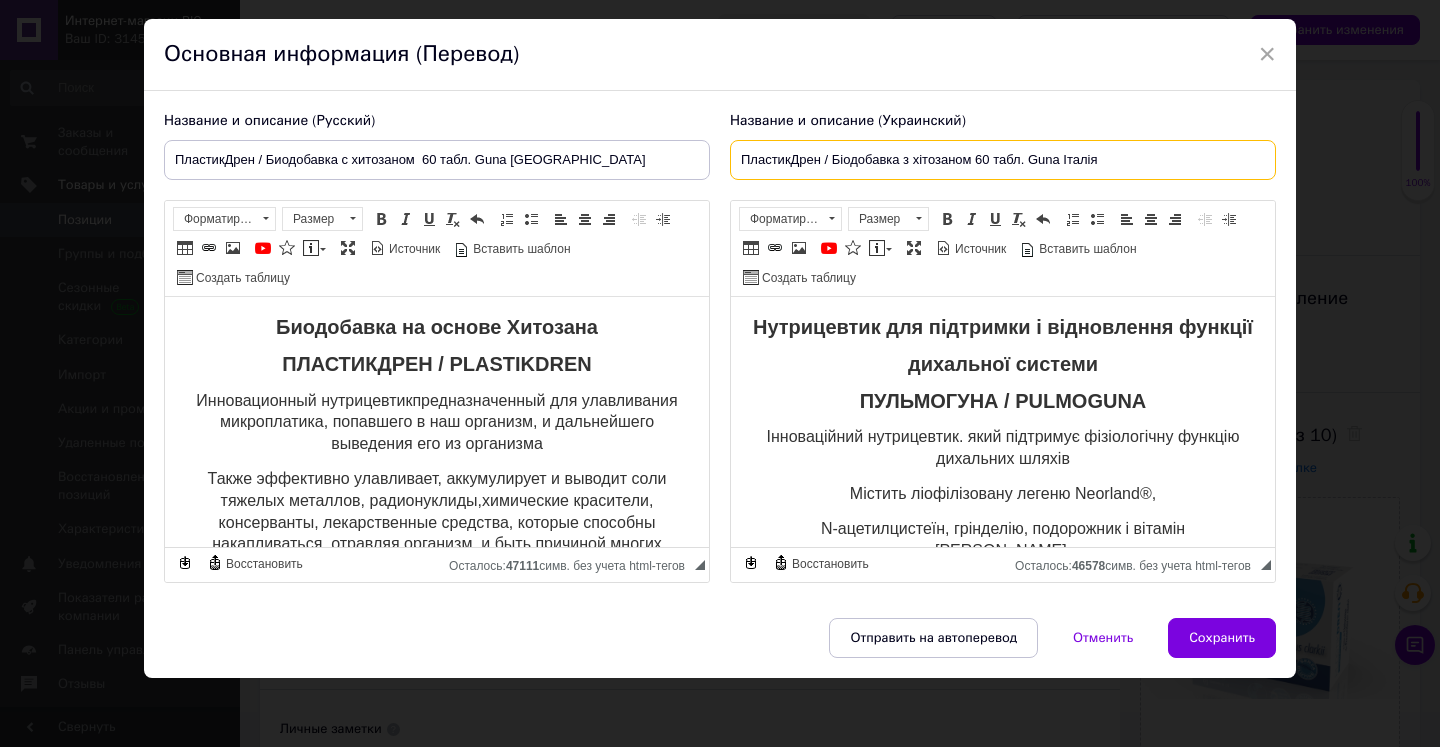 type on "ПластикДрен / Біодобавка з хітозаном 60 табл. Guna Італія" 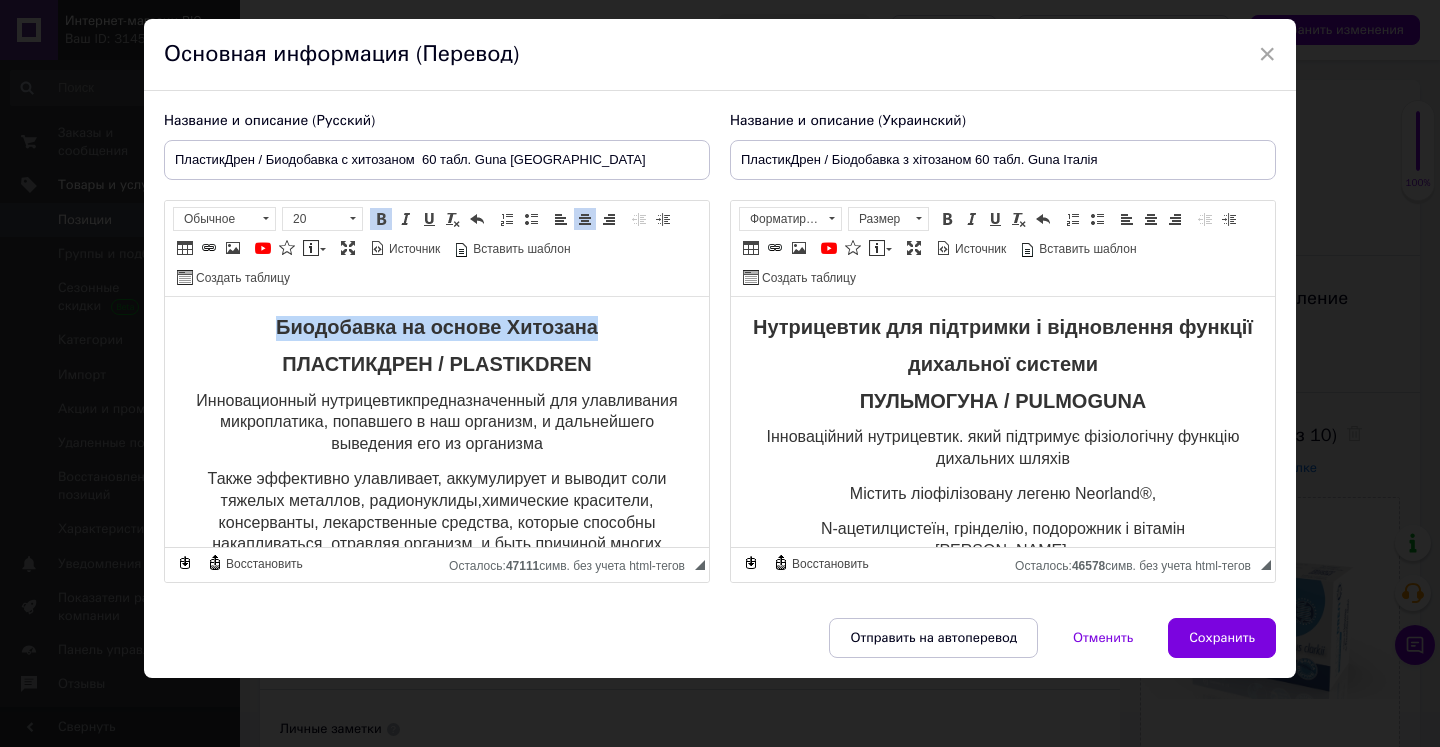 drag, startPoint x: 273, startPoint y: 323, endPoint x: 607, endPoint y: 324, distance: 334.0015 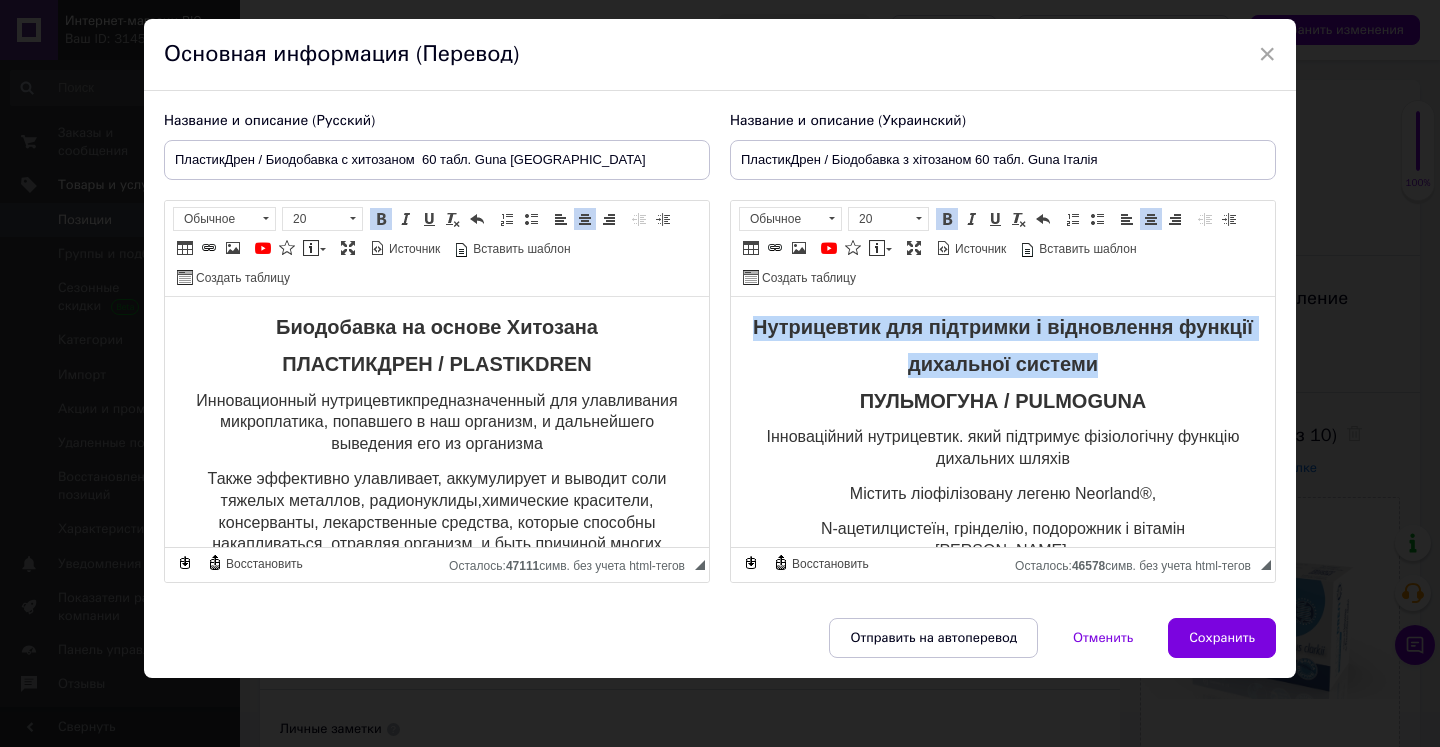 drag, startPoint x: 786, startPoint y: 328, endPoint x: 1117, endPoint y: 387, distance: 336.2172 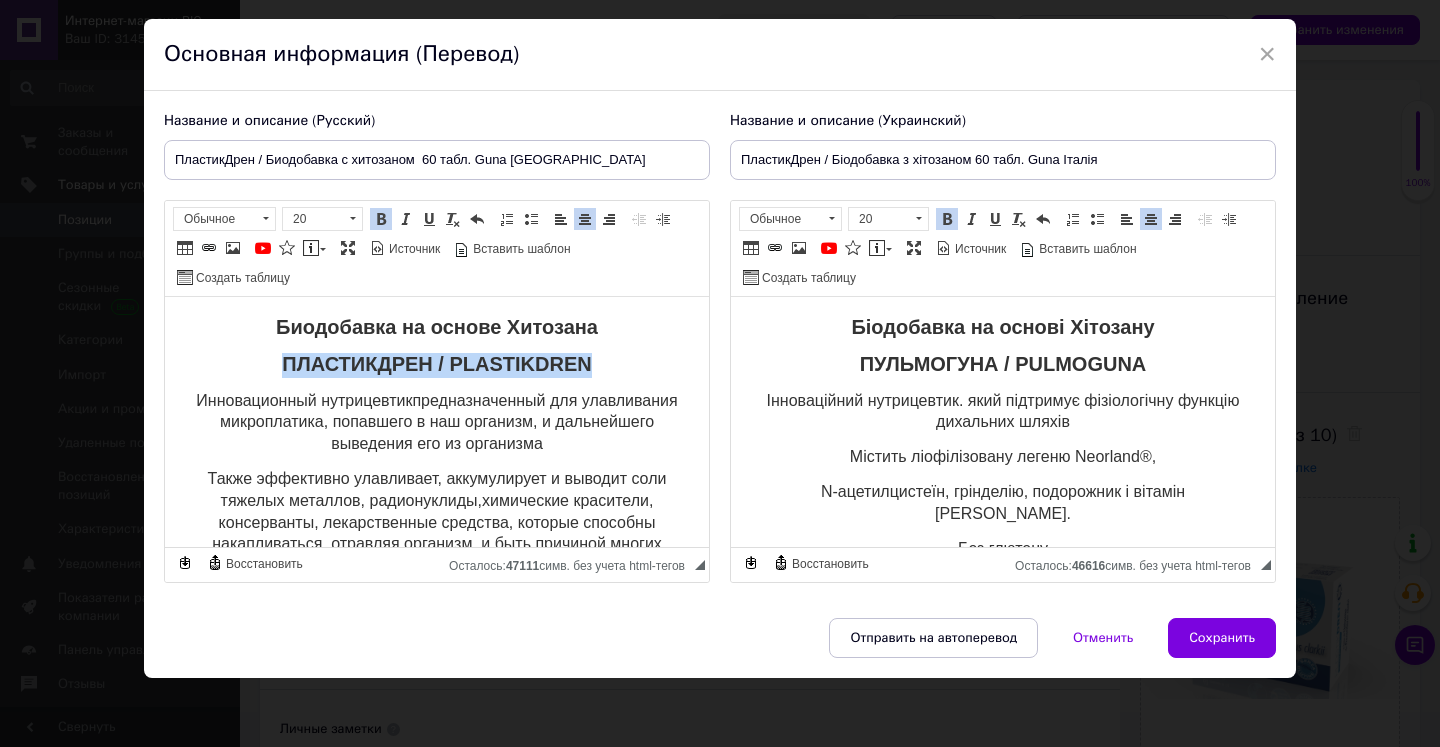 drag, startPoint x: 274, startPoint y: 358, endPoint x: 591, endPoint y: 356, distance: 317.00632 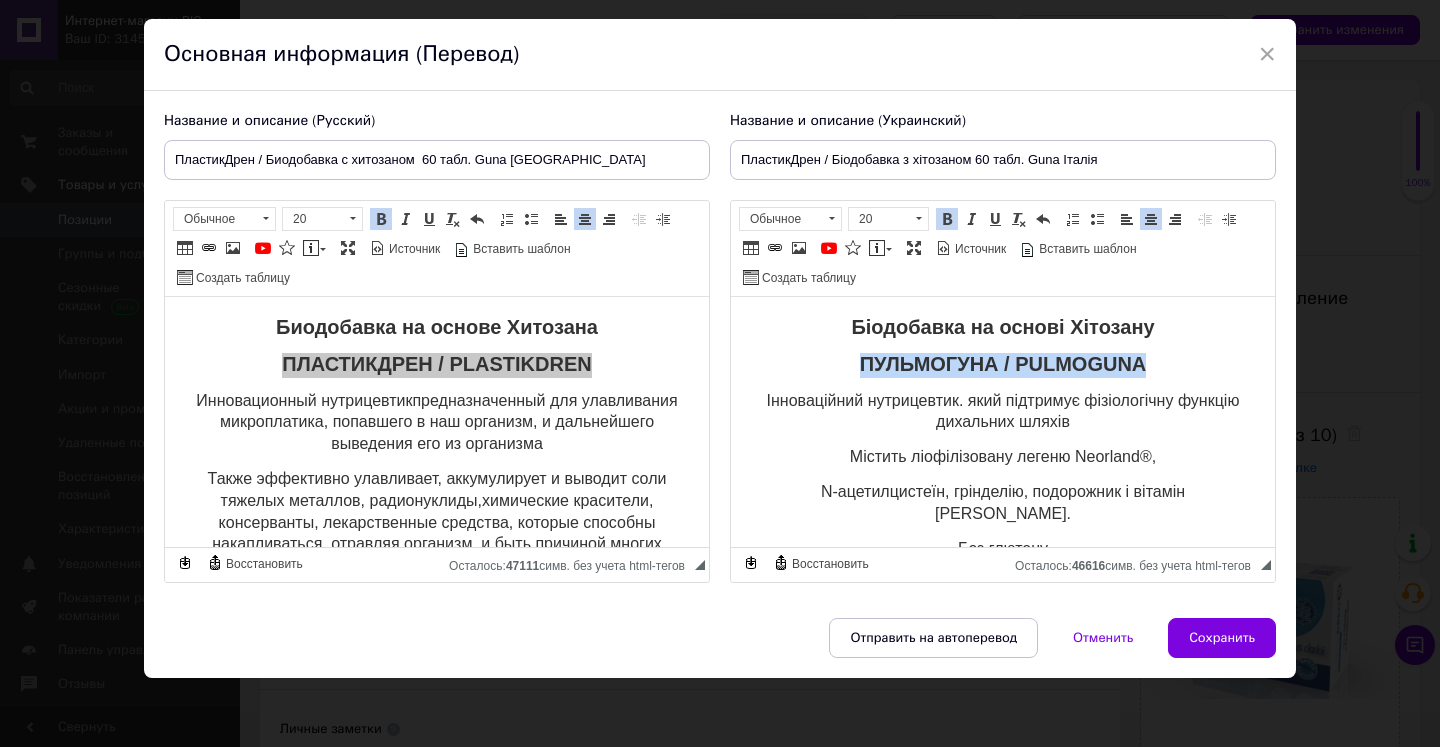 drag, startPoint x: 858, startPoint y: 363, endPoint x: 1144, endPoint y: 366, distance: 286.01575 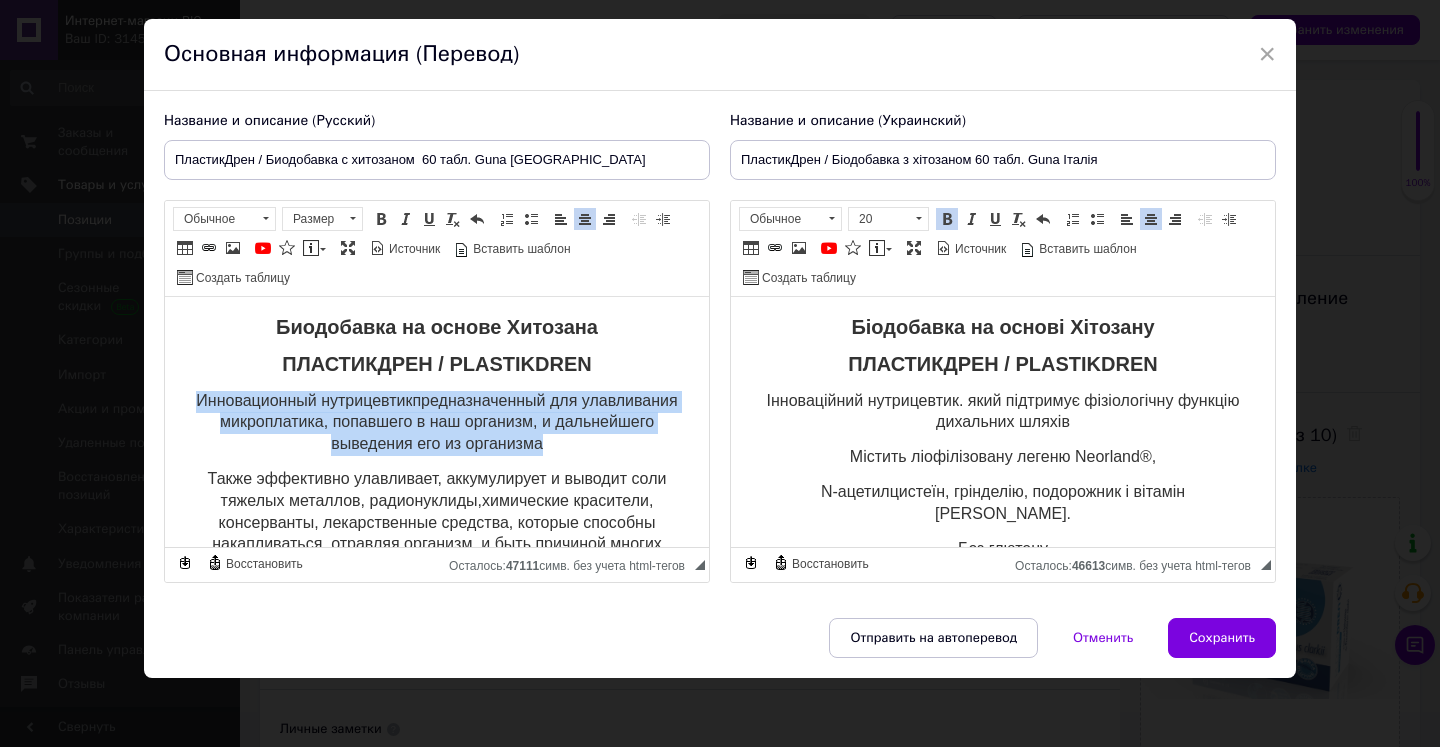 drag, startPoint x: 182, startPoint y: 394, endPoint x: 583, endPoint y: 436, distance: 403.1935 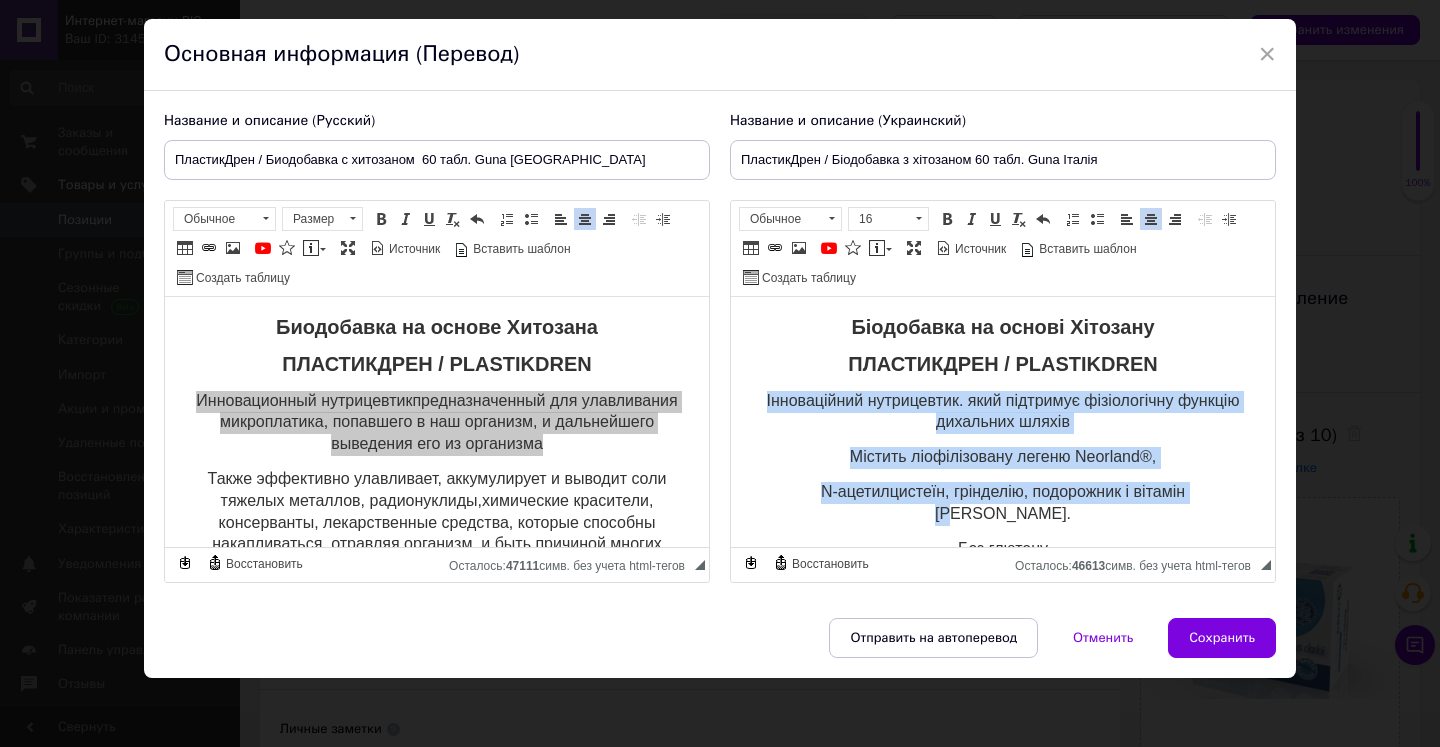 drag, startPoint x: 750, startPoint y: 395, endPoint x: 1208, endPoint y: 486, distance: 466.95288 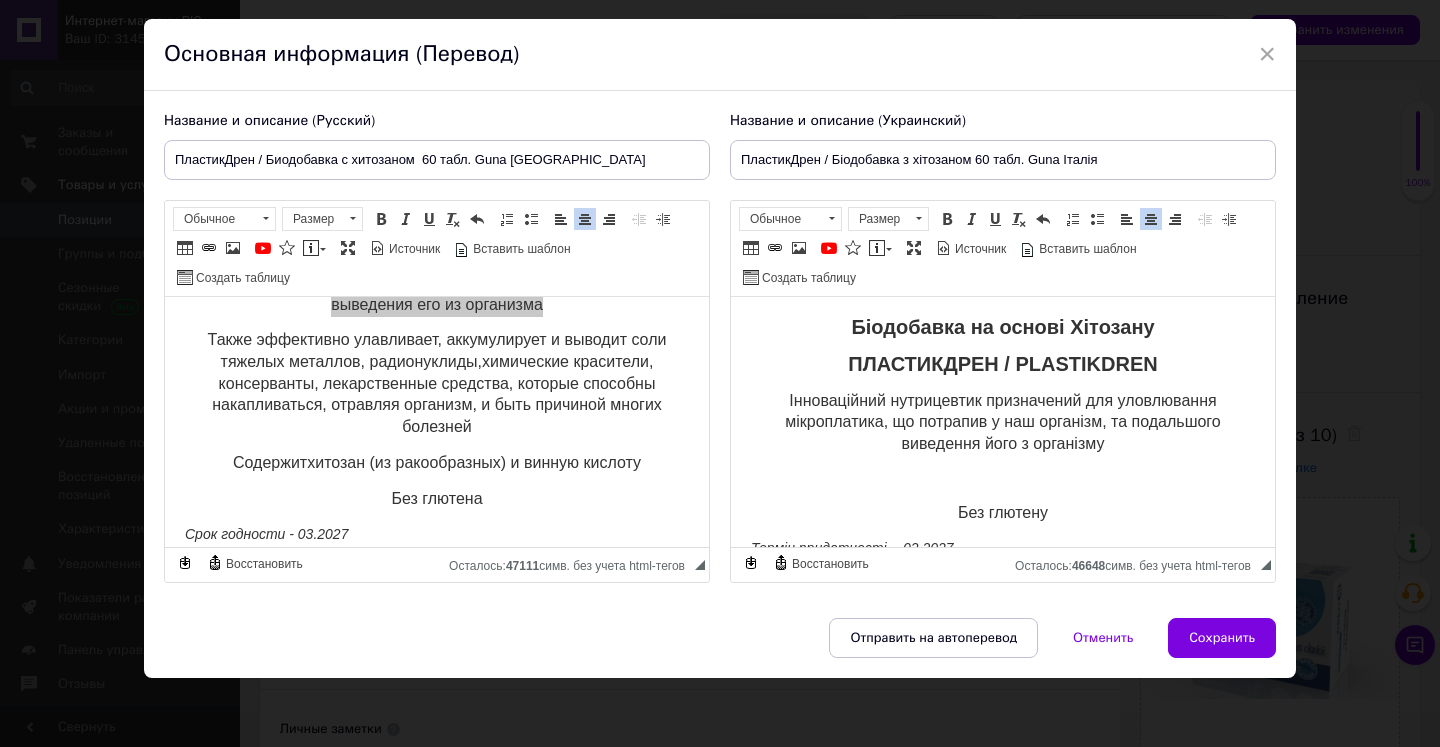 scroll, scrollTop: 140, scrollLeft: 0, axis: vertical 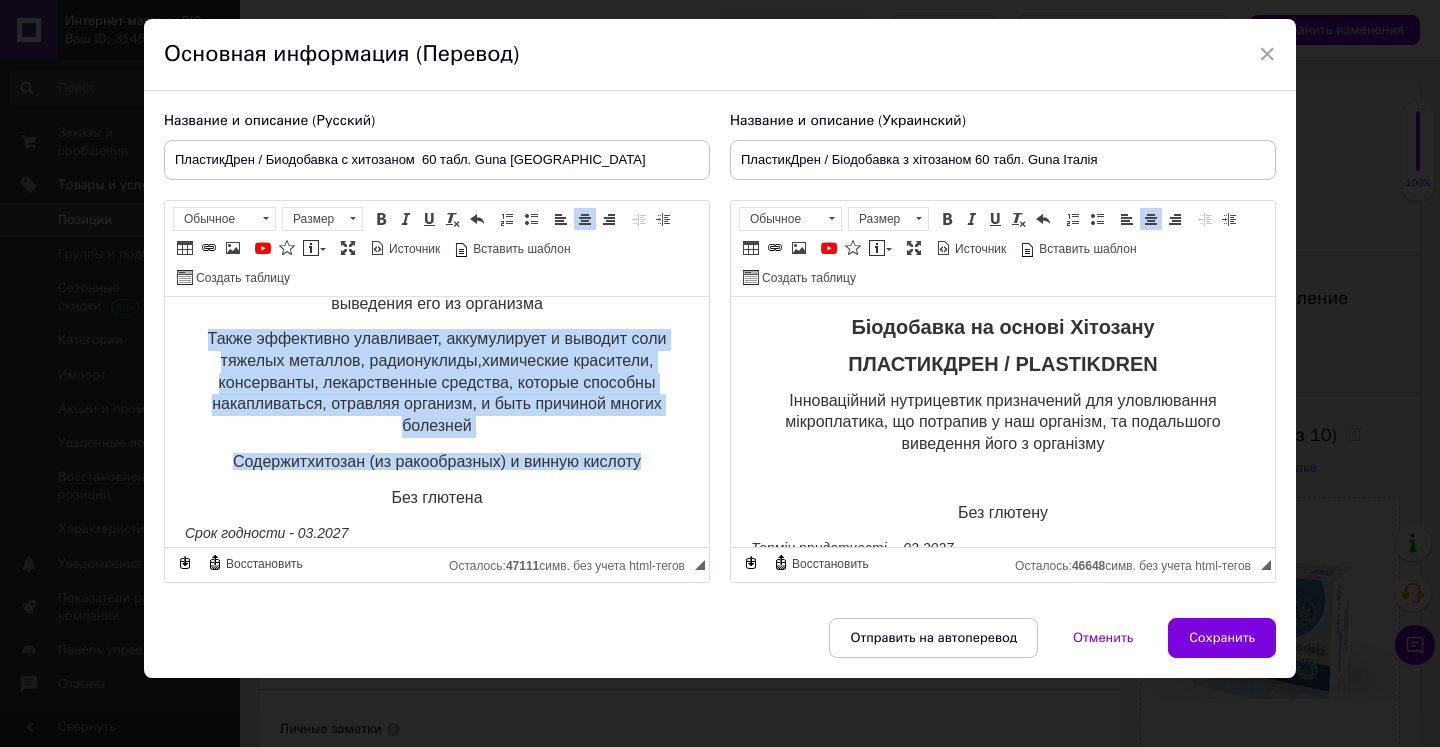 drag, startPoint x: 185, startPoint y: 328, endPoint x: 666, endPoint y: 448, distance: 495.7429 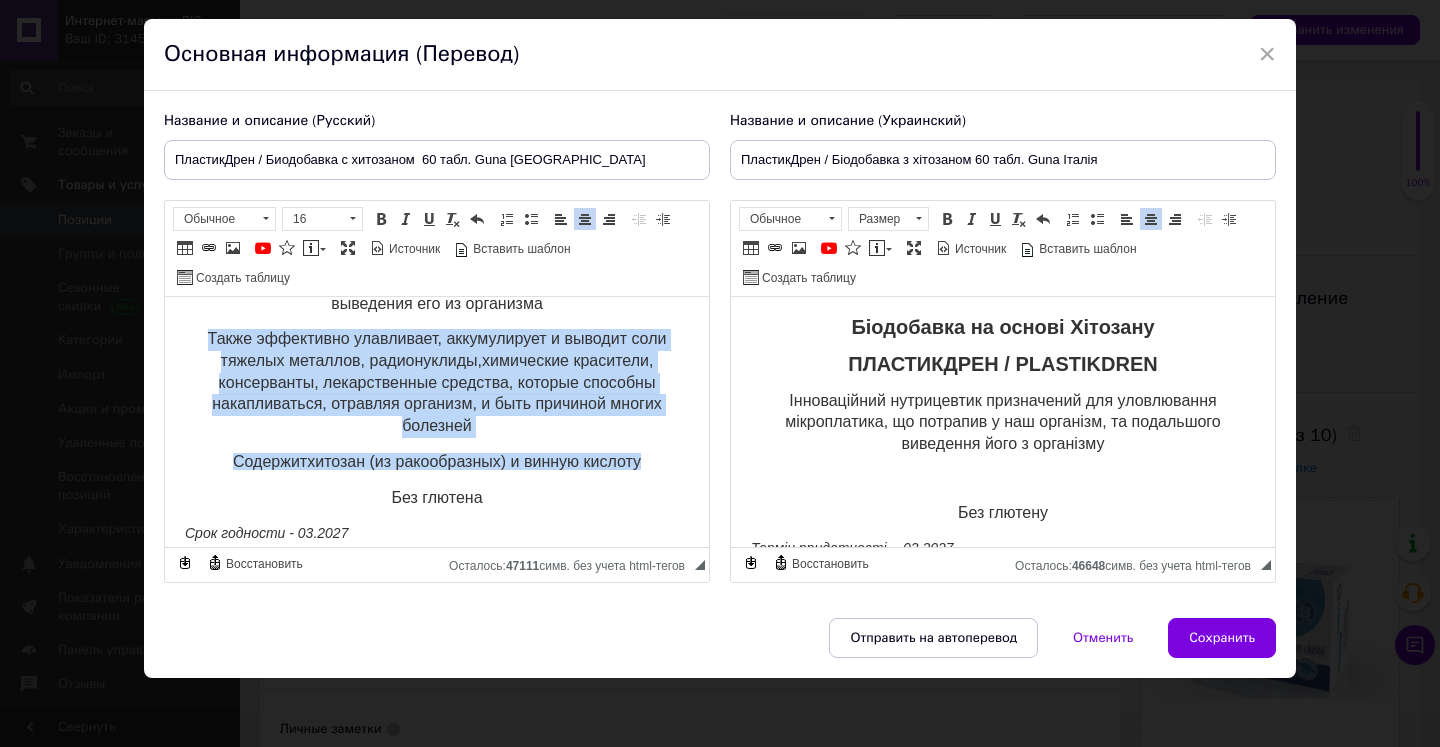 copy on "Также эффективно улавливает, аккумулирует и выводит соли тяжелых металлов, радионуклиды,  химические красители, консерванты, лекарственные средства, которые способны накапливаться, отравляя организм, и быть причиной многих болезней Содержит  хитозан (из ракообразных) и винную кислоту" 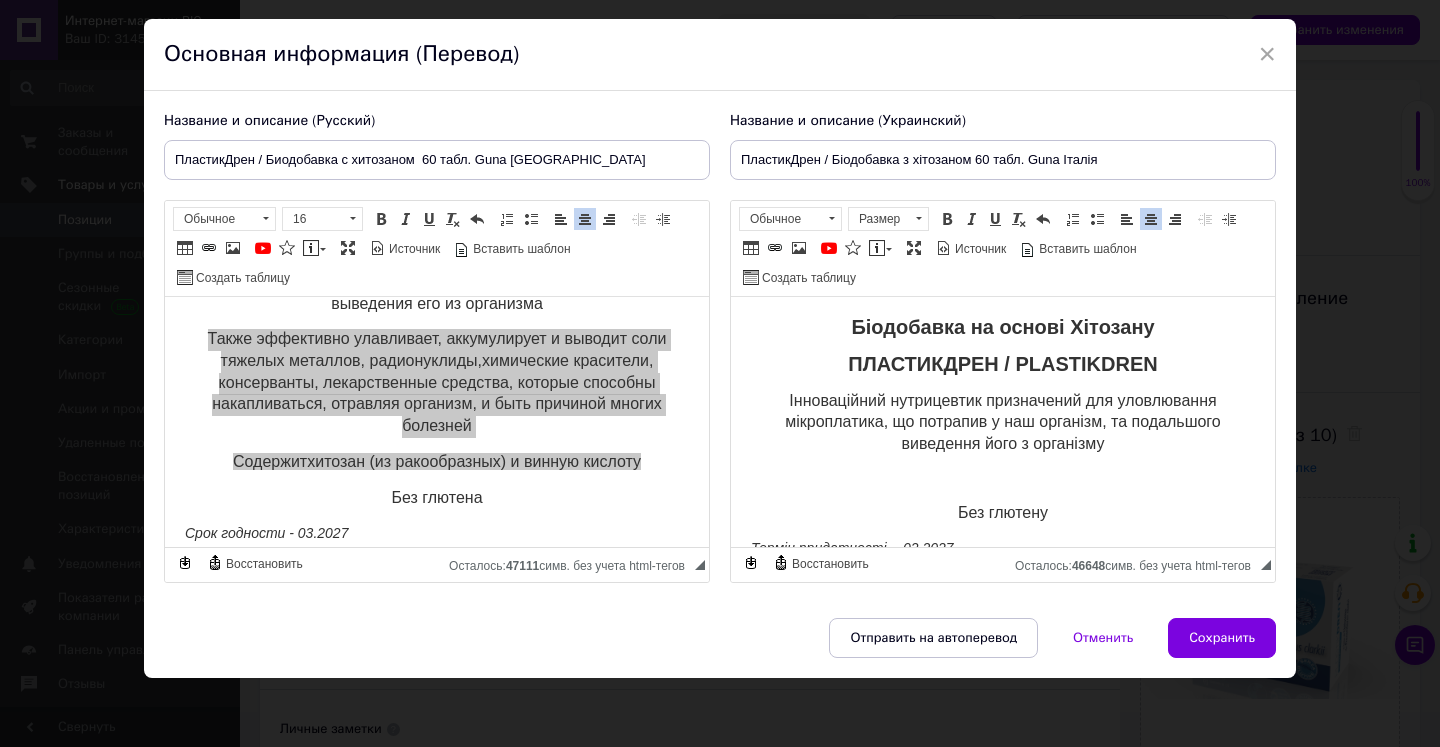 click on "Біодобавка на основі Хітозану ПЛАСТИКДРЕН / PLASTIKDREN Інноваційний нутрицевтик призначений для уловлювання мікроплатика, що потрапив у наш організм, та подальшого виведення його з організму Без глютену Термін придатності -  02.2027 Екзосомальні дослідження  призвели до відкриття важливих біологічних комплексів, які клітини нашого організму використовують для спілкування та взаємодії один з одним. Натхнена цим науковим відкриттям, Guna запустила нову лінію нутрицевтичних добавок  EXOGUNA,  розроблених для підвищення біоактивності кожної ділянки тіла.  -  -" at bounding box center (1003, 1459) 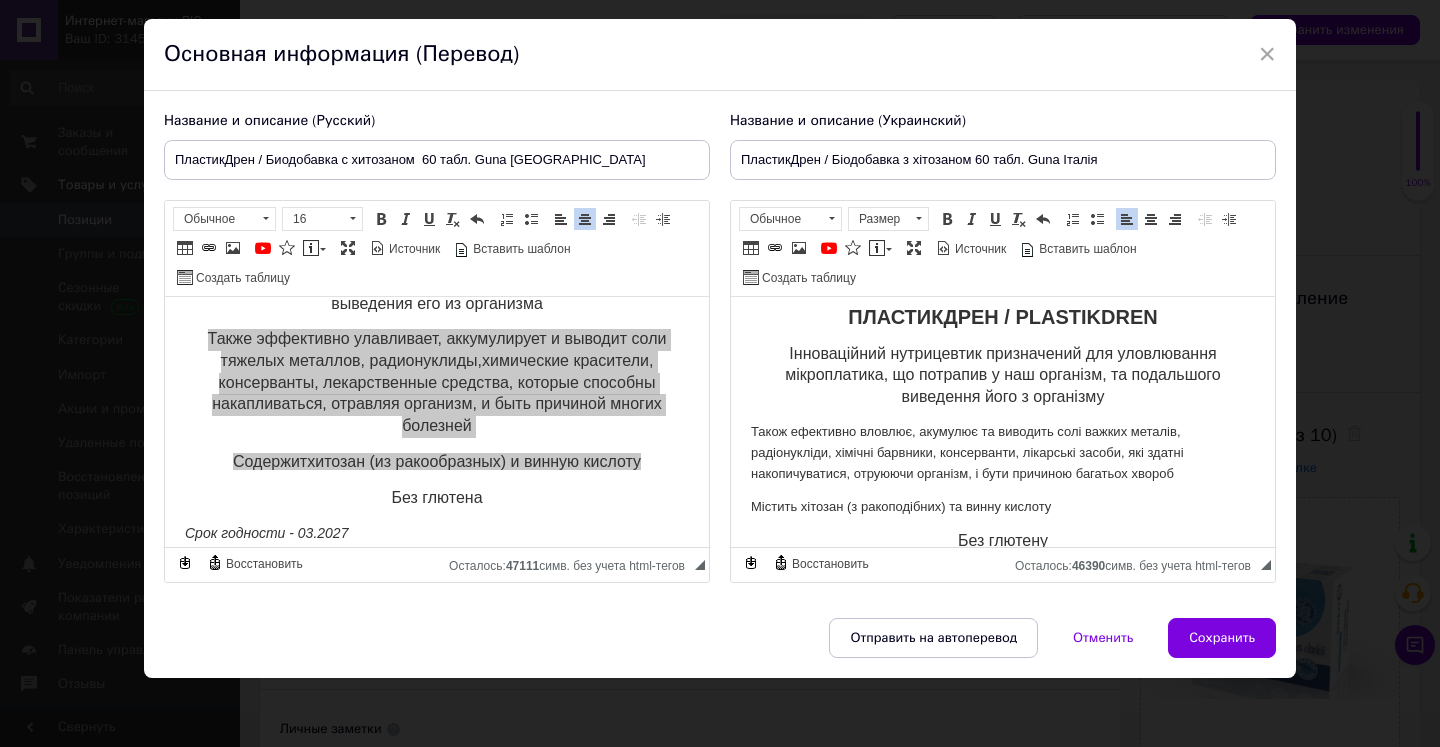 scroll, scrollTop: 51, scrollLeft: 0, axis: vertical 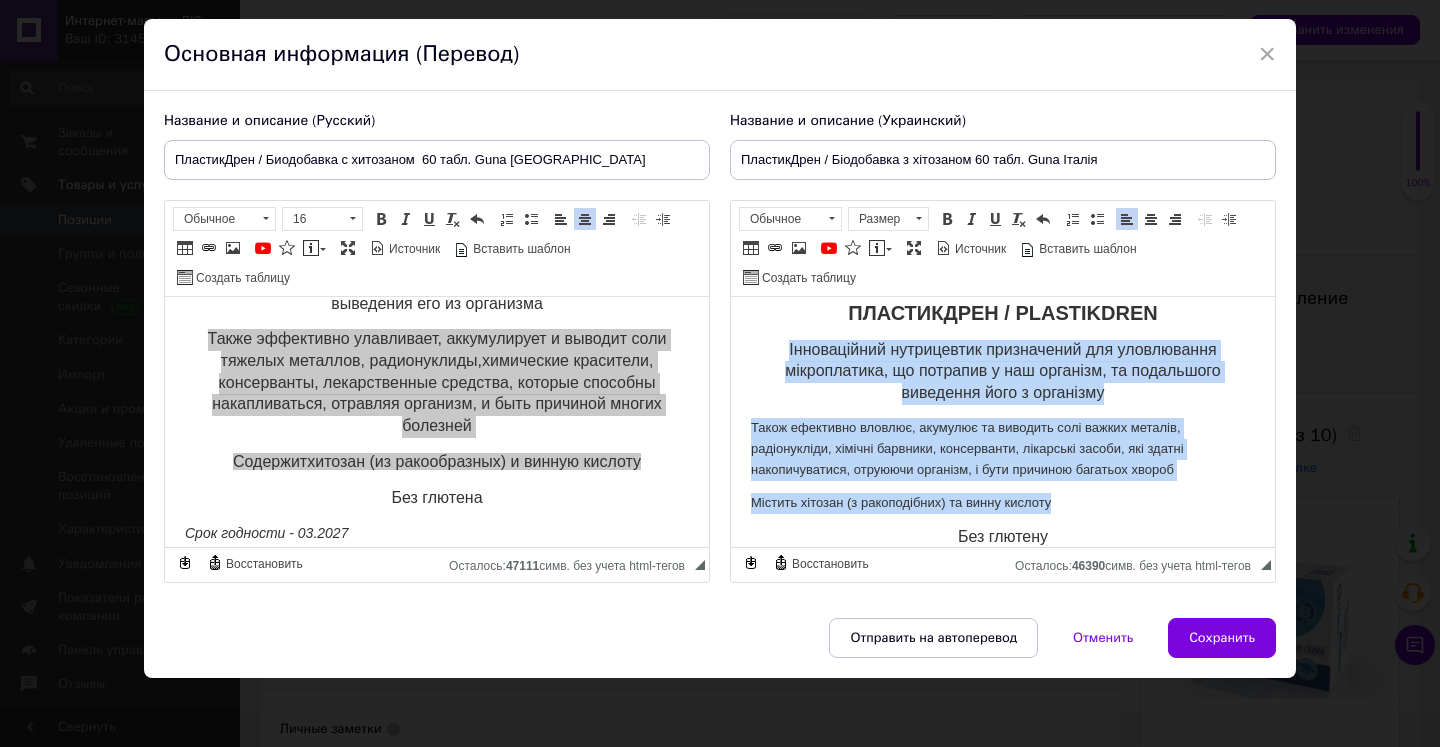 drag, startPoint x: 759, startPoint y: 342, endPoint x: 1101, endPoint y: 492, distance: 373.4488 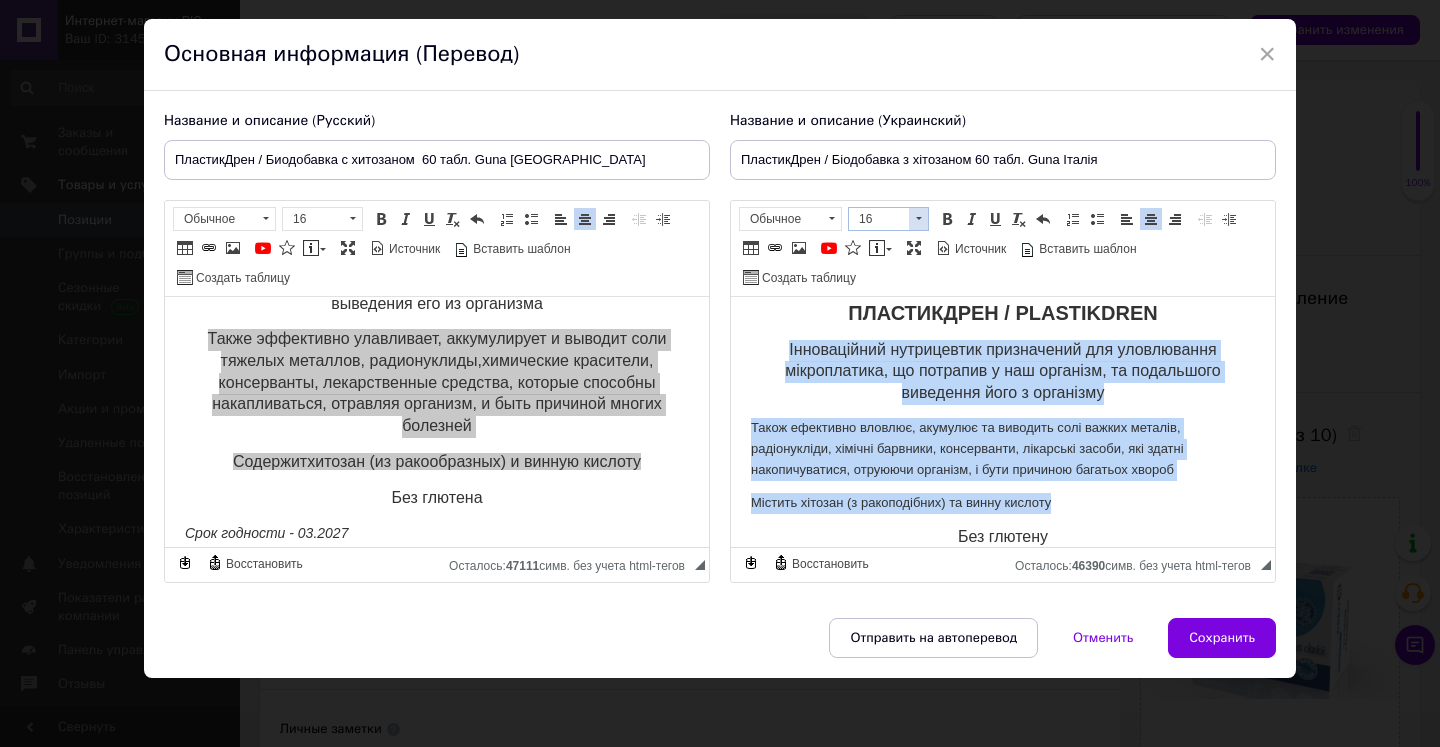 click at bounding box center [918, 219] 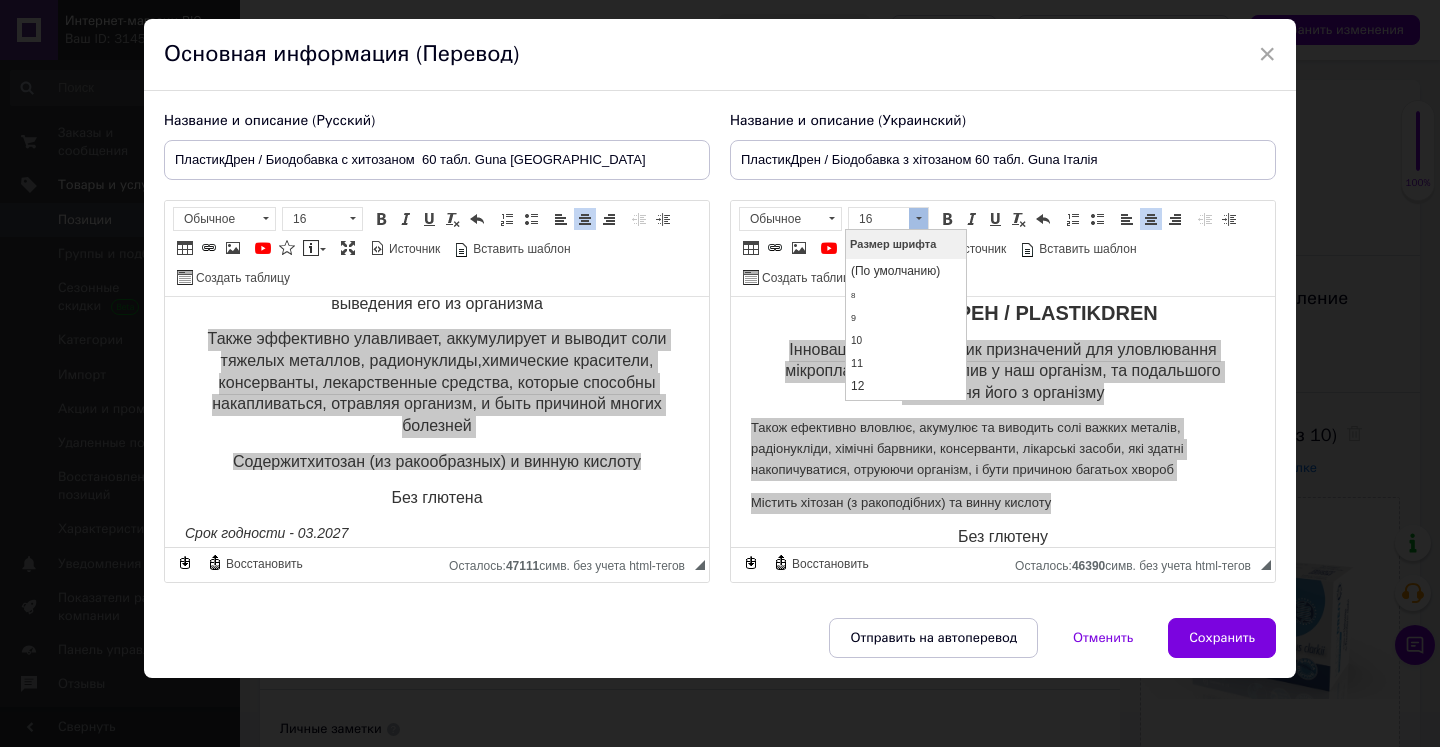 scroll, scrollTop: 121, scrollLeft: 0, axis: vertical 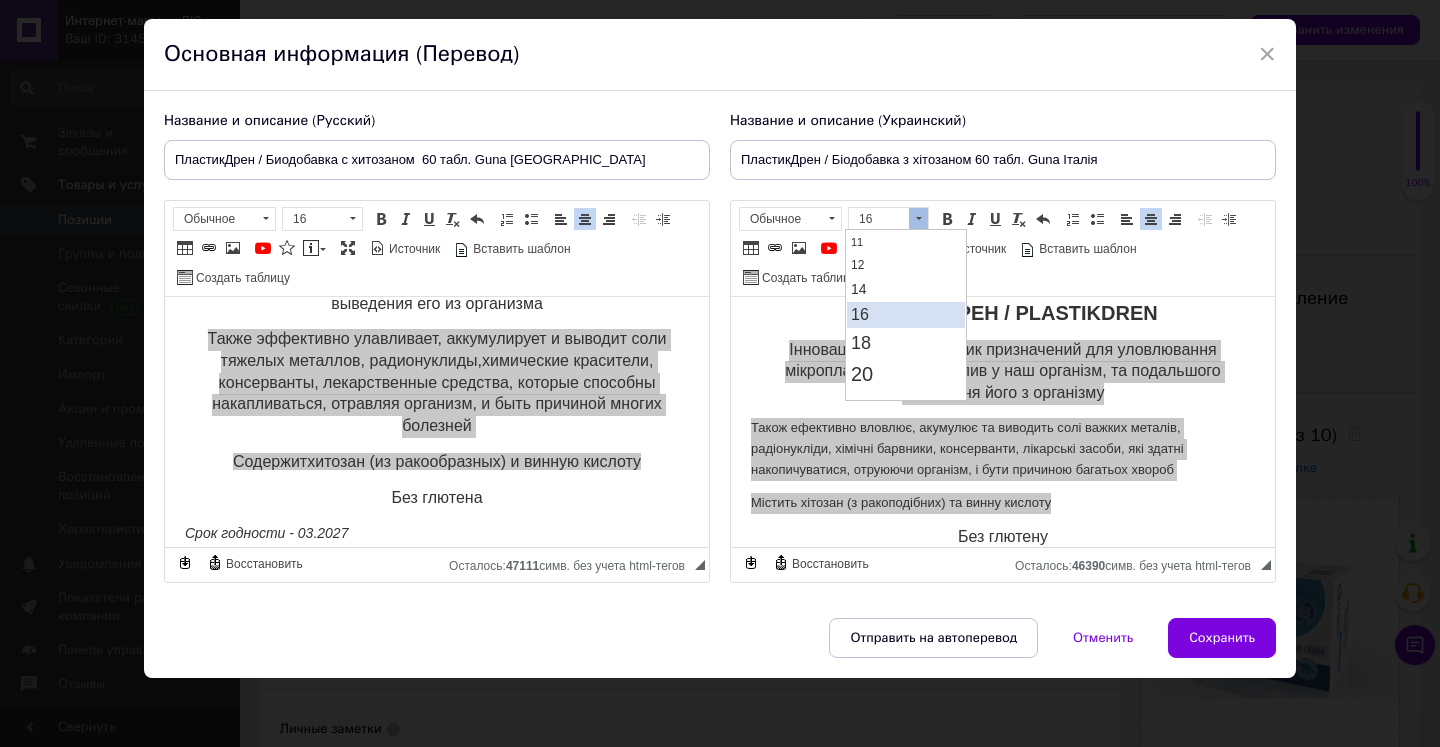 click on "16" at bounding box center (906, 315) 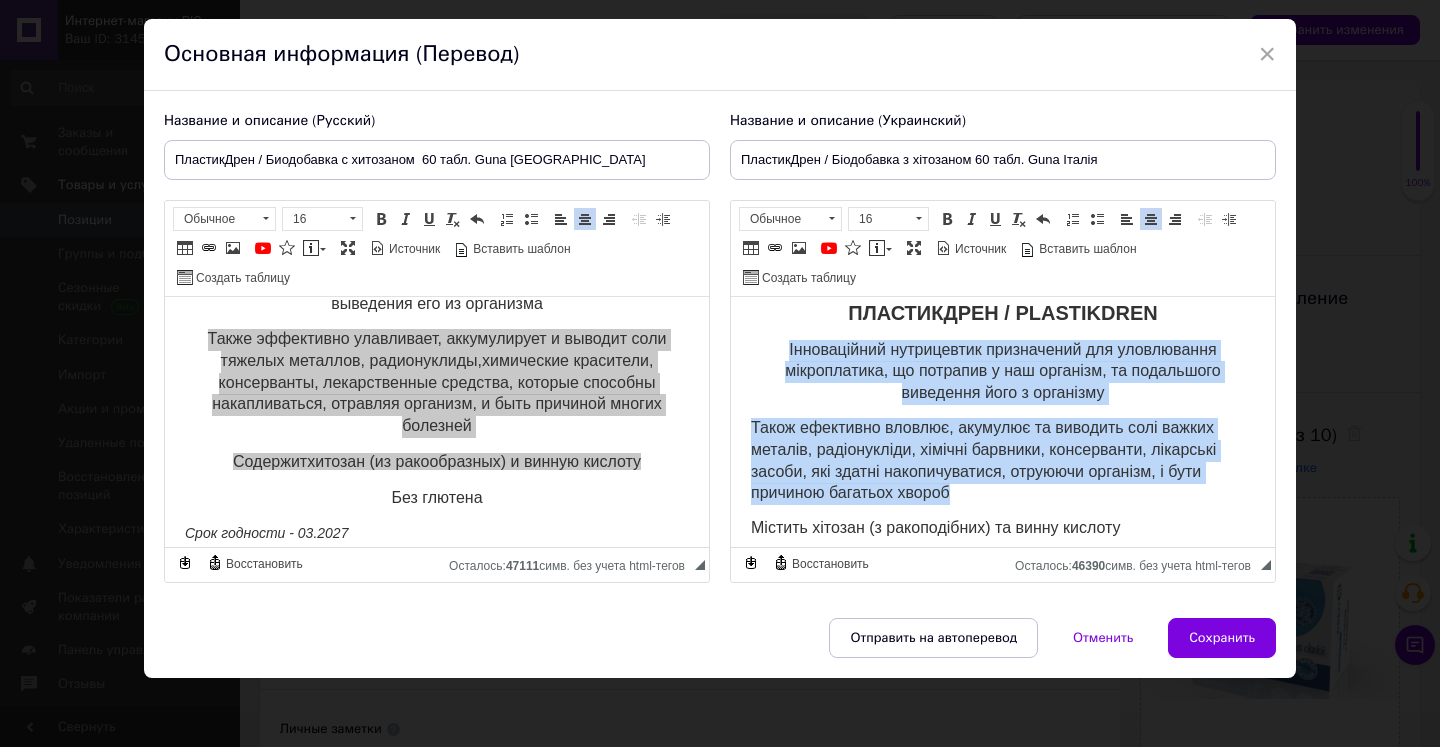 click at bounding box center (1151, 219) 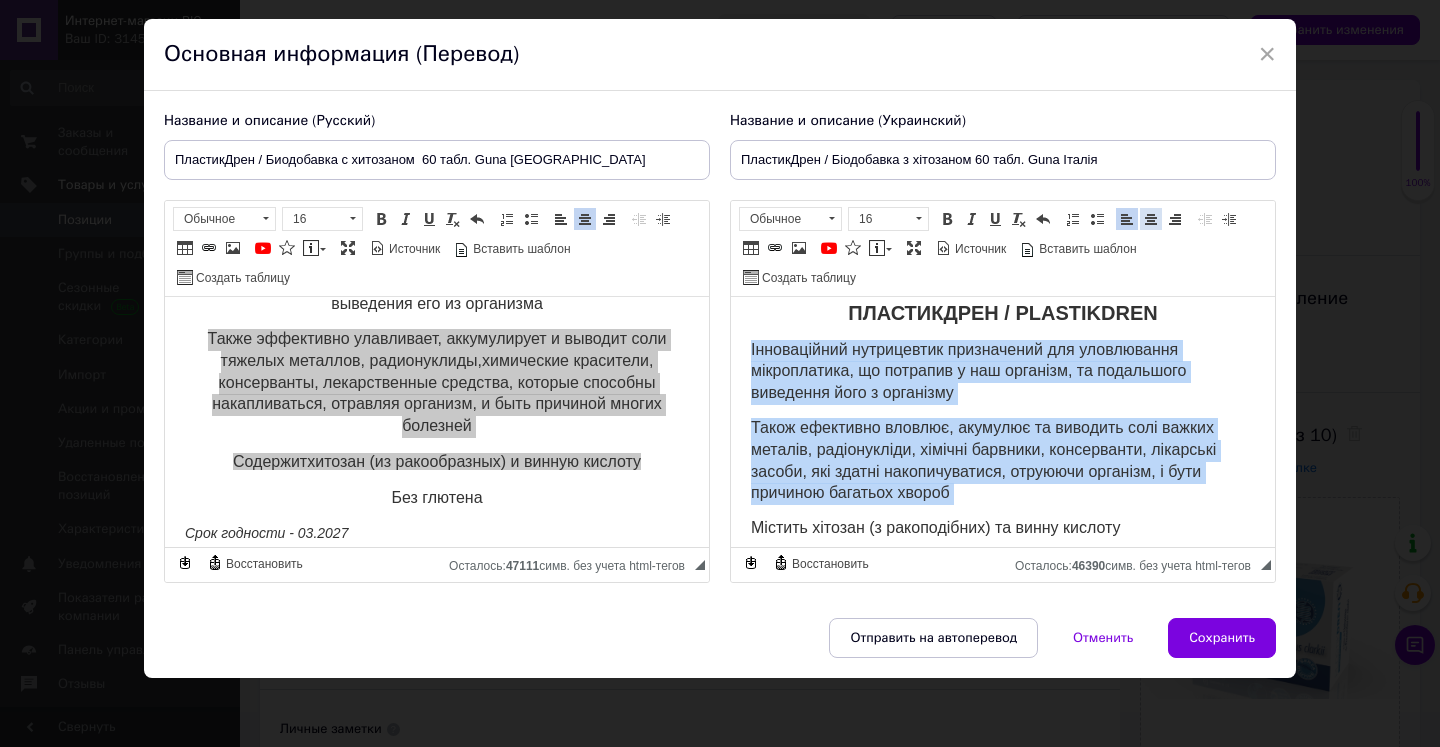 click at bounding box center (1151, 219) 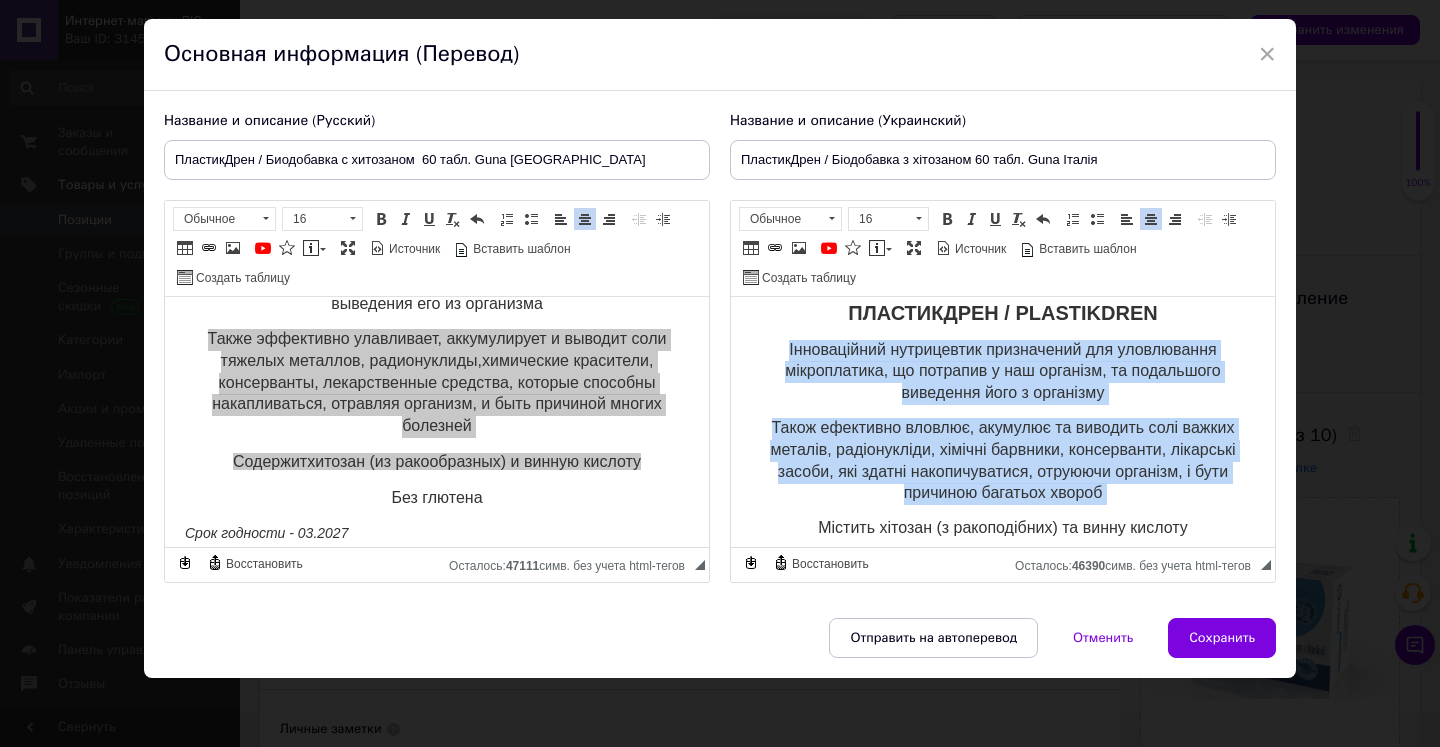 click on "Інноваційний нутрицевтик призначений для уловлювання мікроплатика, що потрапив у наш організм, та подальшого виведення його з організму" at bounding box center (1003, 372) 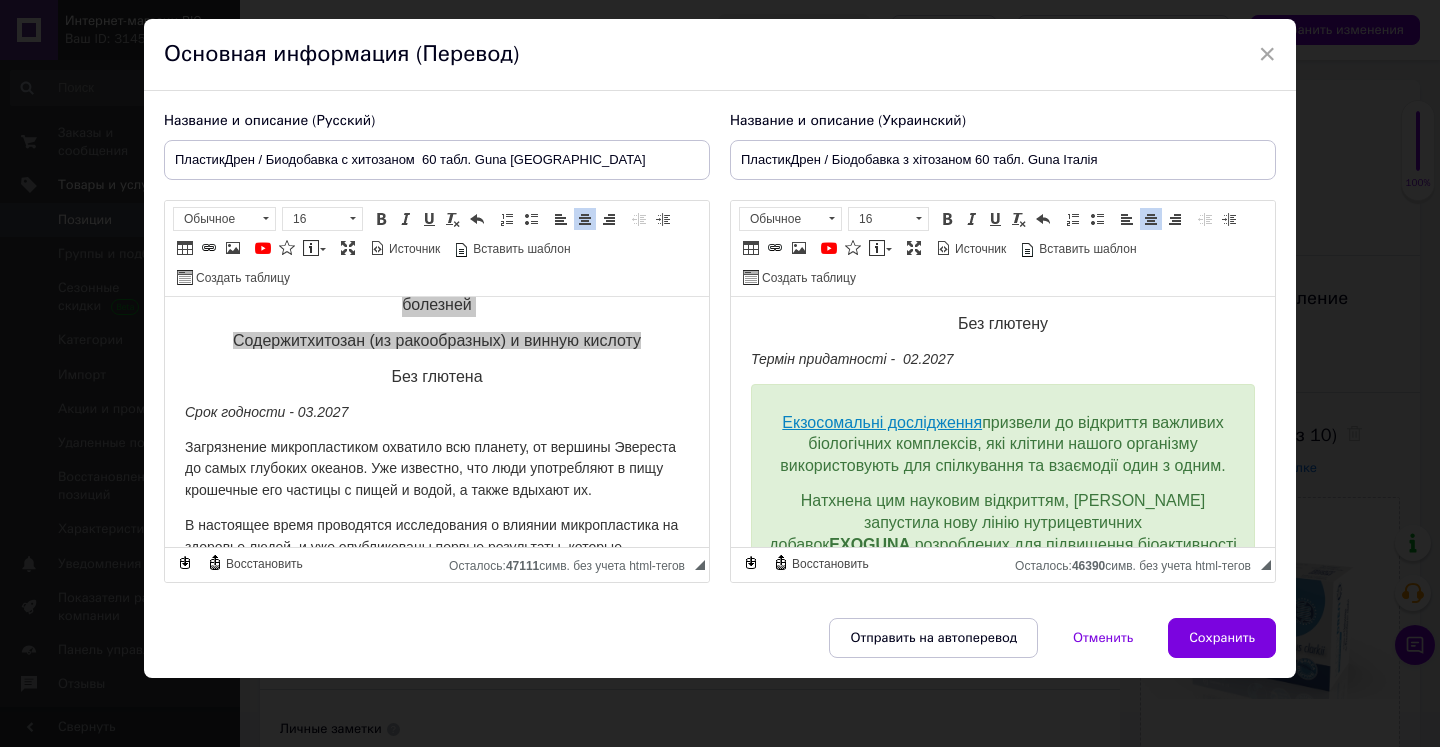 scroll, scrollTop: 291, scrollLeft: 0, axis: vertical 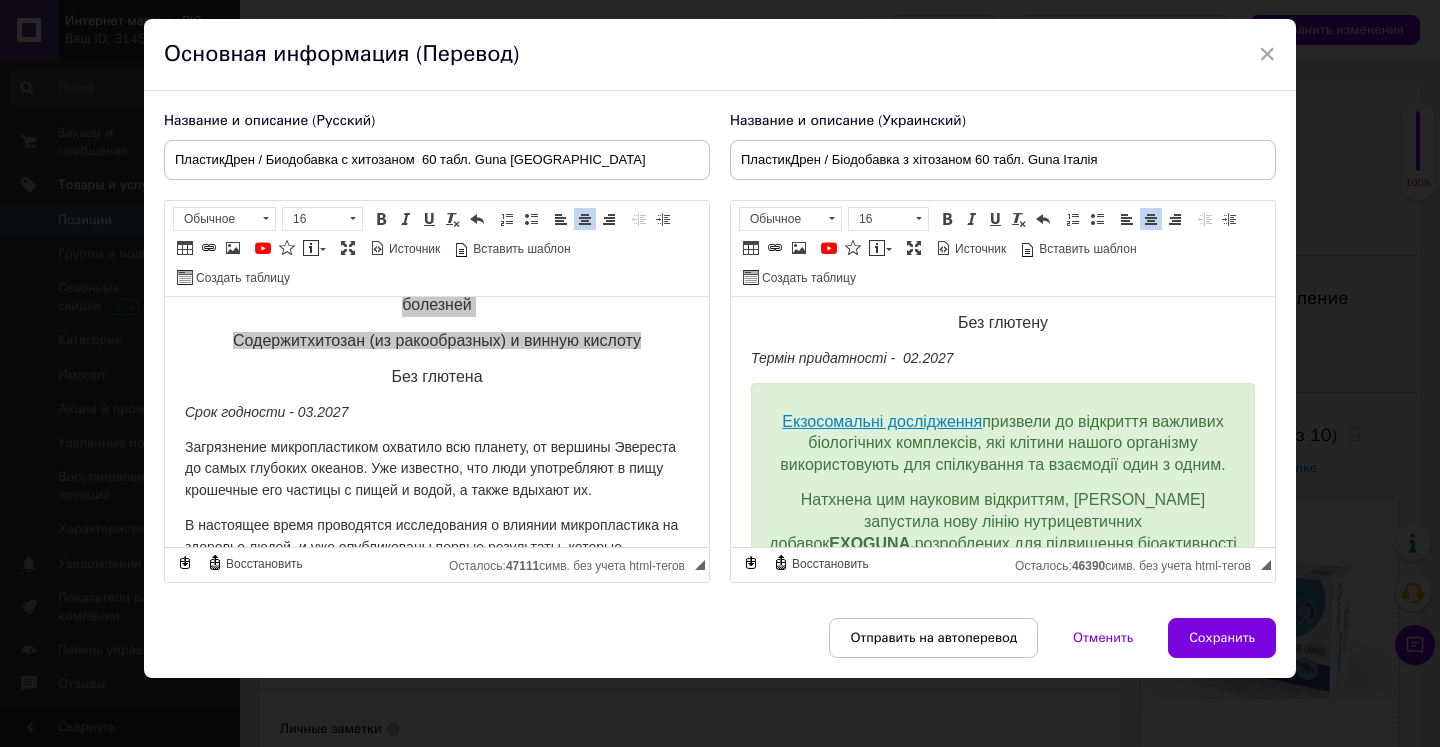 click on "Термін придатності -  02.2027" at bounding box center [852, 358] 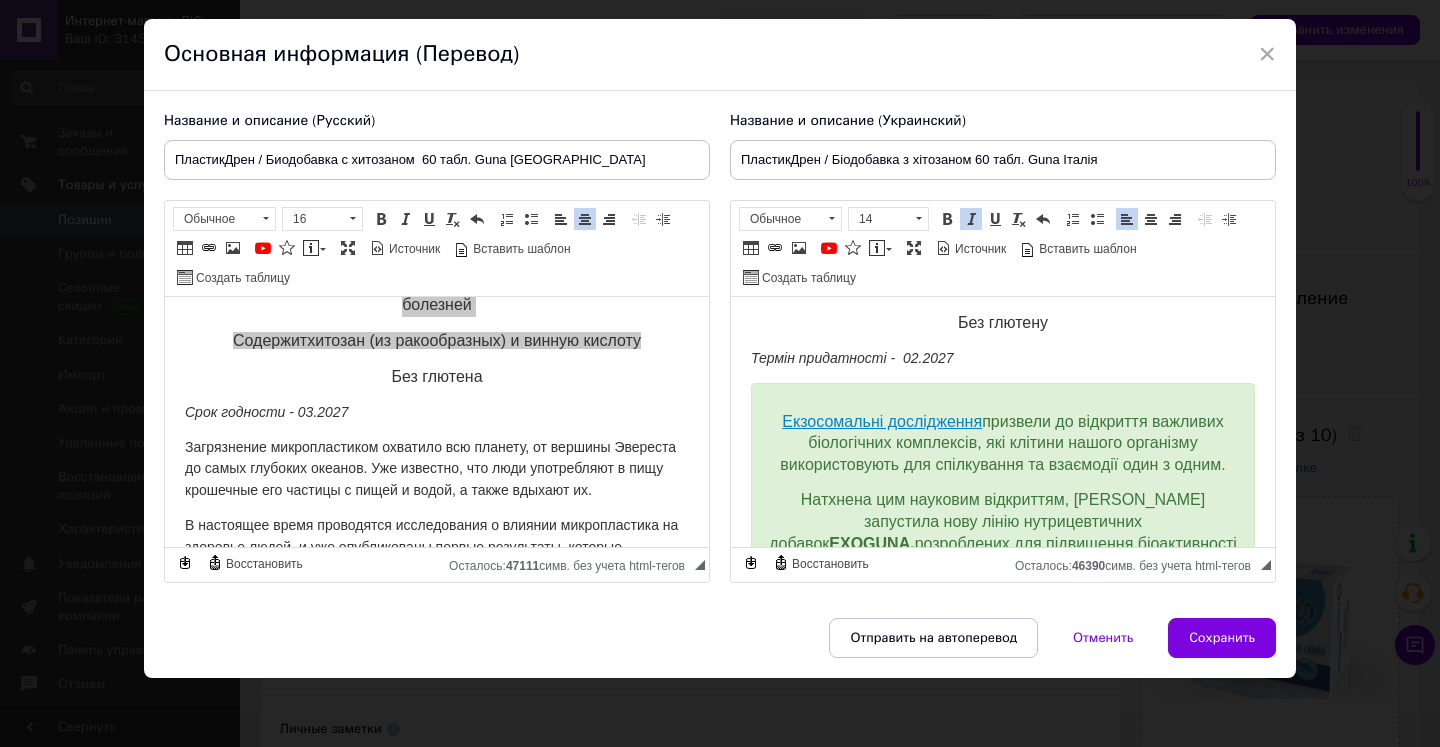 type 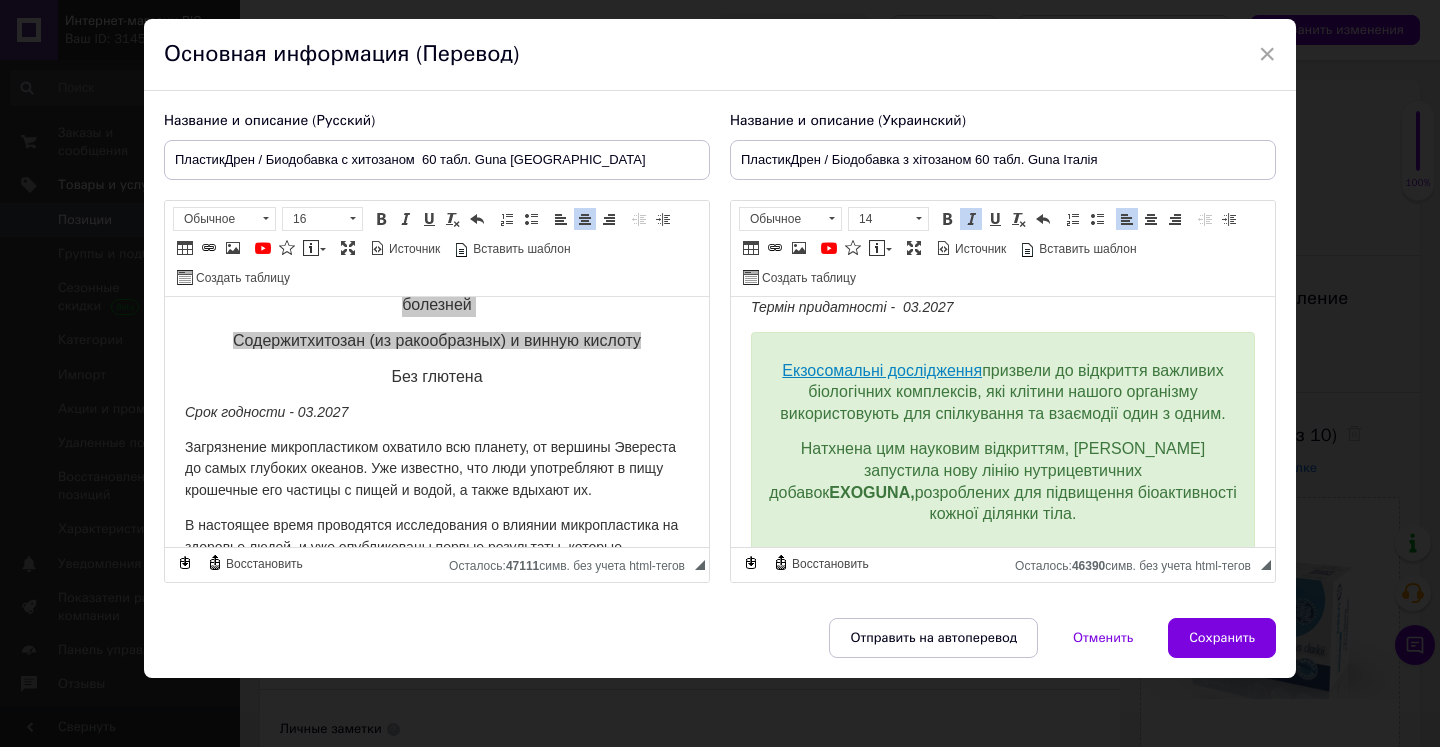 scroll, scrollTop: 360, scrollLeft: 0, axis: vertical 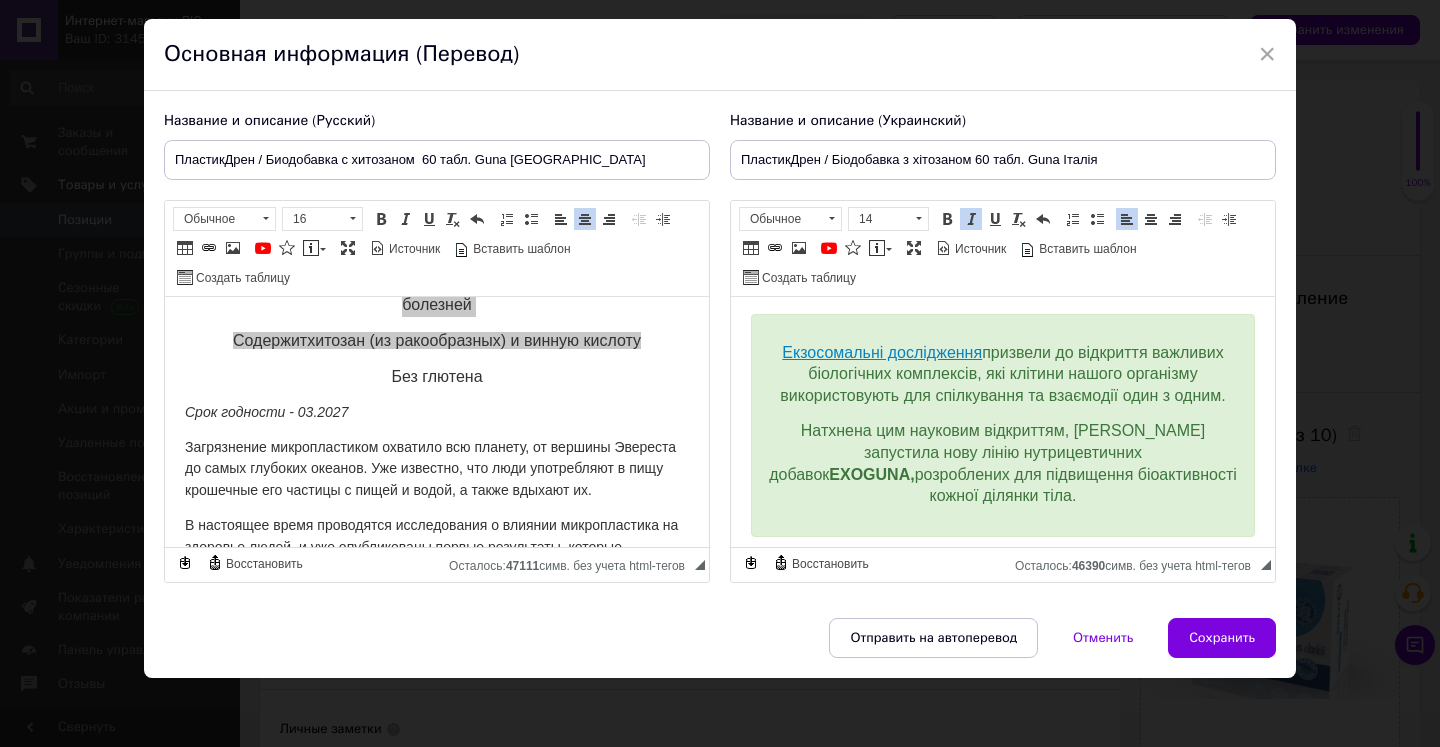 drag, startPoint x: 760, startPoint y: 338, endPoint x: 1215, endPoint y: 460, distance: 471.07217 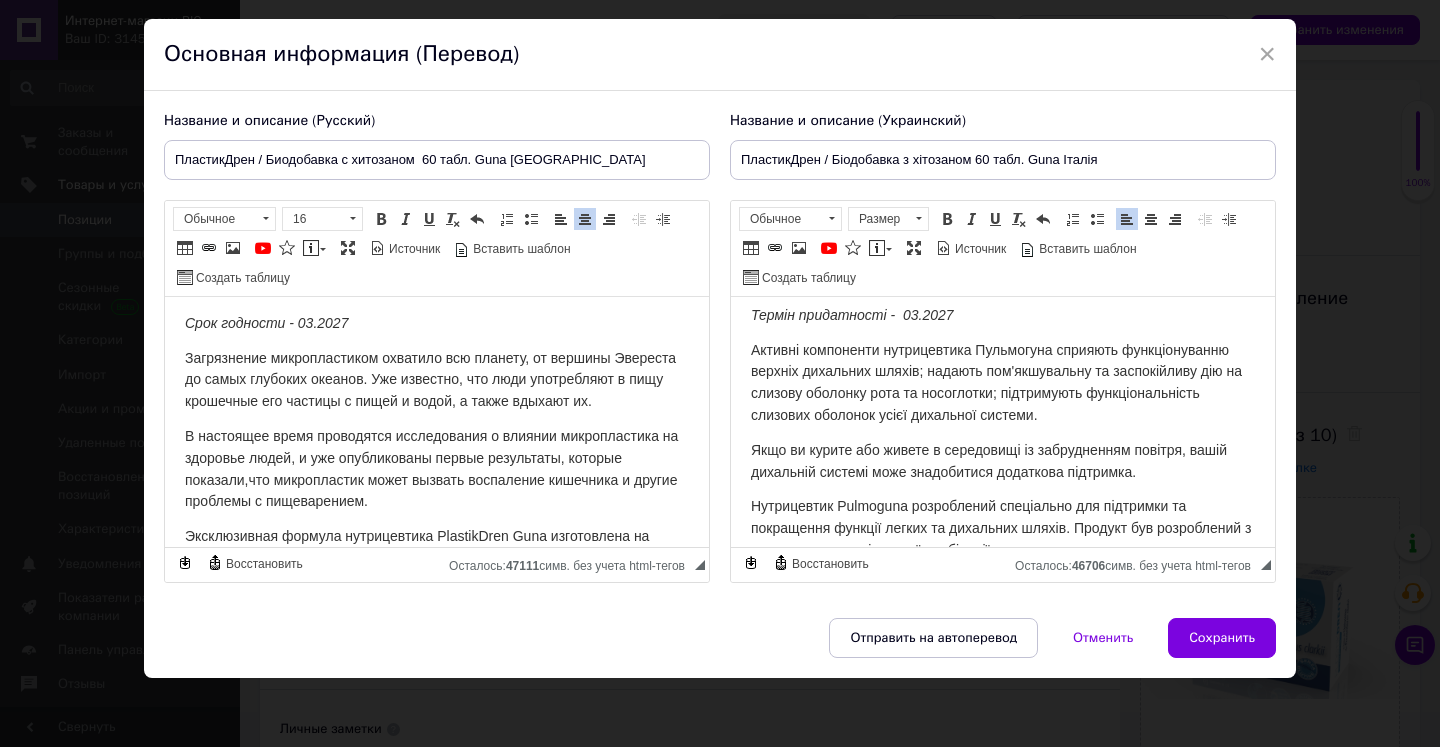 scroll, scrollTop: 358, scrollLeft: 0, axis: vertical 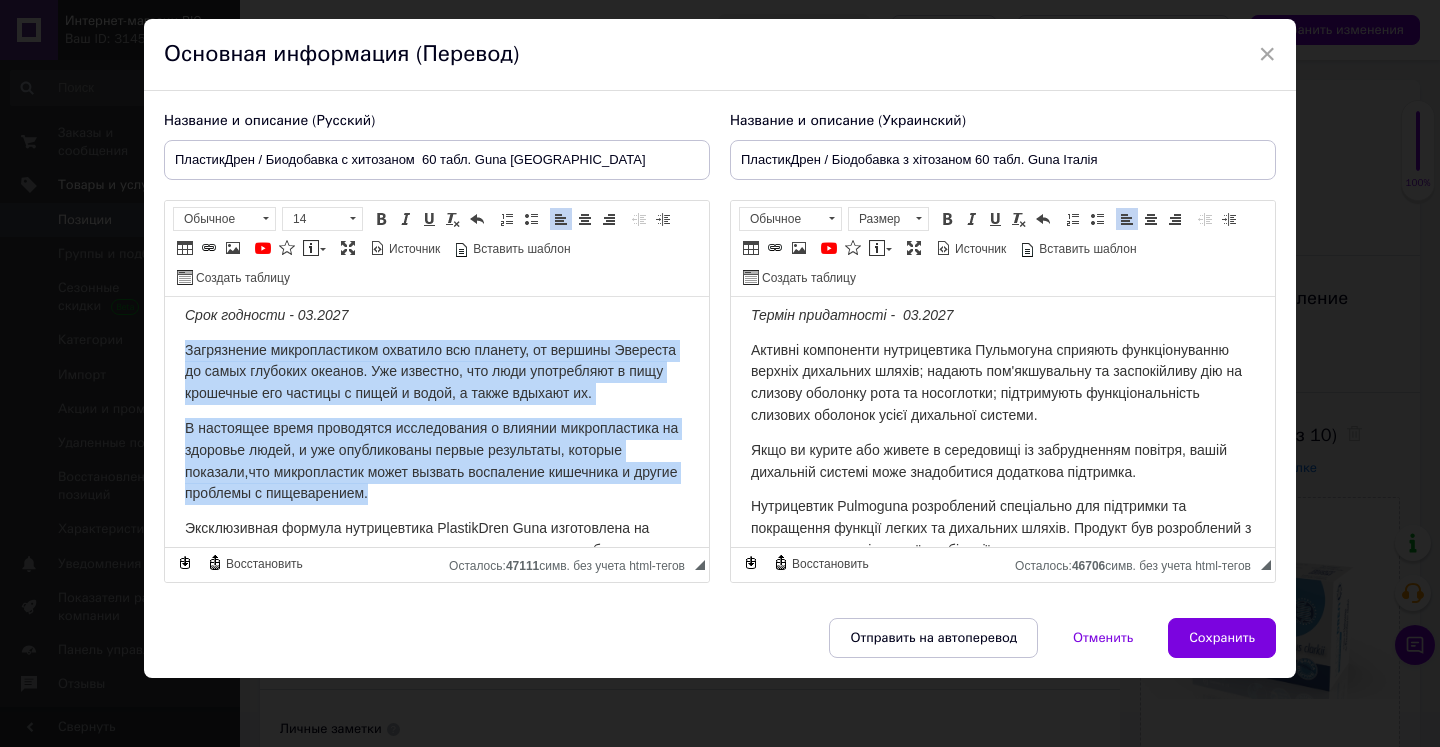 drag, startPoint x: 182, startPoint y: 335, endPoint x: 446, endPoint y: 496, distance: 309.22 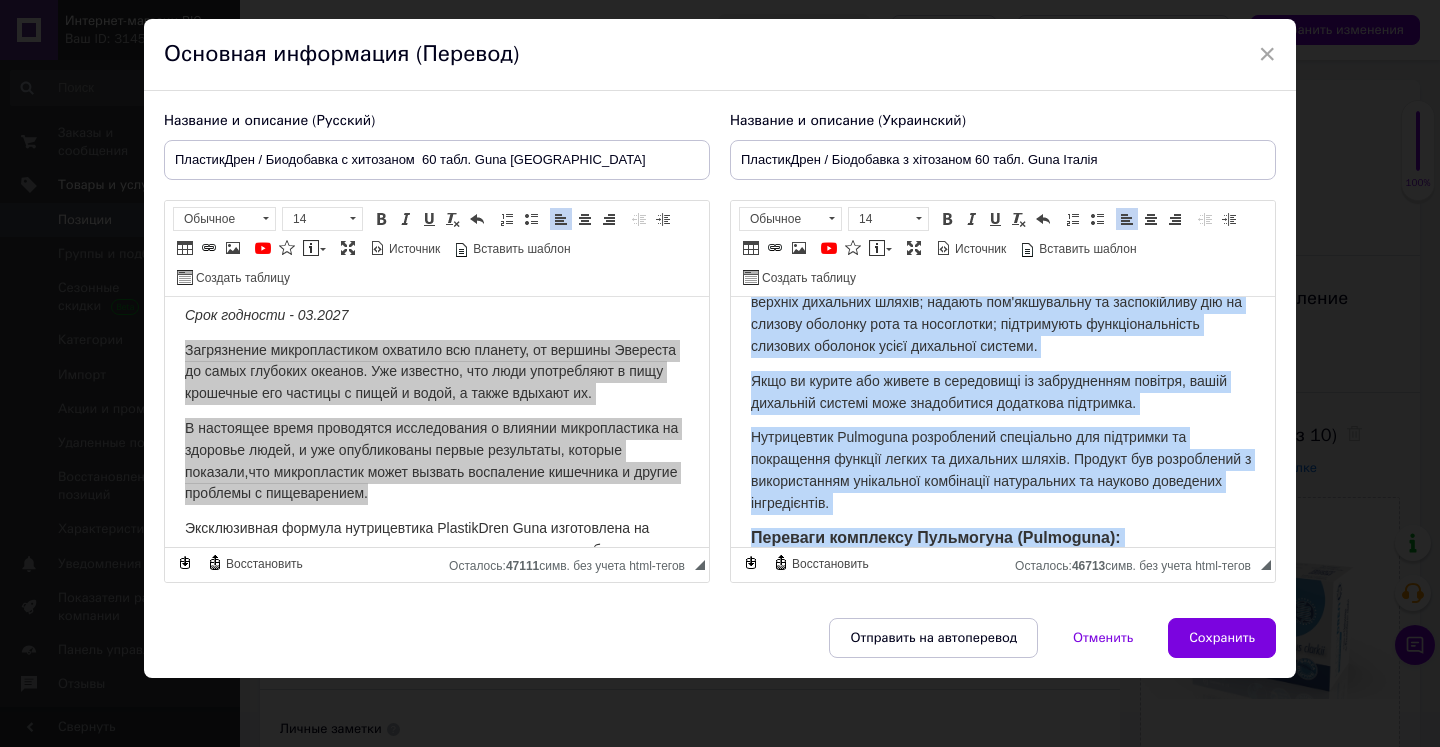 scroll, scrollTop: 409, scrollLeft: 0, axis: vertical 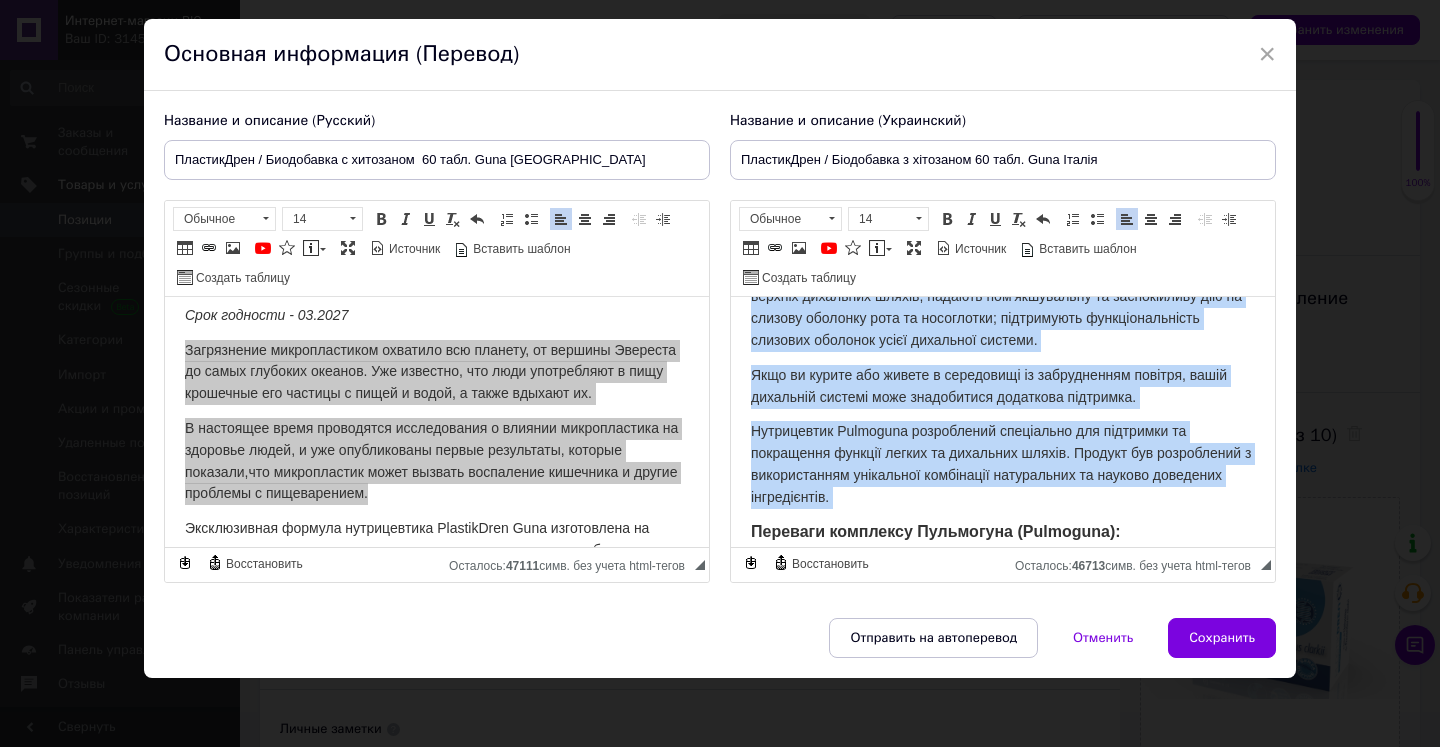 drag, startPoint x: 748, startPoint y: 334, endPoint x: 1229, endPoint y: 492, distance: 506.2855 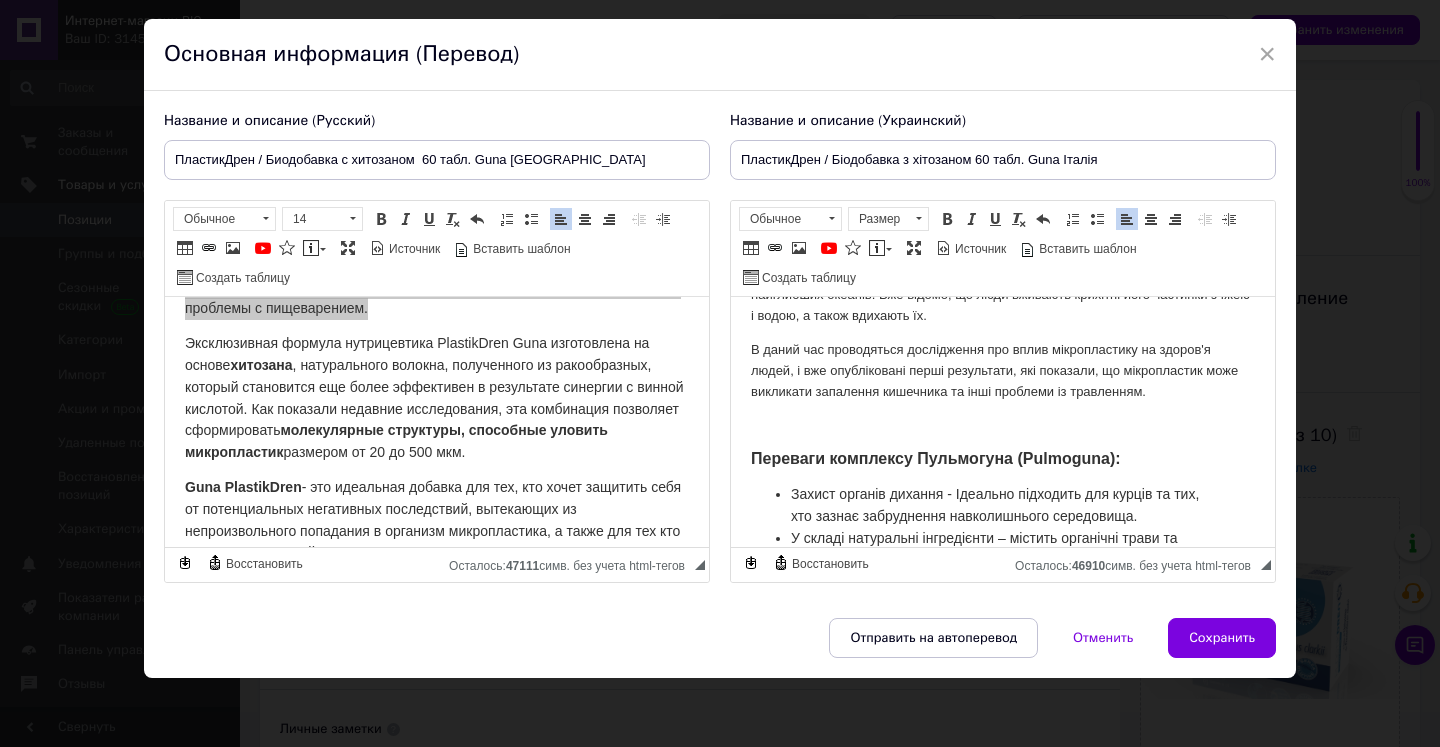 scroll, scrollTop: 542, scrollLeft: 0, axis: vertical 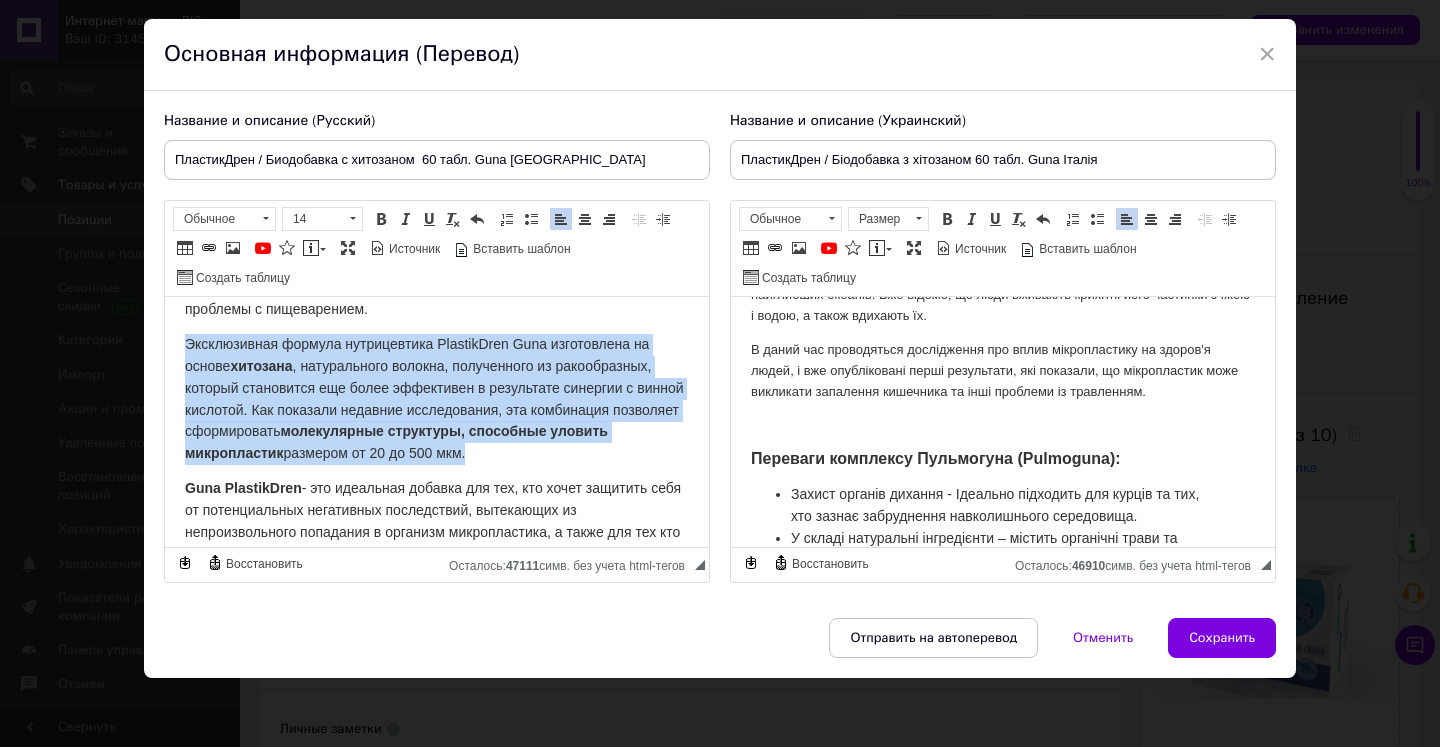 drag, startPoint x: 182, startPoint y: 342, endPoint x: 554, endPoint y: 460, distance: 390.26657 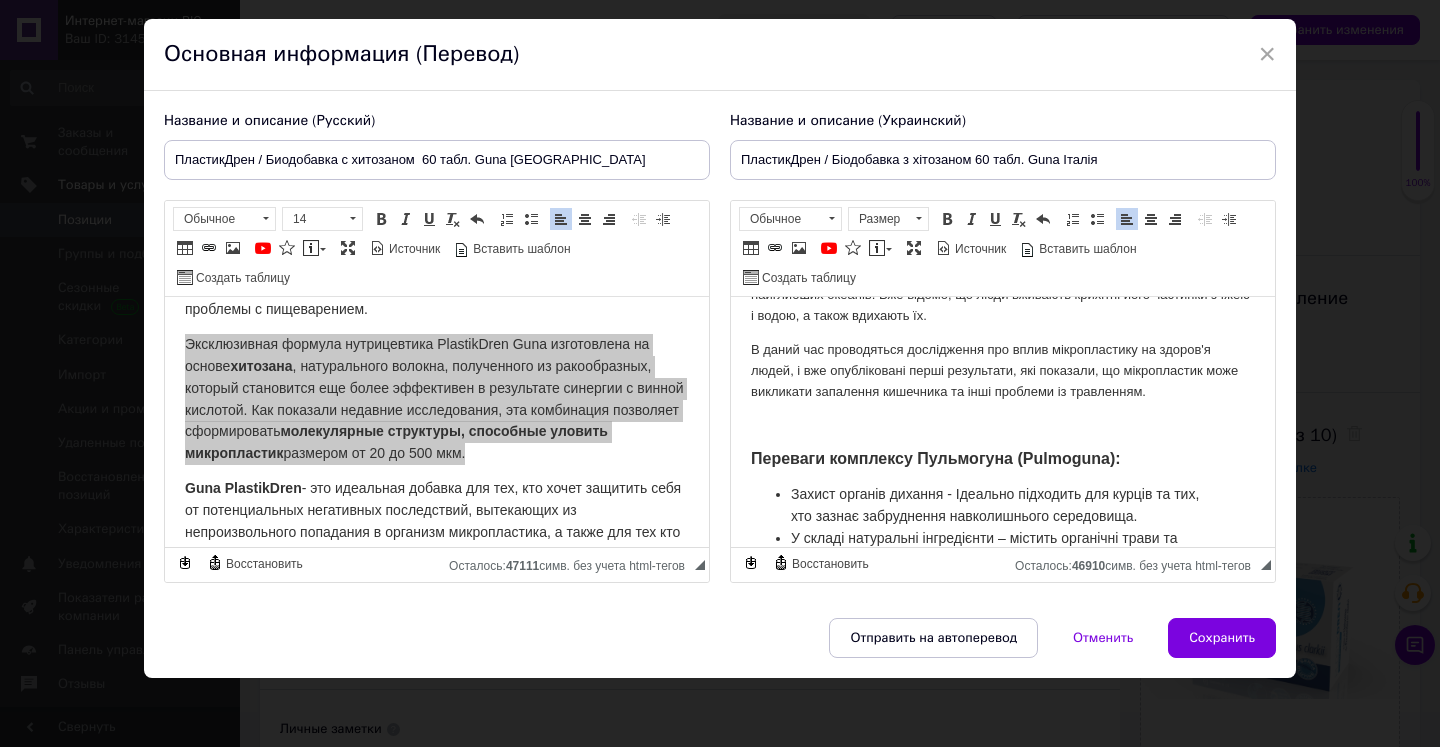click at bounding box center (1003, 425) 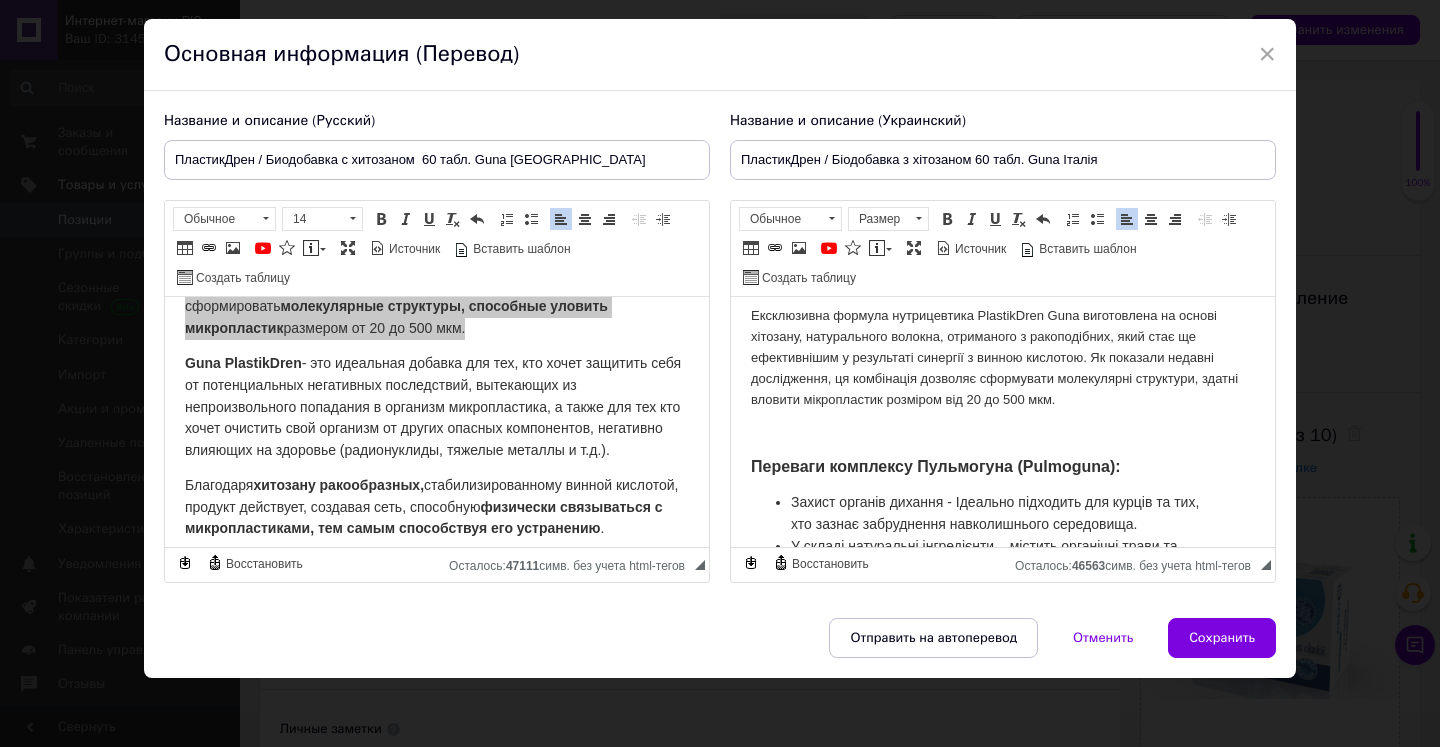 scroll, scrollTop: 669, scrollLeft: 0, axis: vertical 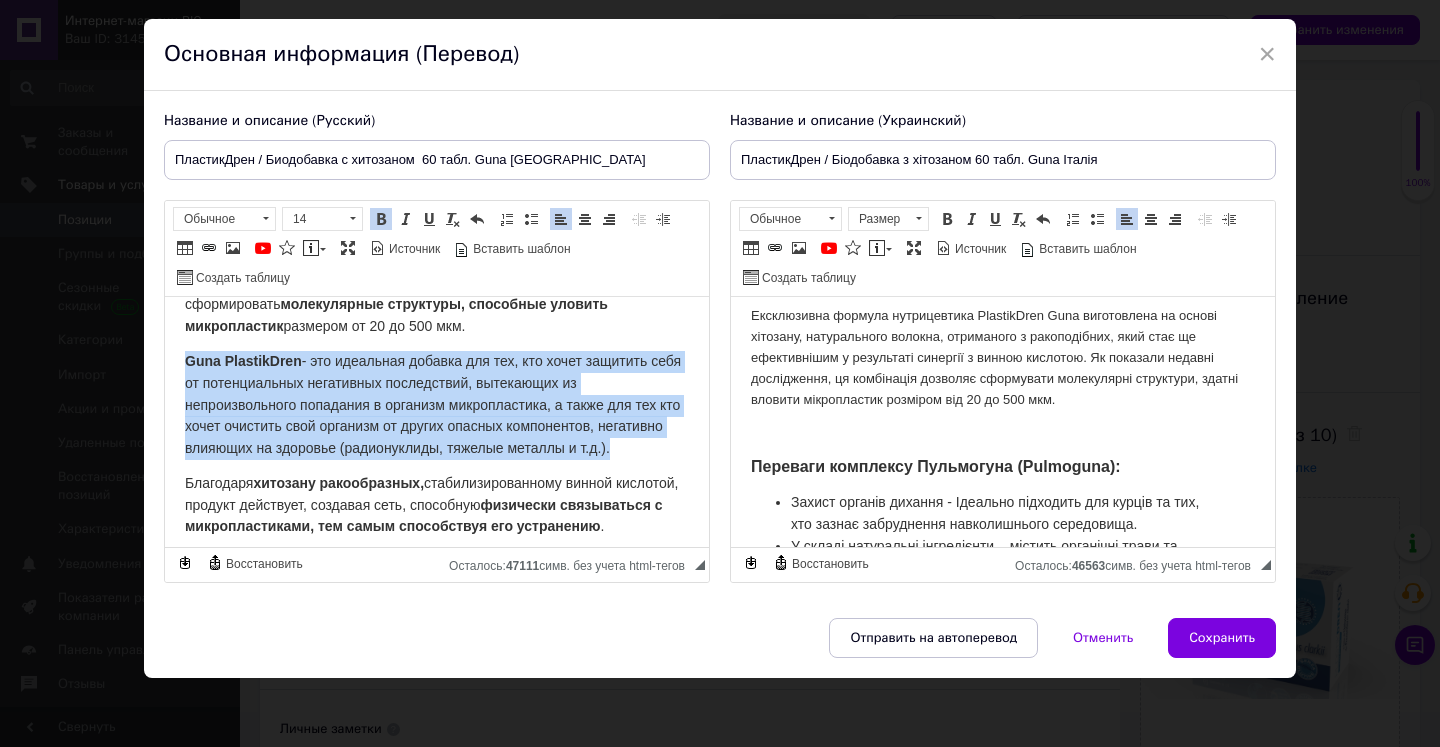 drag, startPoint x: 183, startPoint y: 356, endPoint x: 240, endPoint y: 474, distance: 131.04579 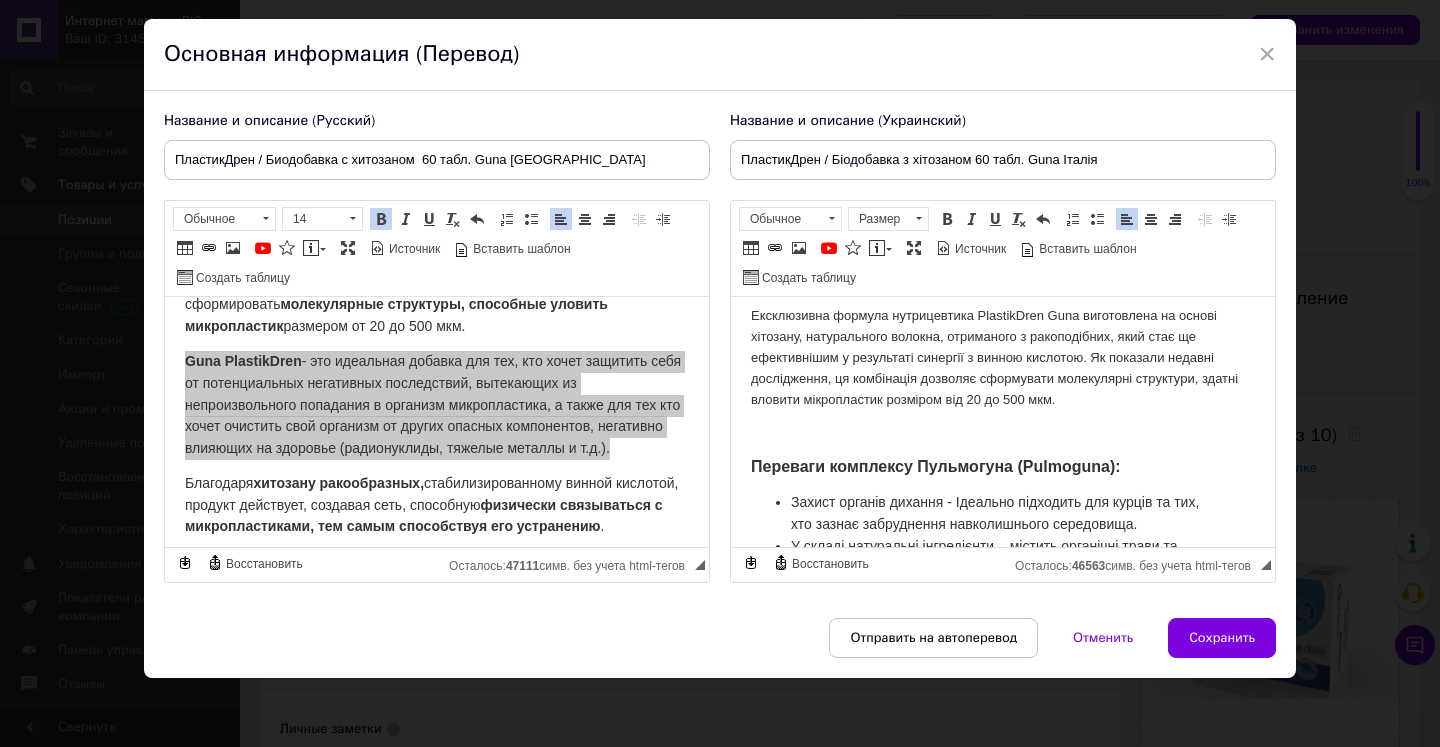 click at bounding box center [1003, 433] 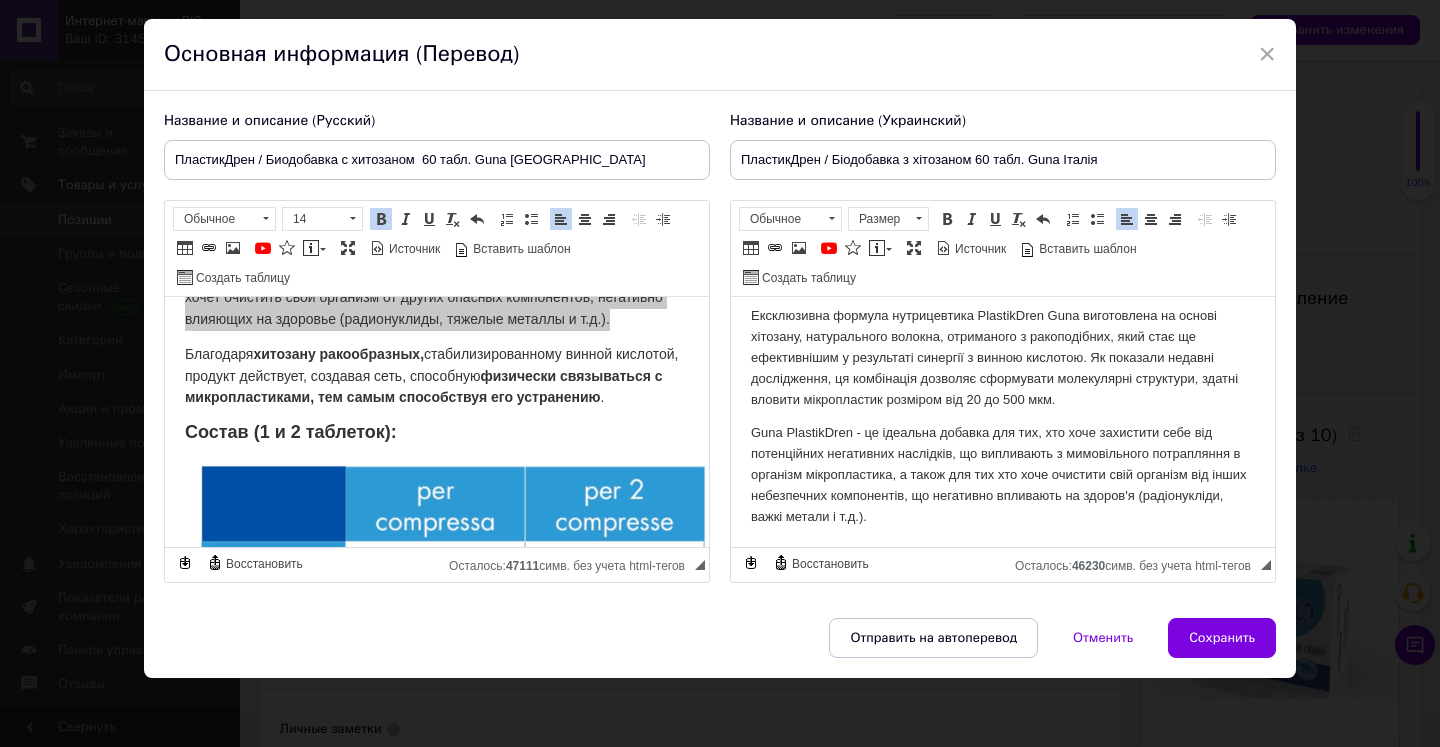 scroll, scrollTop: 802, scrollLeft: 0, axis: vertical 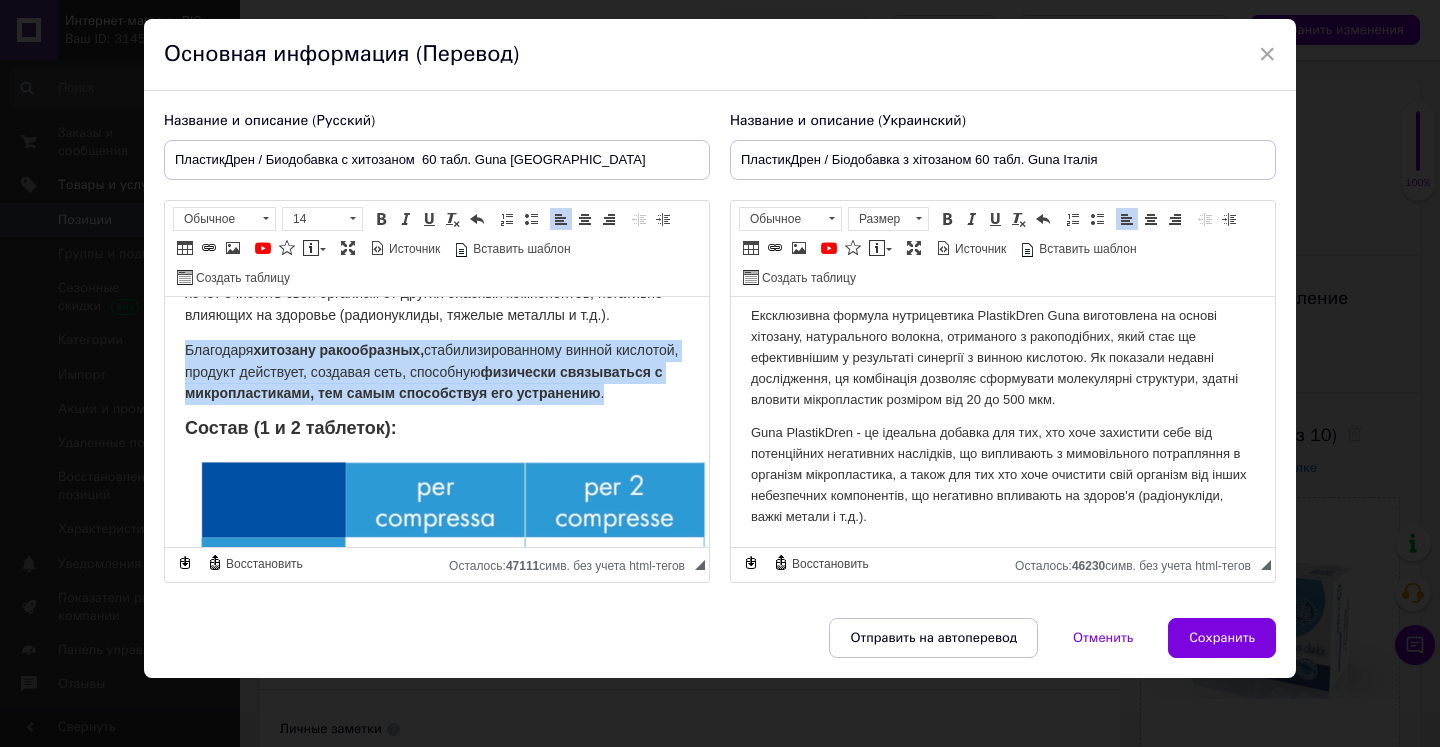 drag, startPoint x: 175, startPoint y: 363, endPoint x: 297, endPoint y: 424, distance: 136.40015 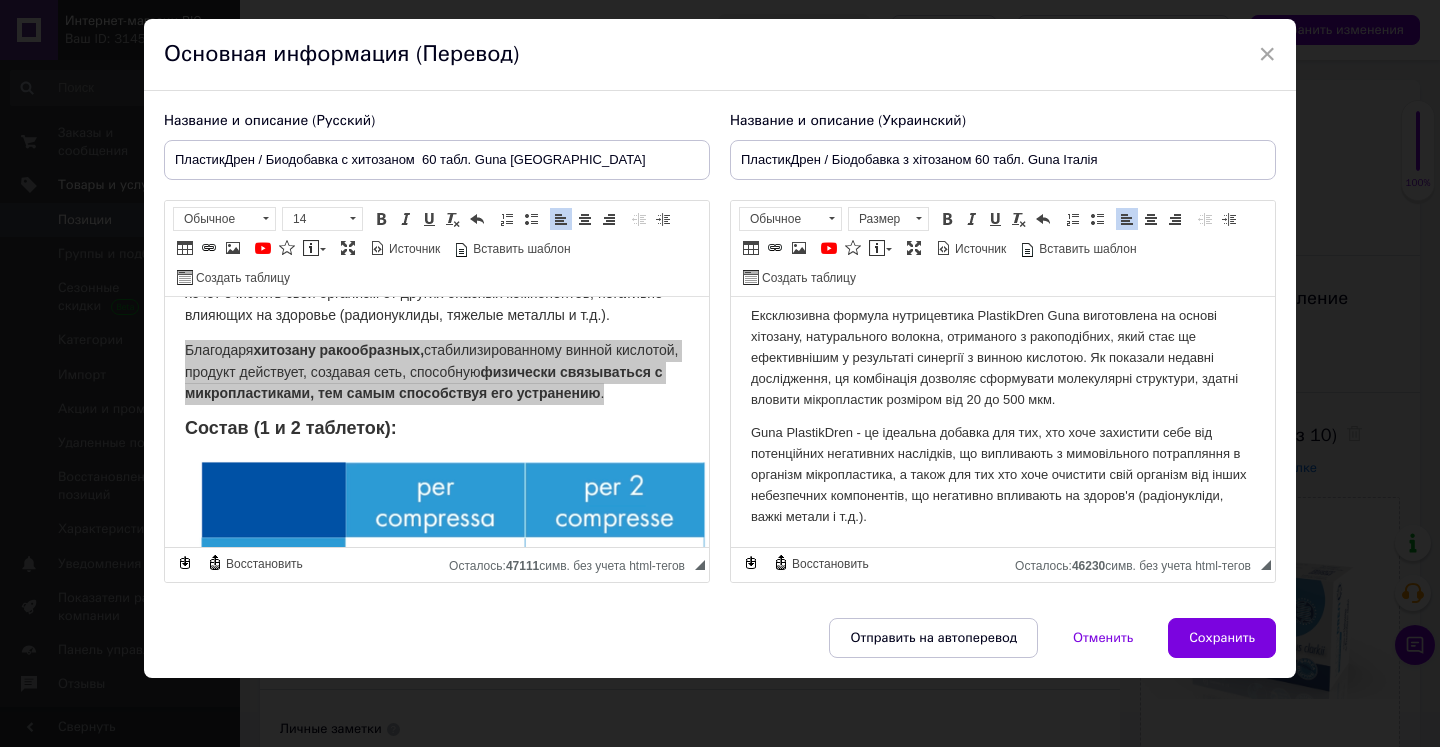 click on "Біодобавка на основі Хітозану ПЛАСТИКДРЕН / PLASTIKDREN Інноваційний нутрицевтик призначений для уловлювання мікроплатика, що потрапив у наш організм, та подальшого виведення його з організму Також ефективно вловлює, акумулює та виводить солі важких металів, радіонукліди, хімічні барвники, консерванти, лікарські засоби, які здатні накопичуватися, отруюючи організм, і бути причиною багатьох хвороб Містить хітозан (з ракоподібних) та винну кислоту Без глютену Термін придатності -  03.2027 Переваги комплексу Пульмогуна (Pulmoguna): Активні інгредієнти:  -  -" at bounding box center (1003, 954) 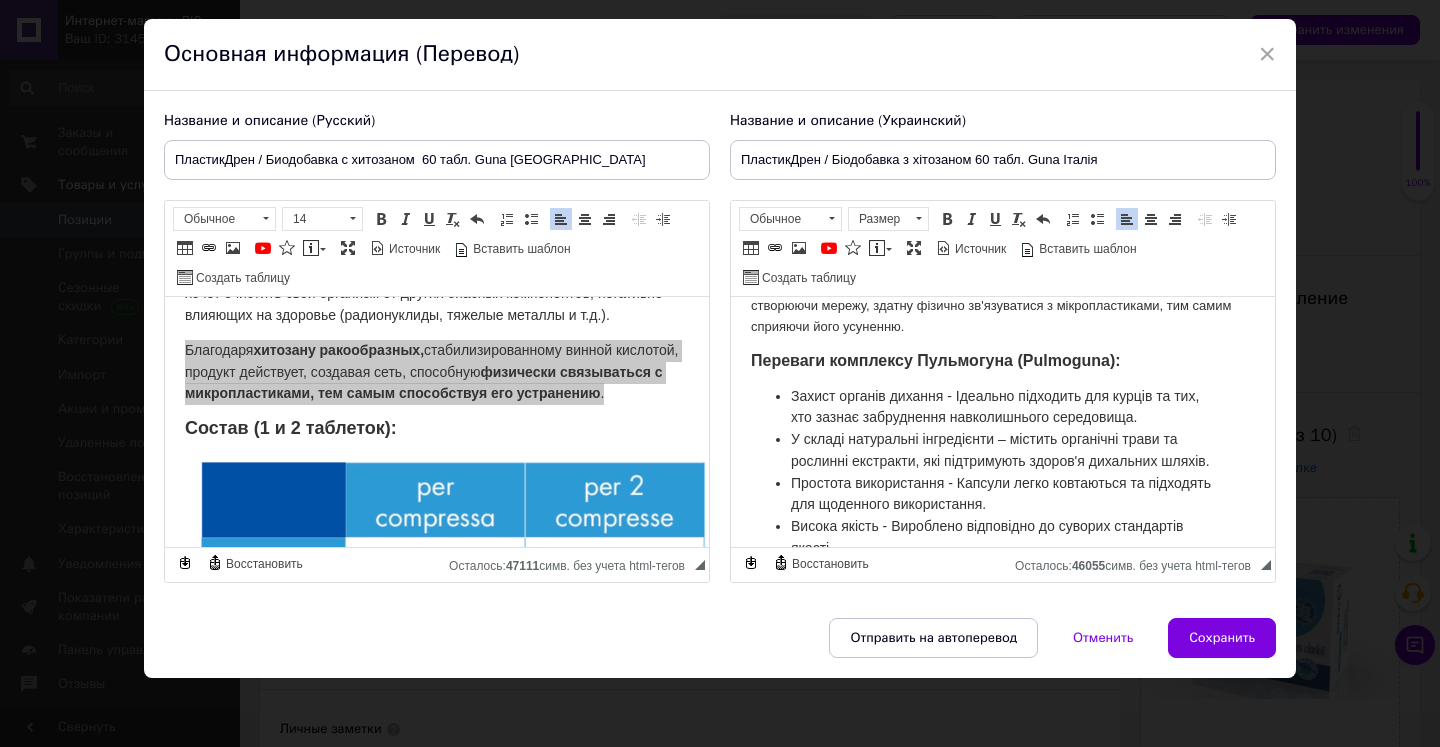scroll, scrollTop: 784, scrollLeft: 0, axis: vertical 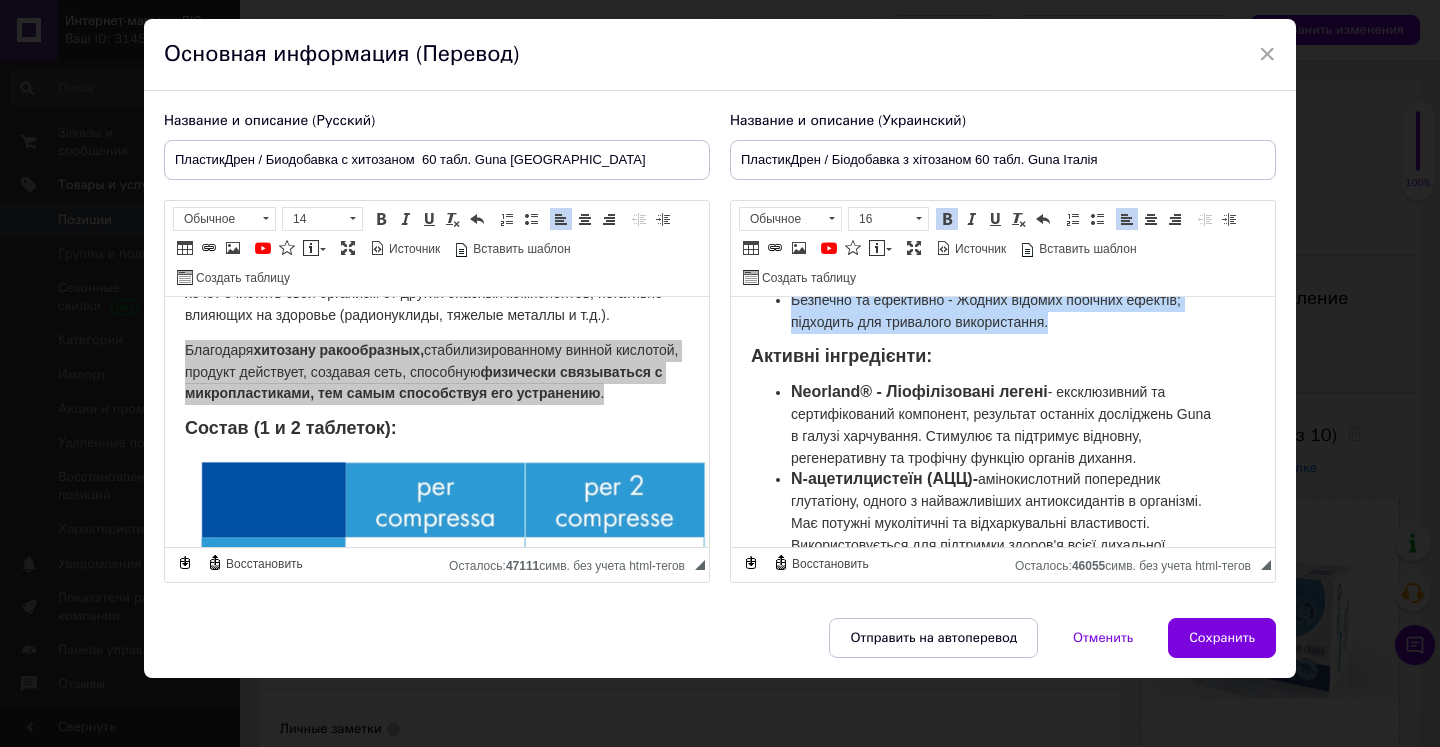 drag, startPoint x: 748, startPoint y: 332, endPoint x: 1170, endPoint y: 305, distance: 422.86285 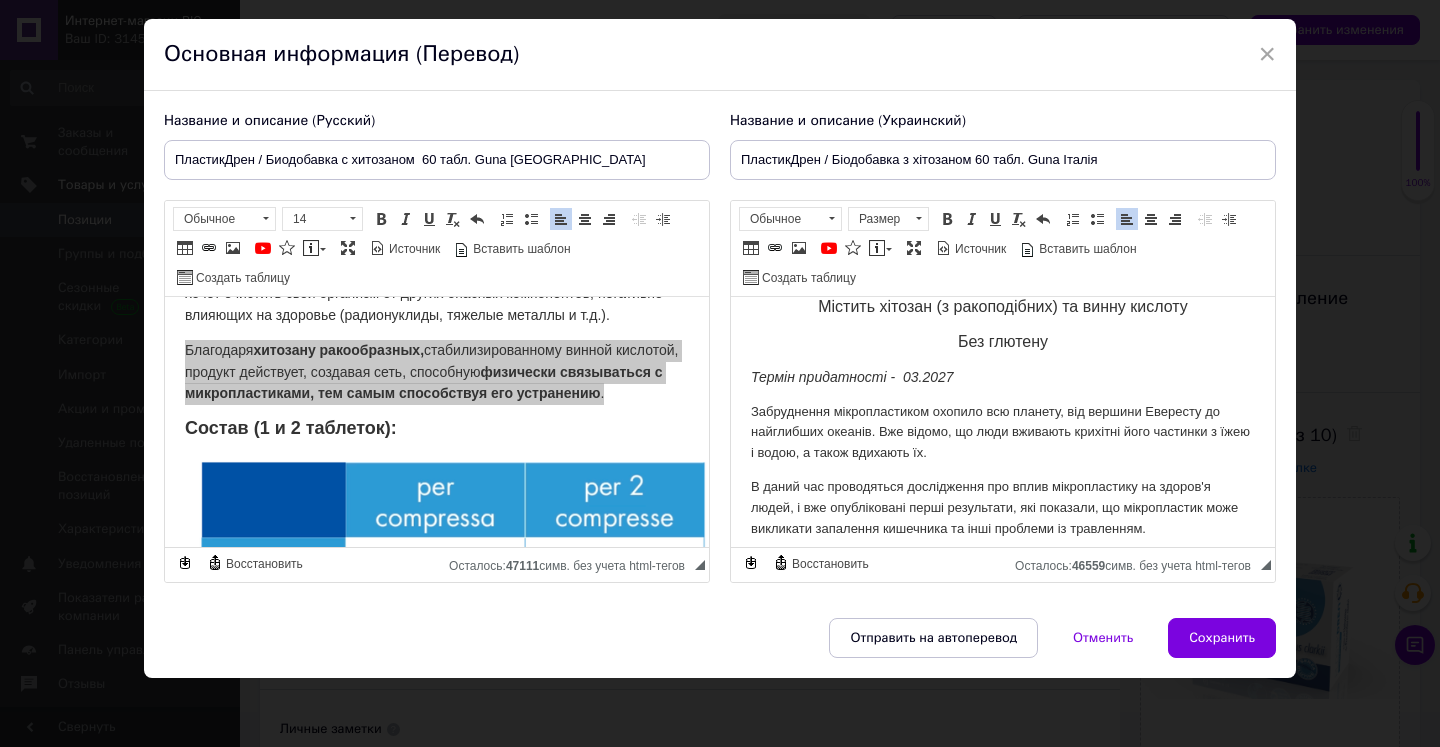 scroll, scrollTop: 270, scrollLeft: 0, axis: vertical 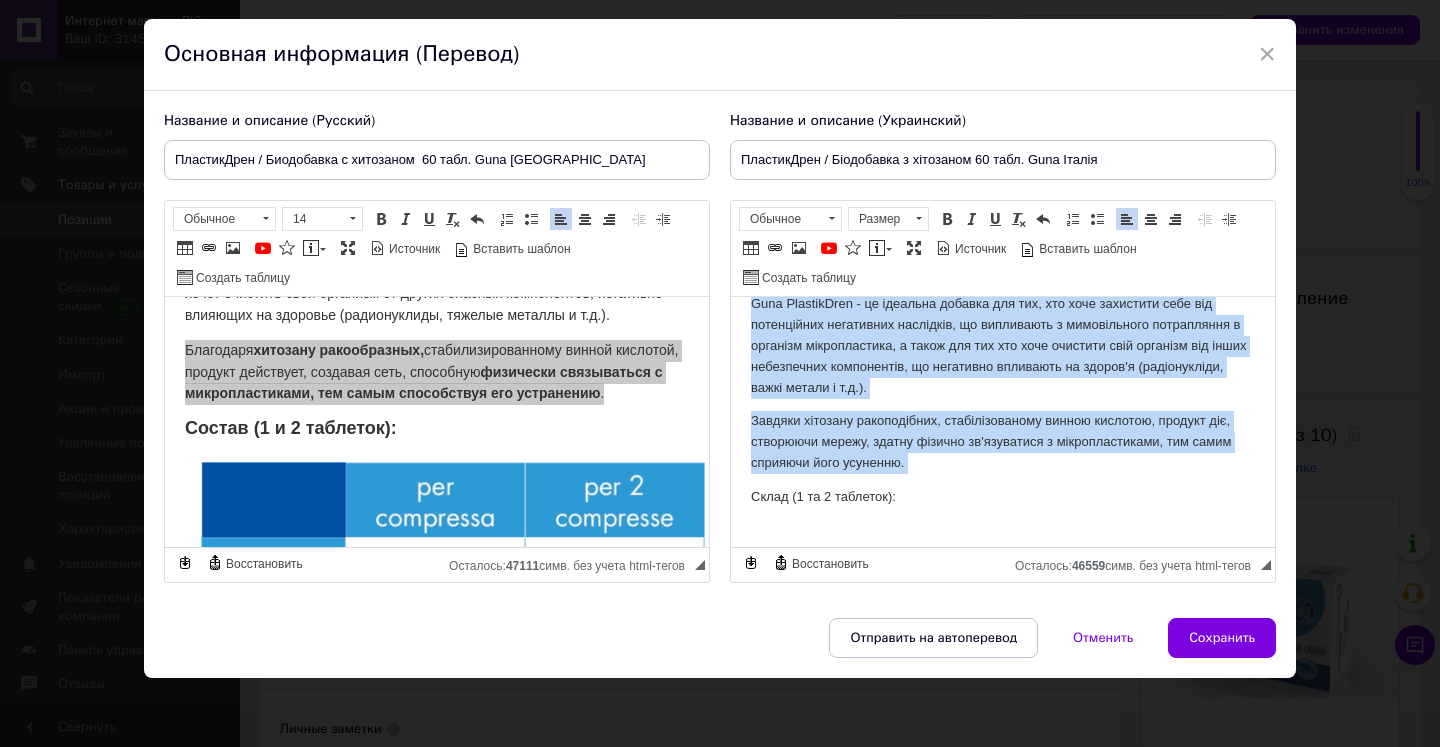 drag, startPoint x: 744, startPoint y: 401, endPoint x: 1027, endPoint y: 447, distance: 286.71414 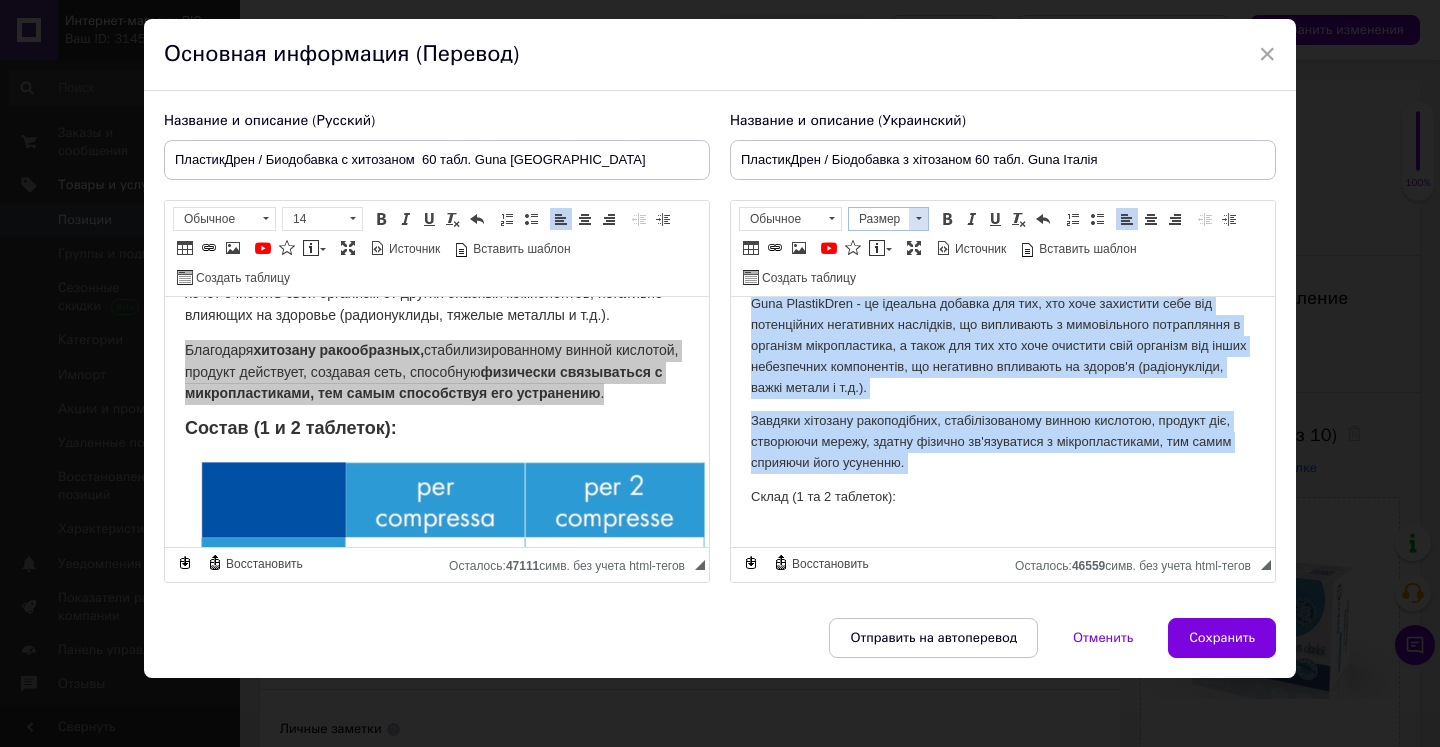 click at bounding box center (918, 219) 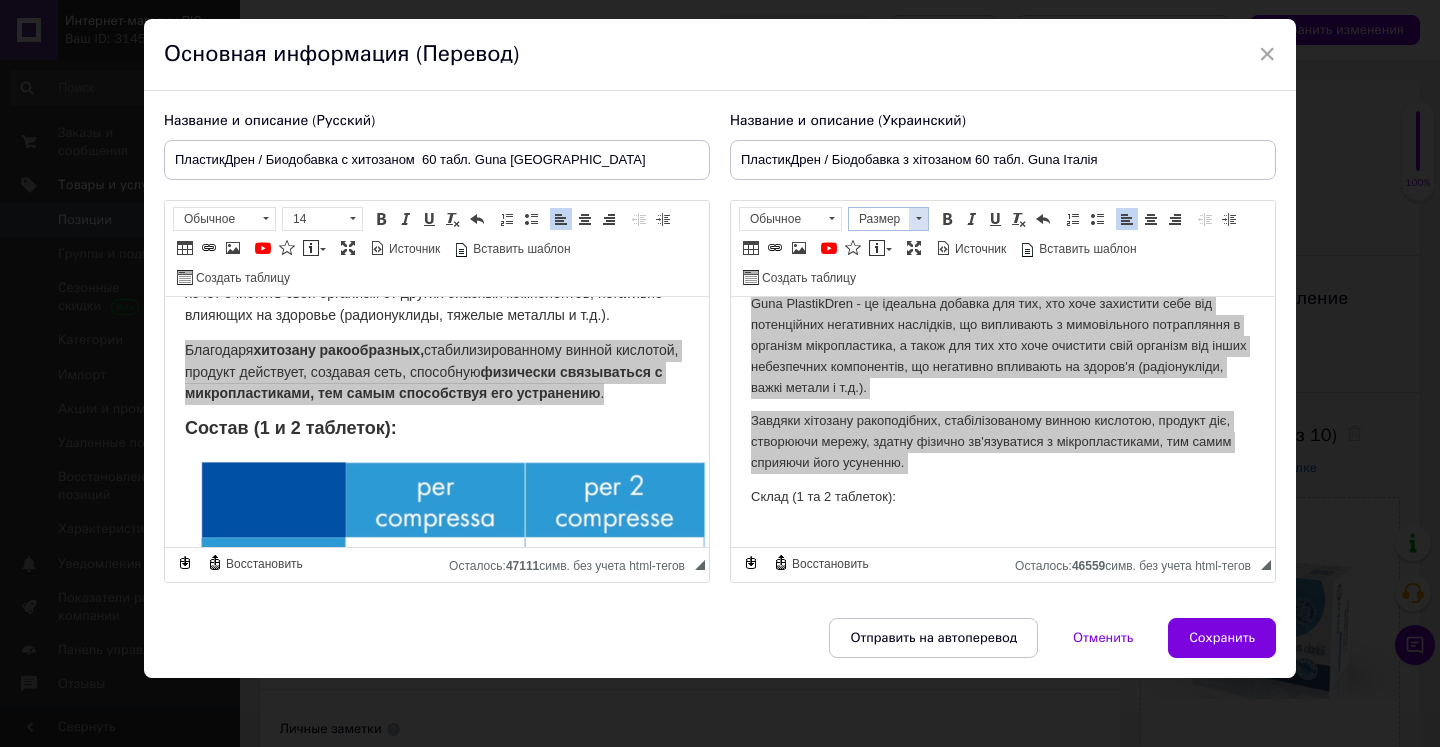 scroll, scrollTop: 1, scrollLeft: 0, axis: vertical 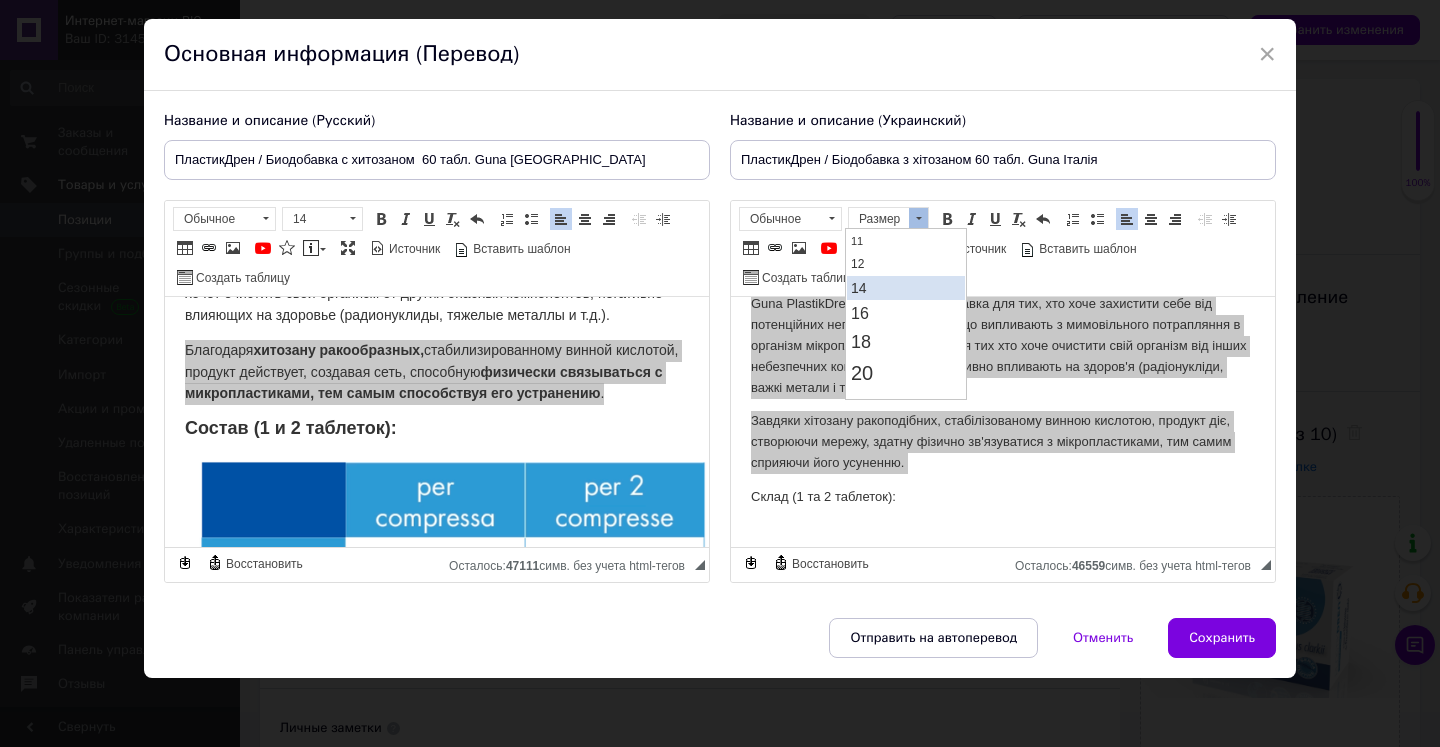 click on "14" at bounding box center (906, 288) 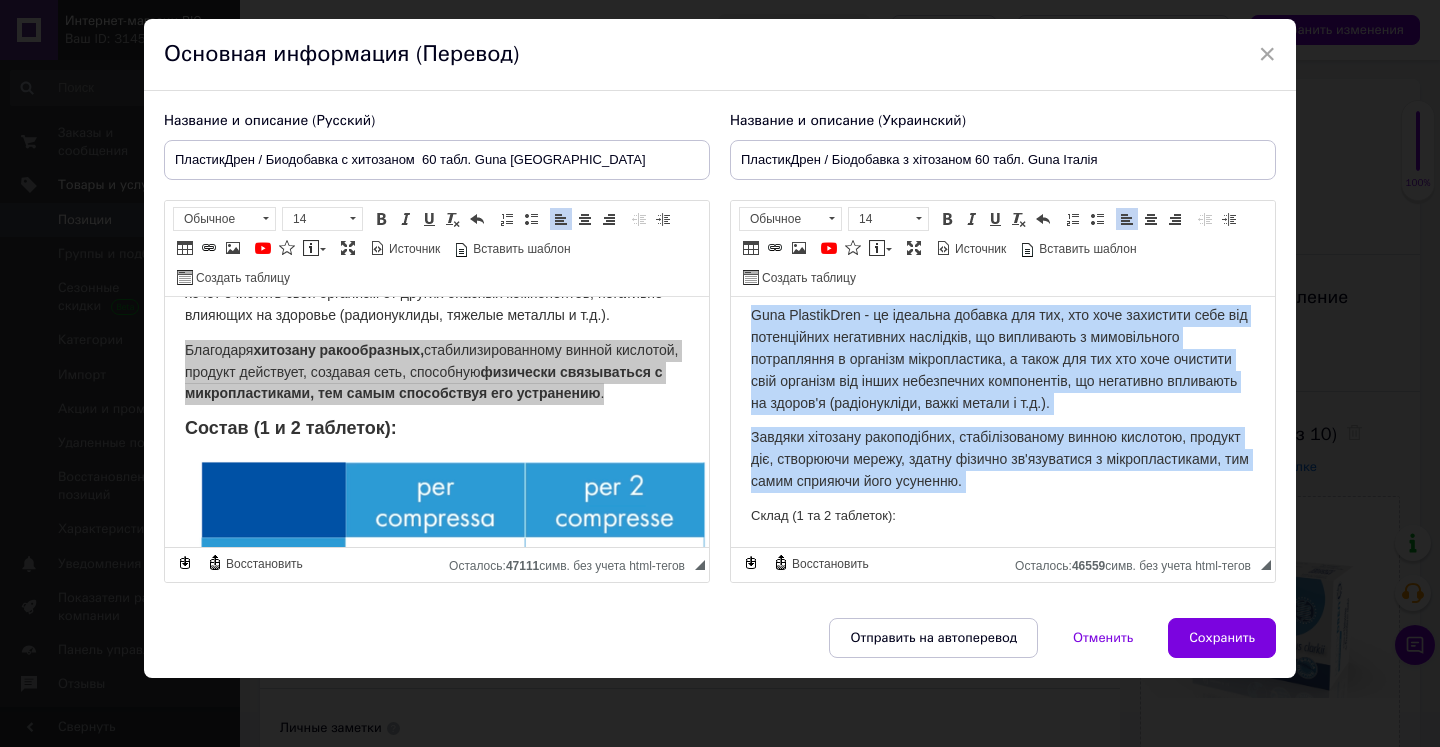 click on "Guna PlastikDren - це ідеальна добавка для тих, хто хоче захистити себе від потенційних негативних наслідків, що випливають з мимовільного потрапляння в організм мікропластика, а також для тих хто хоче очистити свій організм від інших небезпечних компонентів, що негативно впливають на здоров'я (радіонукліди, важкі метали і т.д.)." at bounding box center [999, 358] 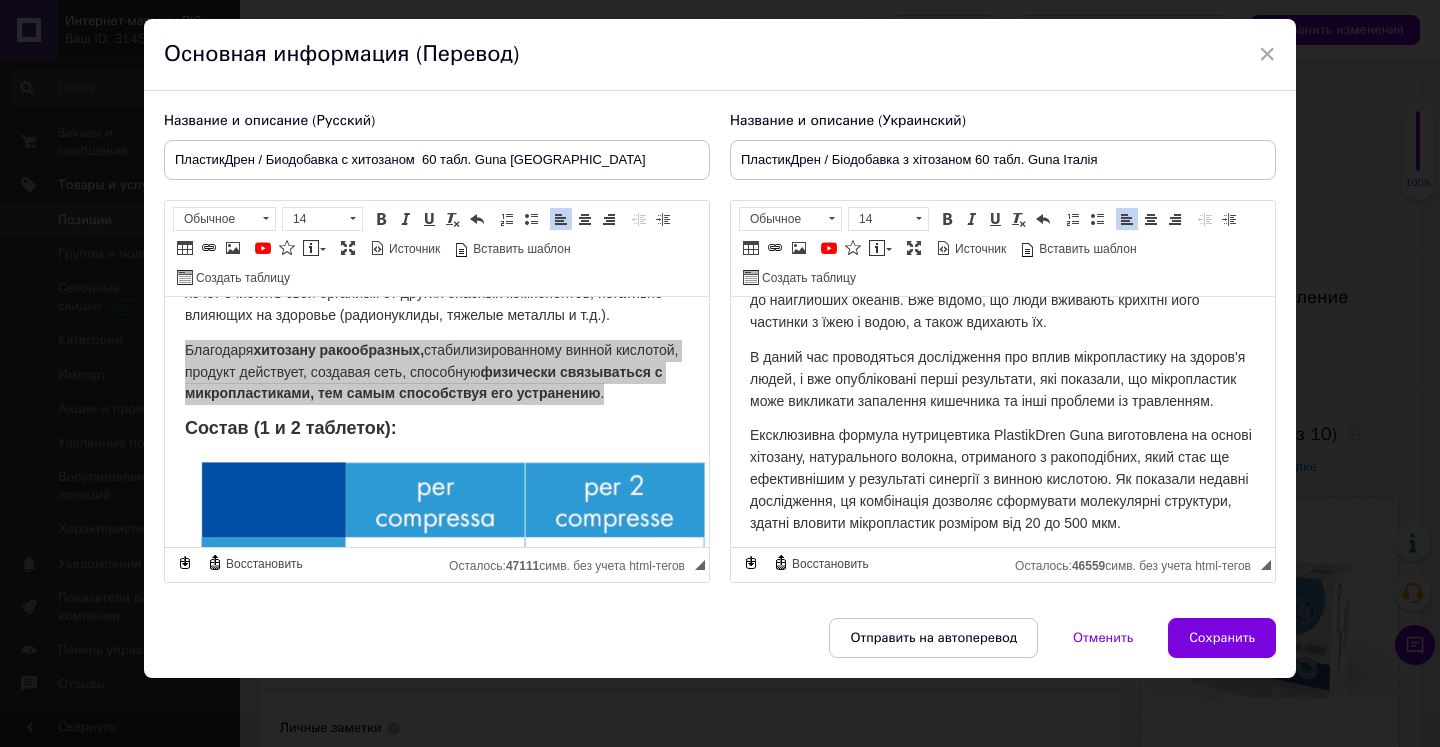 scroll, scrollTop: 409, scrollLeft: 1, axis: both 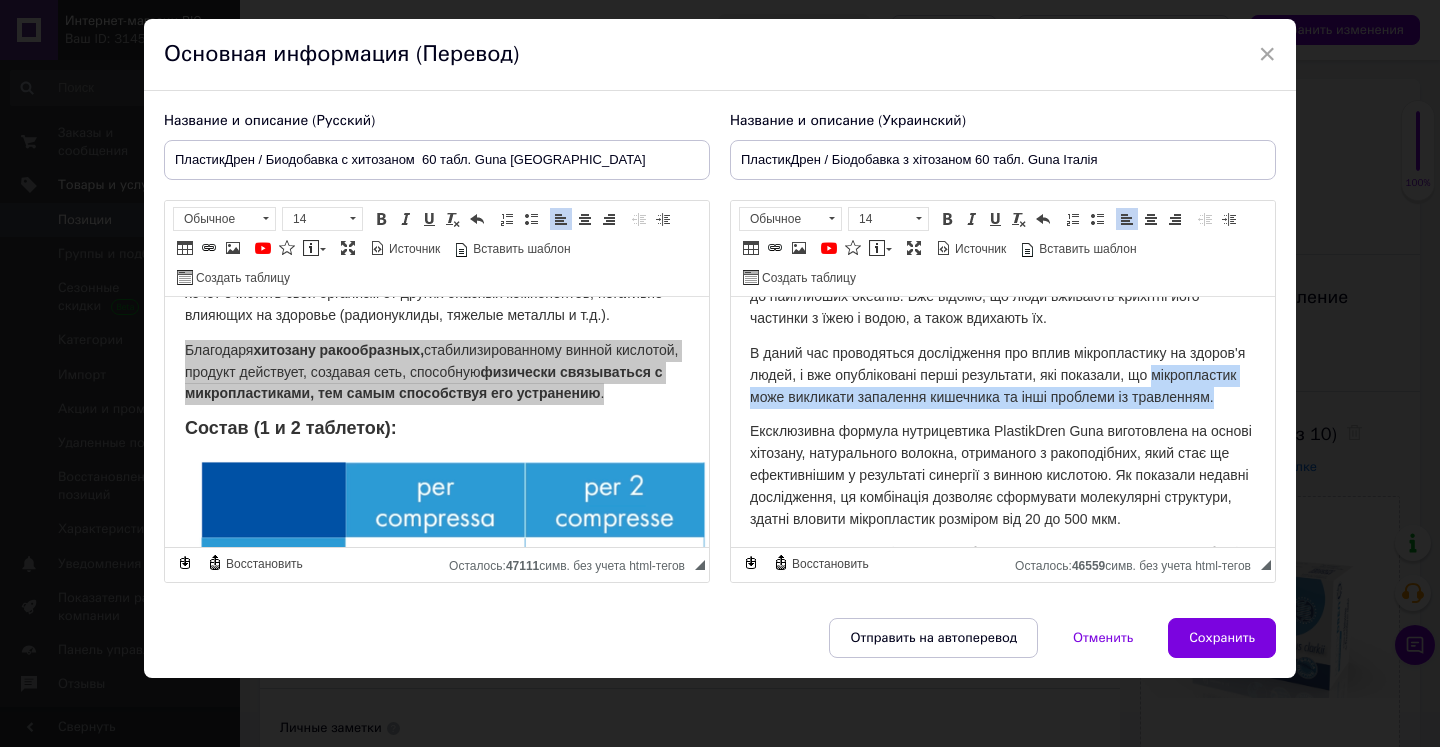 drag, startPoint x: 749, startPoint y: 379, endPoint x: 833, endPoint y: 392, distance: 85 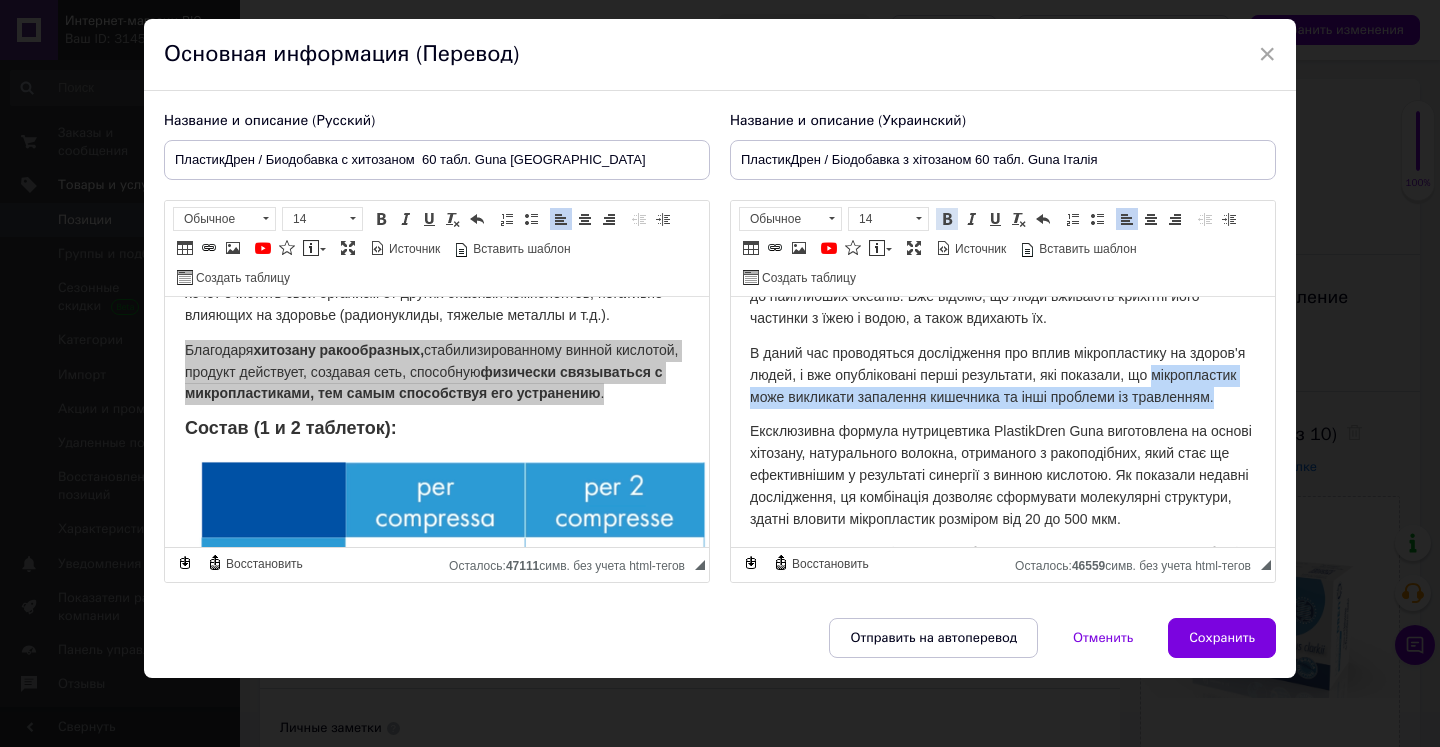 click at bounding box center [947, 219] 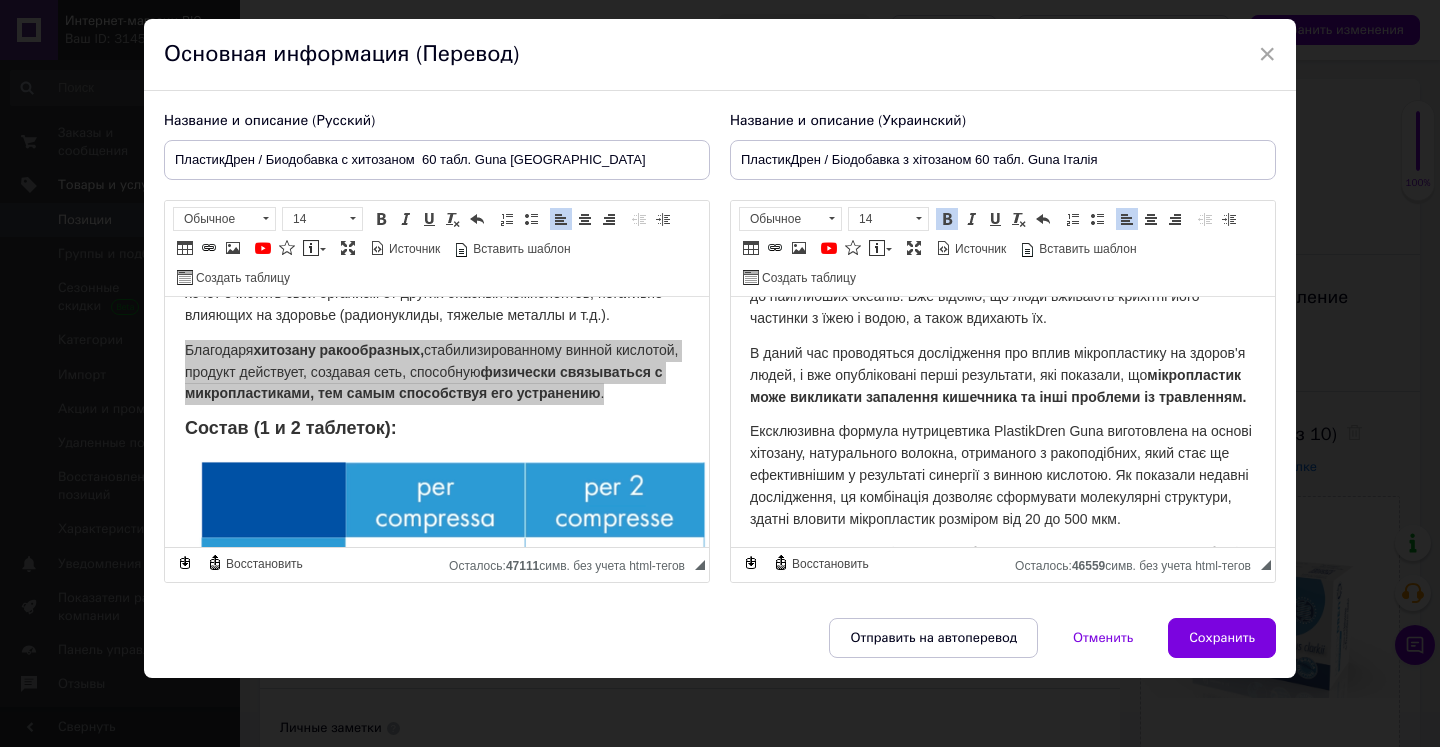 click on "В даний час проводяться дослідження про вплив мікропластику на здоров'я людей, і вже опубліковані перші результати, які показали, що  мікропластик може викликати запалення кишечника та інші проблеми із травленням." at bounding box center [1002, 375] 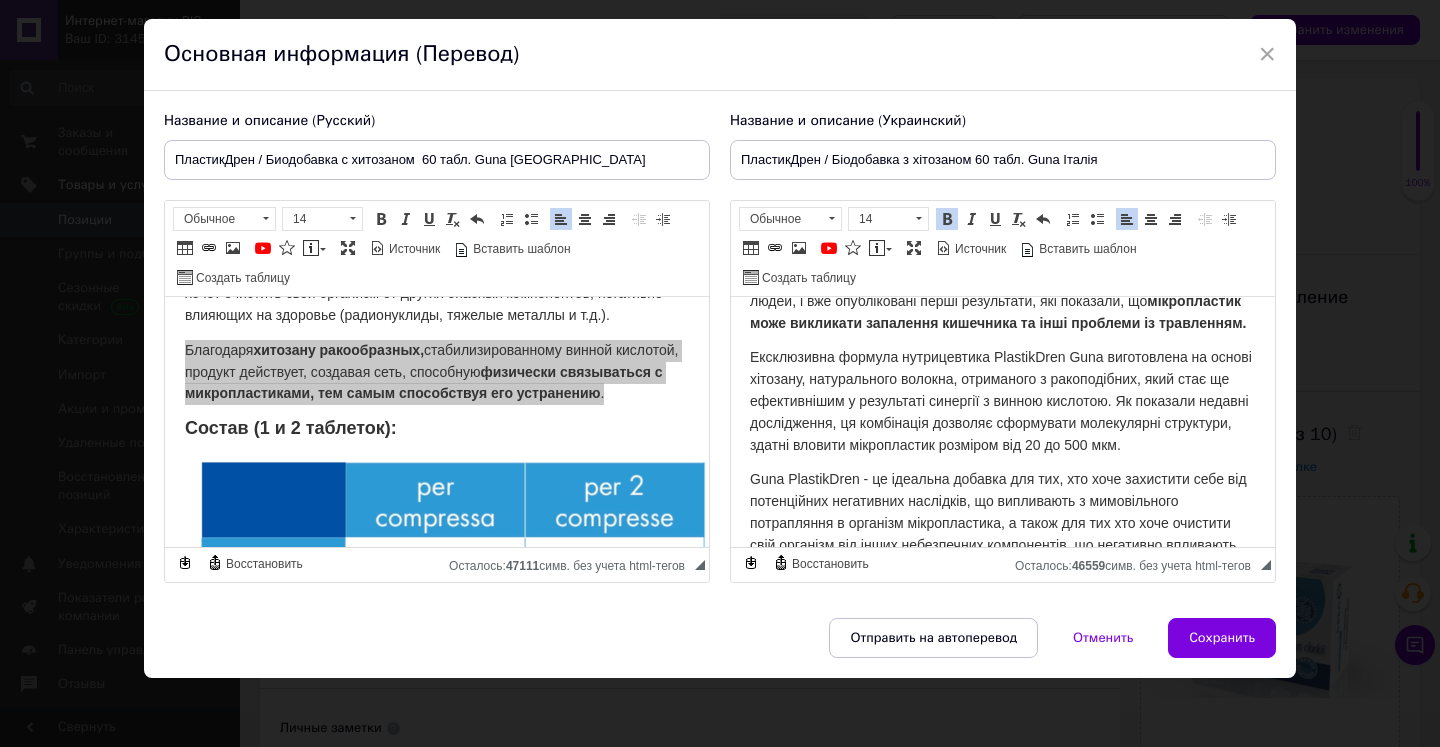 scroll, scrollTop: 484, scrollLeft: 1, axis: both 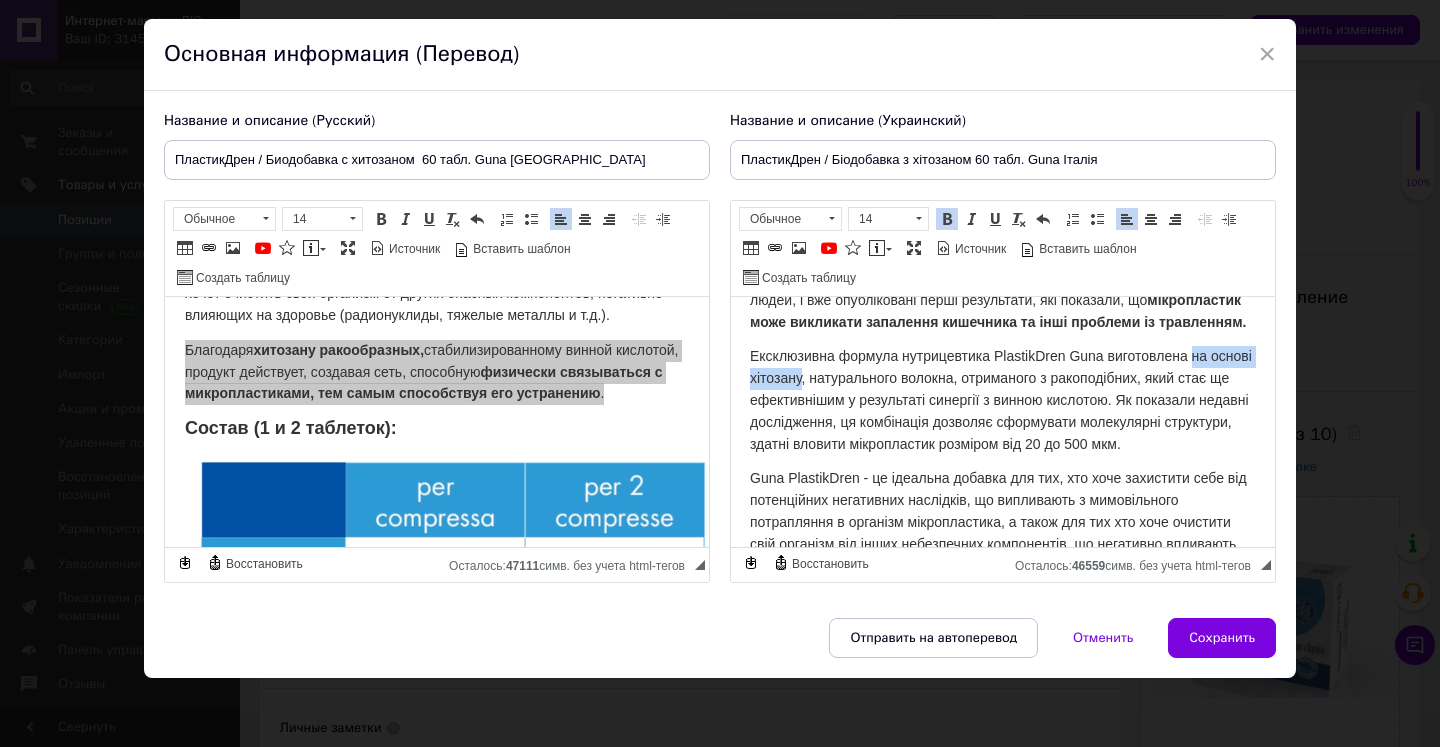 drag, startPoint x: 1202, startPoint y: 361, endPoint x: 848, endPoint y: 379, distance: 354.45734 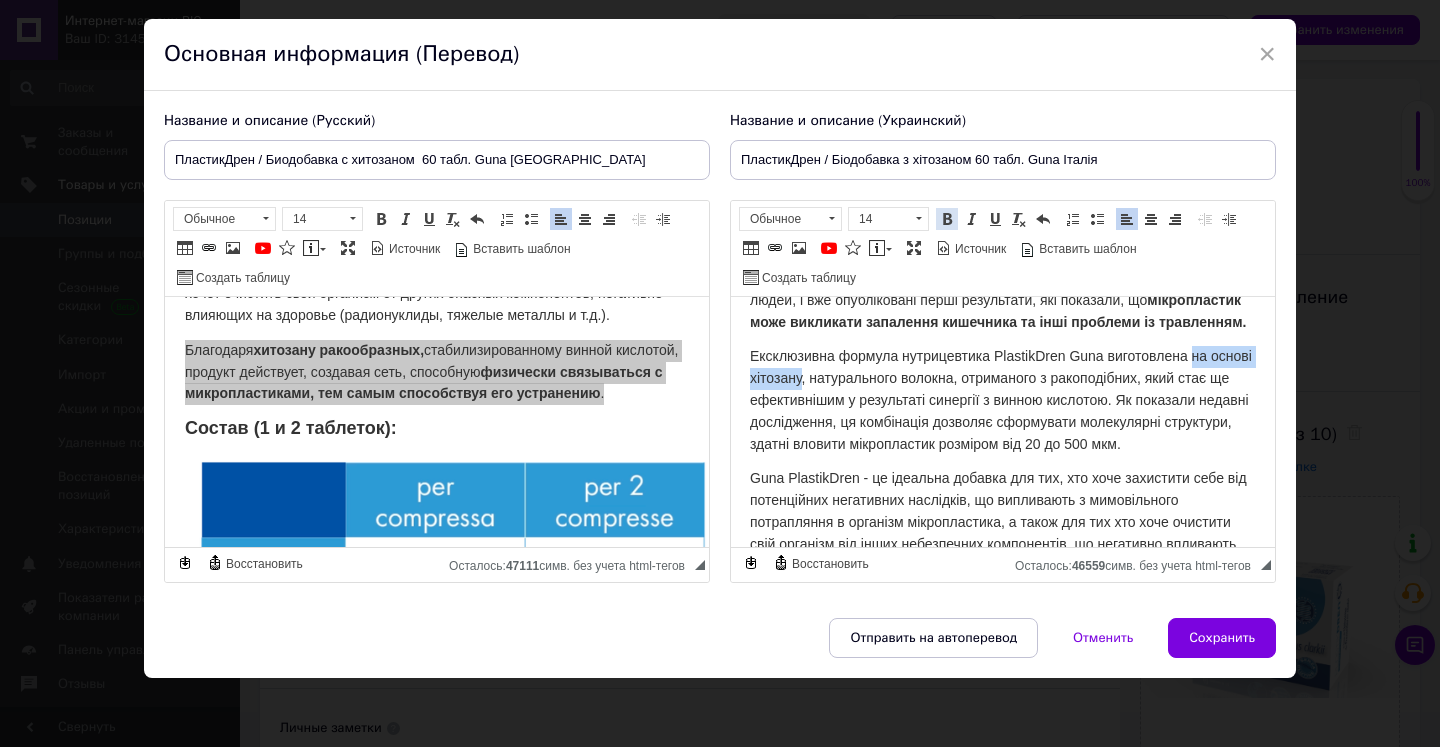 click at bounding box center [947, 219] 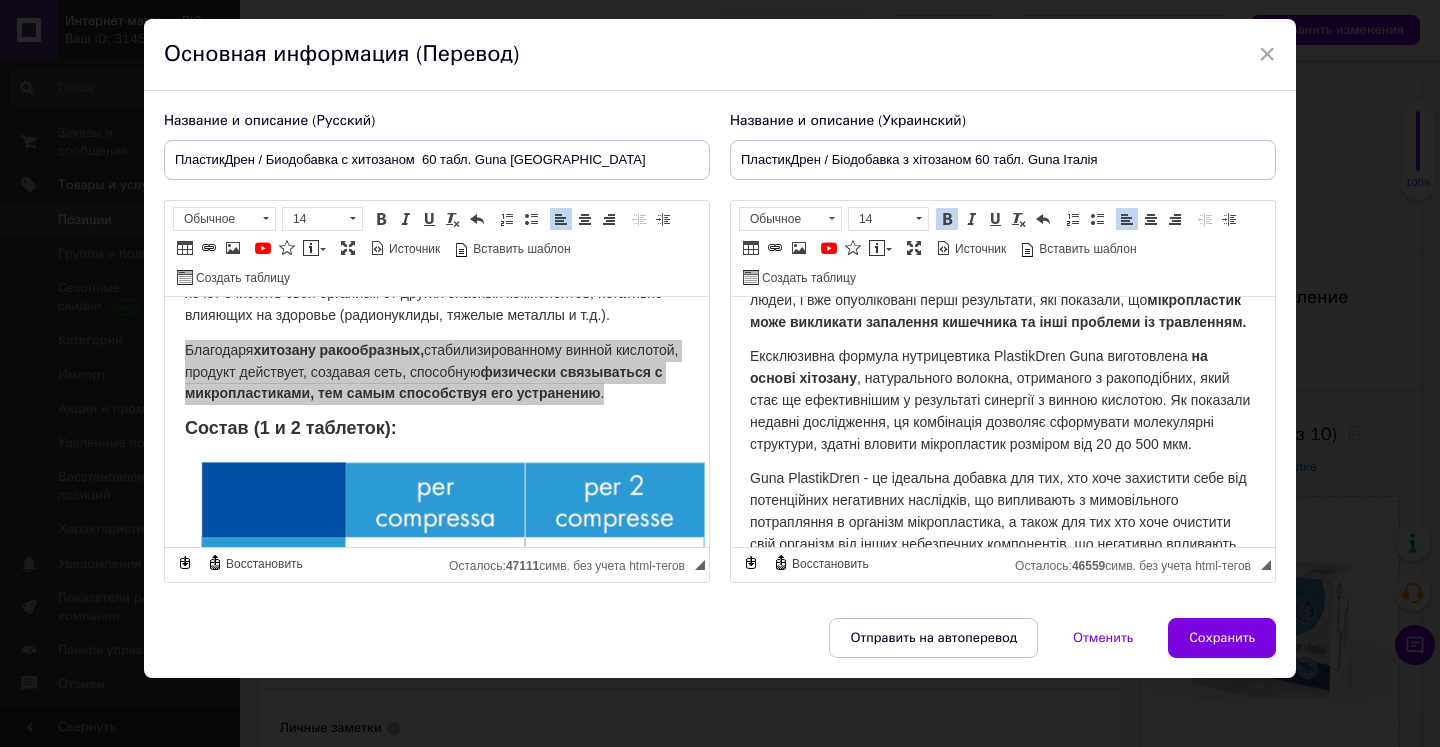 click on "Ексклюзивна формула нутрицевтика PlastikDren Guna виготовлена ​​ на основі хітозану , натурального волокна, отриманого з ракоподібних, який стає ще ефективнішим у результаті синергії з винною кислотою. Як показали недавні дослідження, ця комбінація дозволяє сформувати молекулярні структури, здатні вловити мікропластик розміром від 20 до 500 мкм." at bounding box center [1002, 400] 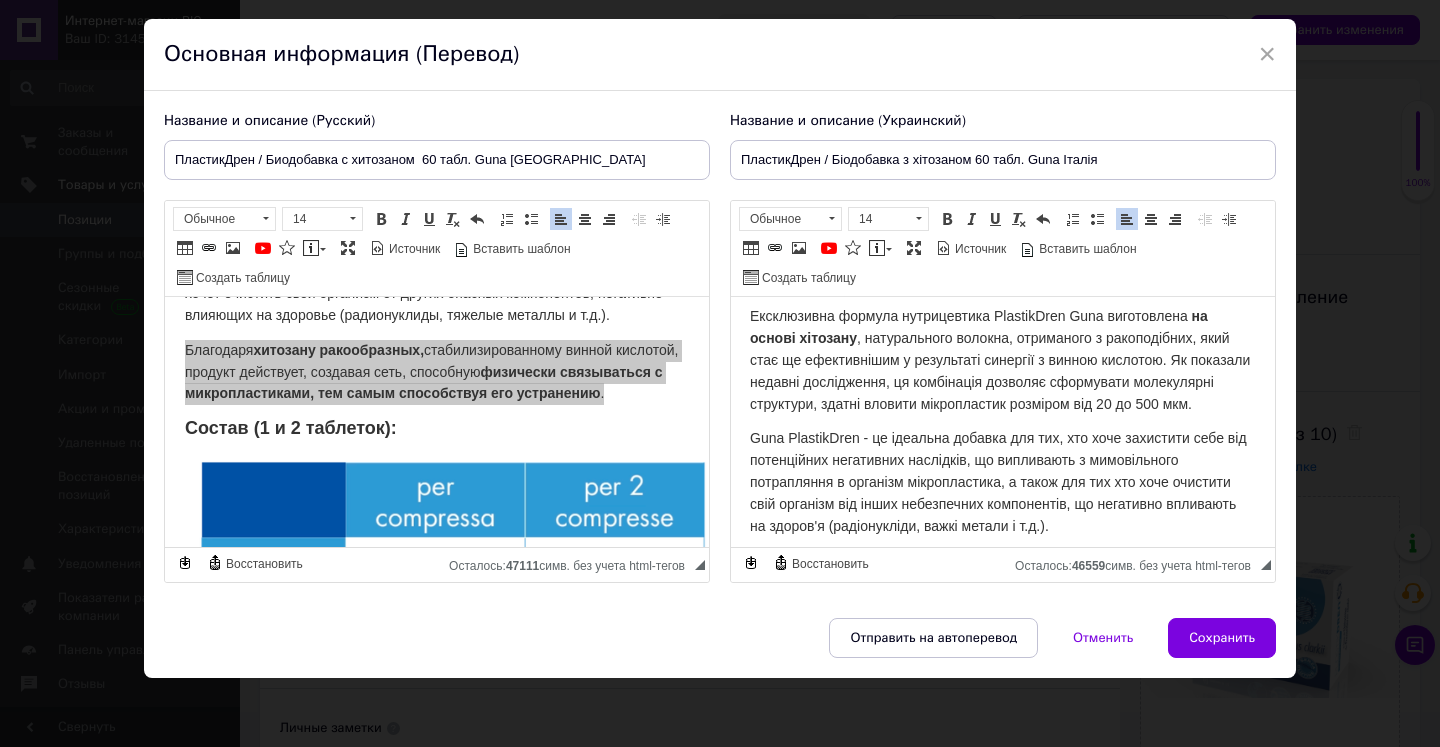 scroll, scrollTop: 529, scrollLeft: 1, axis: both 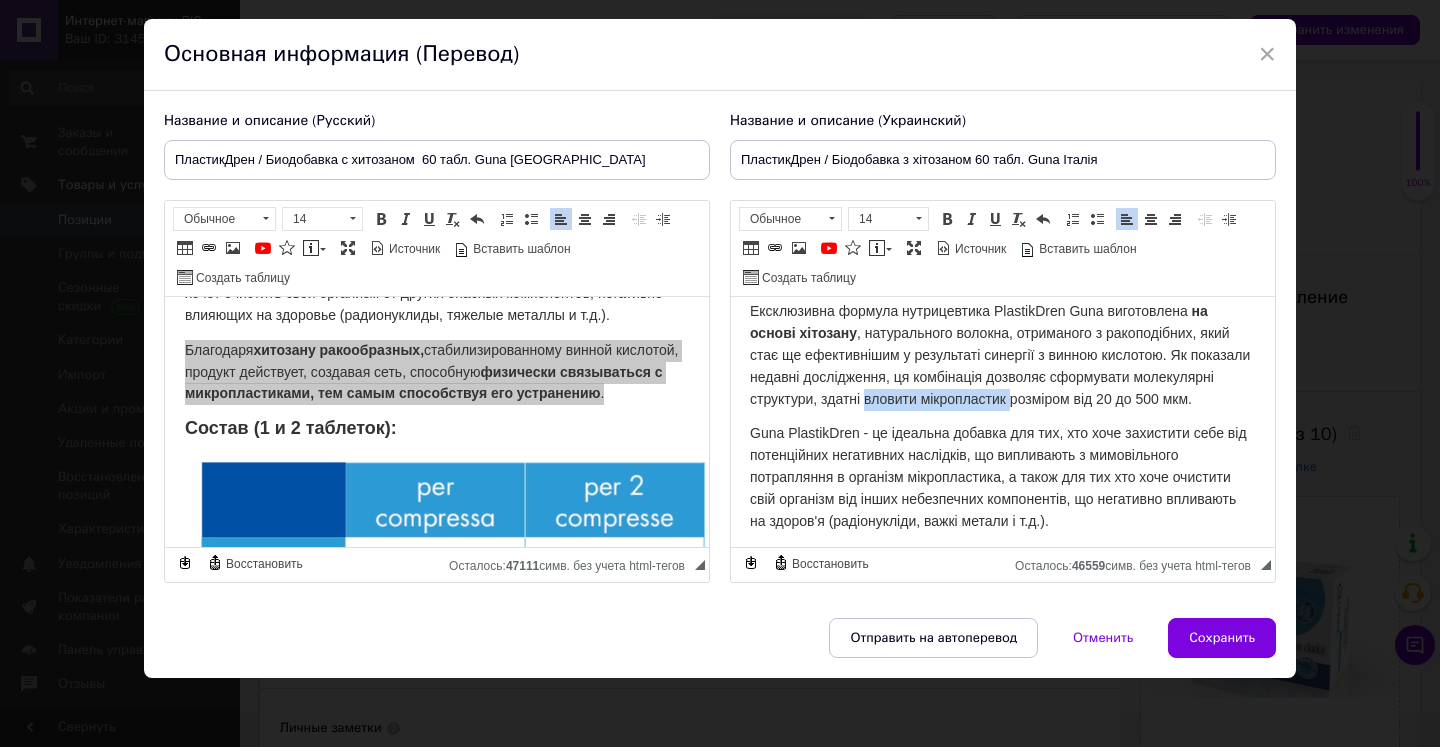 drag, startPoint x: 955, startPoint y: 399, endPoint x: 1107, endPoint y: 397, distance: 152.01315 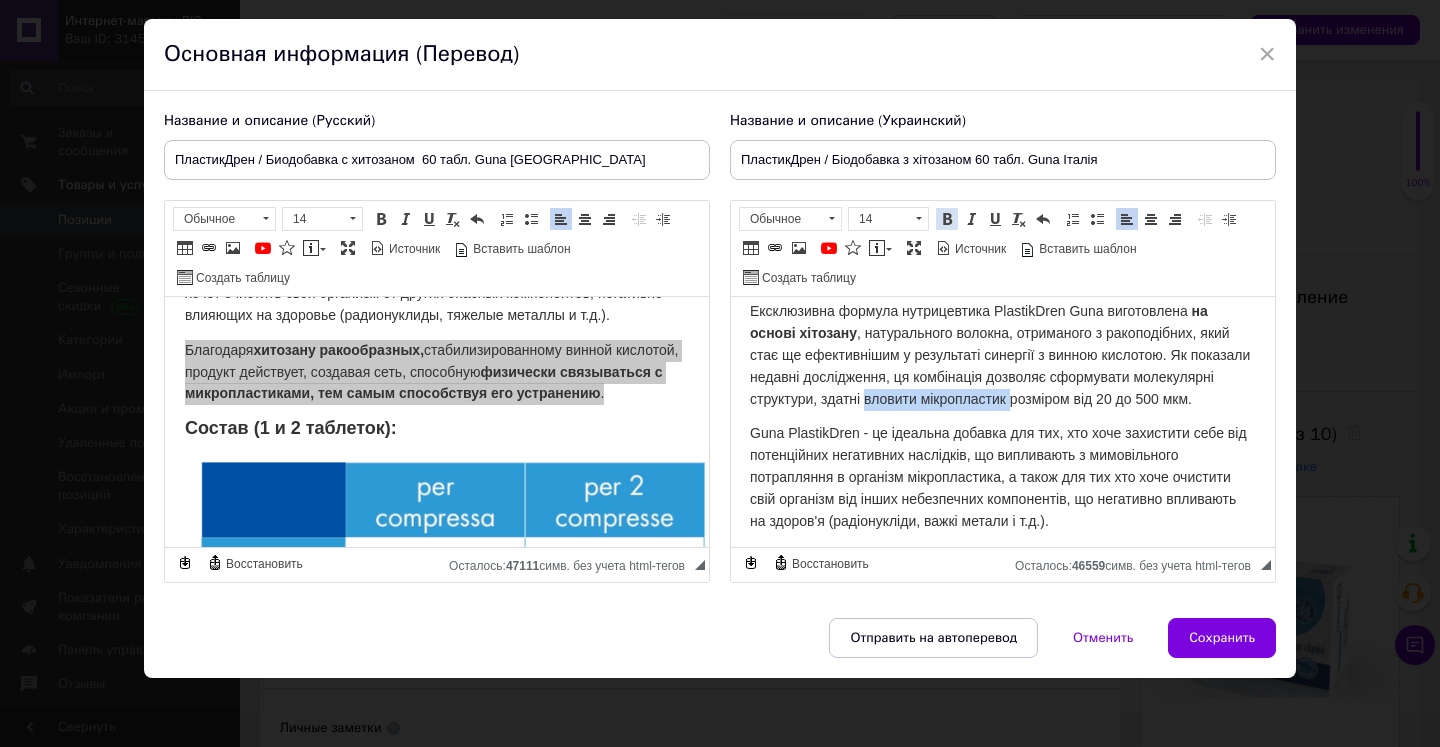 click at bounding box center [947, 219] 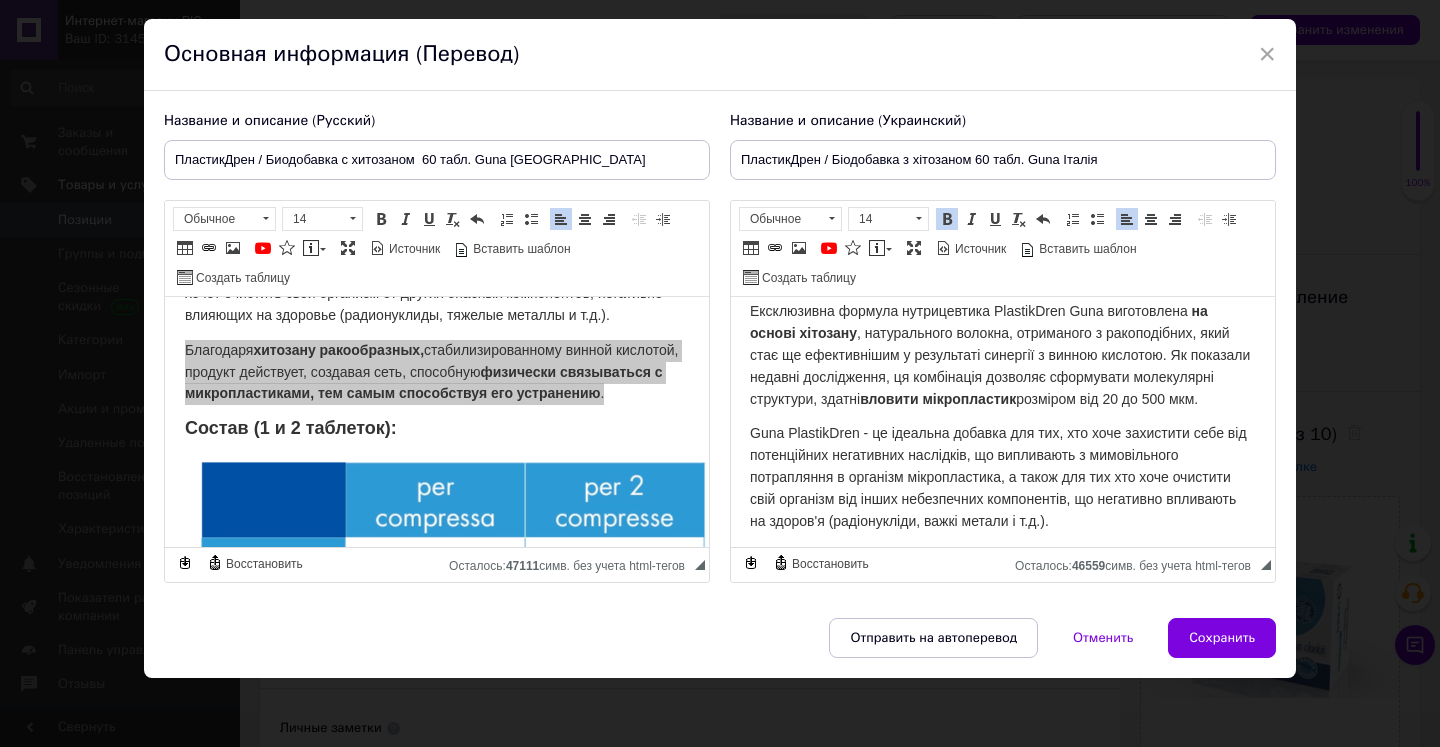 click on "Ексклюзивна формула нутрицевтика PlastikDren Guna виготовлена ​​ на основі хітозану , натурального волокна, отриманого з ракоподібних, який стає ще ефективнішим у результаті синергії з винною кислотою. Як показали недавні дослідження, ця комбінація дозволяє сформувати молекулярні структури, здатні  вловити мікропластик  розміром від 20 до 500 мкм." at bounding box center (1000, 354) 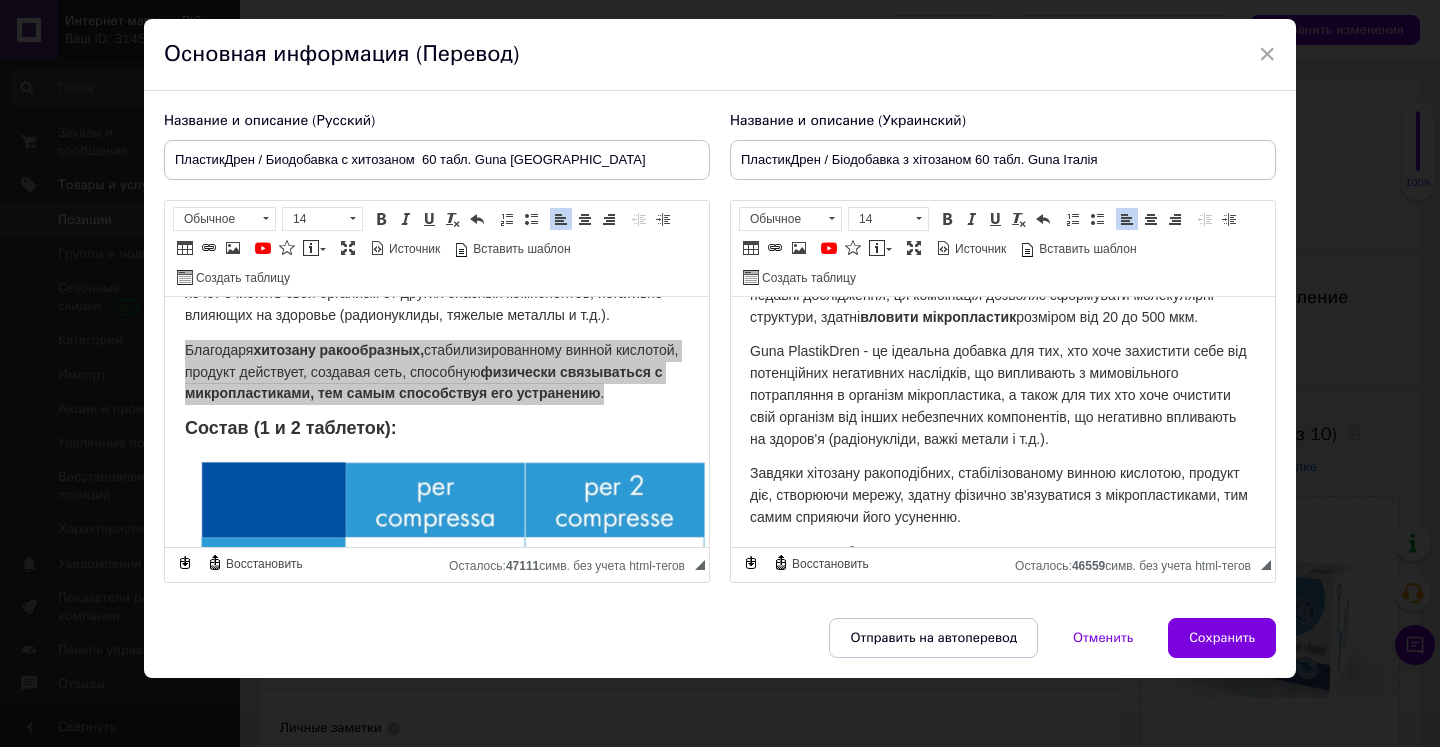 scroll, scrollTop: 614, scrollLeft: 1, axis: both 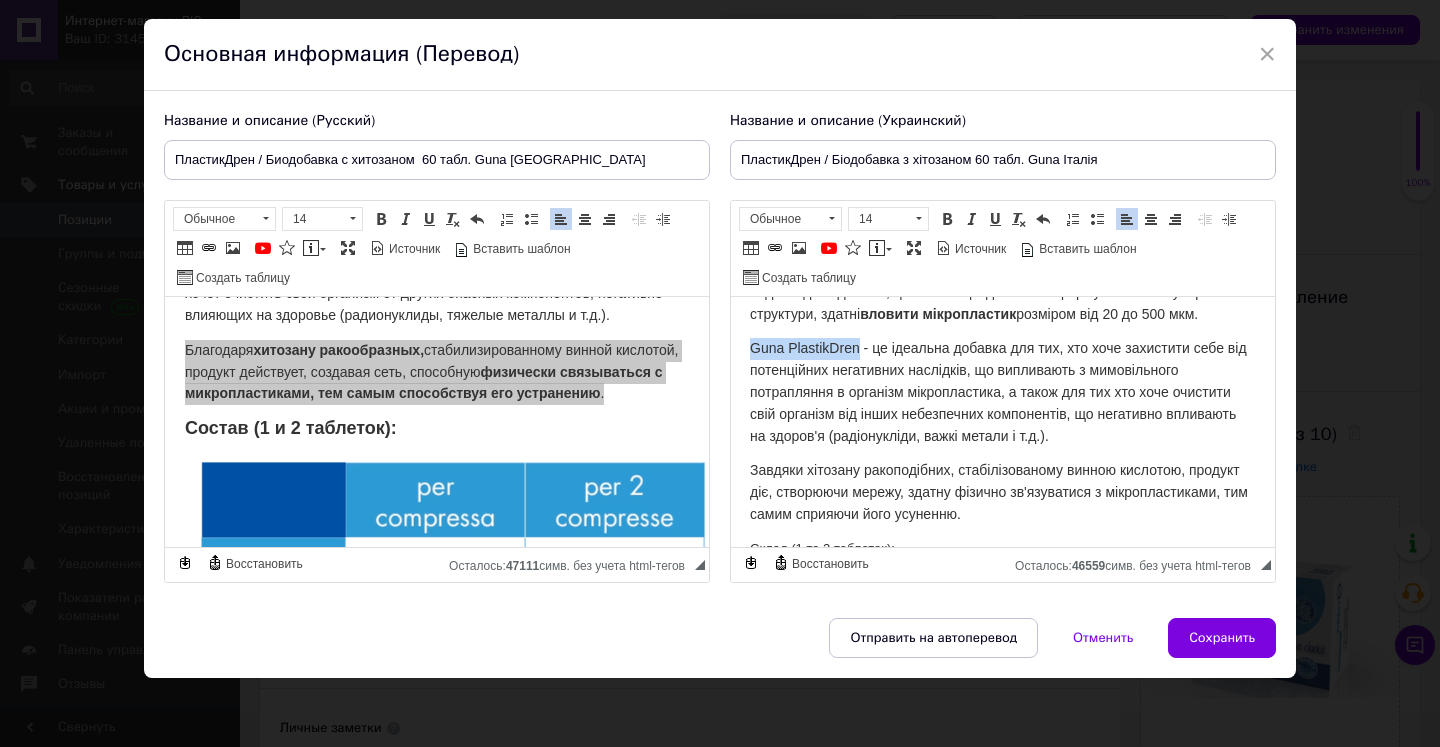drag, startPoint x: 749, startPoint y: 366, endPoint x: 861, endPoint y: 366, distance: 112 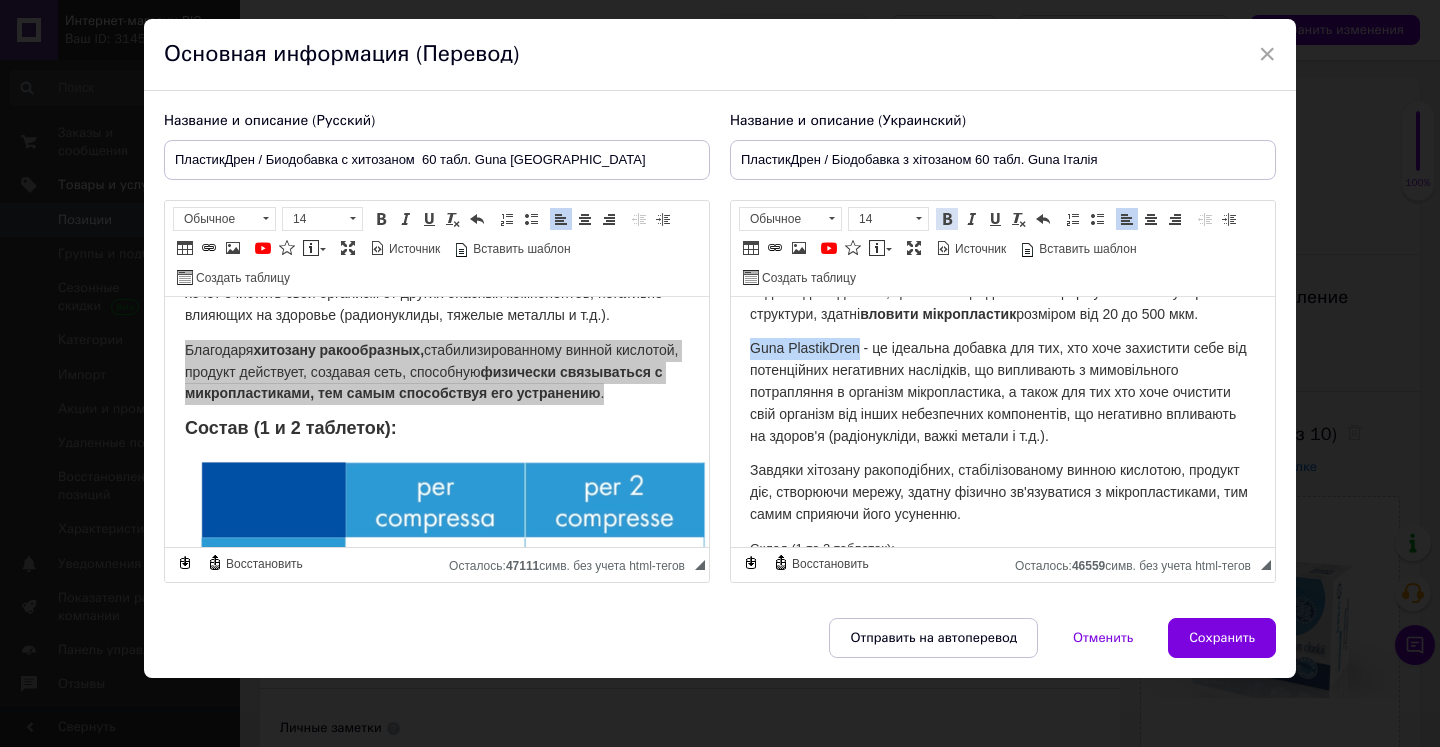 click at bounding box center (947, 219) 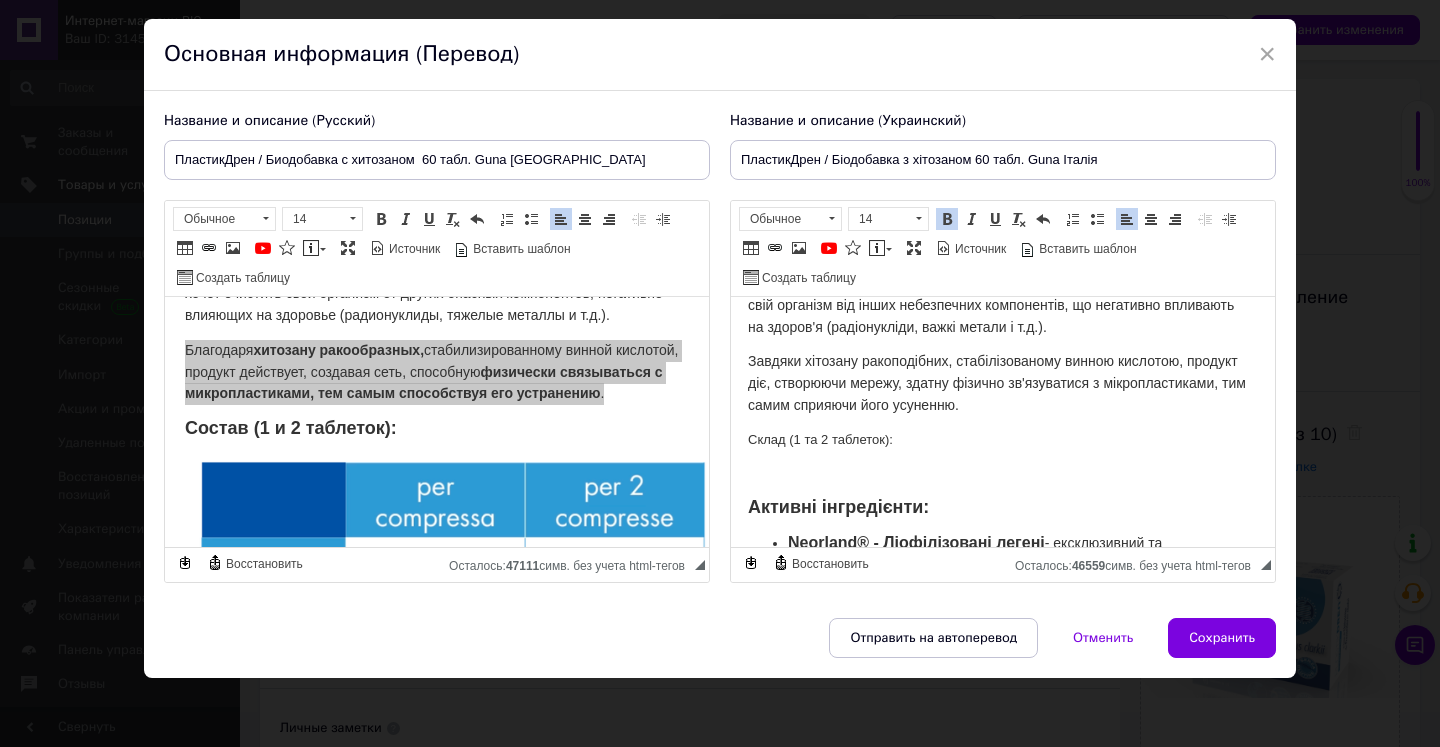 scroll, scrollTop: 723, scrollLeft: 2, axis: both 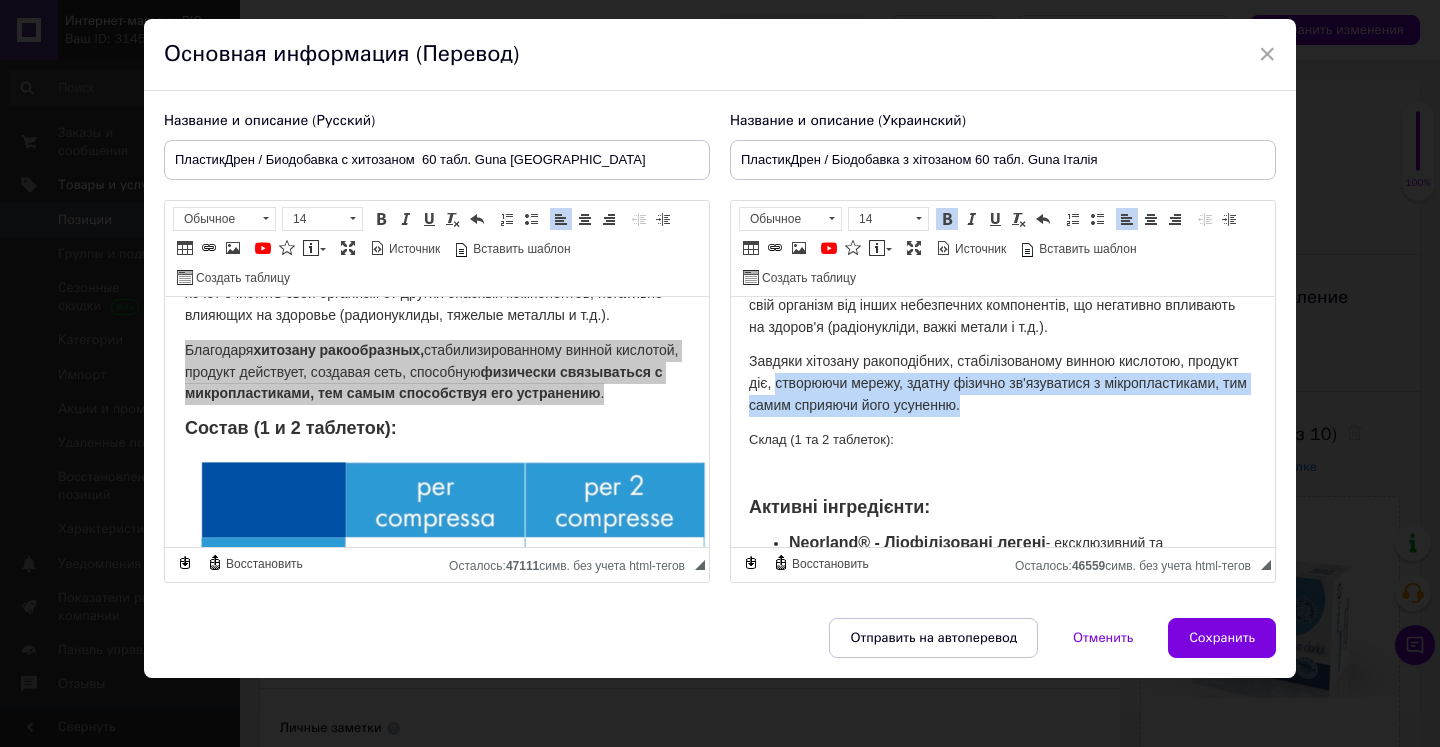 drag, startPoint x: 832, startPoint y: 401, endPoint x: 1130, endPoint y: 426, distance: 299.0468 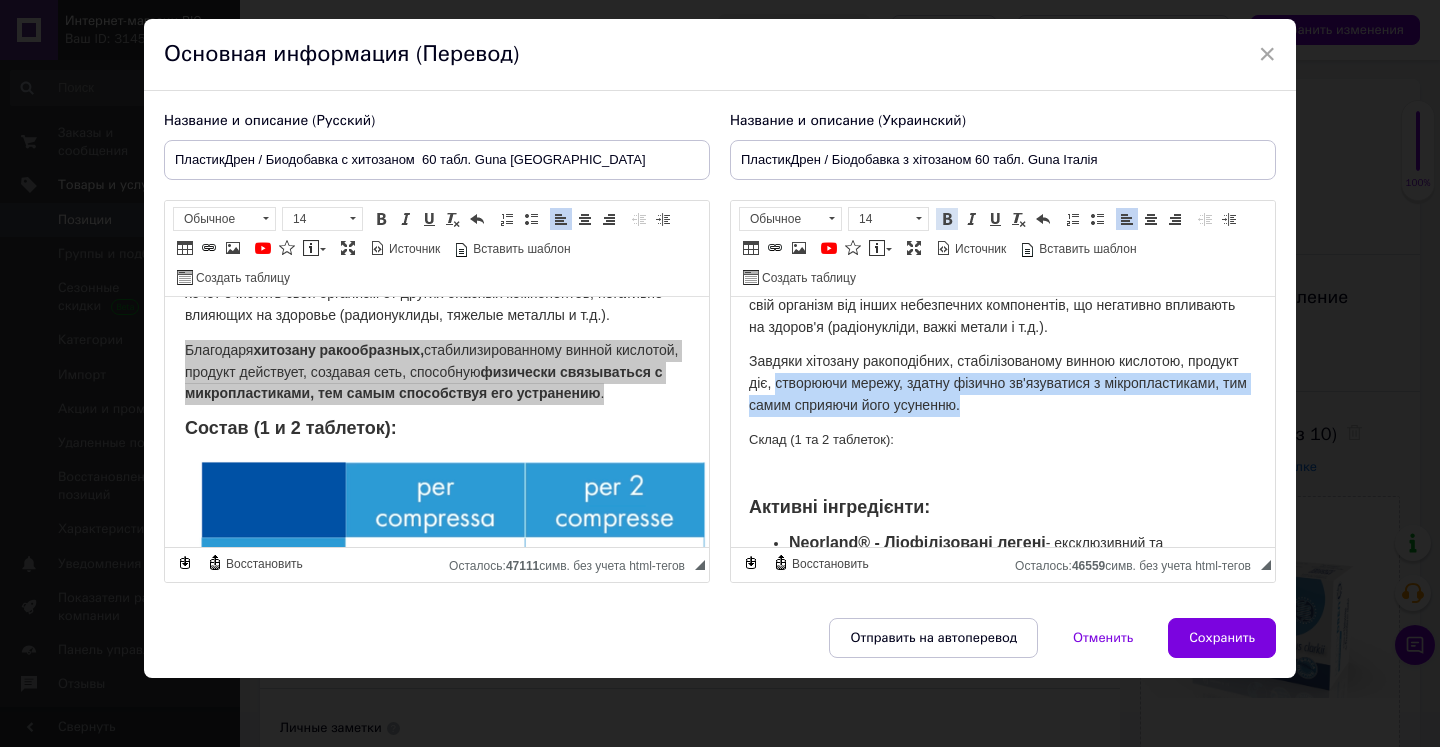 click at bounding box center (947, 219) 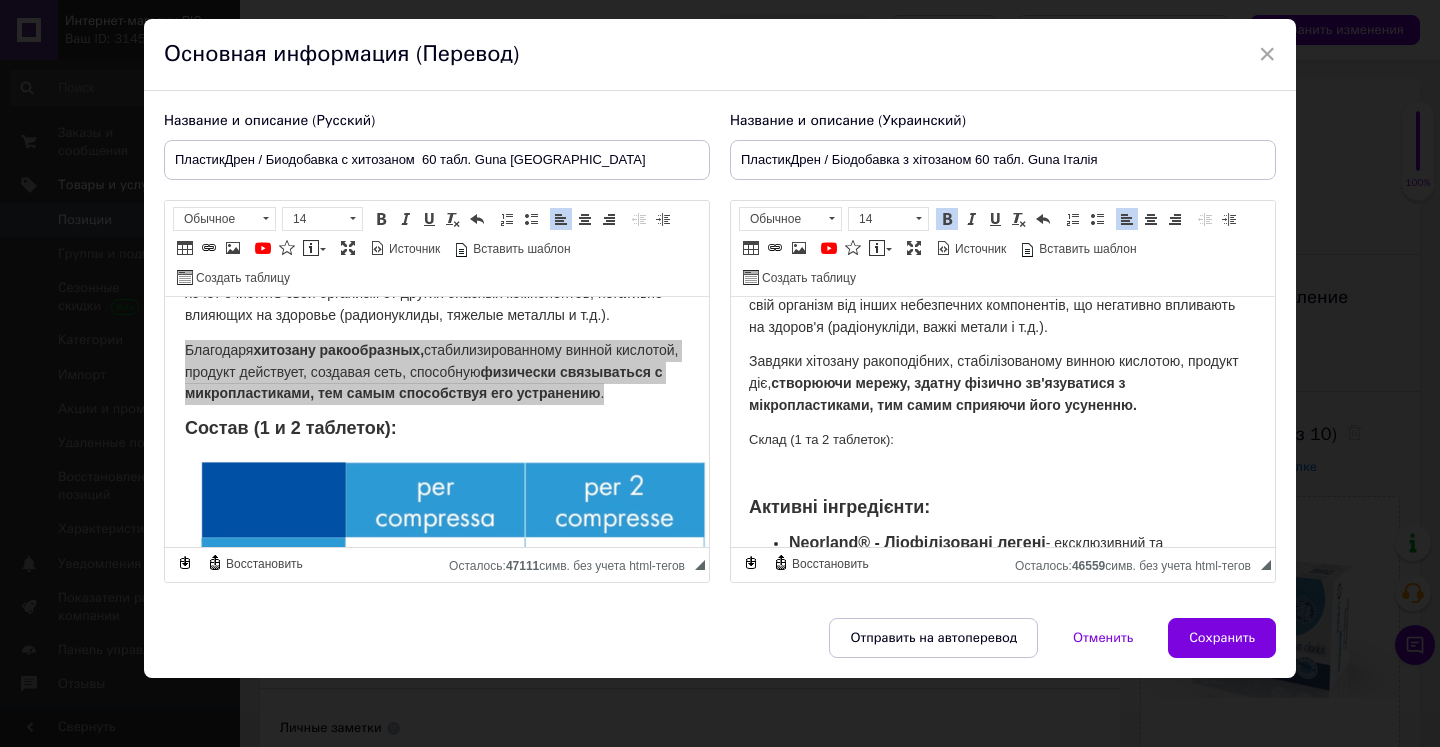 click on "Склад (1 та 2 таблеток):" at bounding box center (1001, 440) 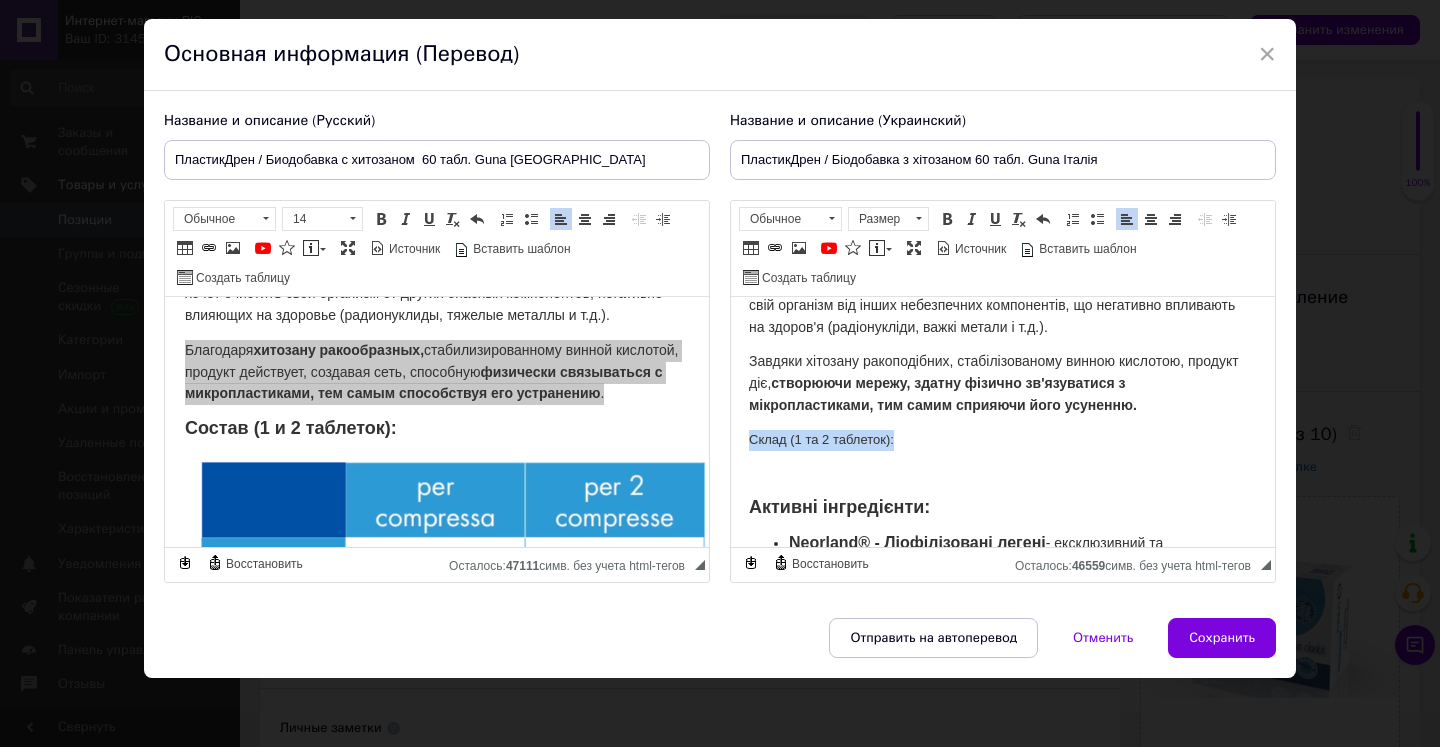 drag, startPoint x: 744, startPoint y: 456, endPoint x: 913, endPoint y: 463, distance: 169.14491 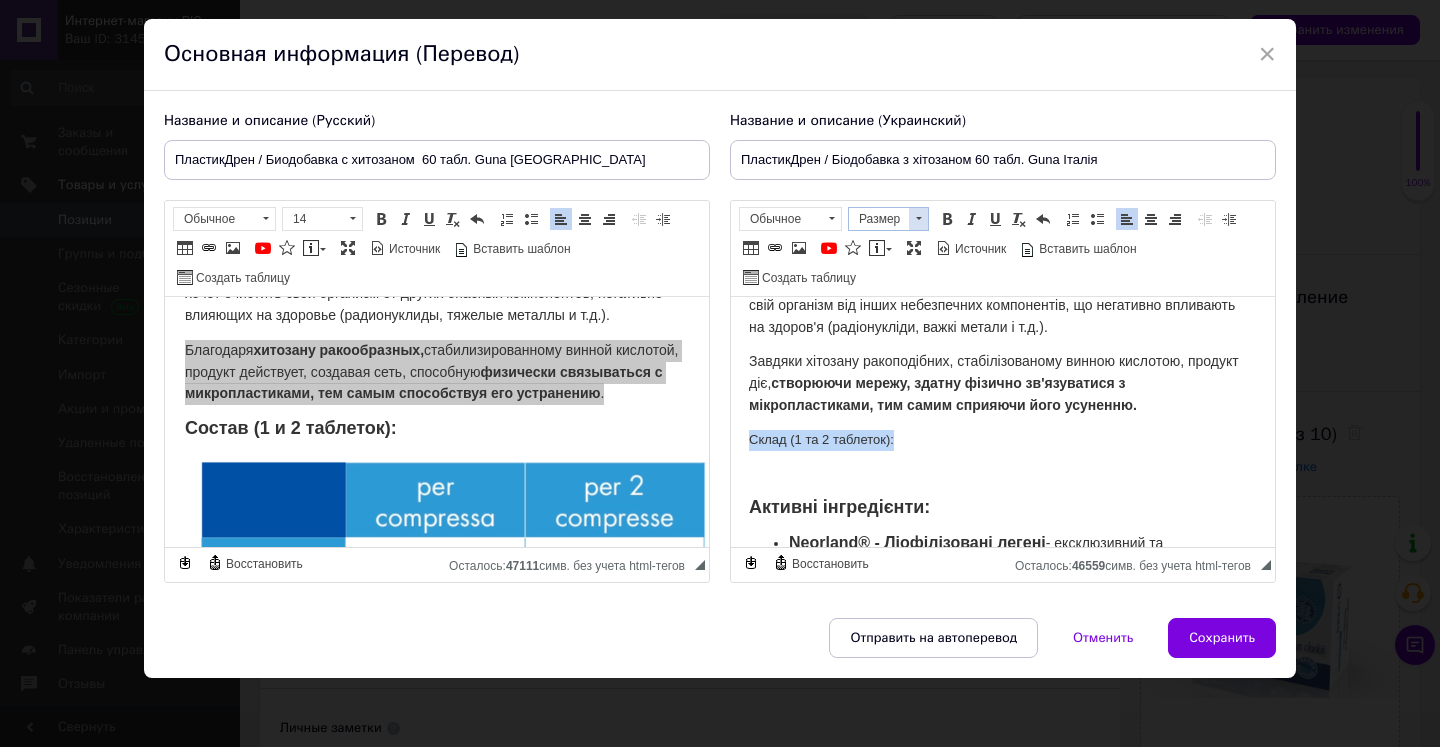 click at bounding box center (918, 219) 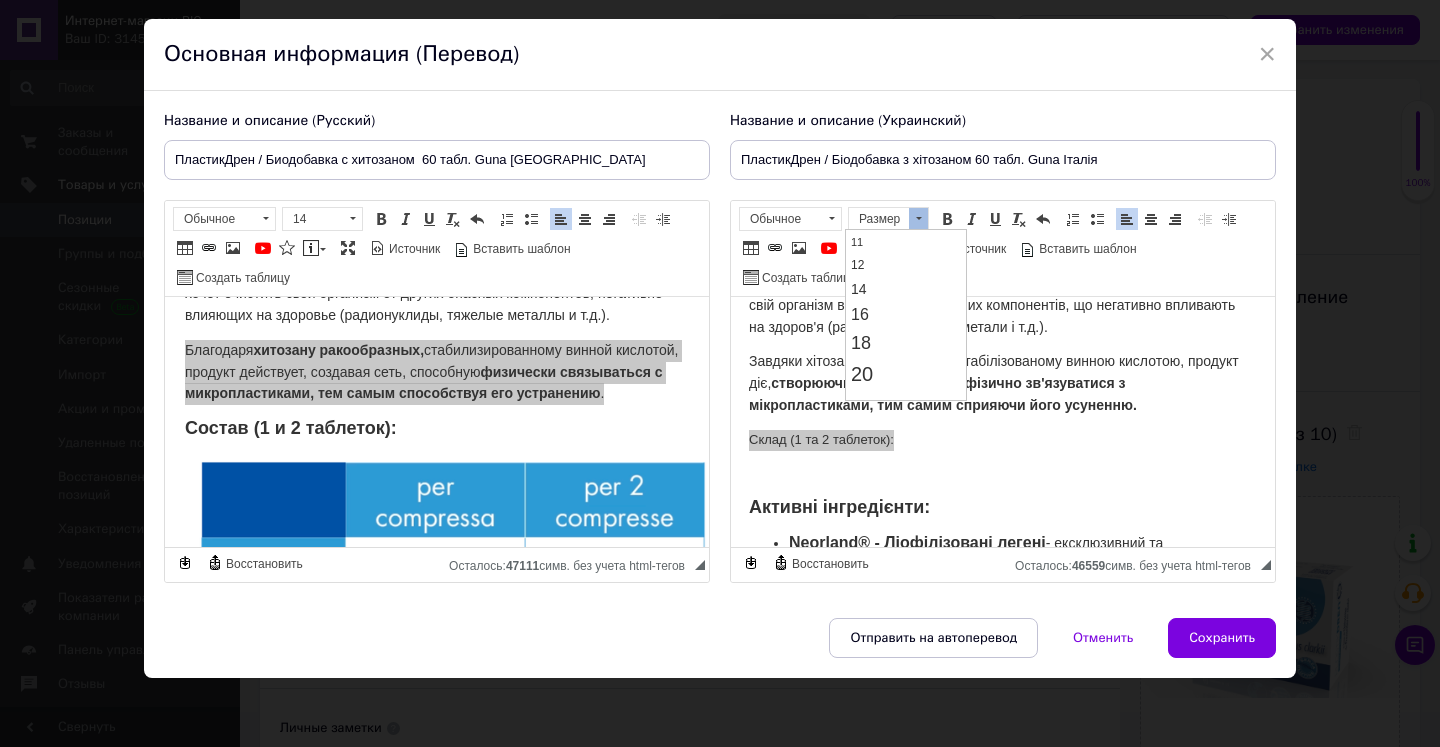 scroll, scrollTop: 2, scrollLeft: 0, axis: vertical 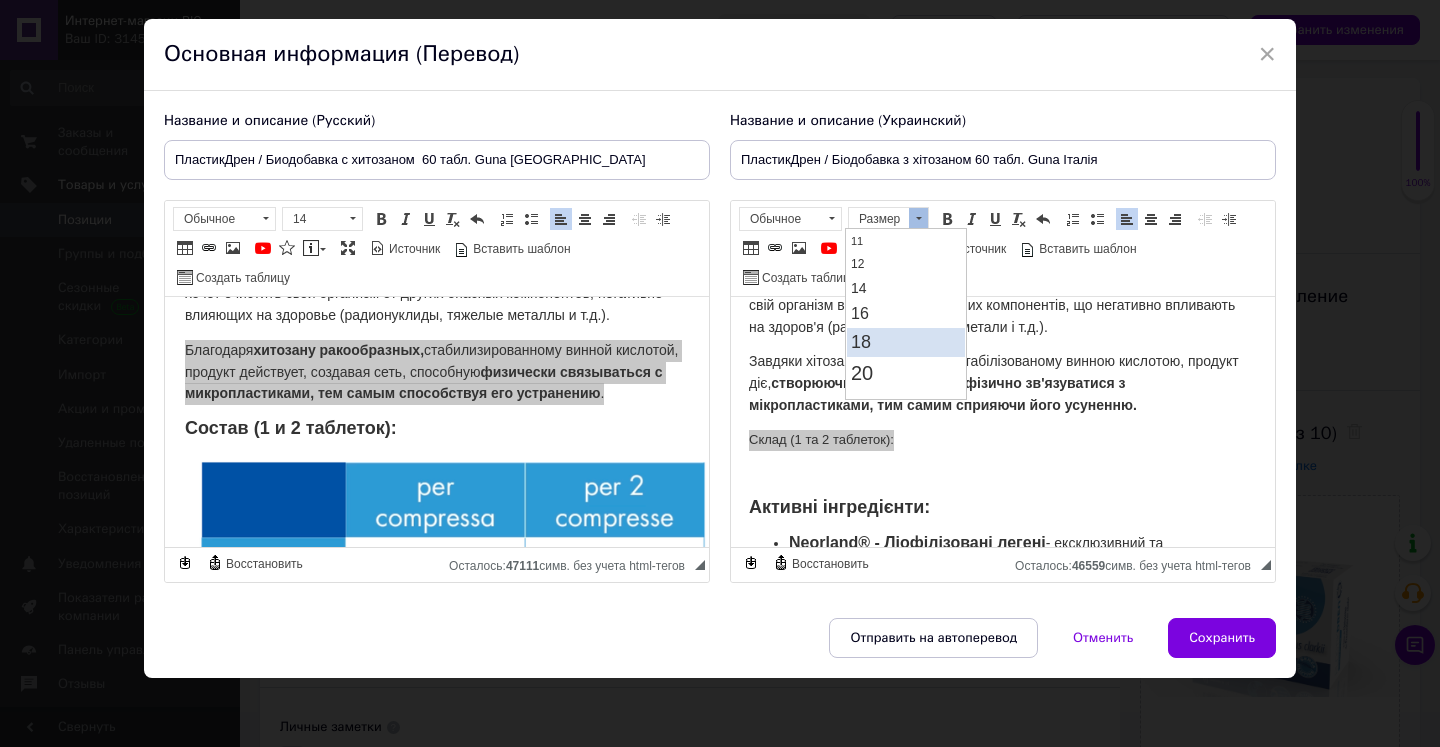 click on "18" at bounding box center [906, 342] 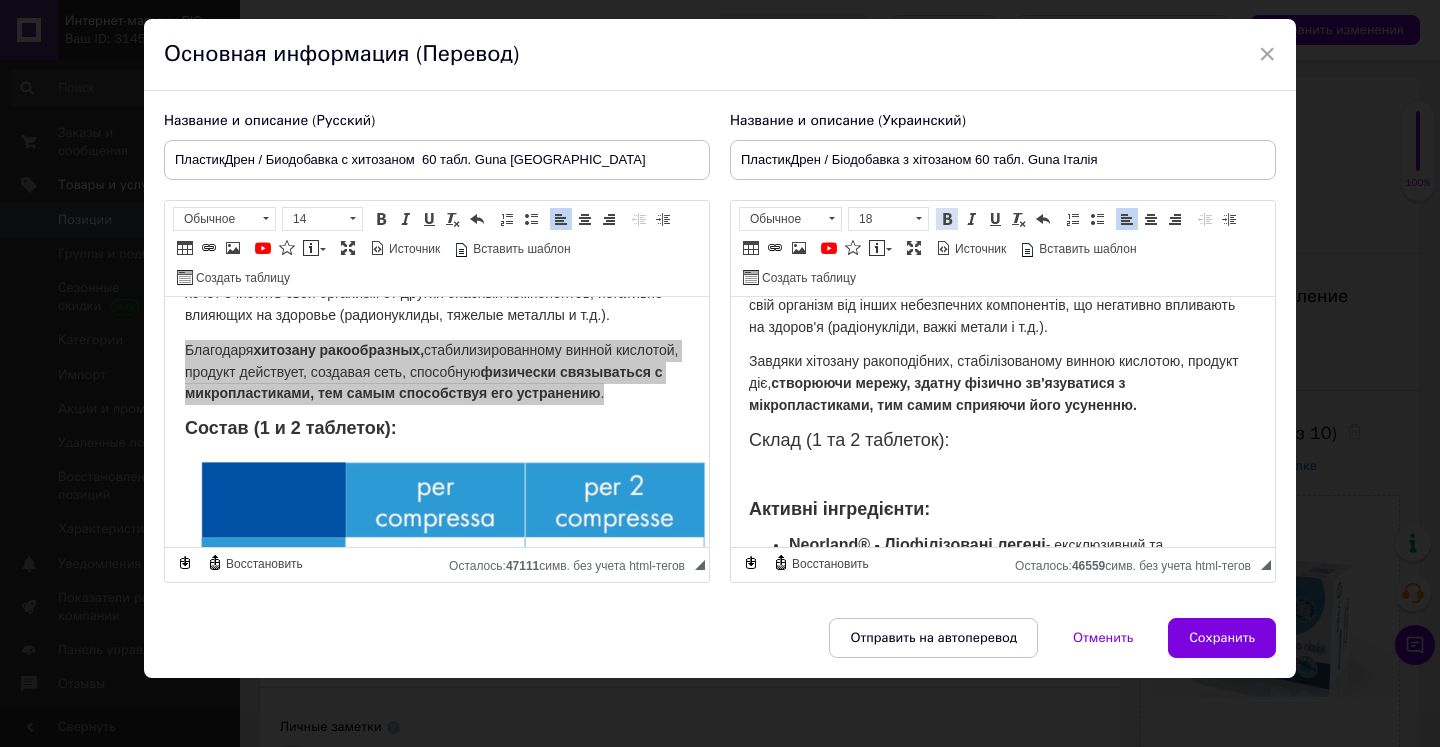 click at bounding box center (947, 219) 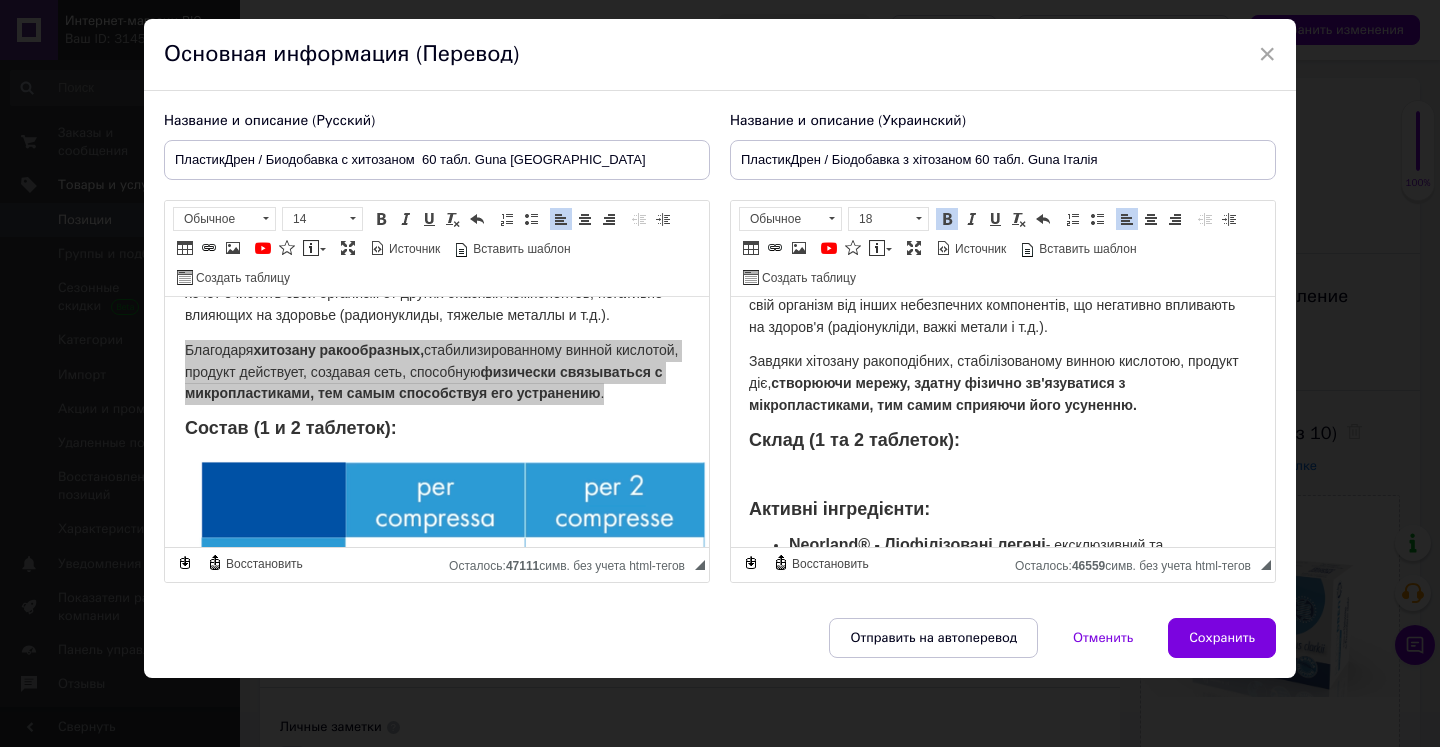 click at bounding box center [1001, 476] 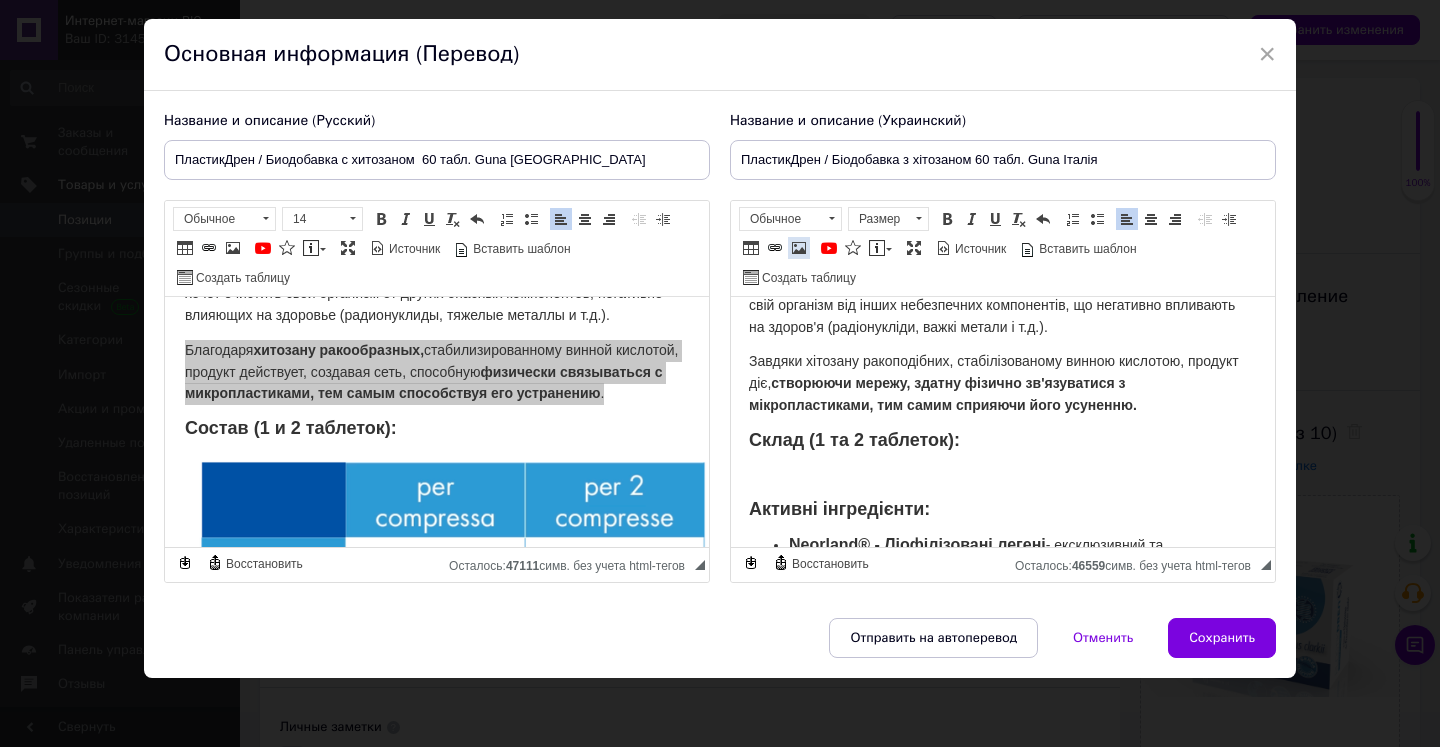 click at bounding box center [799, 248] 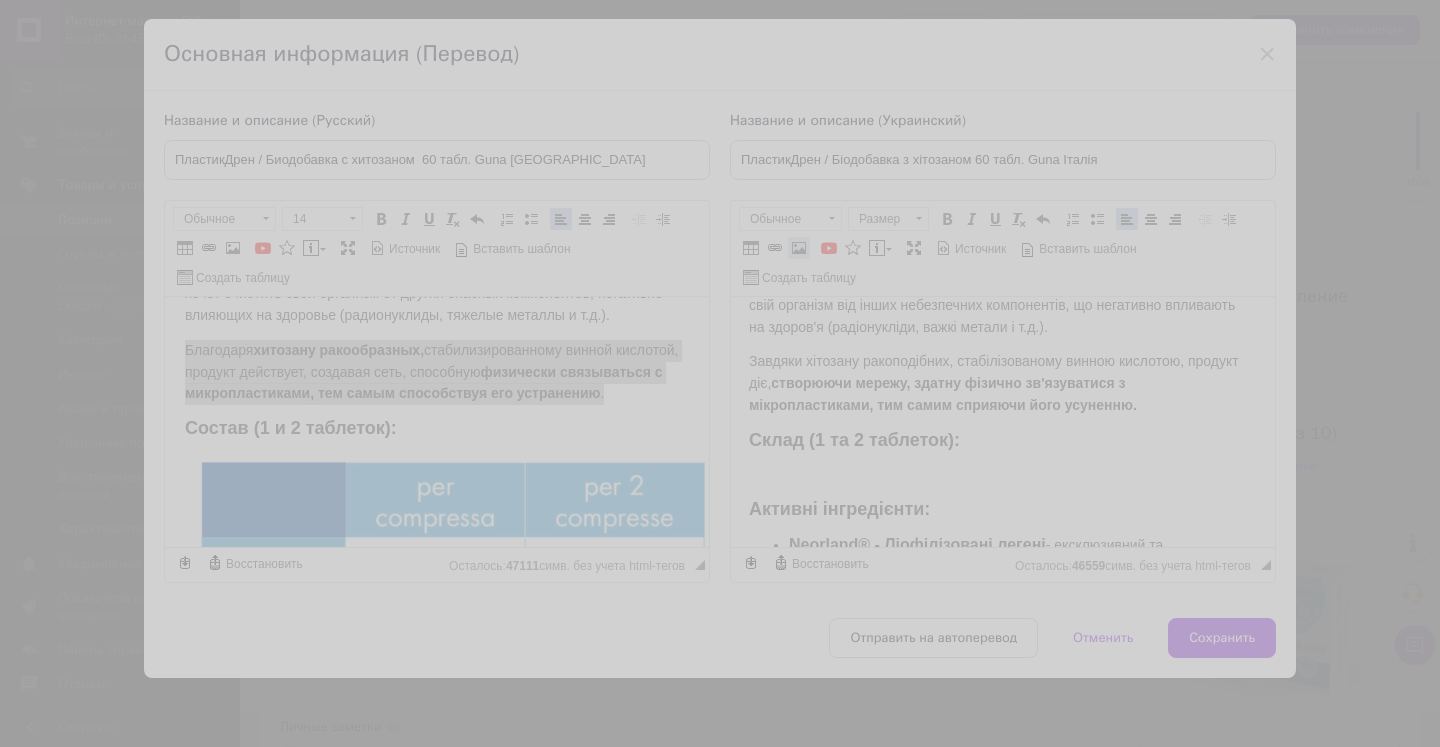 select 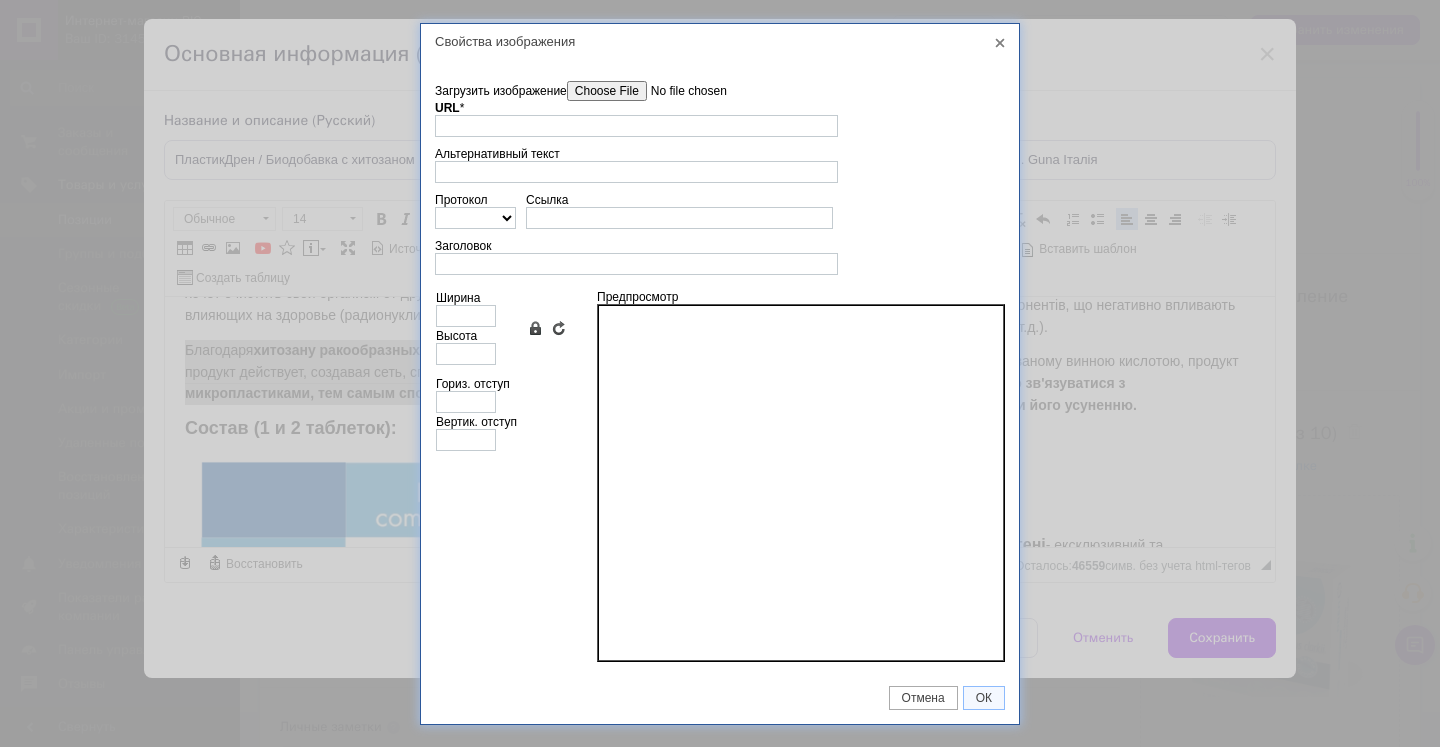 click on "Загрузить изображение" at bounding box center (680, 91) 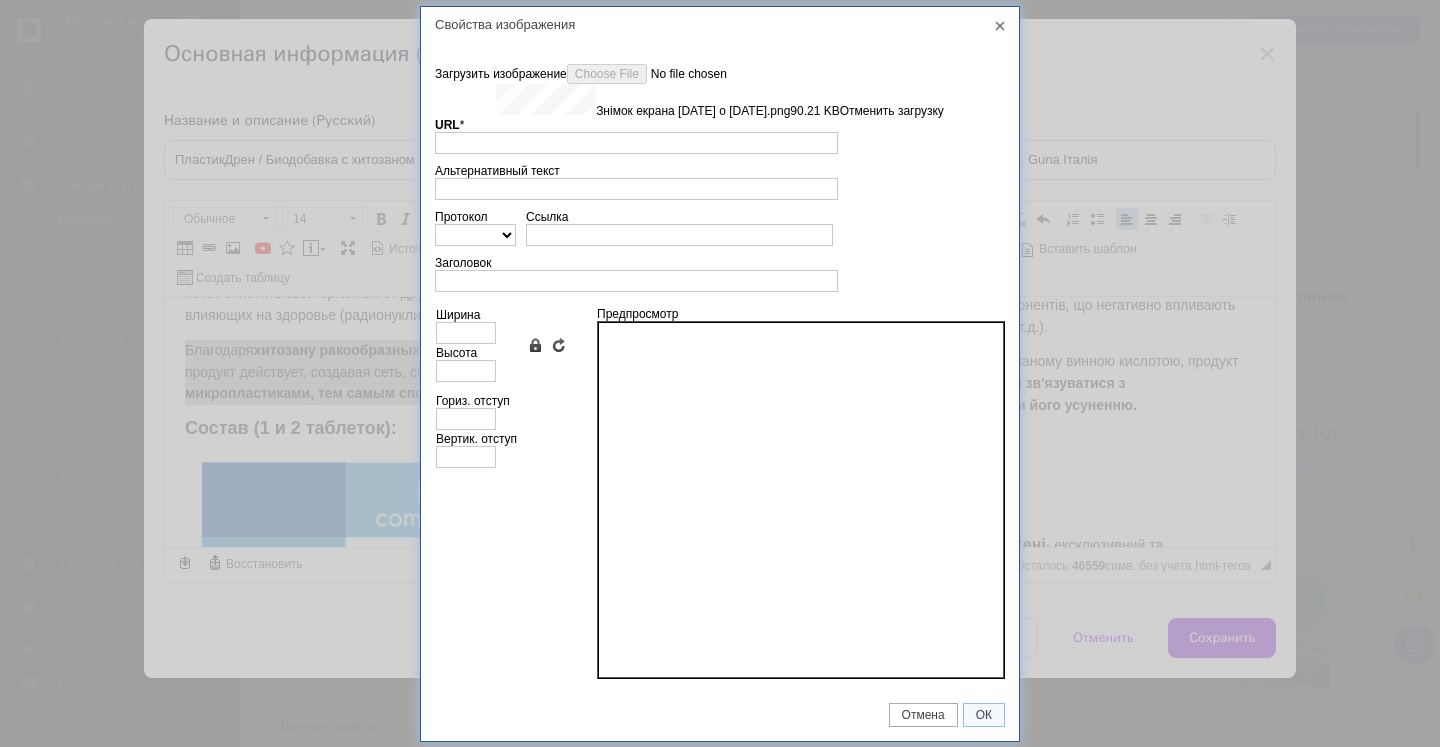 type on "https://images.prom.ua/6743809813_w640_h2048_znimok_ekrana_2025_07_06_o_13.05.09.png?fresh=1&PIMAGE_ID=6743809813" 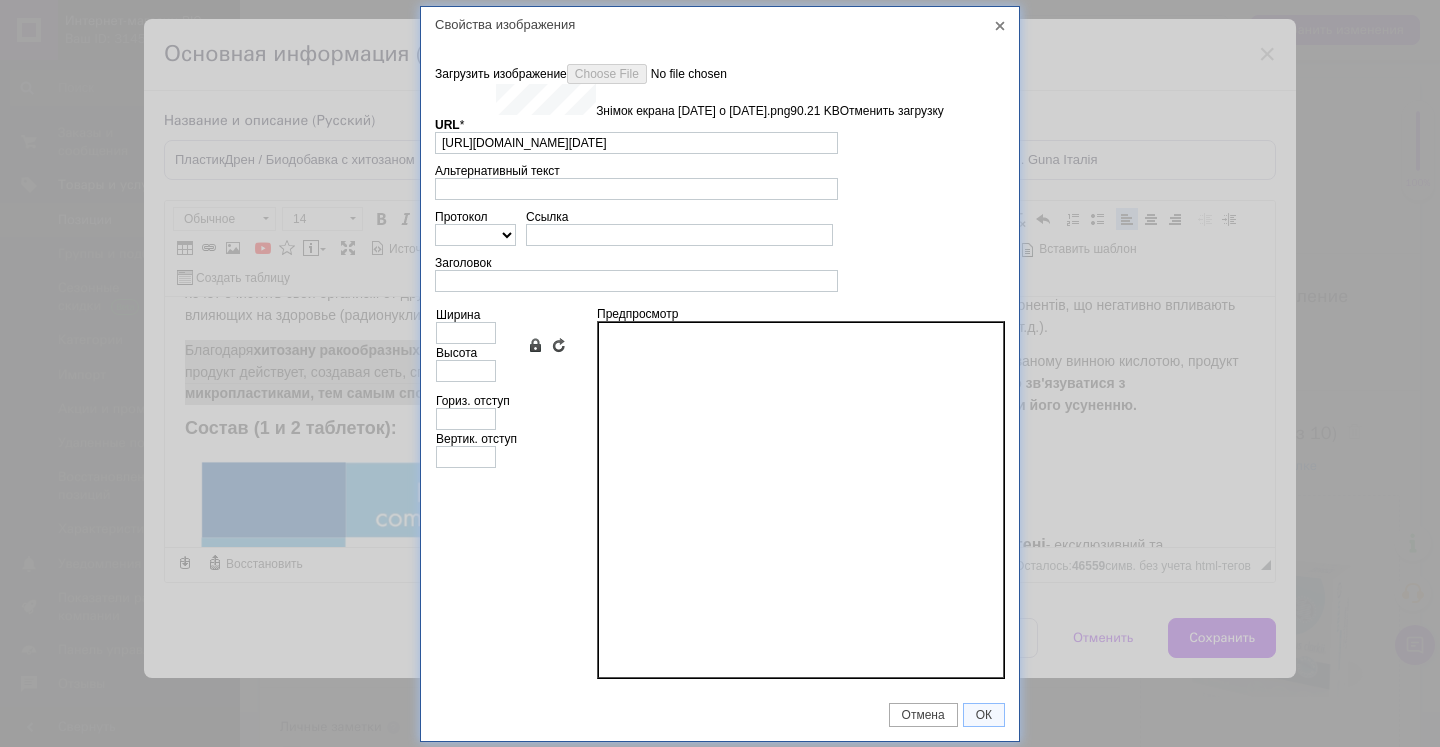 type on "640" 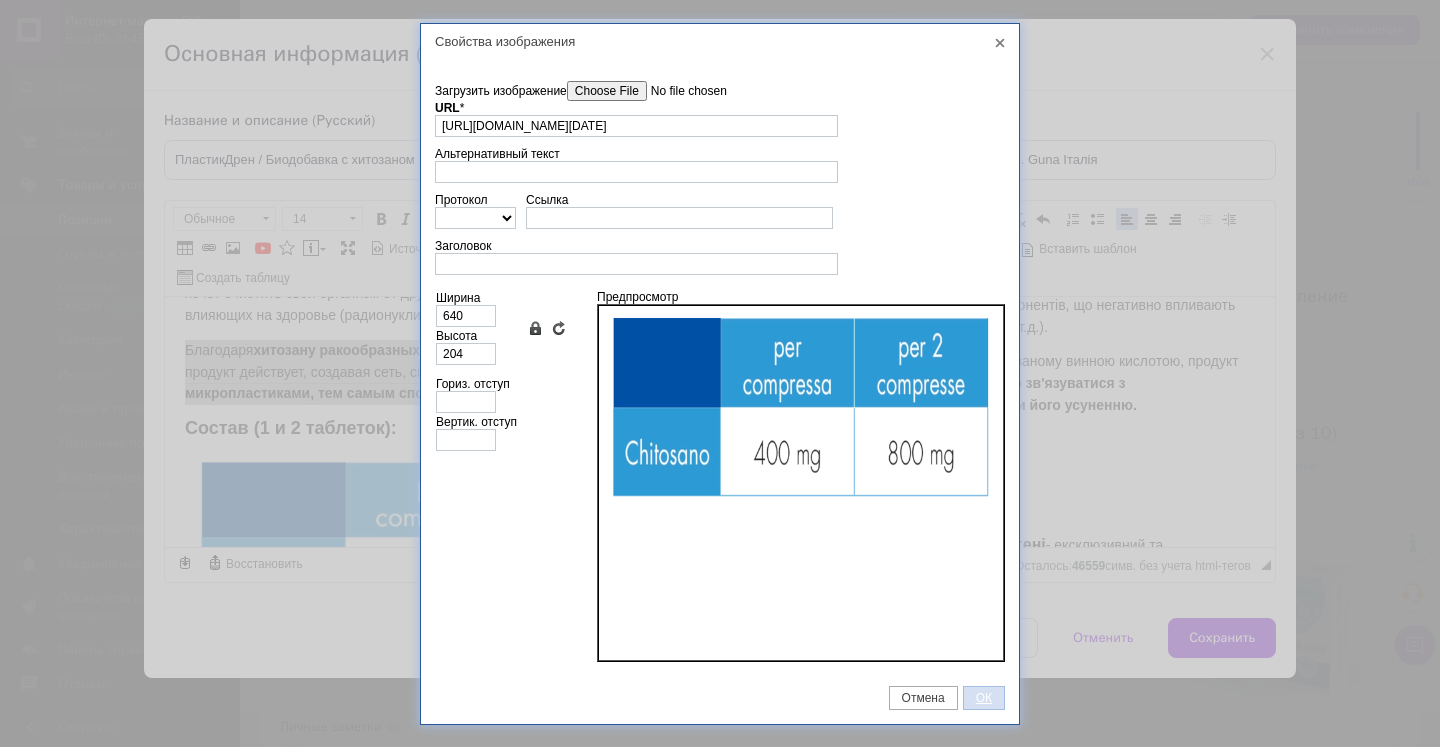 click on "ОК" at bounding box center (984, 698) 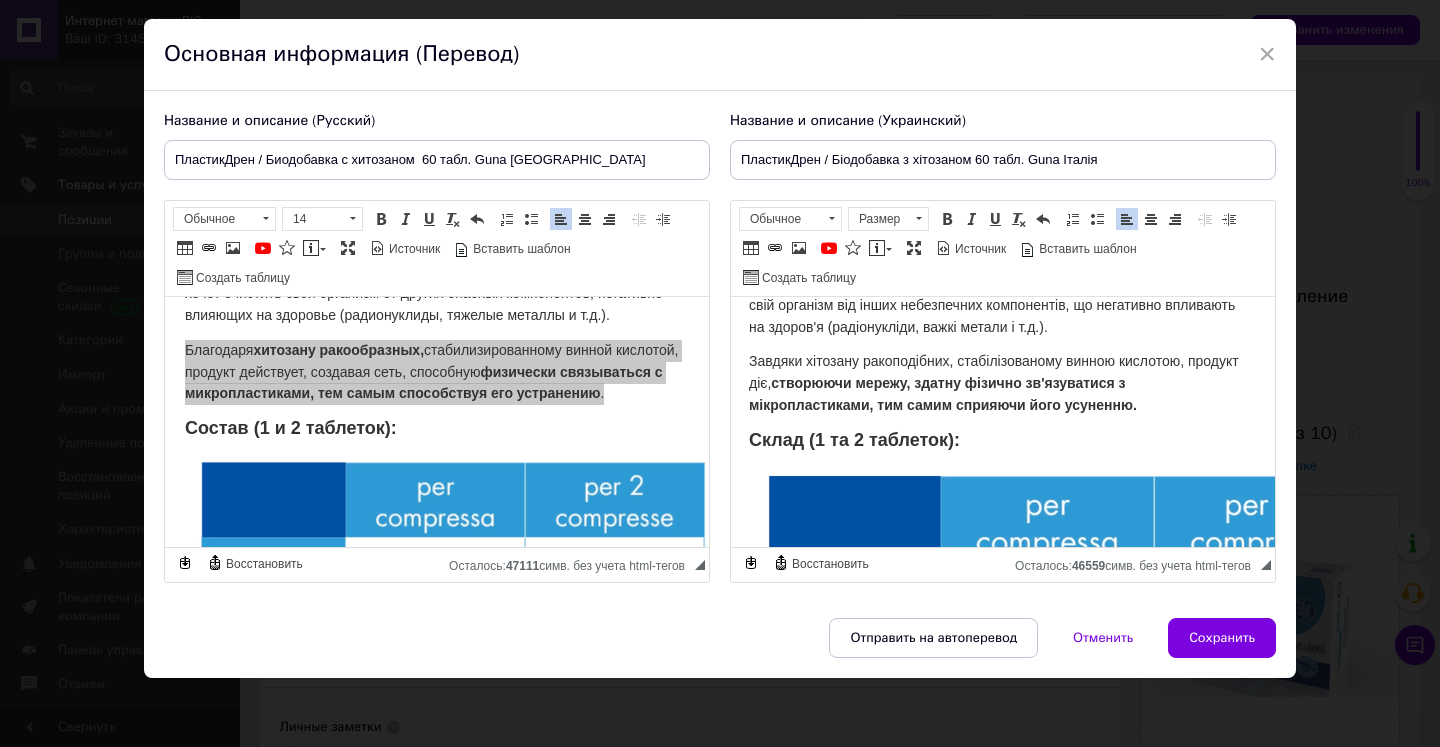 scroll, scrollTop: 883, scrollLeft: 2, axis: both 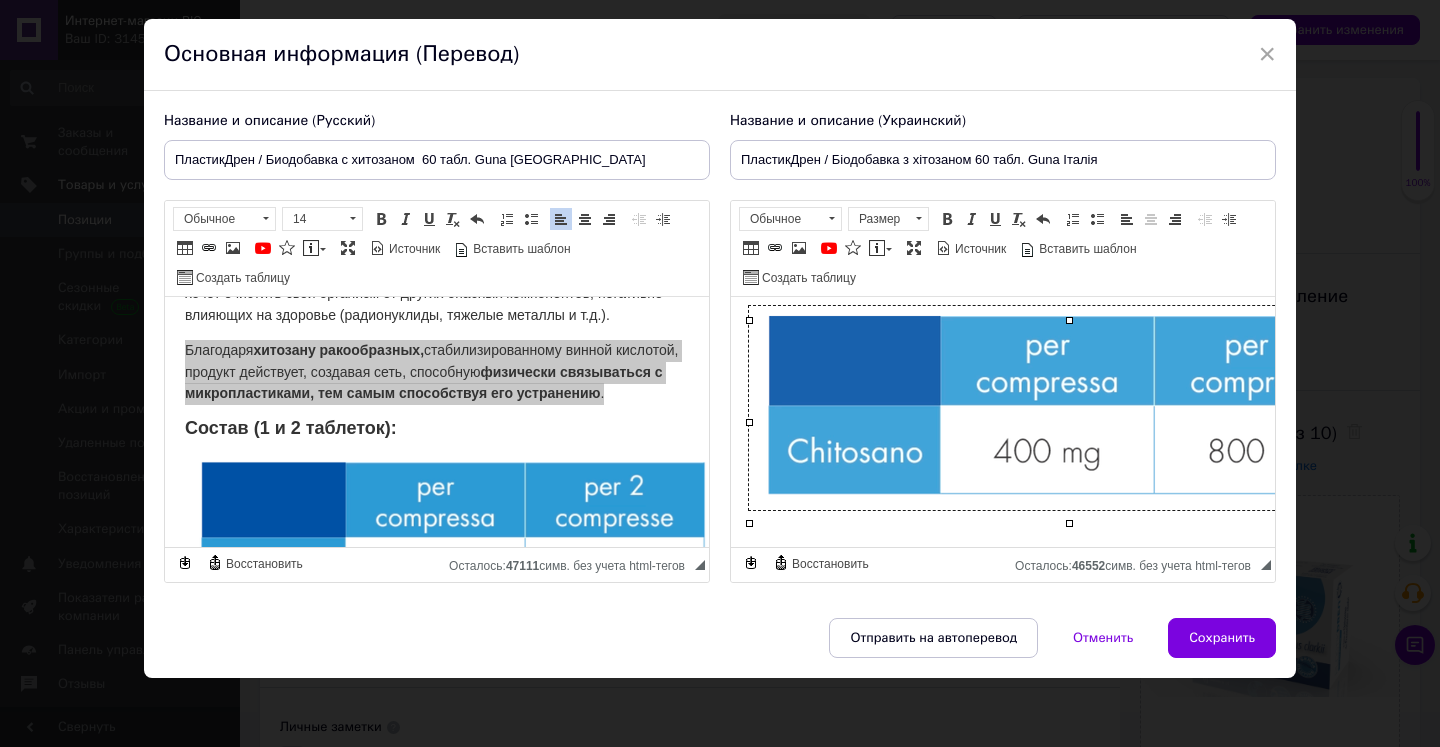 click at bounding box center (1069, 408) 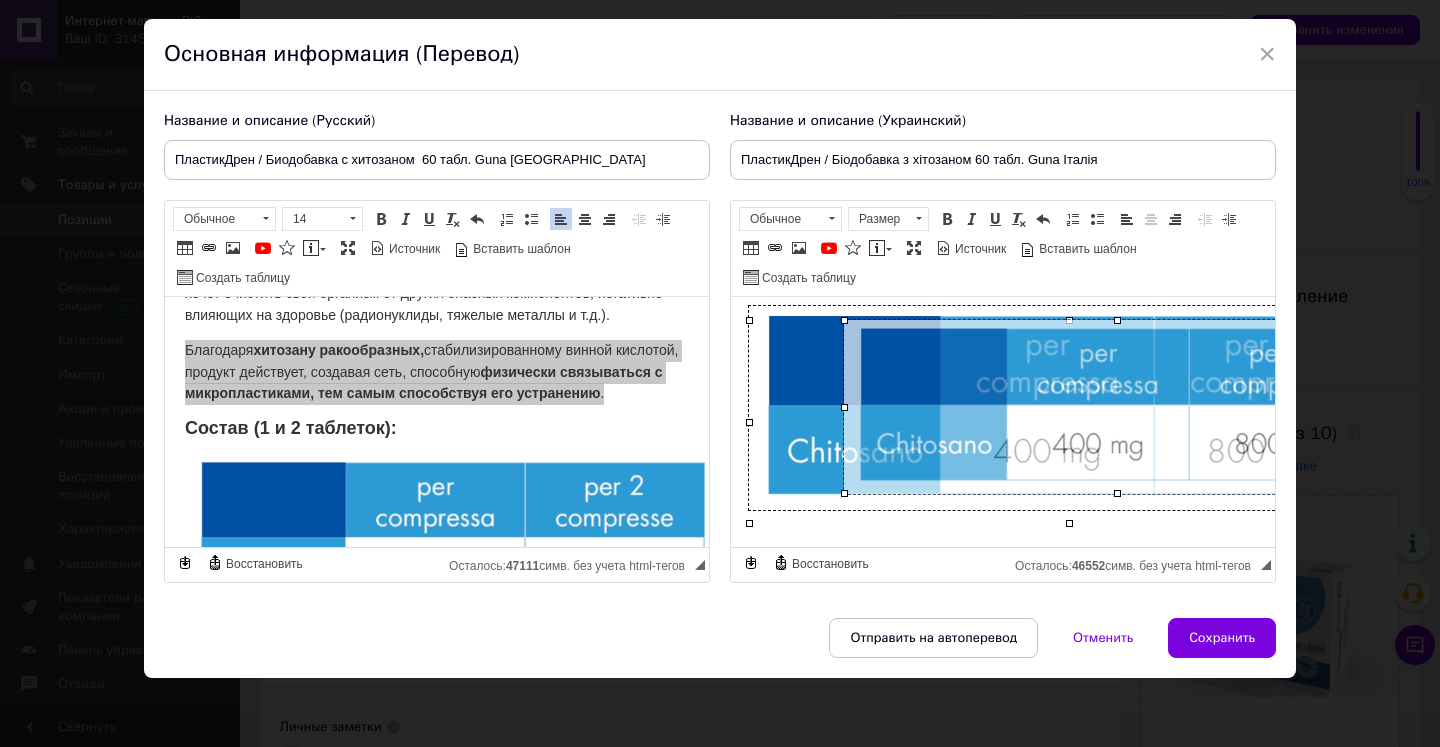 drag, startPoint x: 750, startPoint y: 523, endPoint x: 845, endPoint y: 456, distance: 116.24973 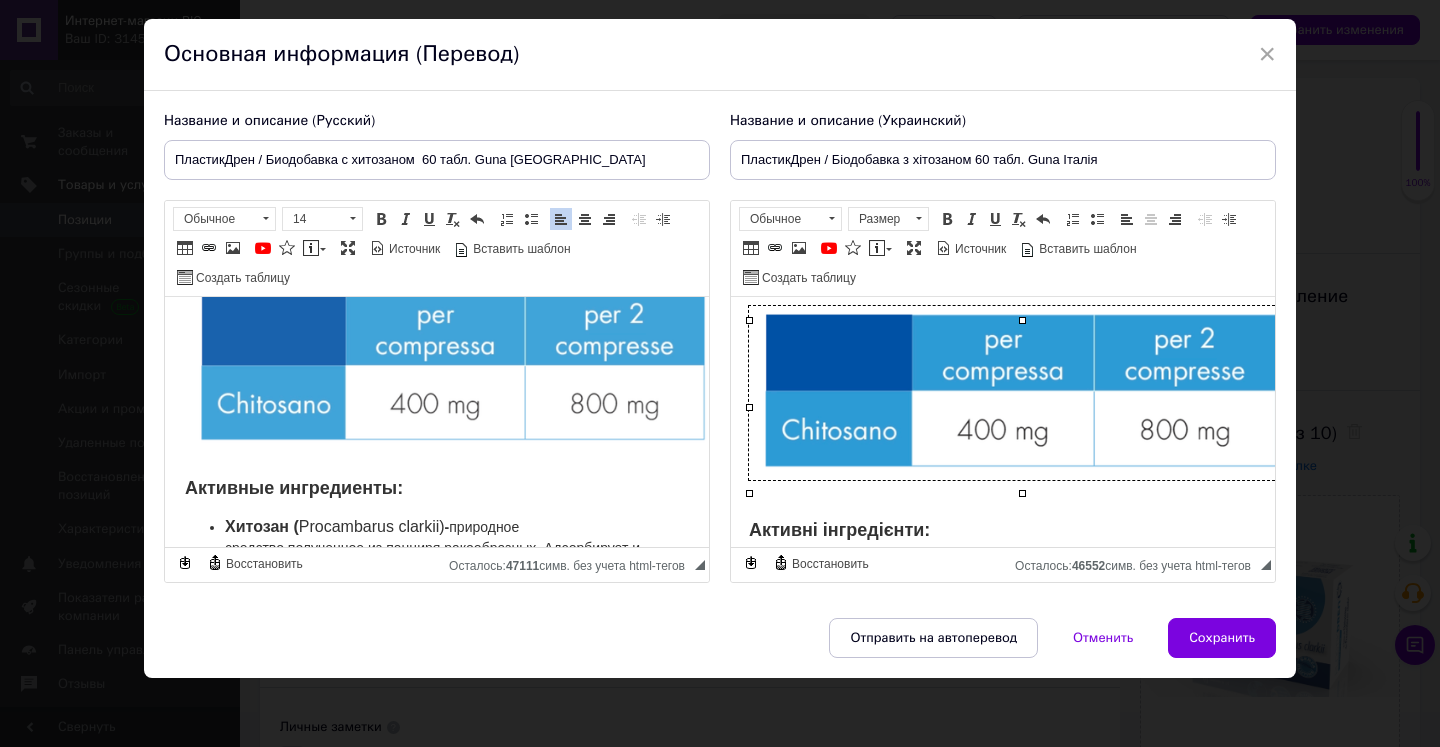 scroll, scrollTop: 973, scrollLeft: 0, axis: vertical 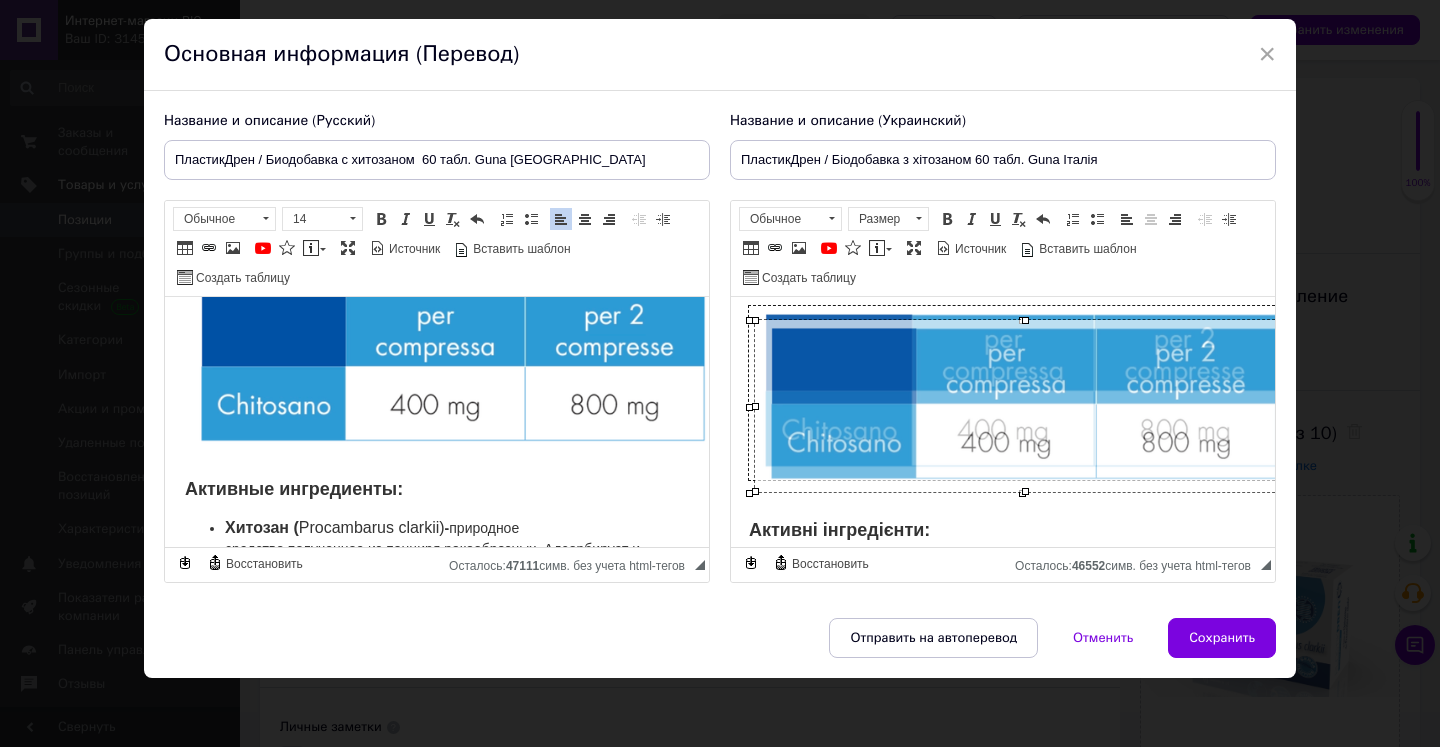 drag, startPoint x: 750, startPoint y: 490, endPoint x: 770, endPoint y: 486, distance: 20.396078 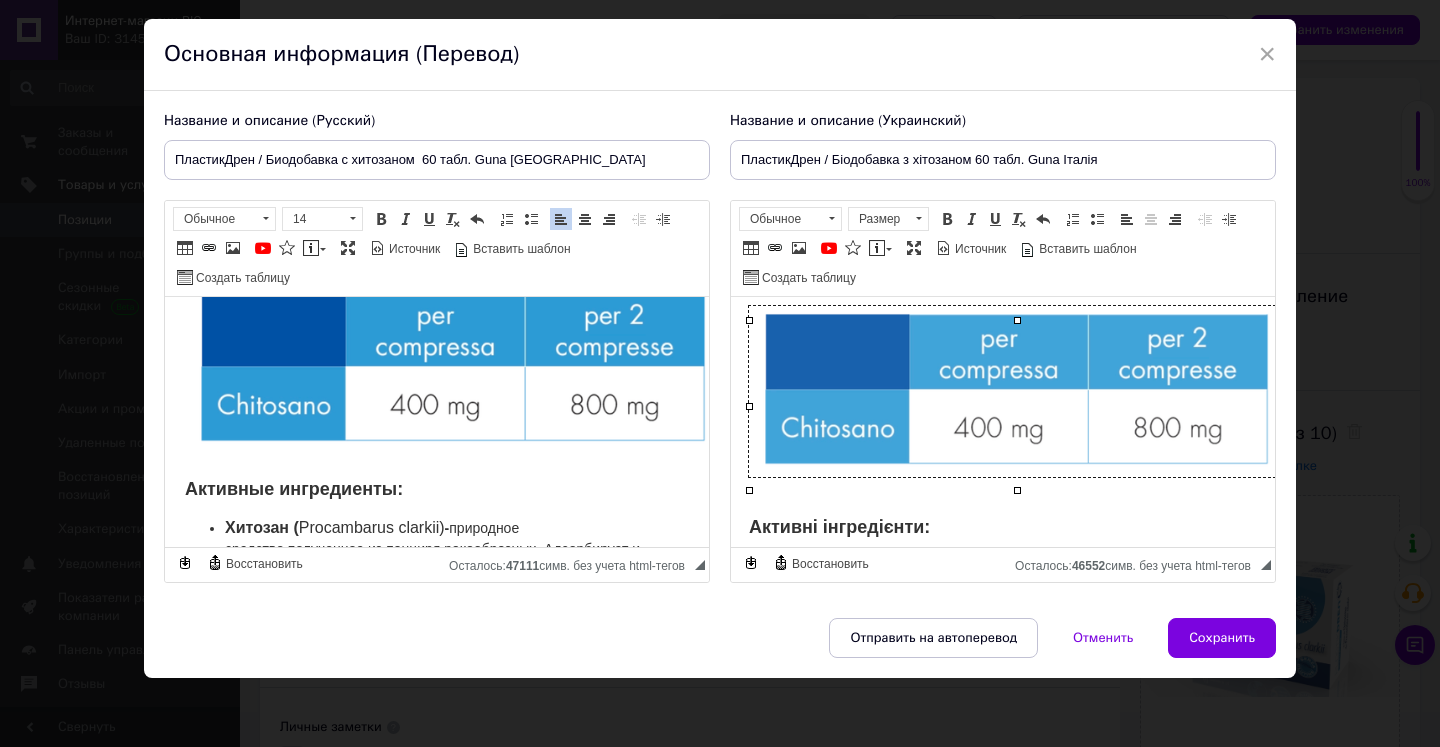 click at bounding box center [1017, 391] 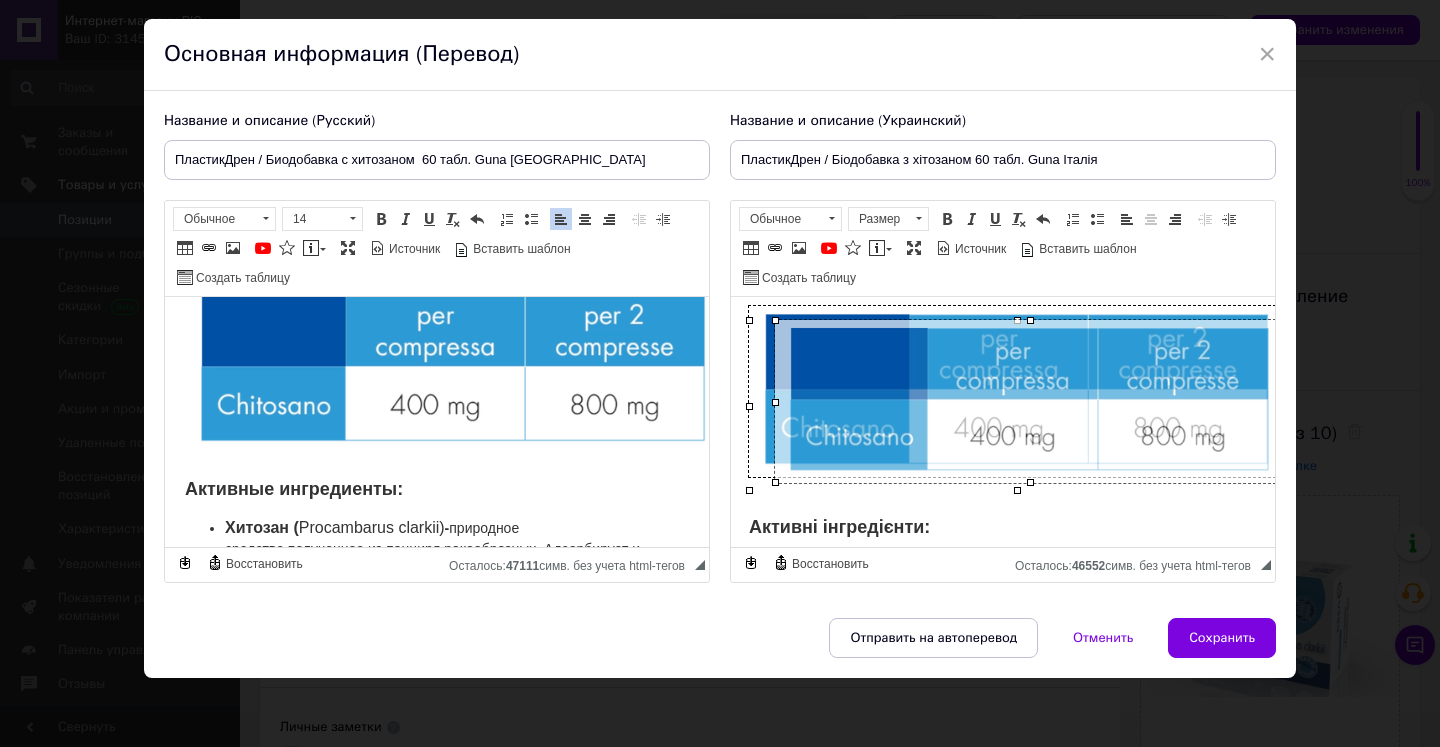 drag, startPoint x: 751, startPoint y: 488, endPoint x: 777, endPoint y: 451, distance: 45.221676 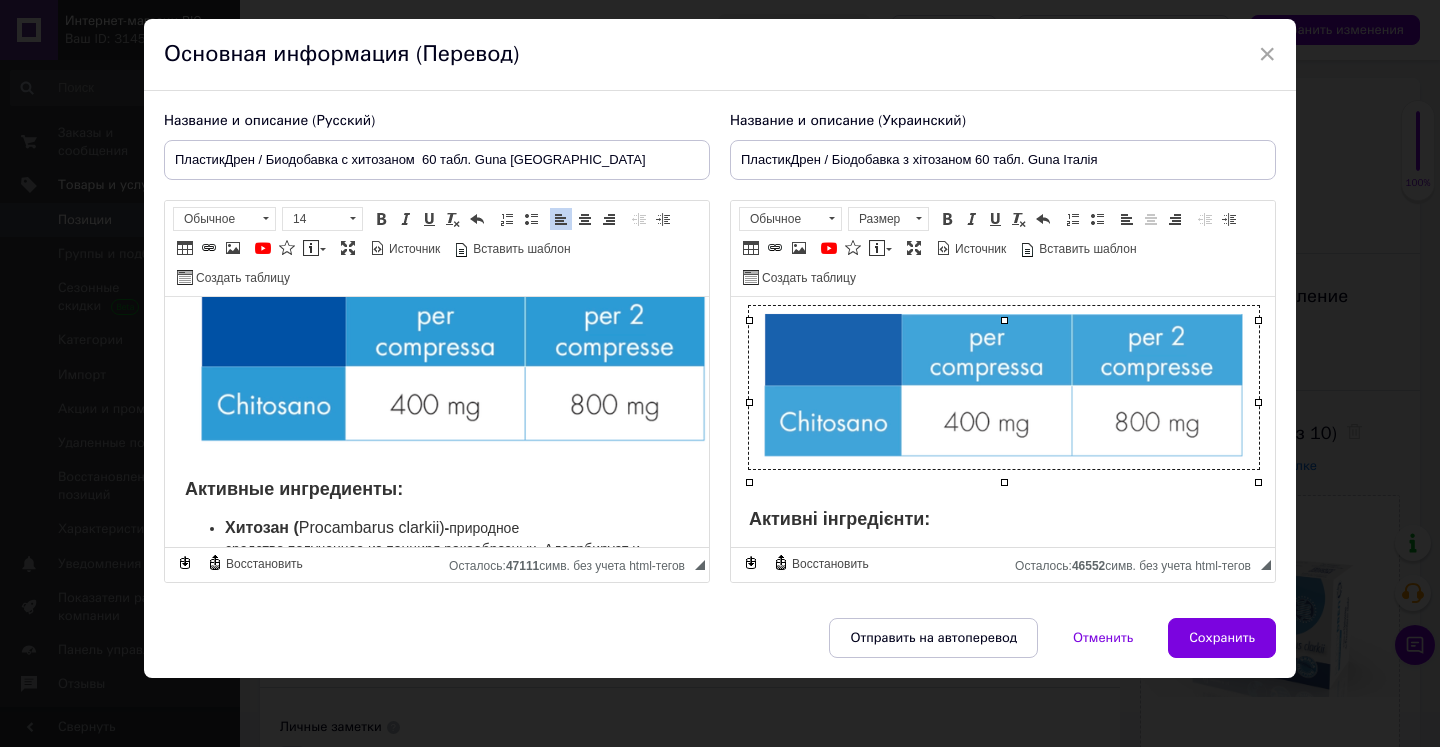 click at bounding box center (1004, 387) 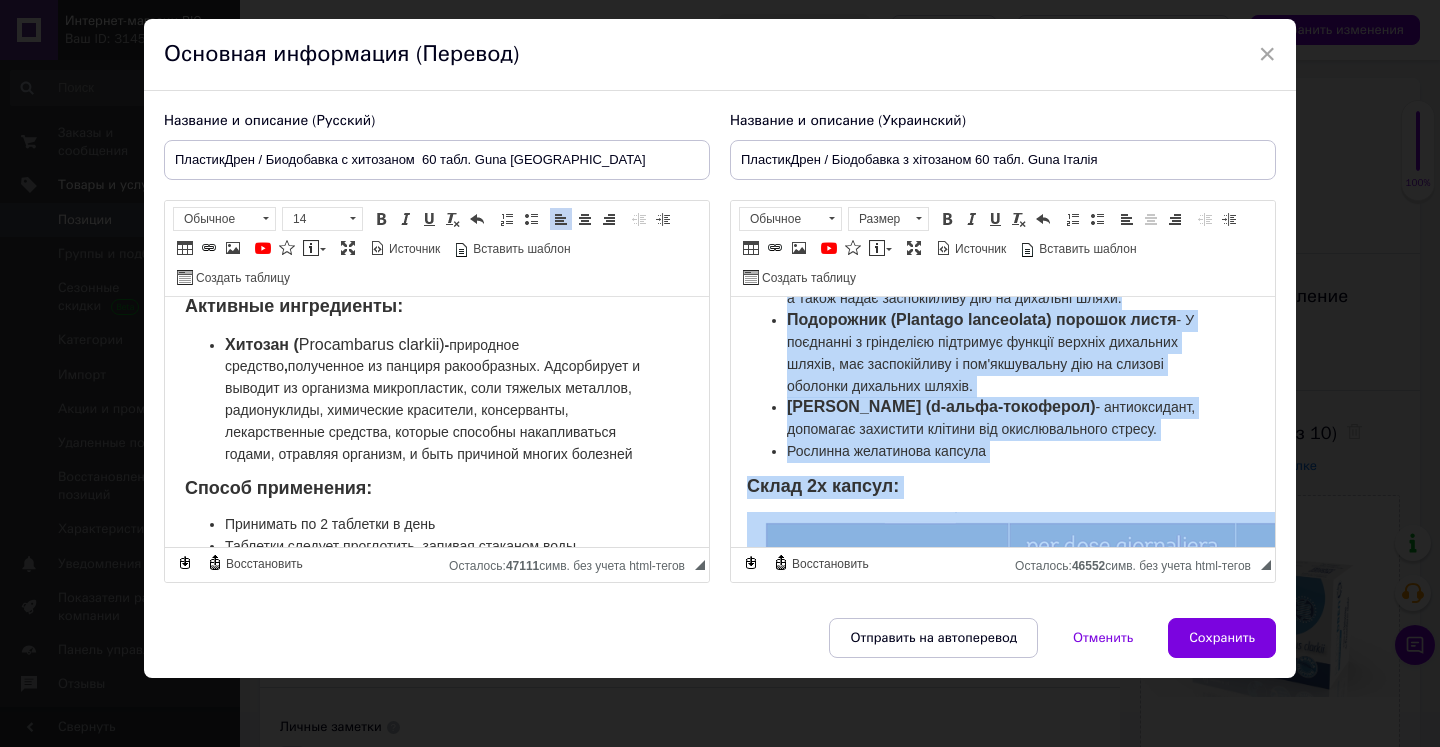 scroll, scrollTop: 1412, scrollLeft: 4, axis: both 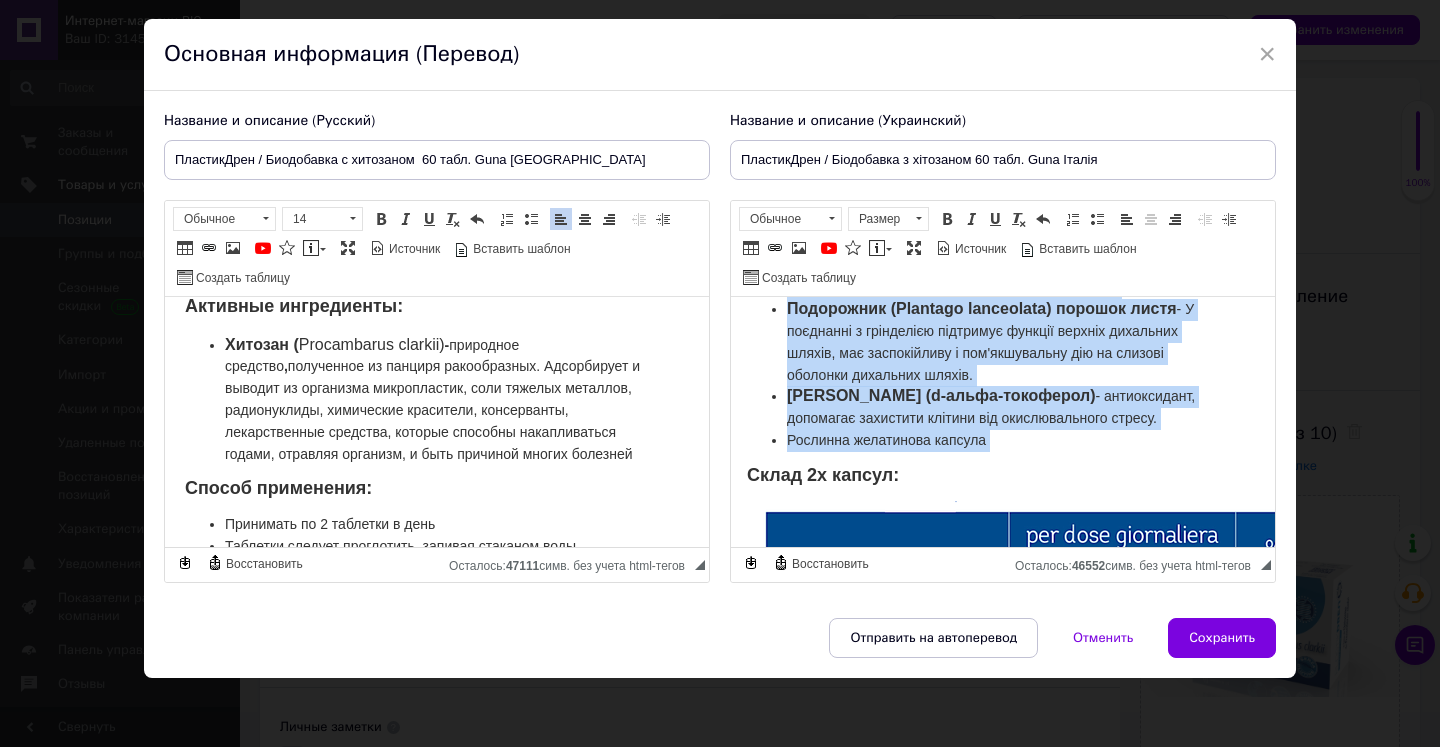 drag, startPoint x: 783, startPoint y: 465, endPoint x: 1223, endPoint y: 449, distance: 440.2908 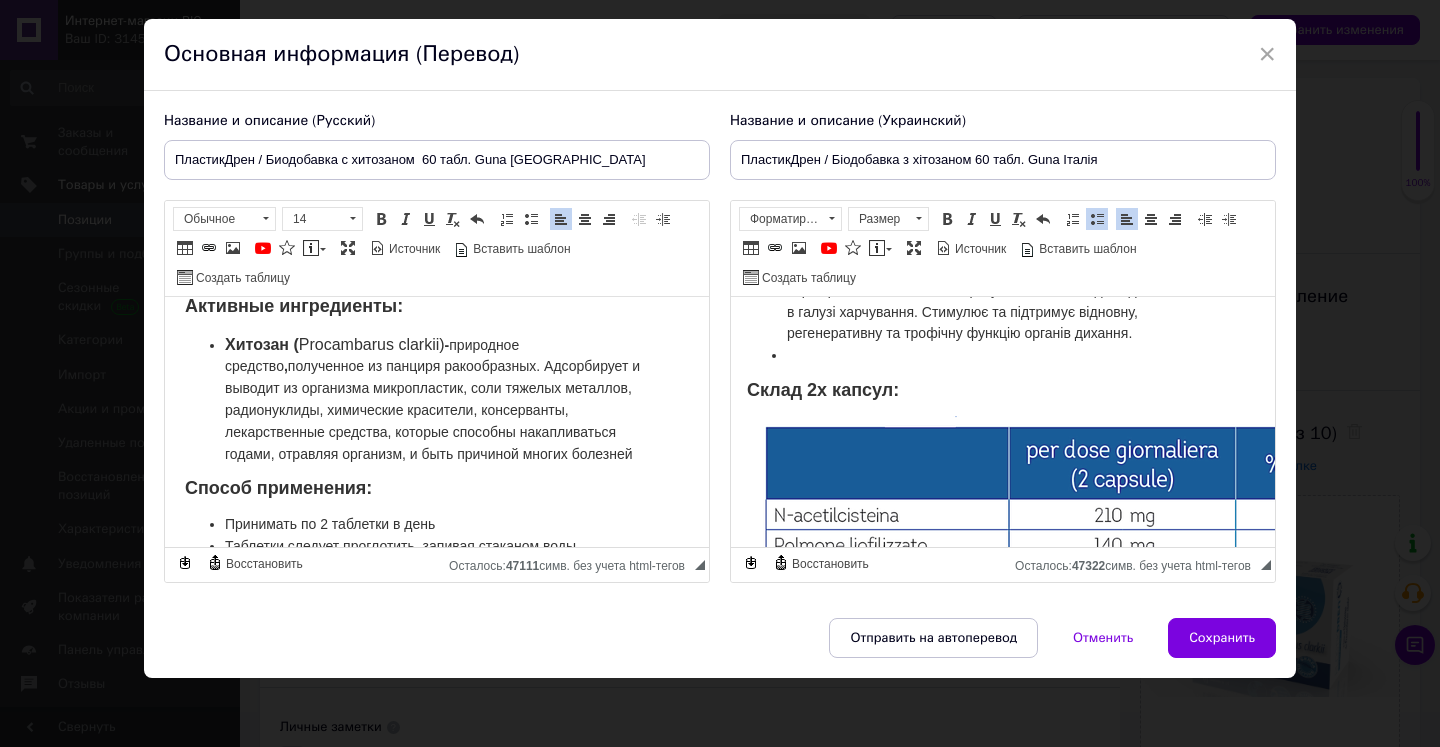 scroll, scrollTop: 1135, scrollLeft: 4, axis: both 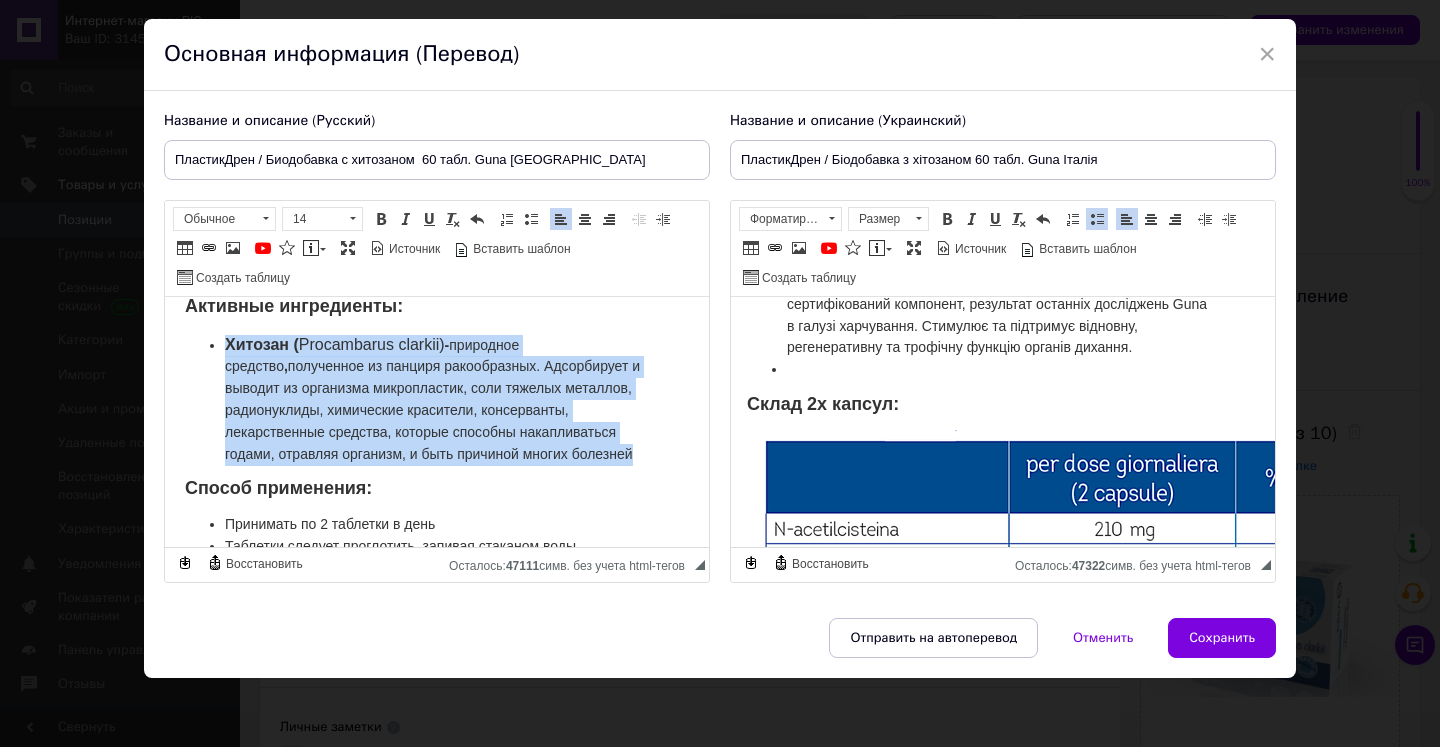 drag, startPoint x: 226, startPoint y: 373, endPoint x: 653, endPoint y: 479, distance: 439.96024 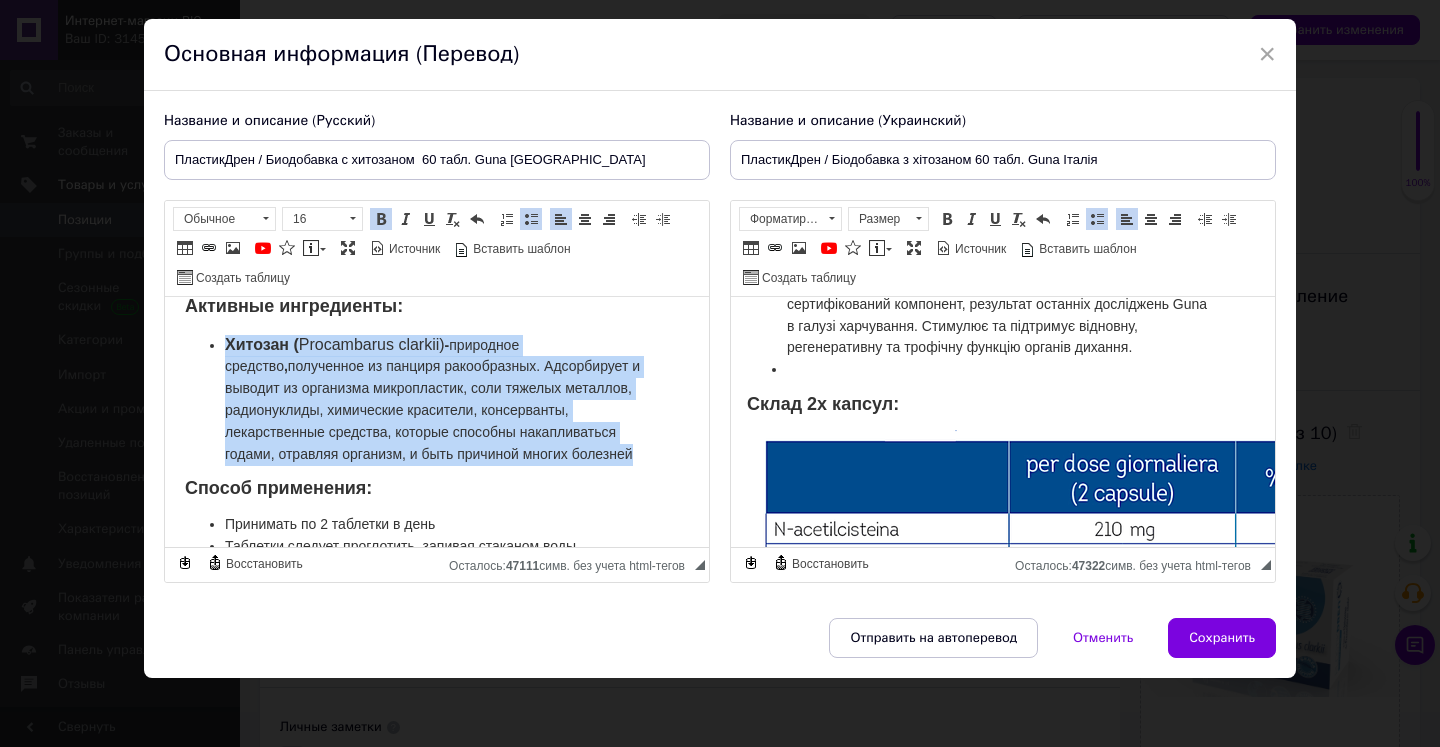 copy on "Хитозан ( Procambarus clarkii)   -  природное средство ,  полученное из панциря ракообразных. А дсорбирует и выводит из организма микропластик, соли тяжелых металлов, радионуклиды, химические красители, консерванты, лекарственные средства, которые способны накапливаться годами, отравляя организм, и быть причиной многих болезней" 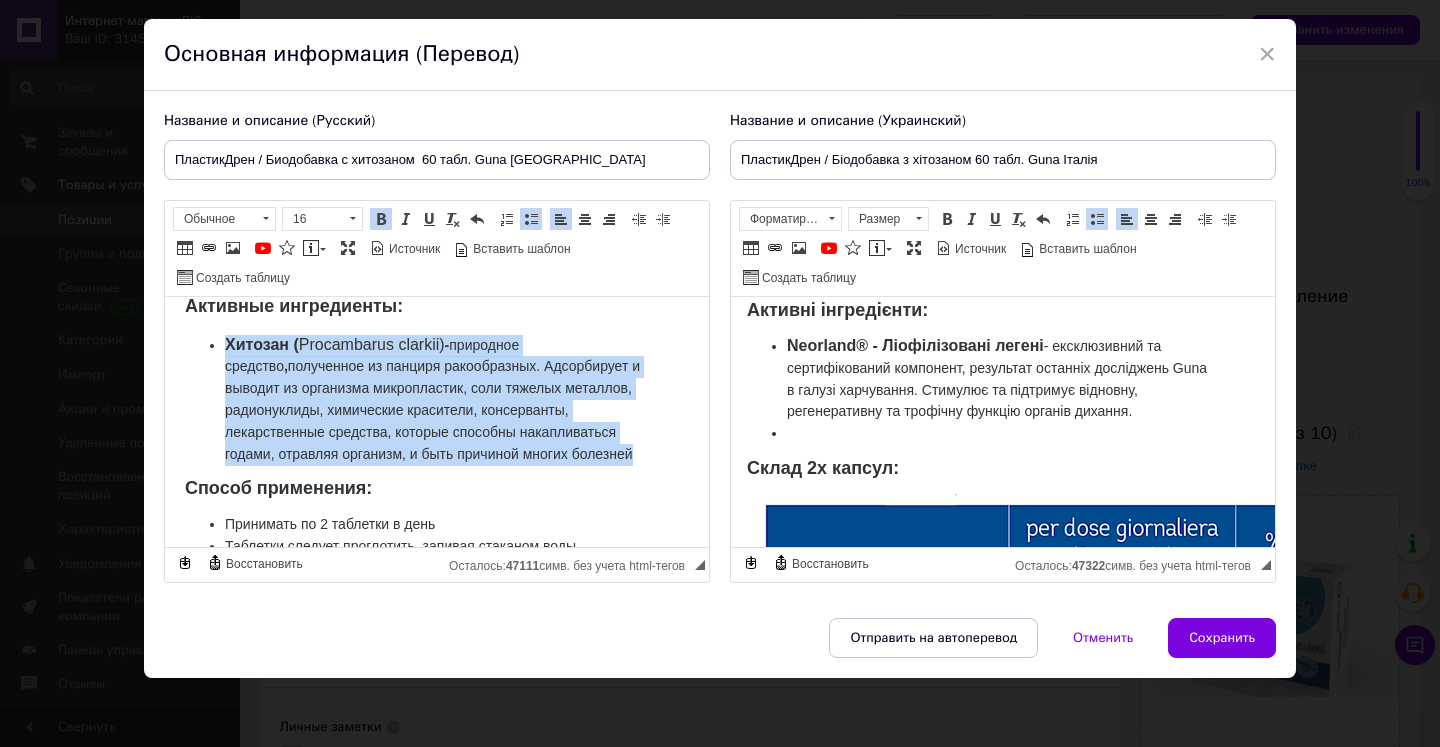 scroll, scrollTop: 1057, scrollLeft: 4, axis: both 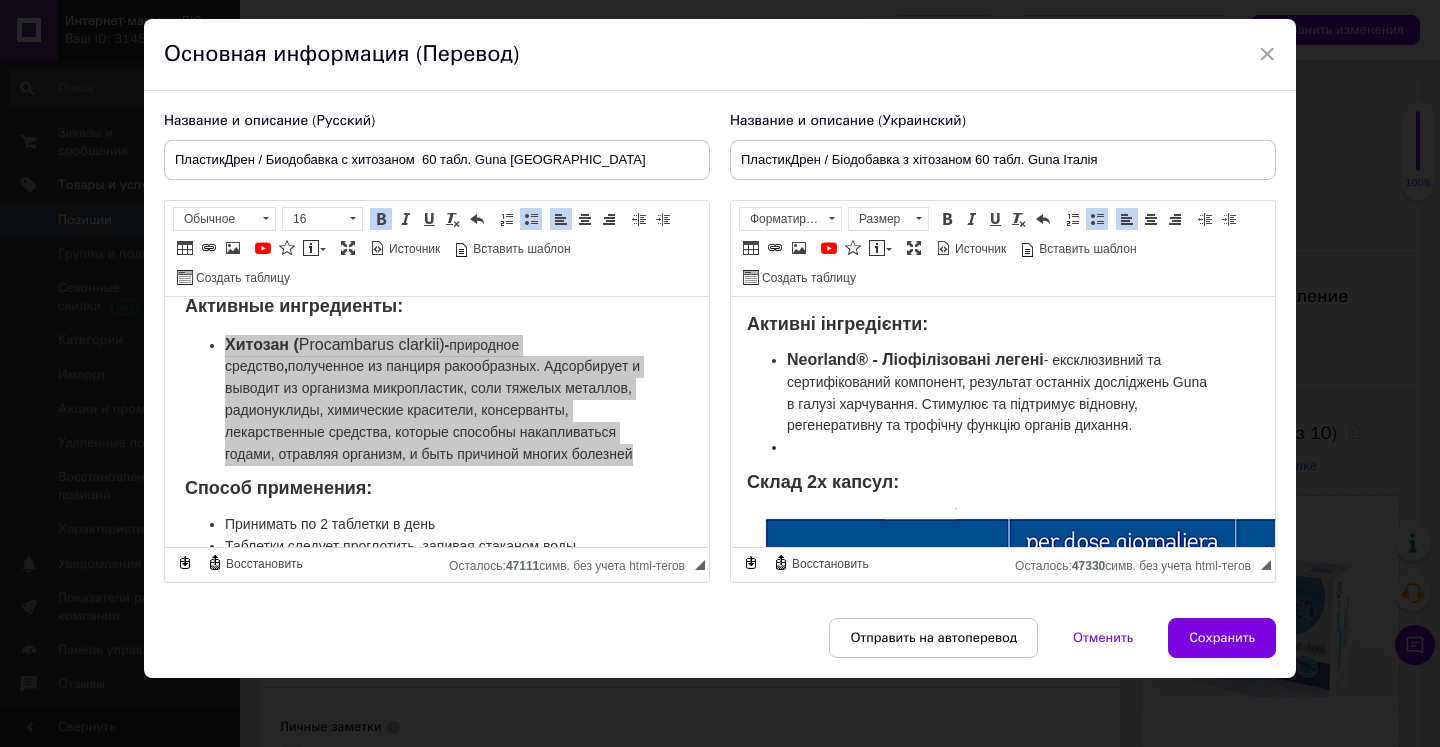 drag, startPoint x: 785, startPoint y: 370, endPoint x: 1151, endPoint y: 436, distance: 371.9032 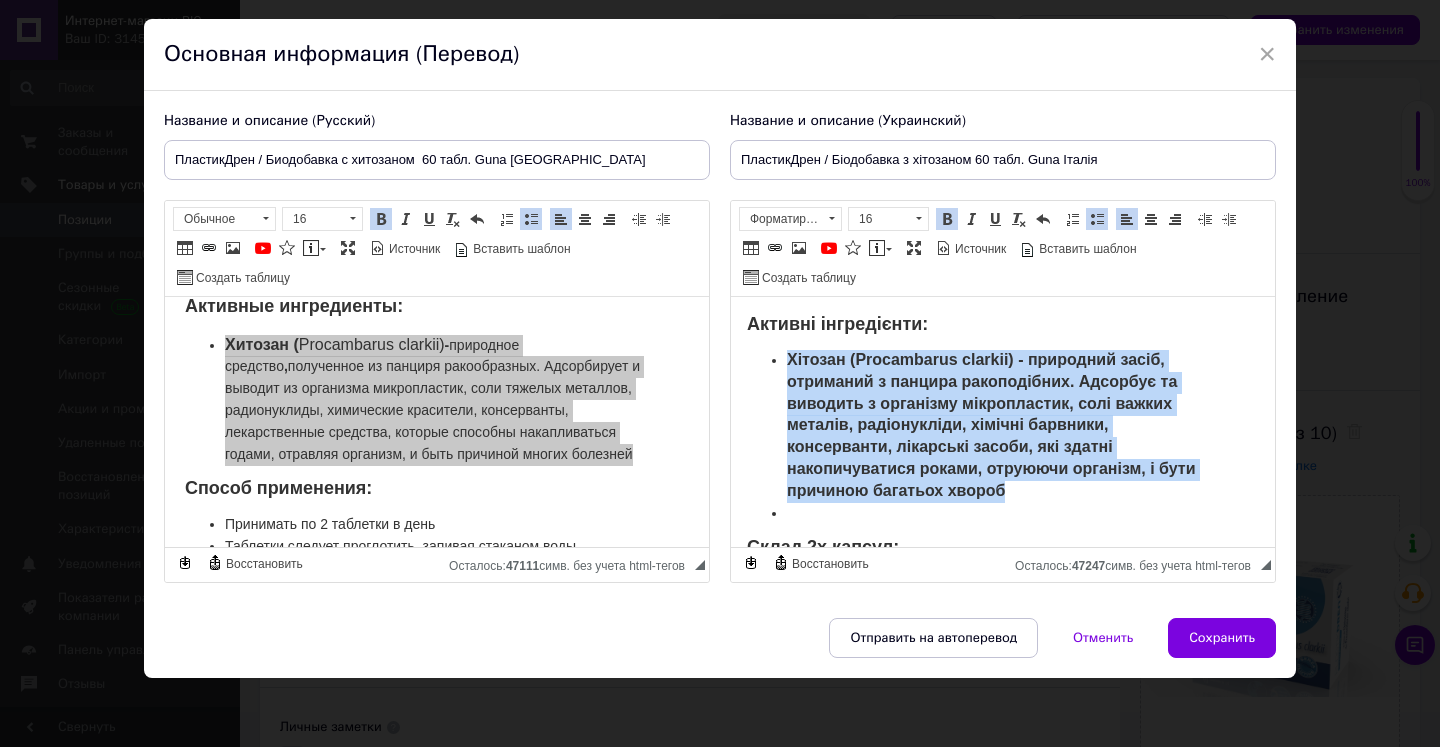 drag, startPoint x: 781, startPoint y: 369, endPoint x: 1044, endPoint y: 501, distance: 294.26688 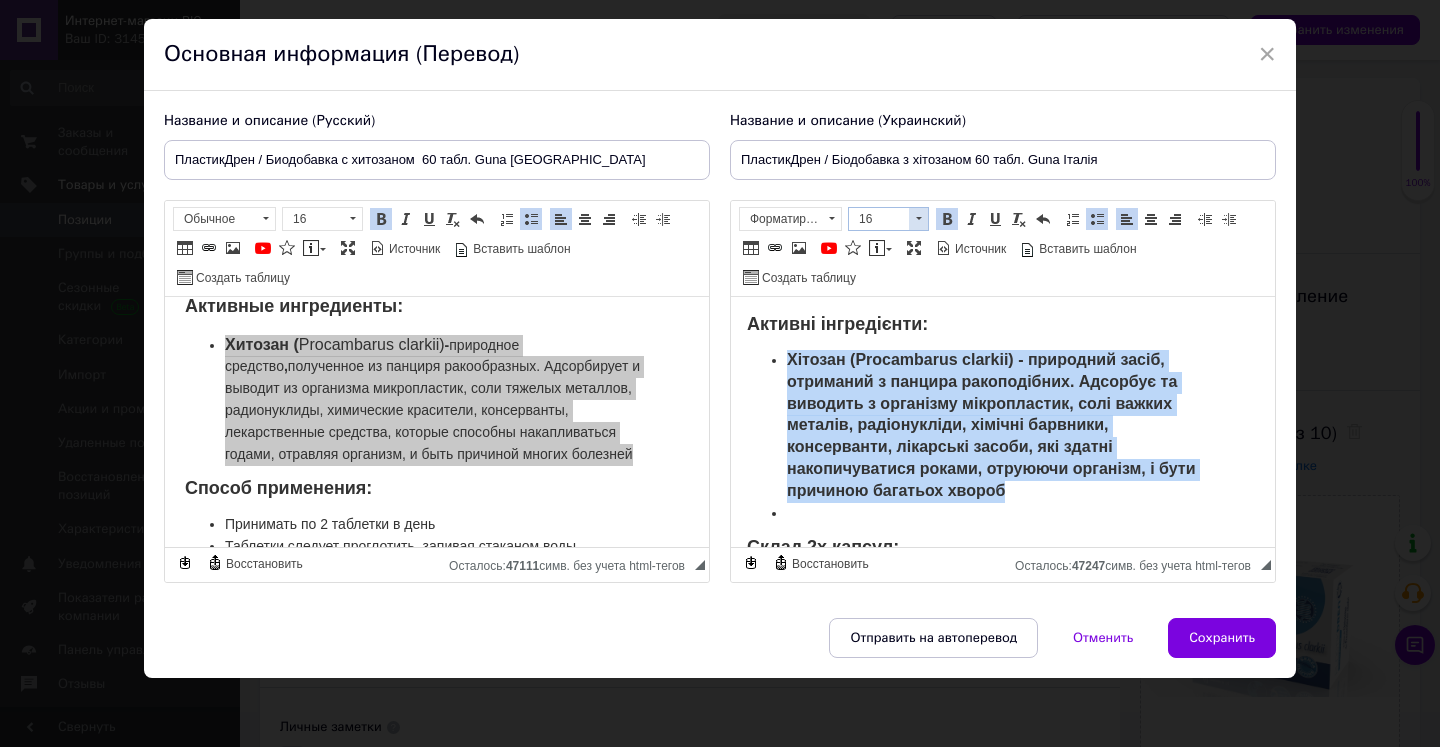 click at bounding box center (919, 218) 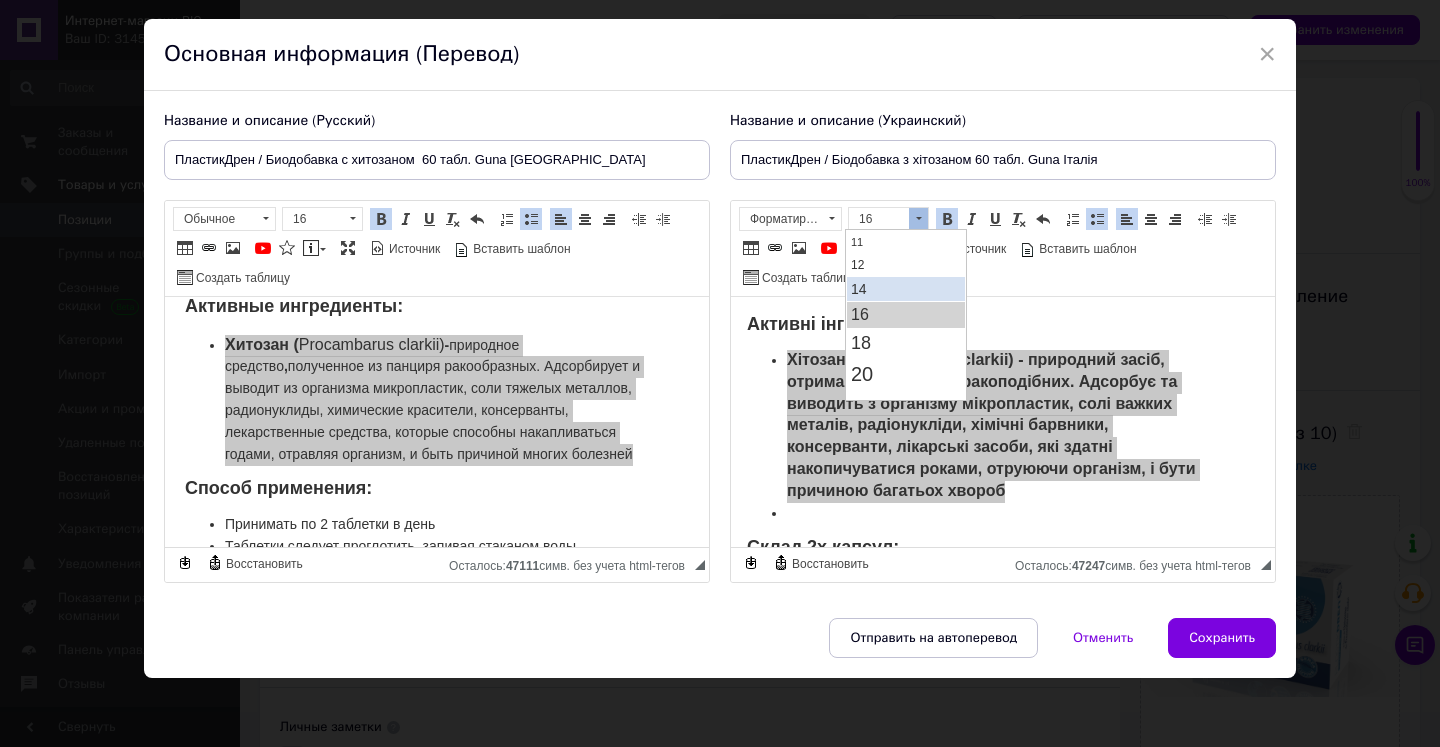 click on "14" at bounding box center (906, 289) 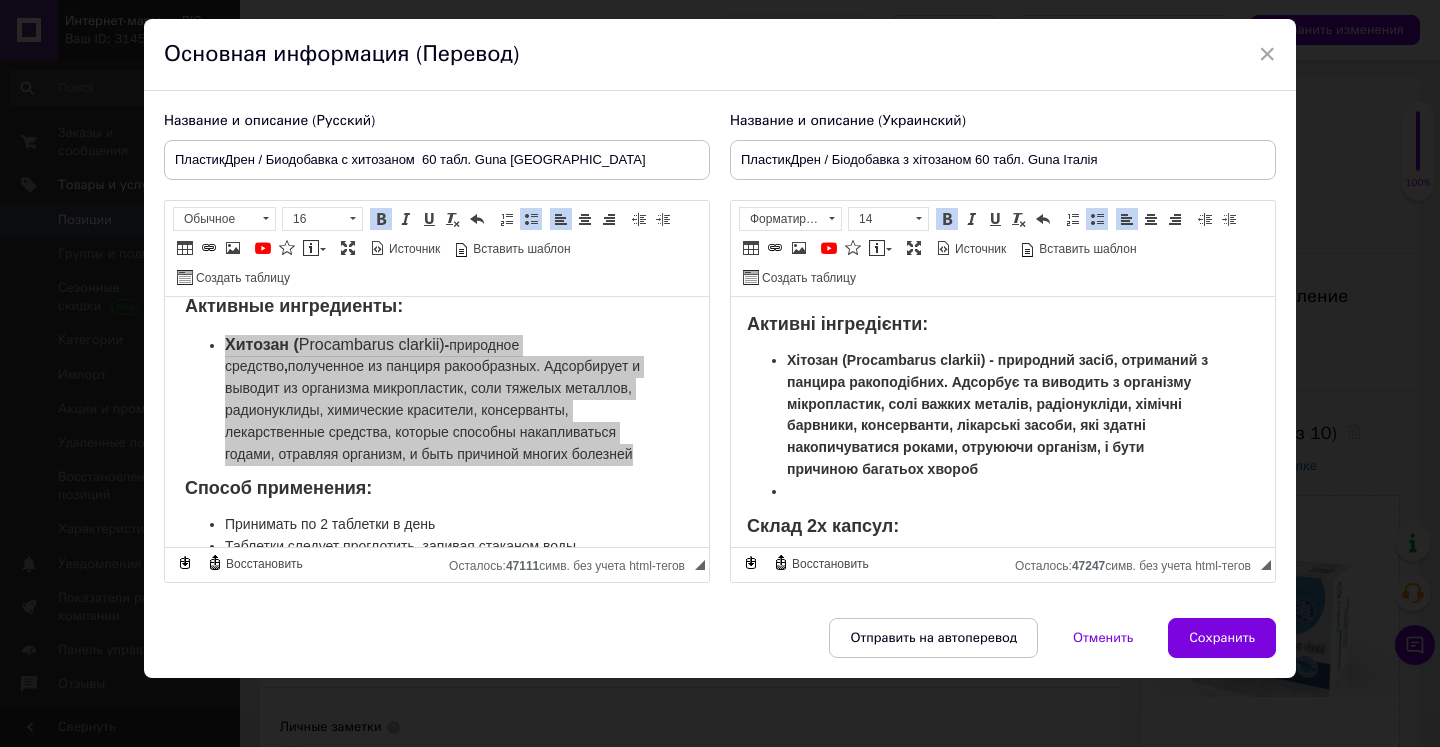 click at bounding box center (947, 219) 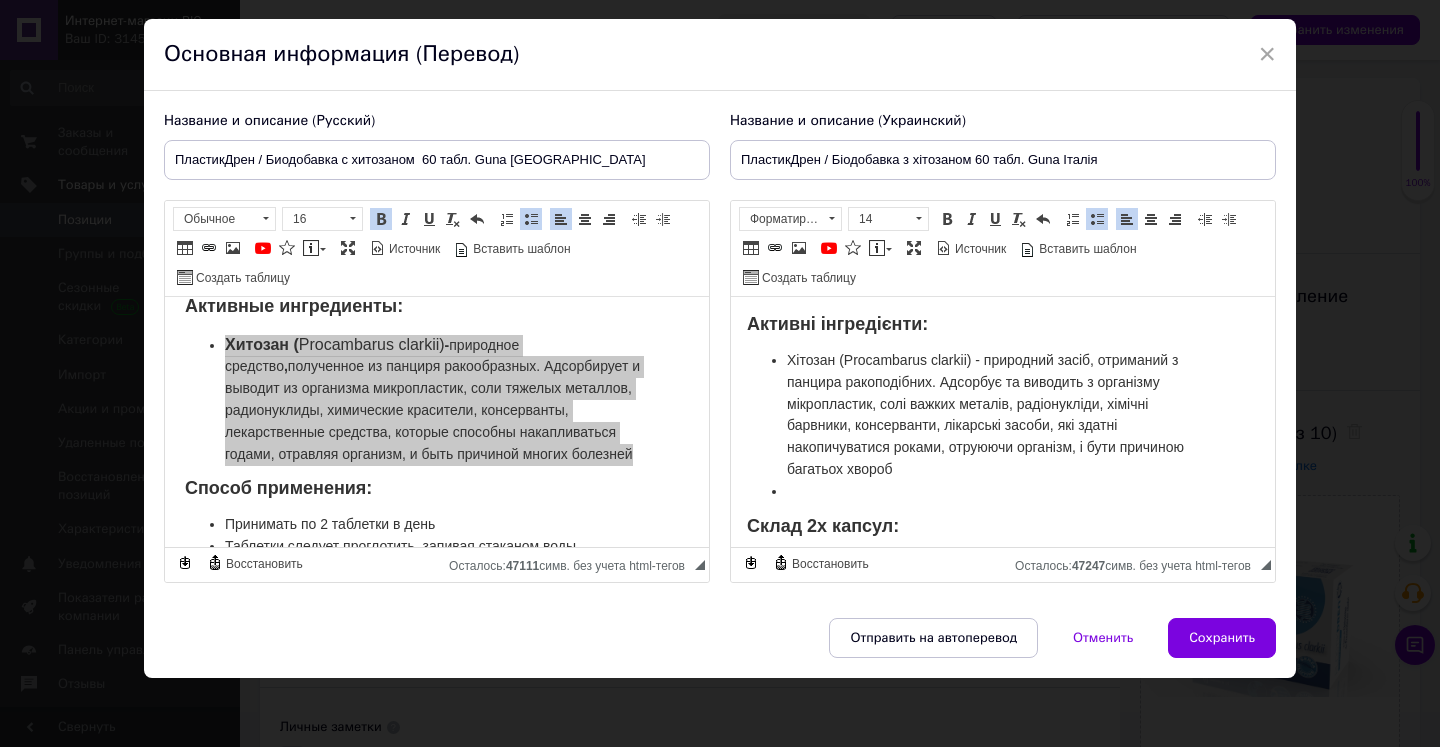 click on "Хітозан (Procambarus clarkii) - природний засіб, отриманий з панцира ракоподібних. Адсорбує та виводить з організму мікропластик, солі важких металів, радіонукліди, хімічні барвники, консерванти, лікарські засоби, які здатні накопичуватися роками, отруюючи організм, і бути причиною багатьох хвороб" at bounding box center [985, 414] 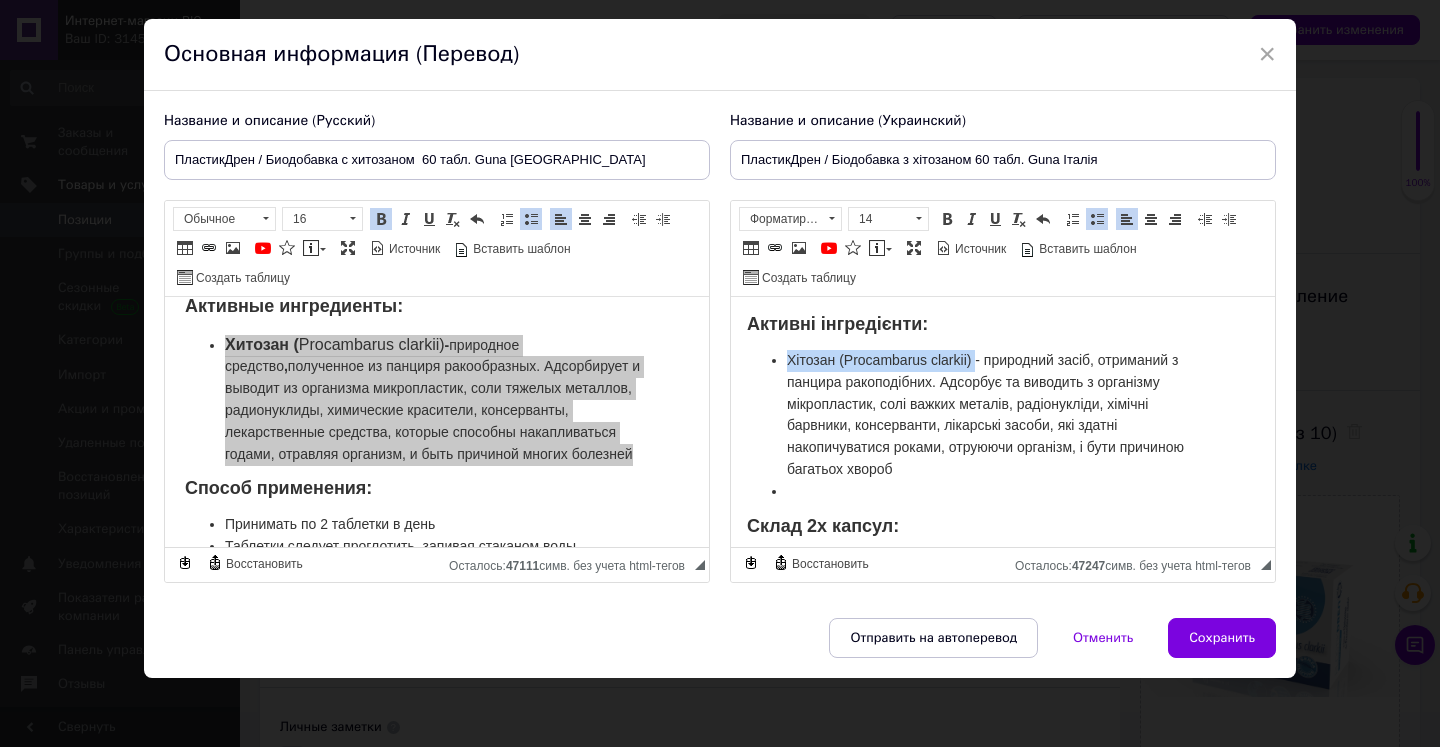 drag, startPoint x: 782, startPoint y: 372, endPoint x: 976, endPoint y: 373, distance: 194.00258 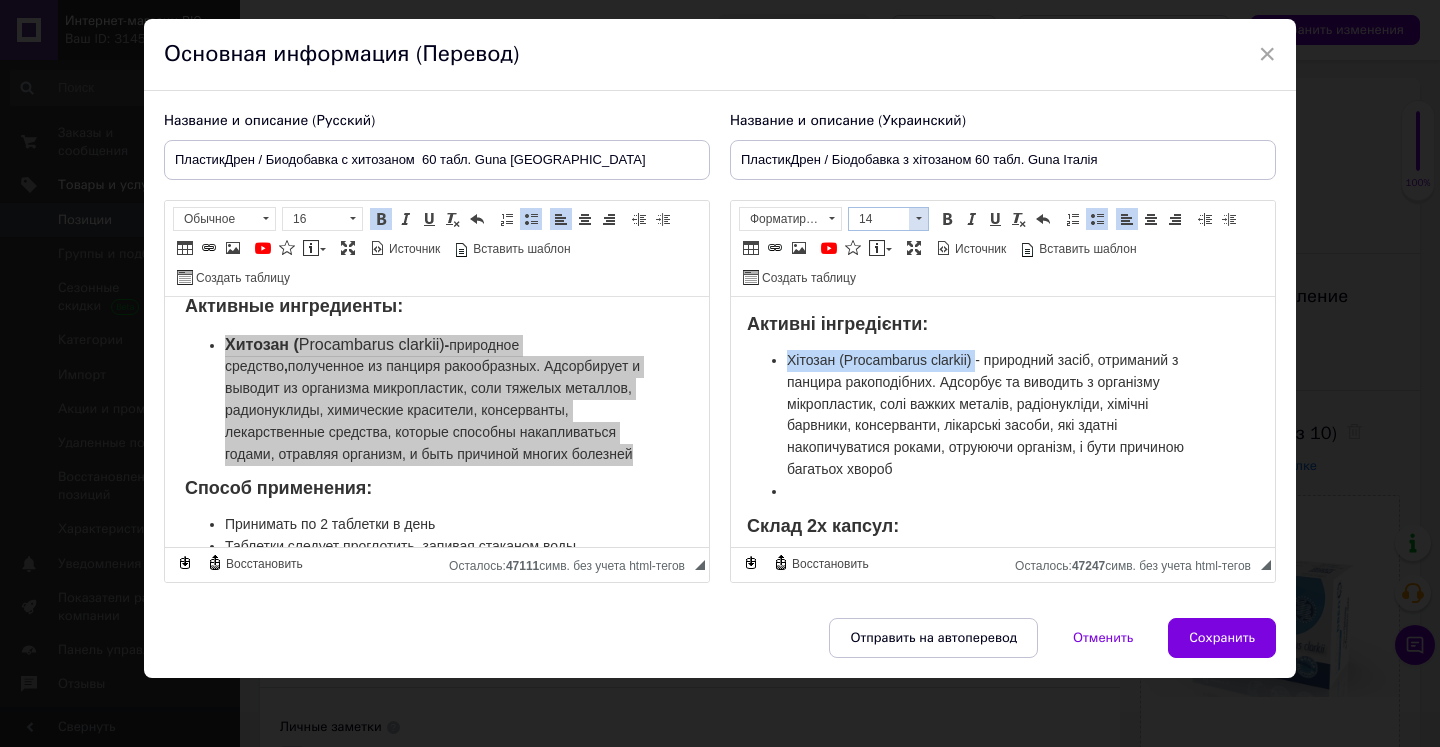 click at bounding box center [918, 219] 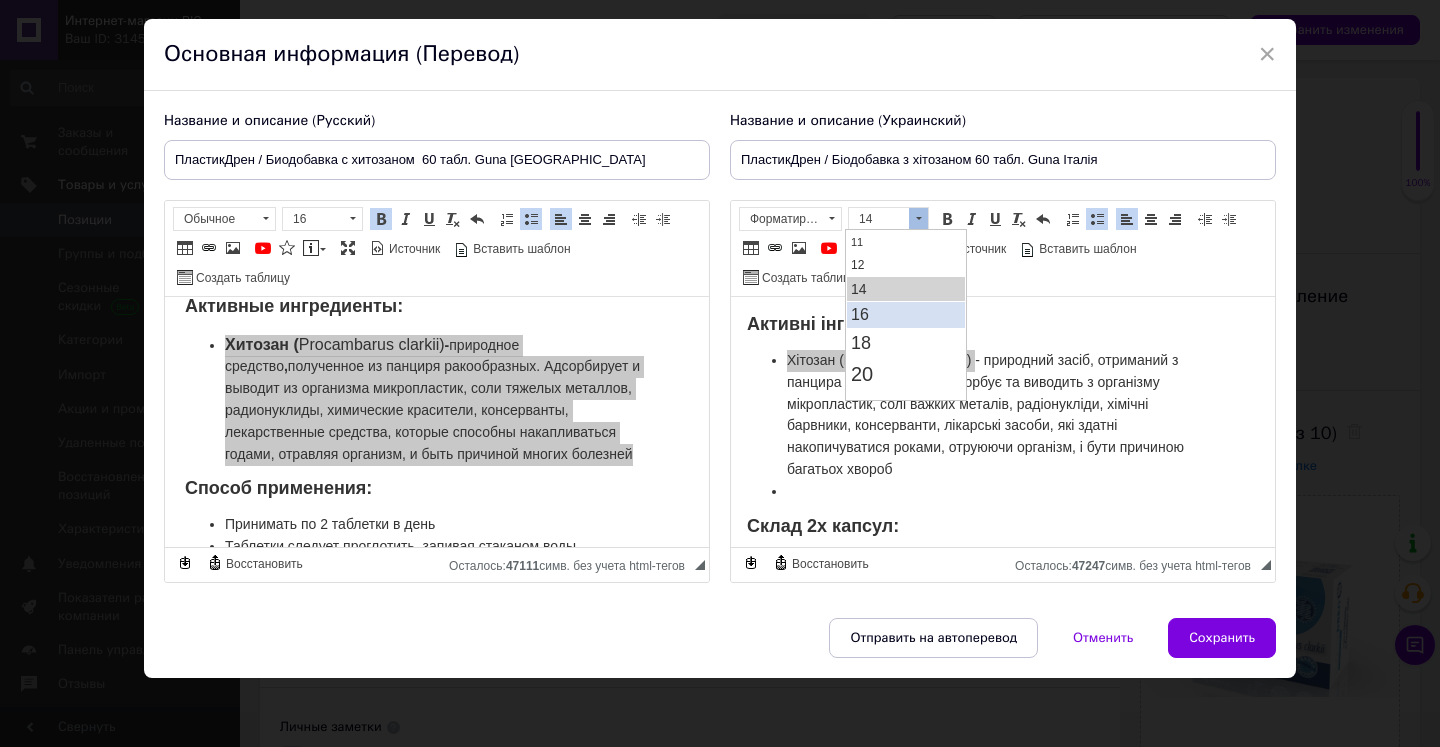 click on "16" at bounding box center (906, 315) 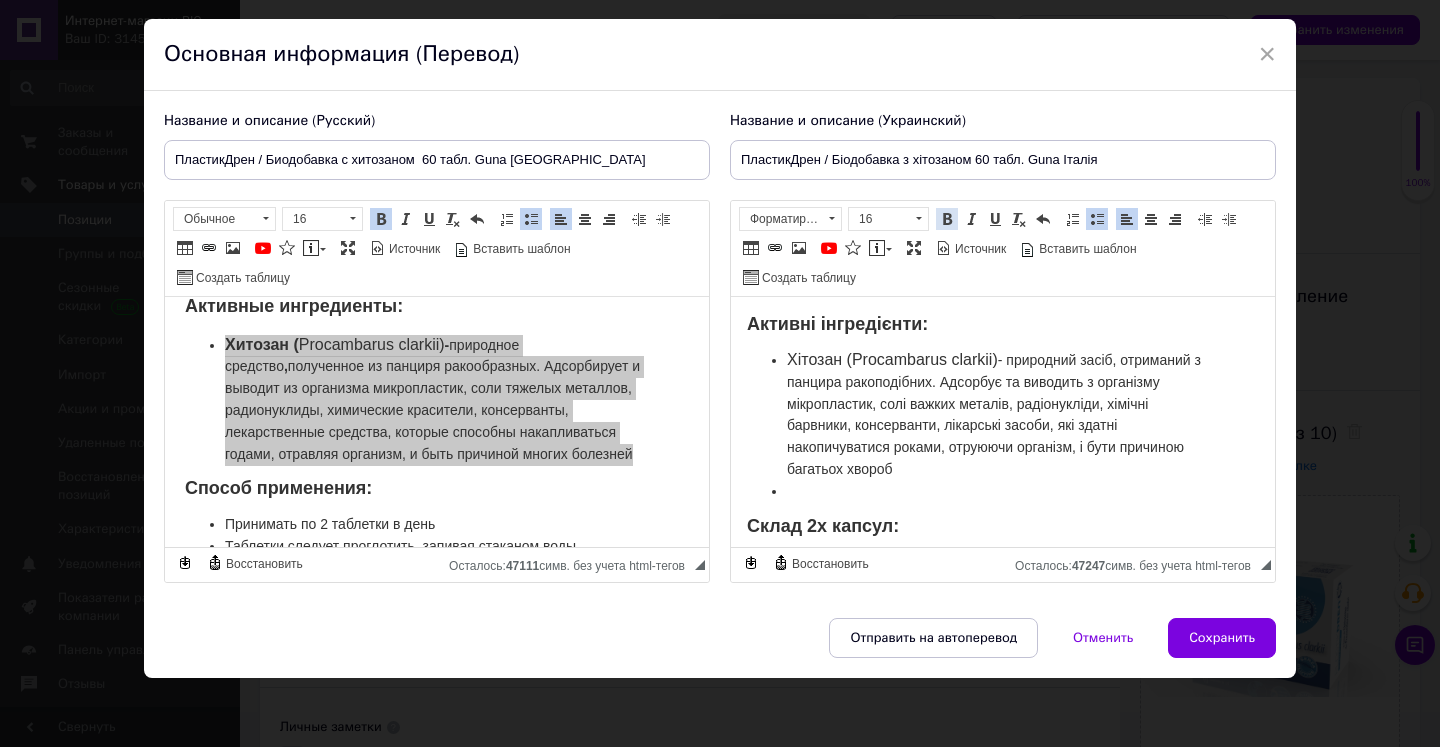 click at bounding box center (947, 219) 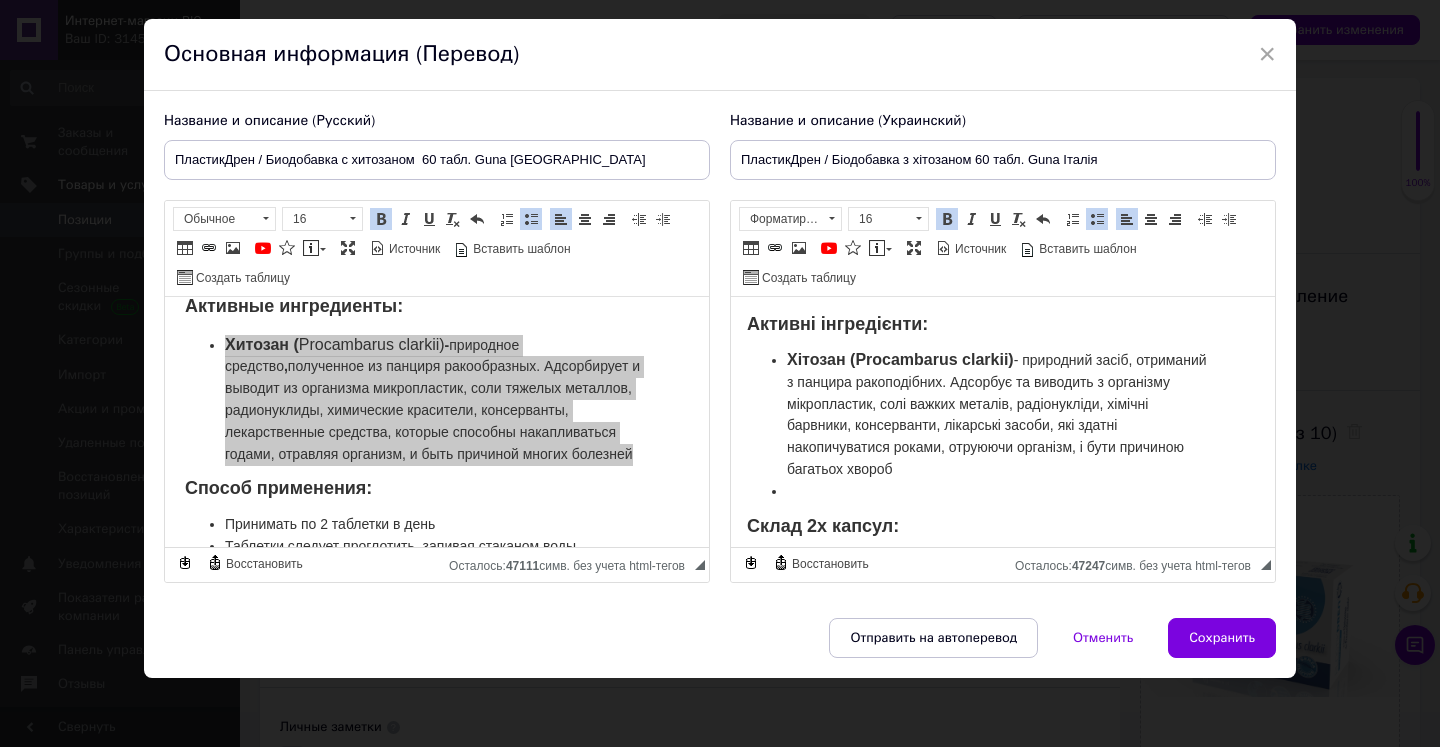 click on "Хітозан (Procambarus clarkii)" at bounding box center (900, 359) 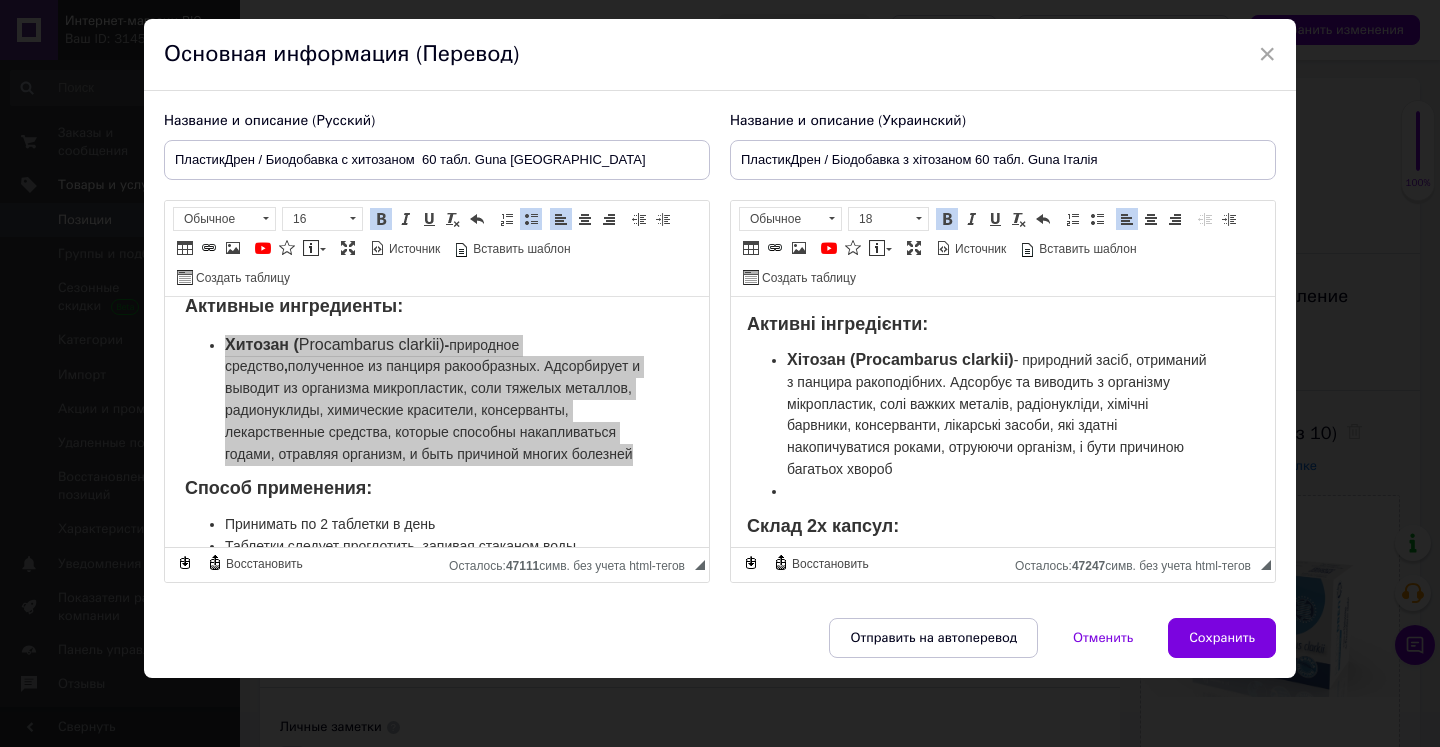 click at bounding box center [999, 492] 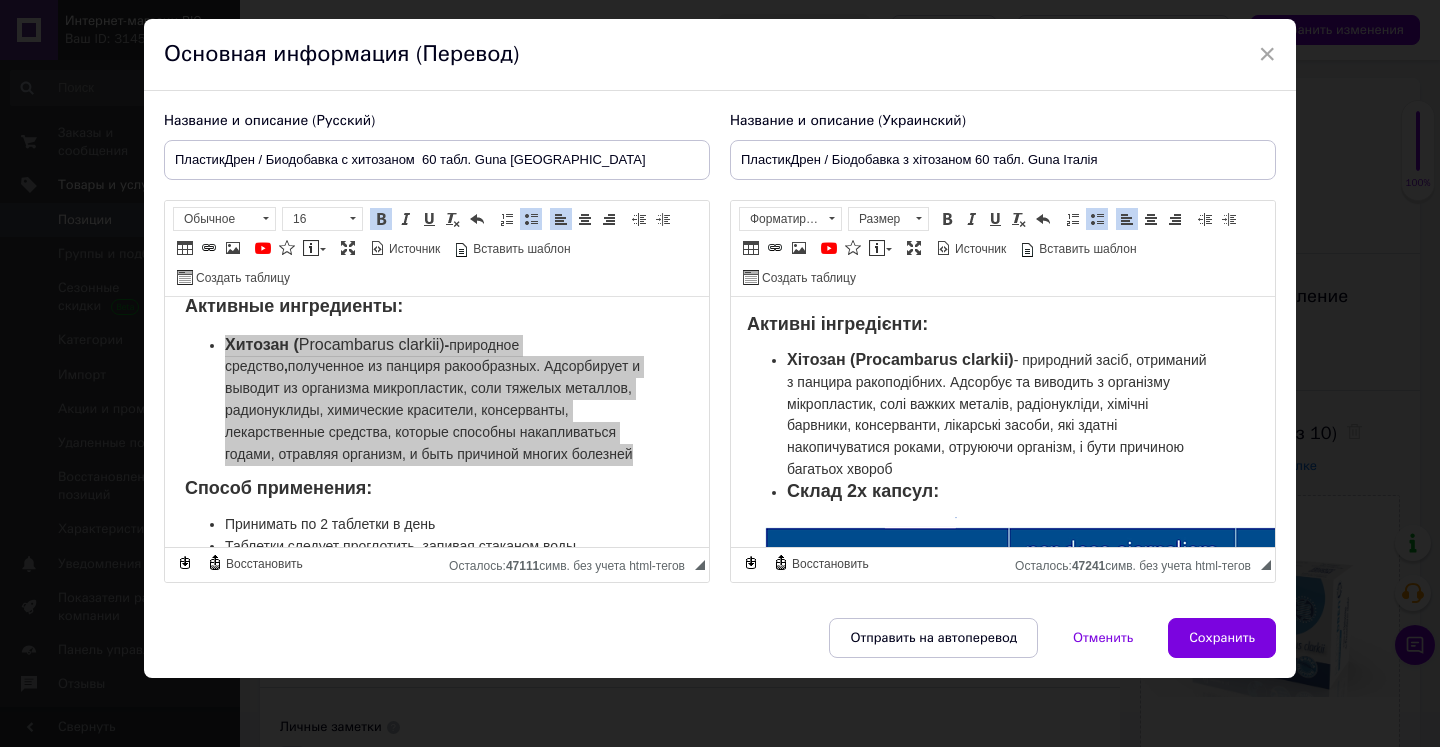 click at bounding box center [1097, 219] 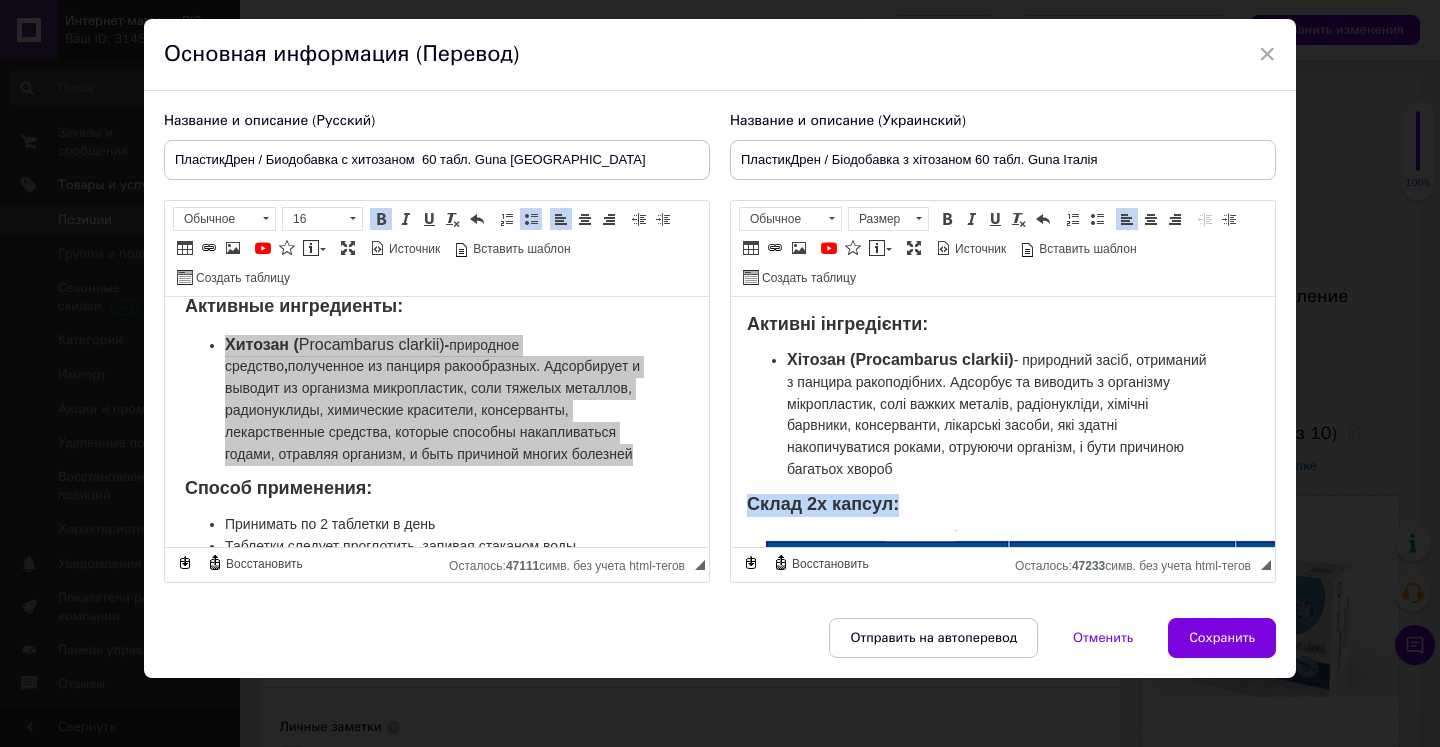 drag, startPoint x: 916, startPoint y: 520, endPoint x: 747, endPoint y: 521, distance: 169.00296 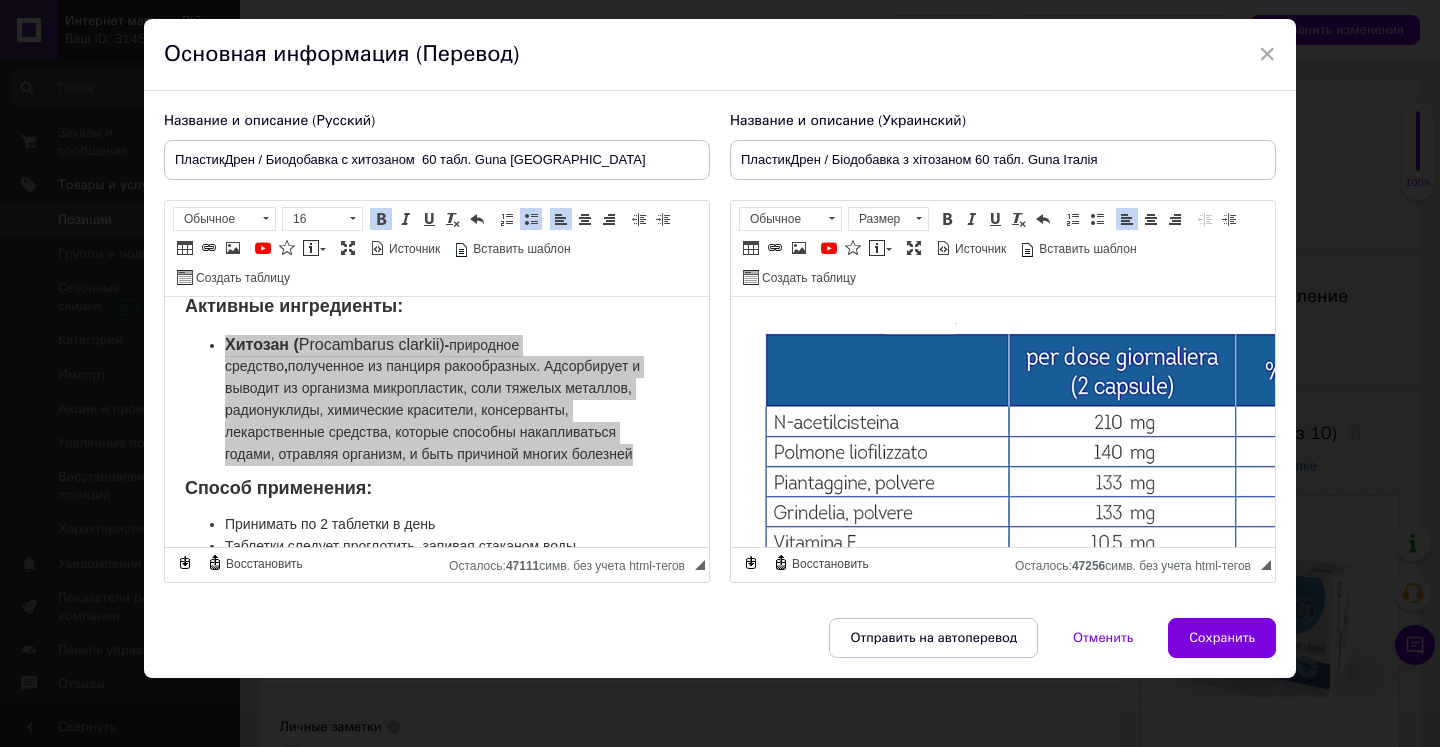scroll, scrollTop: 1283, scrollLeft: 4, axis: both 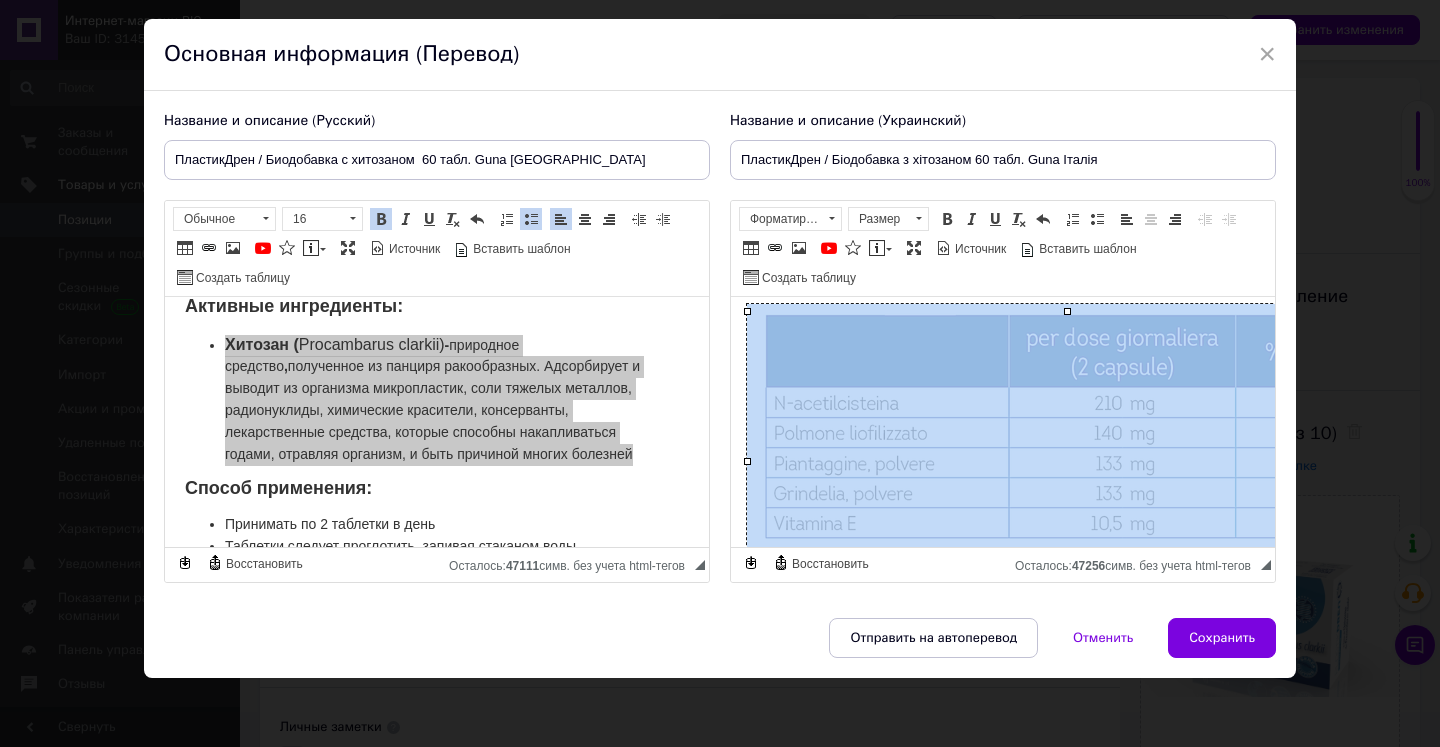 click at bounding box center (1067, 454) 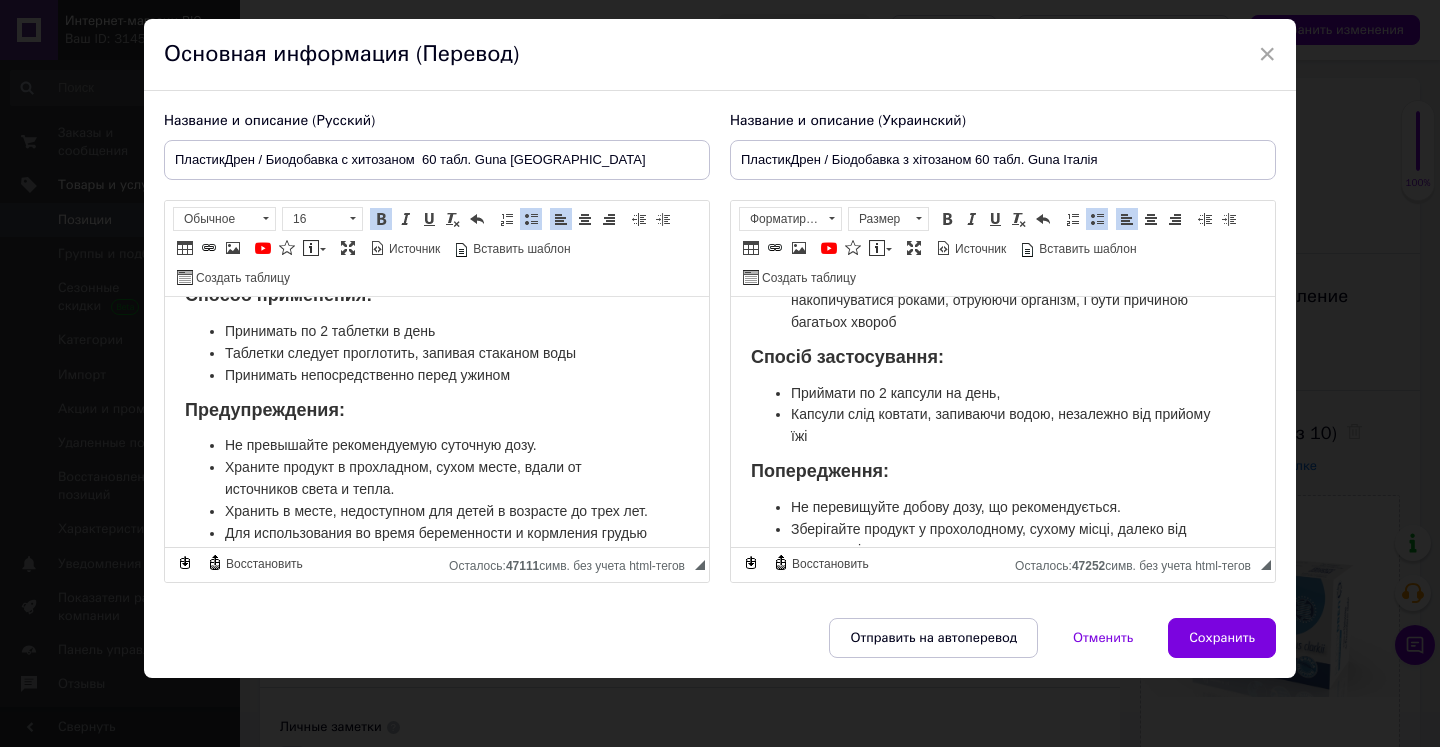 scroll, scrollTop: 1341, scrollLeft: 0, axis: vertical 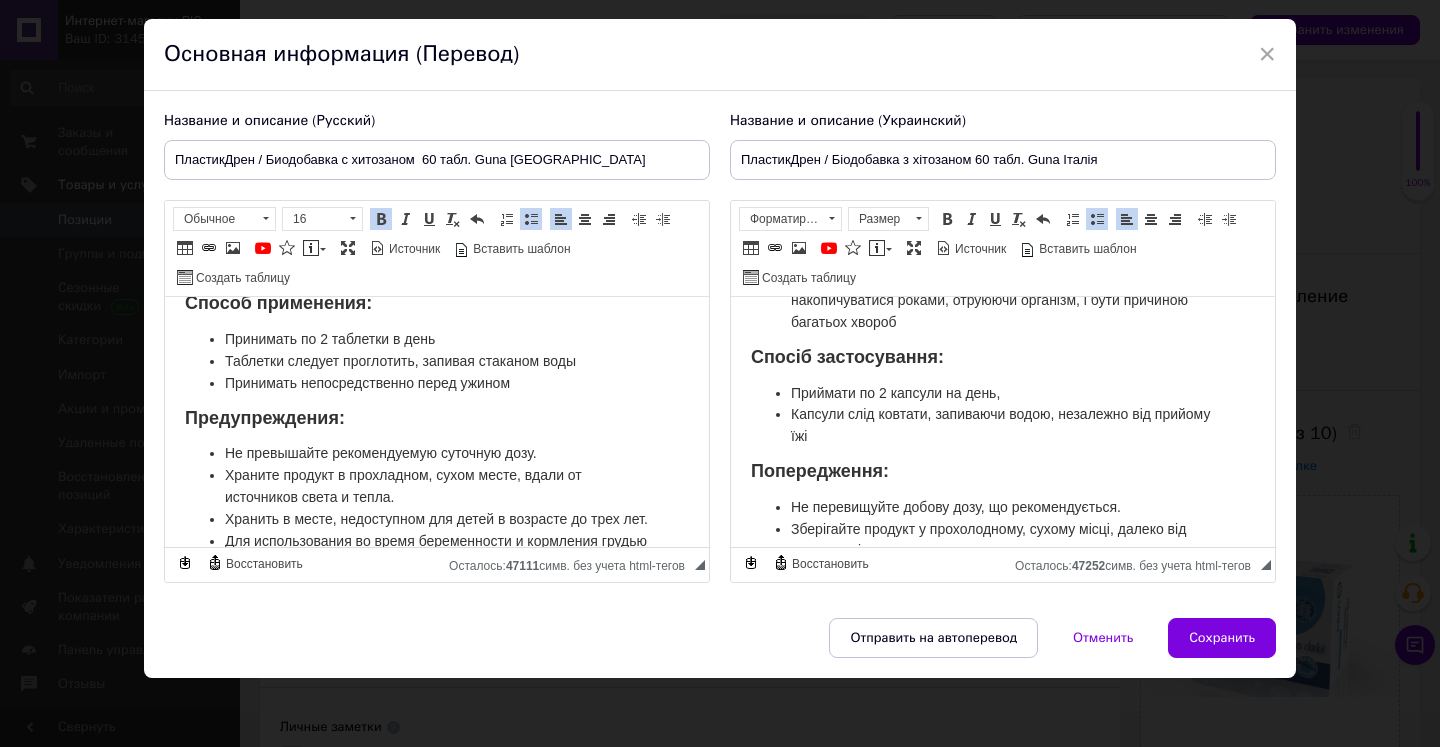 click on "Приймати по 2 капсули на день," at bounding box center [895, 393] 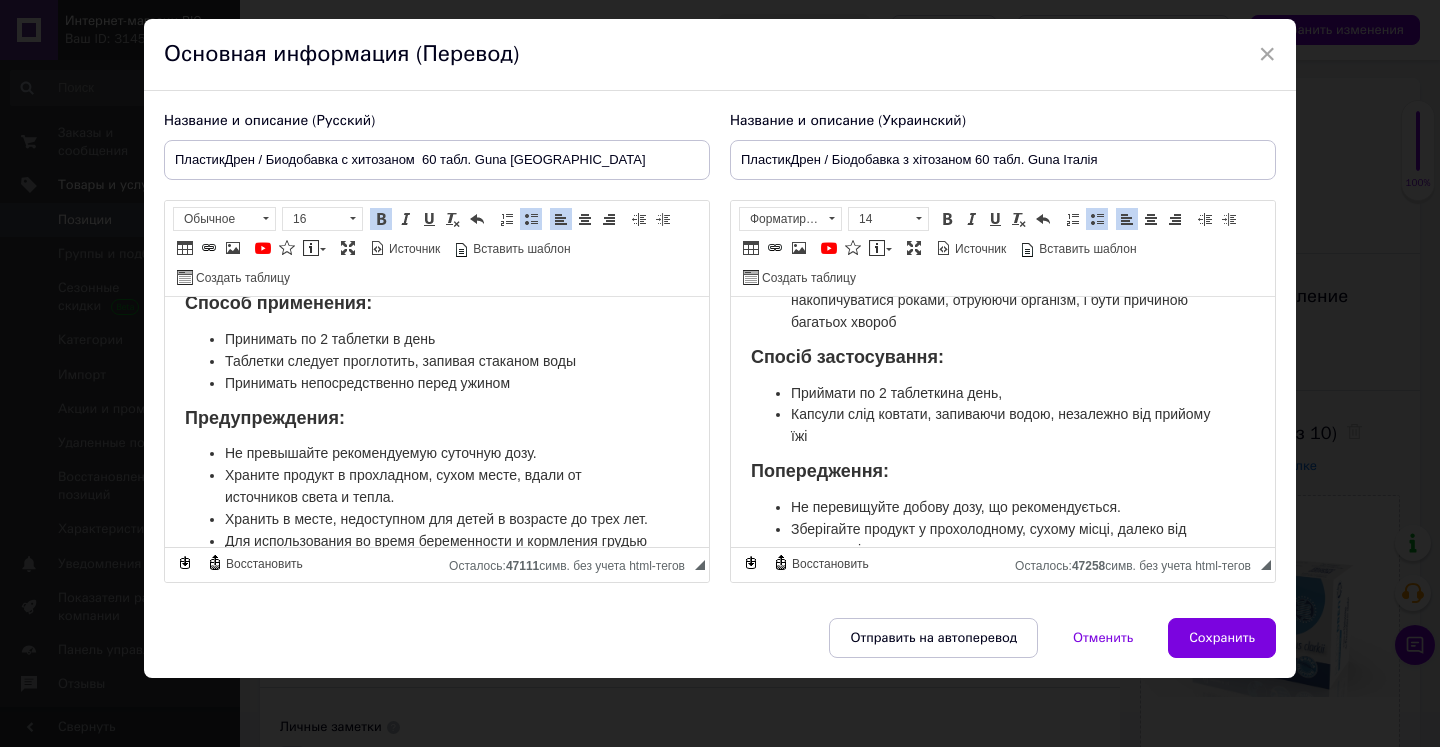 click on "Капсули слід ковтати, запиваючи водою, незалежно від прийому їжі" at bounding box center (1000, 425) 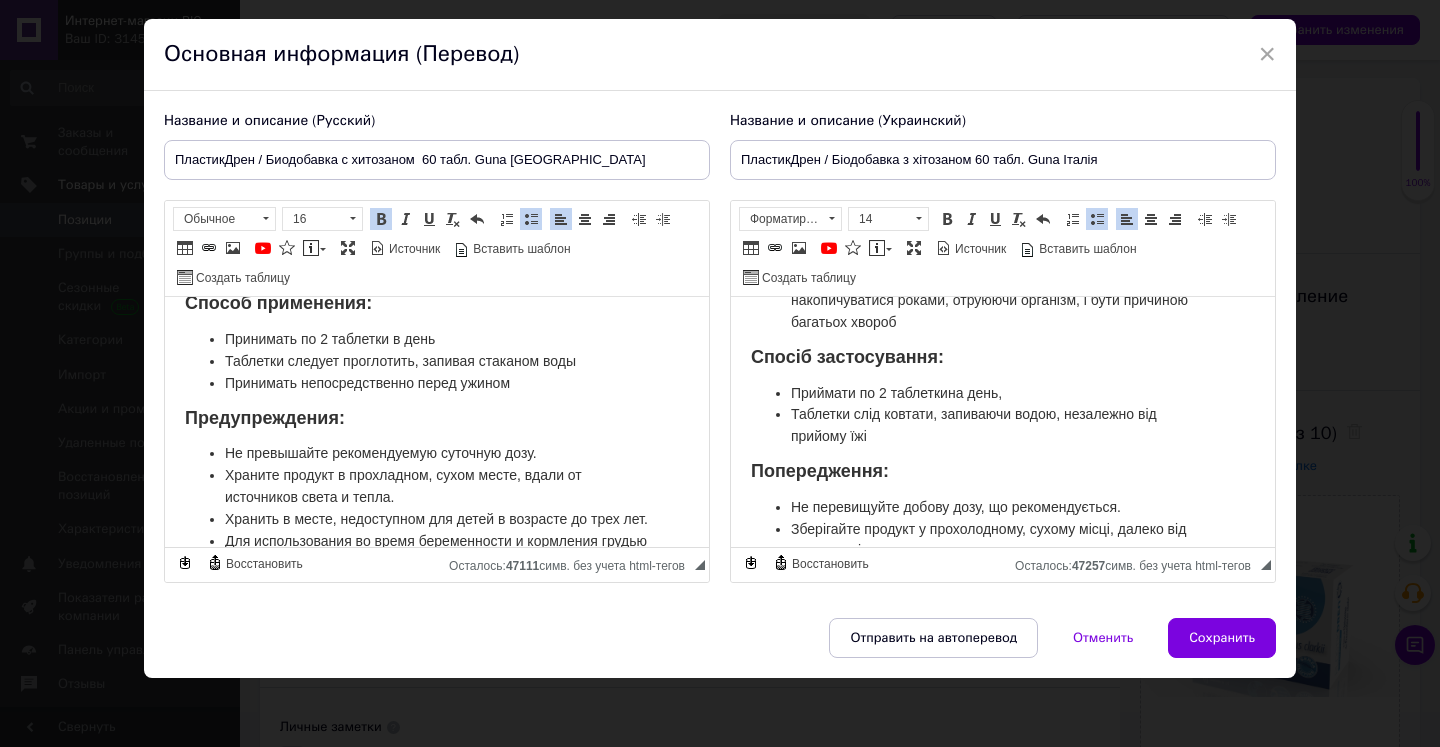 click on "Таблетки слід ковтати, запиваючи водою, незалежно від прийому їжі" at bounding box center (974, 425) 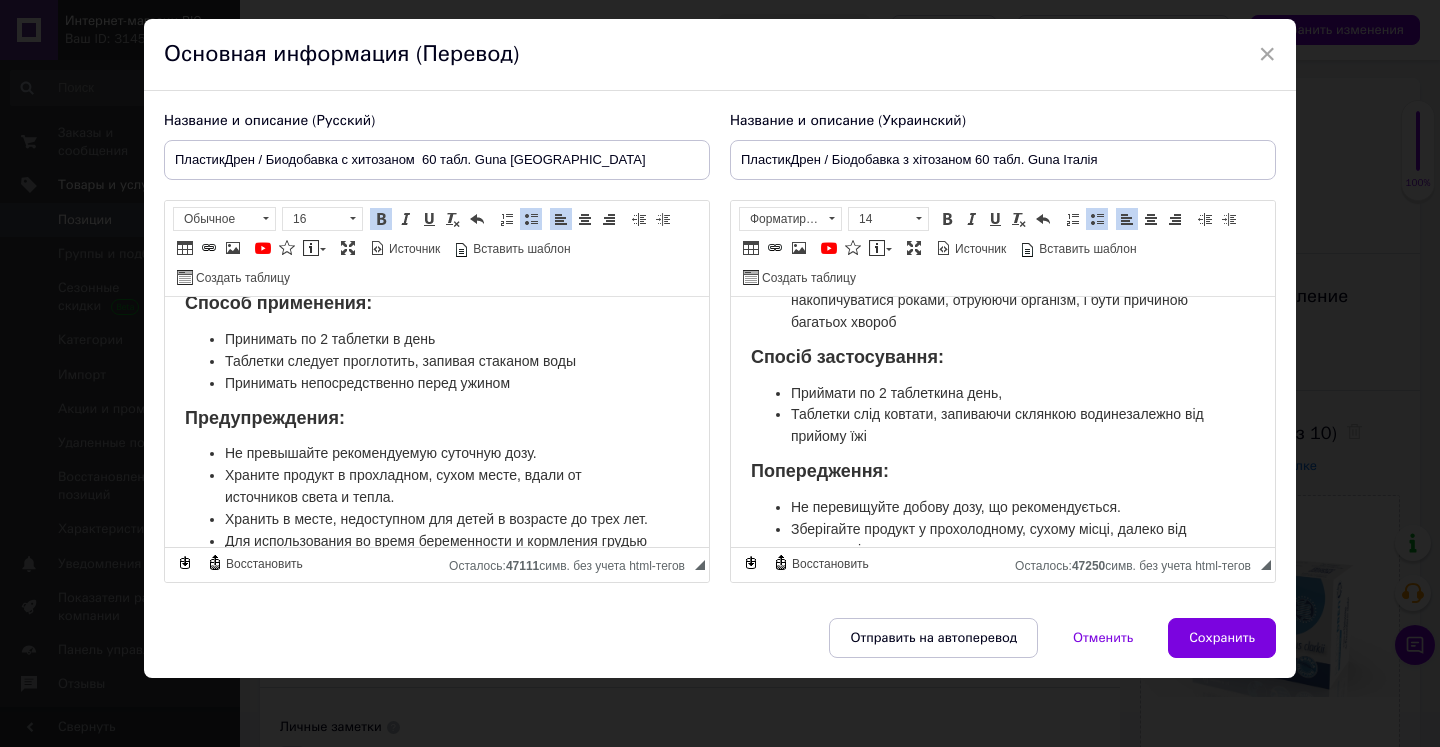 click on "Таблетки слід ковтати, запиваючи склянкою води  незалежно від прийому їжі" at bounding box center (1003, 426) 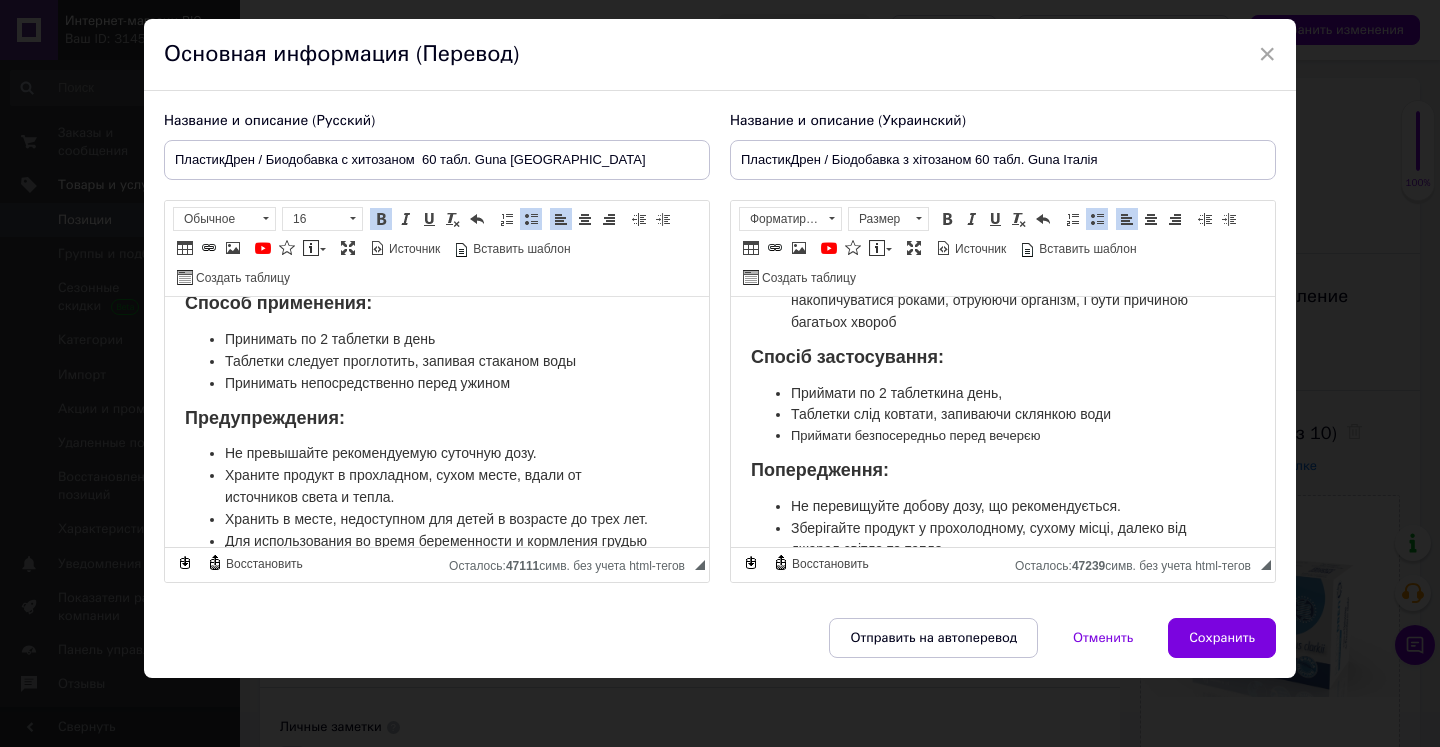 click on "Попередження:" at bounding box center (1003, 471) 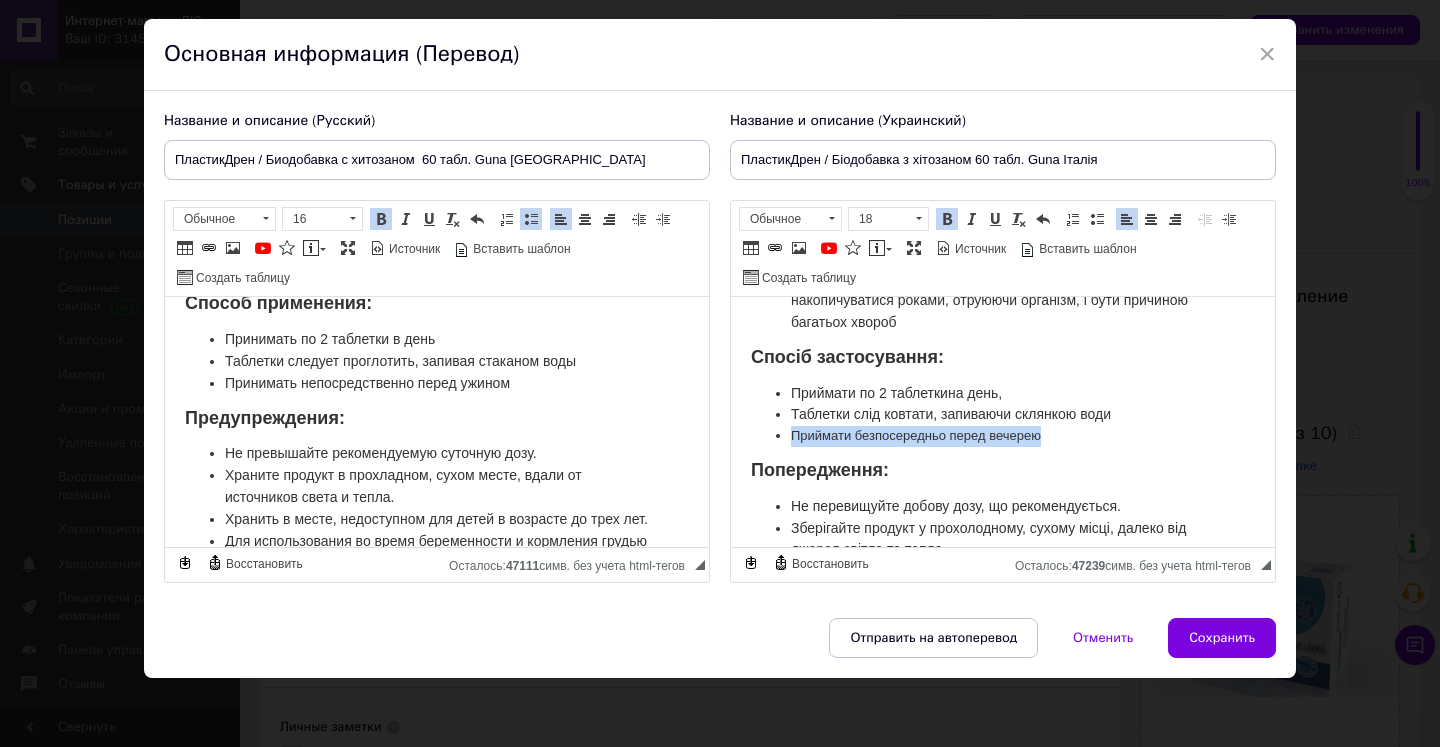 drag, startPoint x: 786, startPoint y: 439, endPoint x: 1045, endPoint y: 448, distance: 259.1563 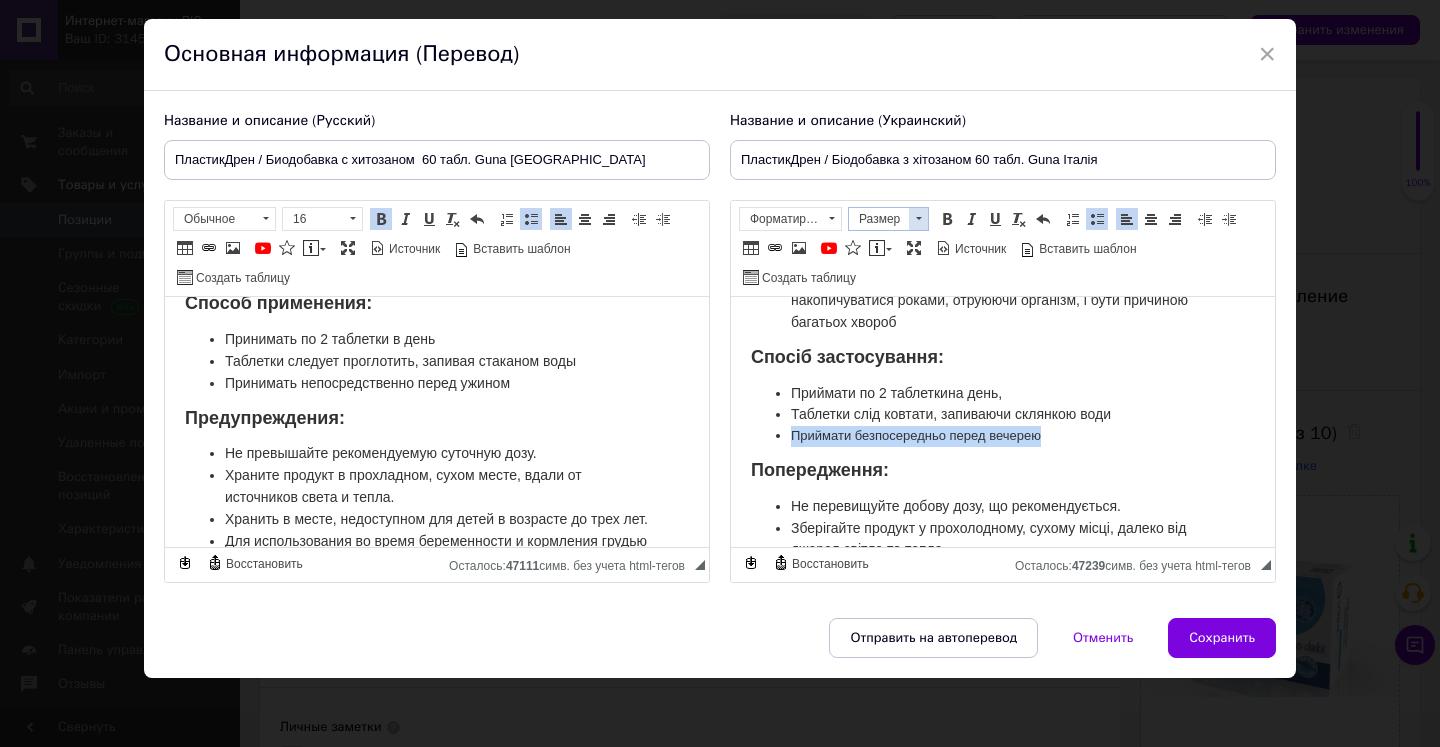 click at bounding box center [918, 219] 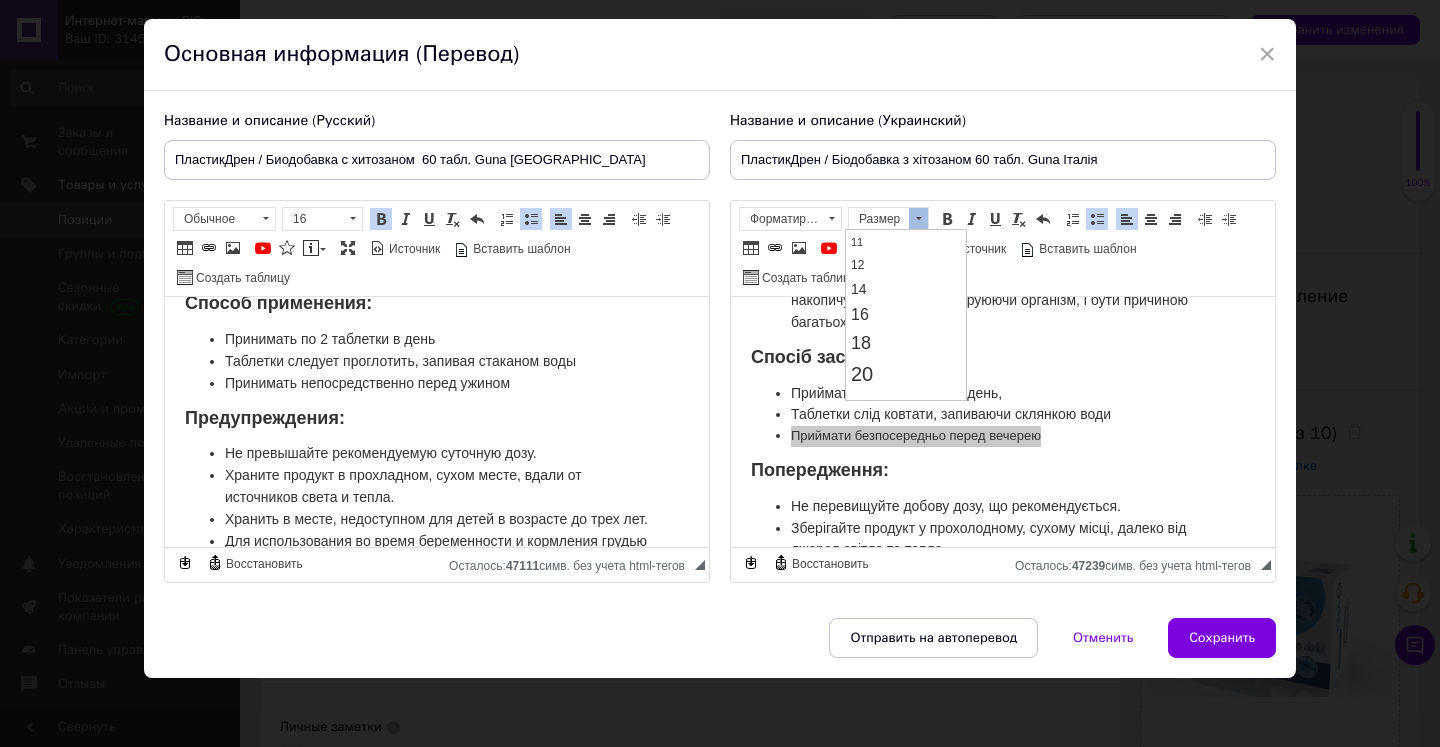 scroll, scrollTop: 3, scrollLeft: 0, axis: vertical 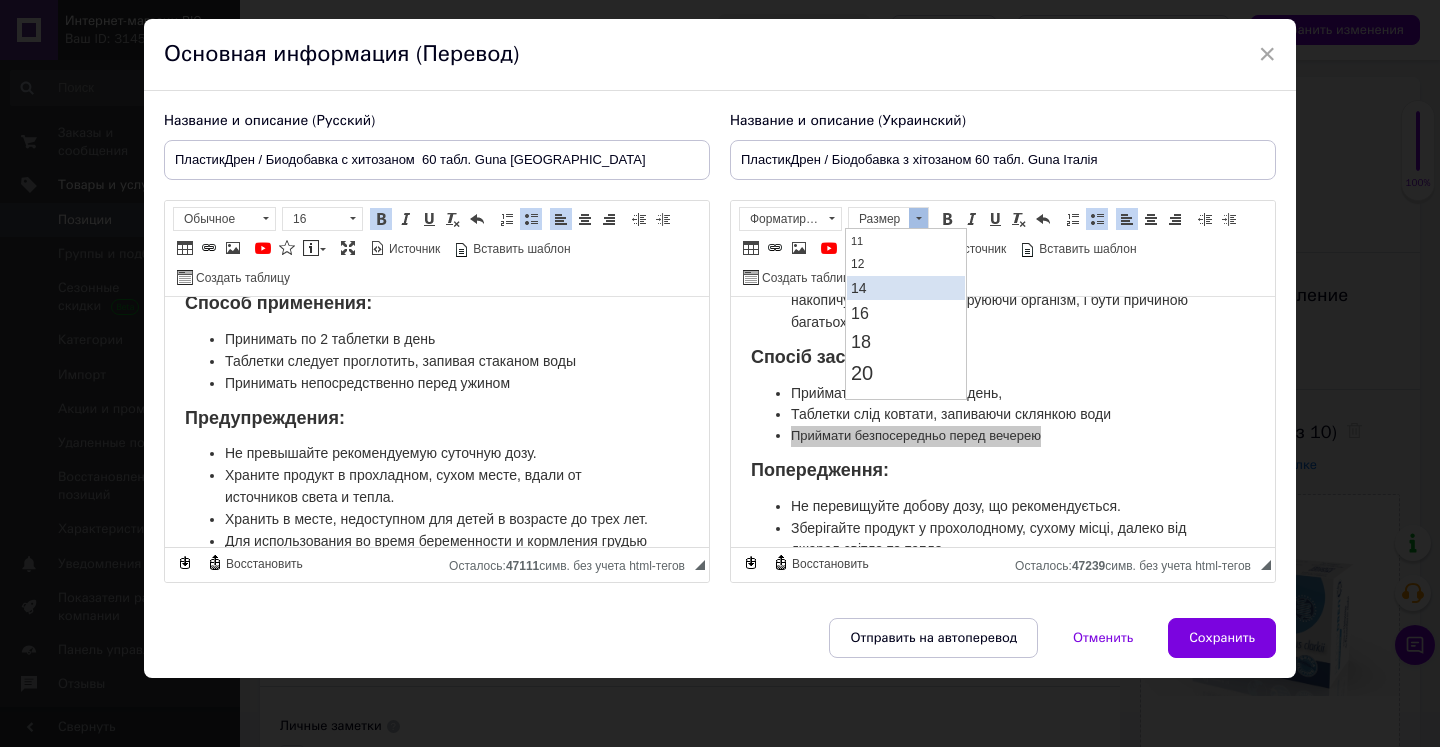 click on "14" at bounding box center (906, 288) 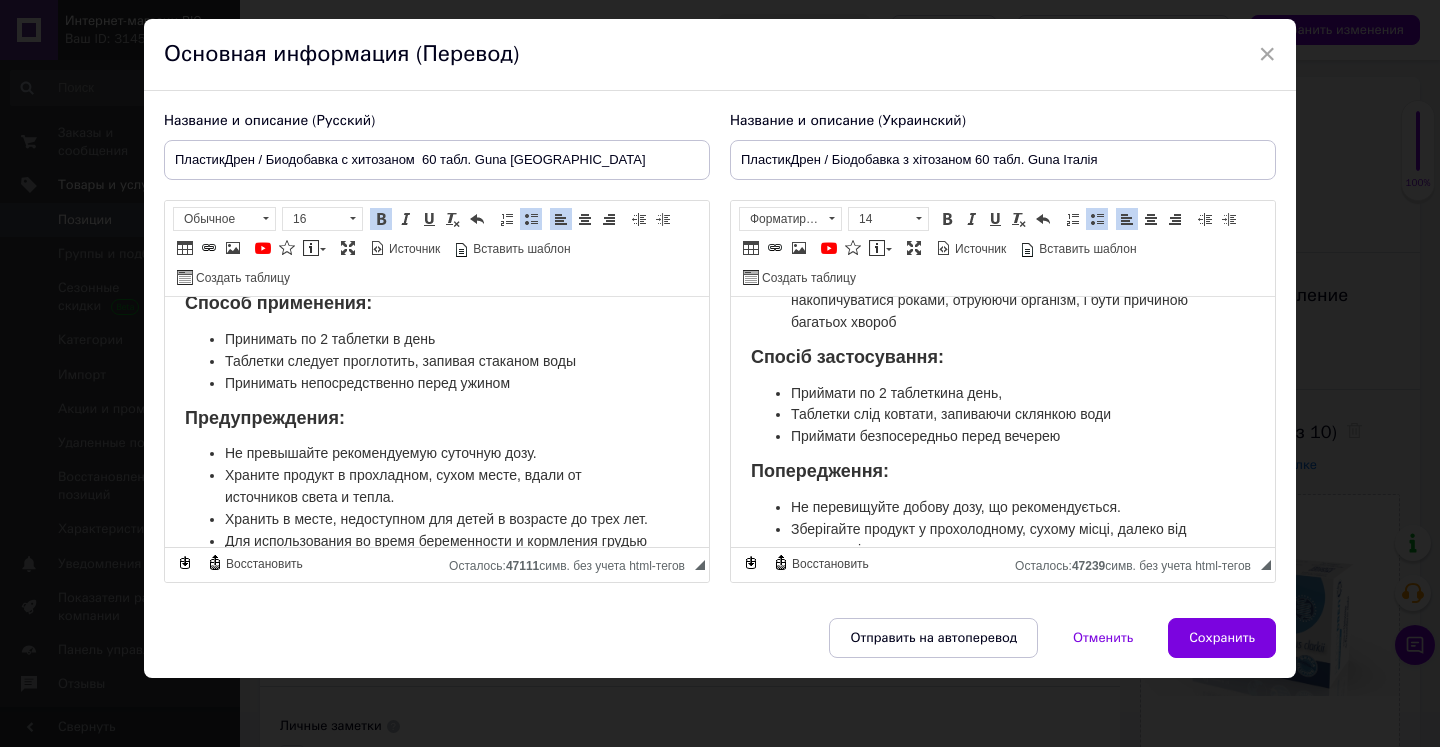 click on "Приймати безпосередньо перед вечерею" at bounding box center (1003, 437) 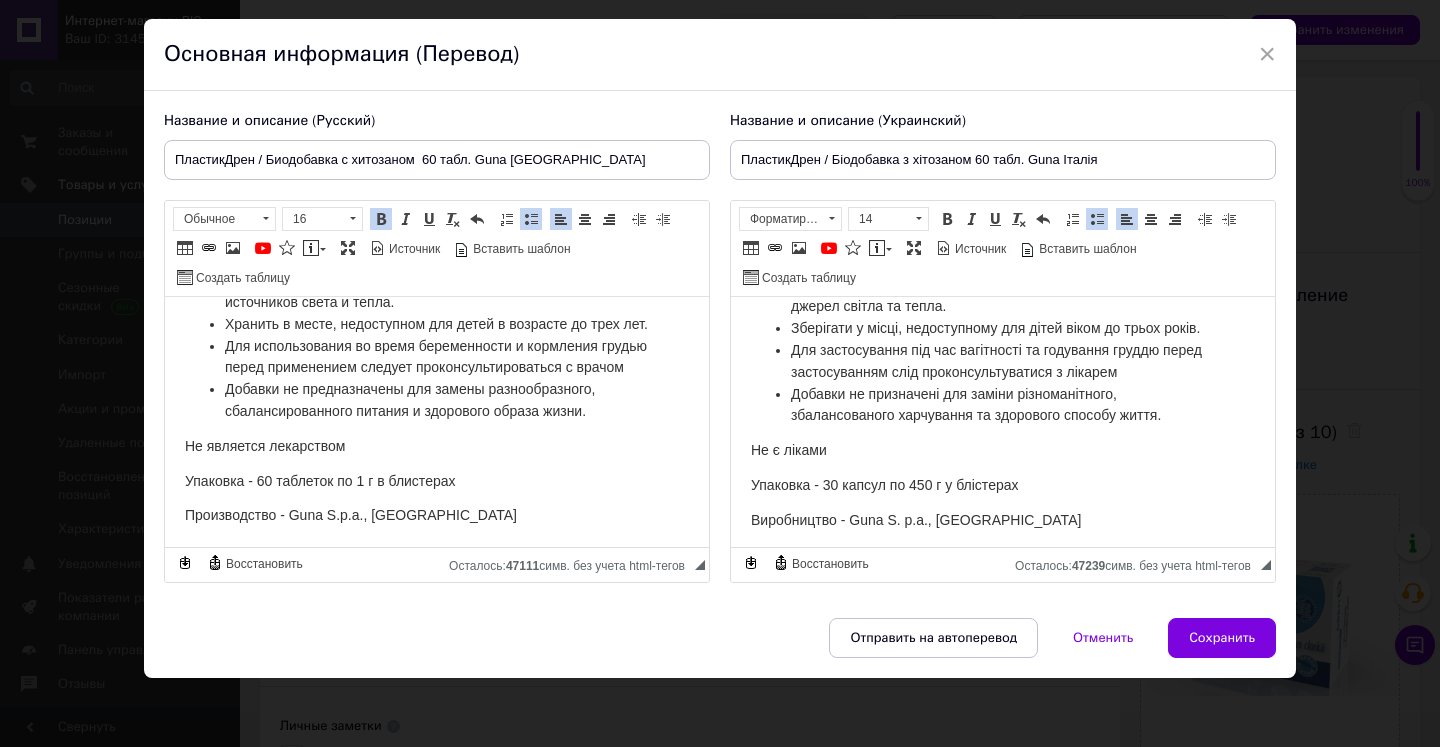 scroll, scrollTop: 1591, scrollLeft: 0, axis: vertical 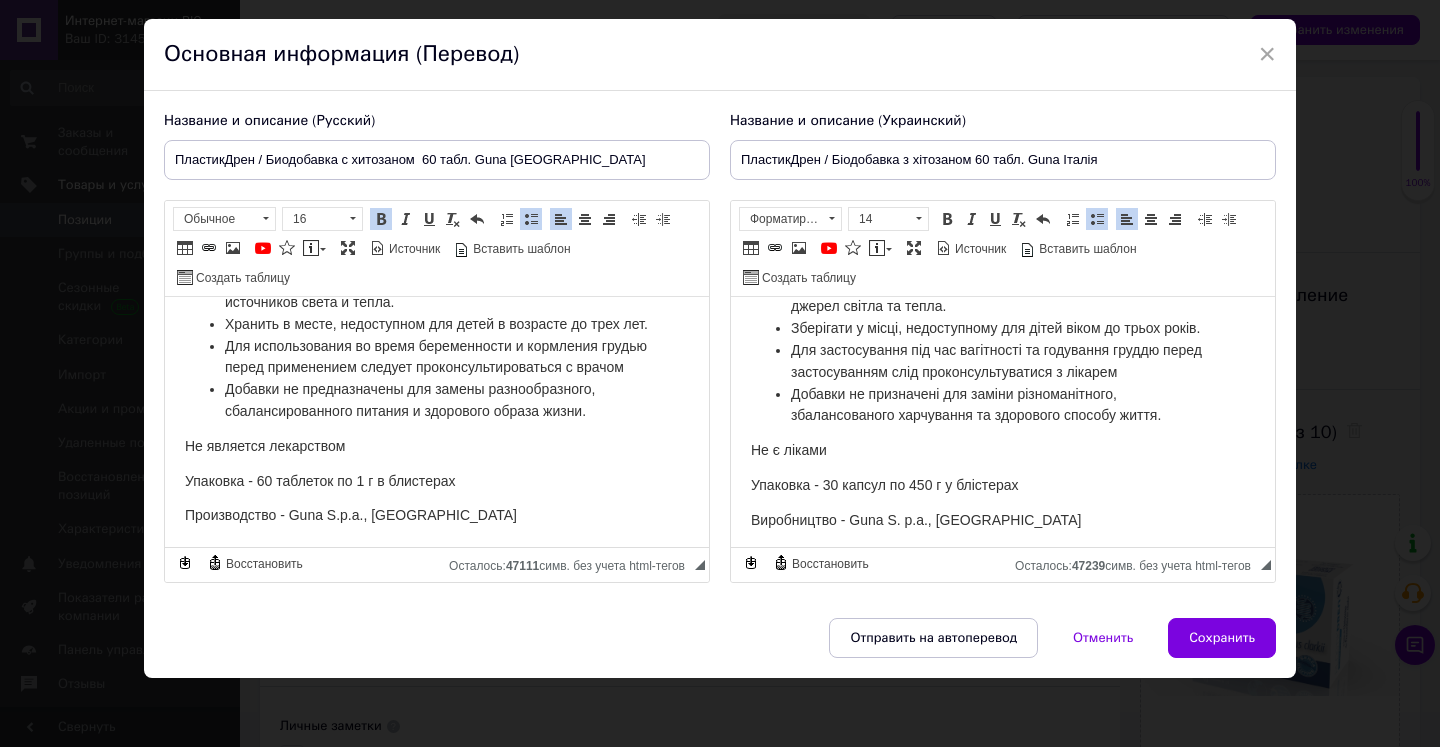 click on "Упаковка - 30 капсул по 450 г у блістерах" at bounding box center [884, 485] 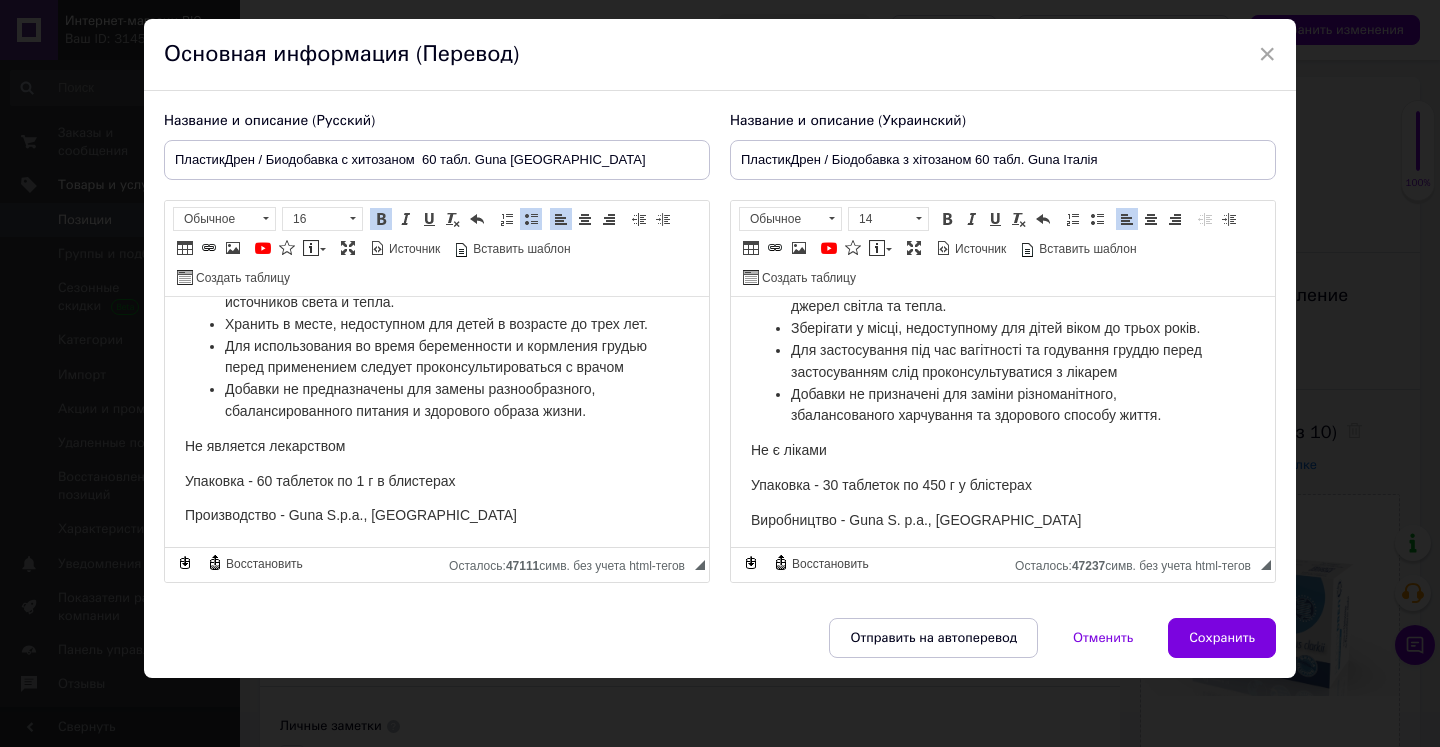 click on "Упаковка - 30 таблеток по 450 г у блістерах" at bounding box center (891, 485) 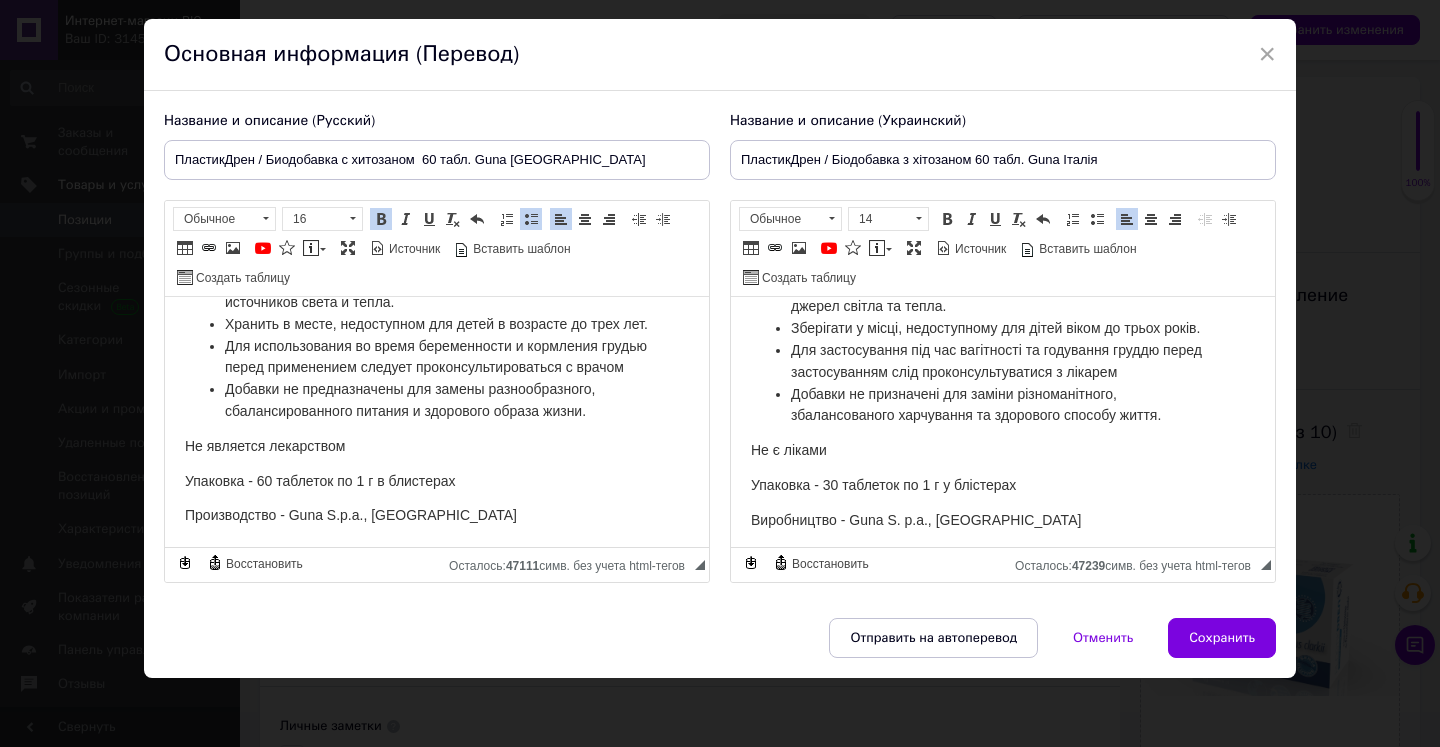 click on "Упаковка - 30 таблеток по 1 г у блістерах" at bounding box center (883, 485) 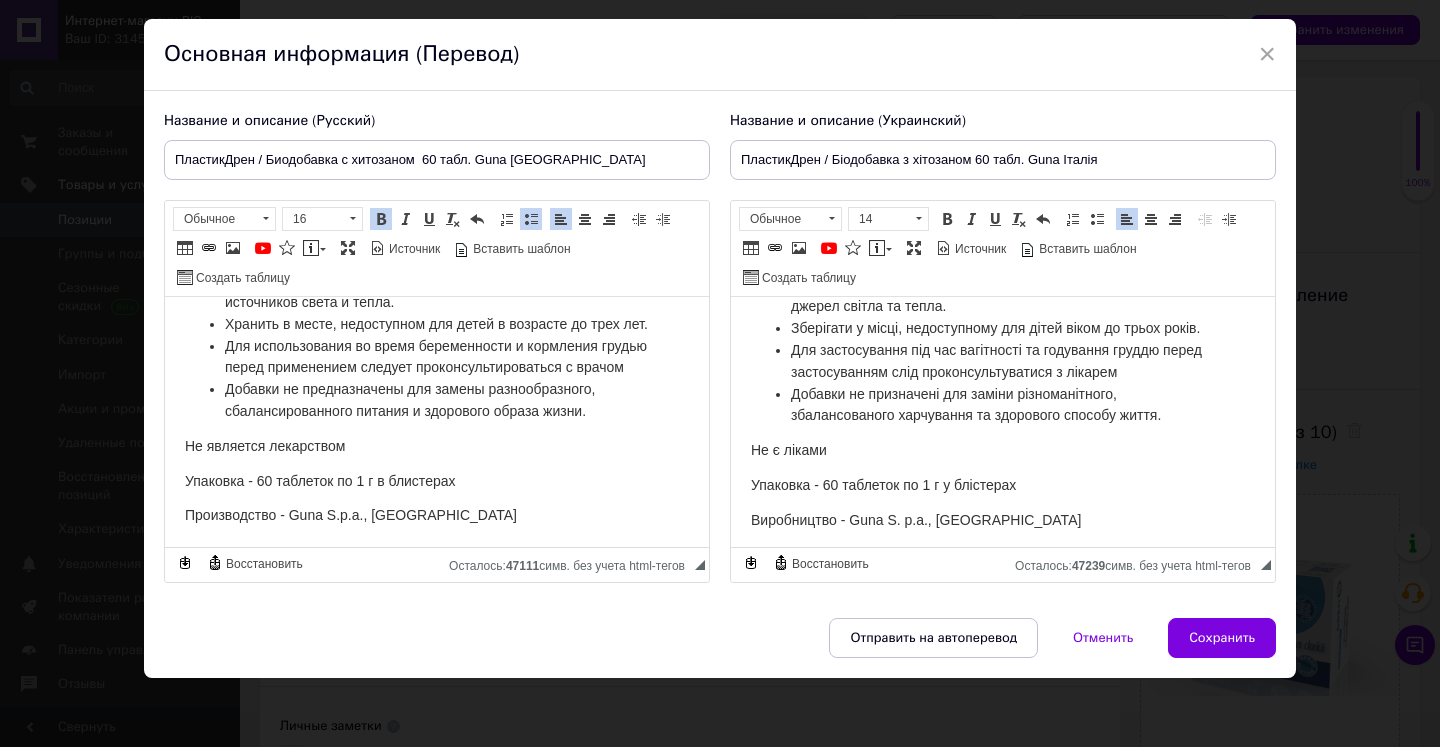 click on "Упаковка - 60 таблеток по 1 г у блістерах" at bounding box center (1003, 486) 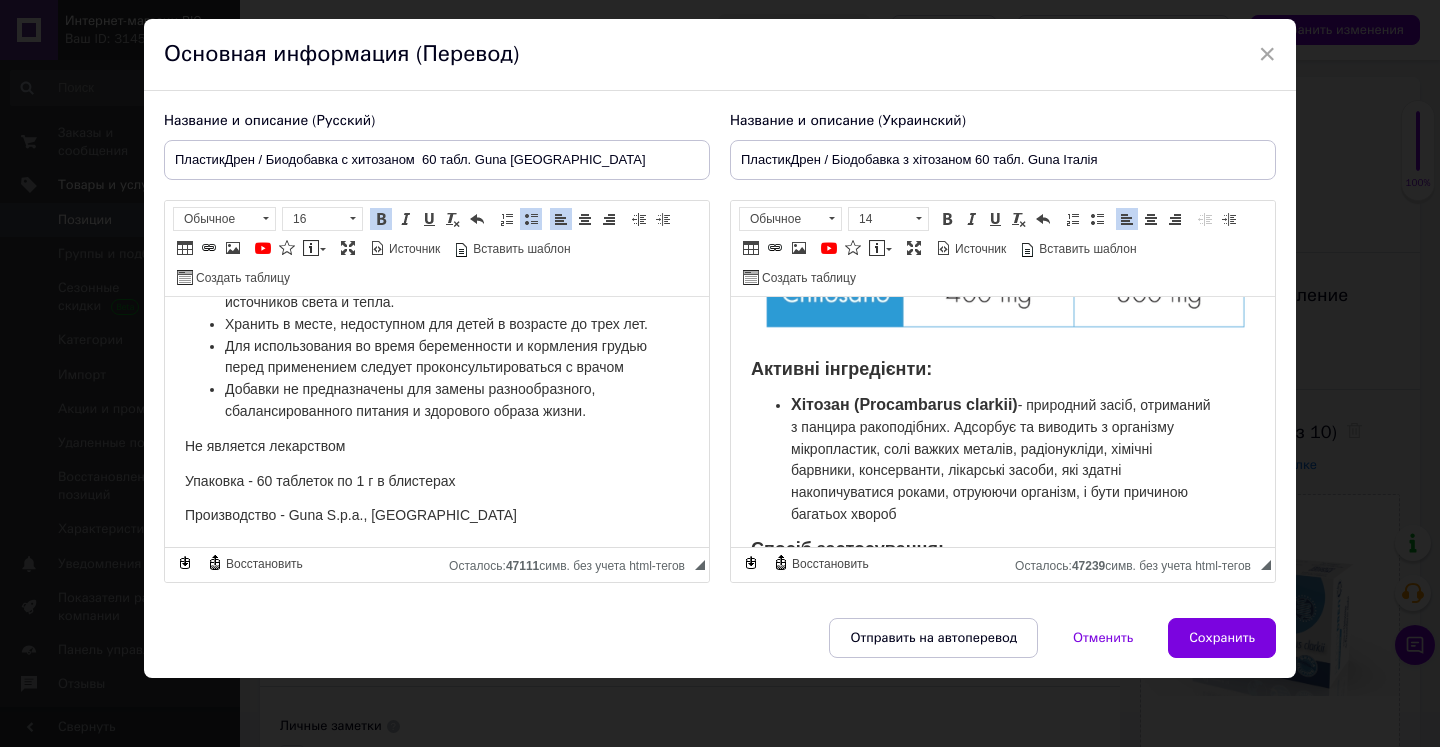 scroll, scrollTop: 1008, scrollLeft: 0, axis: vertical 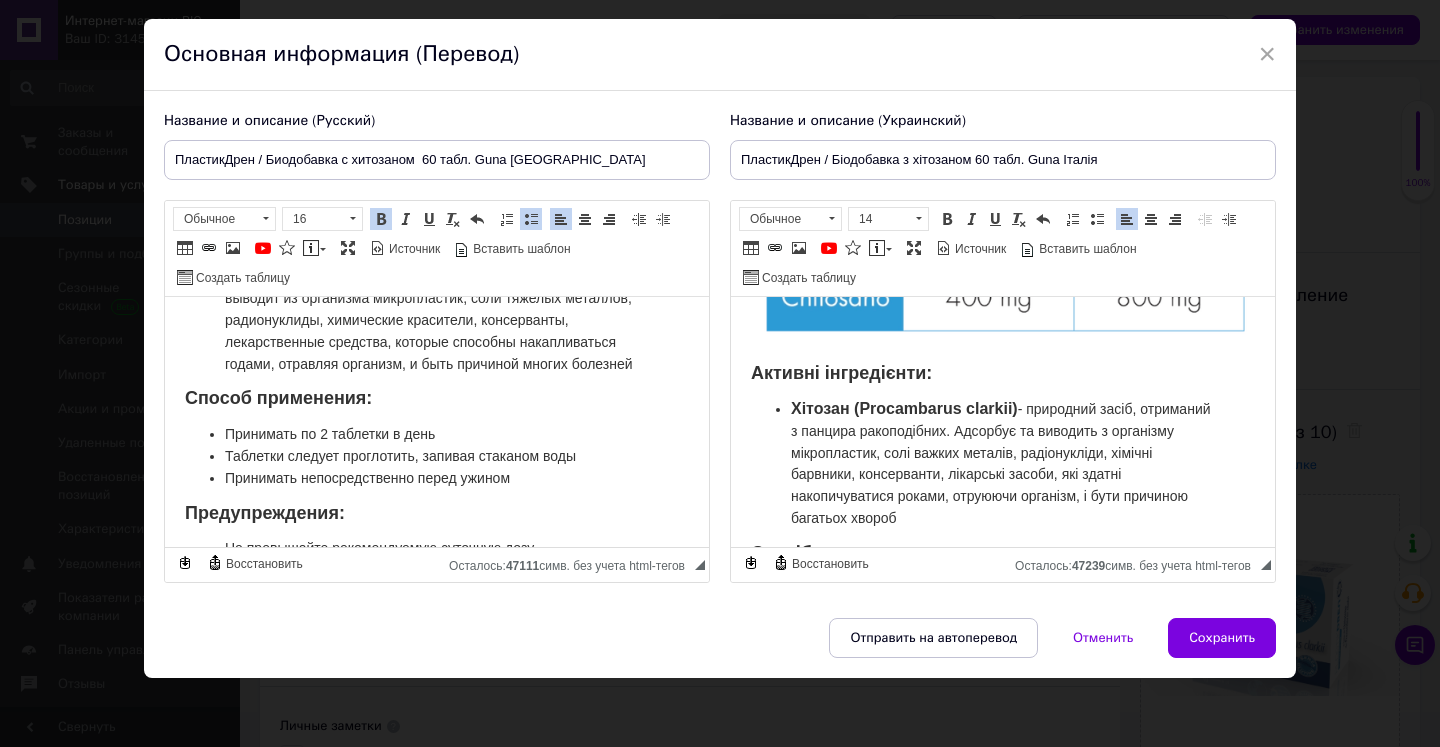 click on "Биодобавка на основе Хитозана ПЛАСТИКДРЕН / PLASTIKDREN Инновационный нутрицевтик  предназначенный для улавливания микроплатика, попавшего в наш организм, и дальнейшего выведения его из организма Также эффективно улавливает, аккумулирует и выводит соли тяжелых металлов, радионуклиды,  химические красители, консерванты, лекарственные средства, которые способны накапливаться, отравляя организм, и быть причиной многих болезней Содержит  хитозан (из ракообразных) и винную кислоту Без глютена Срок годности - 03.2027 хитозана размером от 20 до 500 мкм. Guna PlastikDren  .  -" at bounding box center (437, -56) 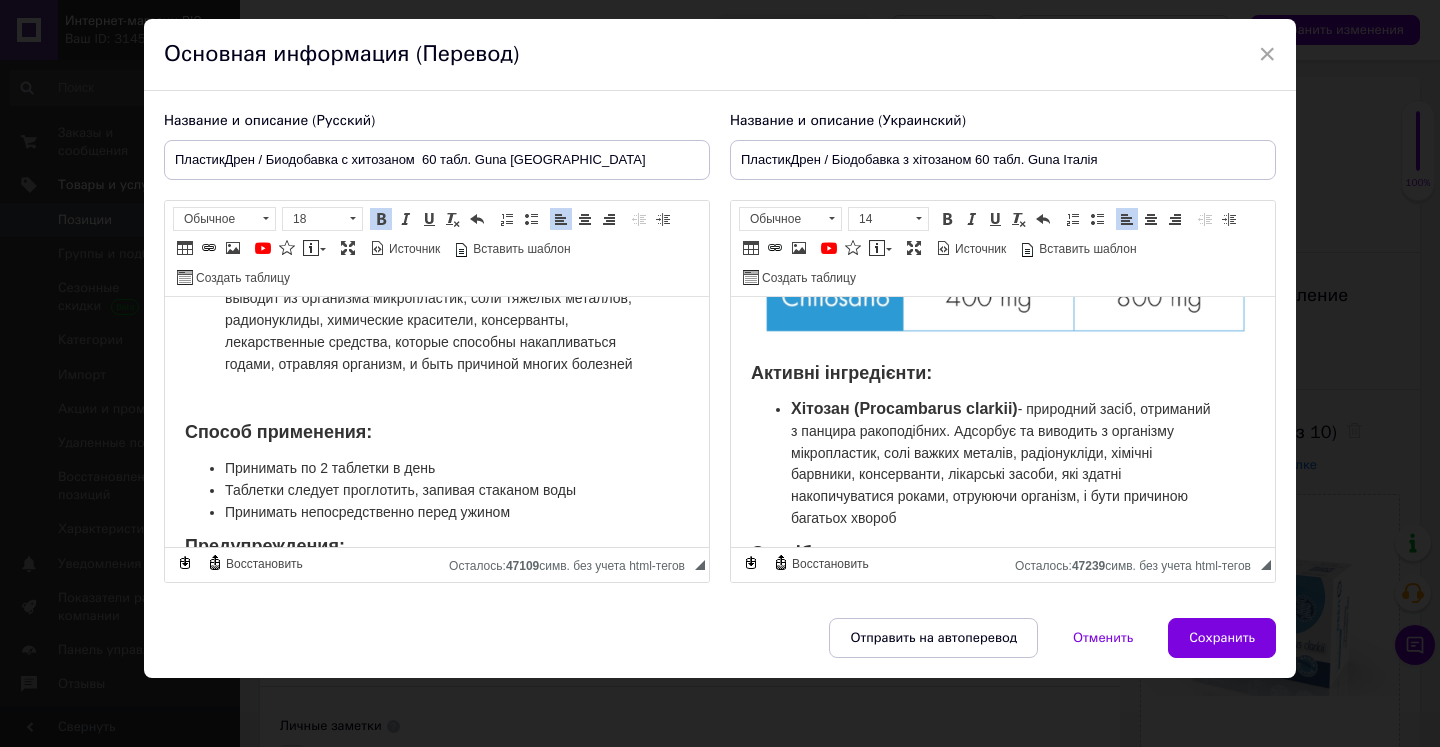 click at bounding box center (437, 398) 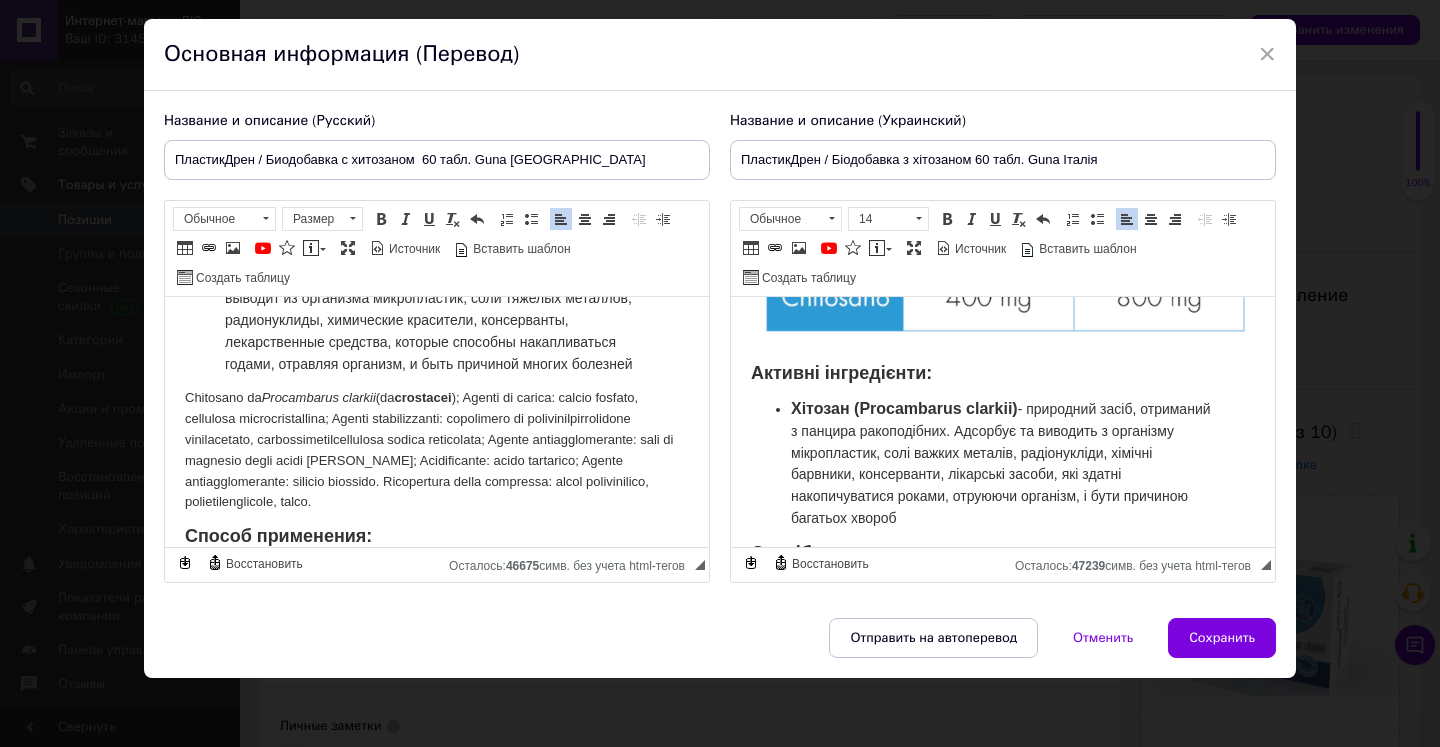 click on "Chitosano da  Procambarus clarkii  (da  crostacei ); Agenti di carica: calcio fosfato, cellulosa microcristallina; Agenti stabilizzanti: copolimero di polivinilpirrolidone vinilacetato, carbossimetilcellulosa sodica reticolata; Agente antiagglomerante: sali di magnesio degli acidi grassi; Acidificante: acido tartarico; Agente antiagglomerante: silicio biossido. Ricopertura della compressa: alcol polivinilico, polietilenglicole, talco." at bounding box center [437, 450] 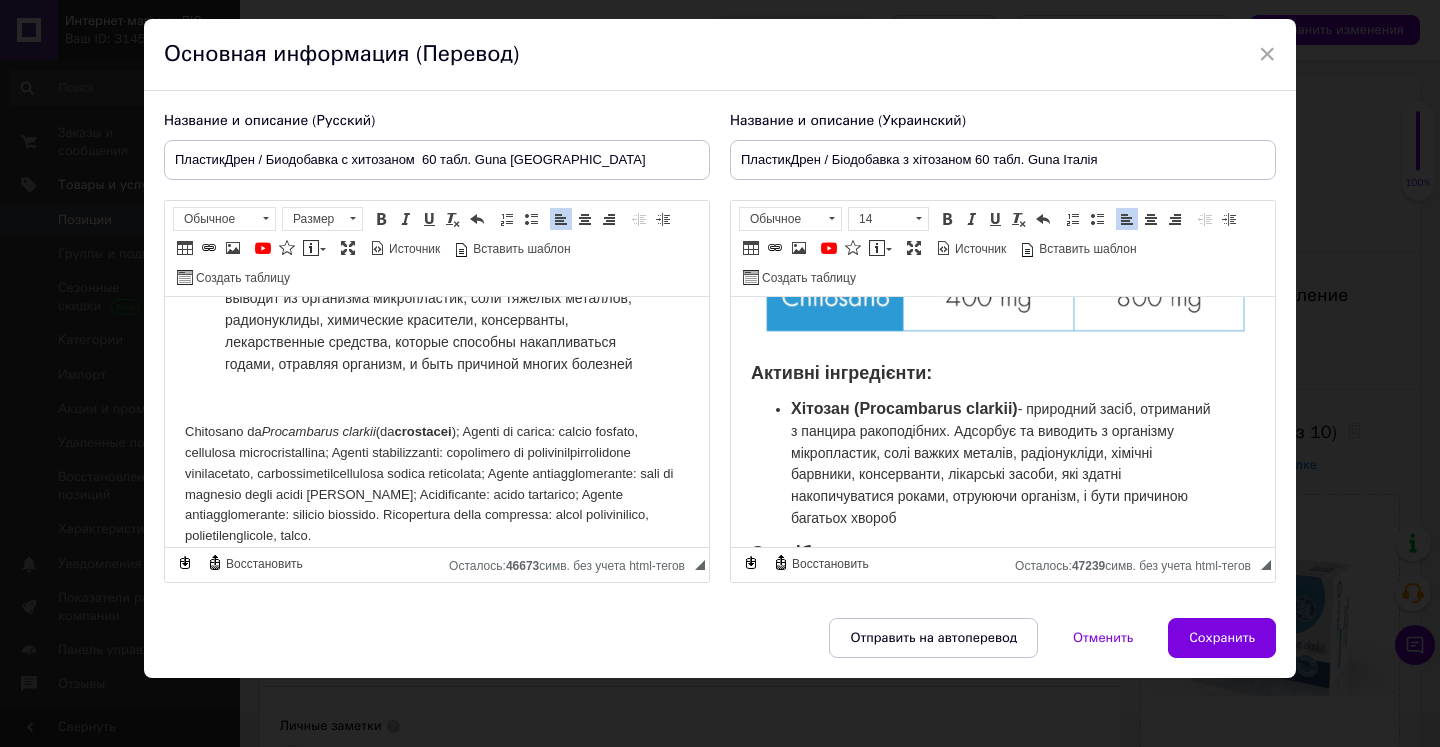 type 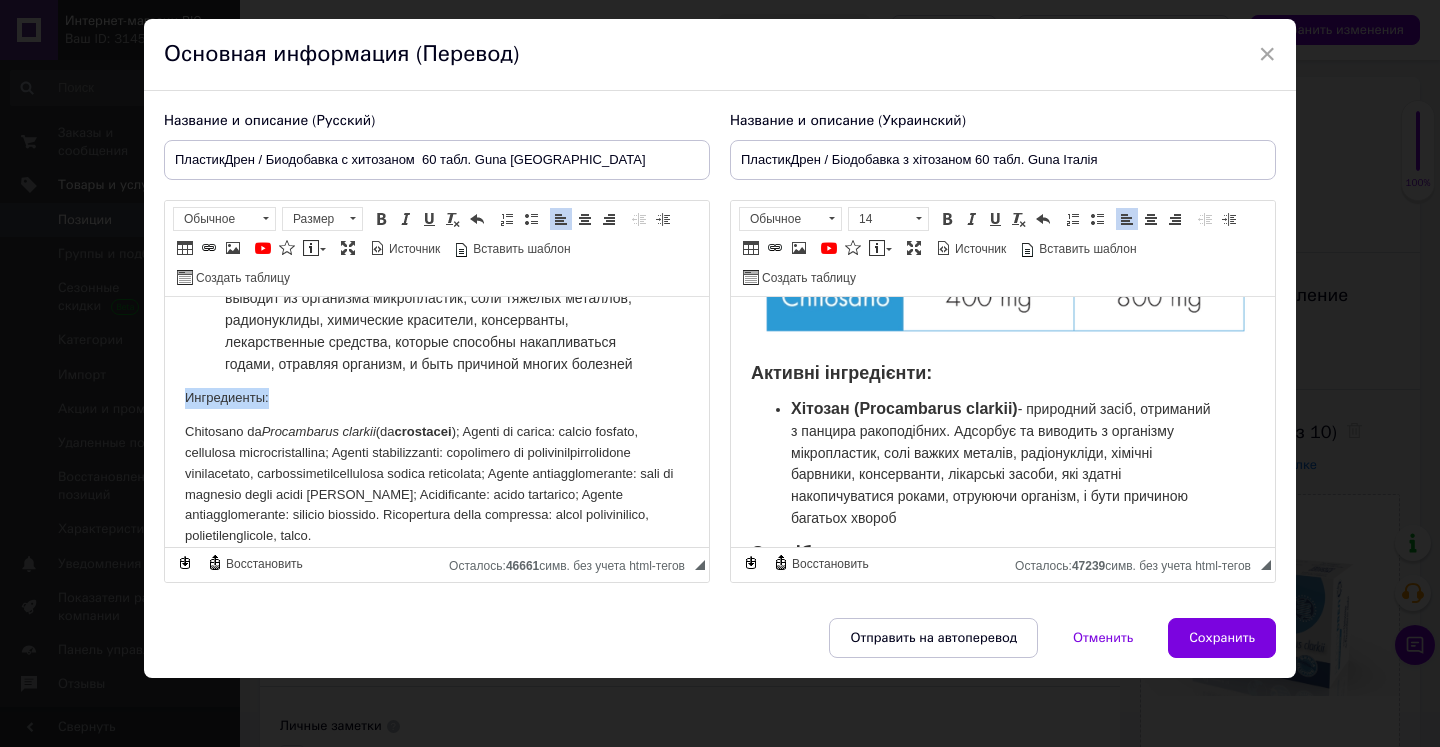 drag, startPoint x: 182, startPoint y: 422, endPoint x: 279, endPoint y: 423, distance: 97.00516 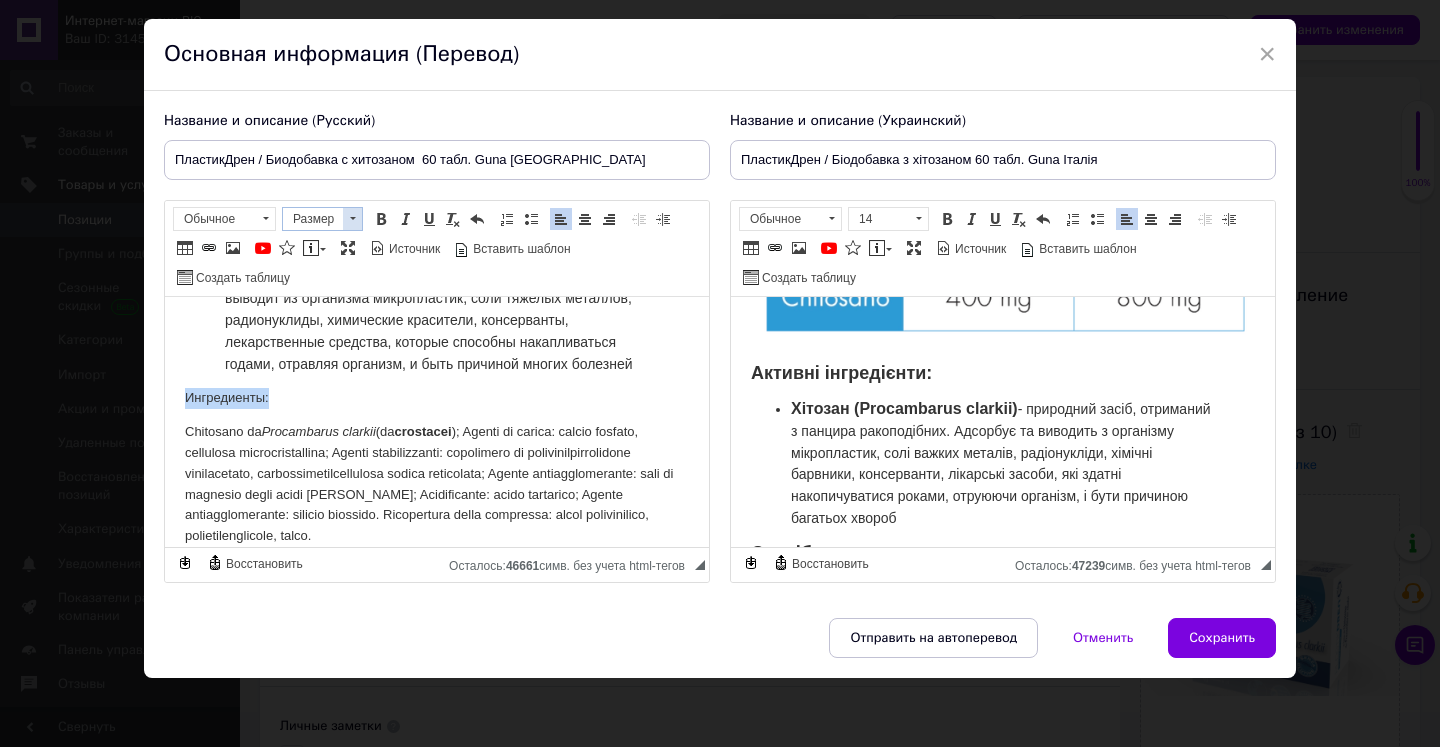 click at bounding box center [353, 218] 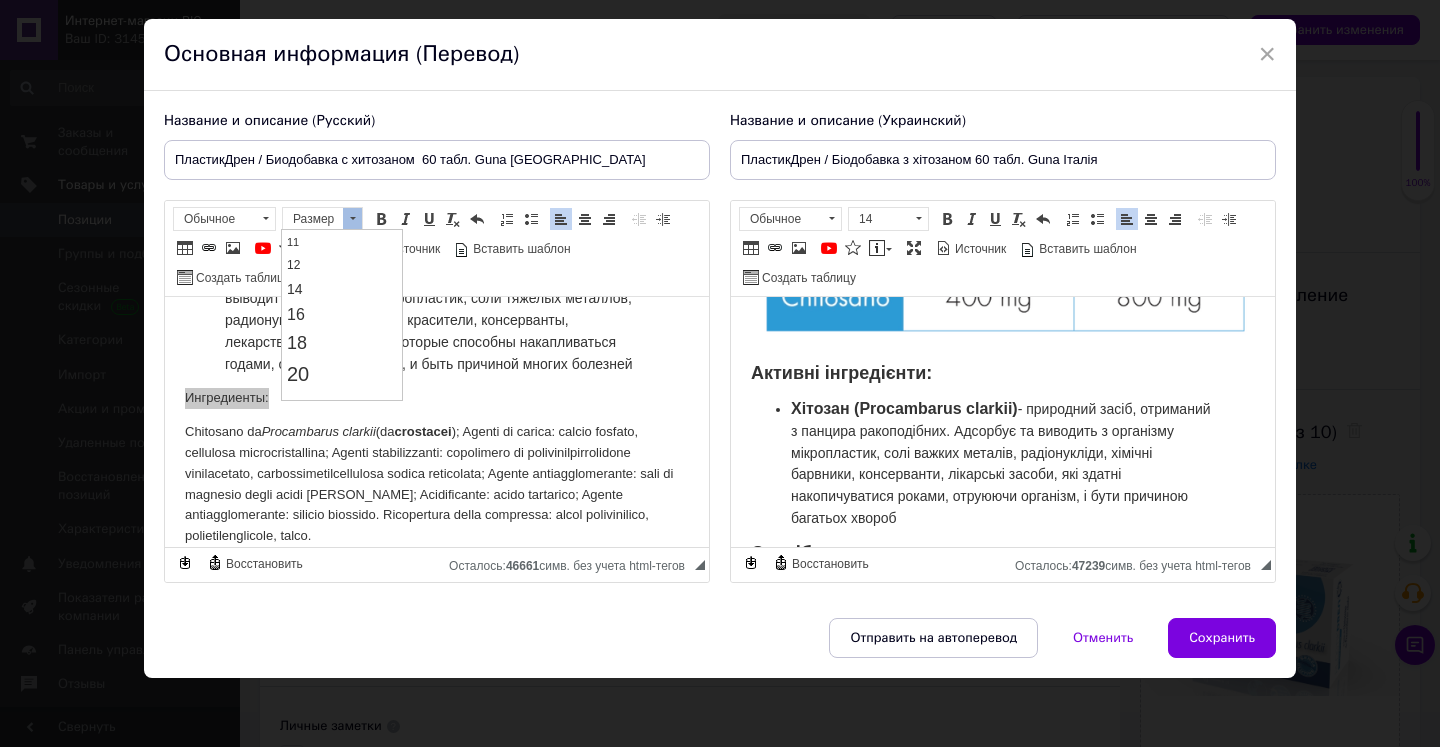 scroll, scrollTop: 4, scrollLeft: 0, axis: vertical 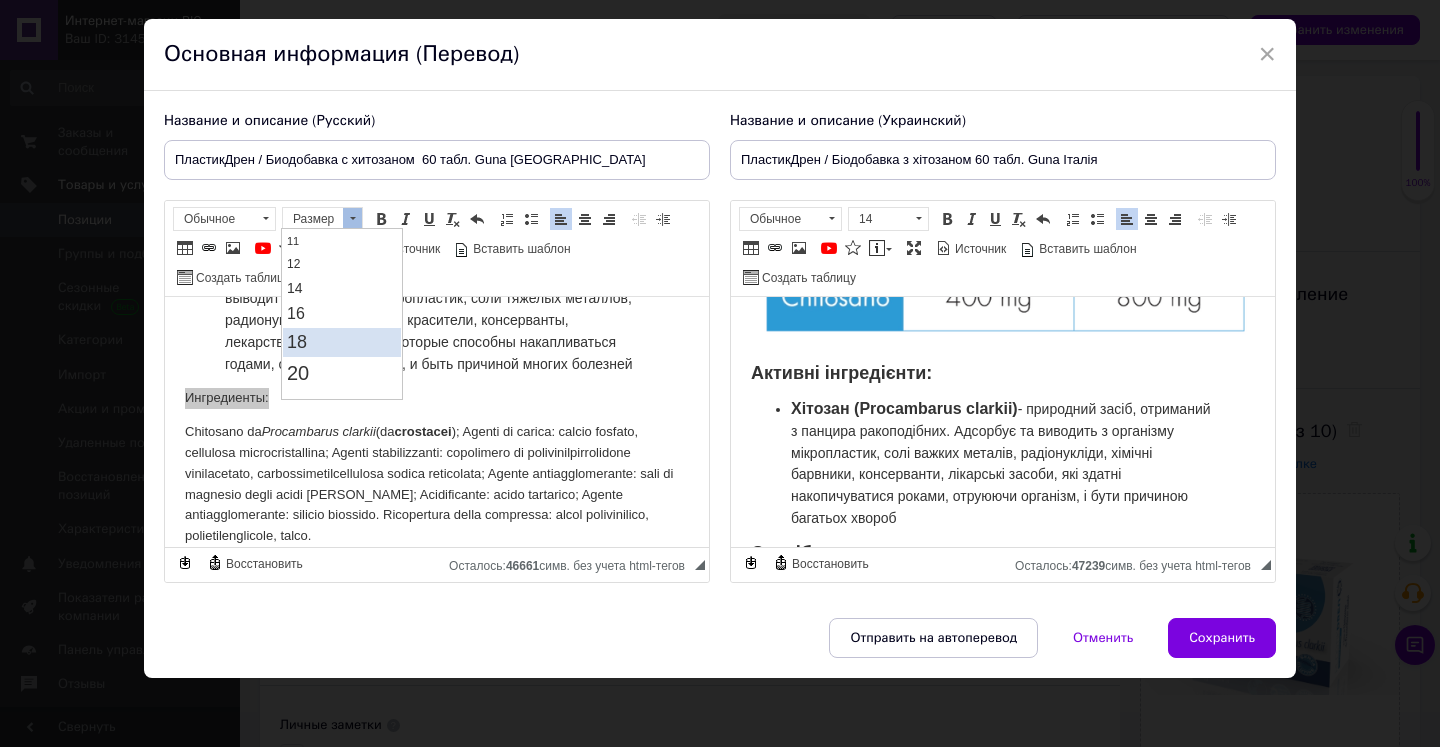 click on "18" at bounding box center [342, 342] 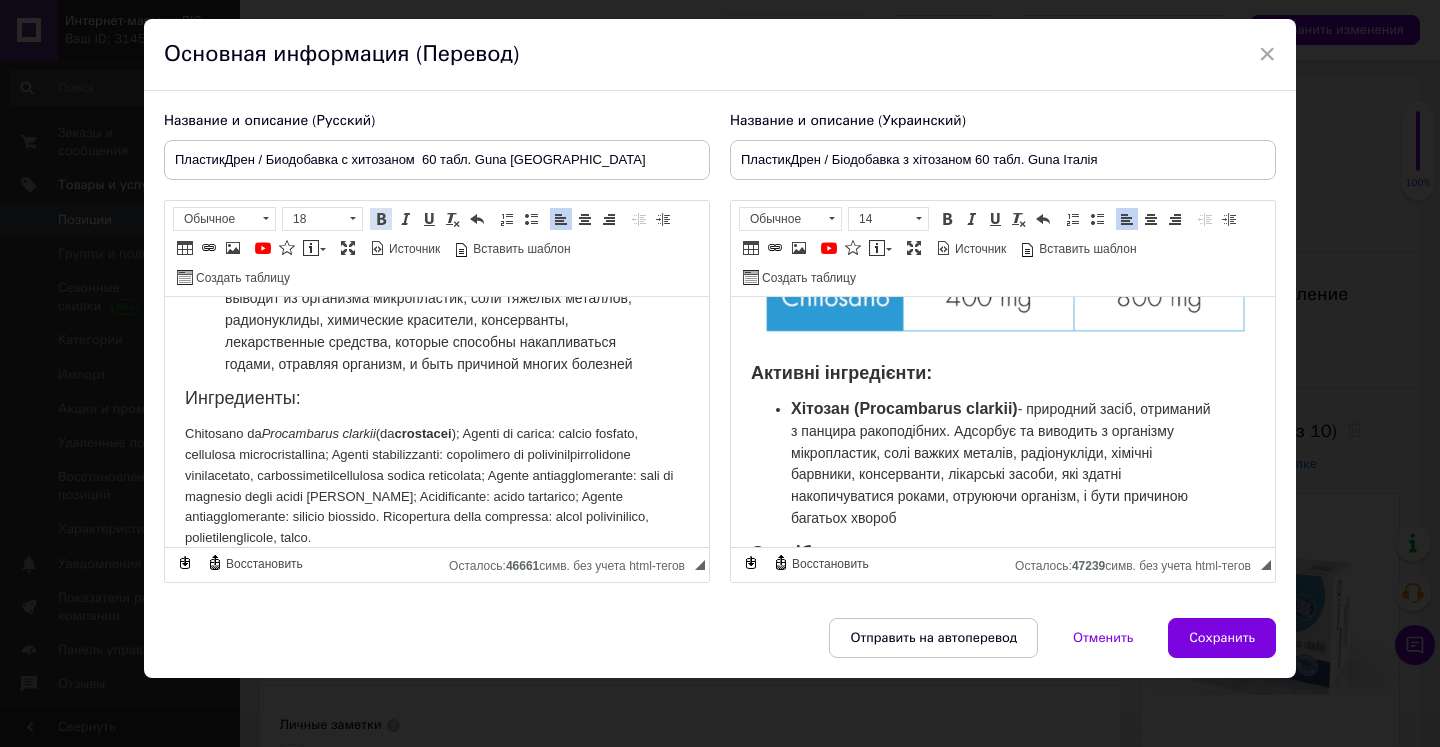click at bounding box center (381, 219) 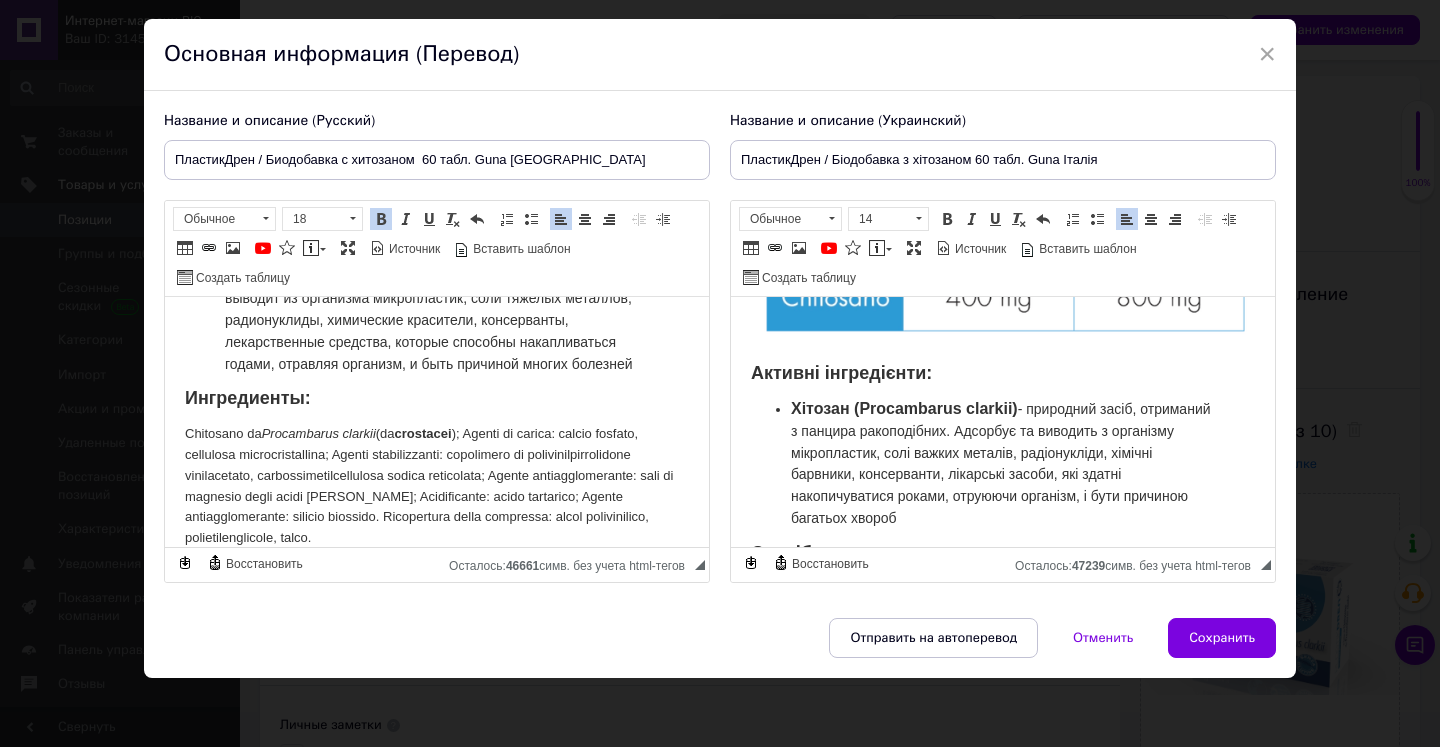 click on "Ингредиенты:" at bounding box center [437, 399] 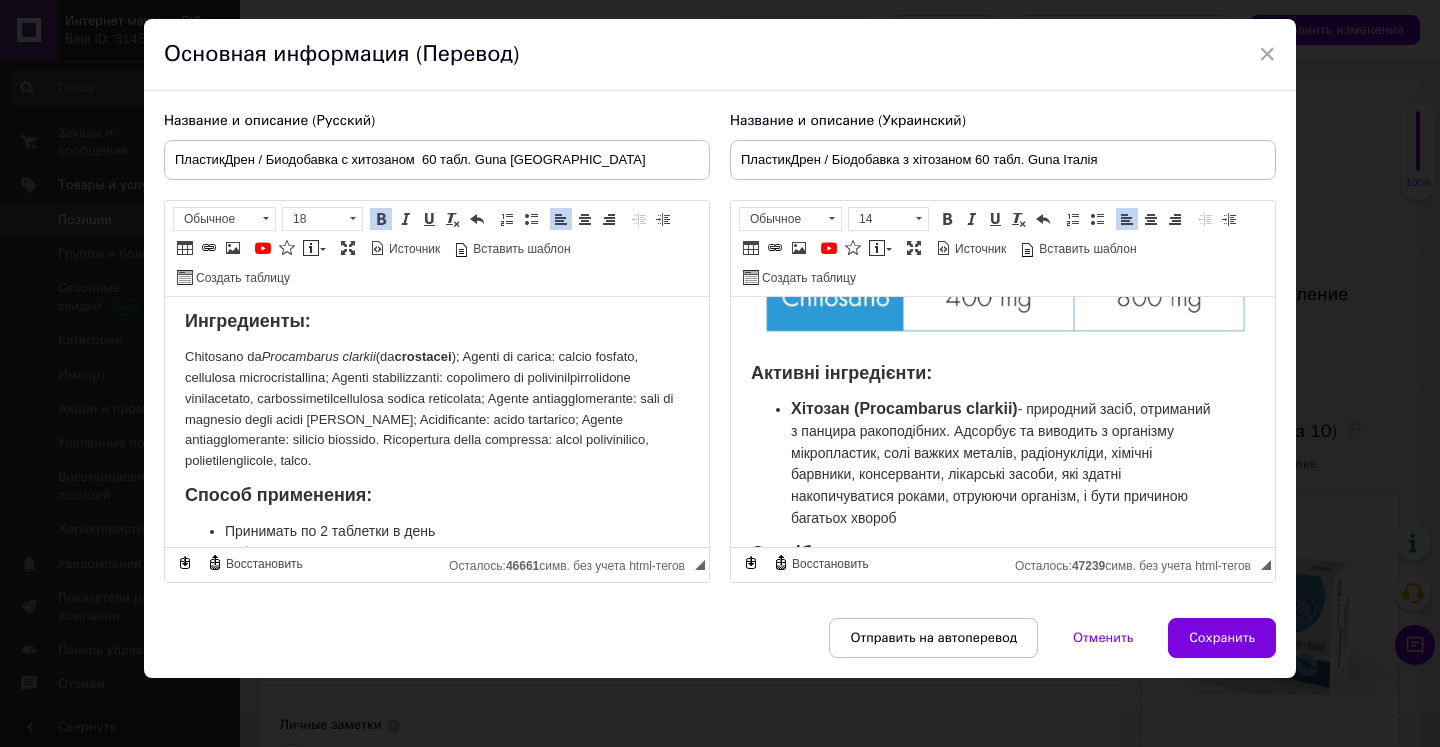 scroll, scrollTop: 1329, scrollLeft: 0, axis: vertical 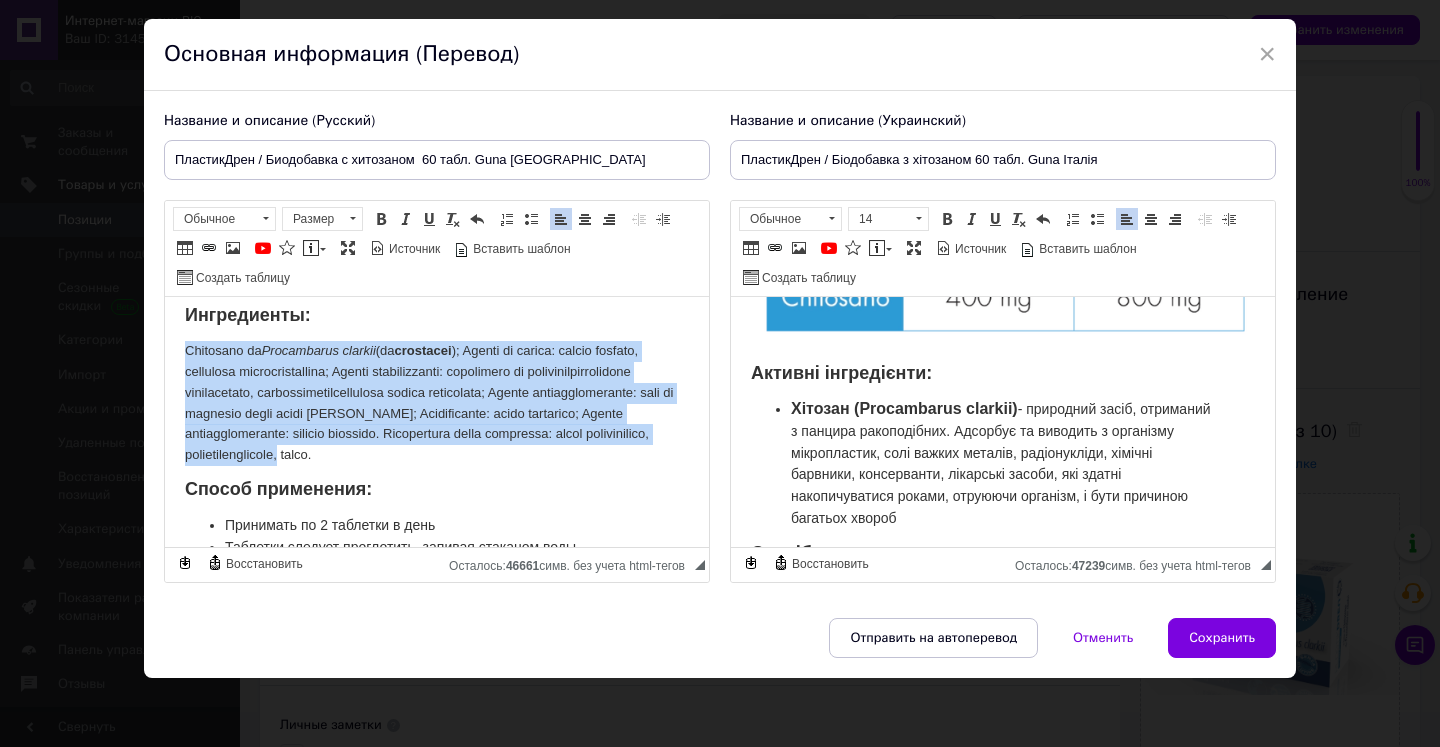 drag, startPoint x: 177, startPoint y: 376, endPoint x: 686, endPoint y: 460, distance: 515.8847 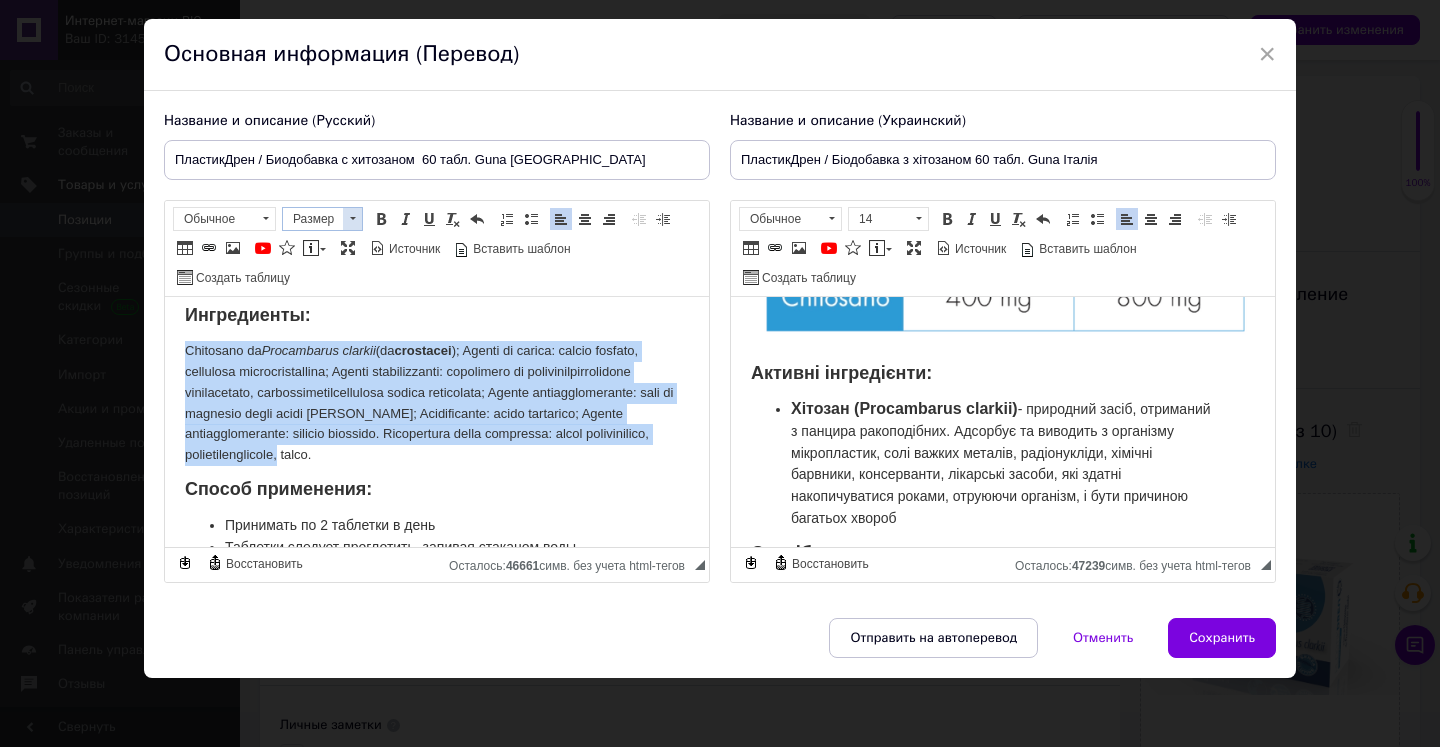 click at bounding box center (352, 219) 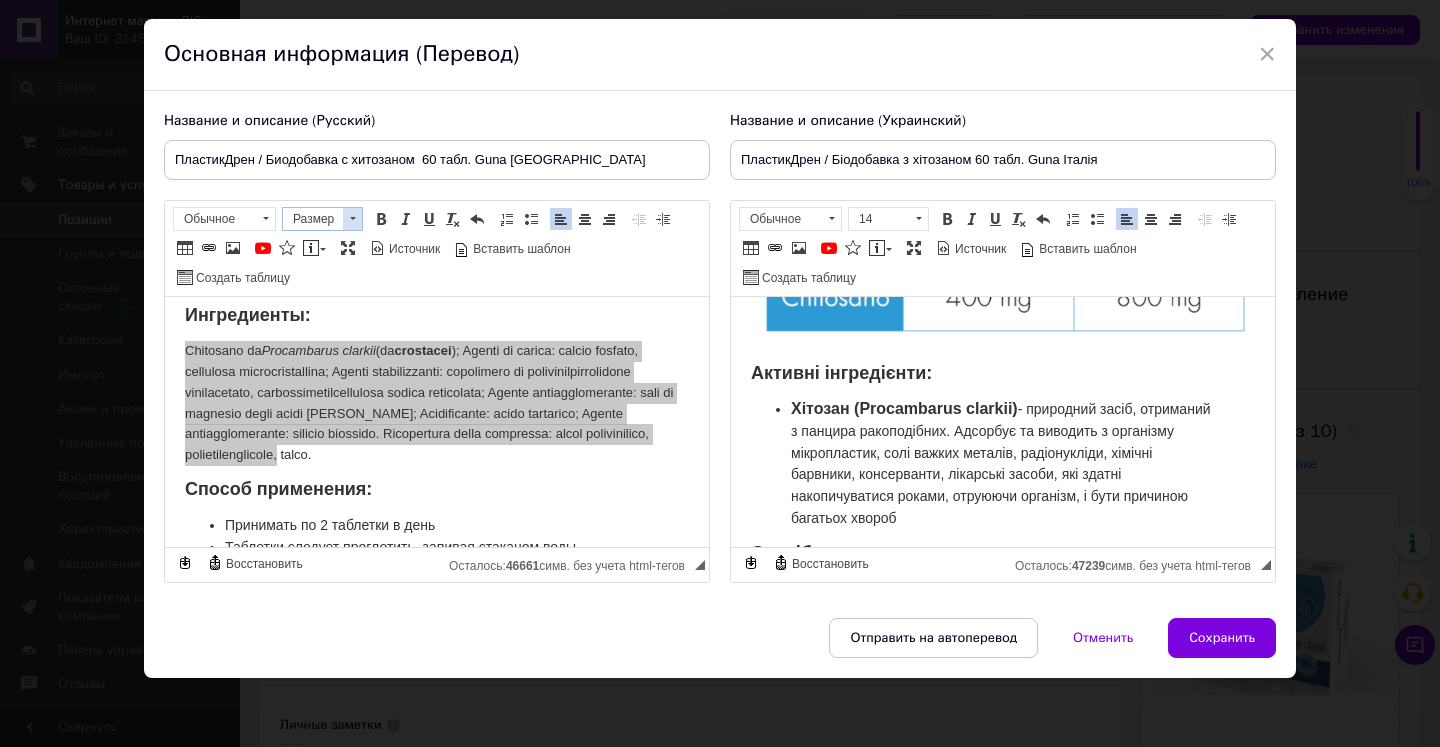 scroll, scrollTop: 5, scrollLeft: 0, axis: vertical 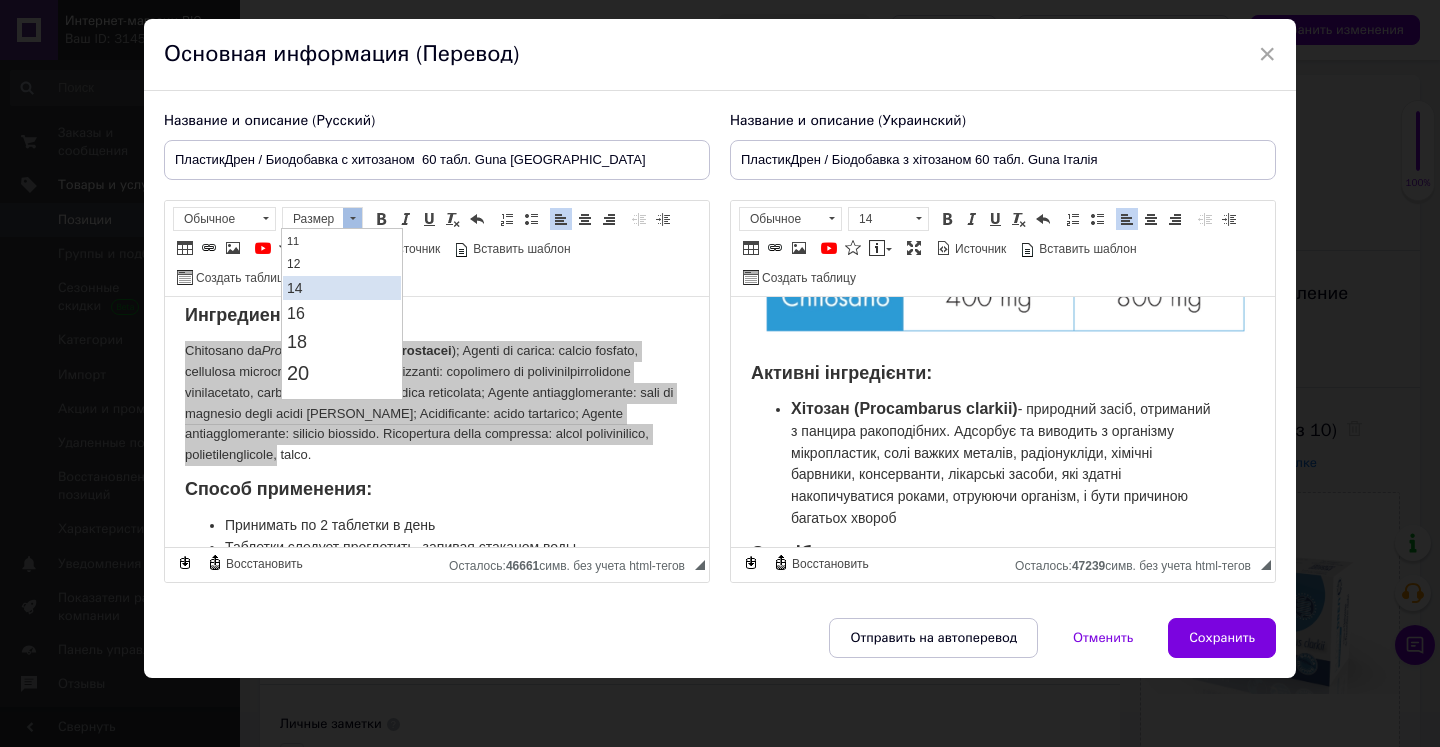 click on "14" at bounding box center (342, 288) 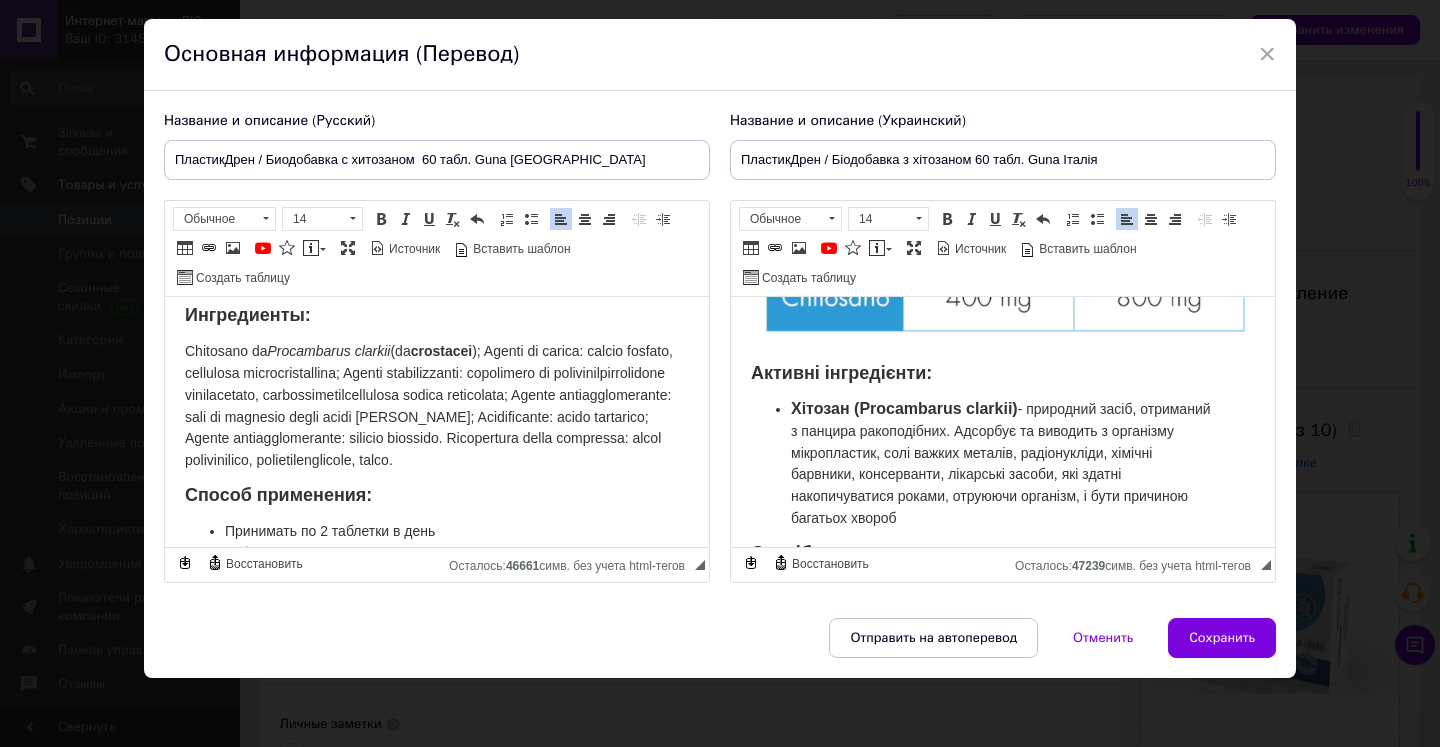 click on "Chitosano da  Procambarus clarkii  (da  crostacei ); Agenti di carica: calcio fosfato, cellulosa microcristallina; Agenti stabilizzanti: copolimero di polivinilpirrolidone vinilacetato, carbossimetilcellulosa sodica reticolata; Agente antiagglomerante: sali di magnesio degli acidi grassi; Acidificante: acido tartarico; Agente antiagglomerante: silicio biossido. Ricopertura della compressa: alcol polivinilico, polietilenglicole, talco." at bounding box center (437, 406) 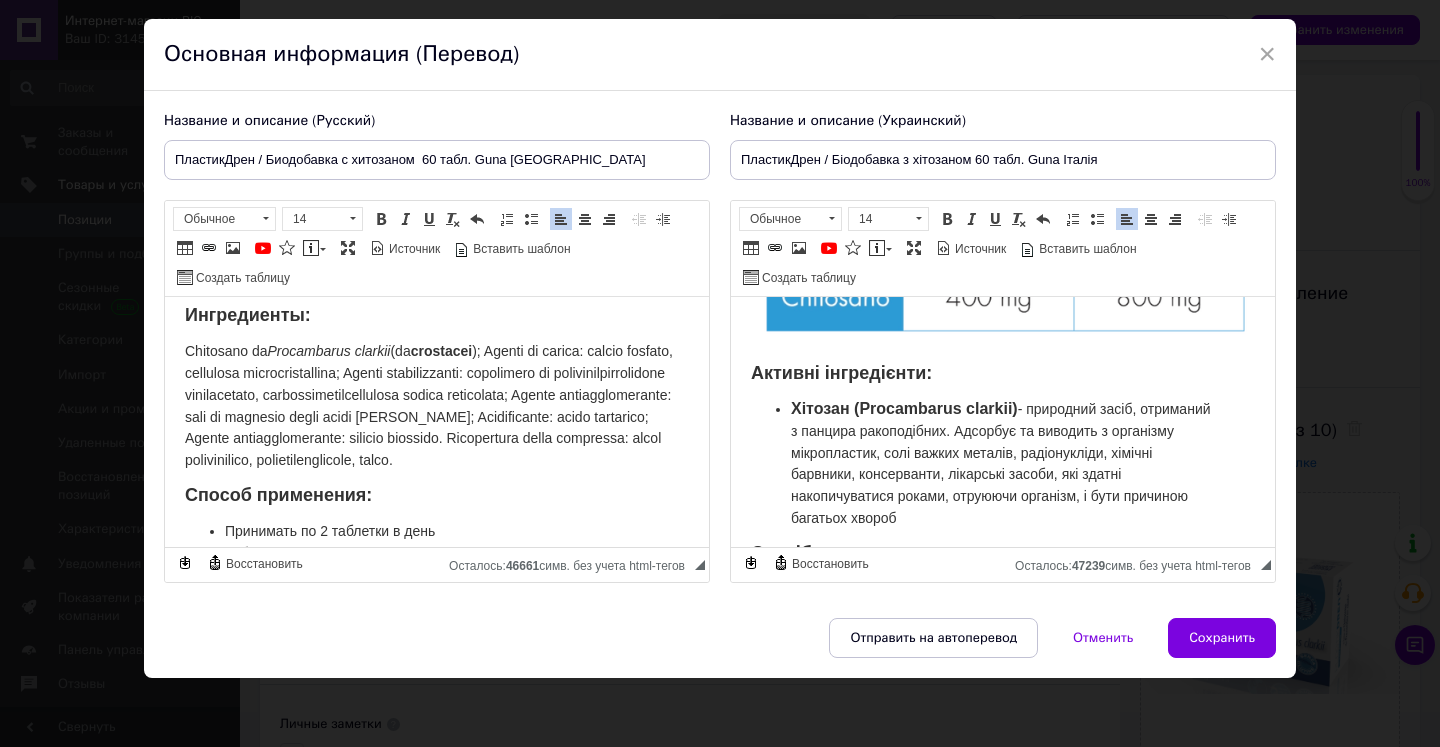 click on "Chitosano da  Procambarus clarkii  (da  crostacei ); Agenti di carica: calcio fosfato, cellulosa microcristallina; Agenti stabilizzanti: copolimero di polivinilpirrolidone vinilacetato, carbossimetilcellulosa sodica reticolata; Agente antiagglomerante: sali di magnesio degli acidi grassi; Acidificante: acido tartarico; Agente antiagglomerante: silicio biossido. Ricopertura della compressa: alcol polivinilico, polietilenglicole, talco." at bounding box center [429, 405] 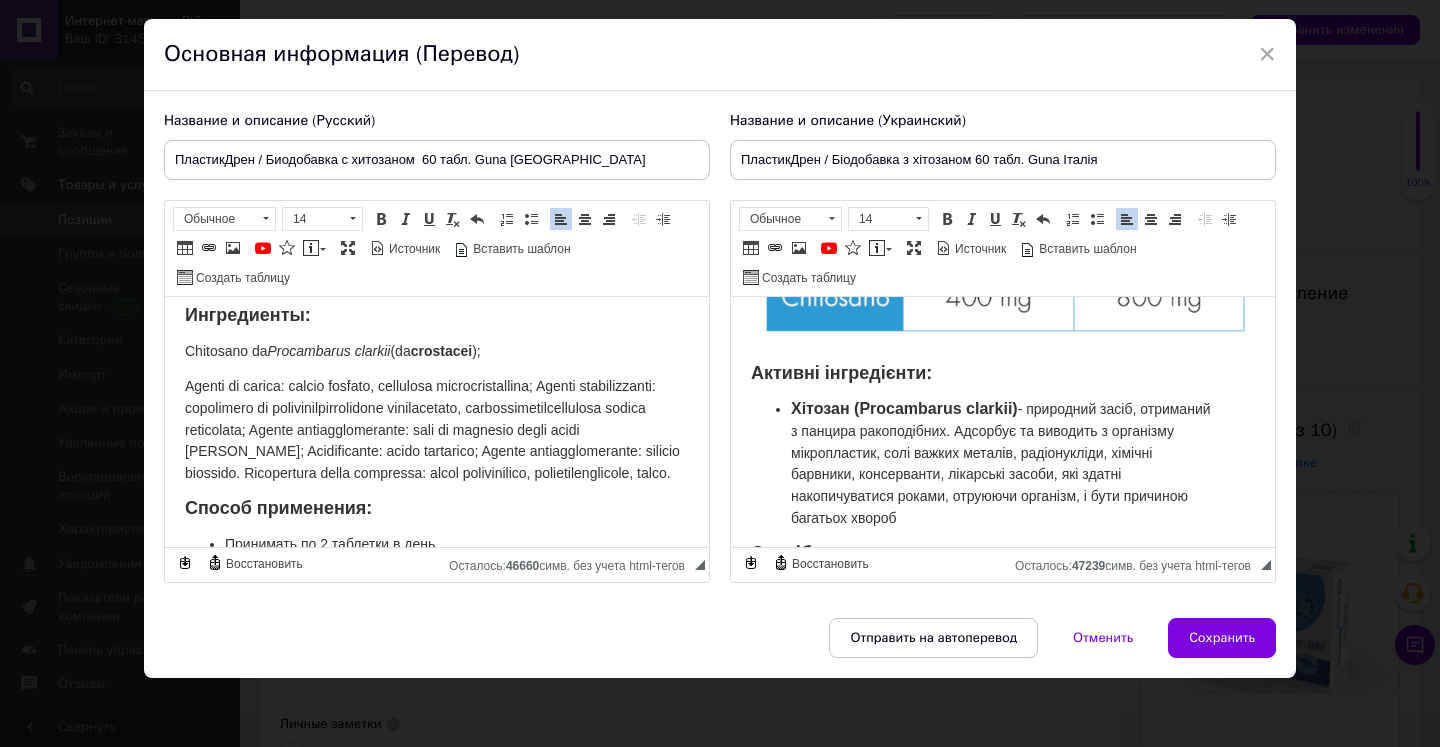 click on "Agenti di carica: calcio fosfato, cellulosa microcristallina; Agenti stabilizzanti: copolimero di polivinilpirrolidone vinilacetato, carbossimetilcellulosa sodica reticolata; Agente antiagglomerante: sali di magnesio degli acidi grassi; Acidificante: acido tartarico; Agente antiagglomerante: silicio biossido. Ricopertura della compressa: alcol polivinilico, polietilenglicole, talco." at bounding box center (432, 429) 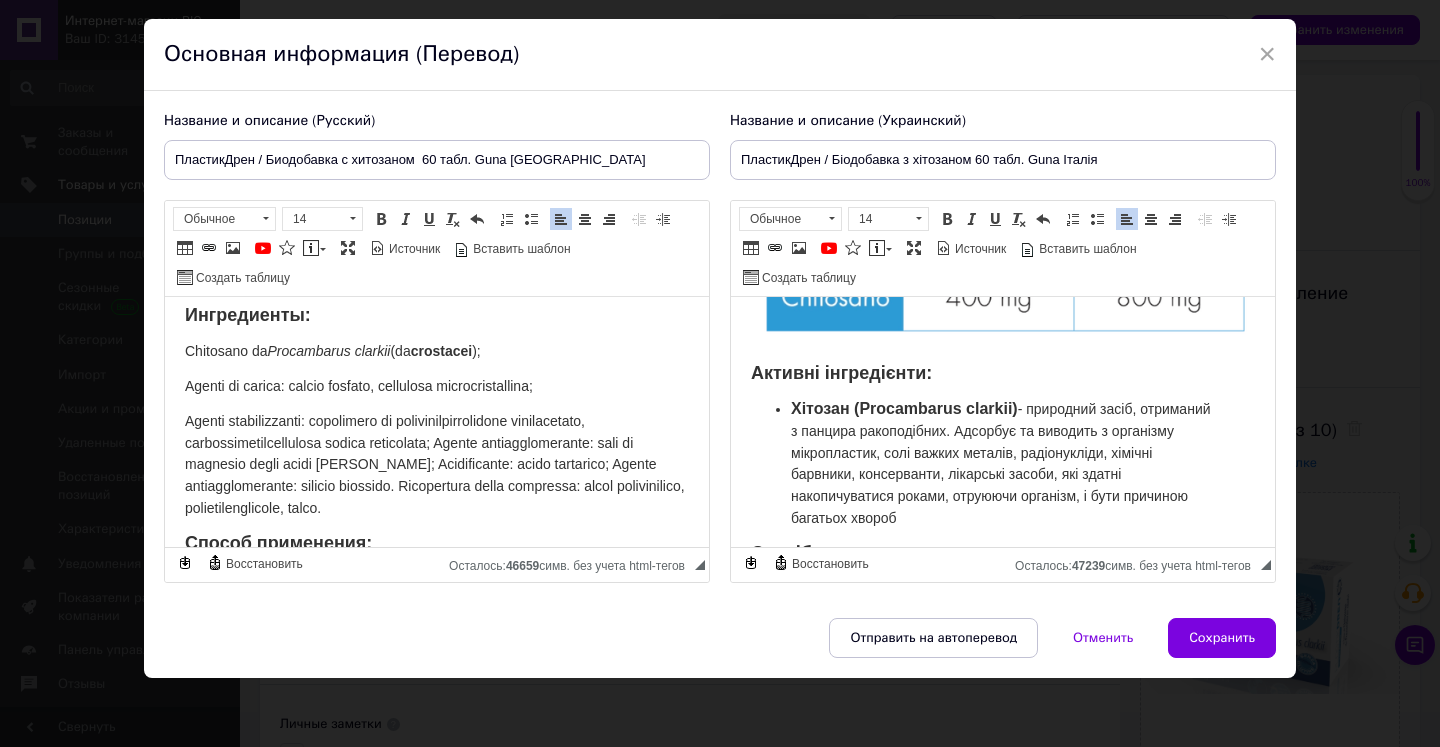 click on "Agenti stabilizzanti: copolimero di polivinilpirrolidone vinilacetato, carbossimetilcellulosa sodica reticolata; Agente antiagglomerante: sali di magnesio degli acidi grassi; Acidificante: acido tartarico; Agente antiagglomerante: silicio biossido. Ricopertura della compressa: alcol polivinilico, polietilenglicole, talco." at bounding box center (435, 464) 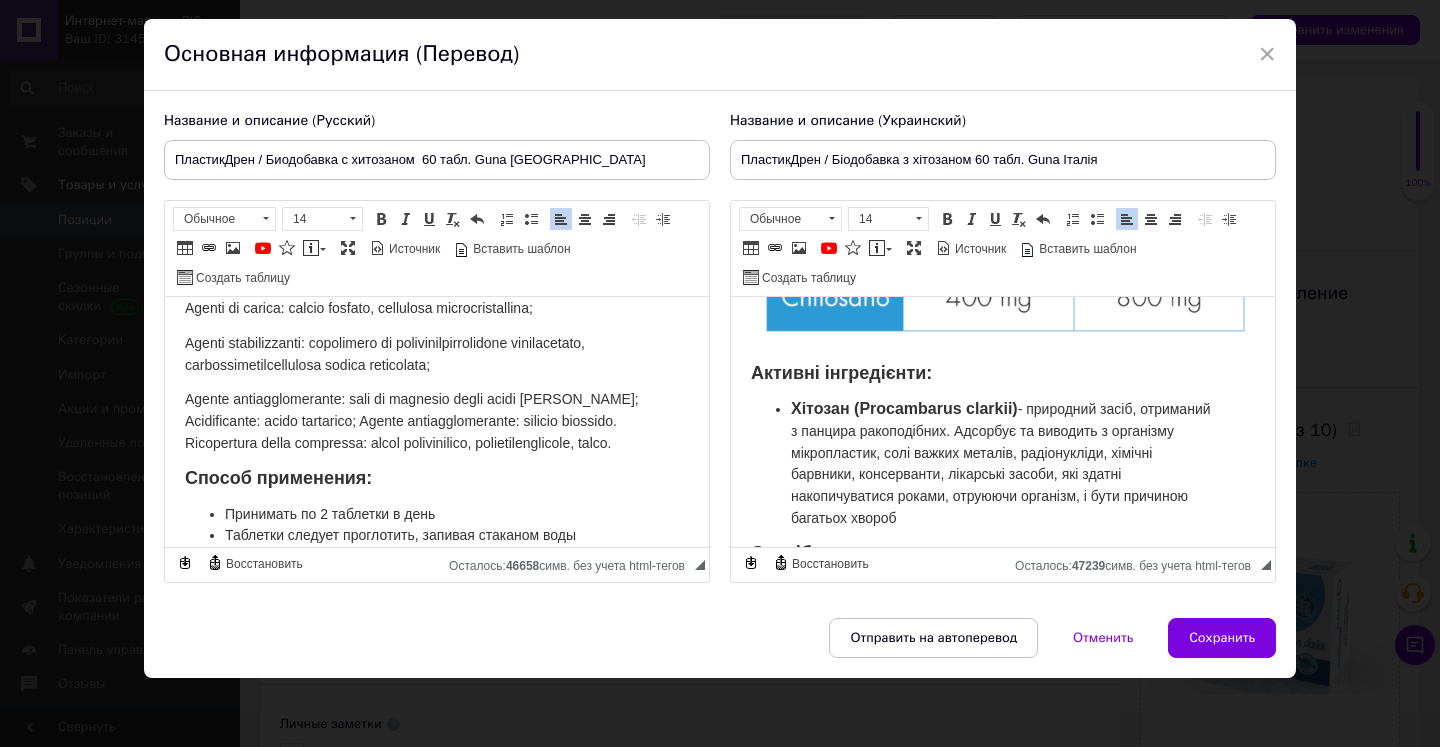 scroll, scrollTop: 1411, scrollLeft: 0, axis: vertical 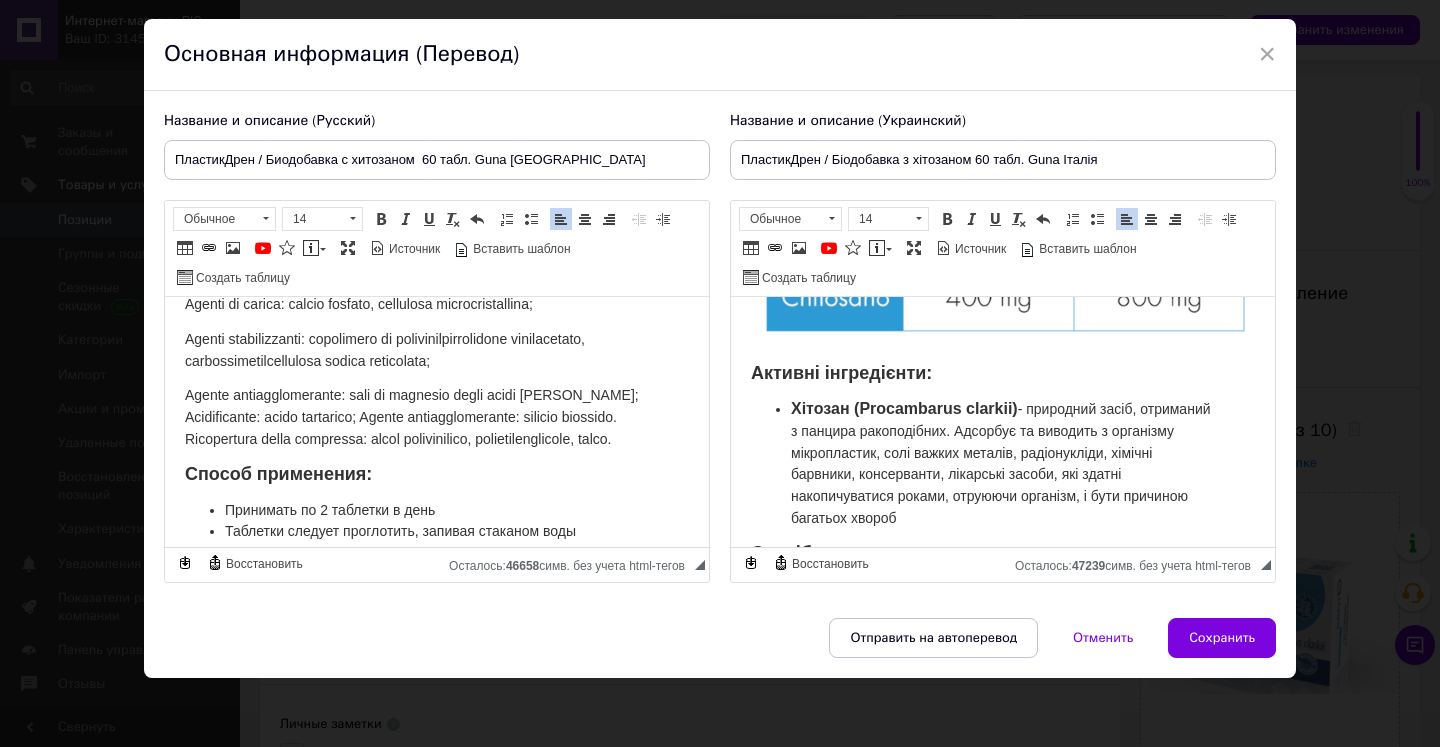 click on "Agente antiagglomerante: sali di magnesio degli acidi grassi; Acidificante: acido tartarico; Agente antiagglomerante: silicio biossido. Ricopertura della compressa: alcol polivinilico, polietilenglicole, talco." at bounding box center (412, 417) 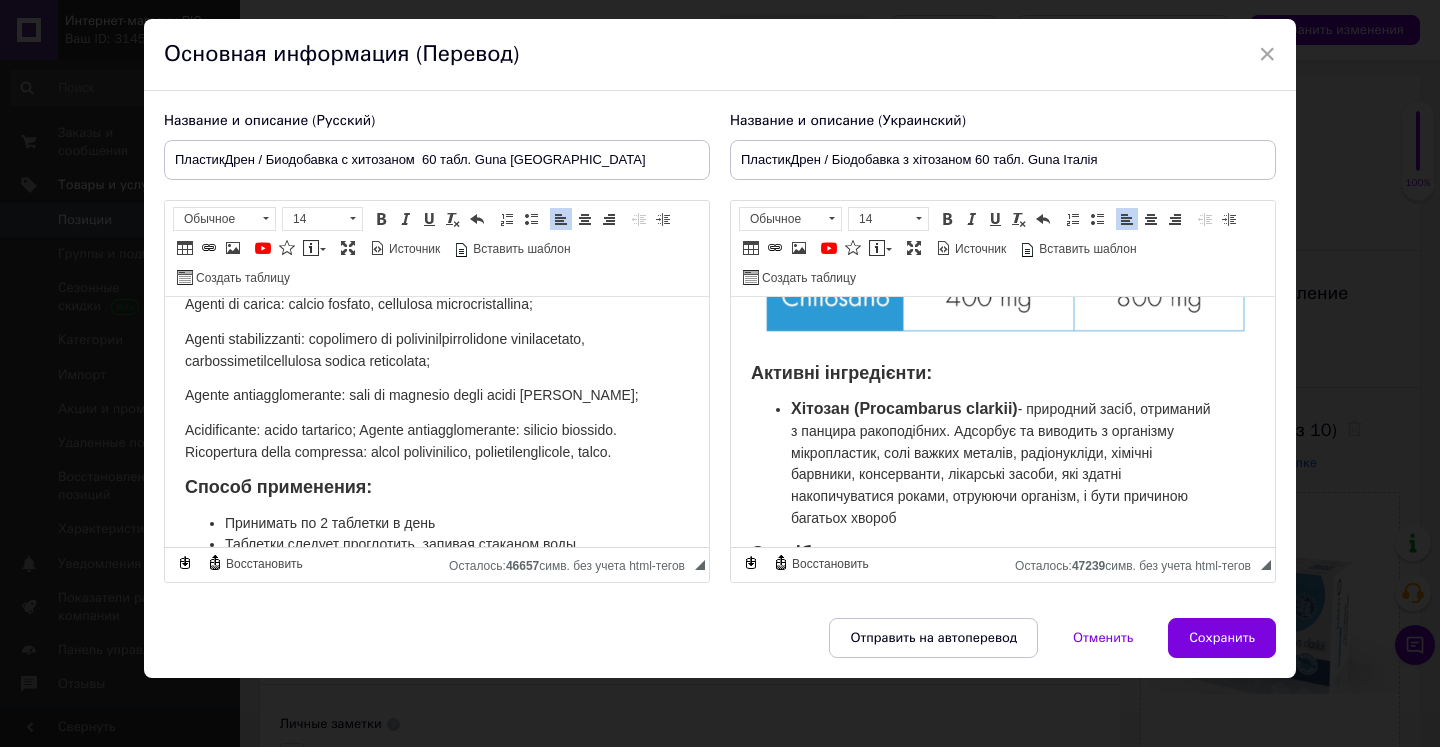 click on "Acidificante: acido tartarico; Agente antiagglomerante: silicio biossido. Ricopertura della compressa: alcol polivinilico, polietilenglicole, talco." at bounding box center [401, 441] 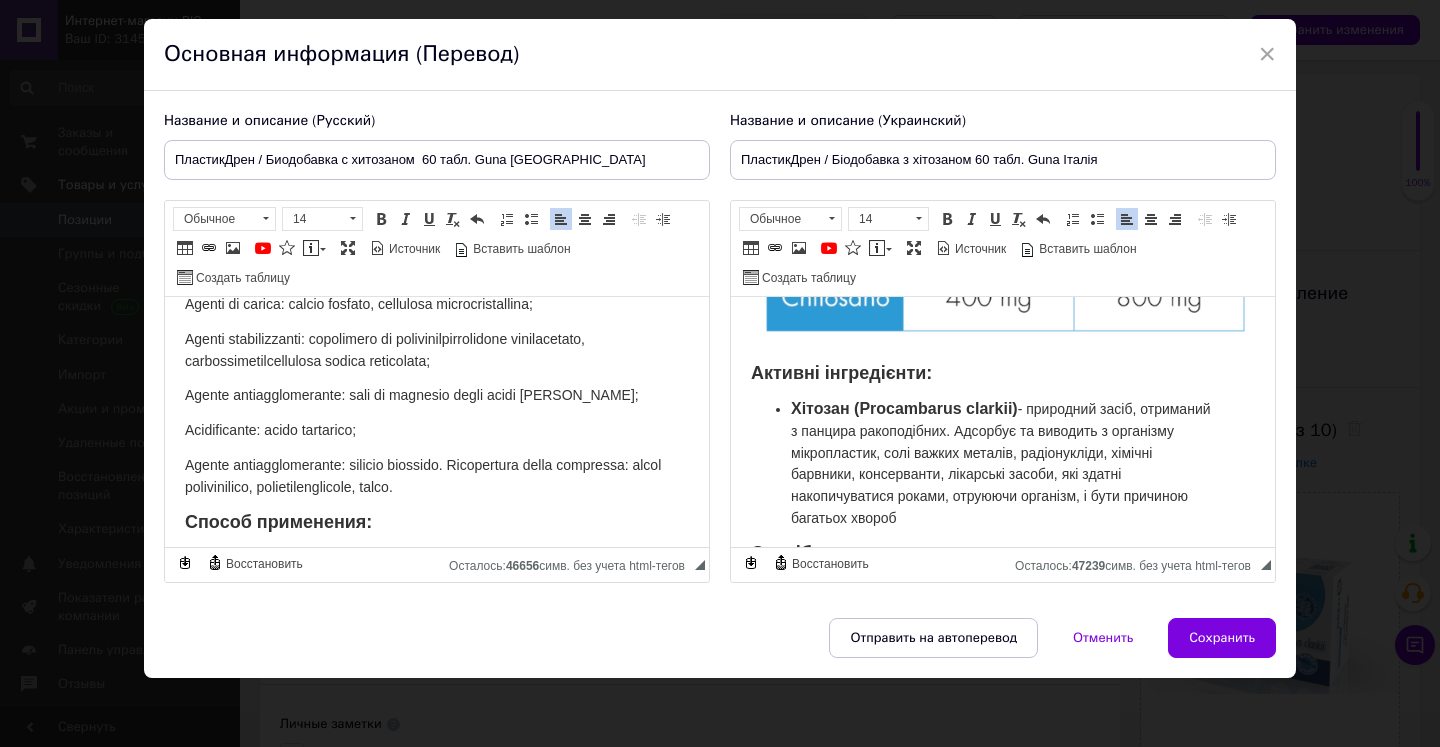 click on "Agente antiagglomerante: silicio biossido. Ricopertura della compressa: alcol polivinilico, polietilenglicole, talco." at bounding box center (423, 476) 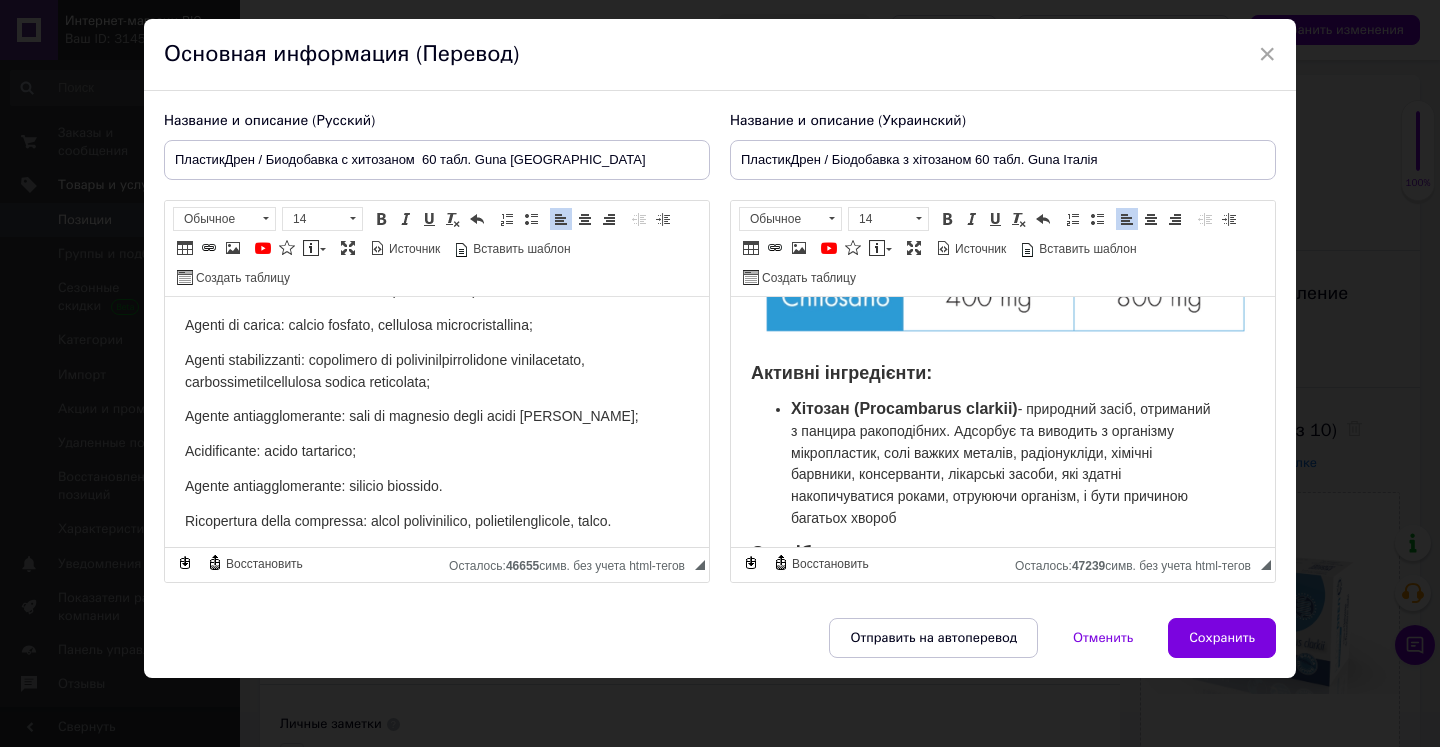 scroll, scrollTop: 1386, scrollLeft: 1, axis: both 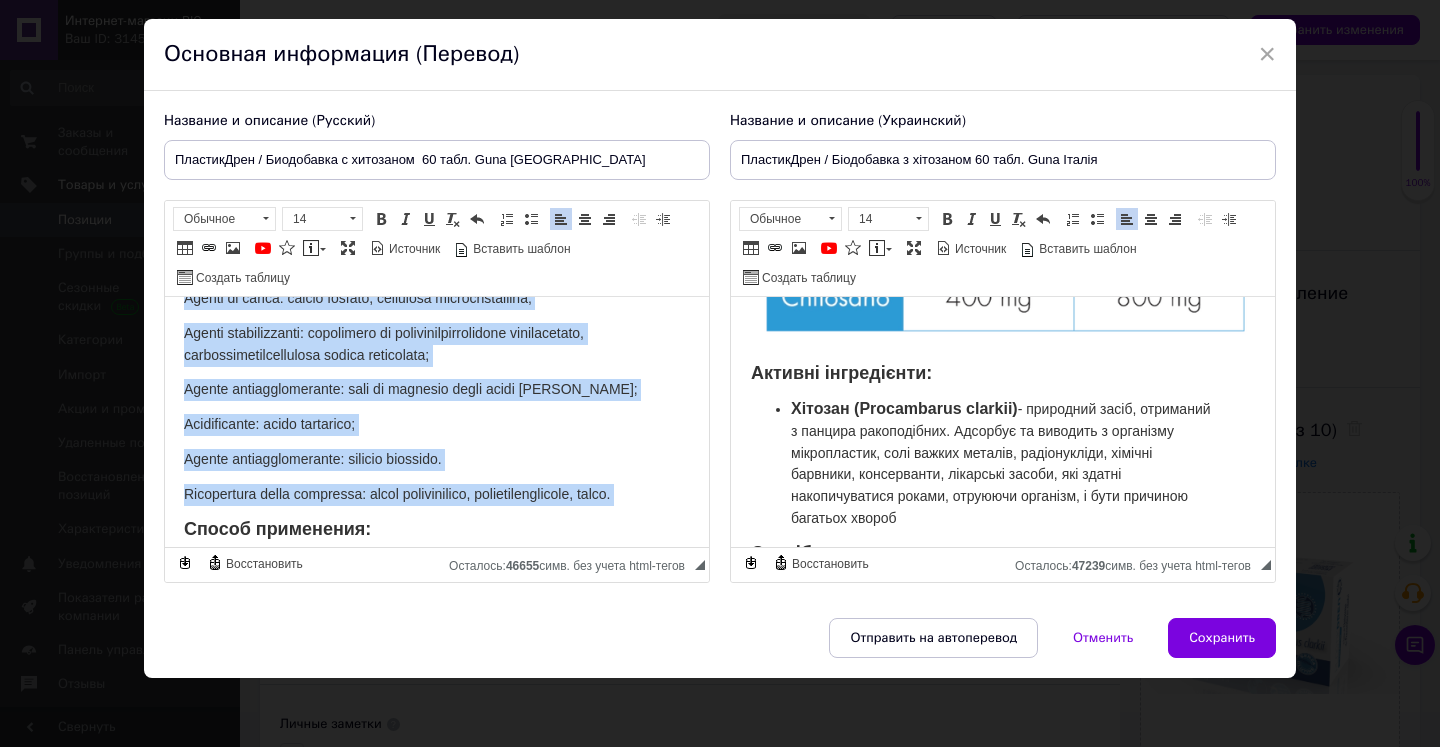 drag, startPoint x: 175, startPoint y: 315, endPoint x: 627, endPoint y: 528, distance: 499.67288 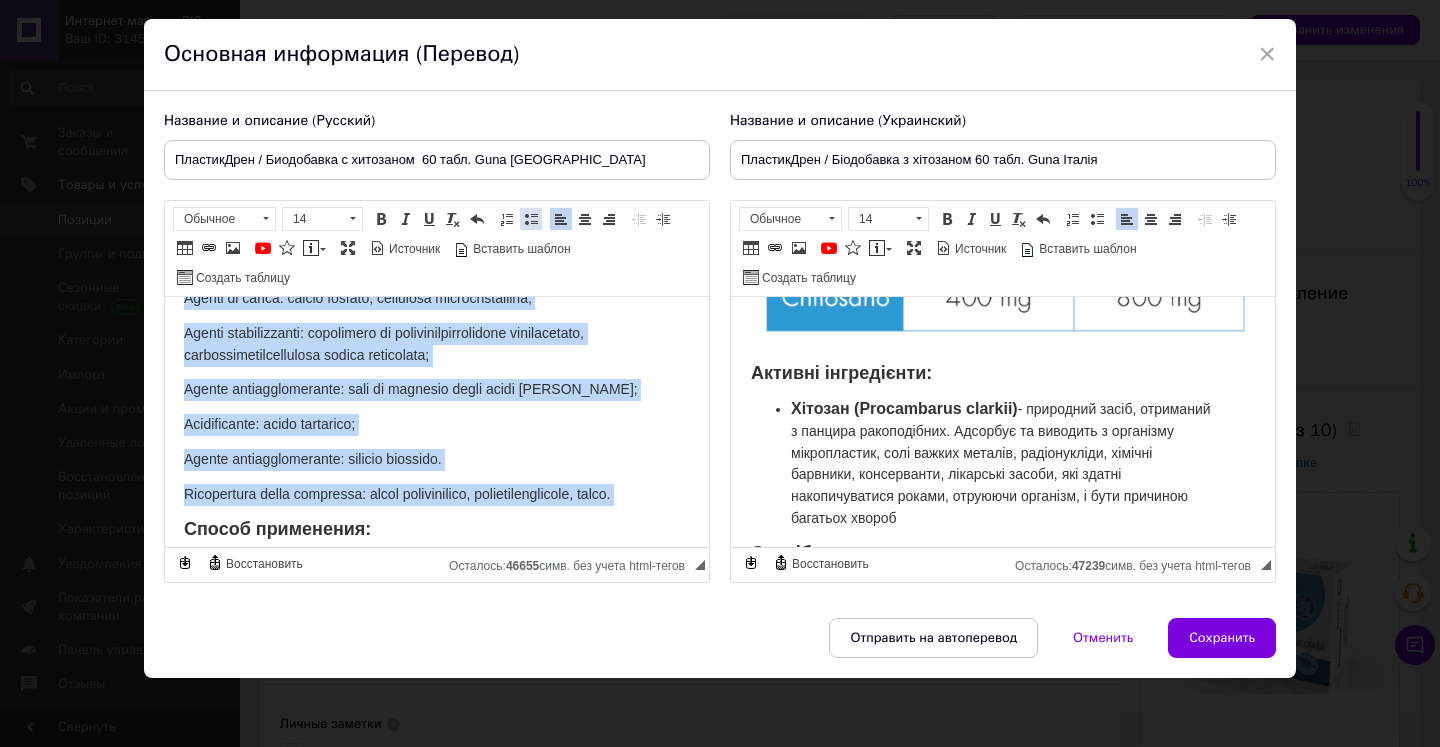 click at bounding box center [531, 219] 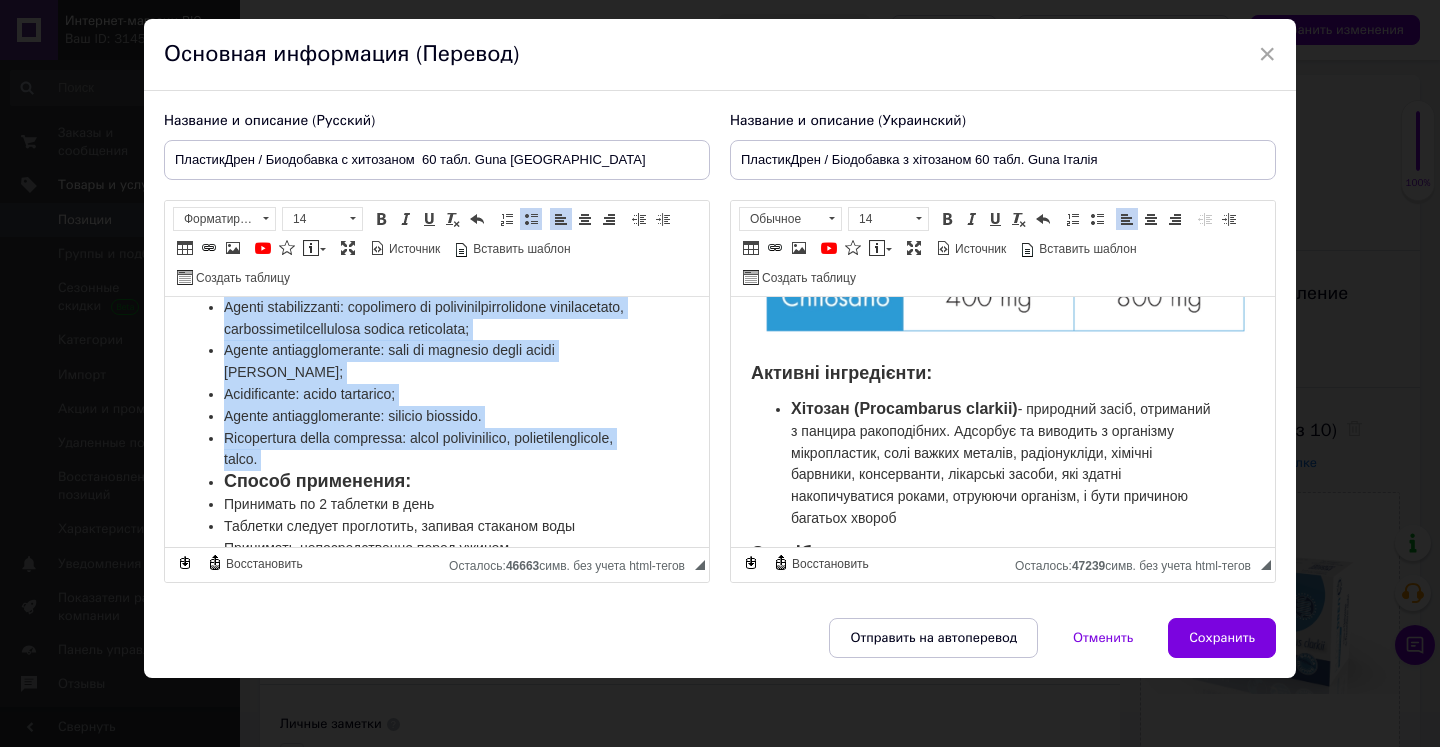 click on "Agenti stabilizzanti: copolimero di polivinilpirrolidone vinilacetato, carbossimetilcellulosa sodica reticolata;" at bounding box center [436, 319] 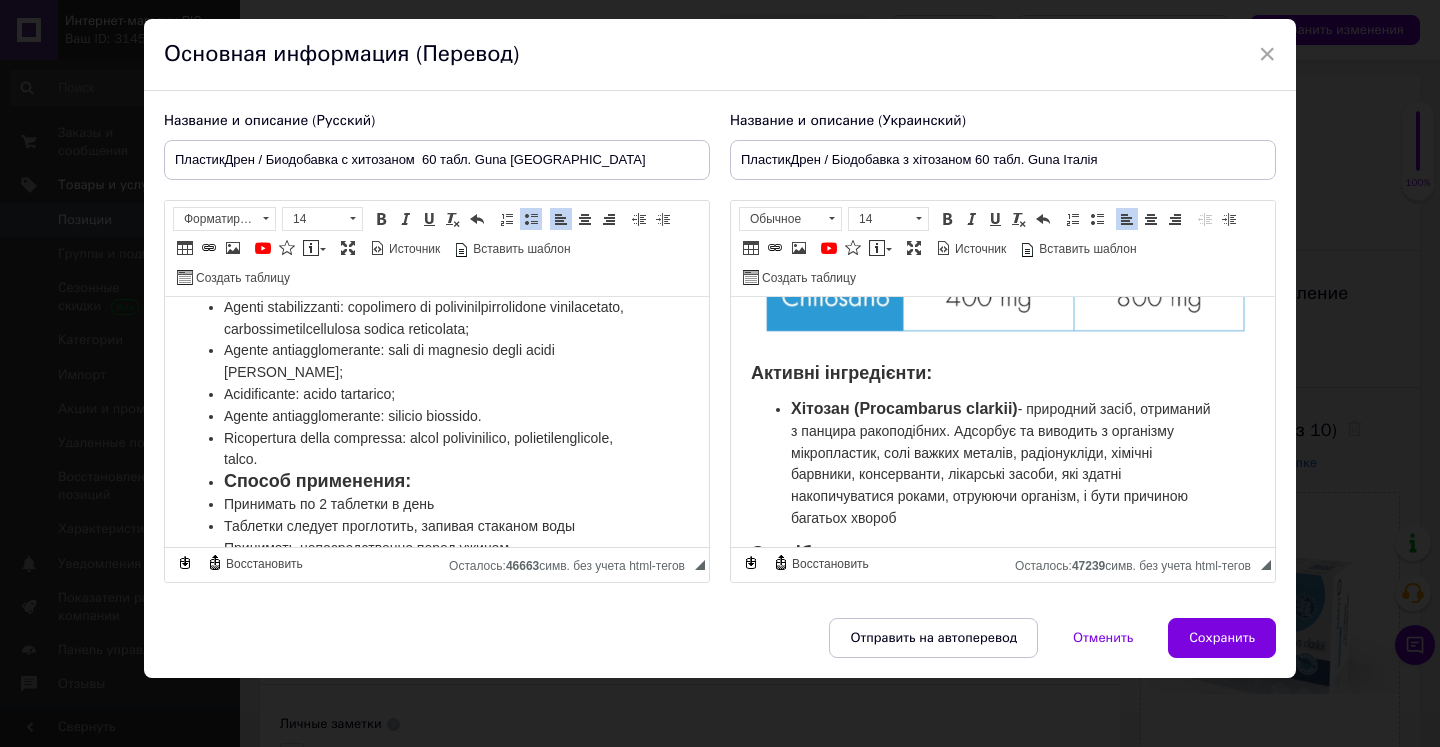click on "Chitosano da  Procambarus clarkii  (da  crostacei );  Agenti di carica: calcio fosfato, cellulosa microcristallina;  Agenti stabilizzanti: copolimero di polivinilpirrolidone vinilacetato, carbossimetilcellulosa sodica reticolata;  Agente antiagglomerante: sali di magnesio degli acidi grassi;  Acidificante: acido tartarico;  Agente antiagglomerante: silicio biossido.  Ricopertura della compressa: alcol polivinilico, polietilenglicole, talco. Способ применения: Принимать по 2 таблетки в день Таблетки следует проглотить, запивая стаканом воды Принимать непосредственно перед ужином" at bounding box center [436, 406] 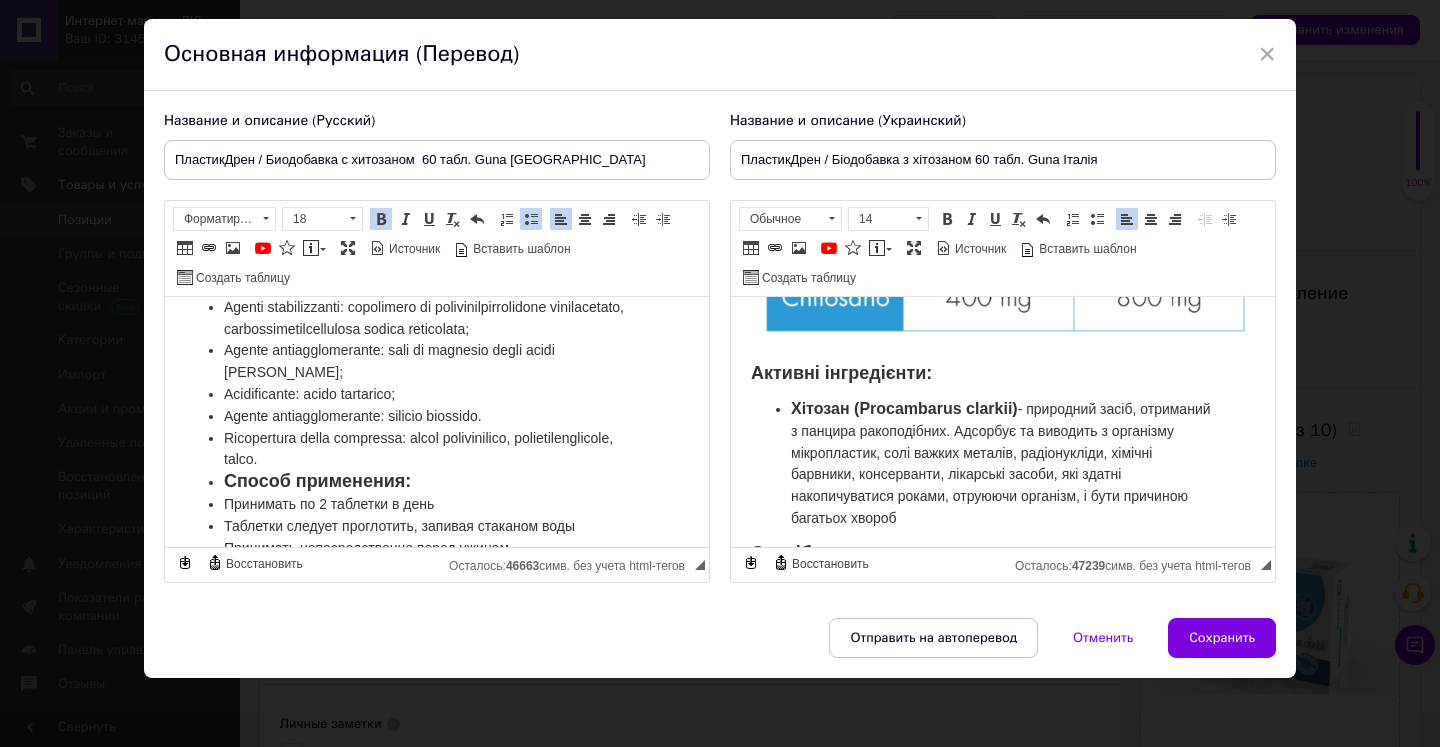 click at bounding box center (531, 219) 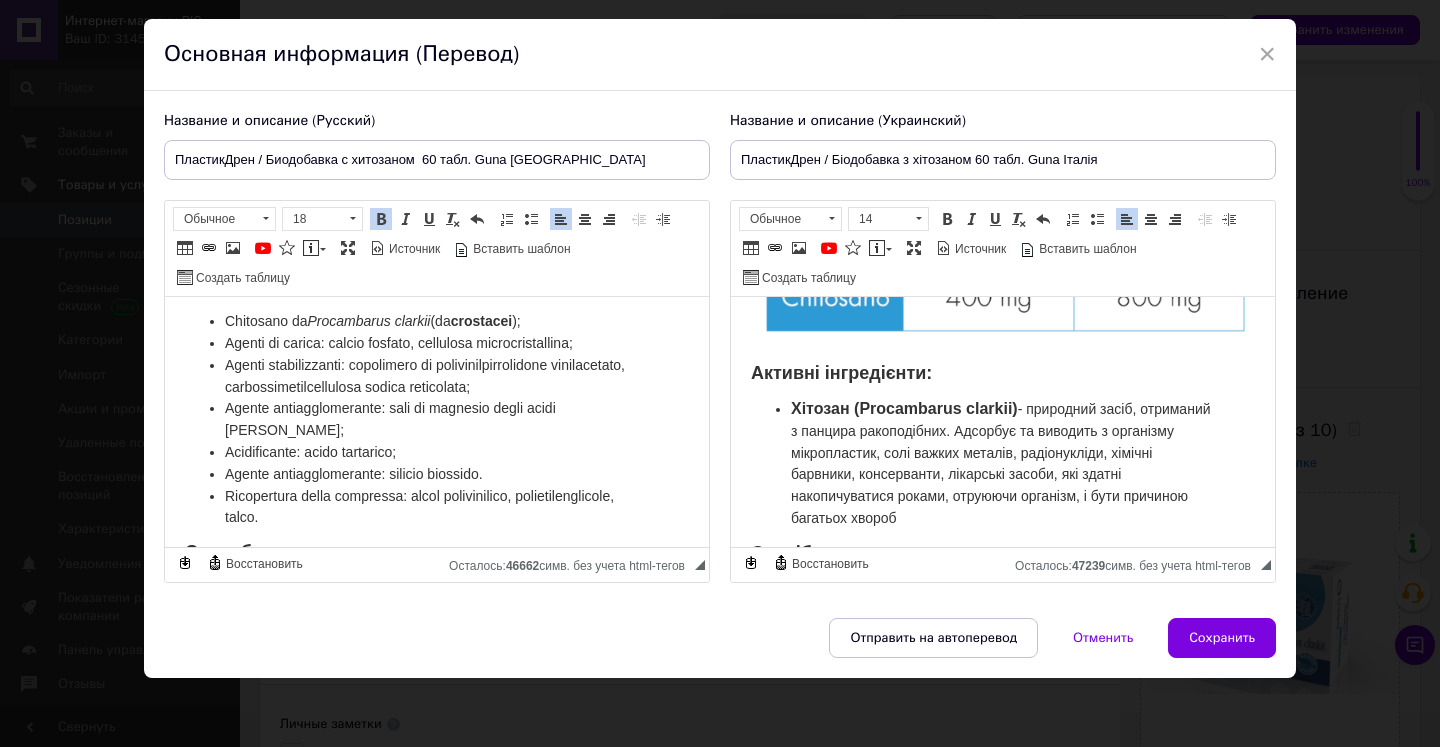 scroll, scrollTop: 1358, scrollLeft: 2, axis: both 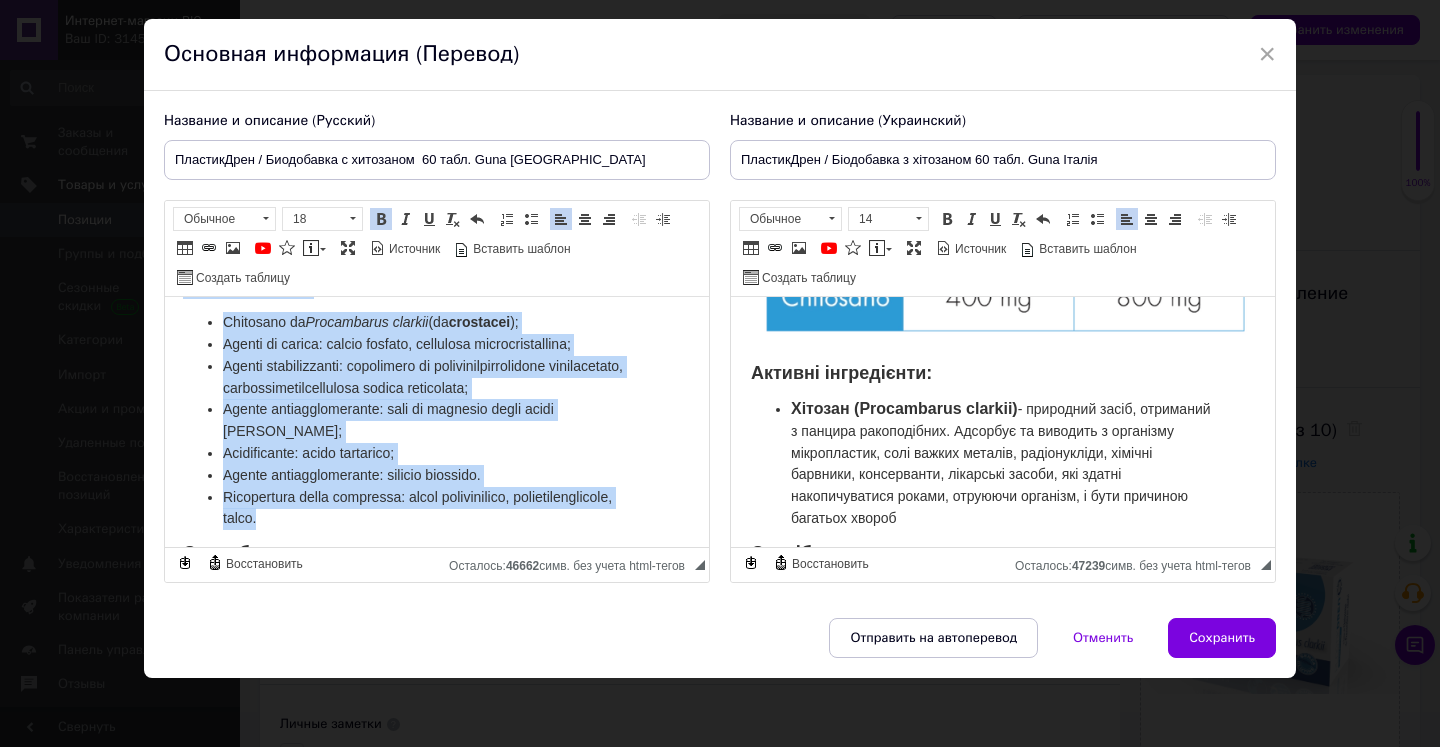 drag, startPoint x: 181, startPoint y: 309, endPoint x: 288, endPoint y: 520, distance: 236.5798 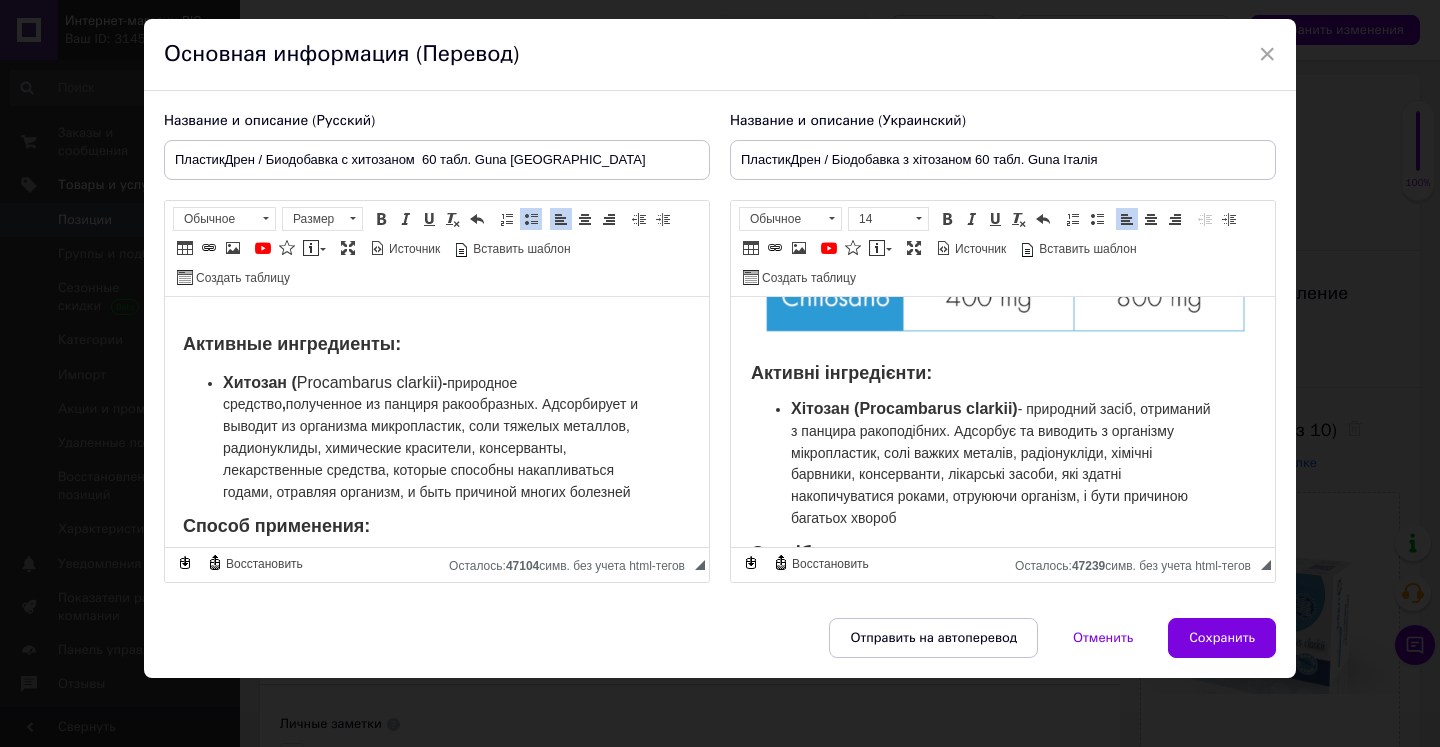 scroll, scrollTop: 1115, scrollLeft: 2, axis: both 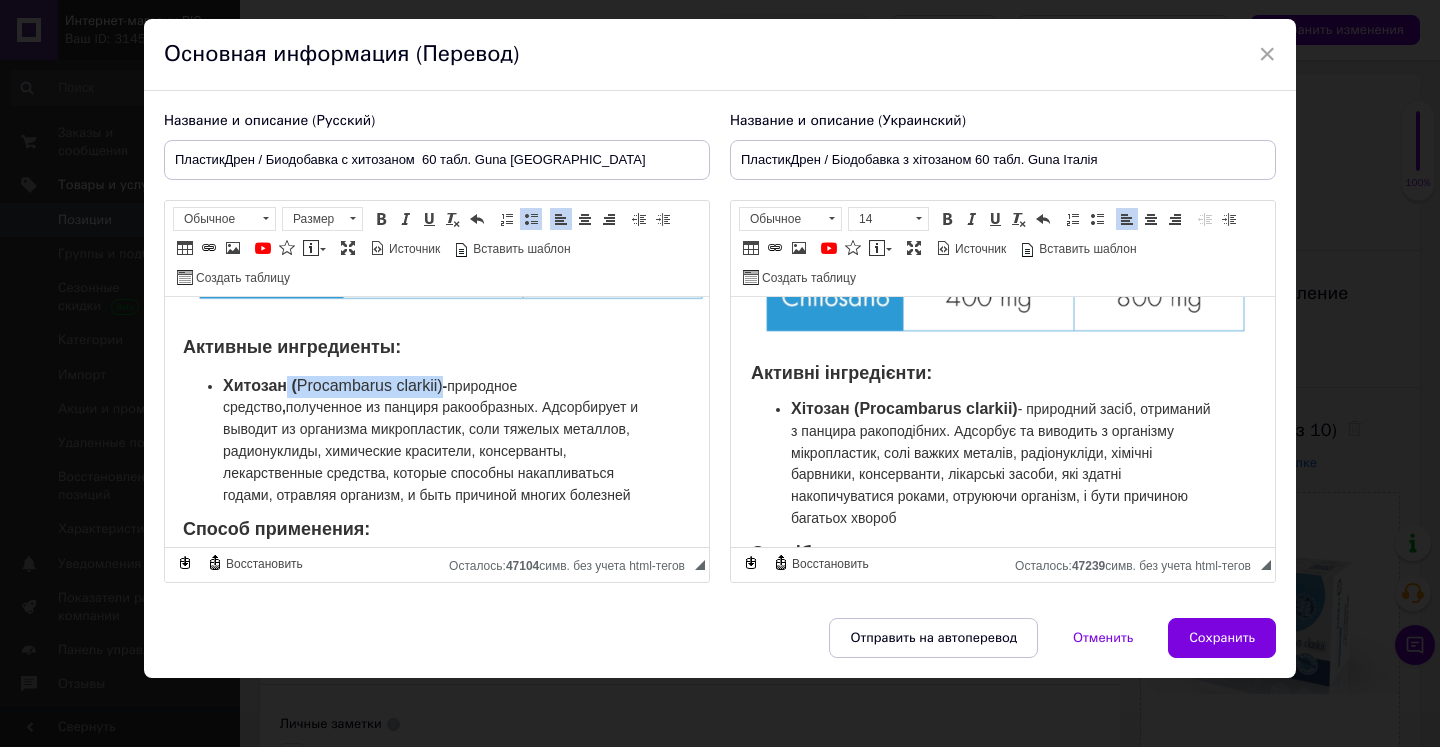 drag, startPoint x: 289, startPoint y: 413, endPoint x: 445, endPoint y: 417, distance: 156.05127 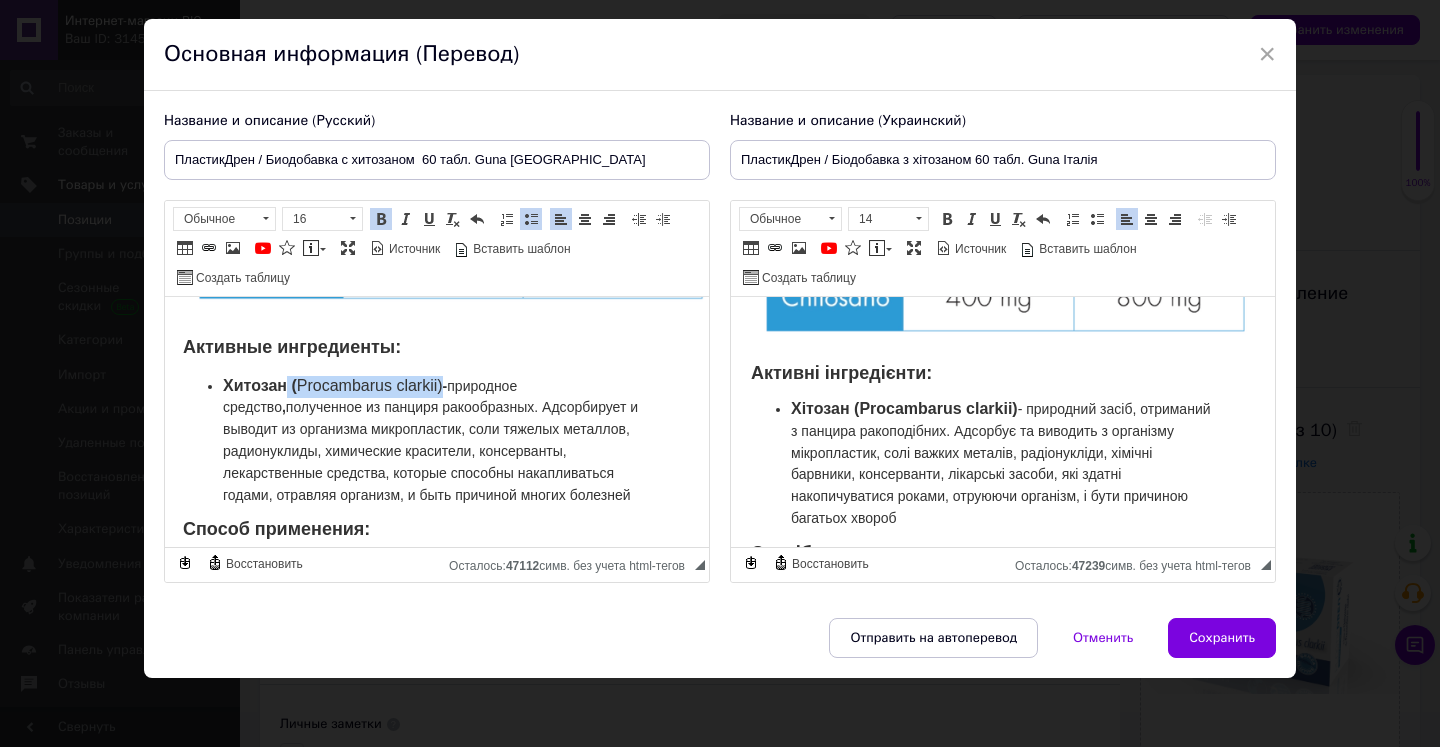 click at bounding box center (381, 219) 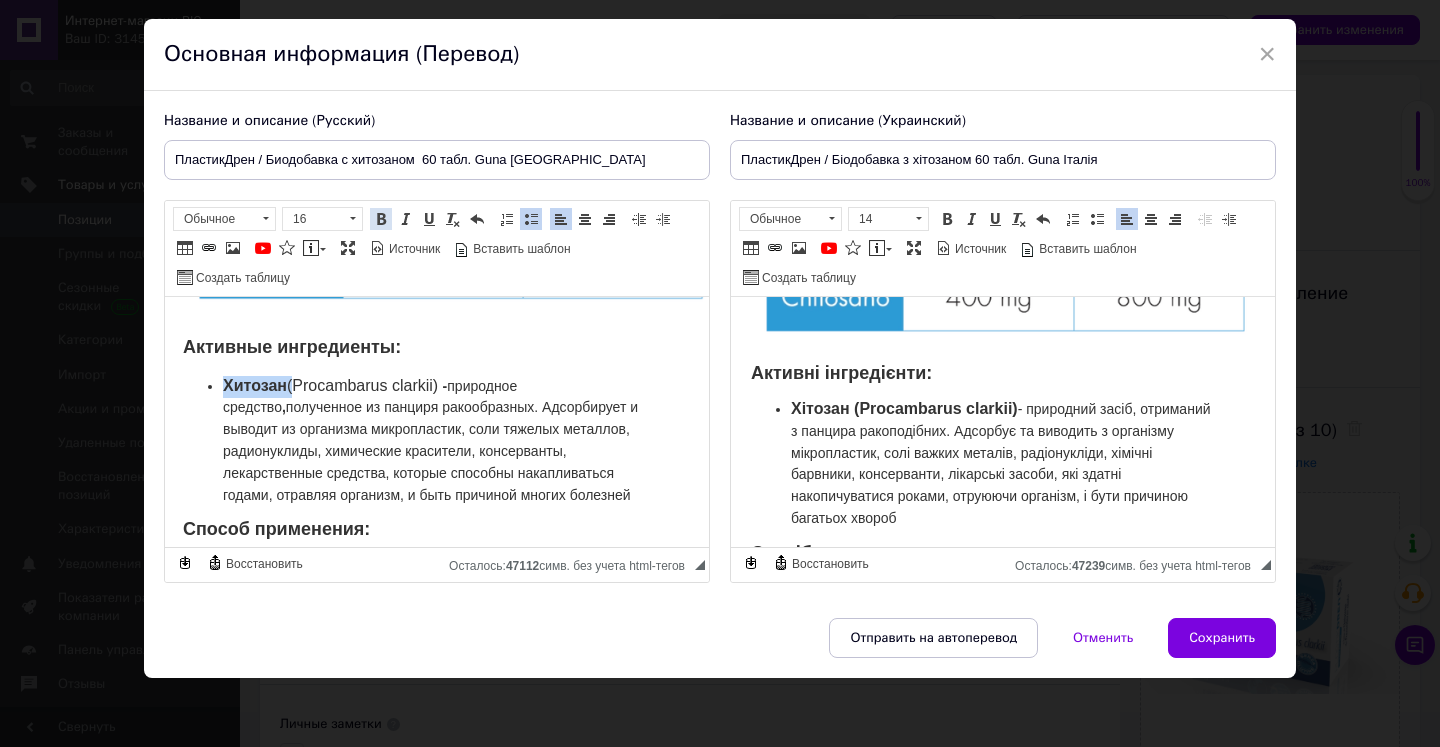 click at bounding box center (381, 219) 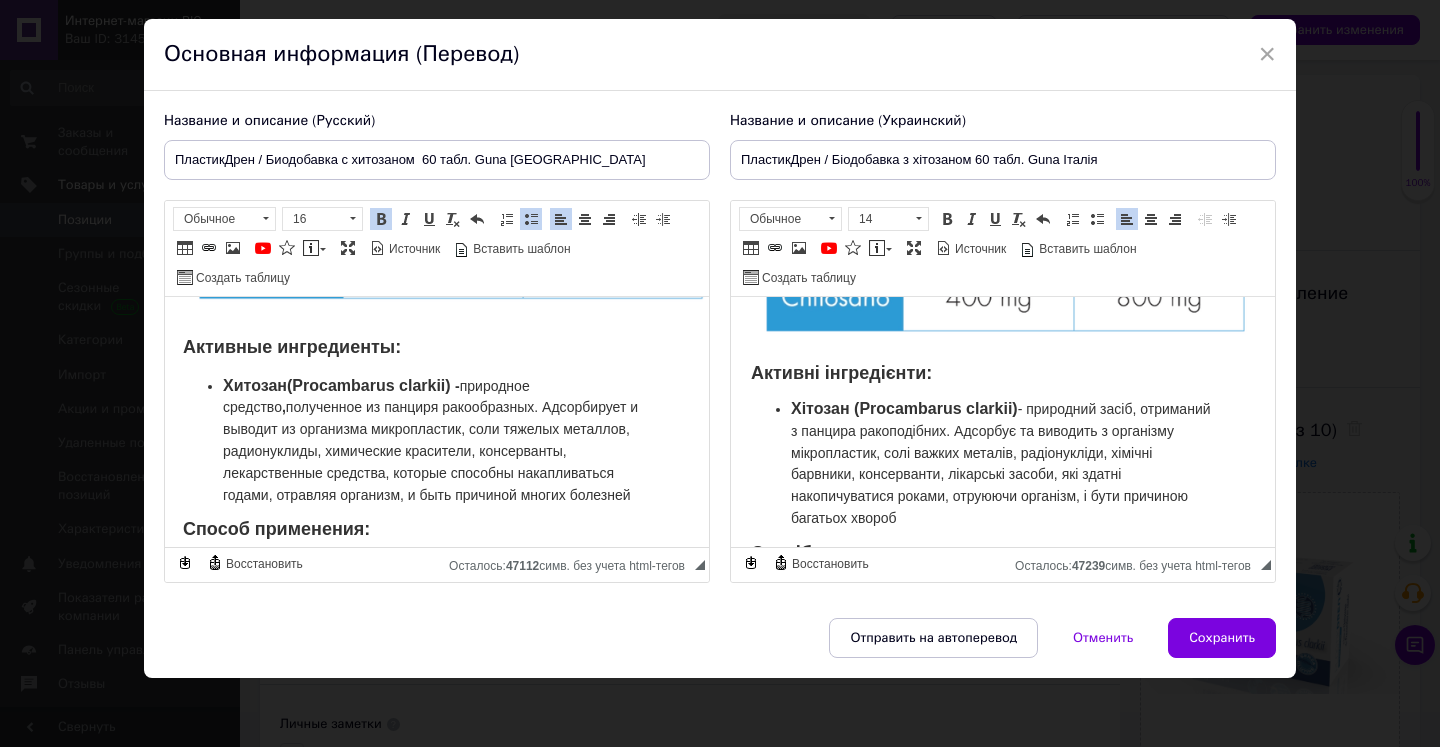 click on "-" at bounding box center (457, 386) 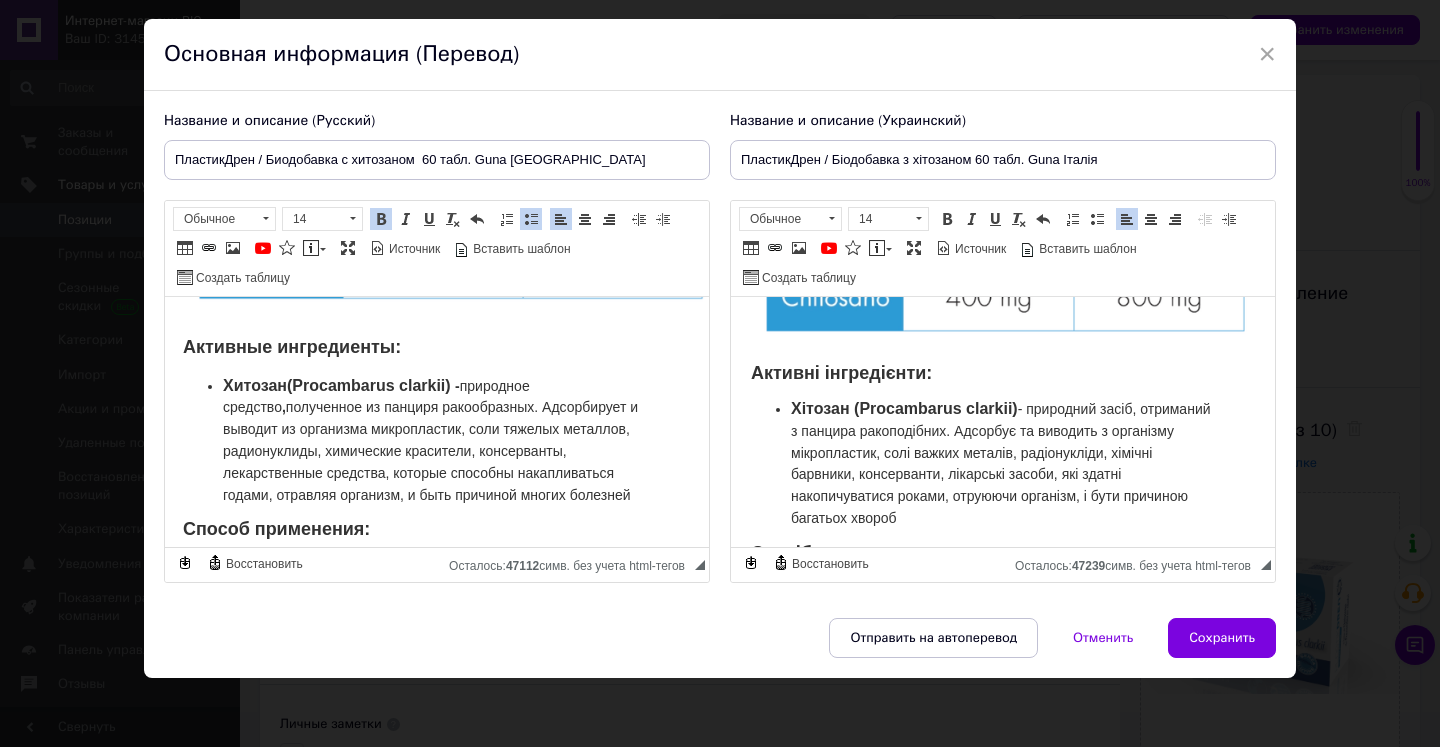 click on "," at bounding box center (284, 407) 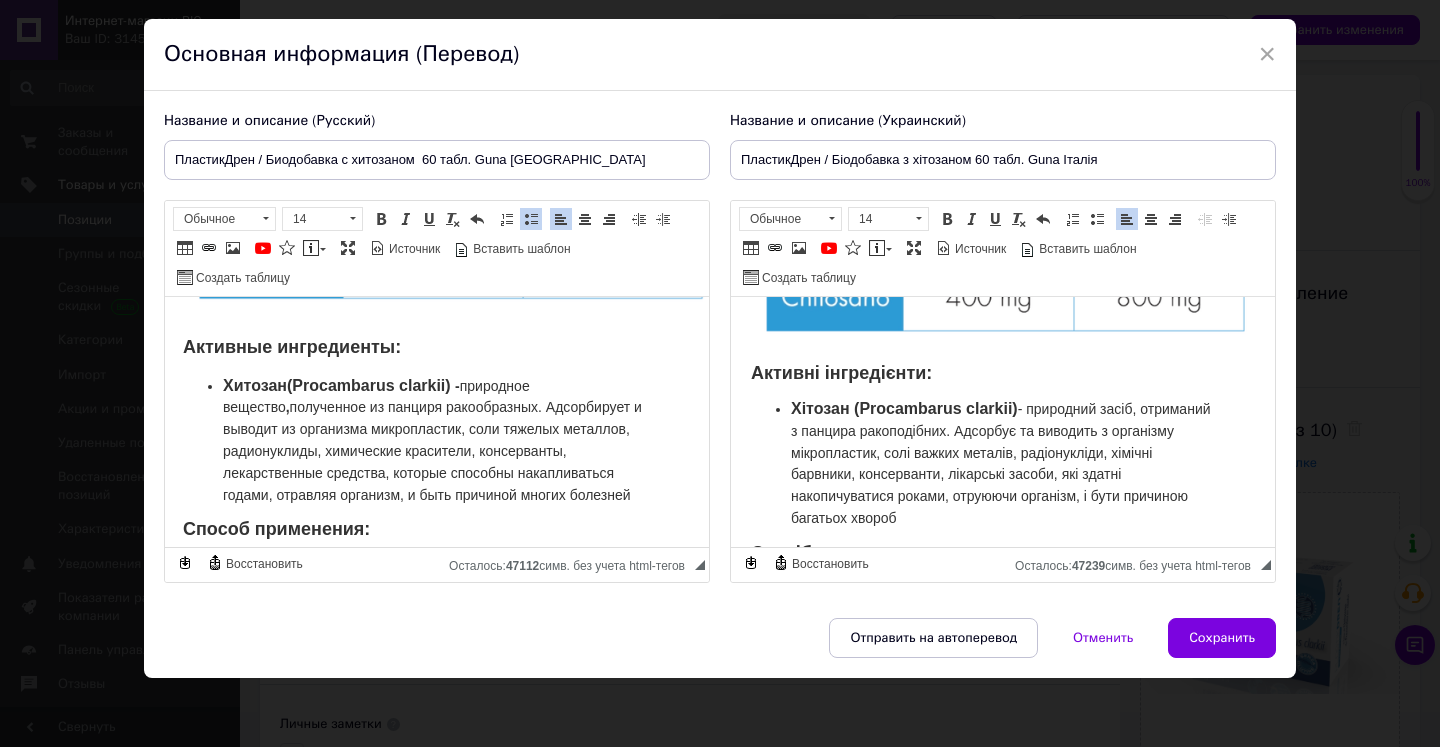 click on "- природний засіб, отриманий з панцира ракоподібних. Адсорбує та виводить з організму мікропластик, солі важких металів, радіонукліди, хімічні барвники, консерванти, лікарські засоби, які здатні накопичуватися роками, отруюючи організм, і бути причиною багатьох хвороб" at bounding box center (1001, 463) 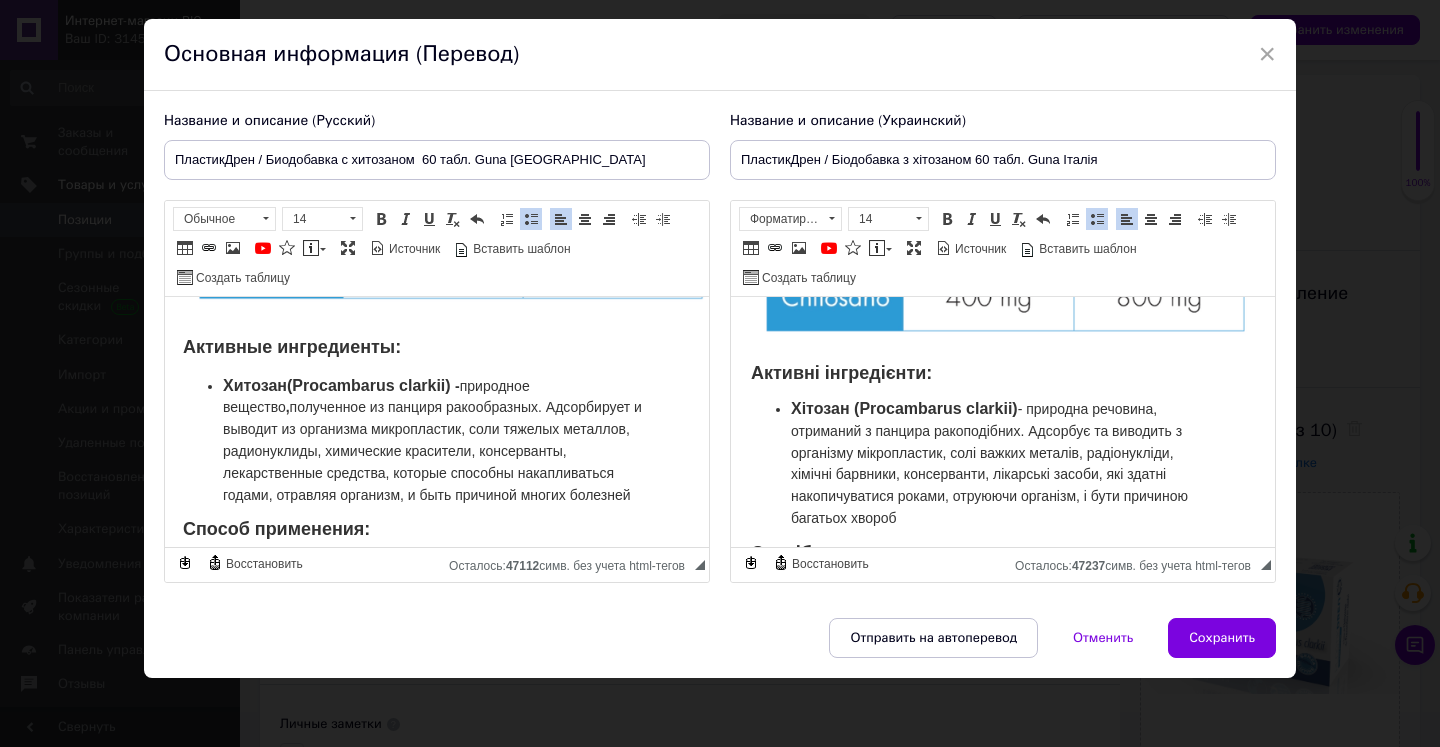click on "- природна речовина , отриманий з панцира ракоподібних. Адсорбує та виводить з організму мікропластик, солі важких металів, радіонукліди, хімічні барвники, консерванти, лікарські засоби, які здатні накопичуватися роками, отруюючи організм, і бути причиною багатьох хвороб" at bounding box center [989, 463] 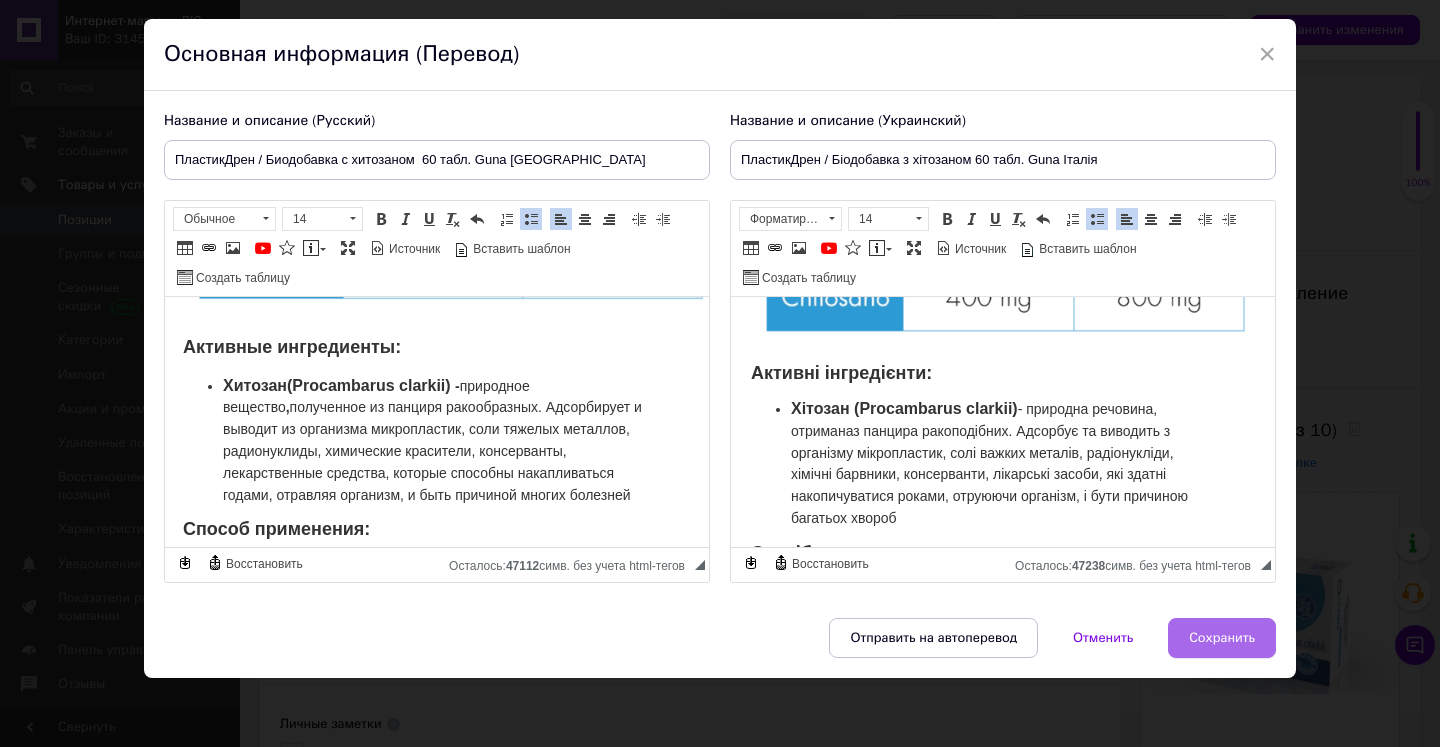 click on "Сохранить" at bounding box center (1222, 638) 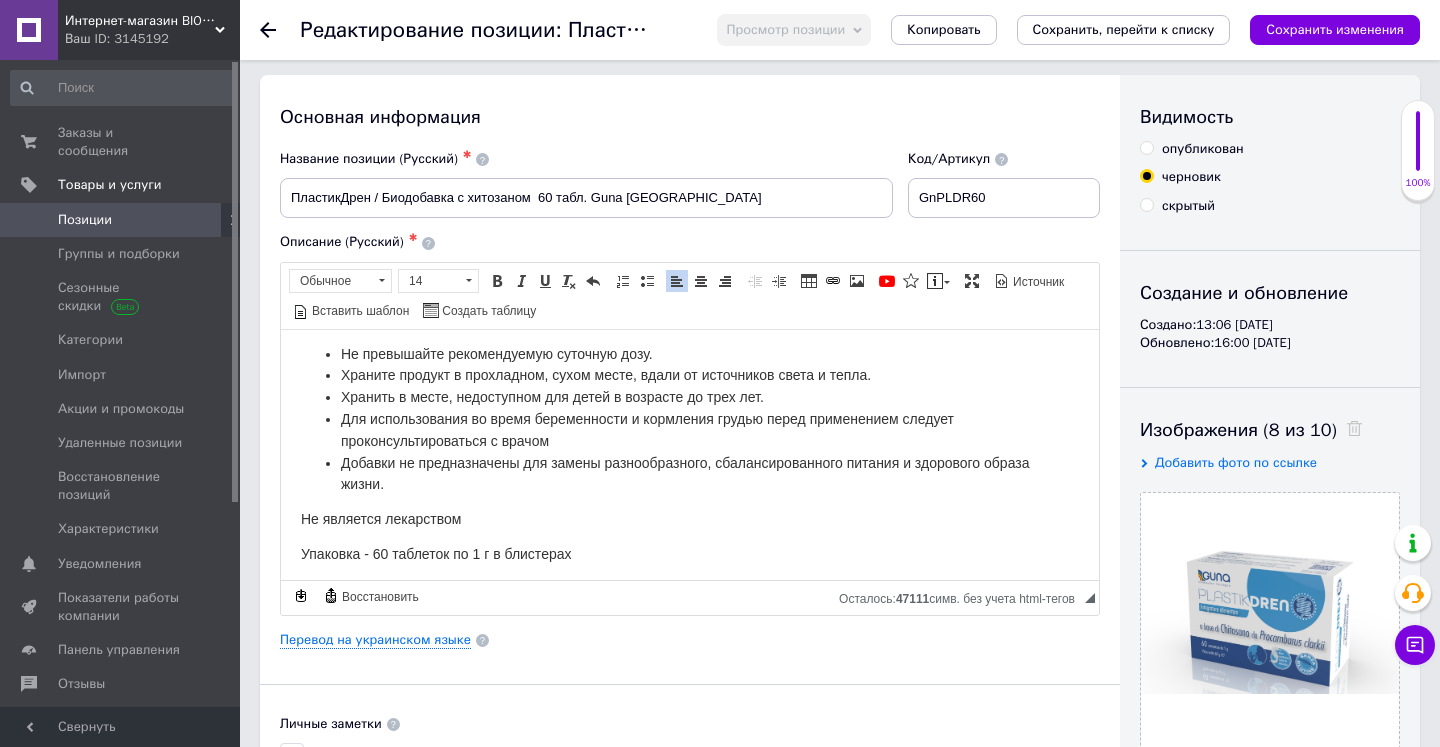 scroll, scrollTop: 1023, scrollLeft: 0, axis: vertical 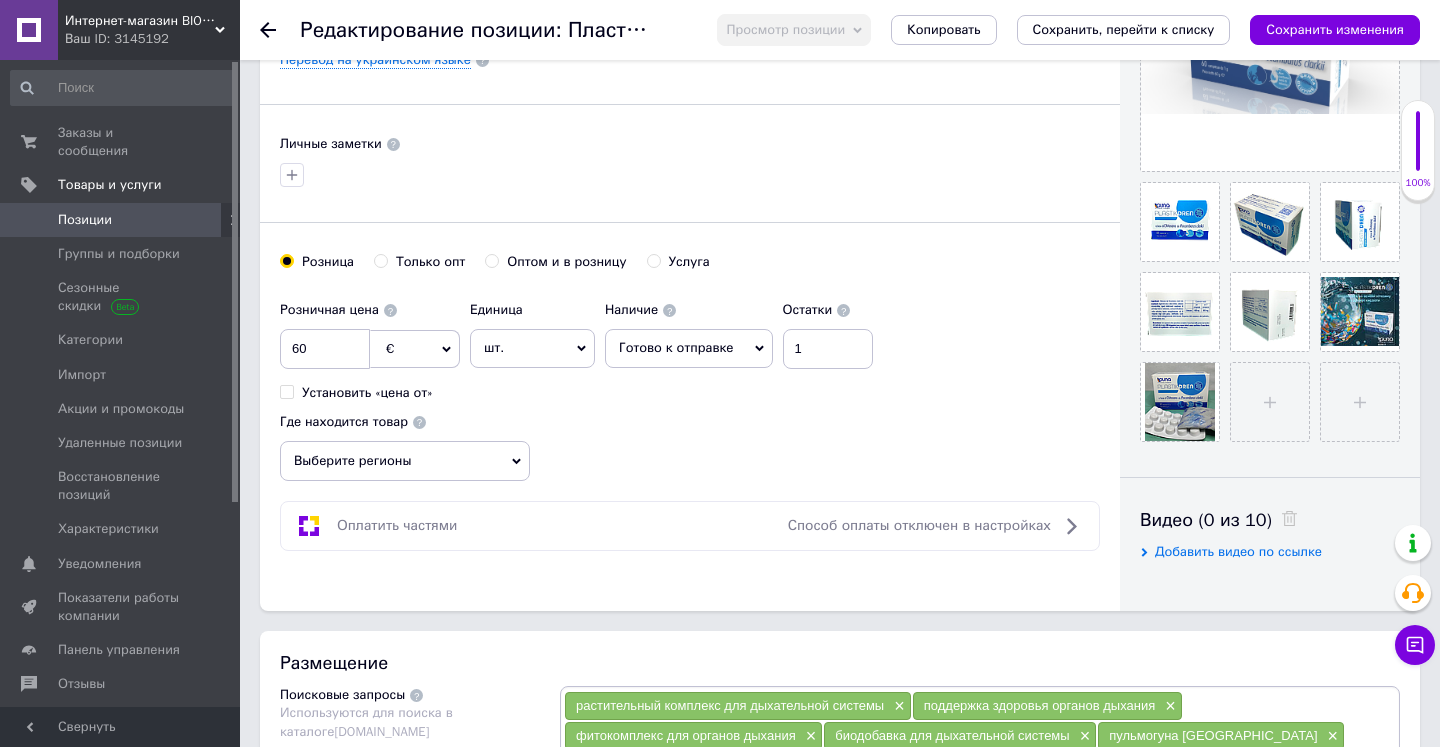 click 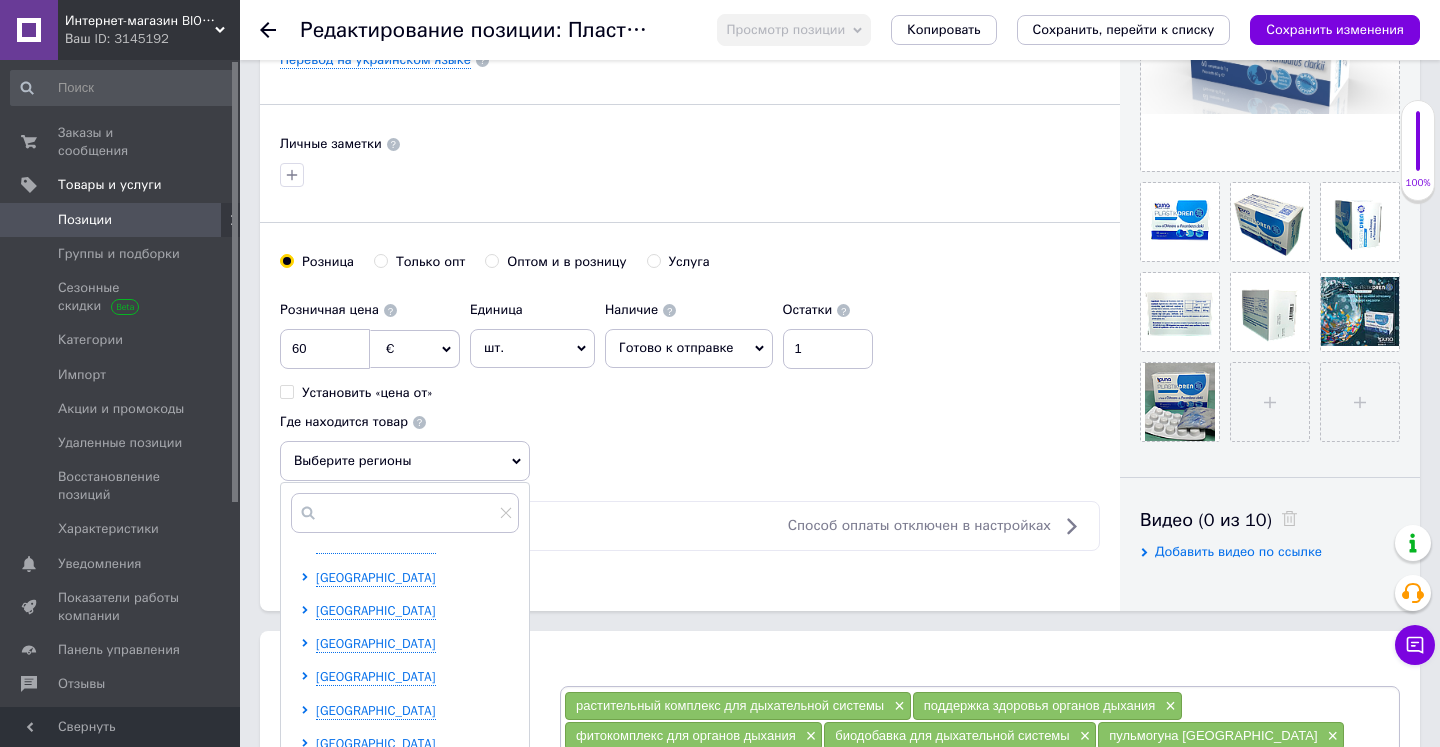 scroll, scrollTop: 351, scrollLeft: 0, axis: vertical 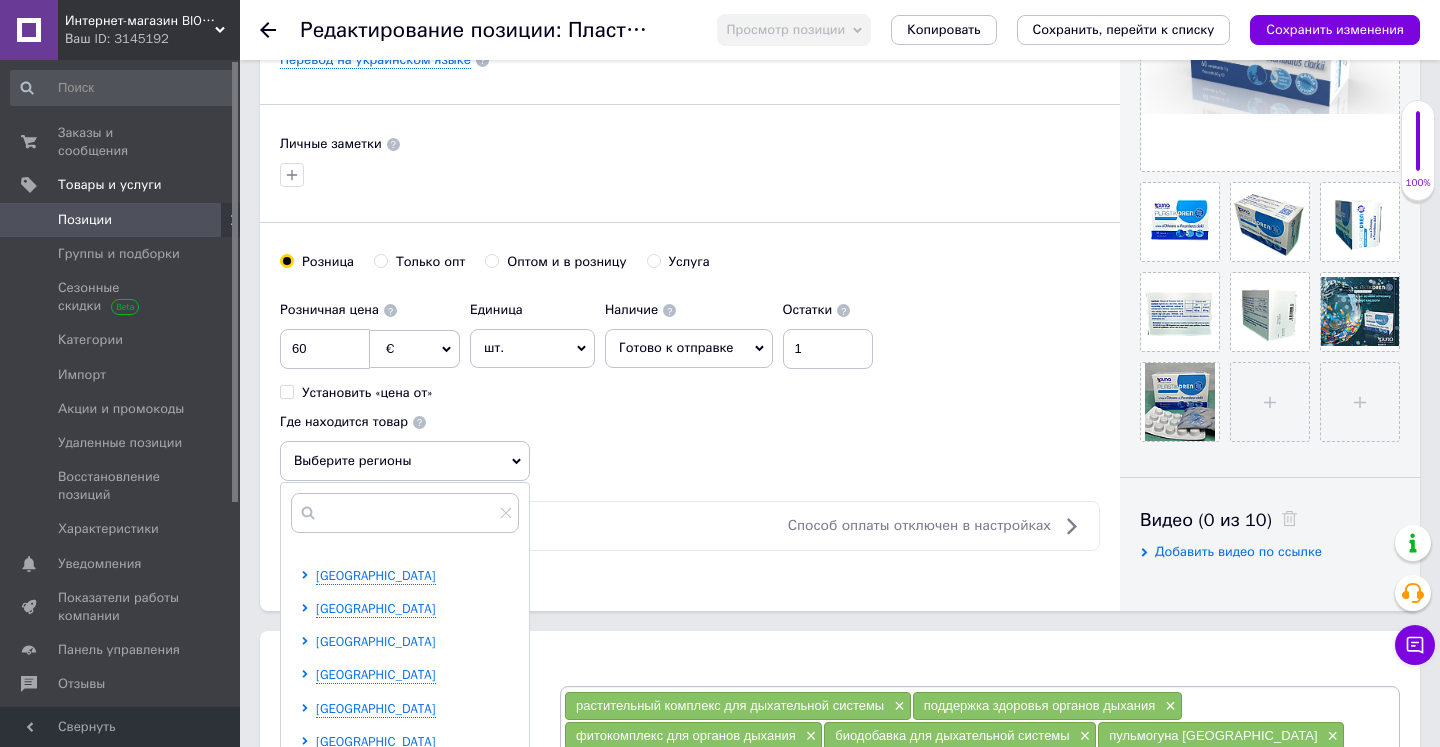 click on "Одесская область" at bounding box center (376, 641) 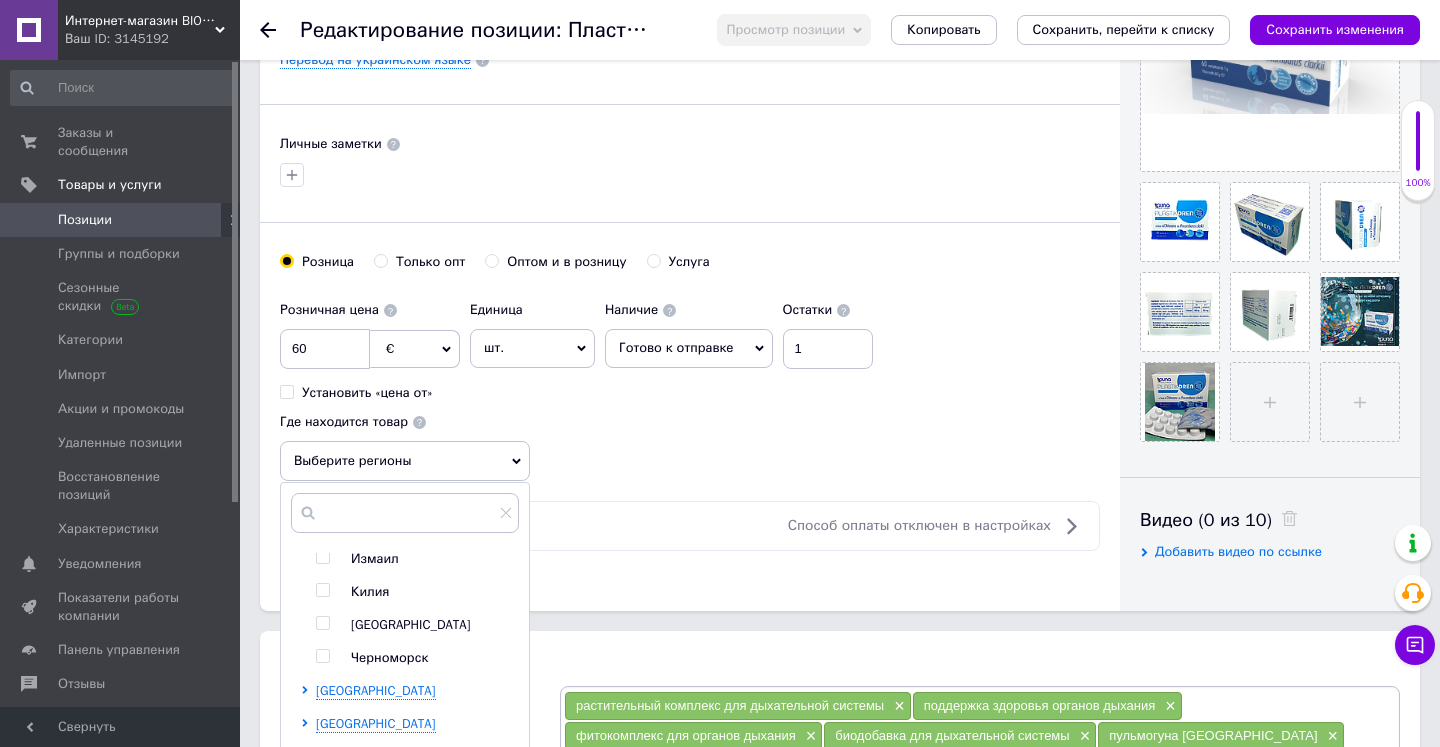 scroll, scrollTop: 509, scrollLeft: 0, axis: vertical 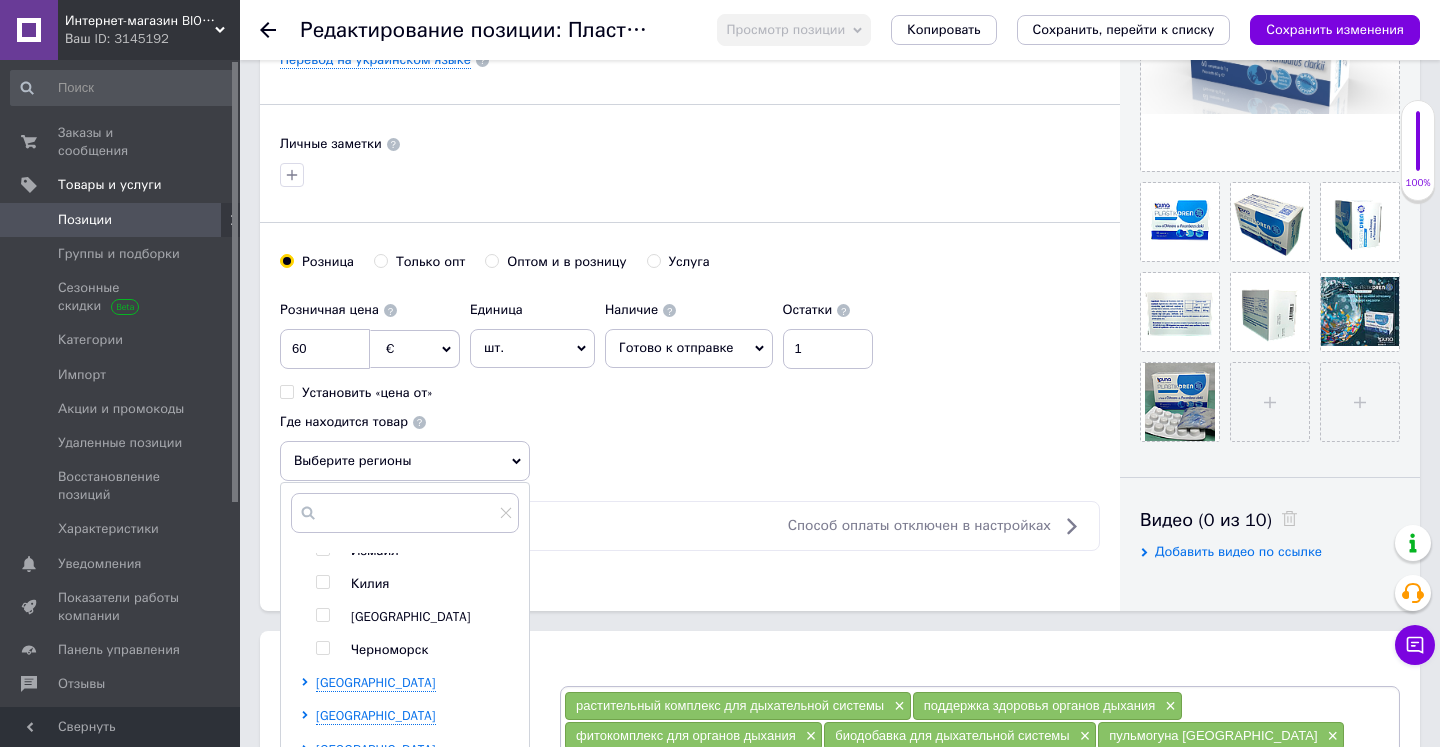 click at bounding box center (322, 615) 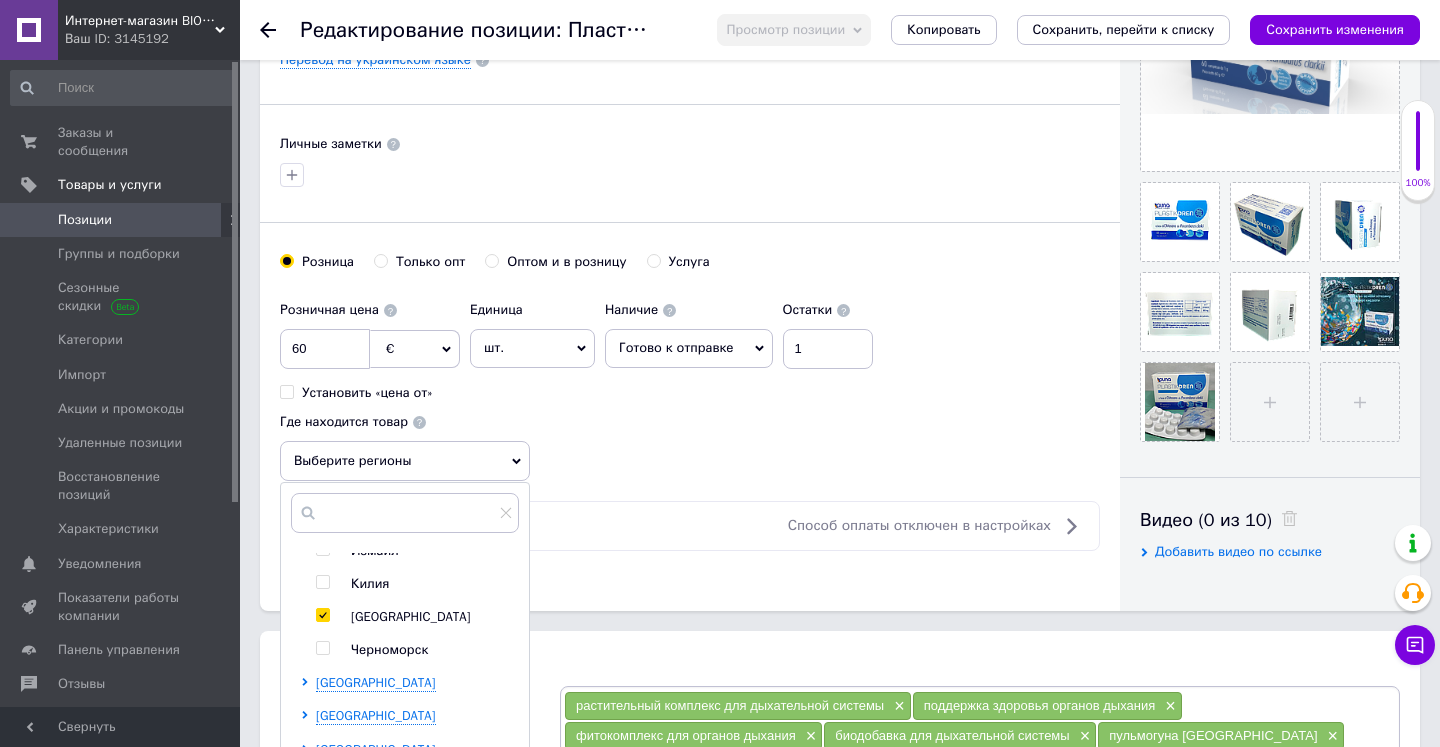 checkbox on "true" 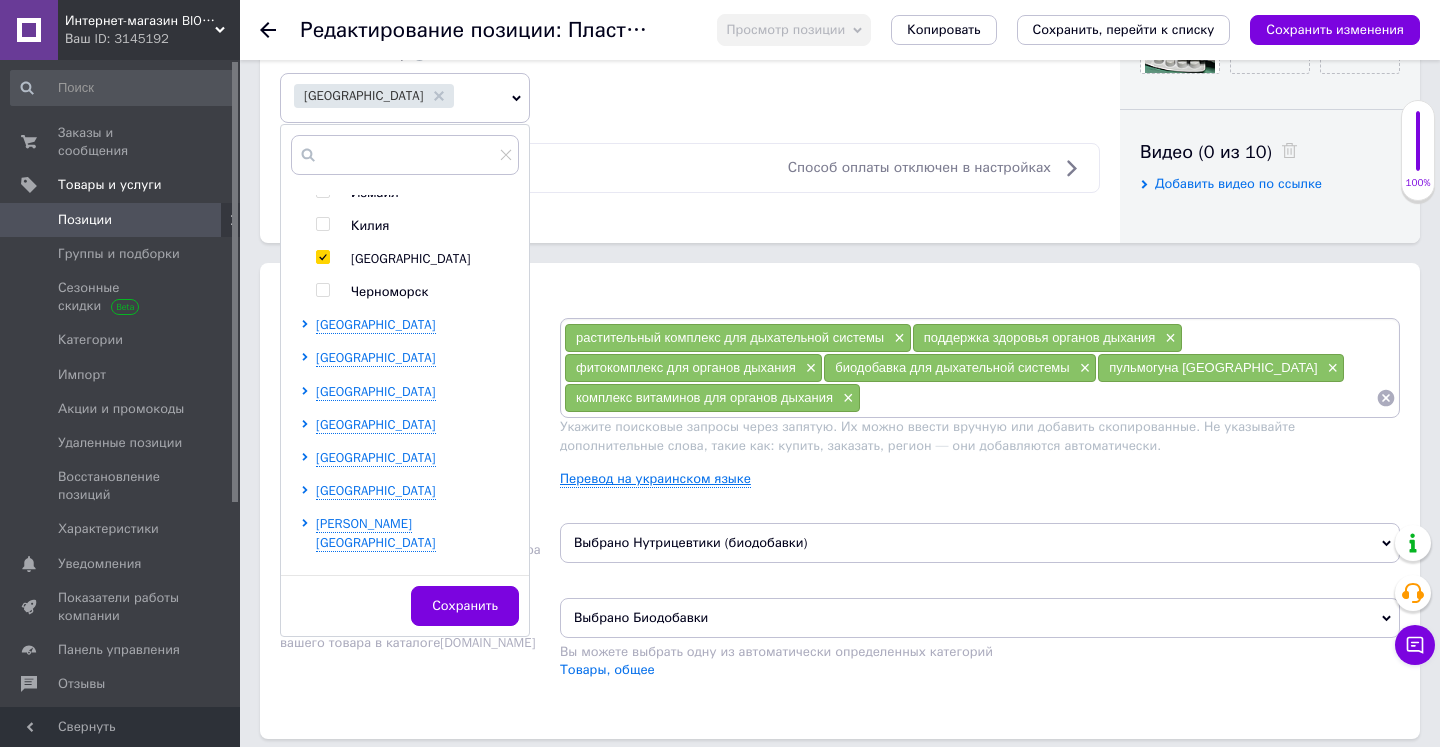 scroll, scrollTop: 1008, scrollLeft: 0, axis: vertical 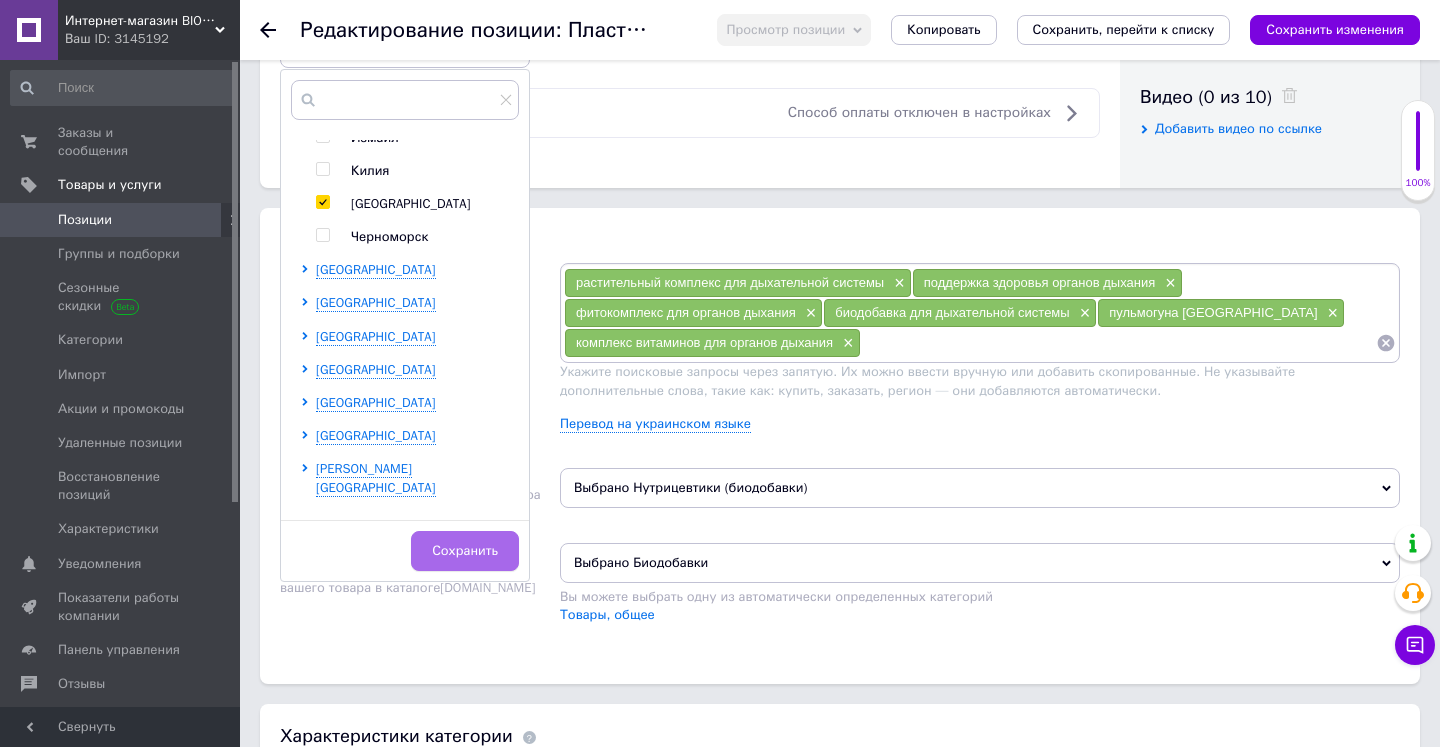 click on "Сохранить" at bounding box center (465, 551) 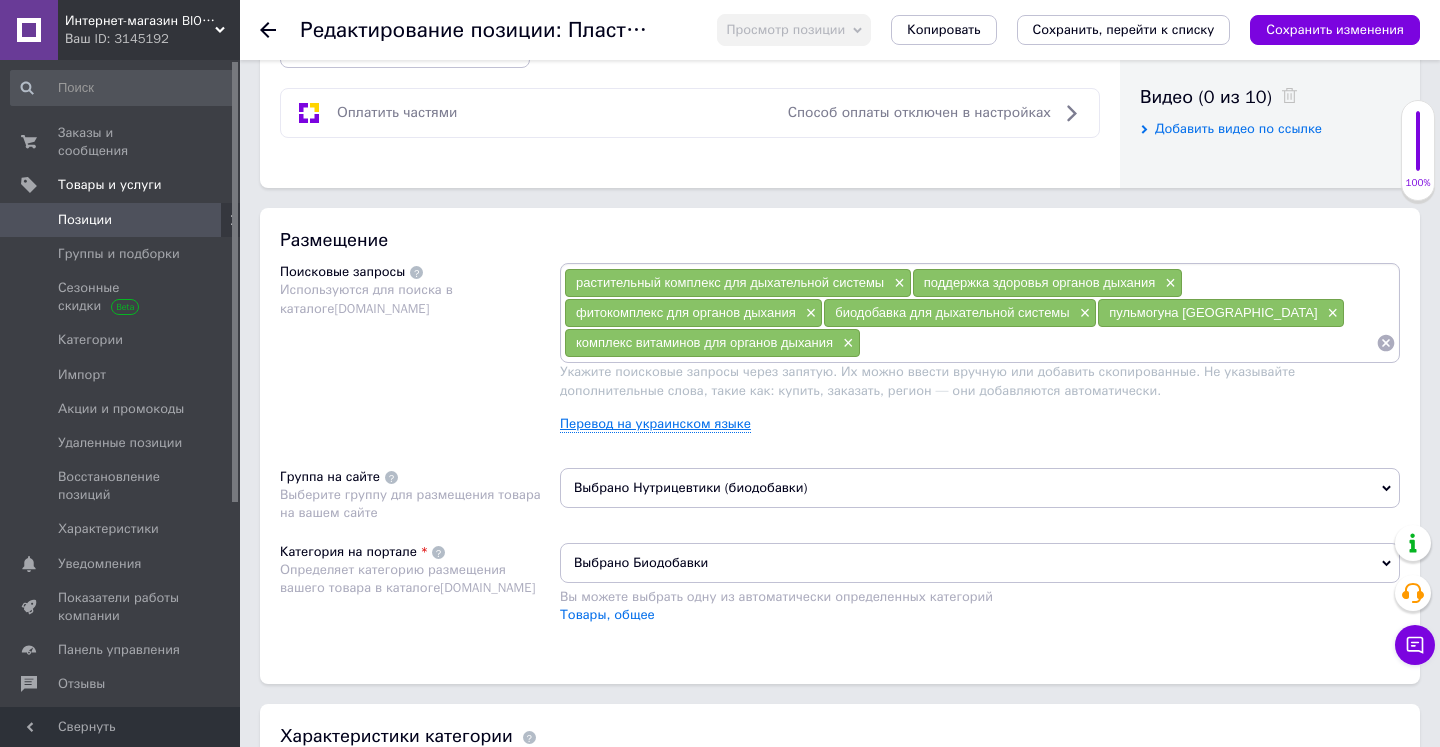click on "Перевод на украинском языке" at bounding box center [655, 424] 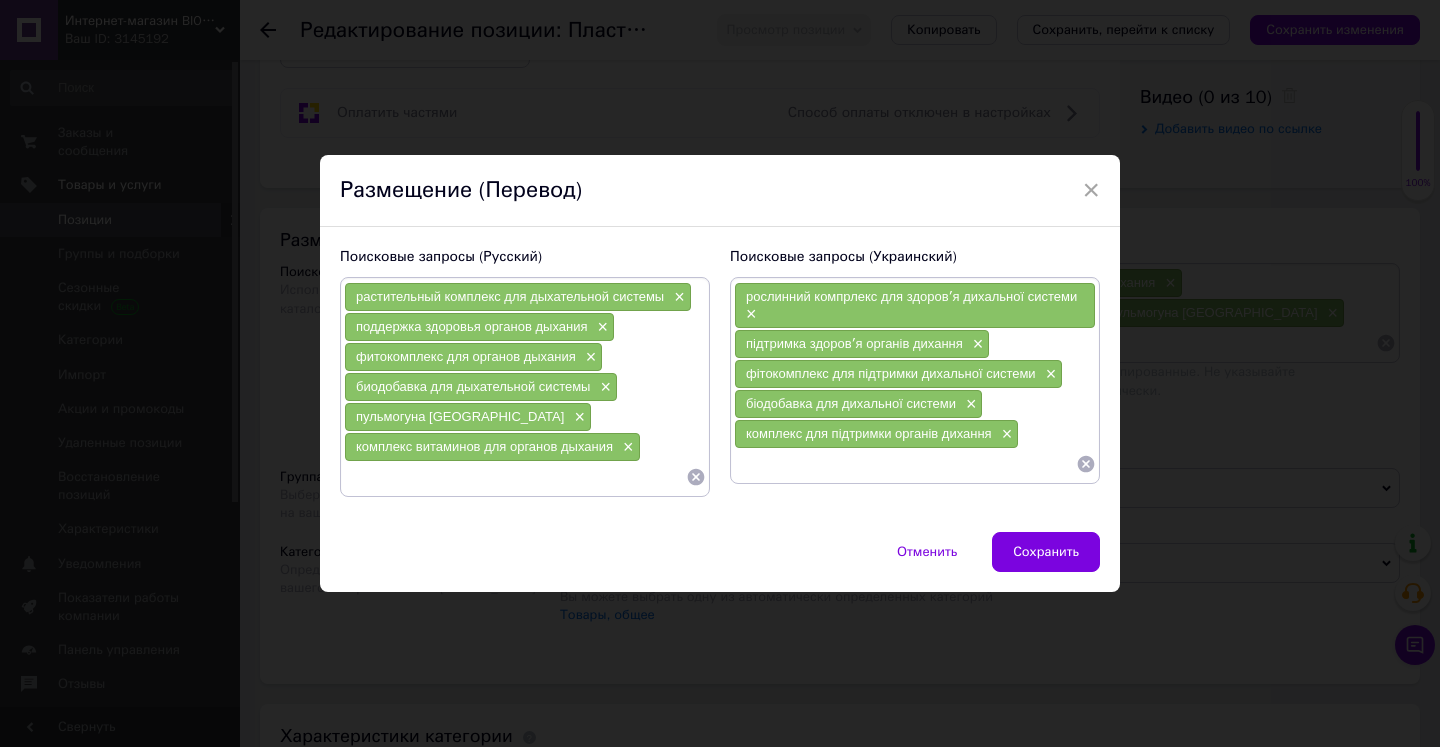 click 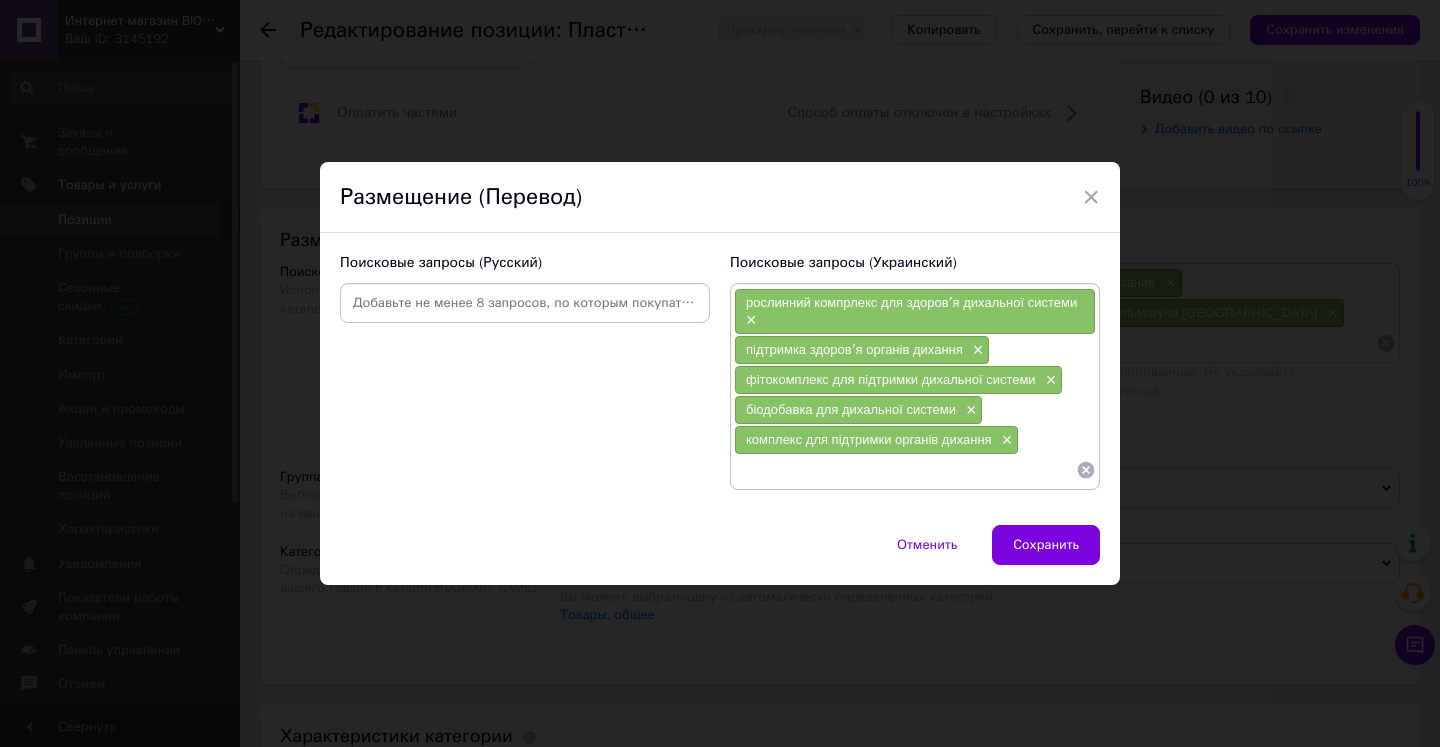 click 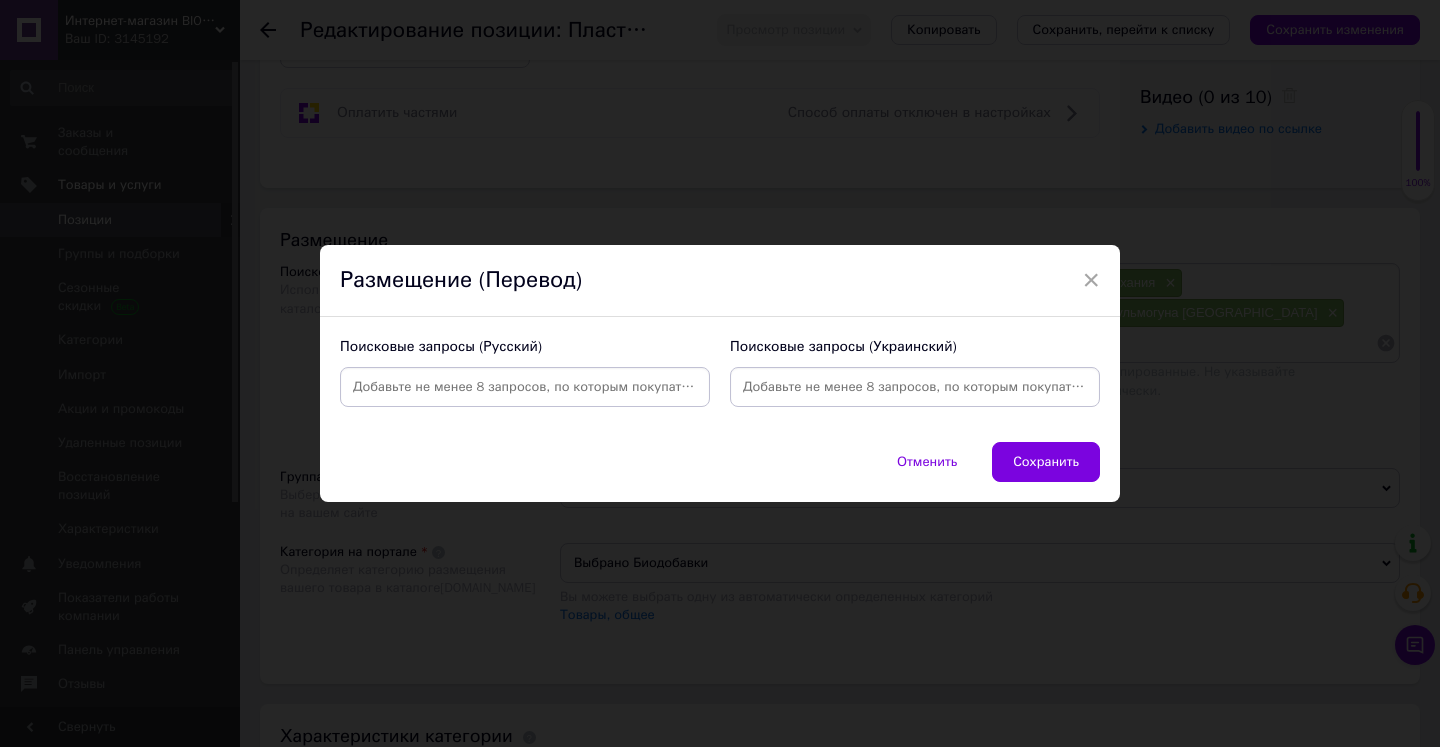 click at bounding box center (525, 387) 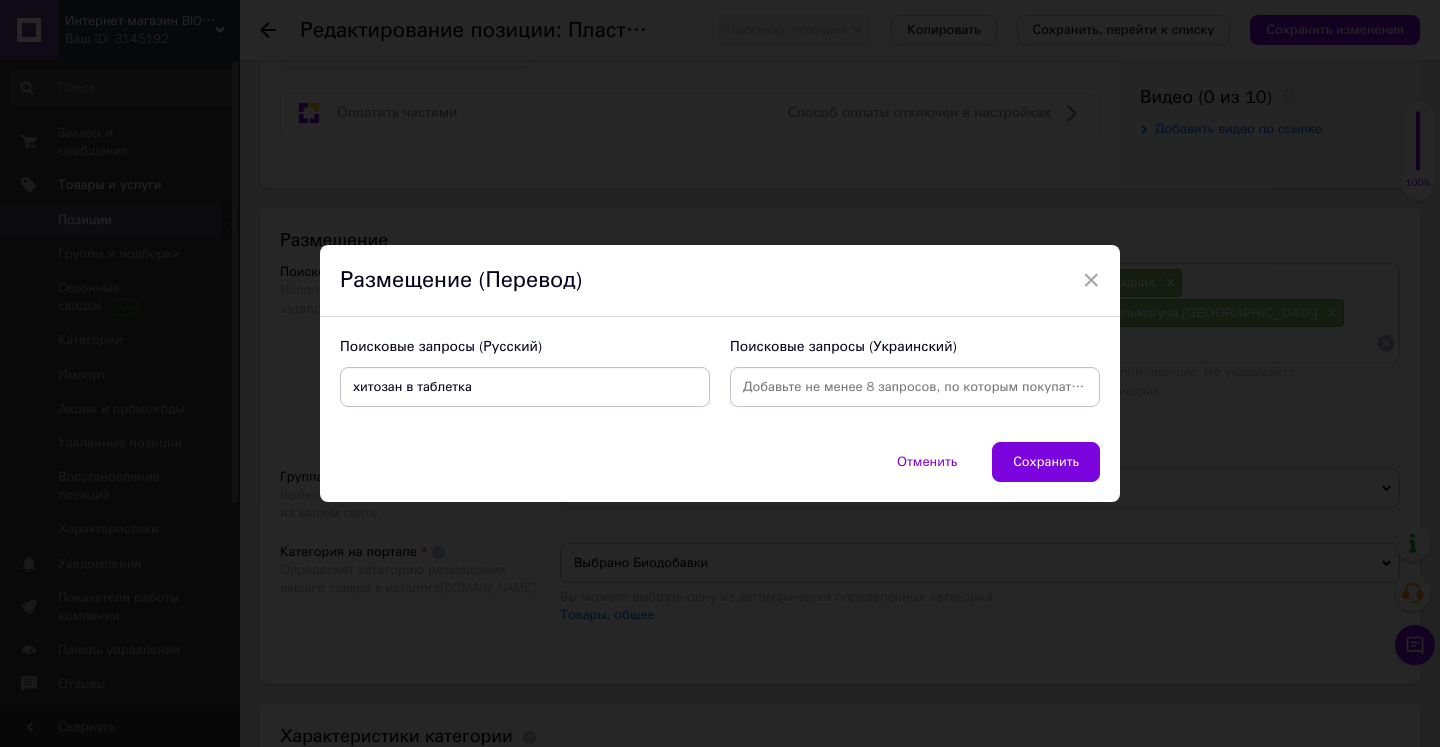 type on "хитозан в таблетках" 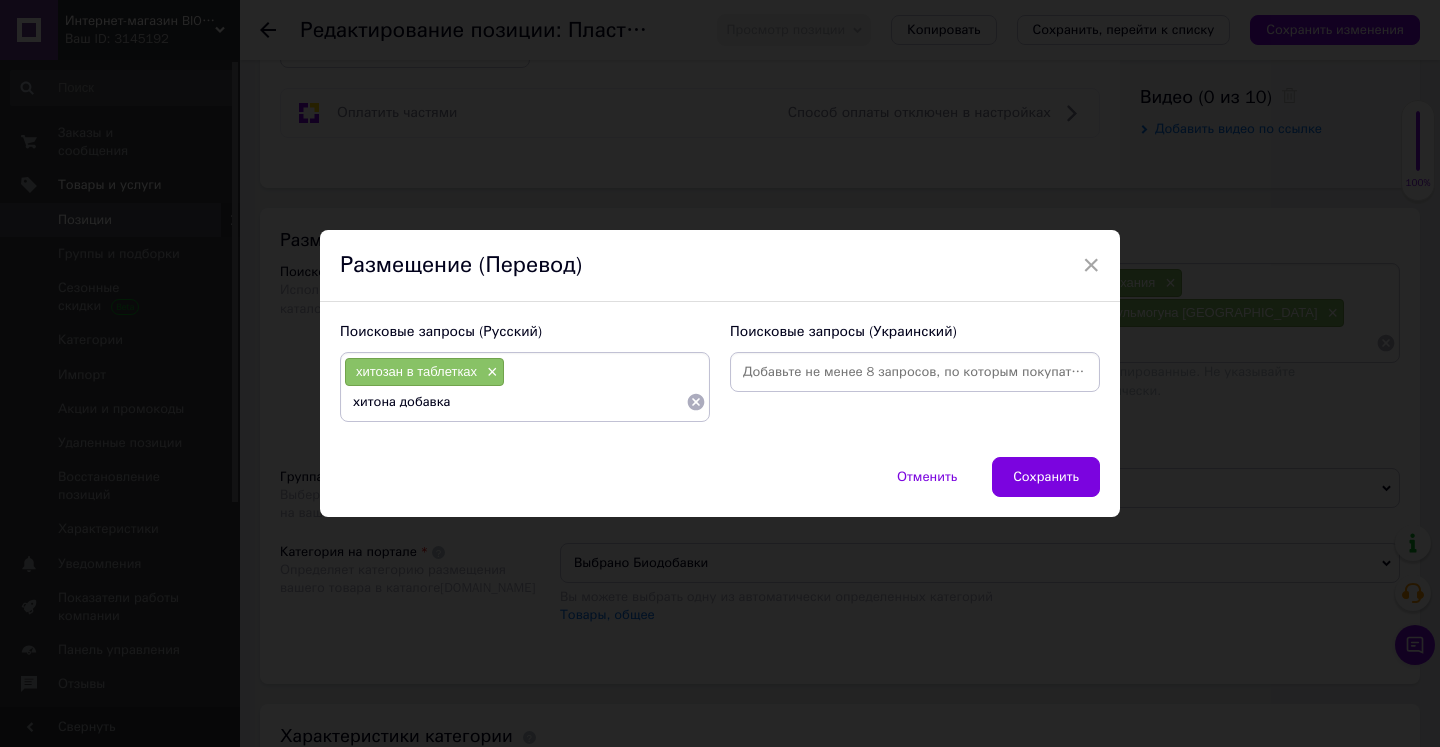 click on "хитона добавка" at bounding box center (515, 402) 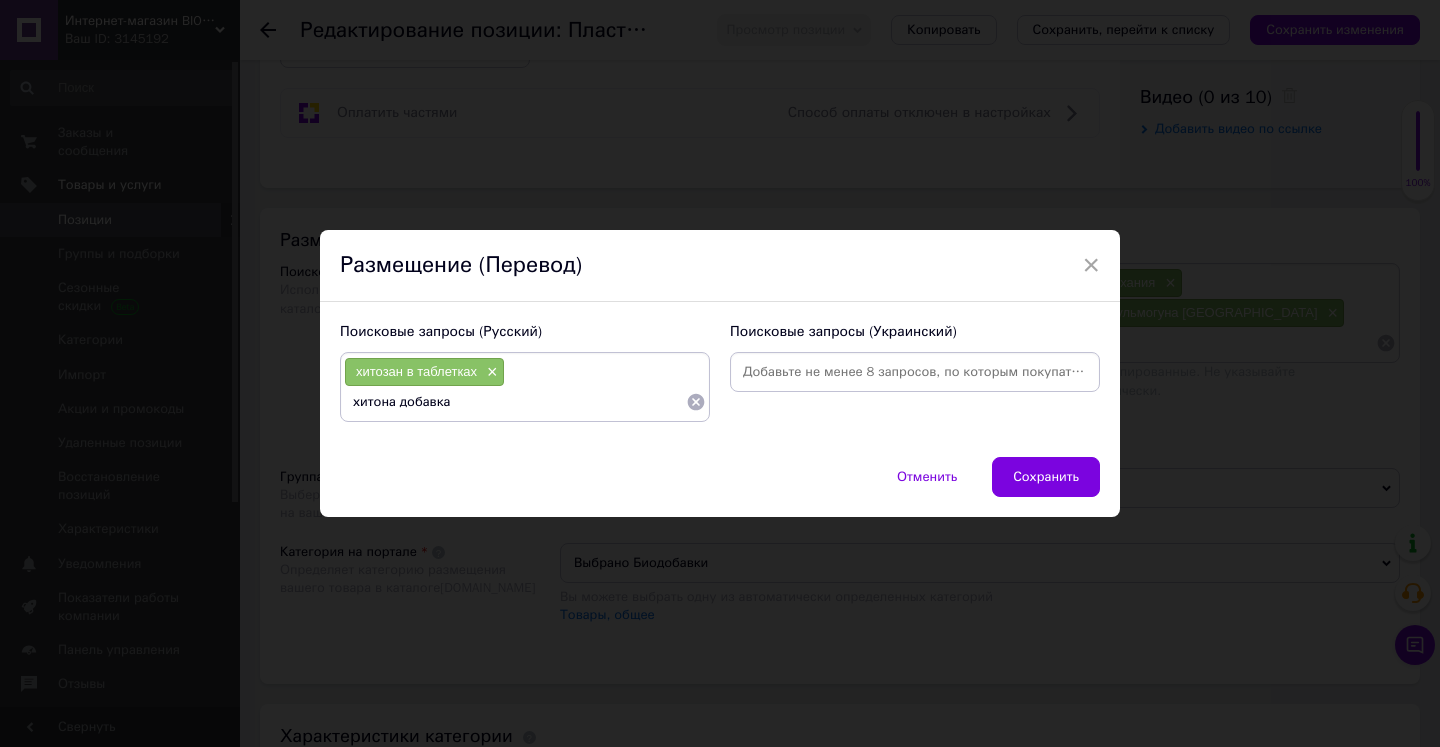 type on "хитозан добавка" 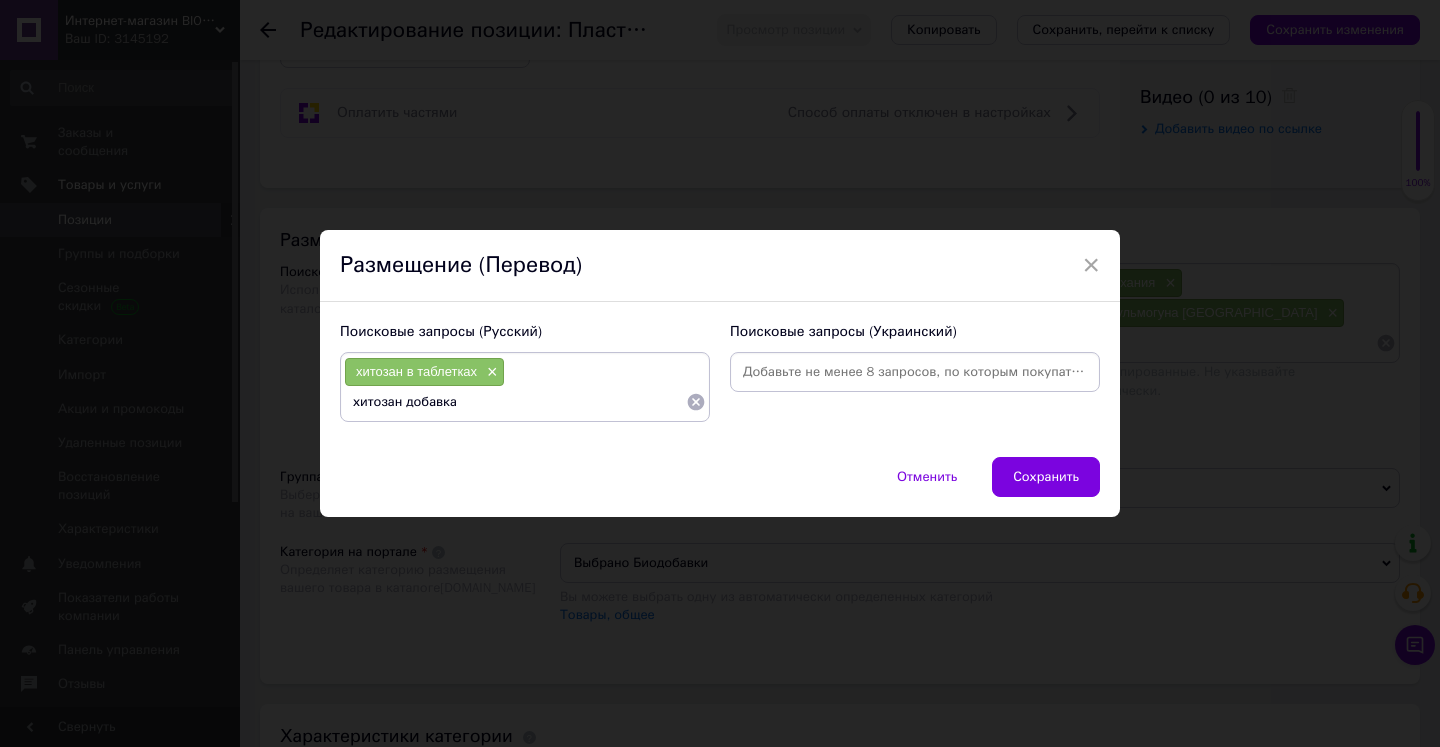 click on "хитозан добавка" at bounding box center [515, 402] 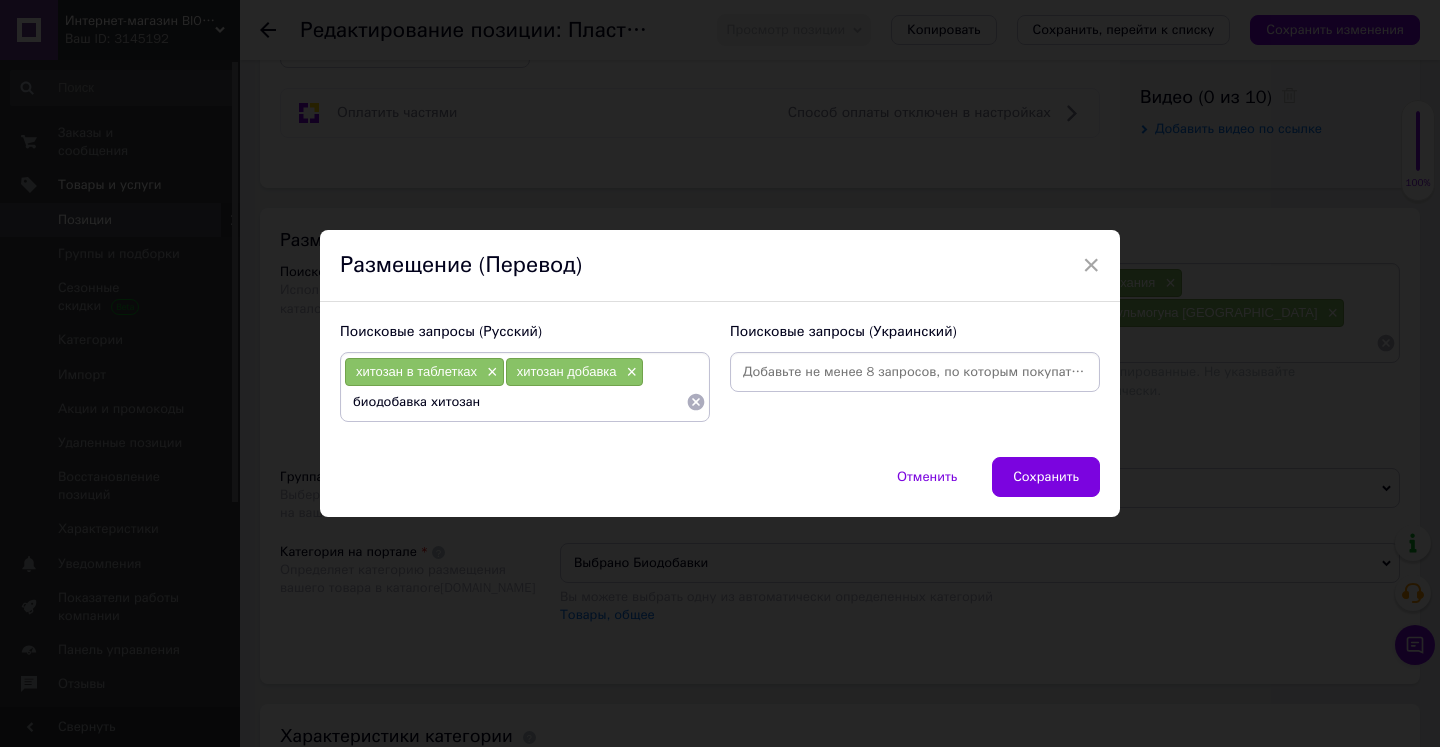type on "биодобавка хитозана" 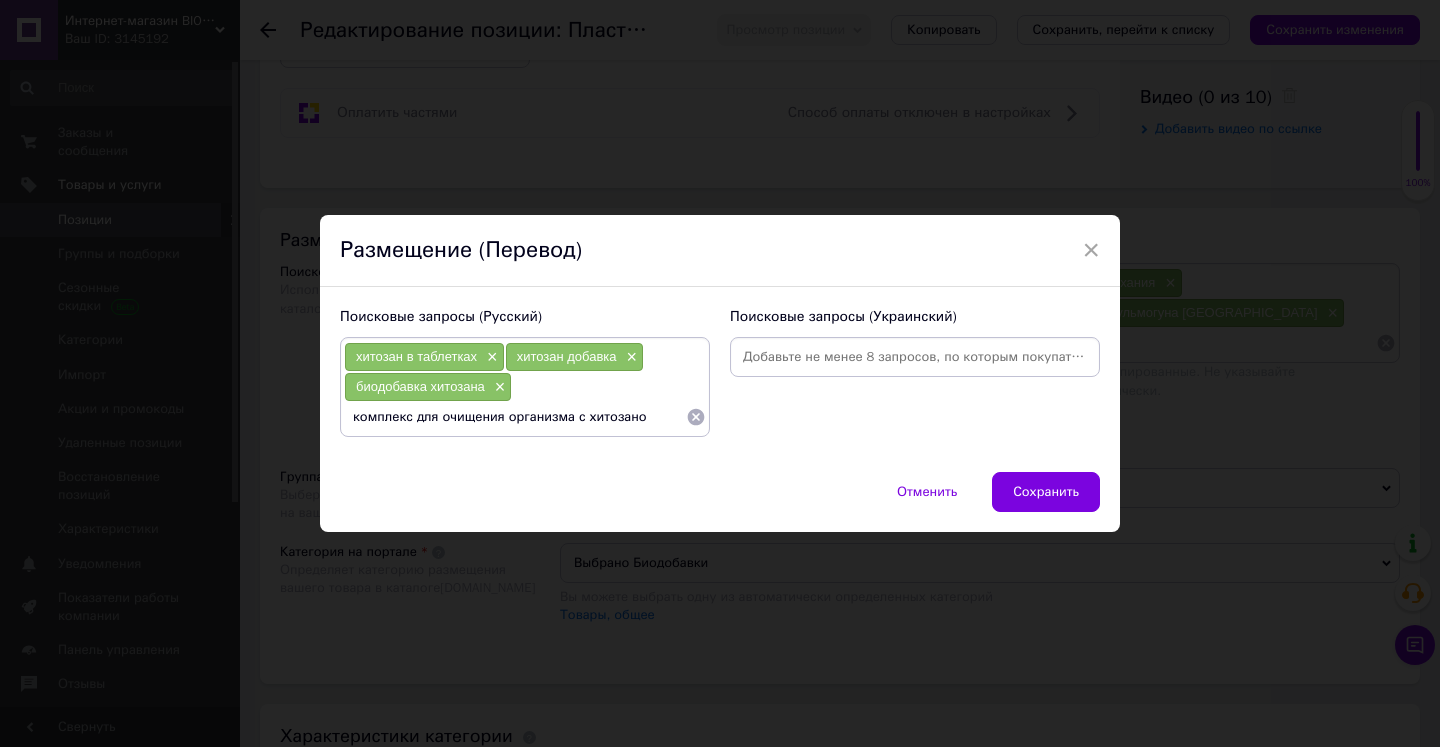 type on "комплекс для очищения организма с хитозаном" 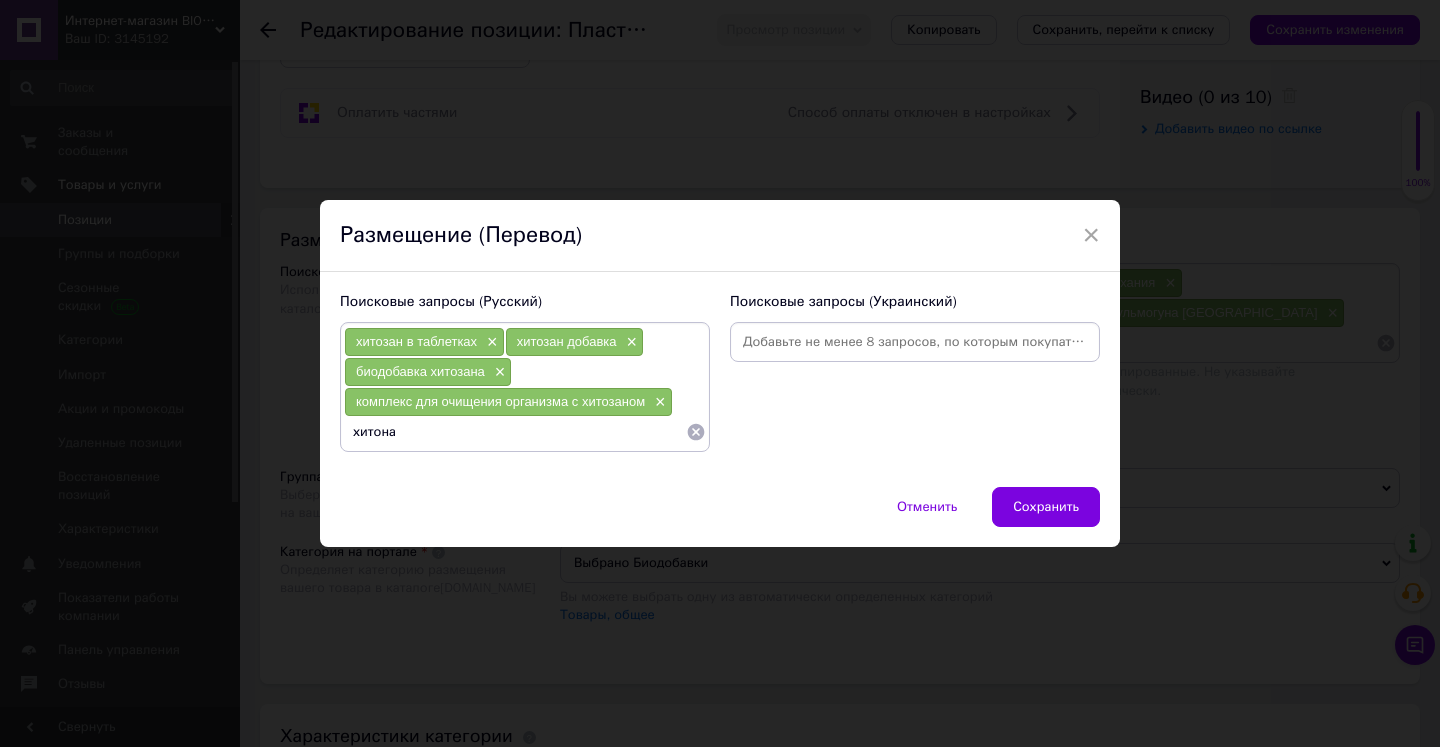 click on "хитона" at bounding box center [515, 432] 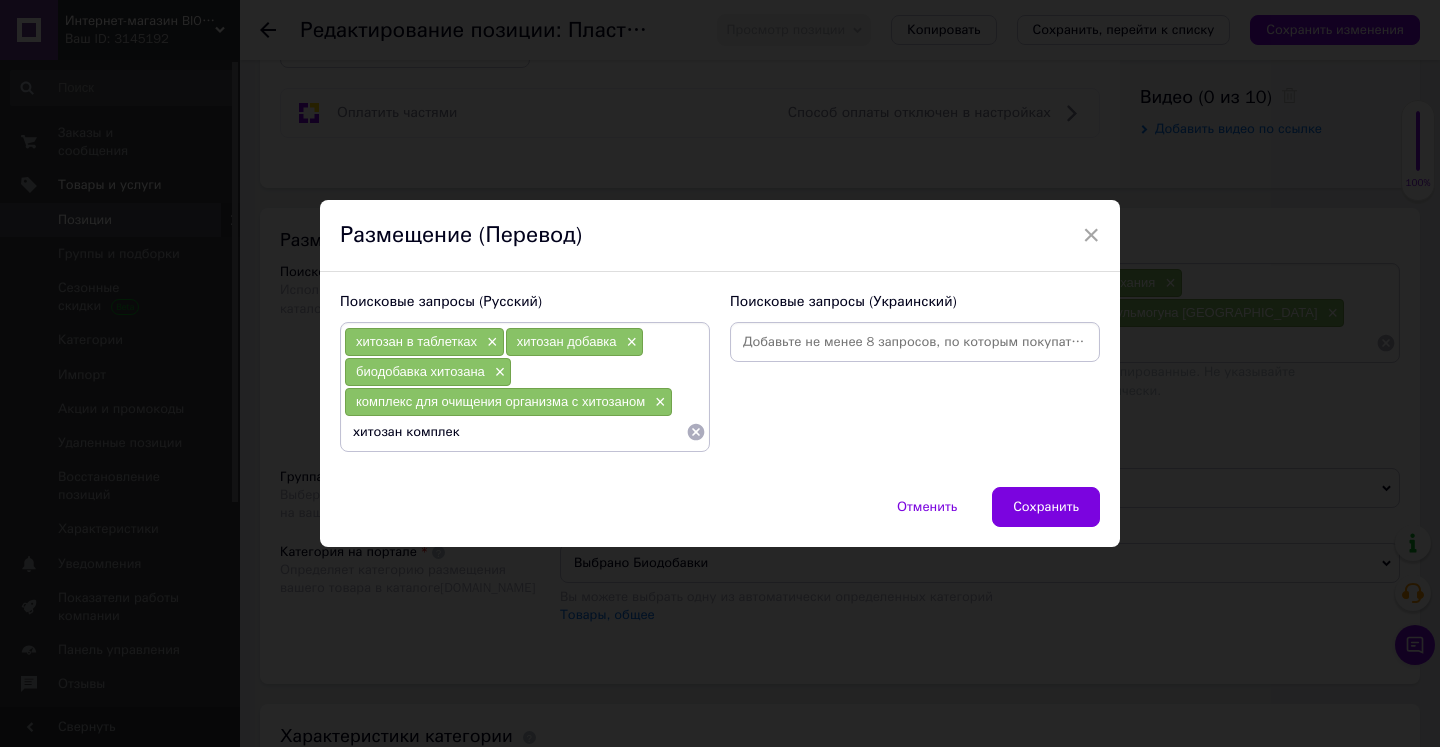 type on "хитозан комплекс" 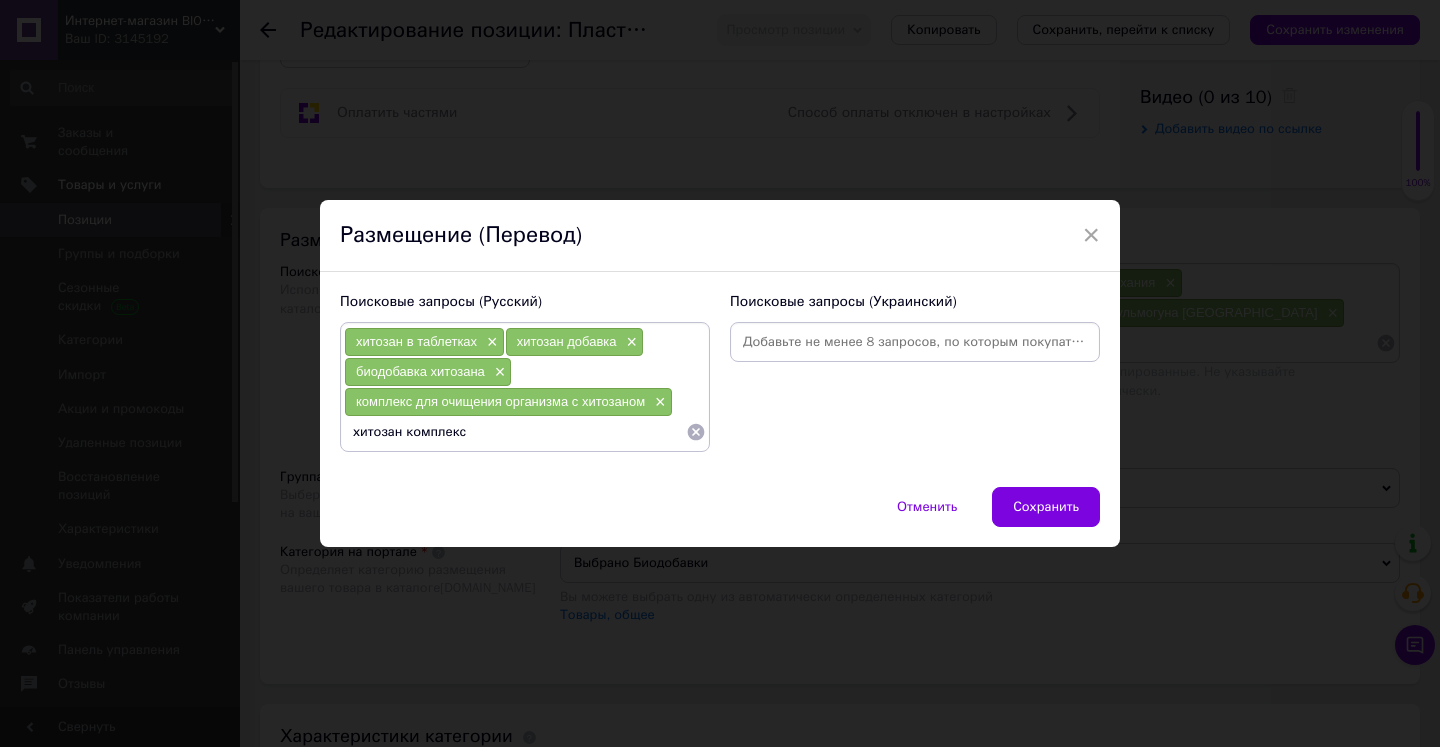 type 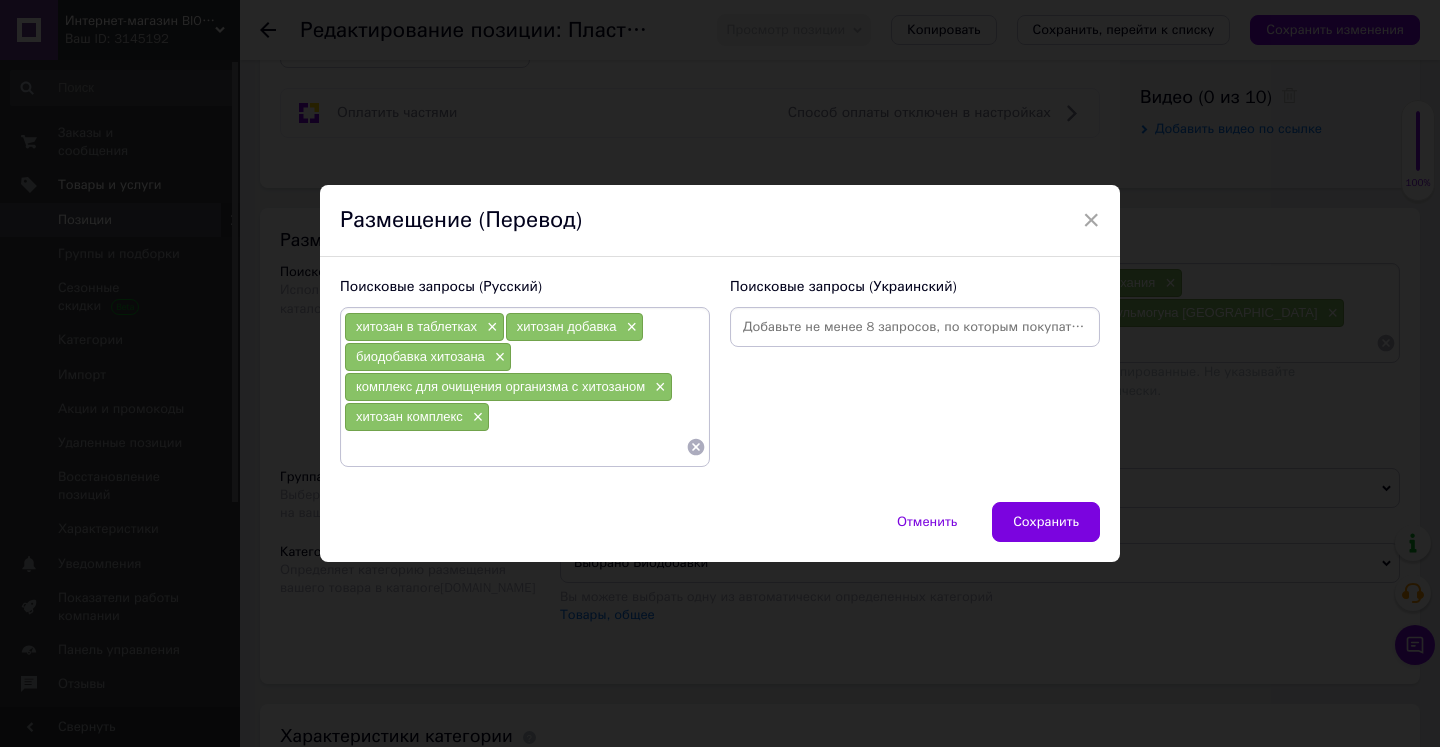 click at bounding box center [915, 327] 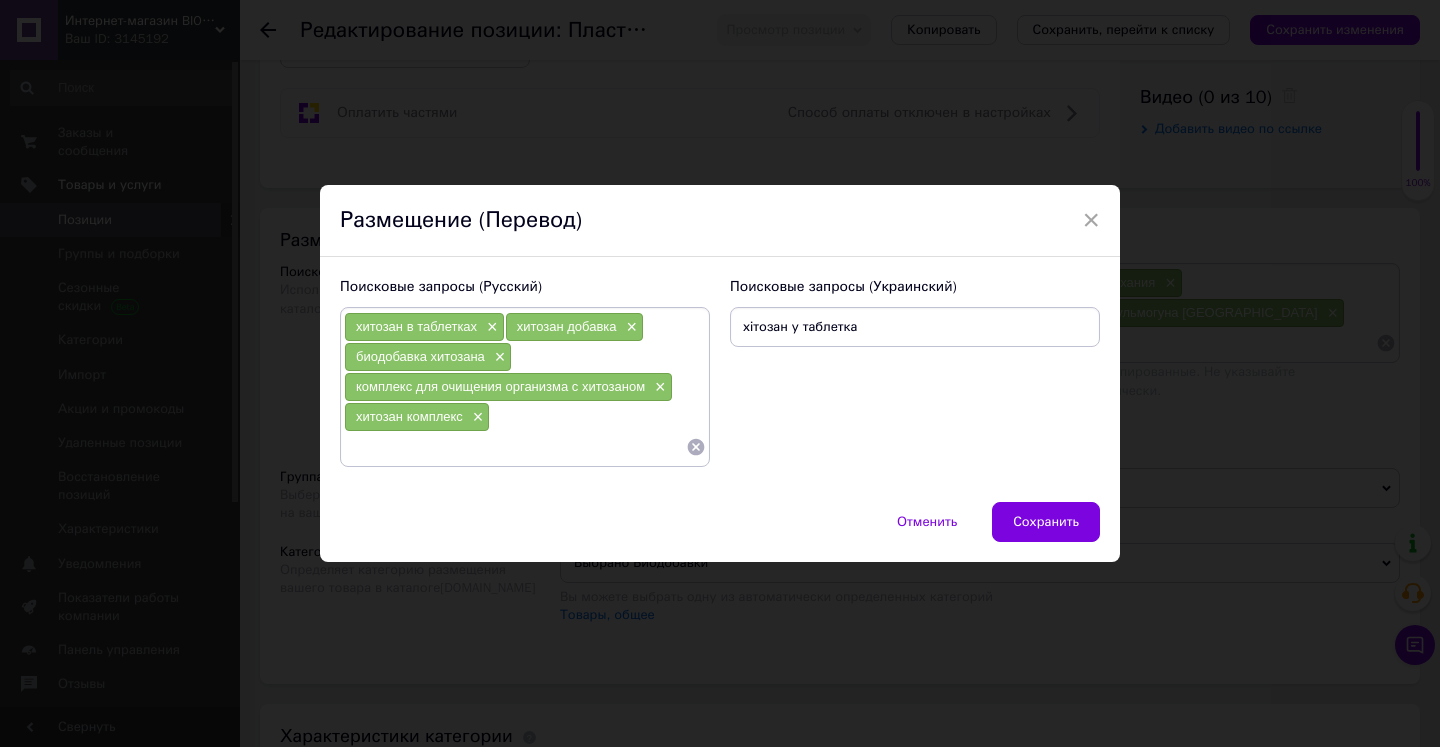 type on "хітозан у таблетках" 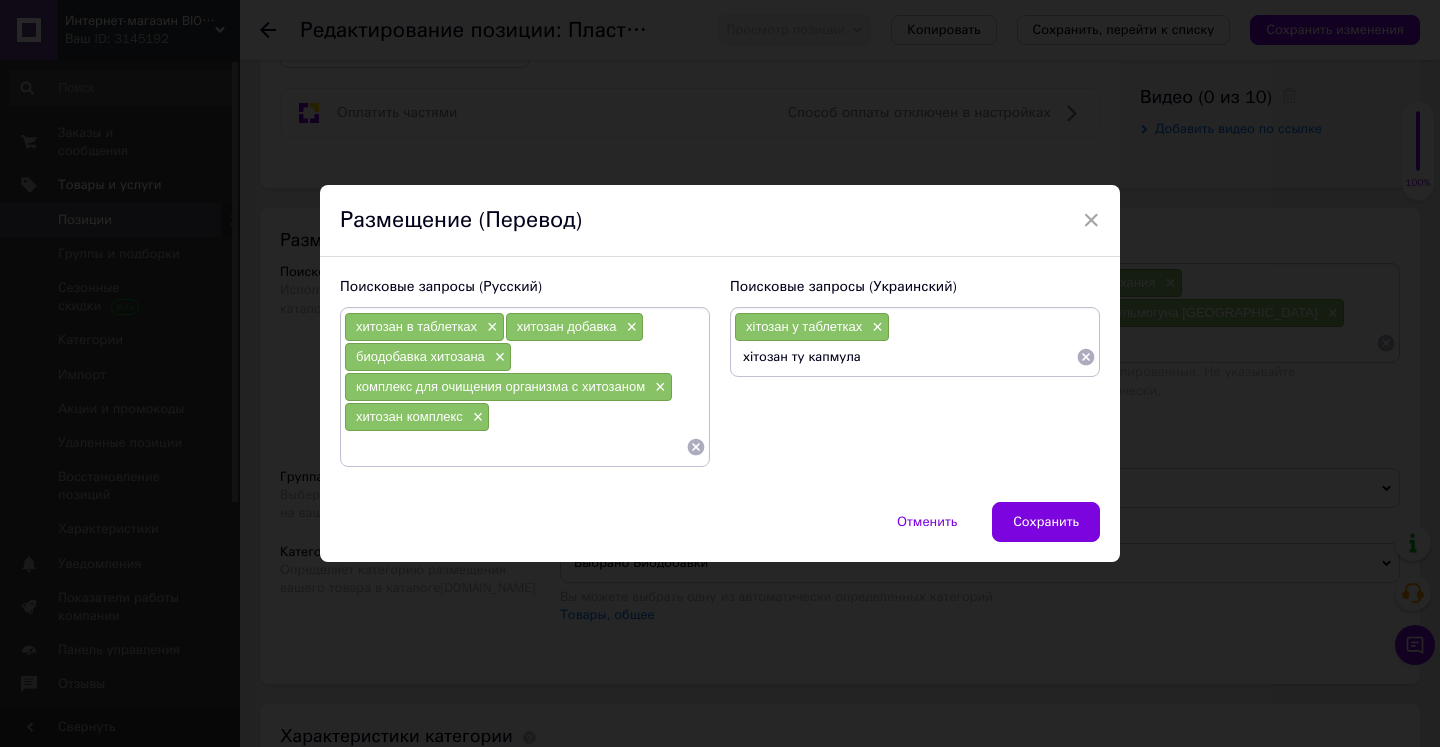 type on "хітозан ту капмулах" 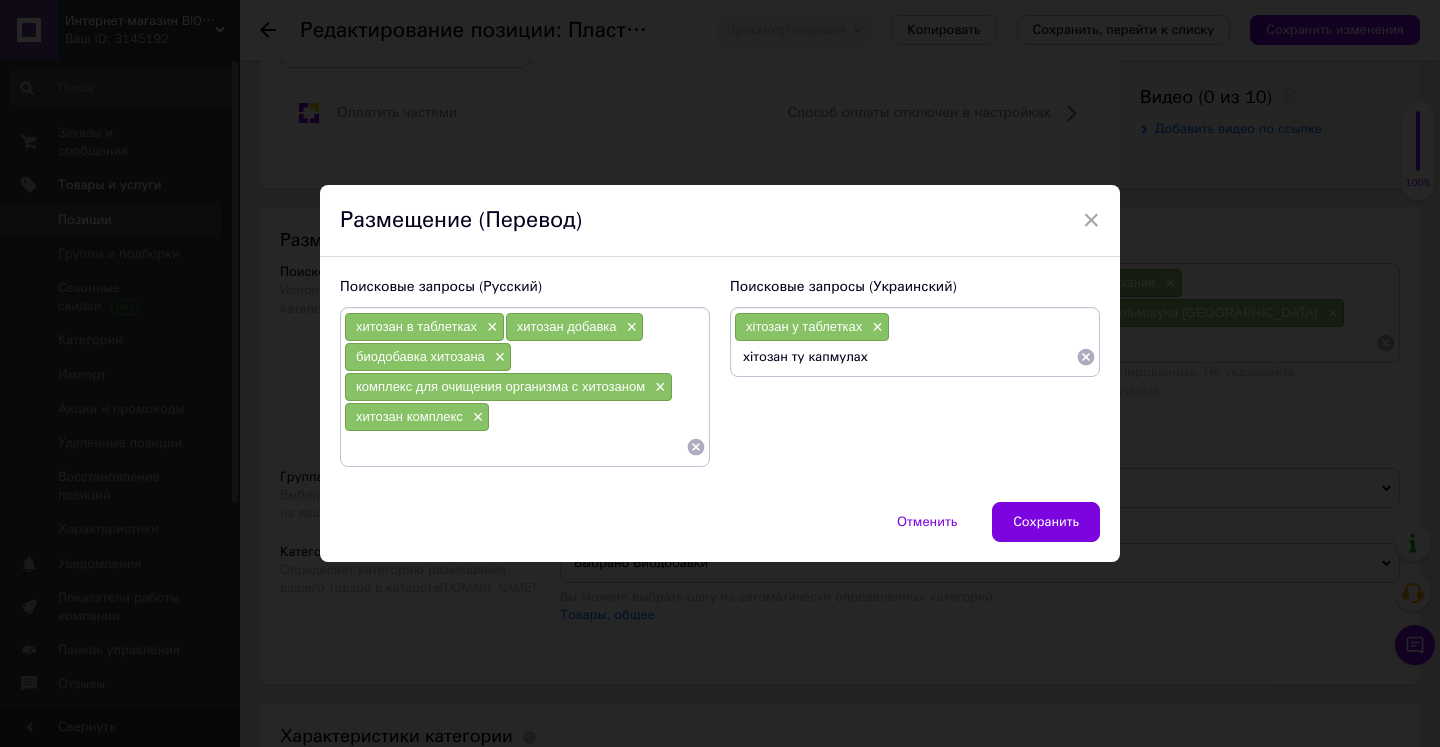 click on "хітозан ту капмулах" at bounding box center (905, 357) 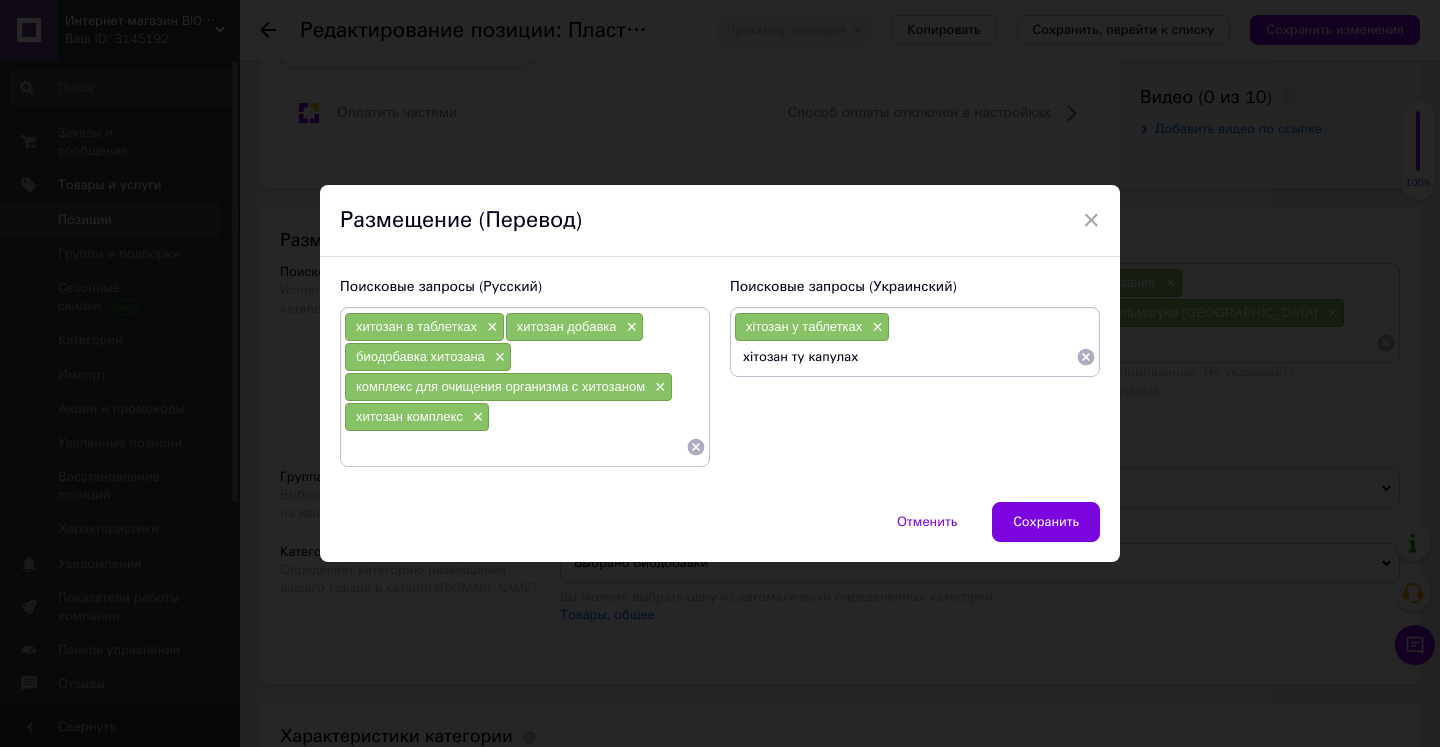 type on "хітозан ту капсулах" 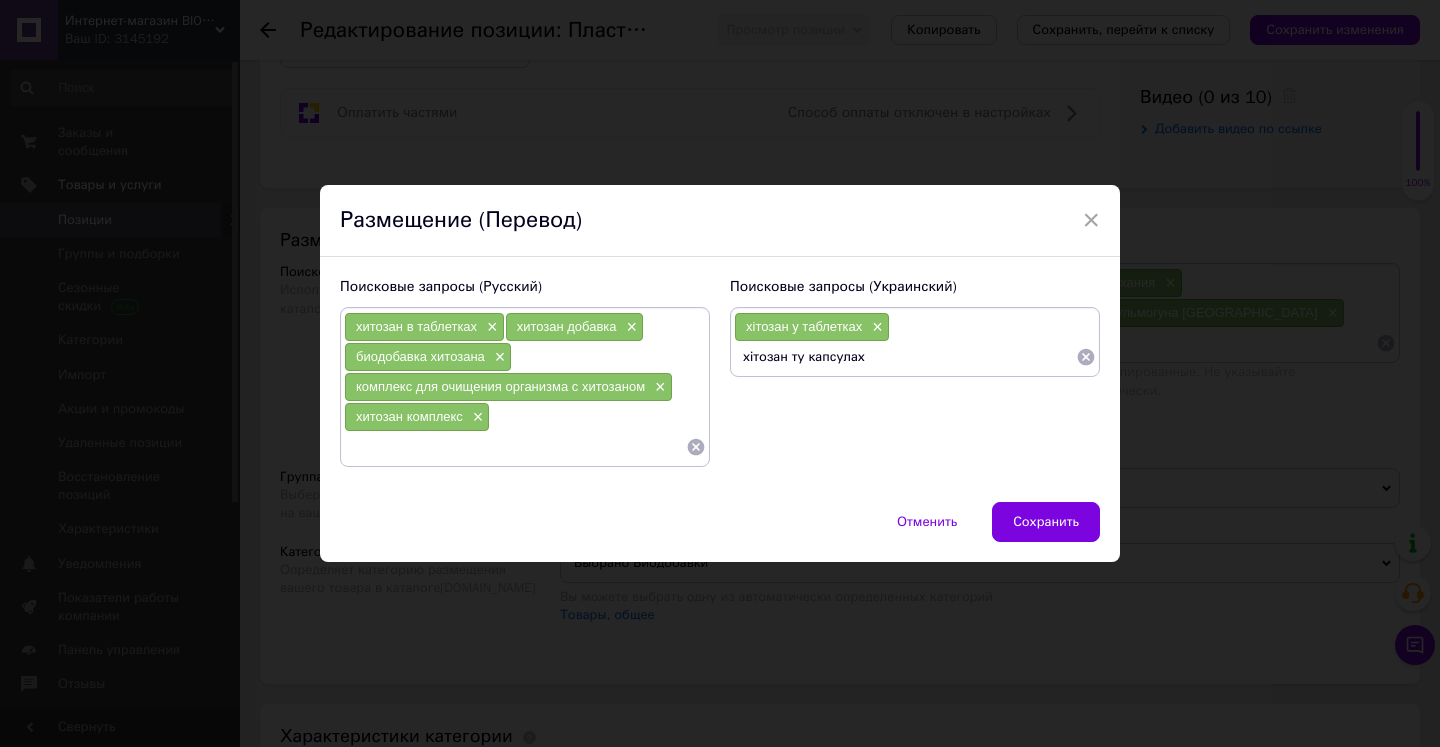 click on "хітозан ту капсулах" at bounding box center (905, 357) 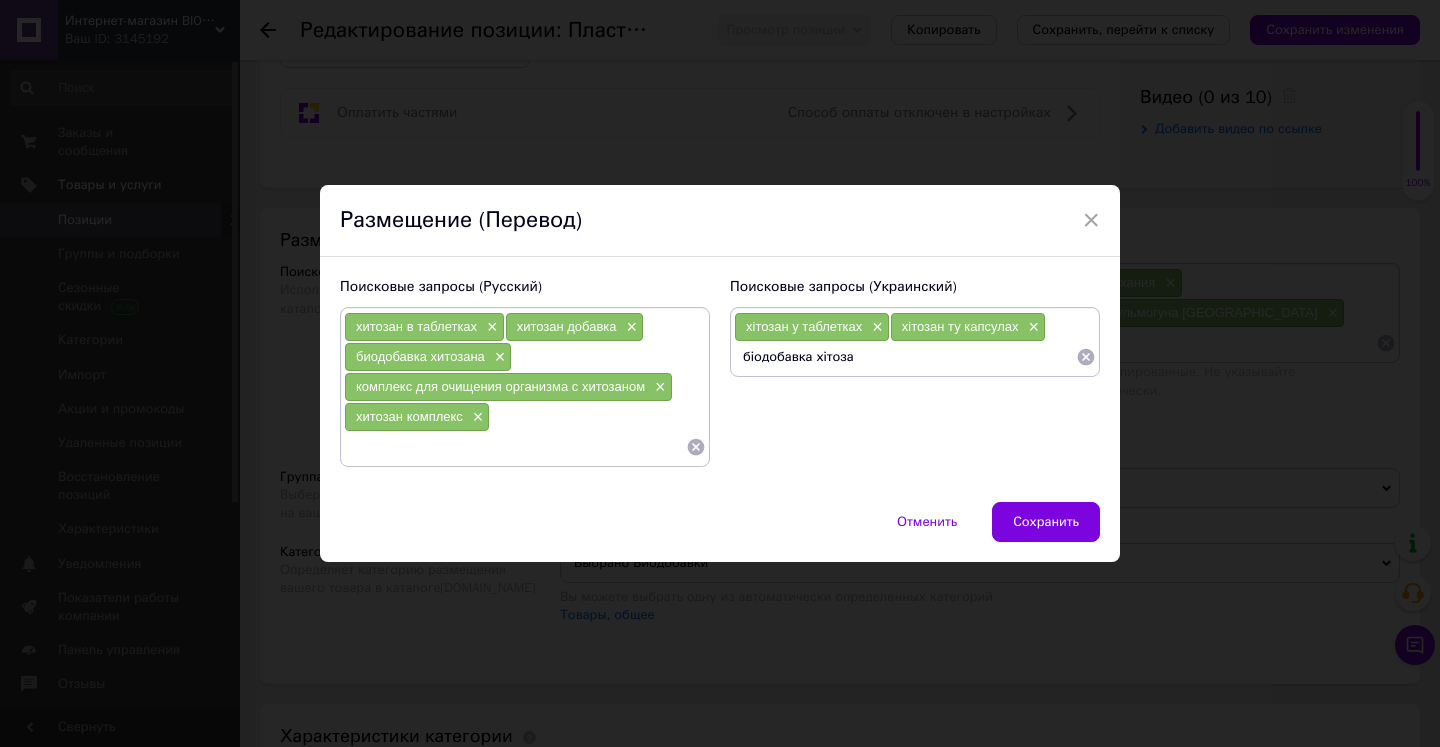 type on "біодобавка хітозан" 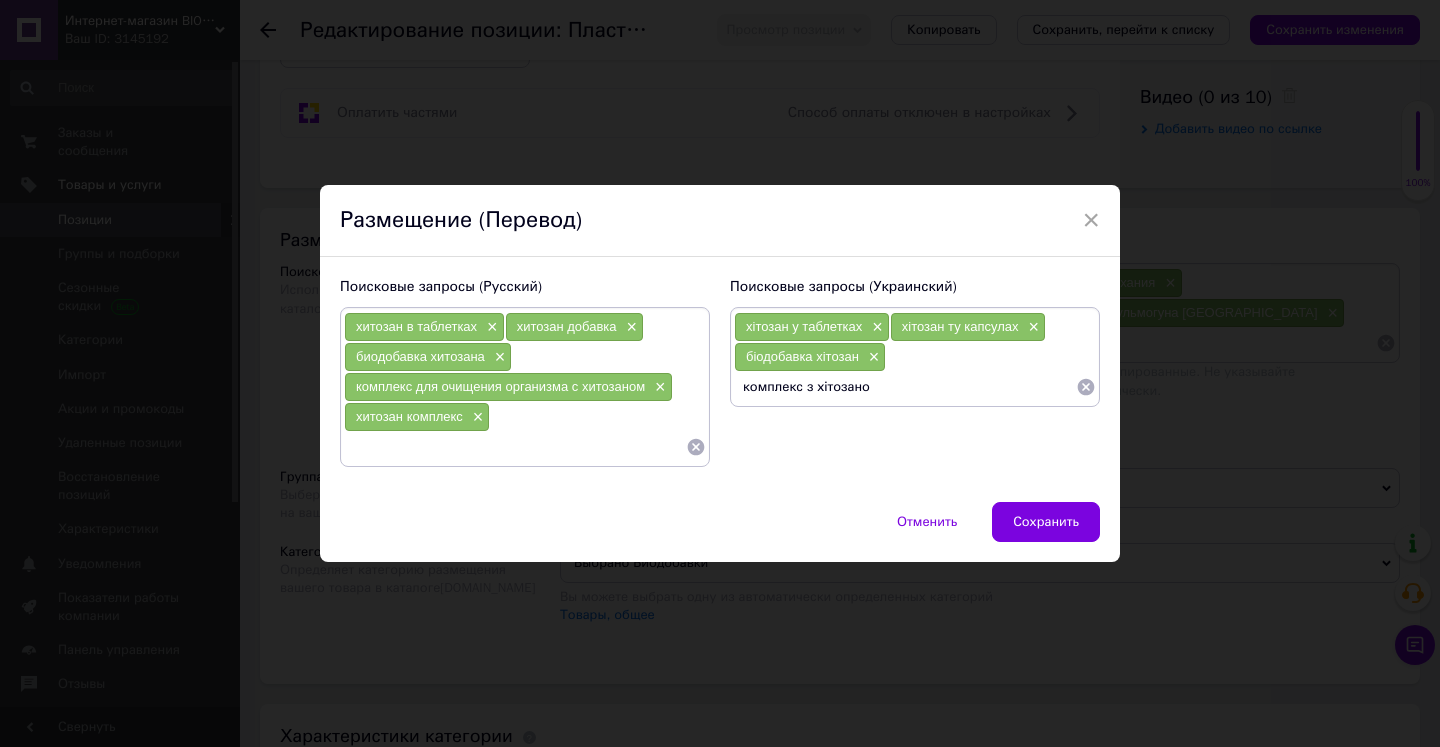 type on "комплекс з хітозаном" 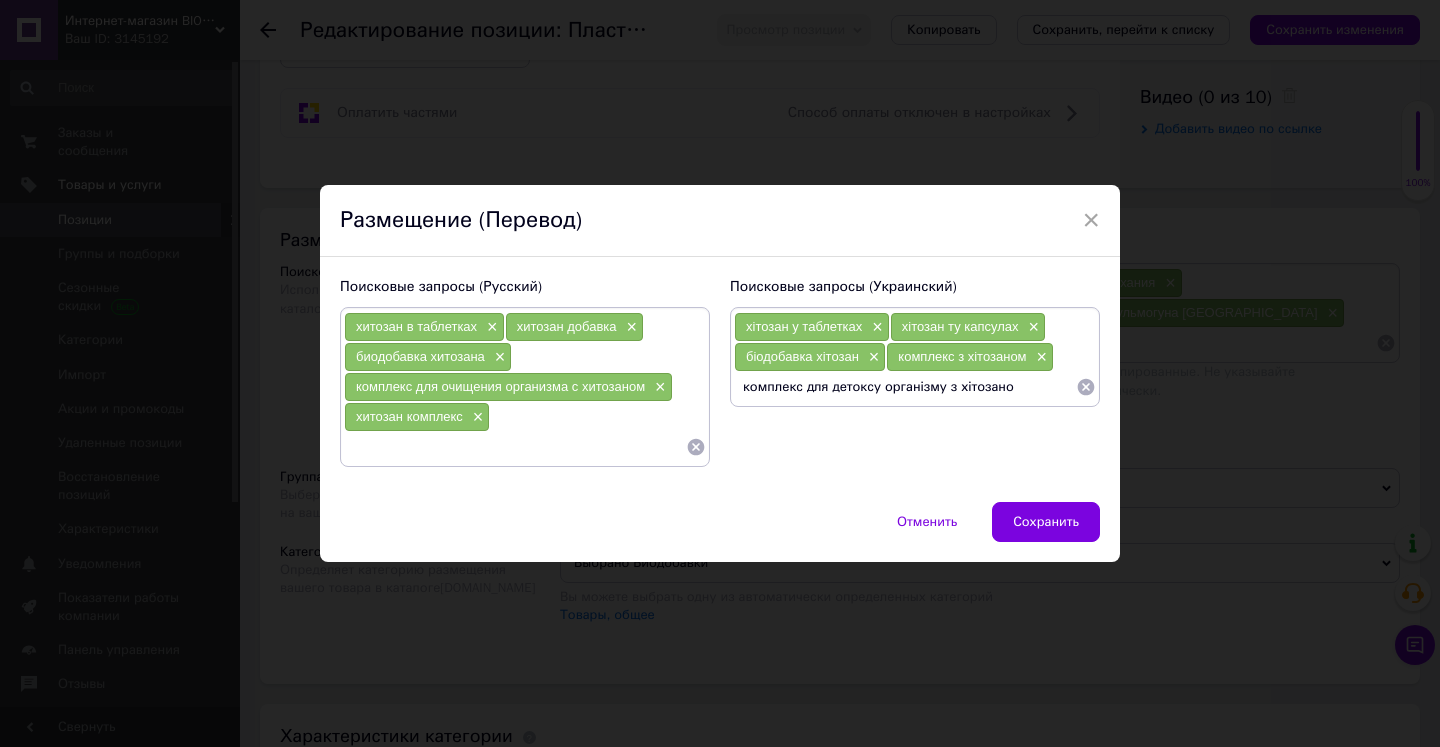 type on "комплекс для детоксу організму з хітозаном" 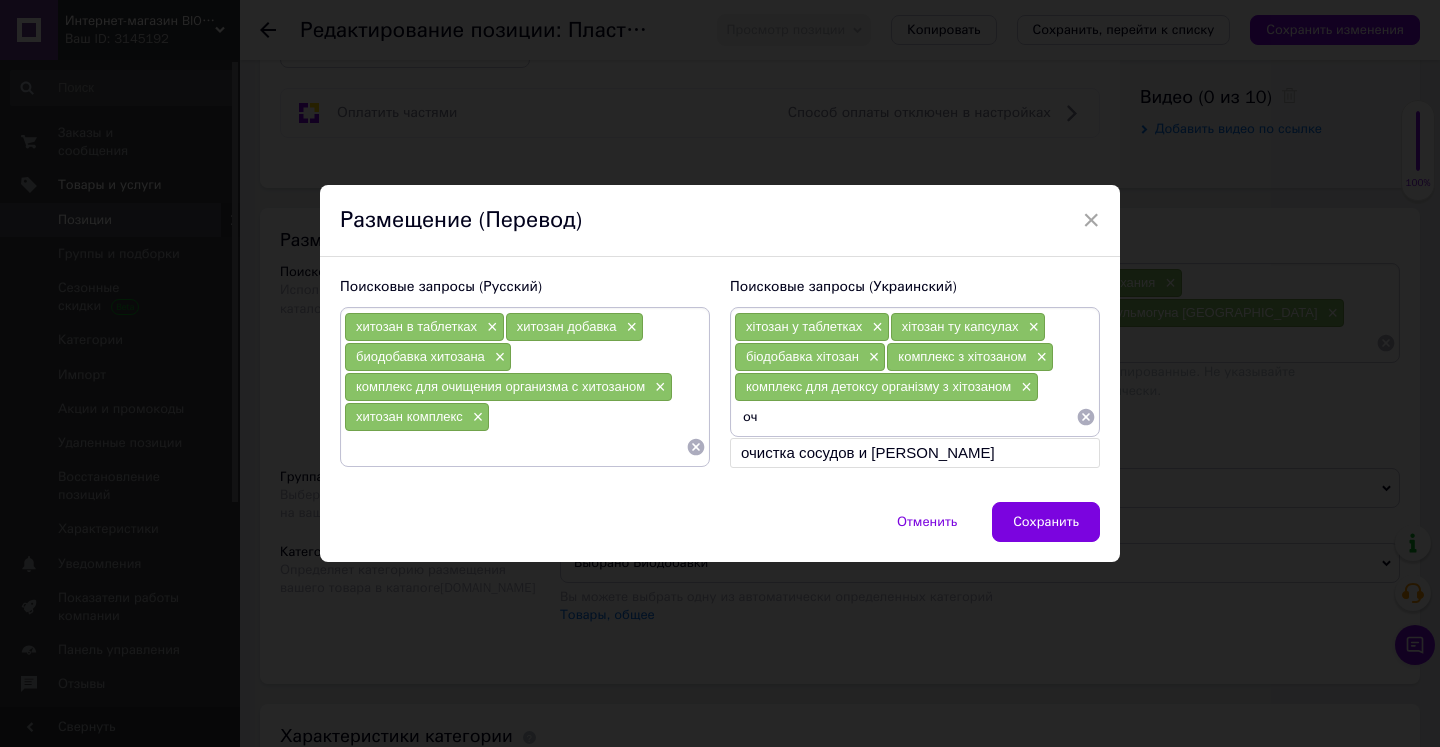 type on "о" 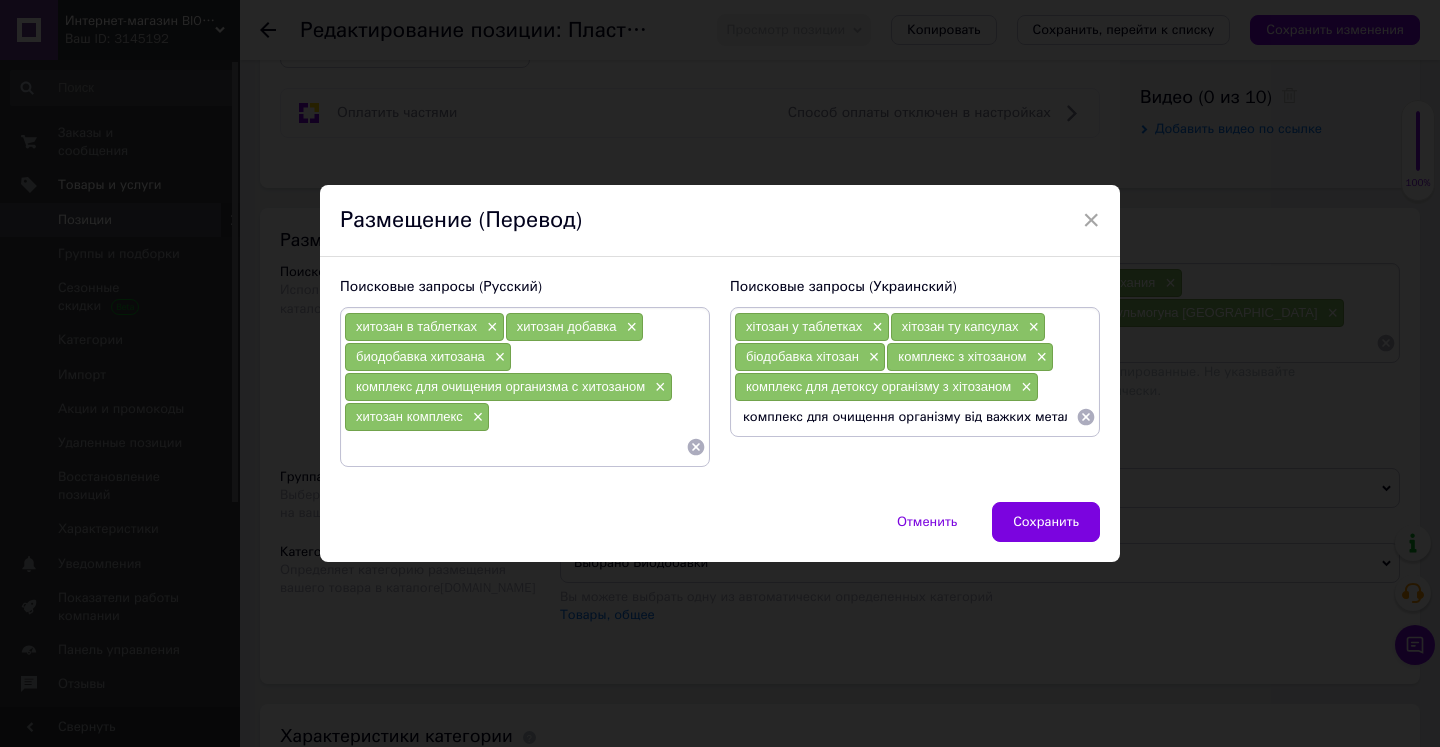 type on "комплекс для очищення організму від важких металів" 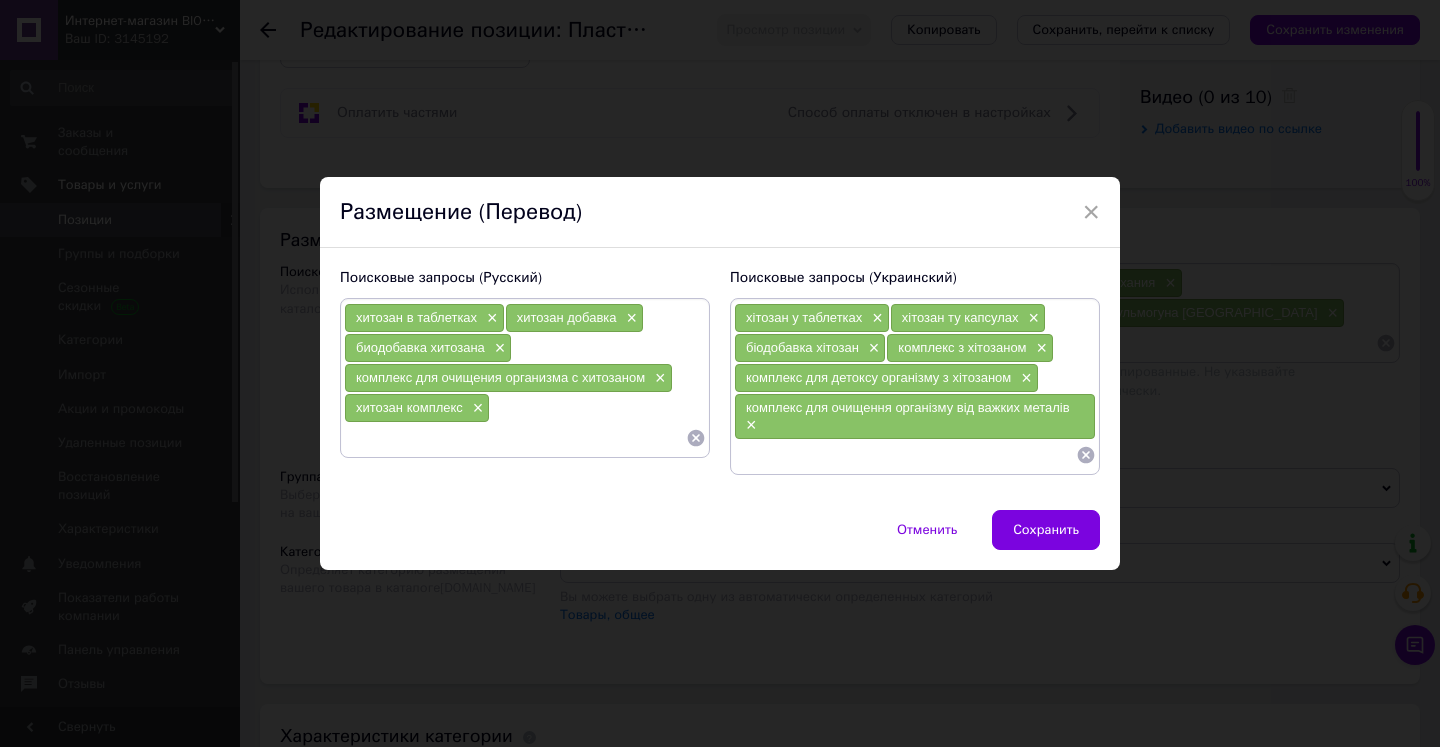 click at bounding box center [515, 438] 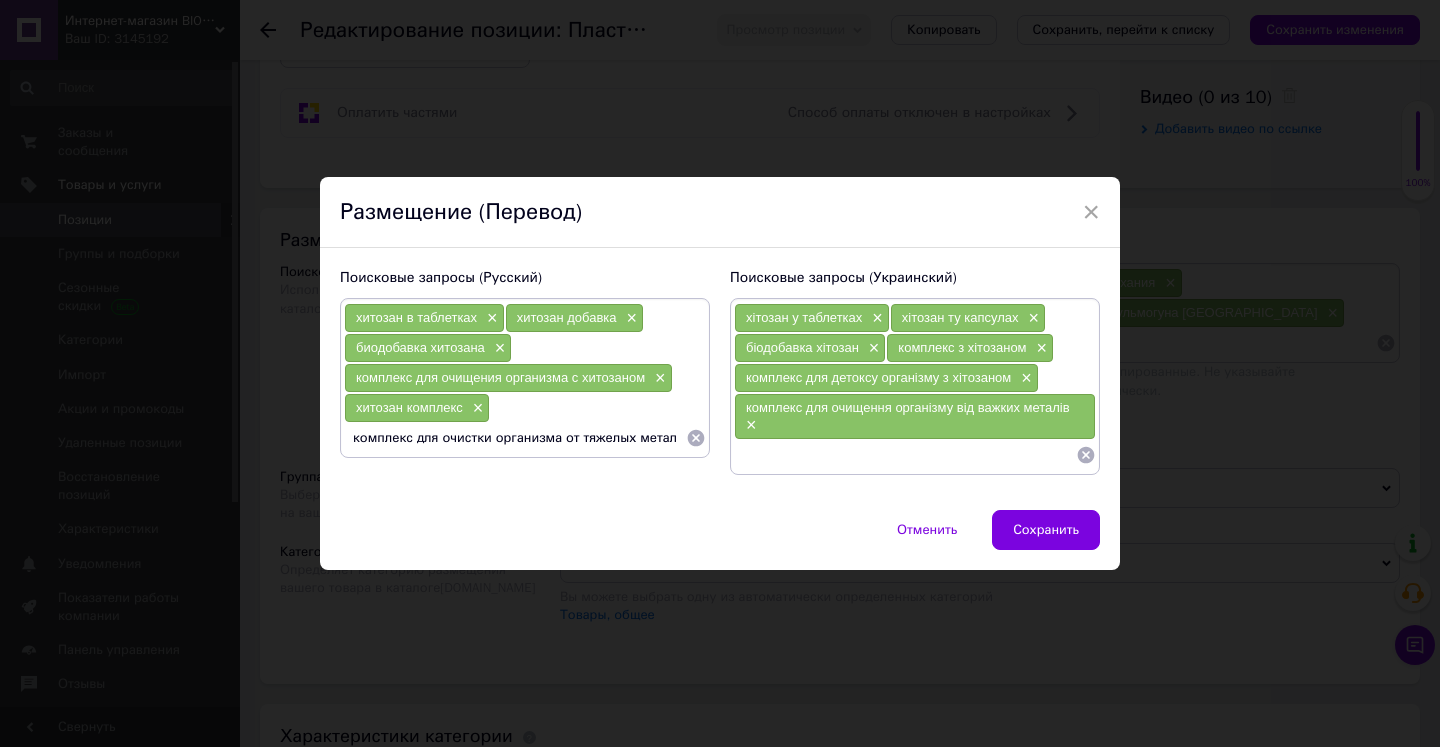 type on "комплекс для очистки организма от тяжелых металлов" 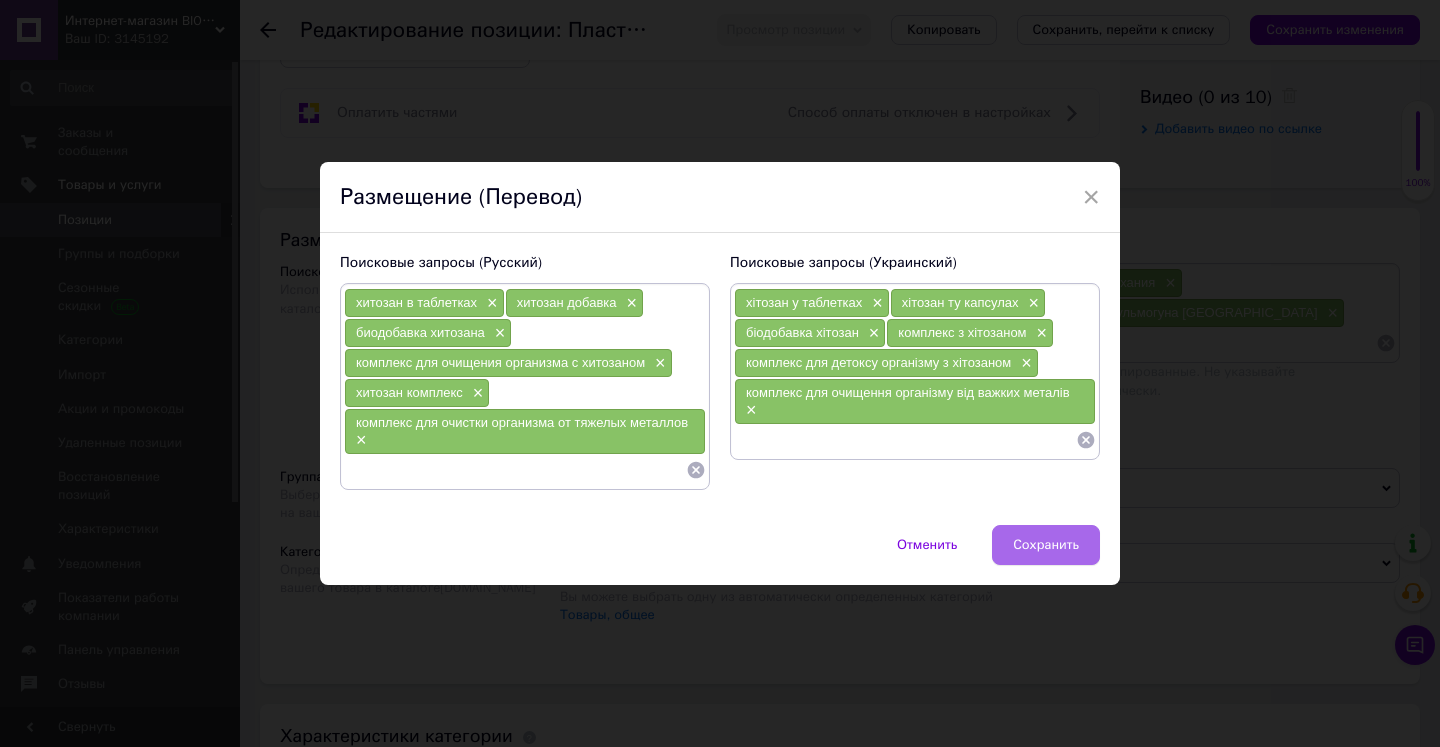 click on "Сохранить" at bounding box center (1046, 545) 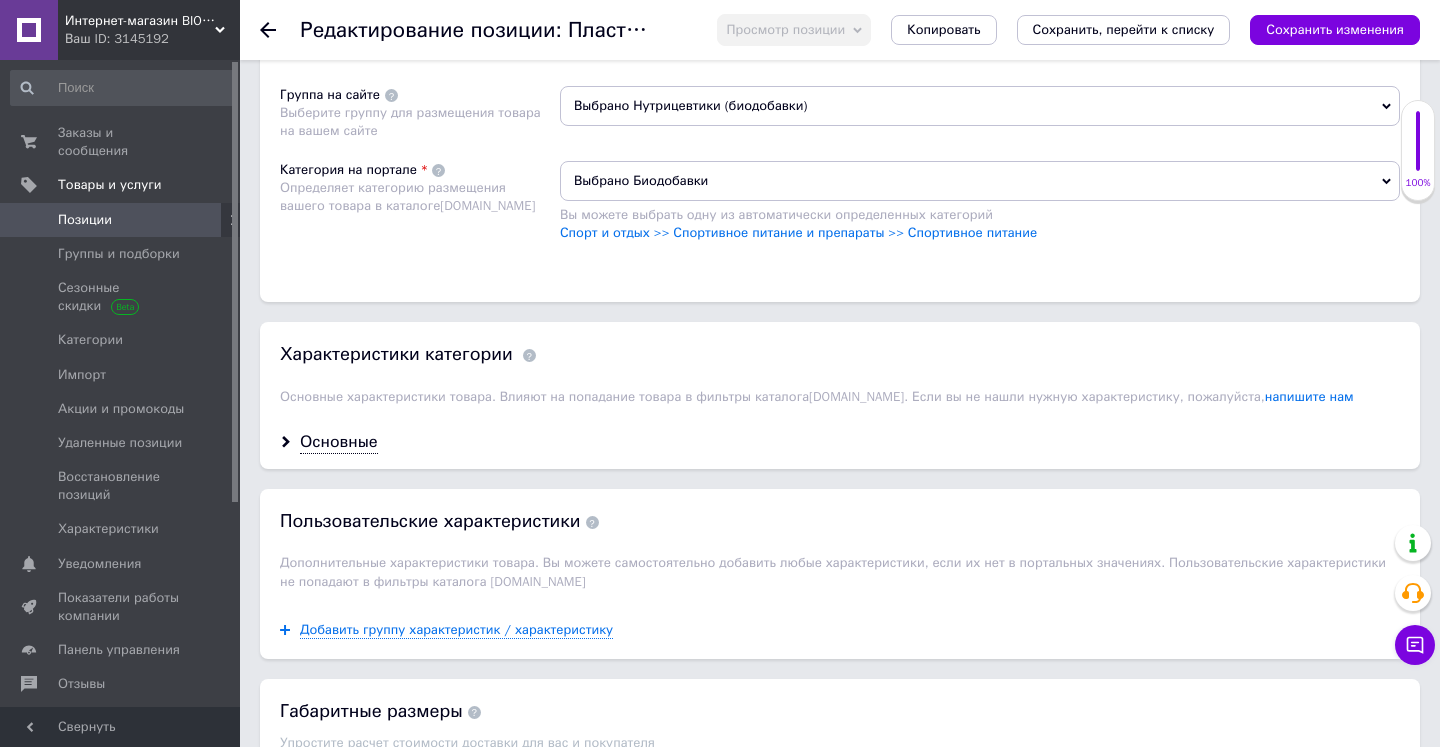 scroll, scrollTop: 1361, scrollLeft: 0, axis: vertical 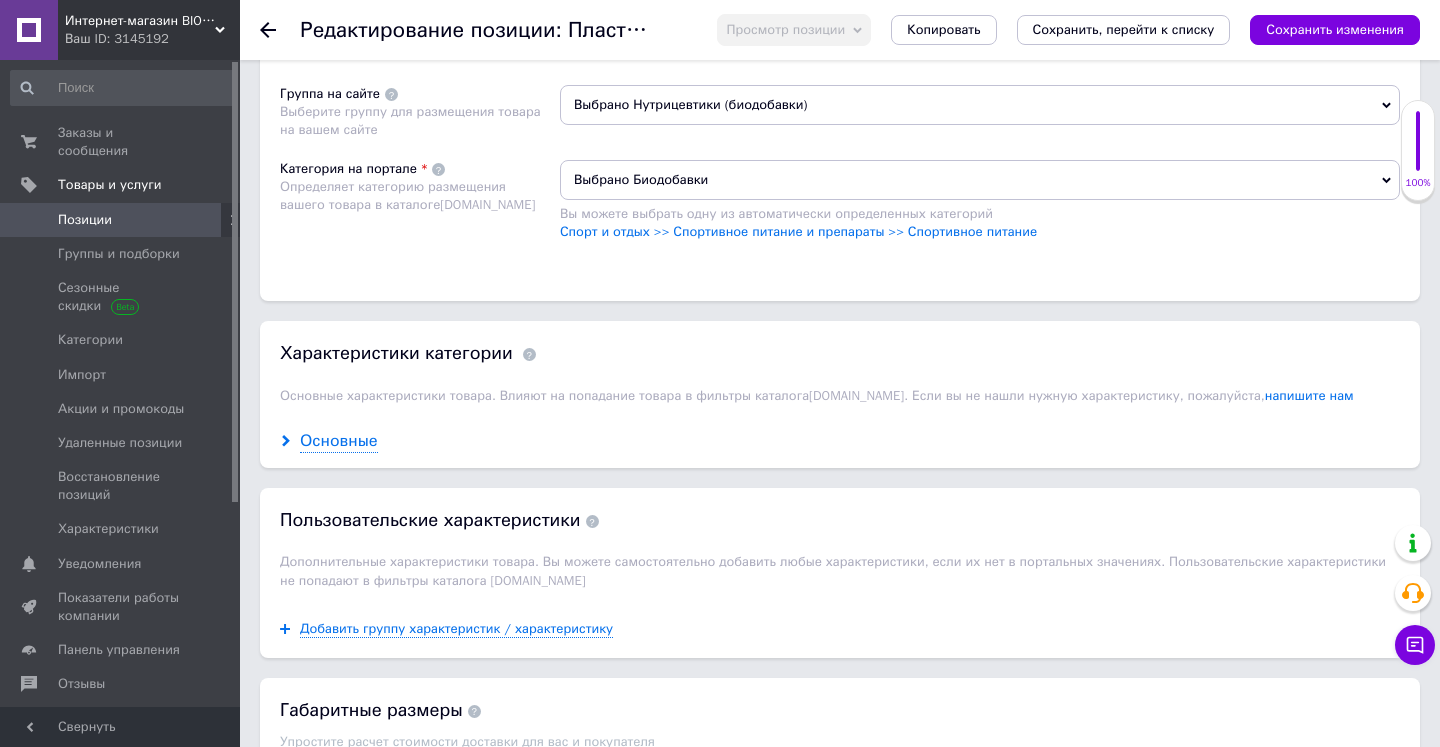 click on "Основные" at bounding box center (339, 441) 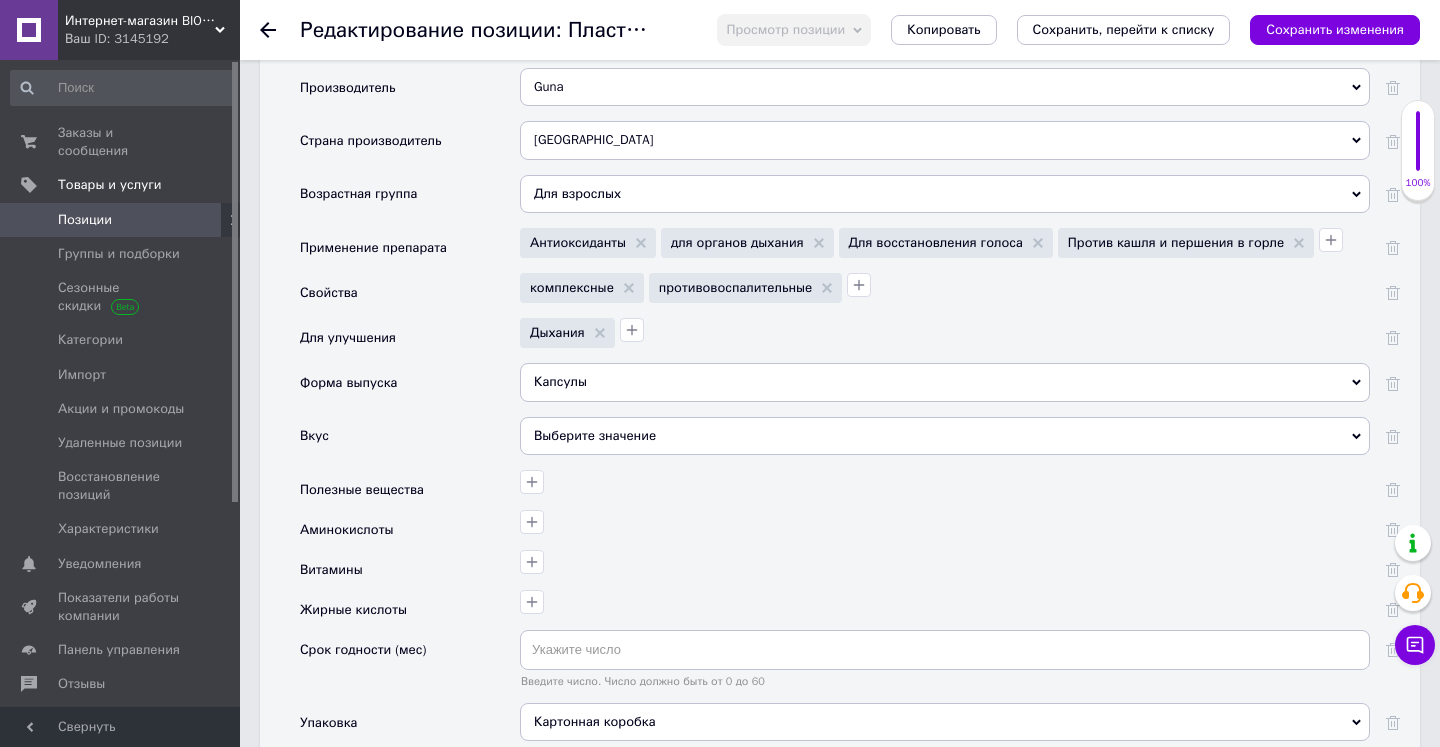 scroll, scrollTop: 1768, scrollLeft: 0, axis: vertical 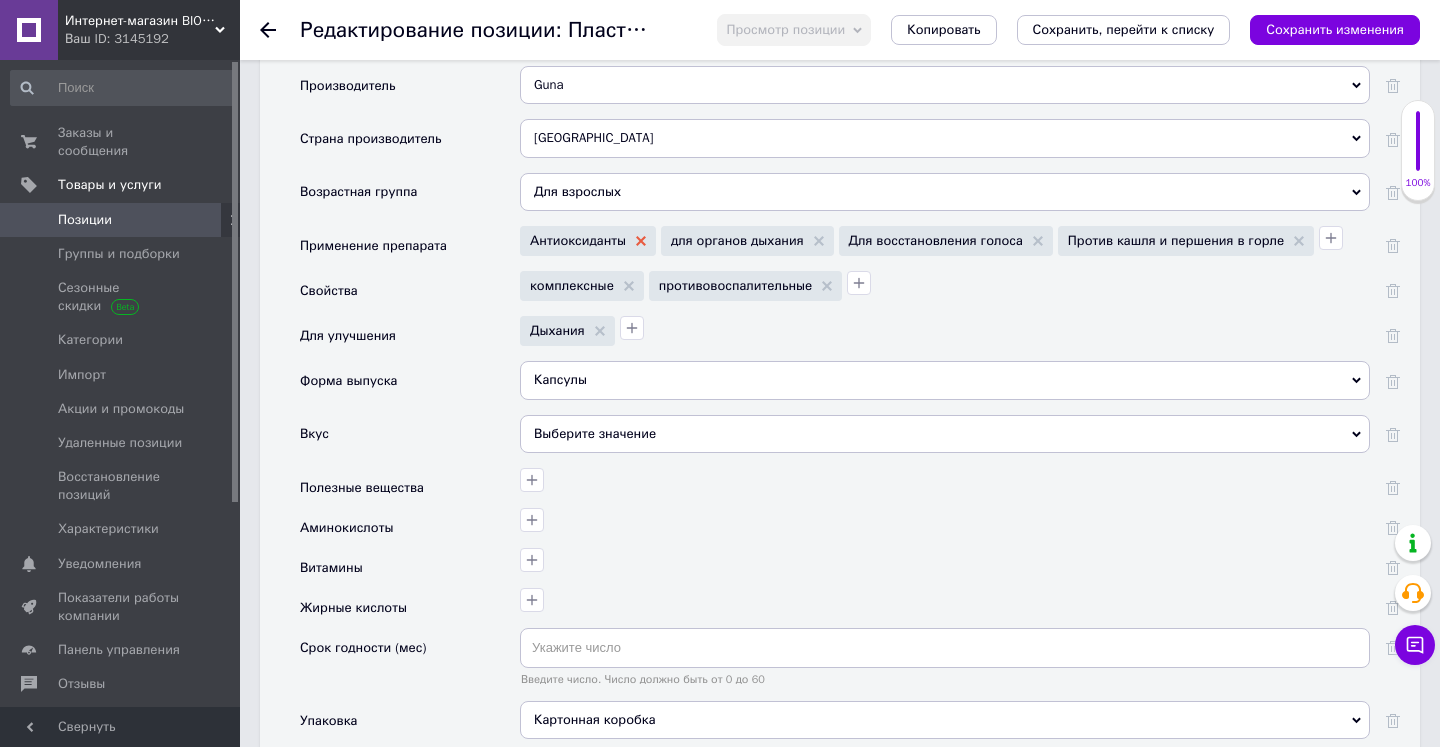 click 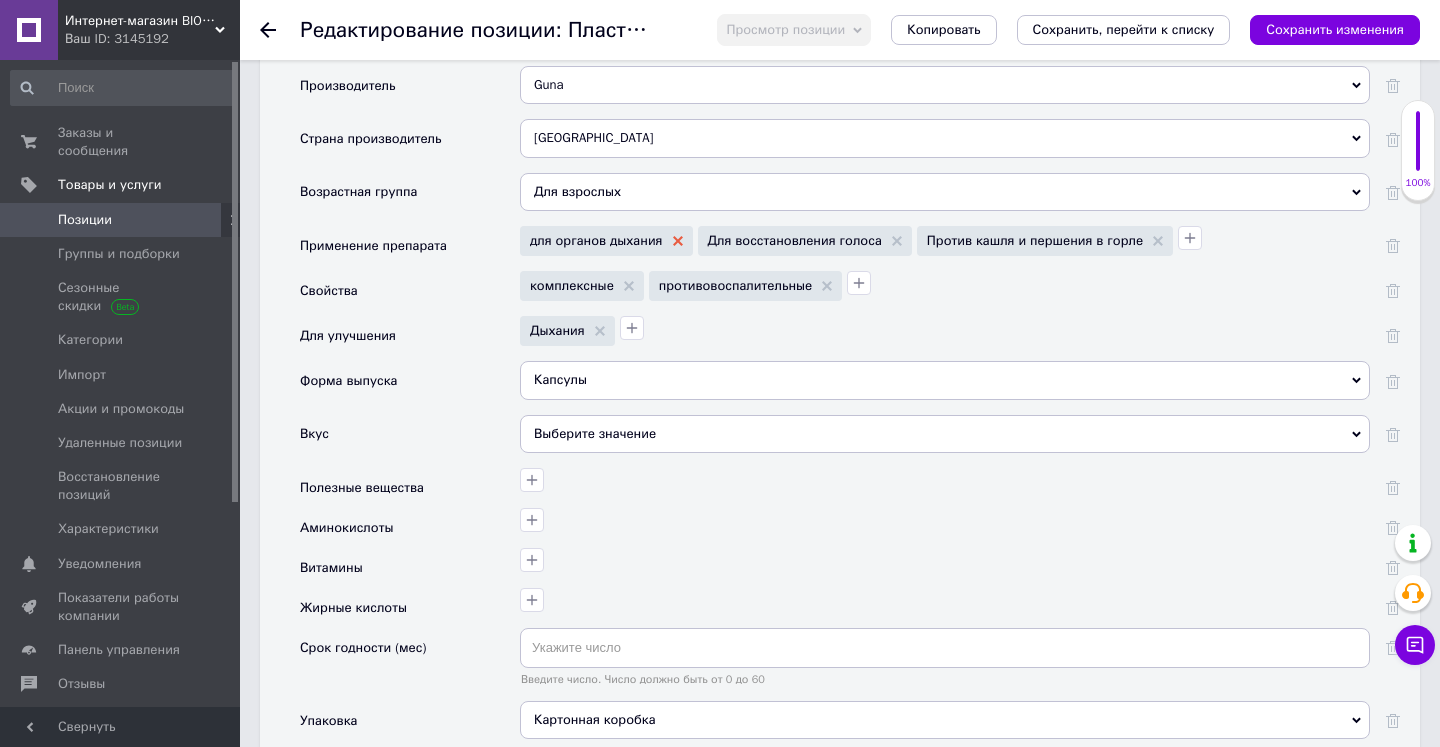 click 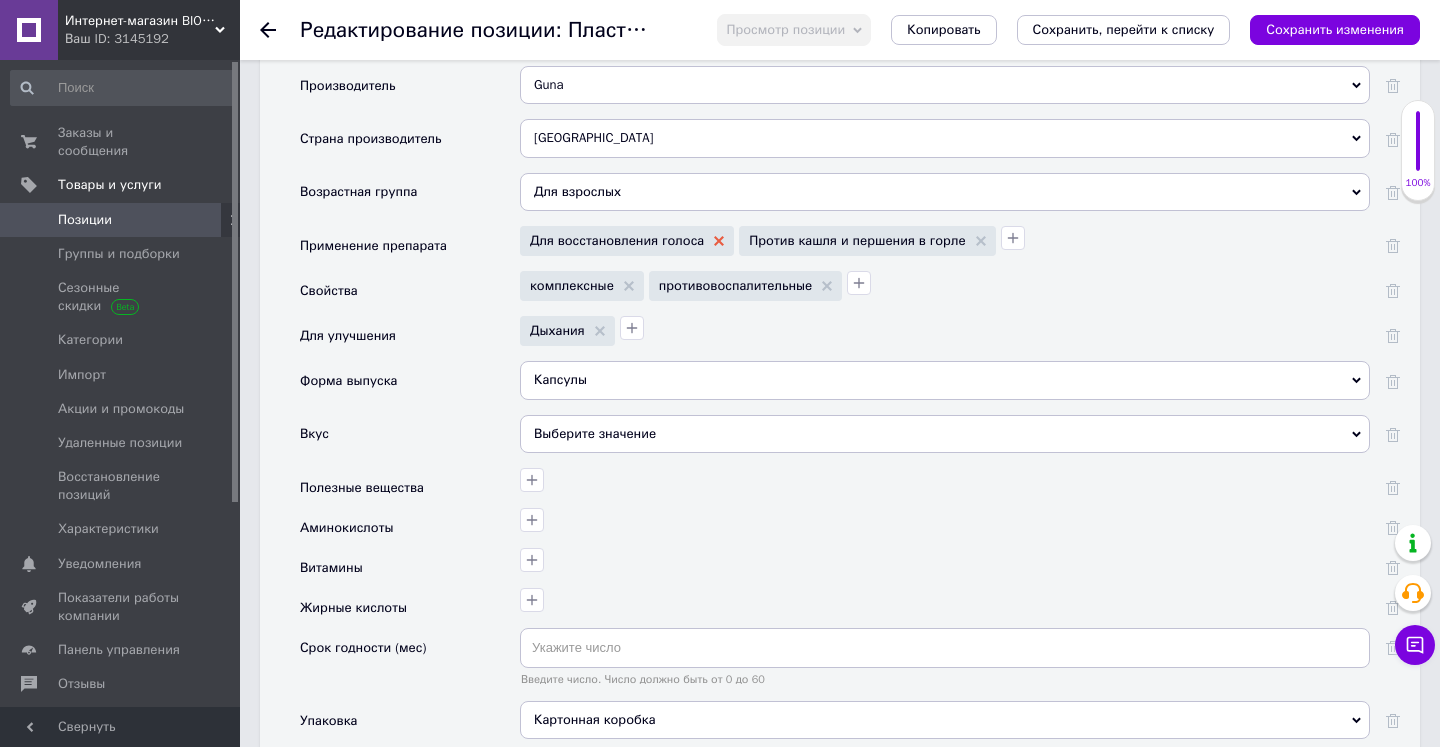 click 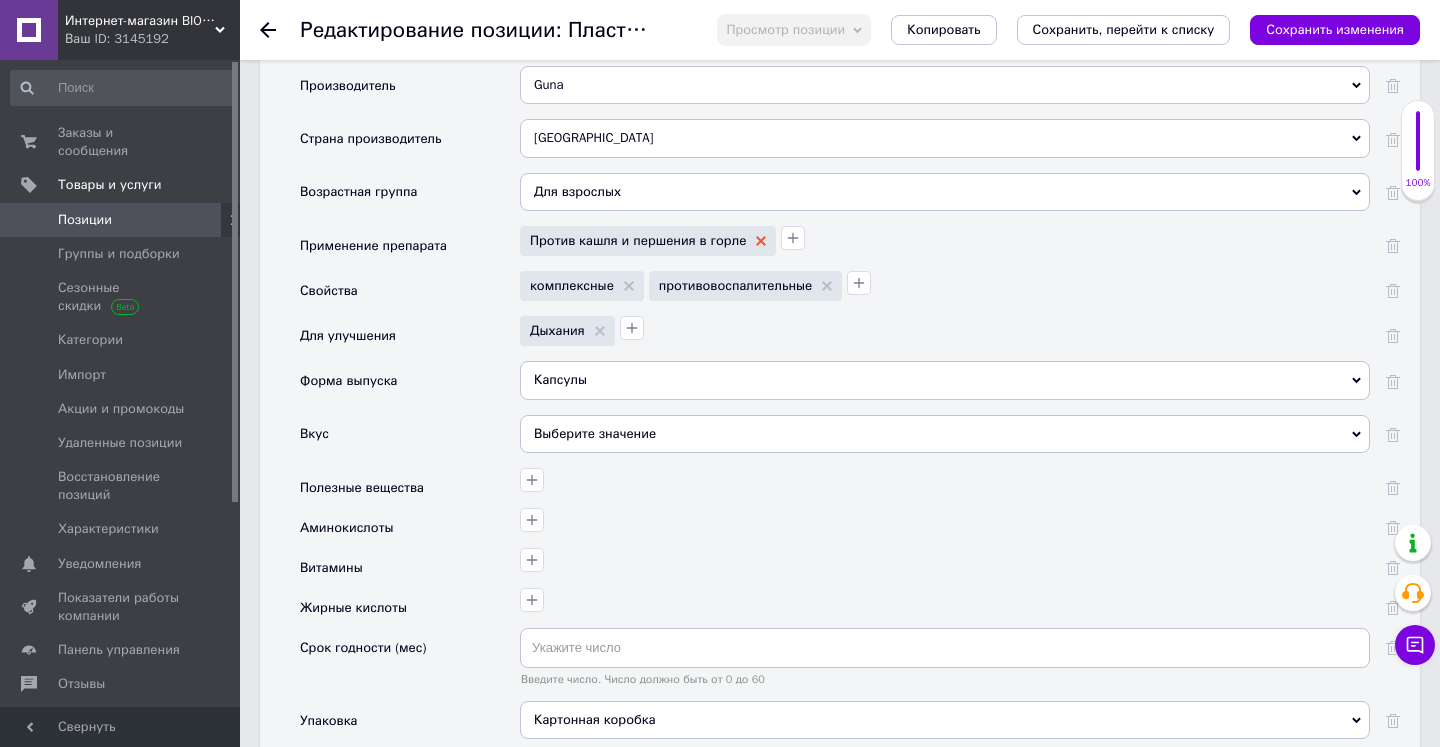 click 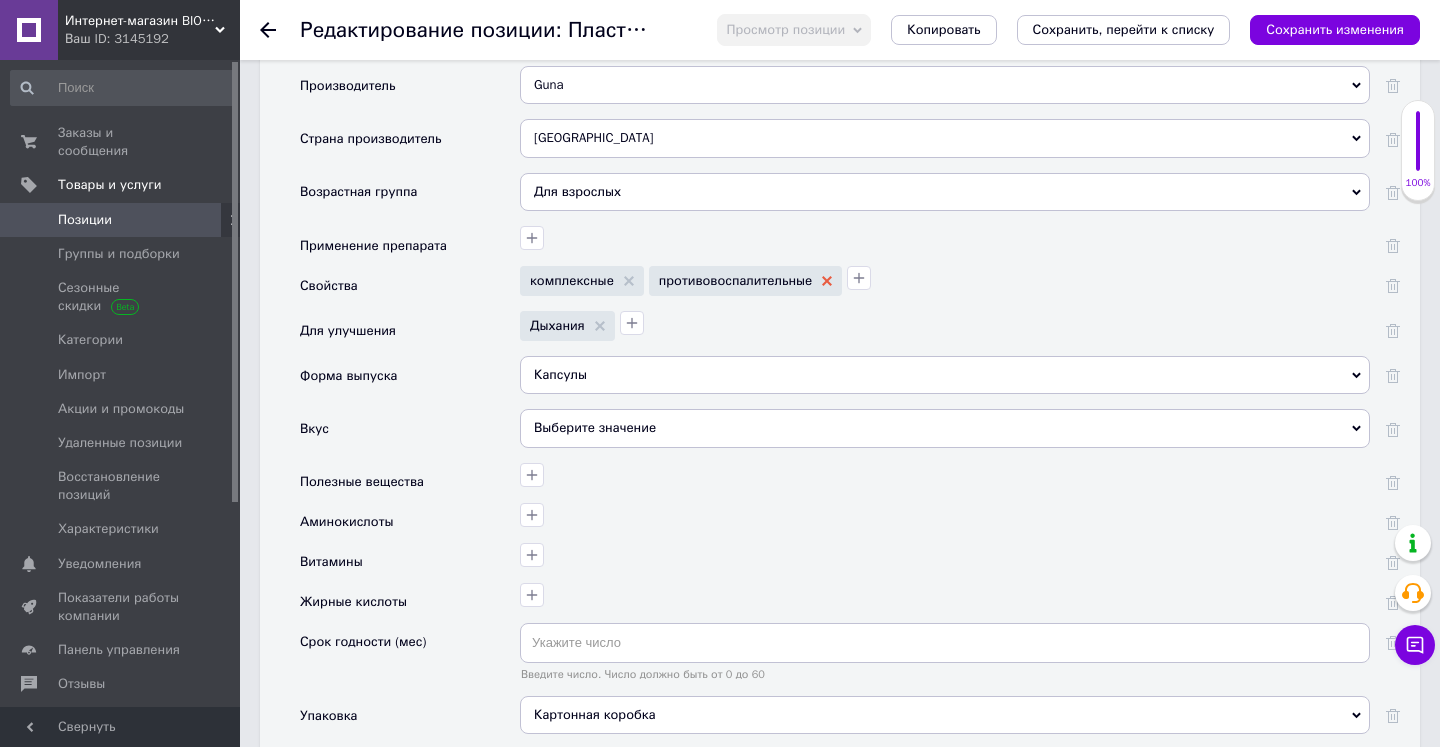 click 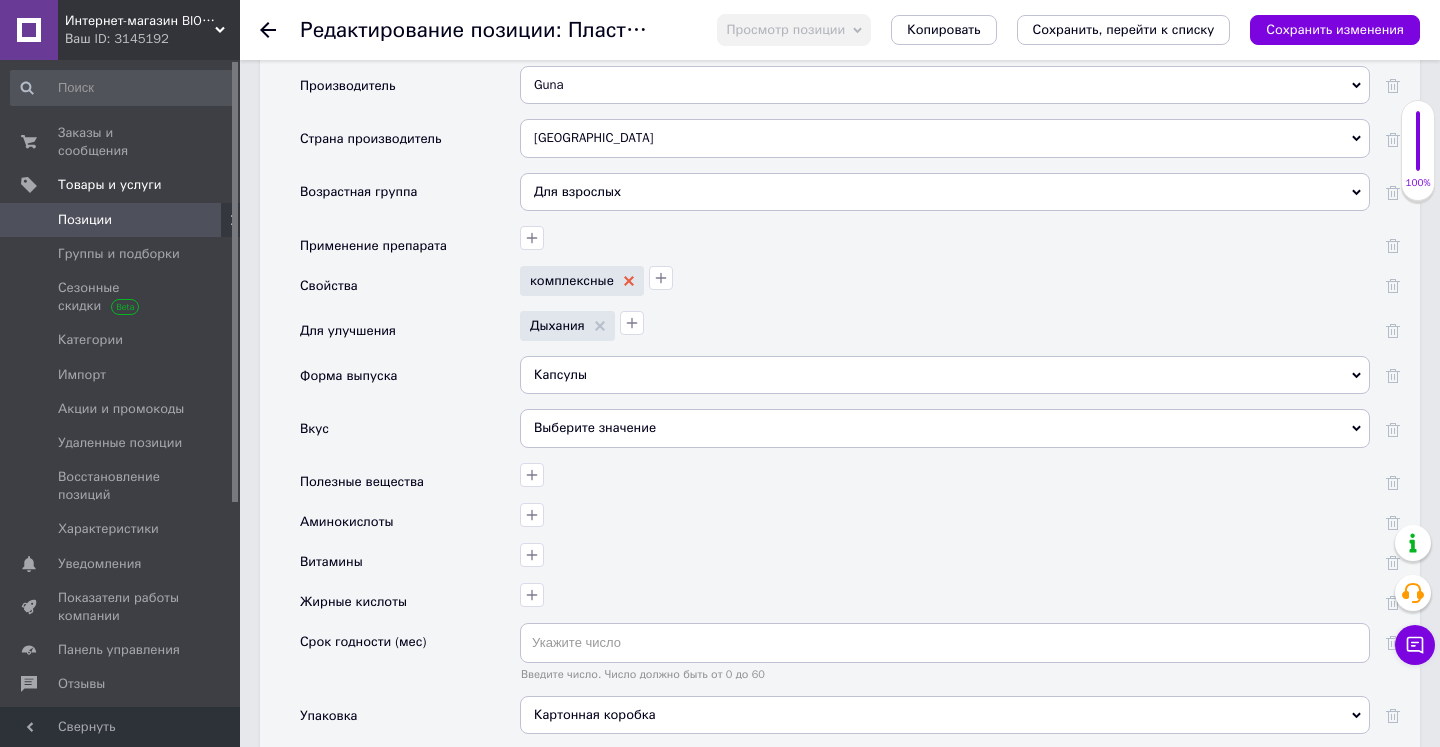 click 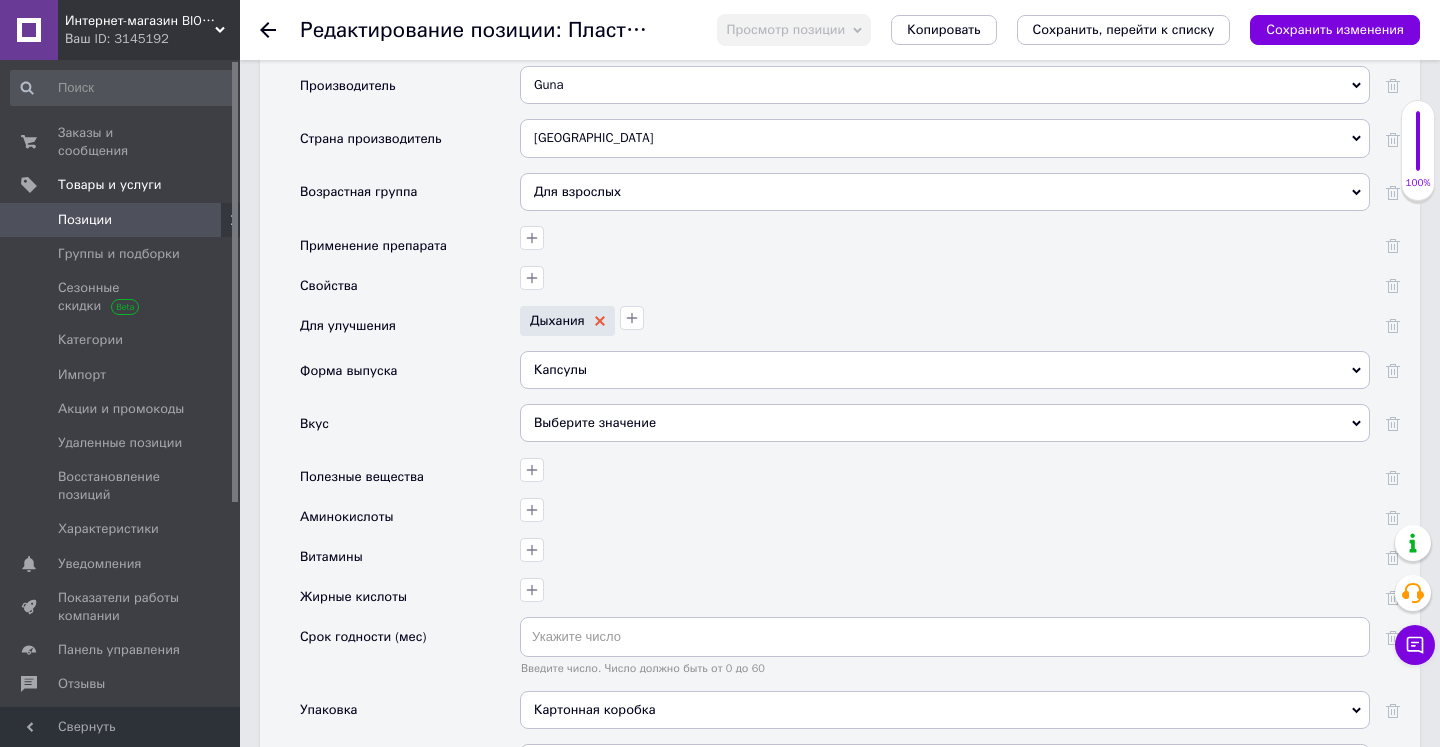 click 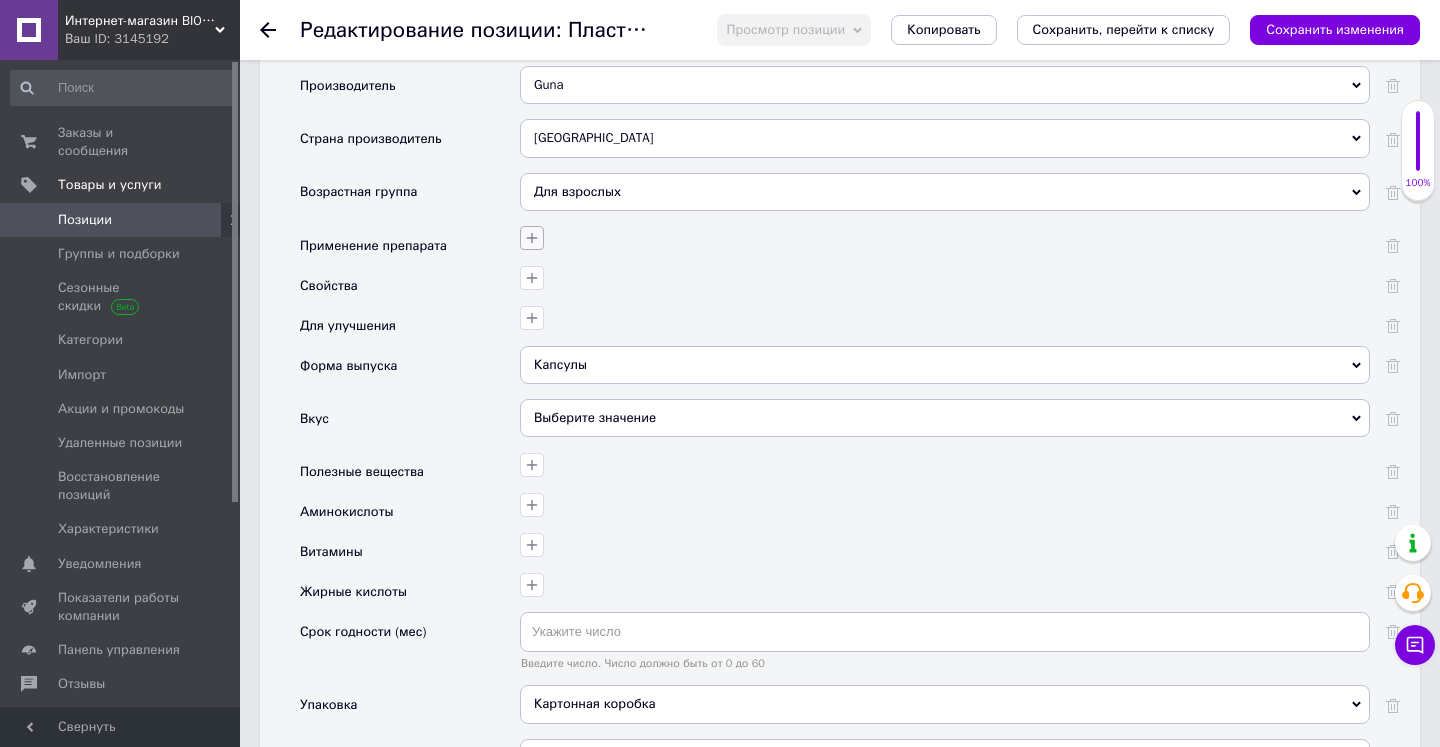 click 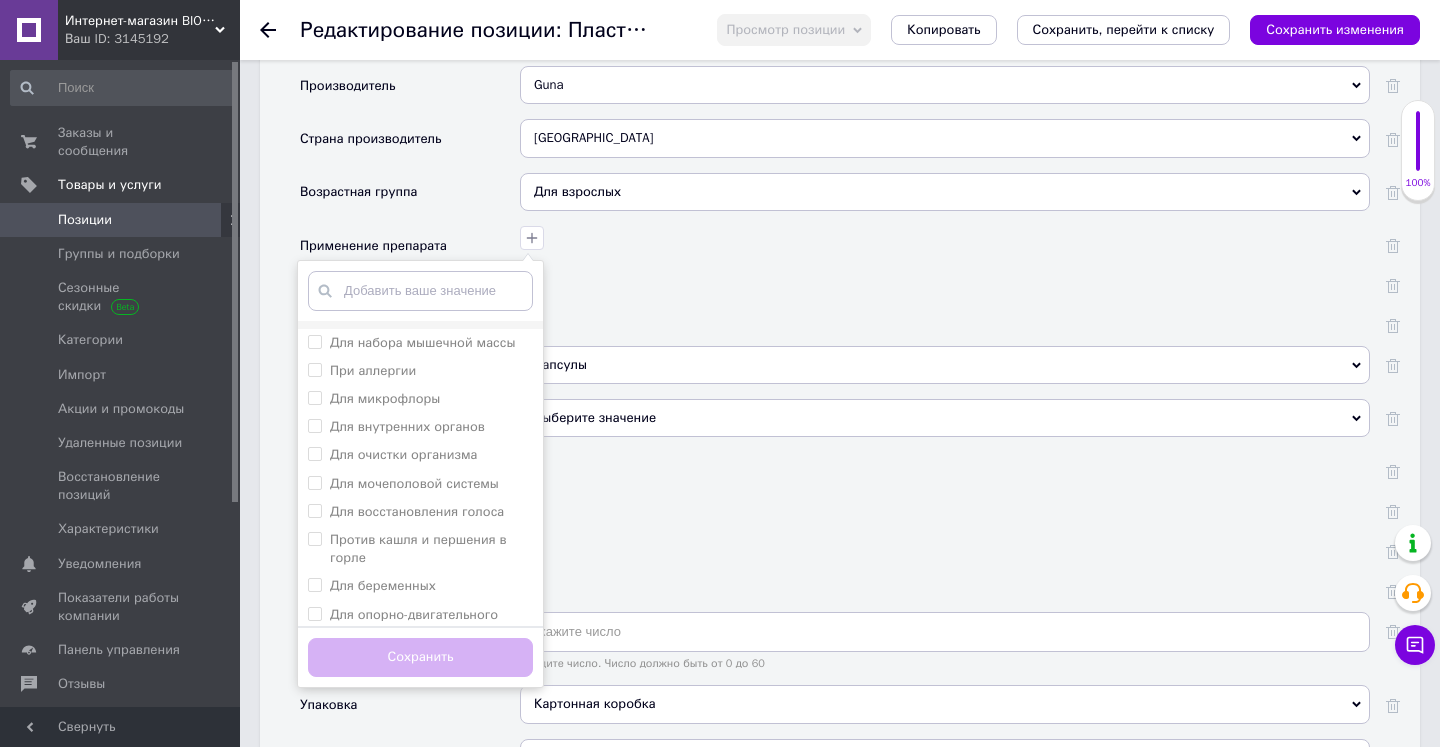 scroll, scrollTop: 1377, scrollLeft: 0, axis: vertical 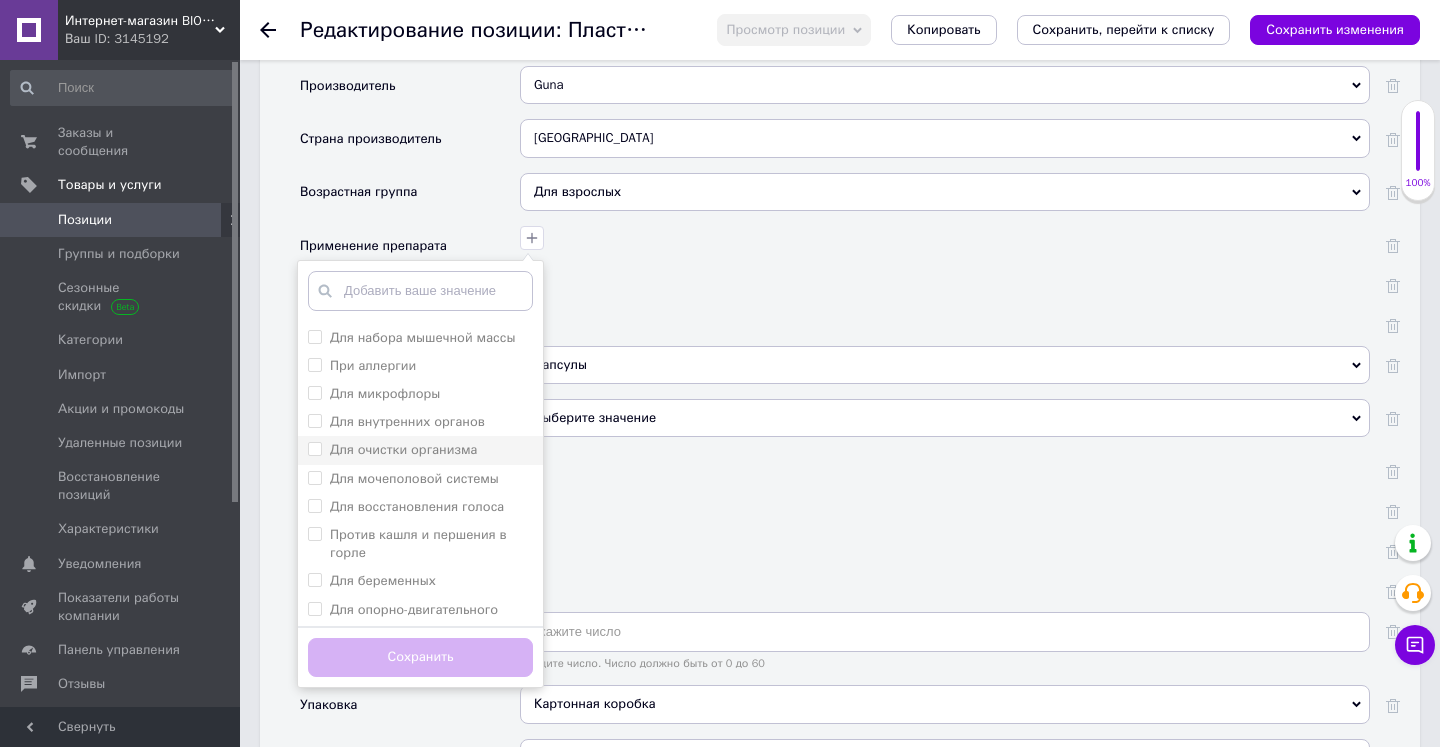 click on "Для очистки организма" at bounding box center (314, 448) 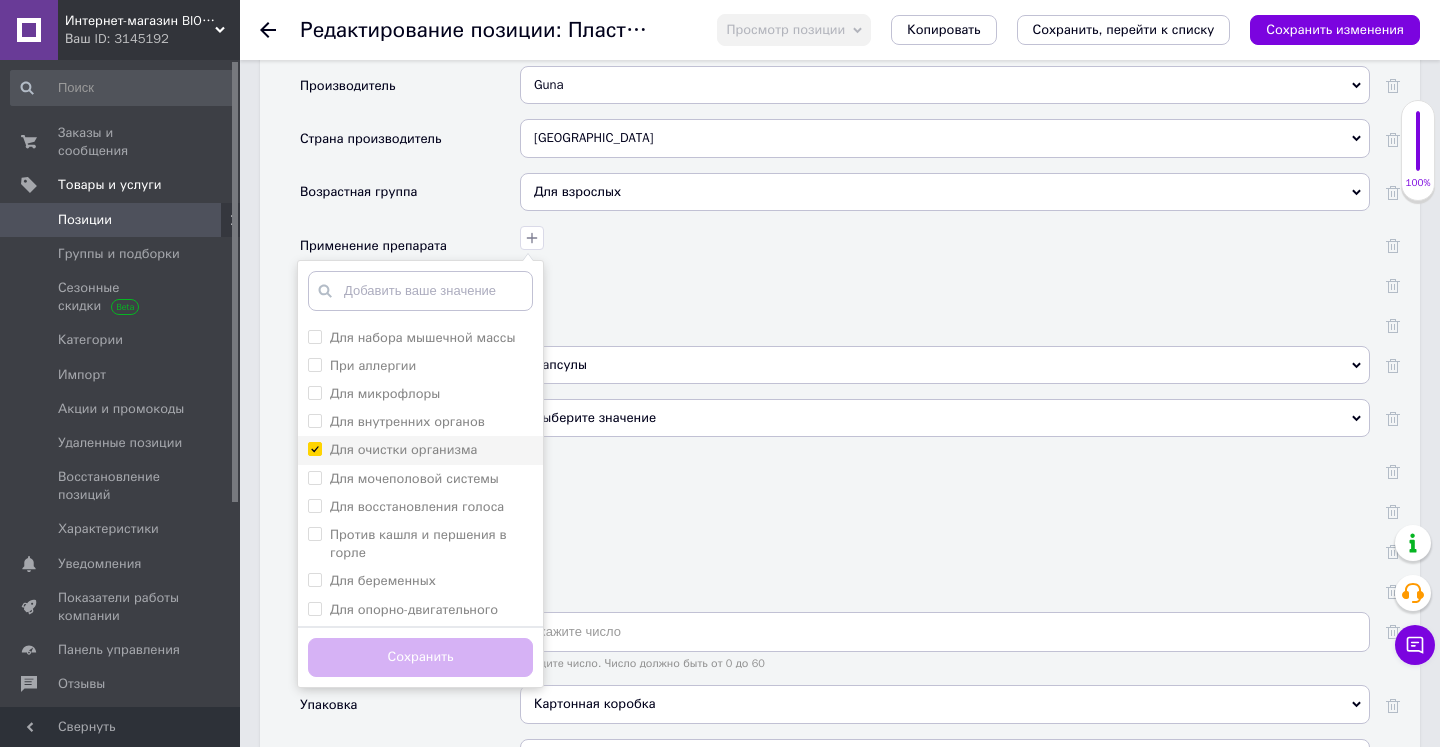 checkbox on "true" 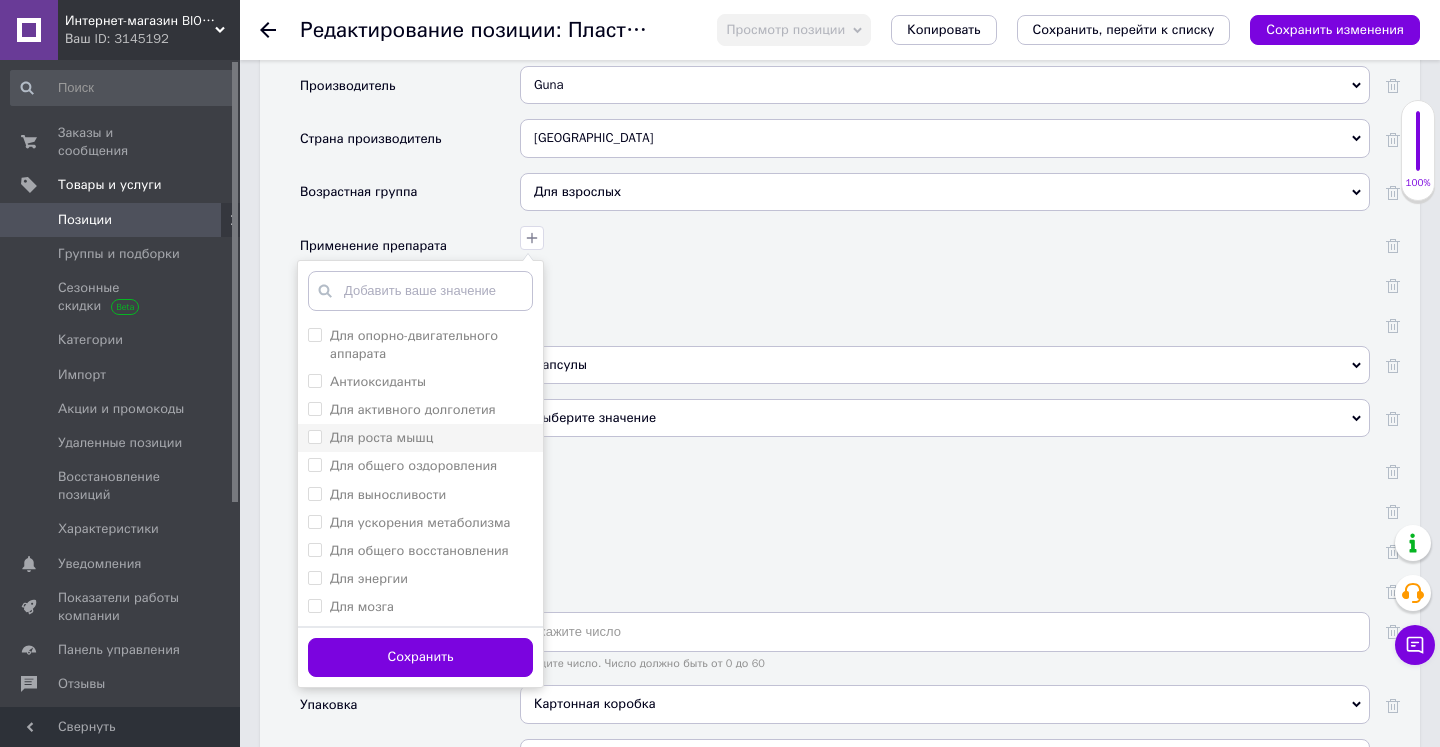 scroll, scrollTop: 1674, scrollLeft: 0, axis: vertical 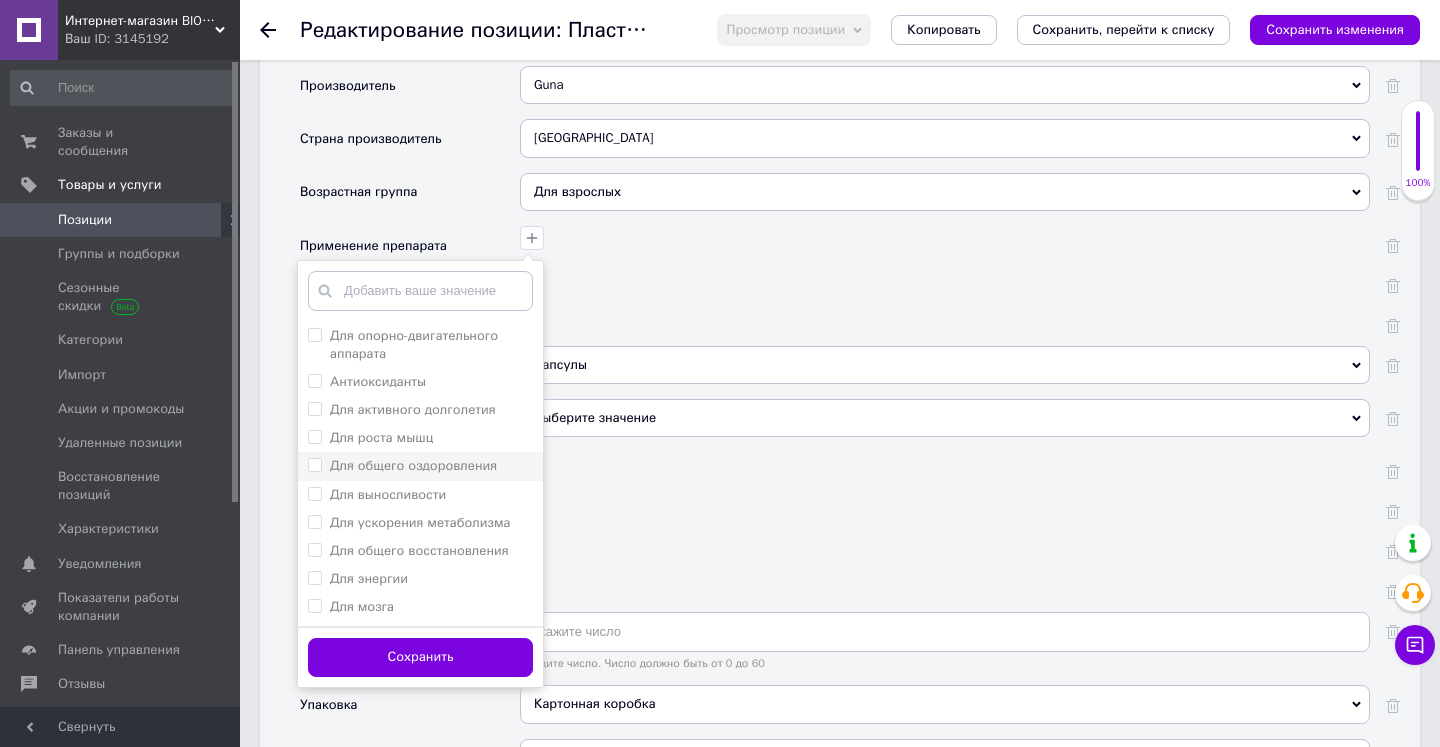 click on "Для общего оздоровления" at bounding box center (314, 464) 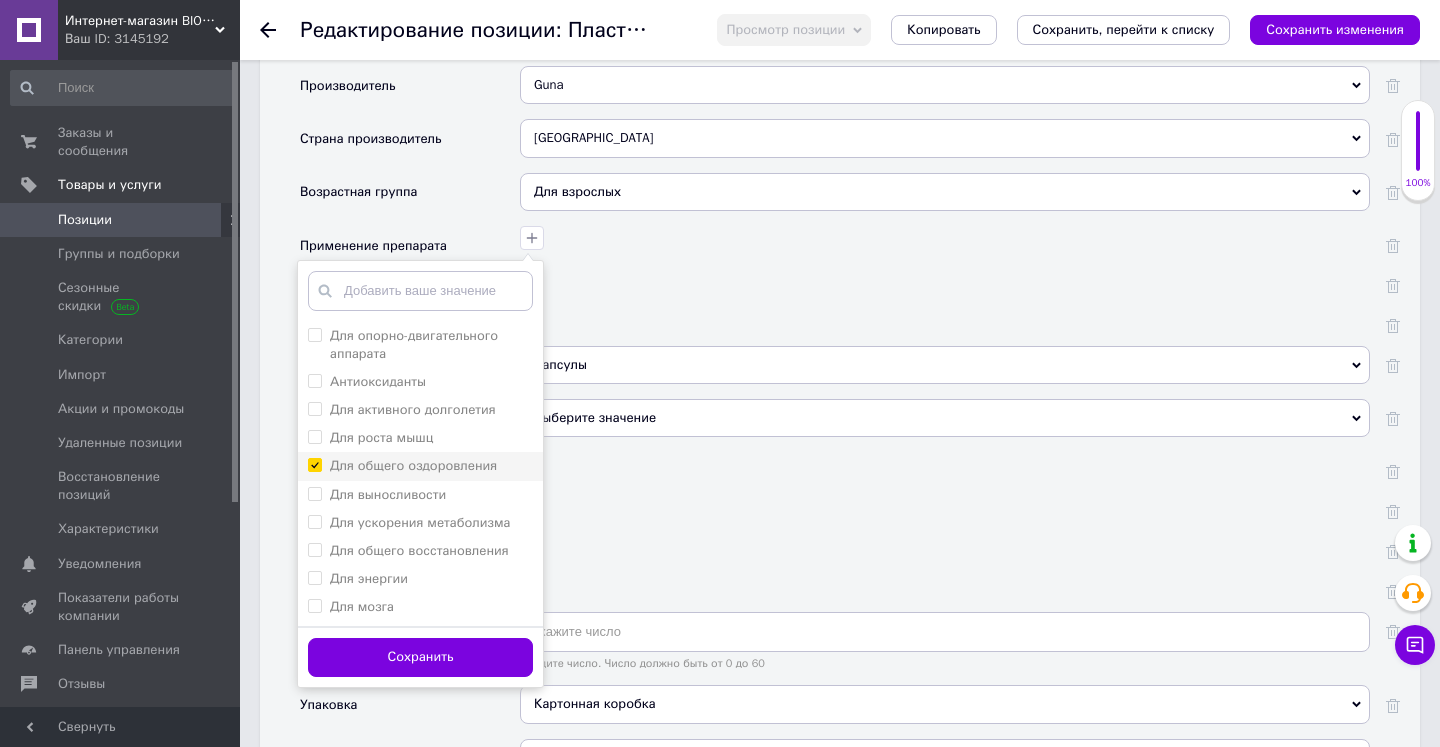 checkbox on "true" 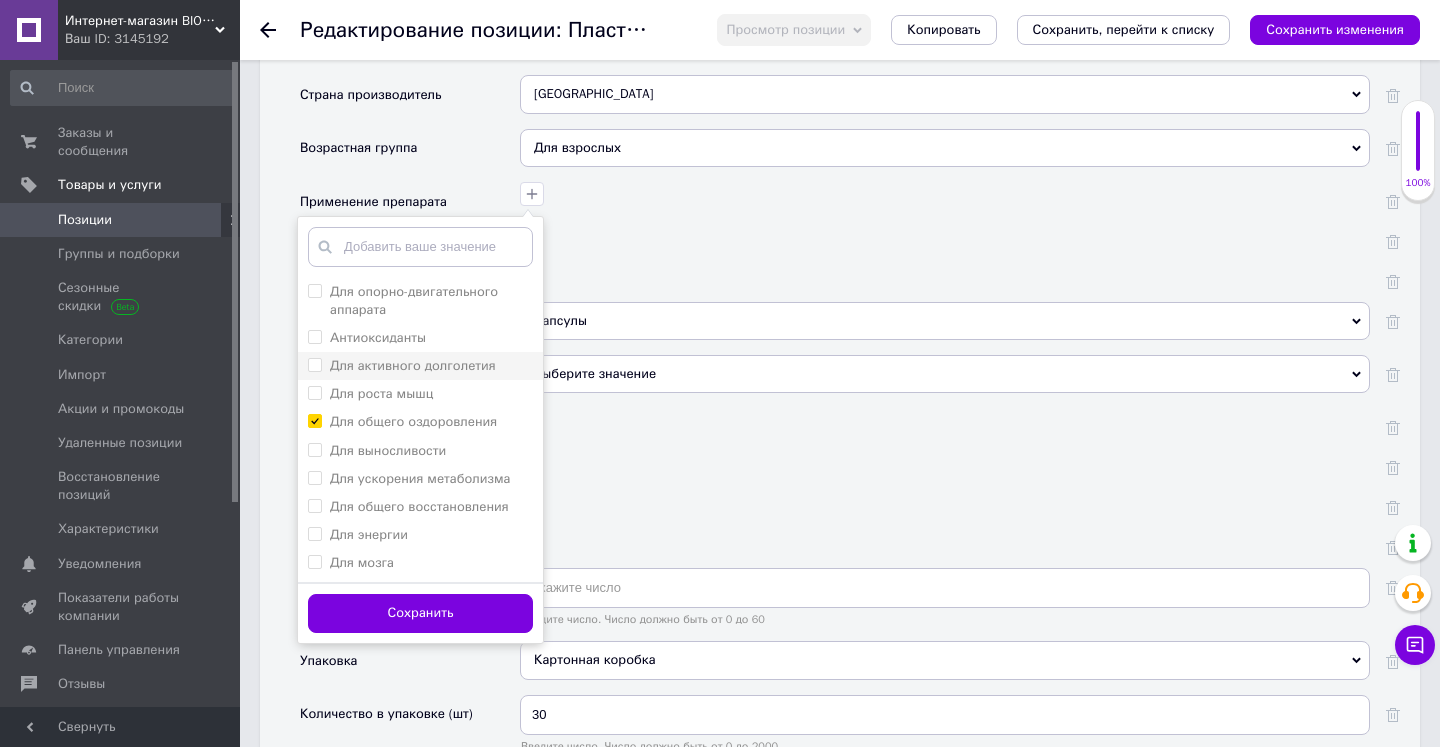 scroll, scrollTop: 1815, scrollLeft: 0, axis: vertical 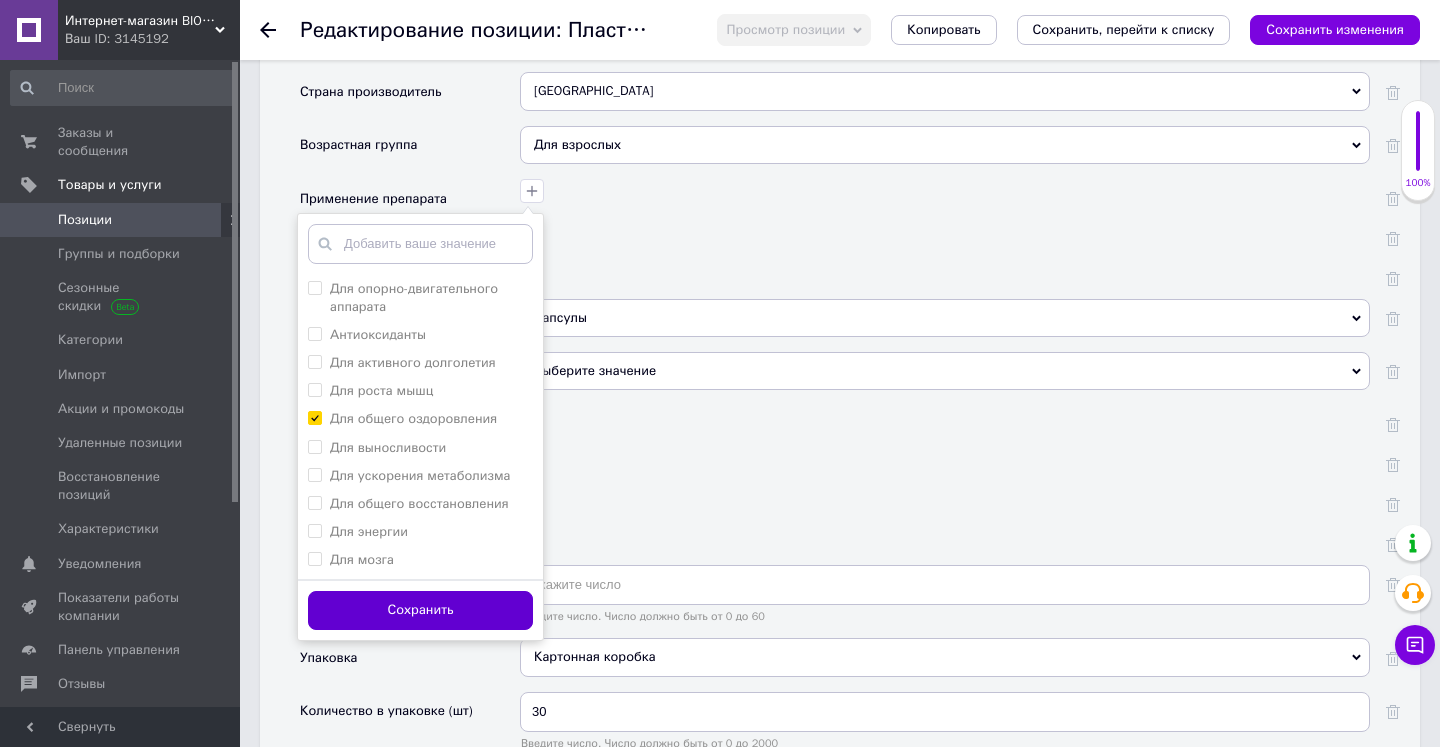 click on "Сохранить" at bounding box center (420, 610) 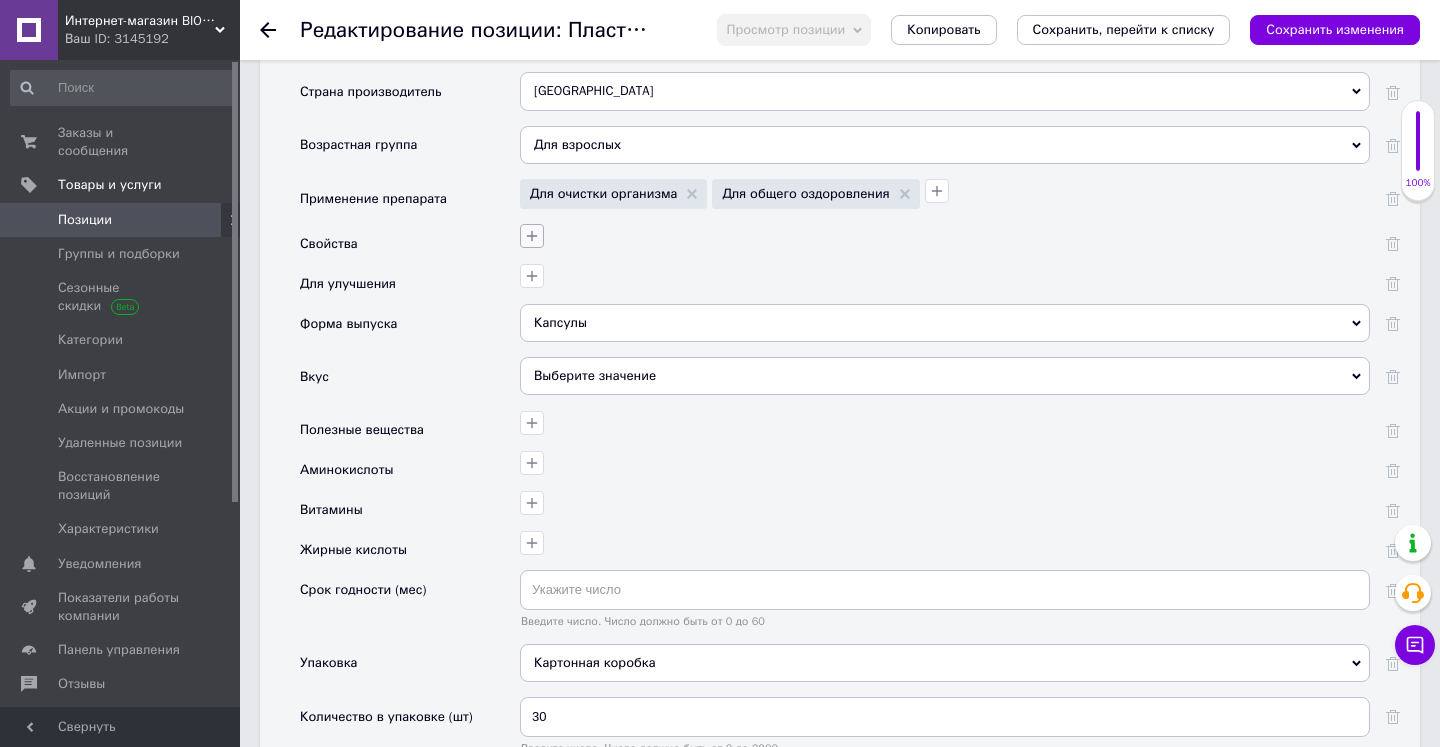 click 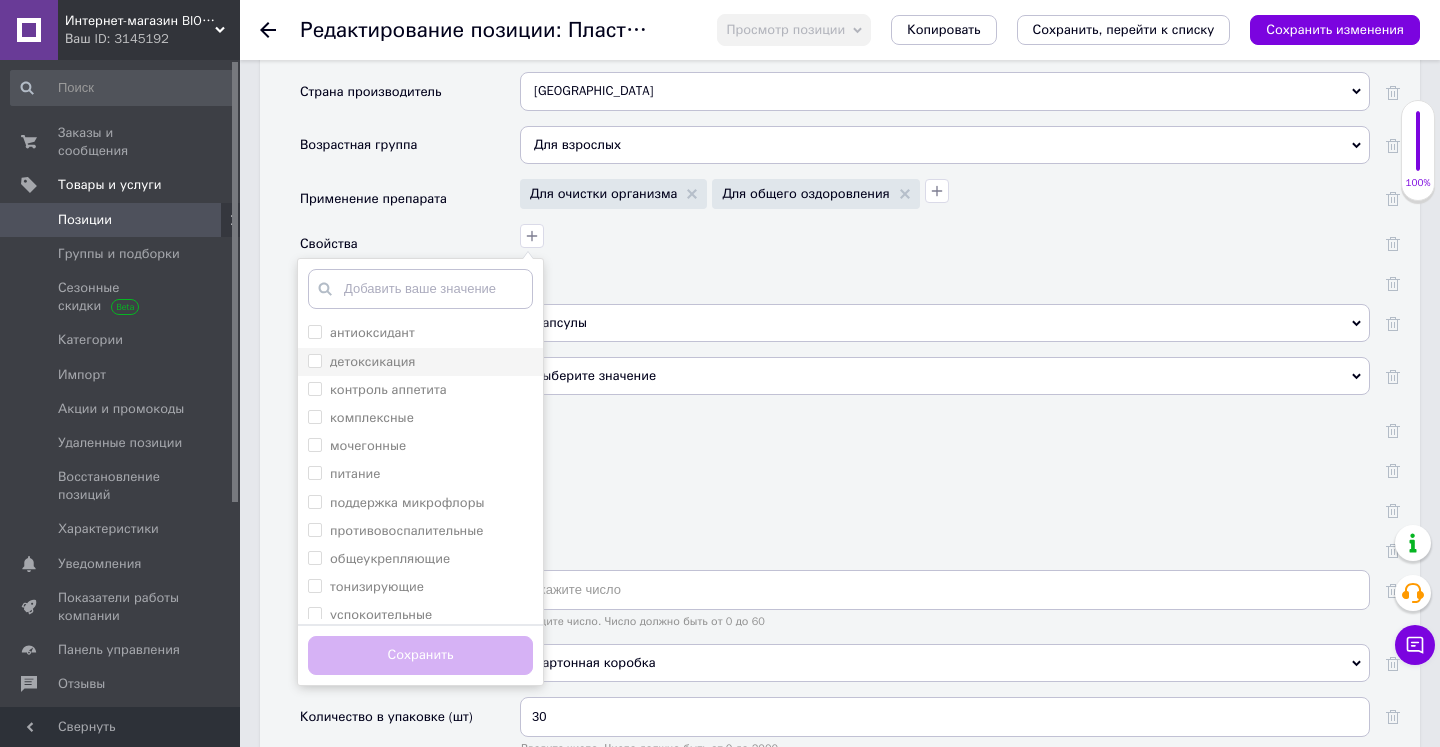 click on "детоксикация" at bounding box center [314, 360] 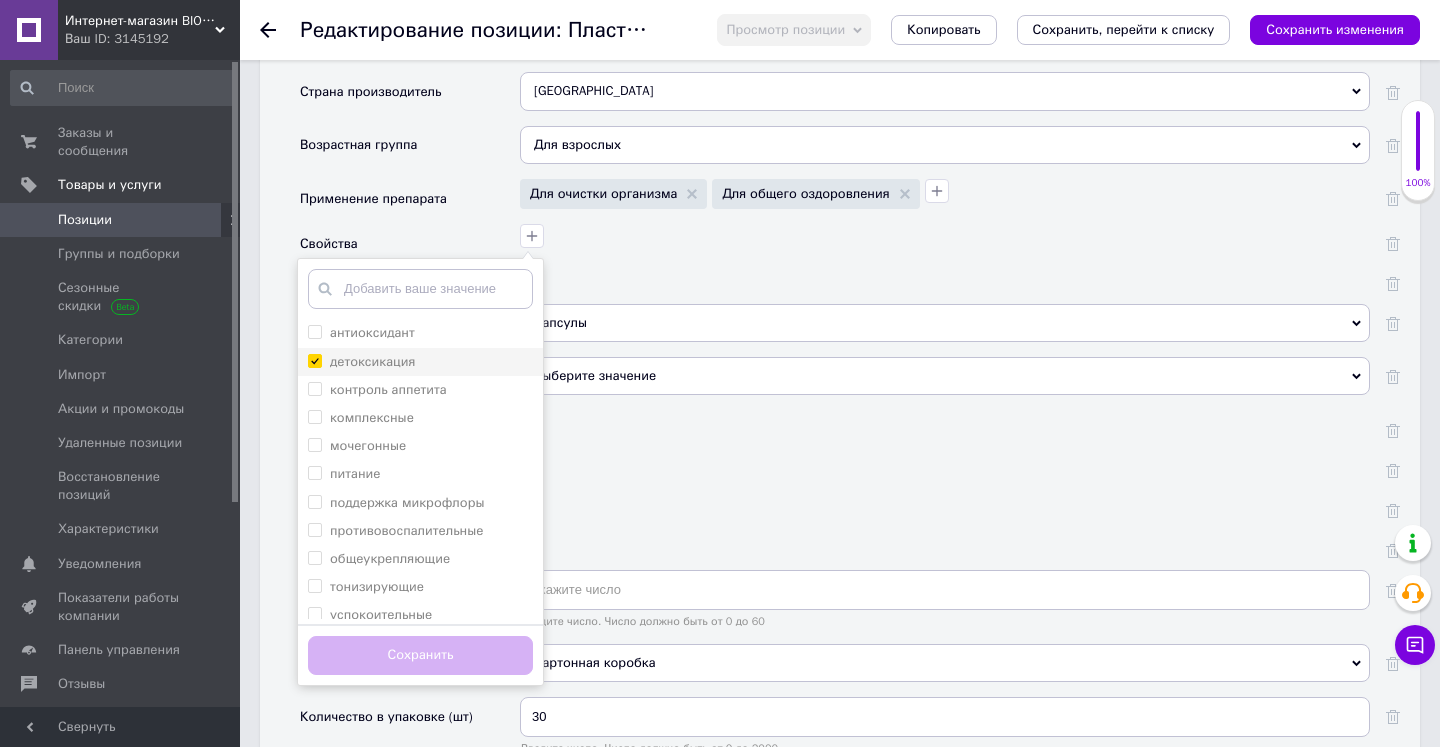 checkbox on "true" 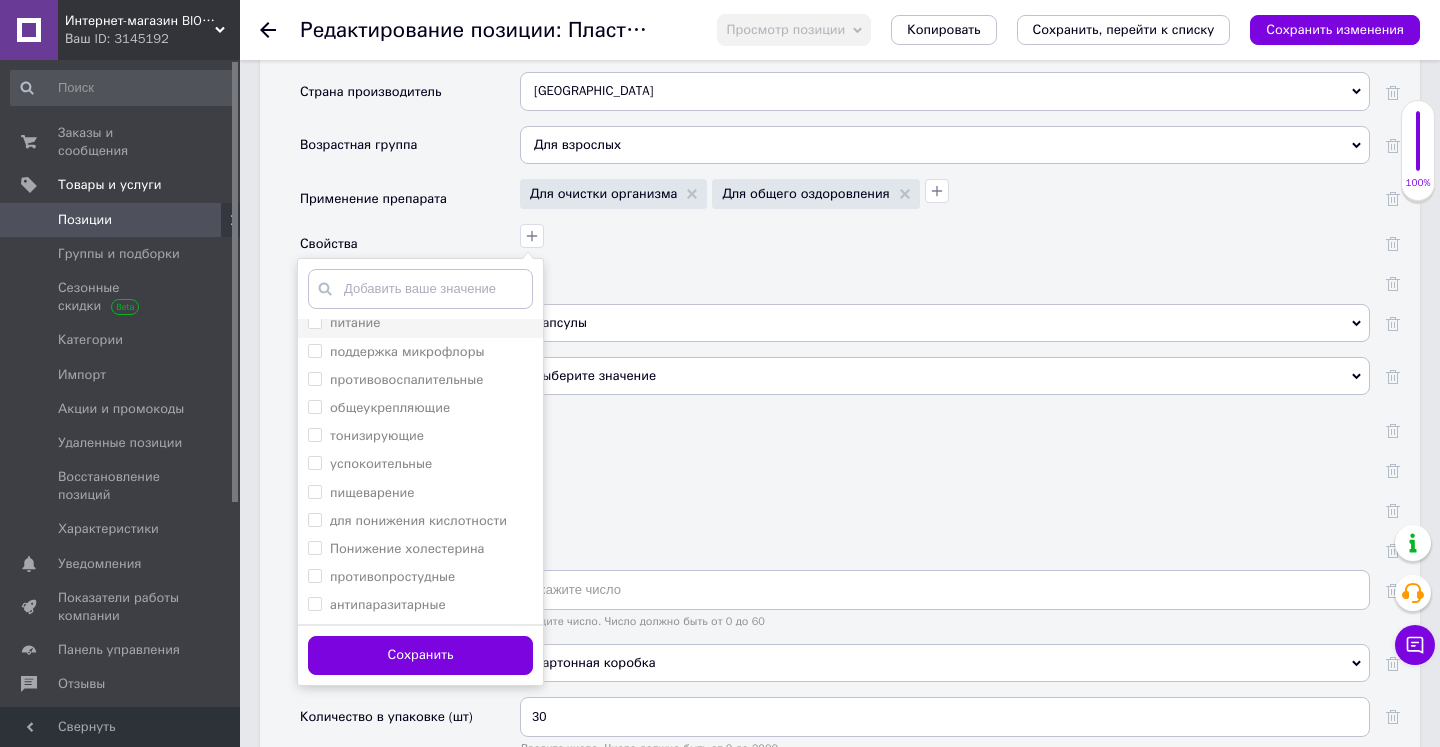 scroll, scrollTop: 152, scrollLeft: 0, axis: vertical 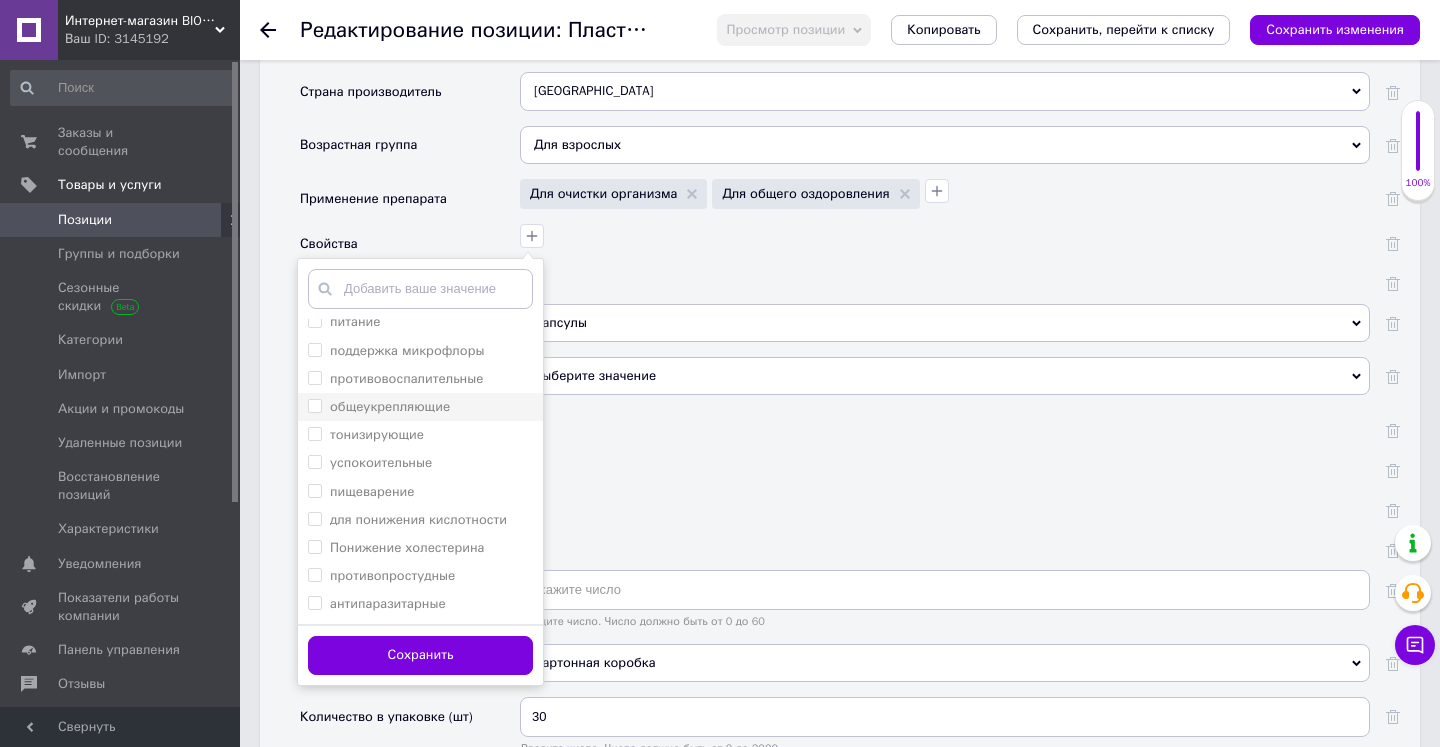 click on "общеукрепляющие" at bounding box center [314, 405] 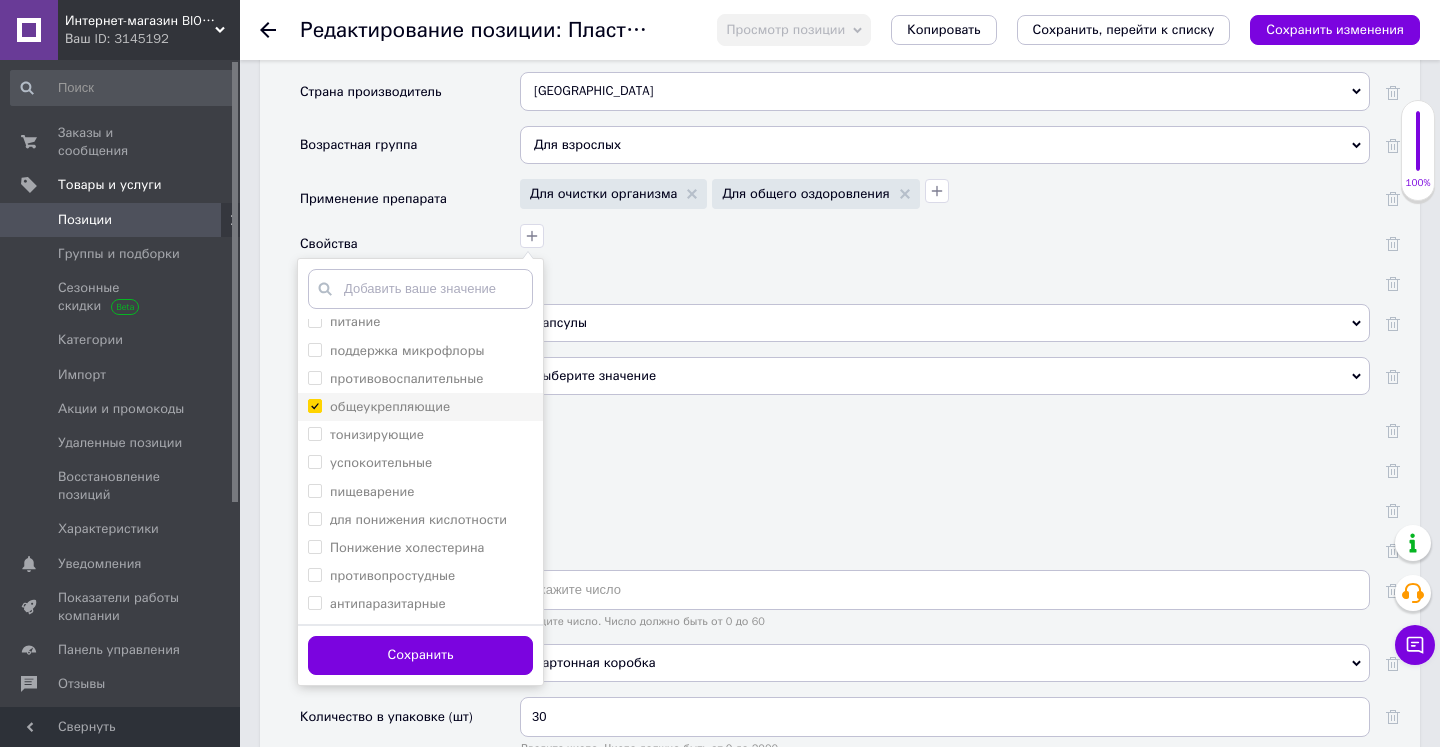checkbox on "true" 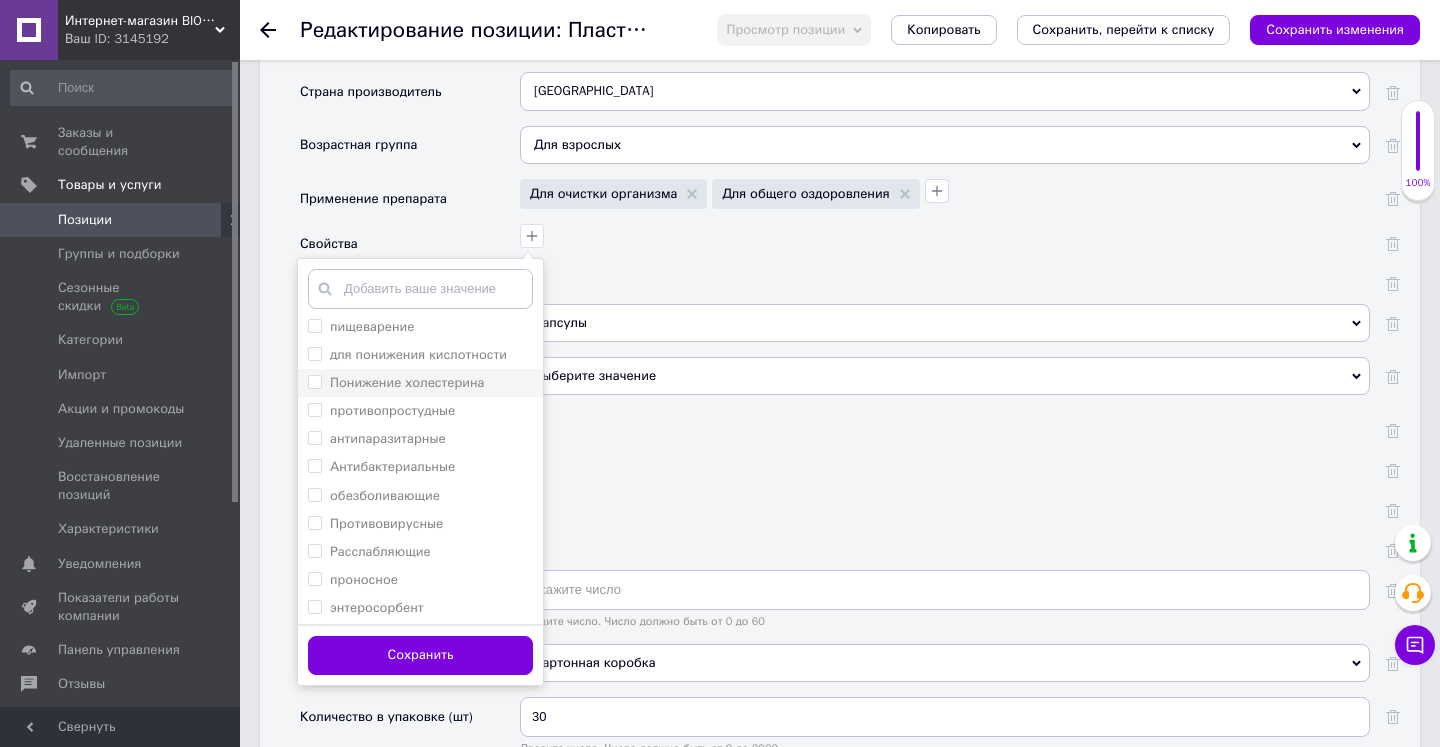 scroll, scrollTop: 316, scrollLeft: 0, axis: vertical 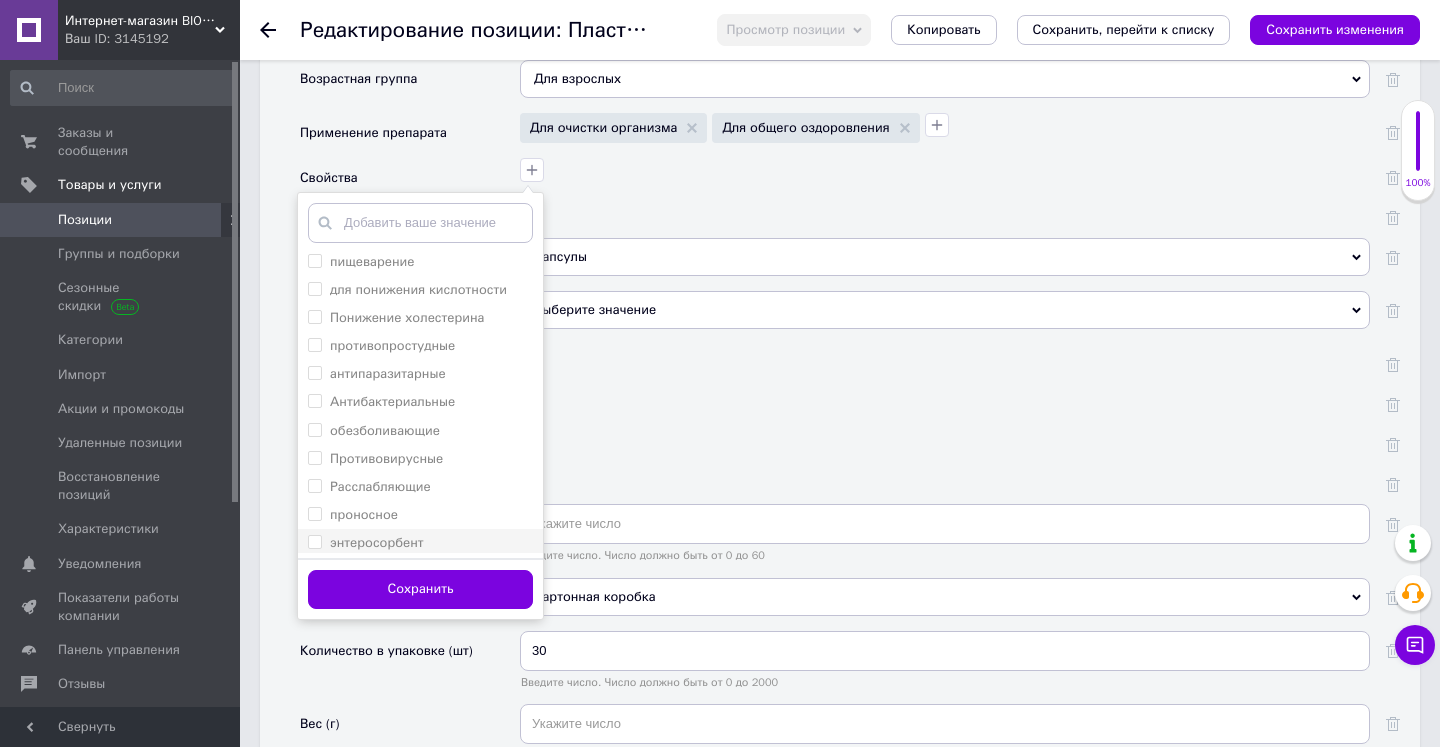 click on "энтеросорбент" at bounding box center [314, 541] 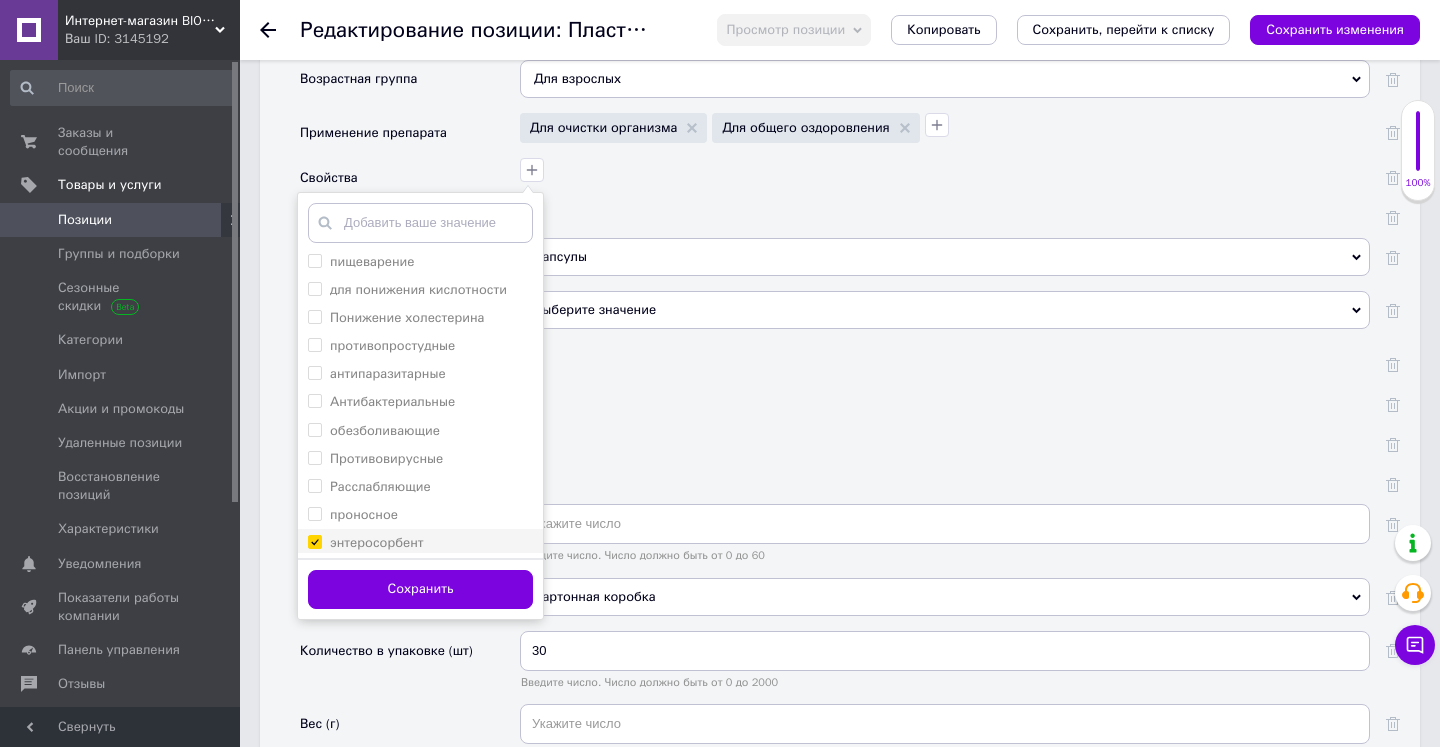 checkbox on "true" 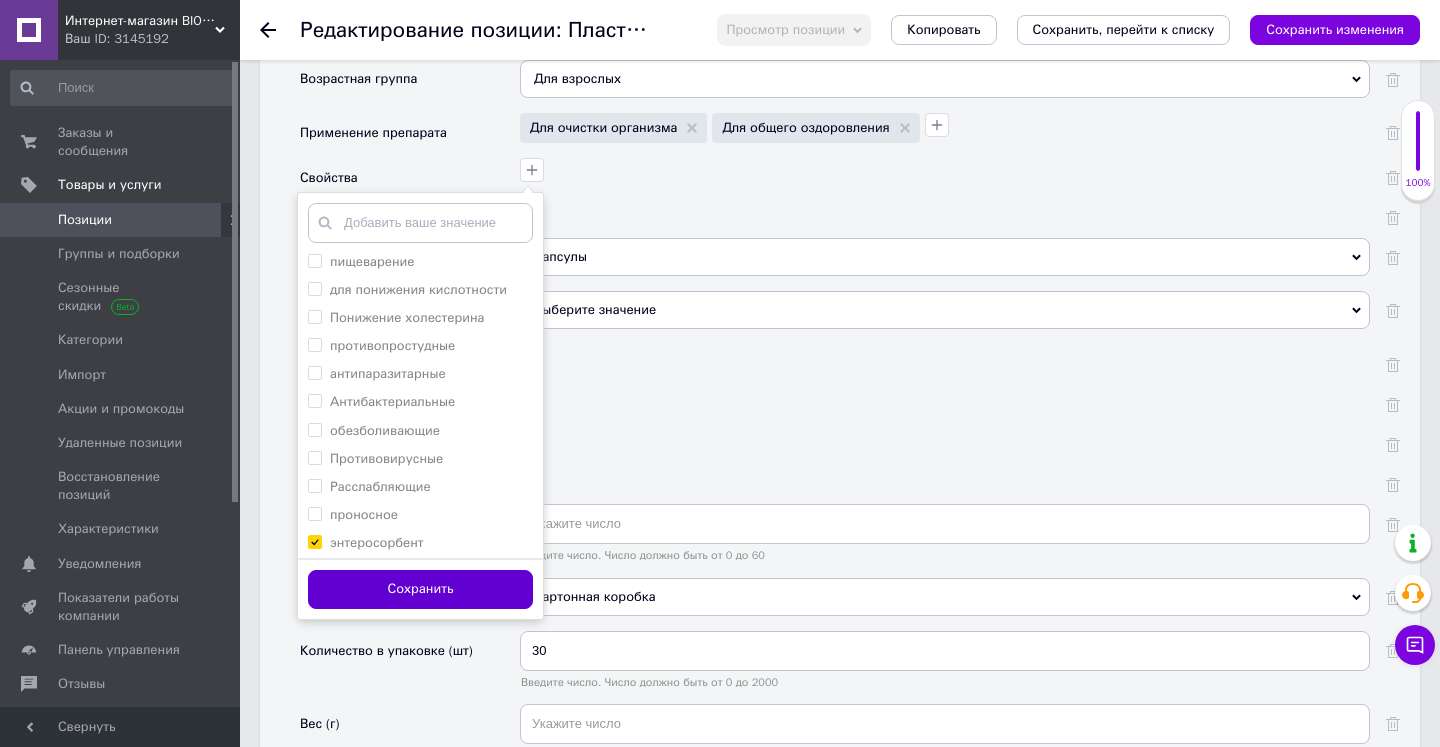 click on "Сохранить" at bounding box center [420, 589] 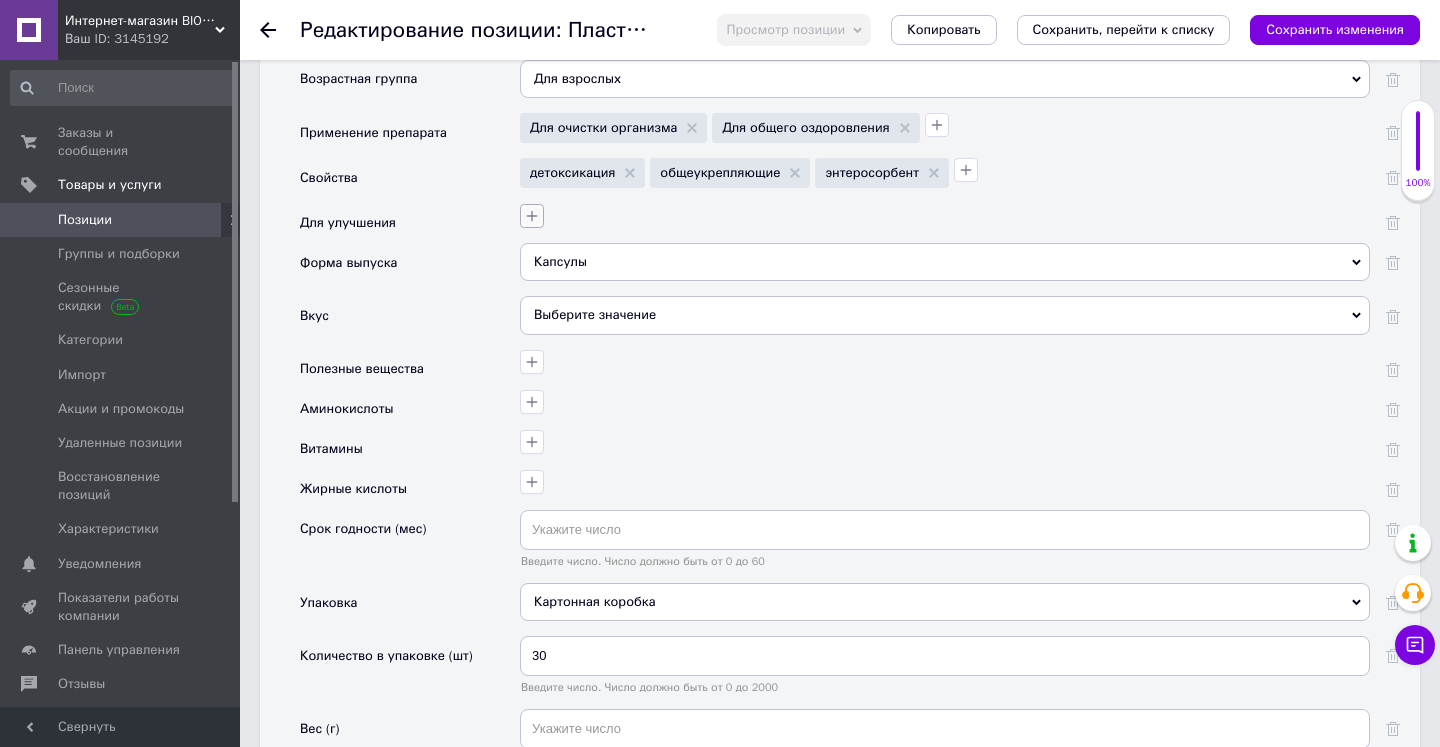 click 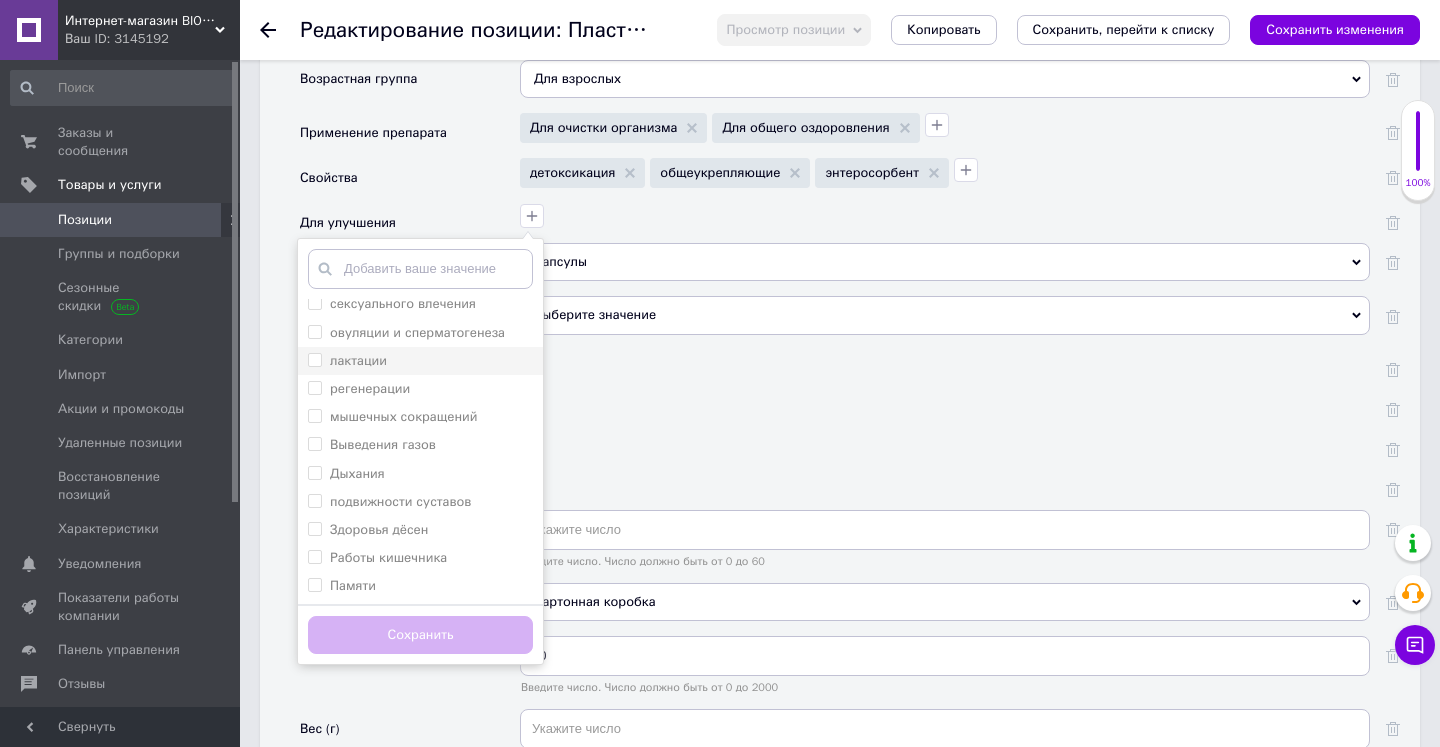 scroll, scrollTop: 120, scrollLeft: 0, axis: vertical 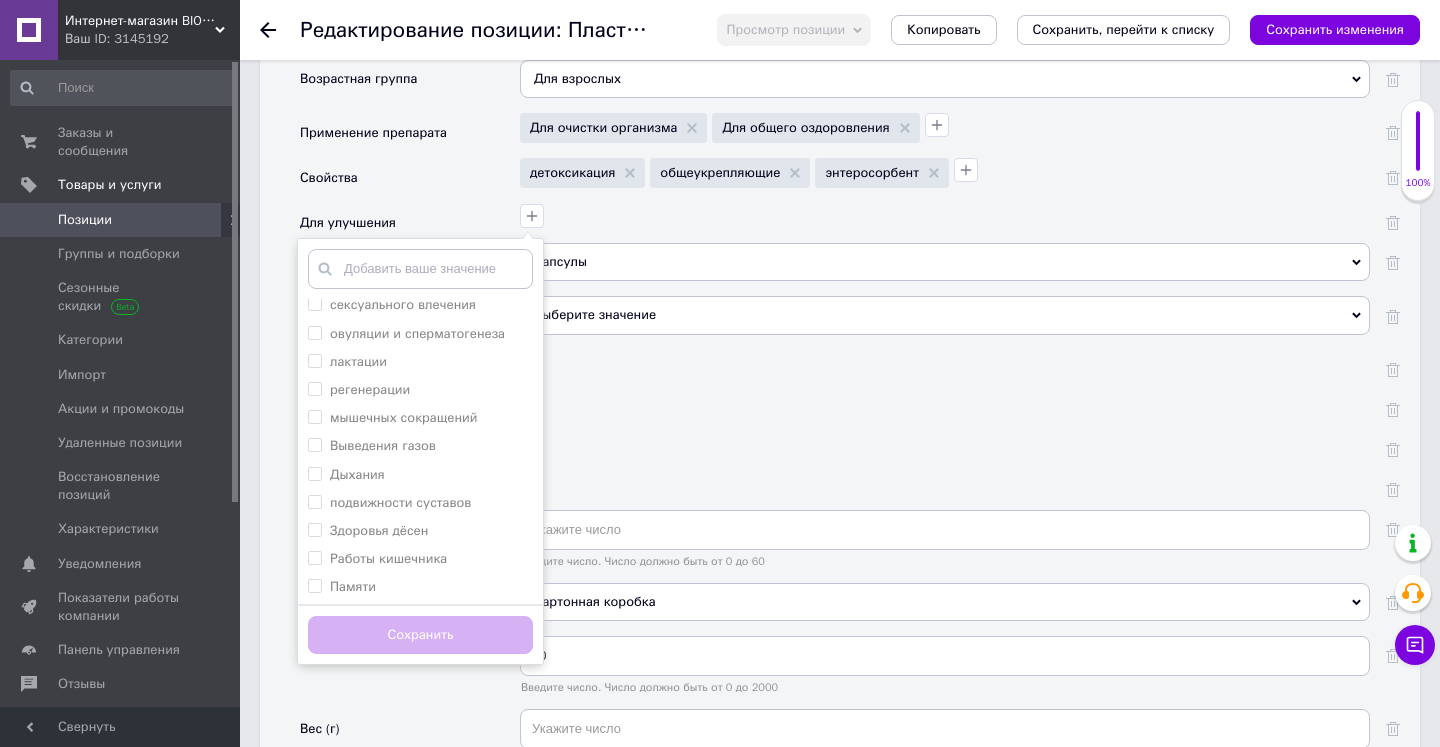 click on "кровообращения обмена веществ сна потенции сексуального влечения овуляции и сперматогенеза лактации регенерации мышечных сокращений Выведения газов Дыхания подвижности суставов Здоровья дёсен Работы кишечника Памяти Добавить ваше значение   Сохранить" at bounding box center (942, 213) 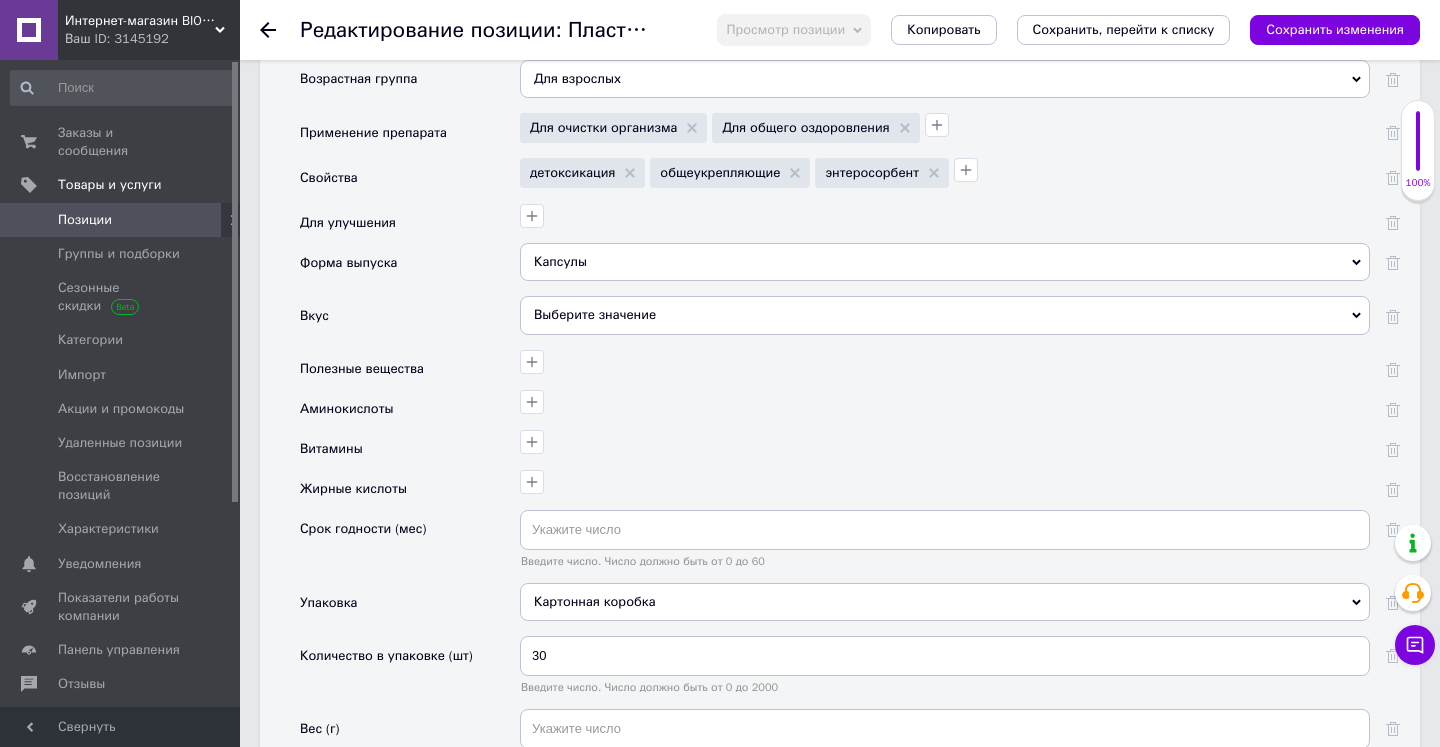 click 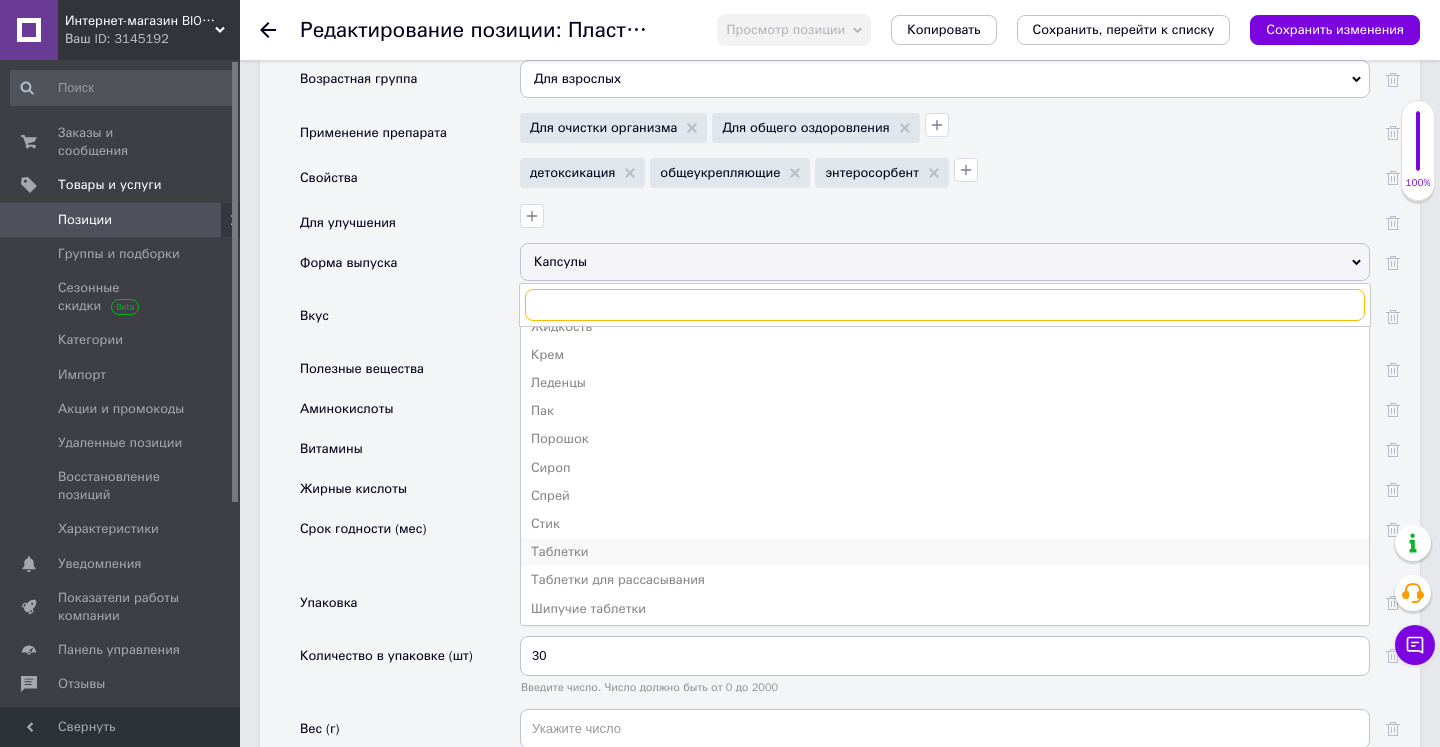 scroll, scrollTop: 216, scrollLeft: 0, axis: vertical 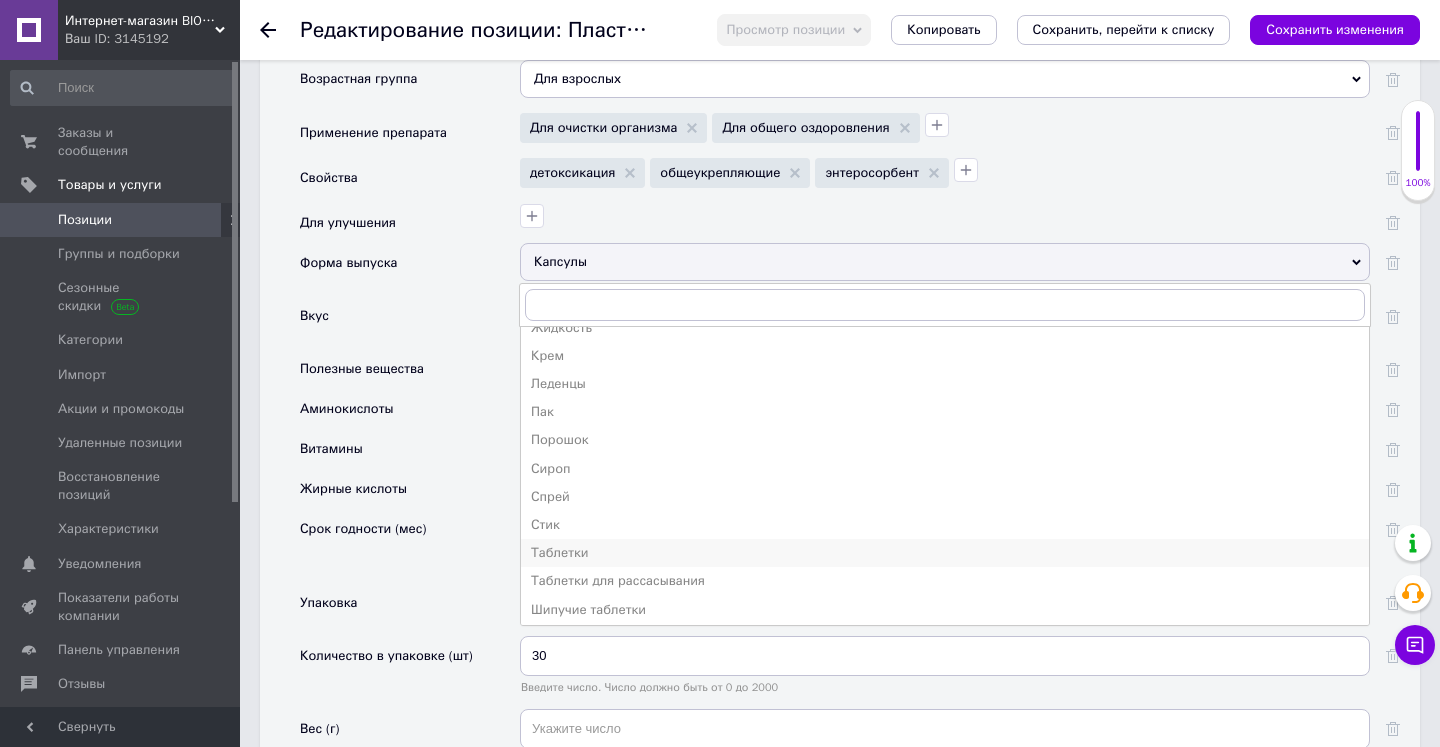 click on "Таблетки" at bounding box center (945, 553) 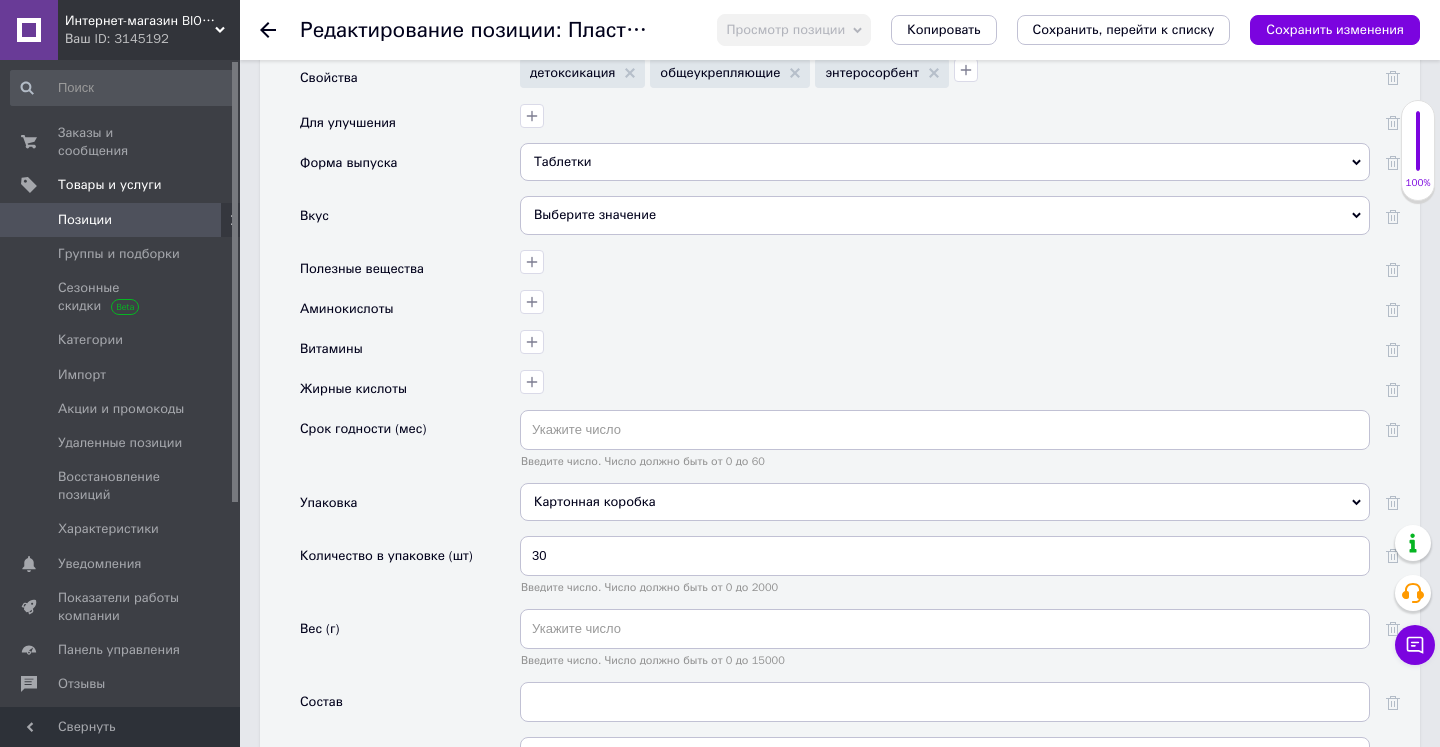 scroll, scrollTop: 1982, scrollLeft: 0, axis: vertical 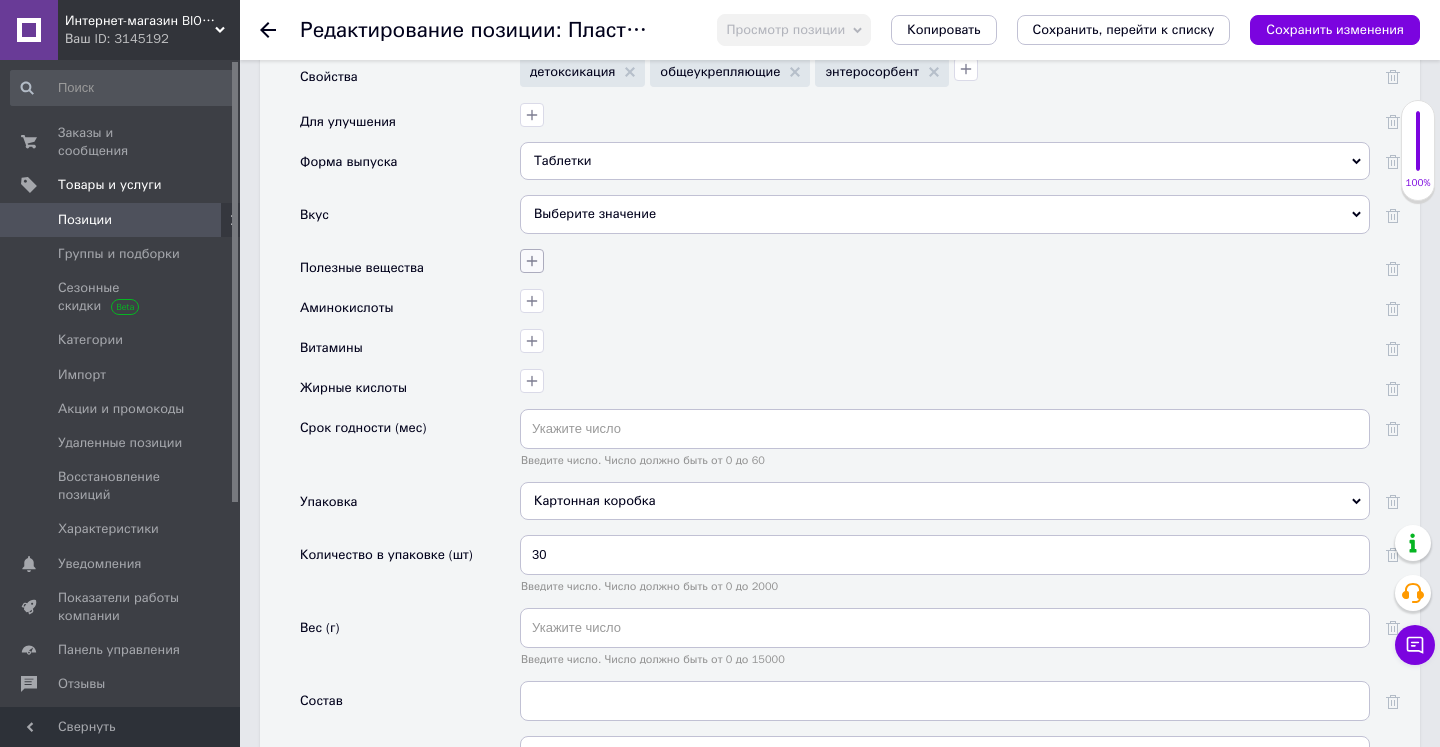 click 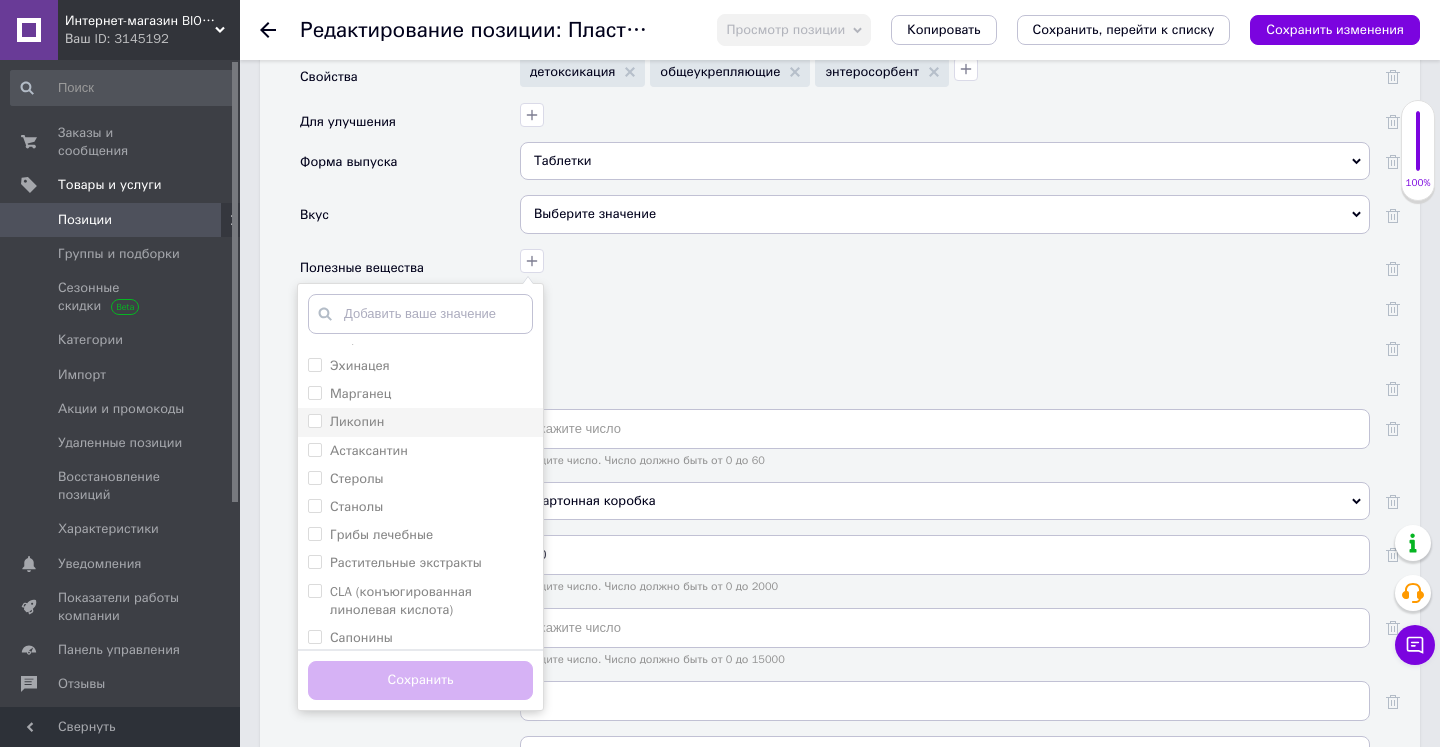 scroll, scrollTop: 1332, scrollLeft: 0, axis: vertical 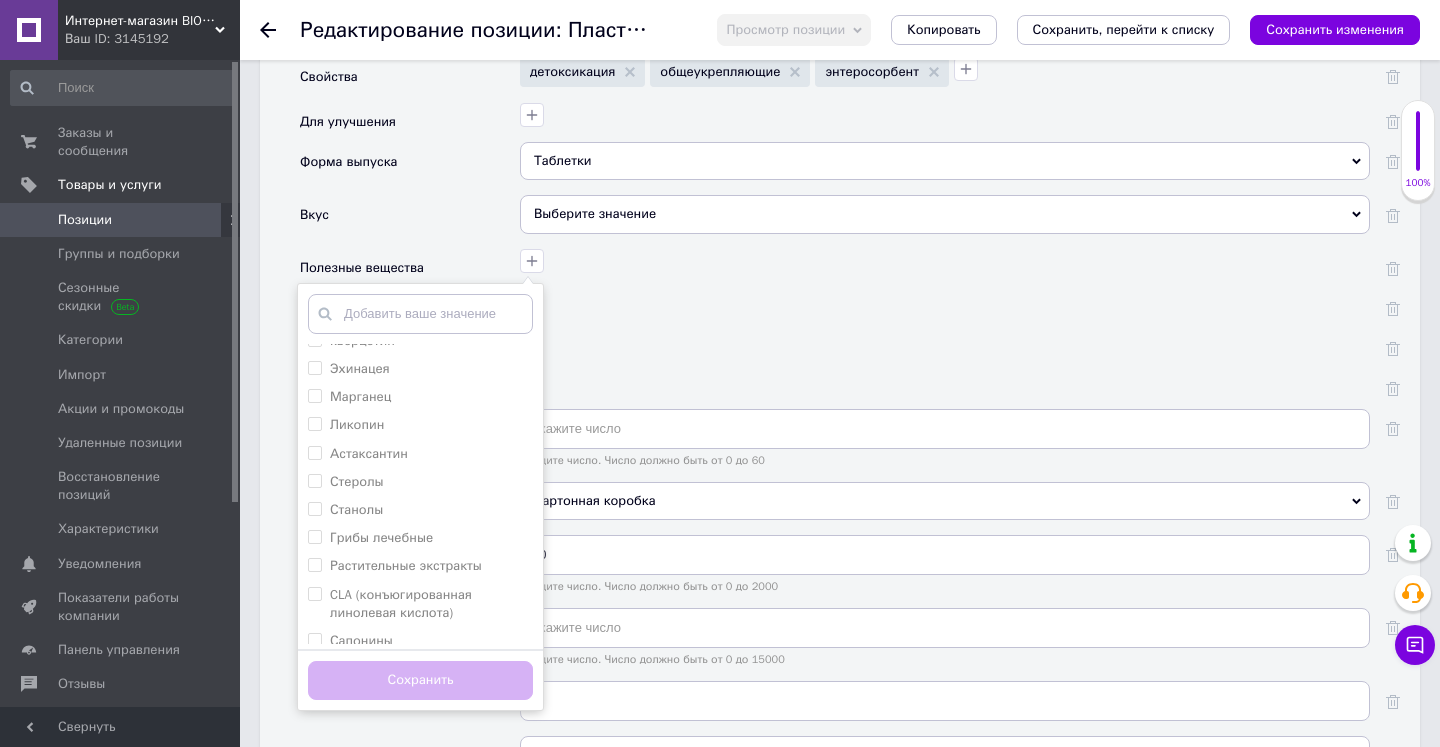 click at bounding box center [942, 338] 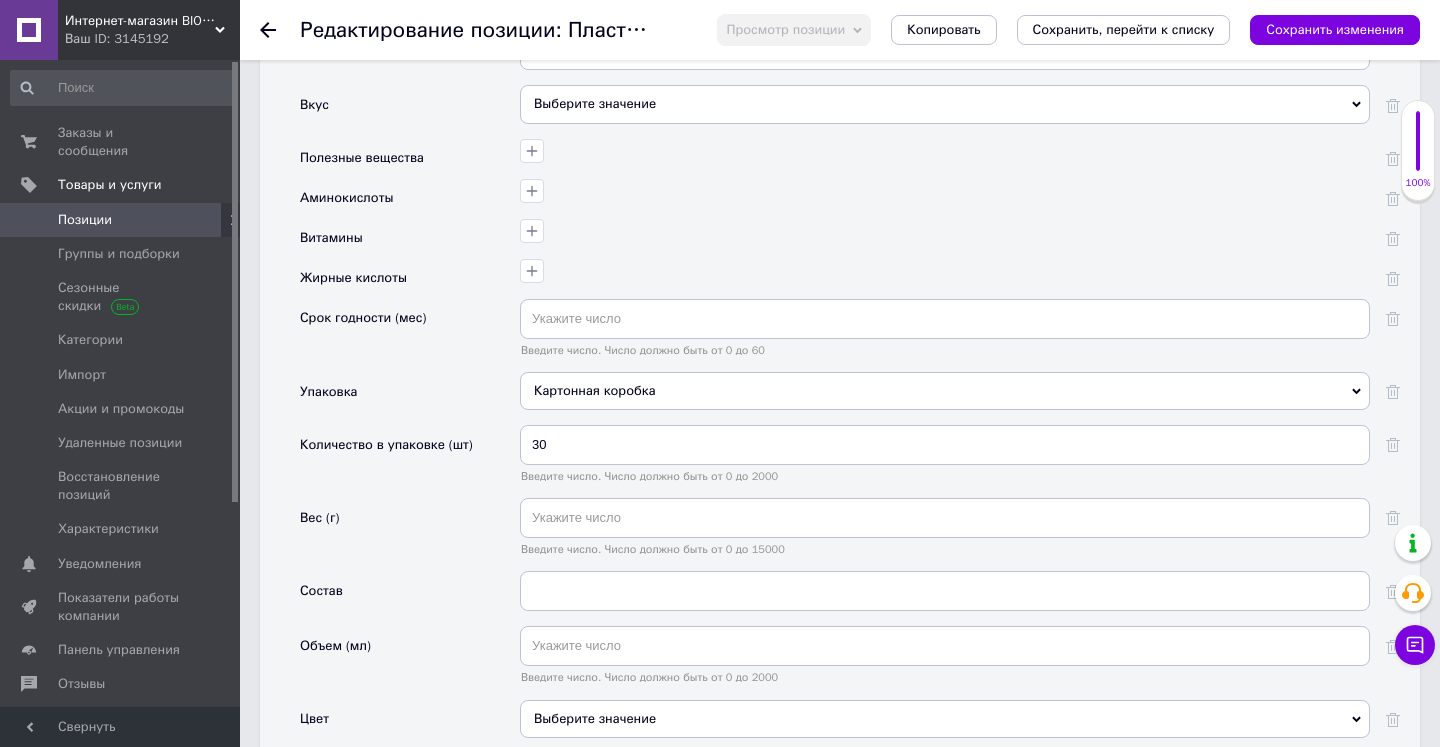 scroll, scrollTop: 2132, scrollLeft: 0, axis: vertical 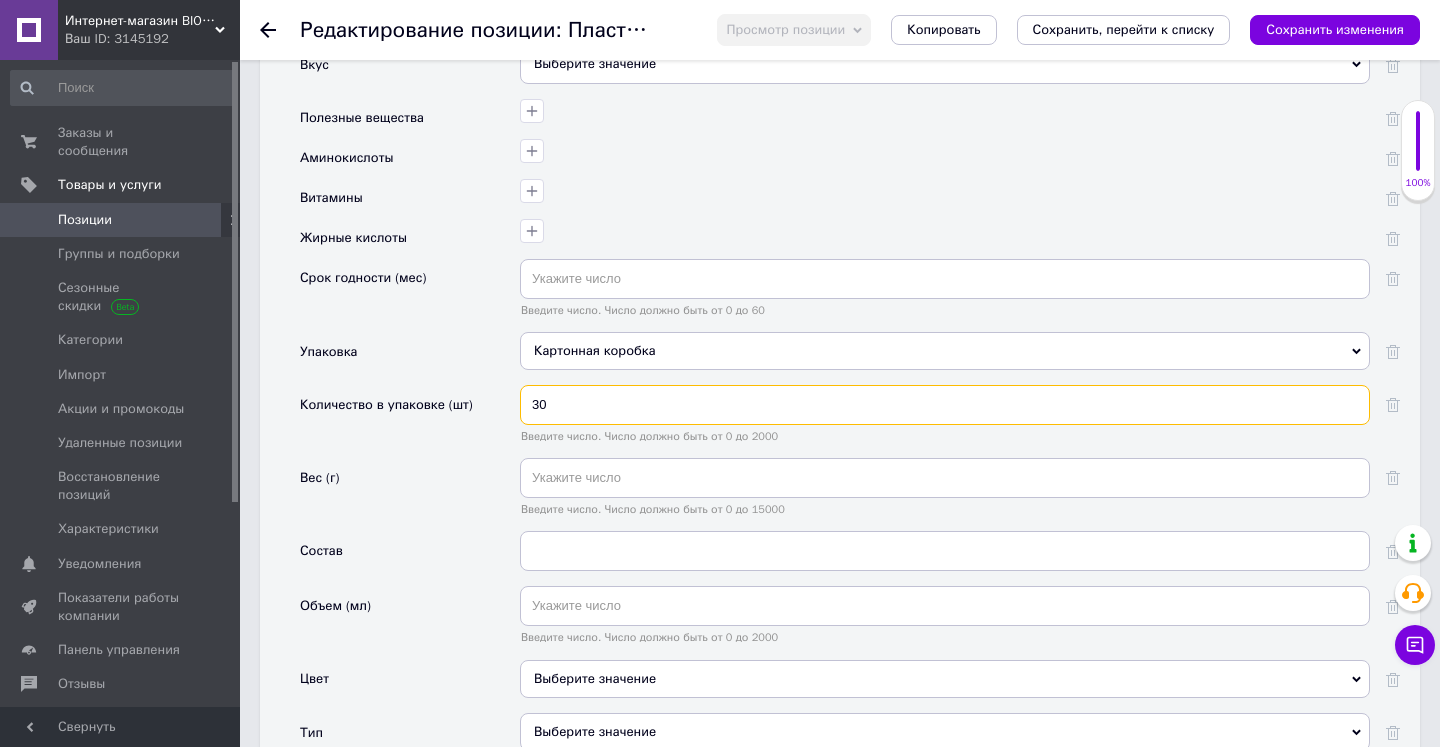 click on "30" at bounding box center (945, 405) 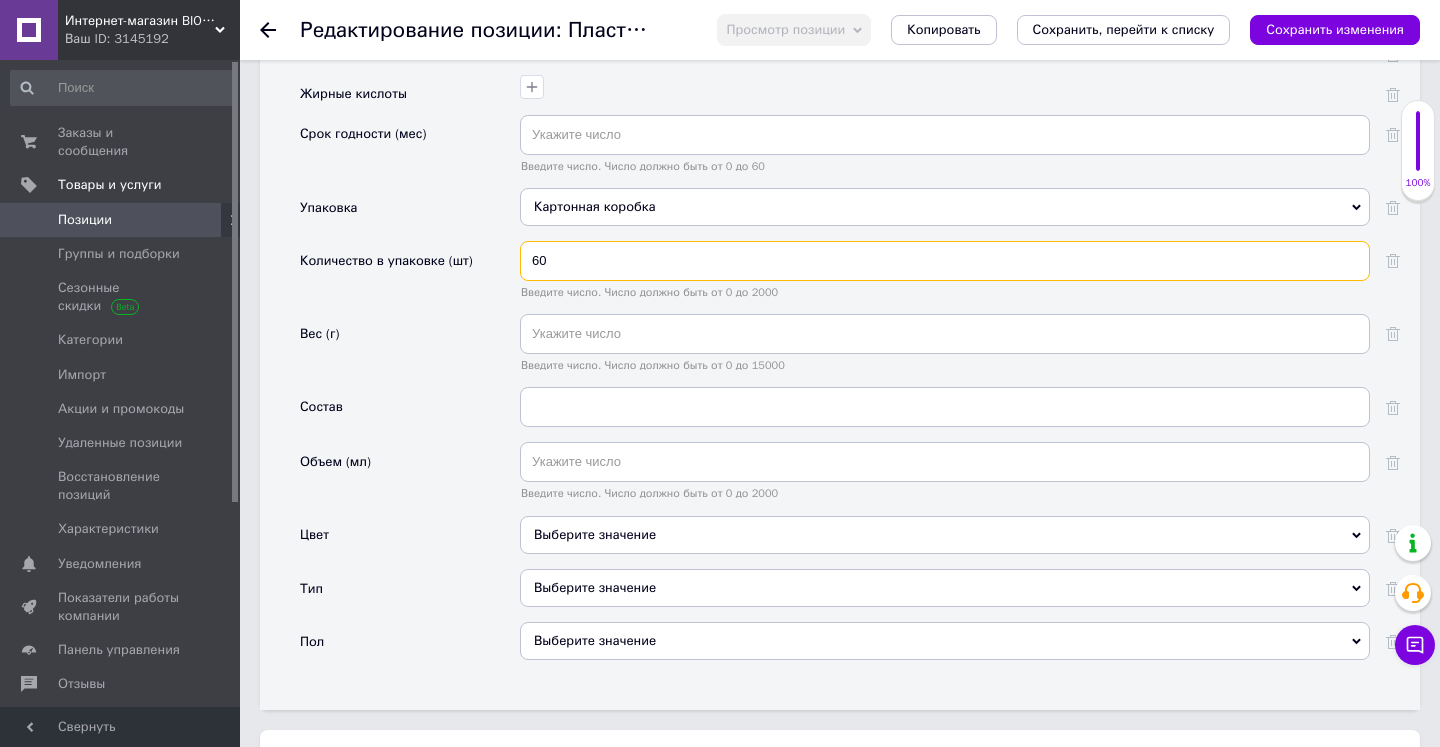 scroll, scrollTop: 2280, scrollLeft: 0, axis: vertical 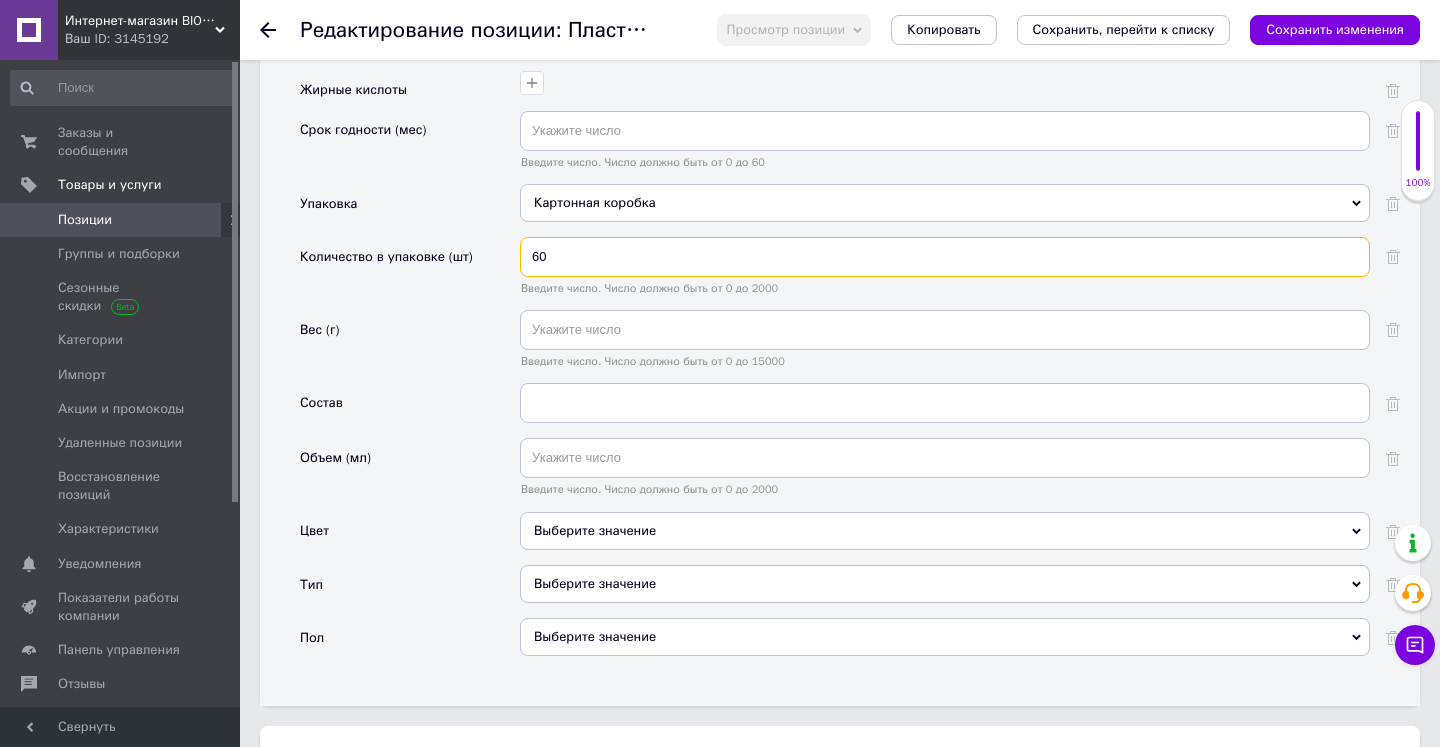 type on "60" 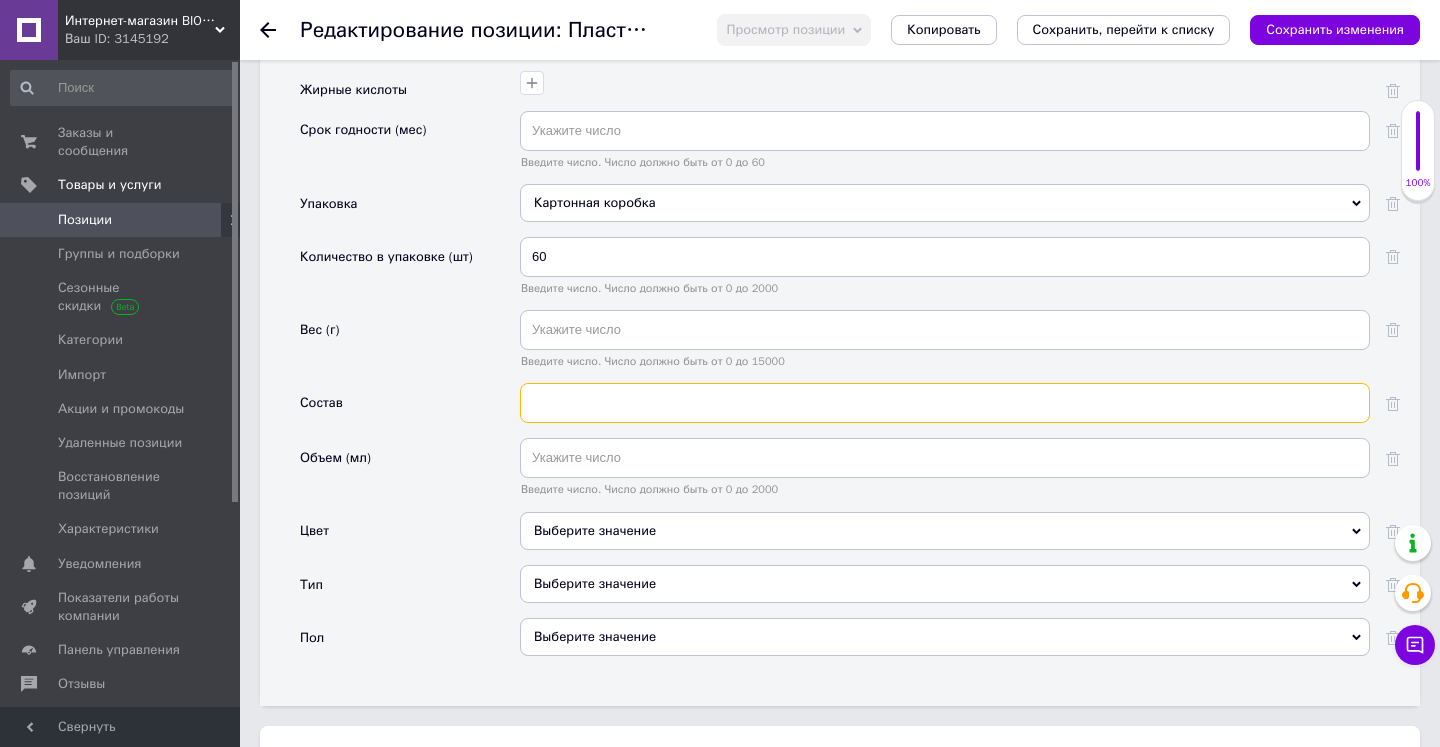 click at bounding box center (945, 403) 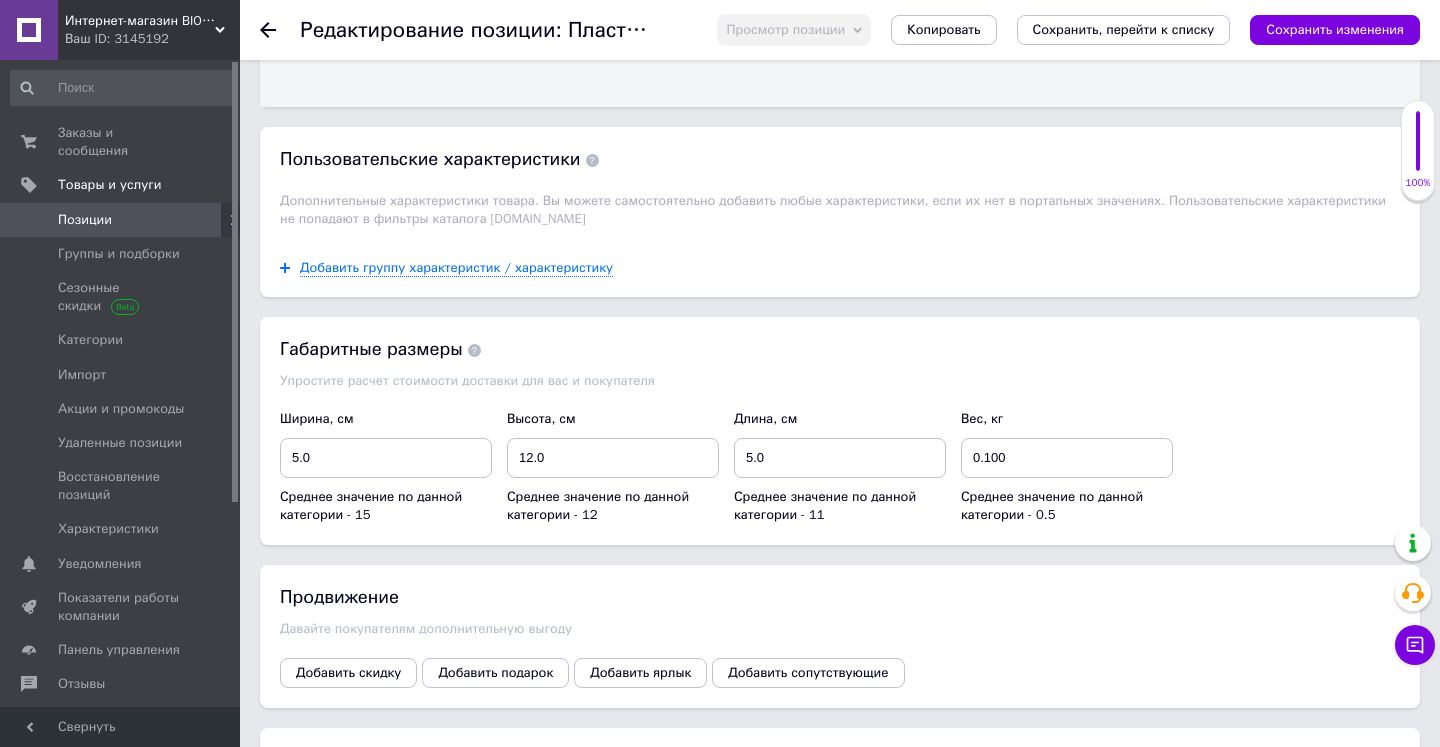 scroll, scrollTop: 2881, scrollLeft: 0, axis: vertical 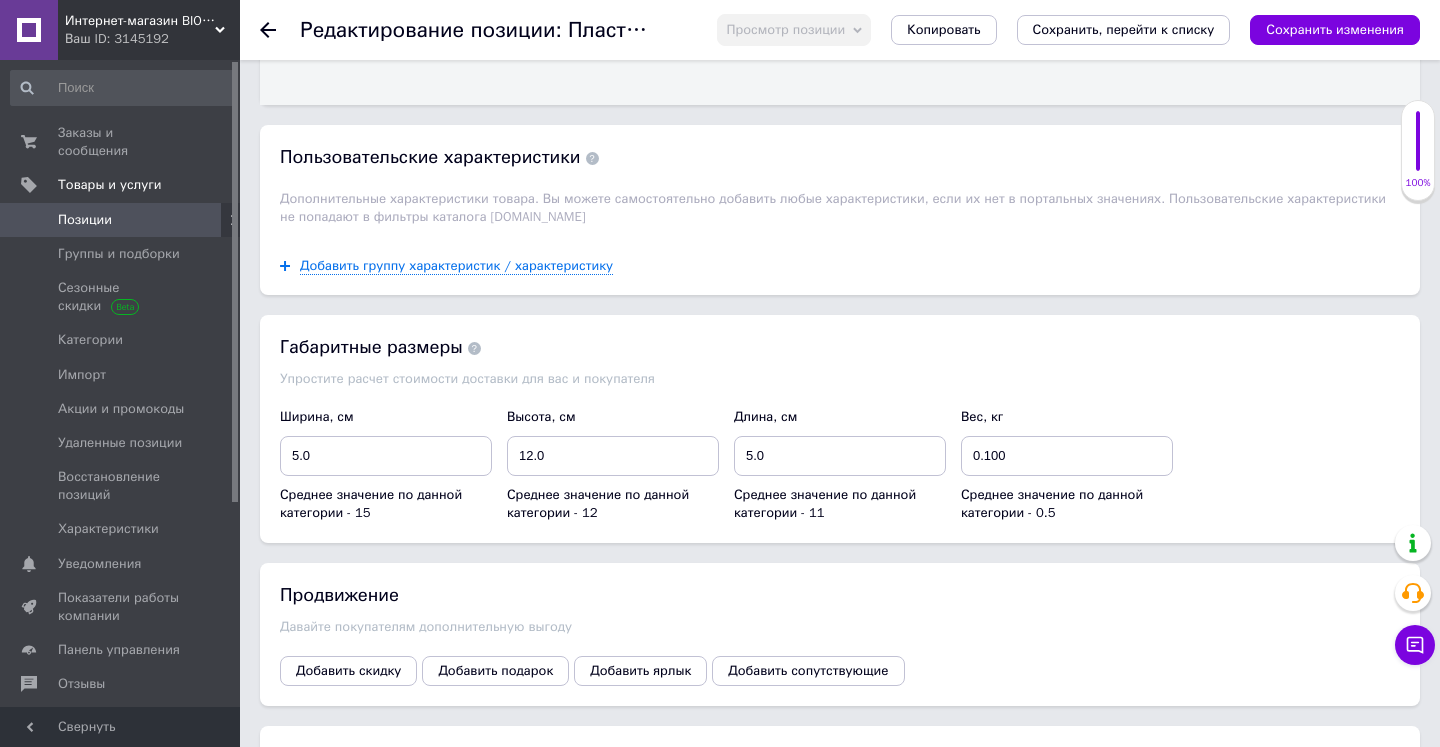 type on "хитозан" 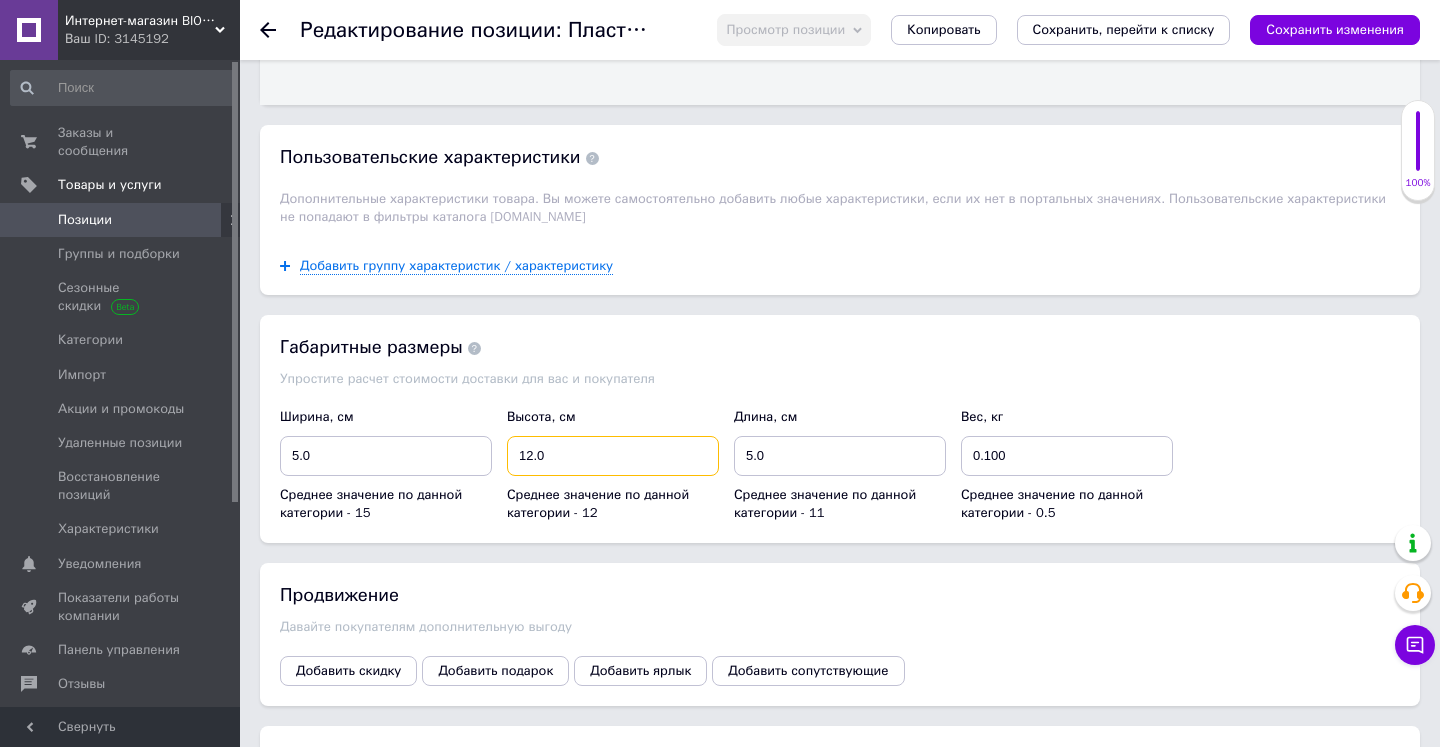 click on "12.0" at bounding box center (613, 456) 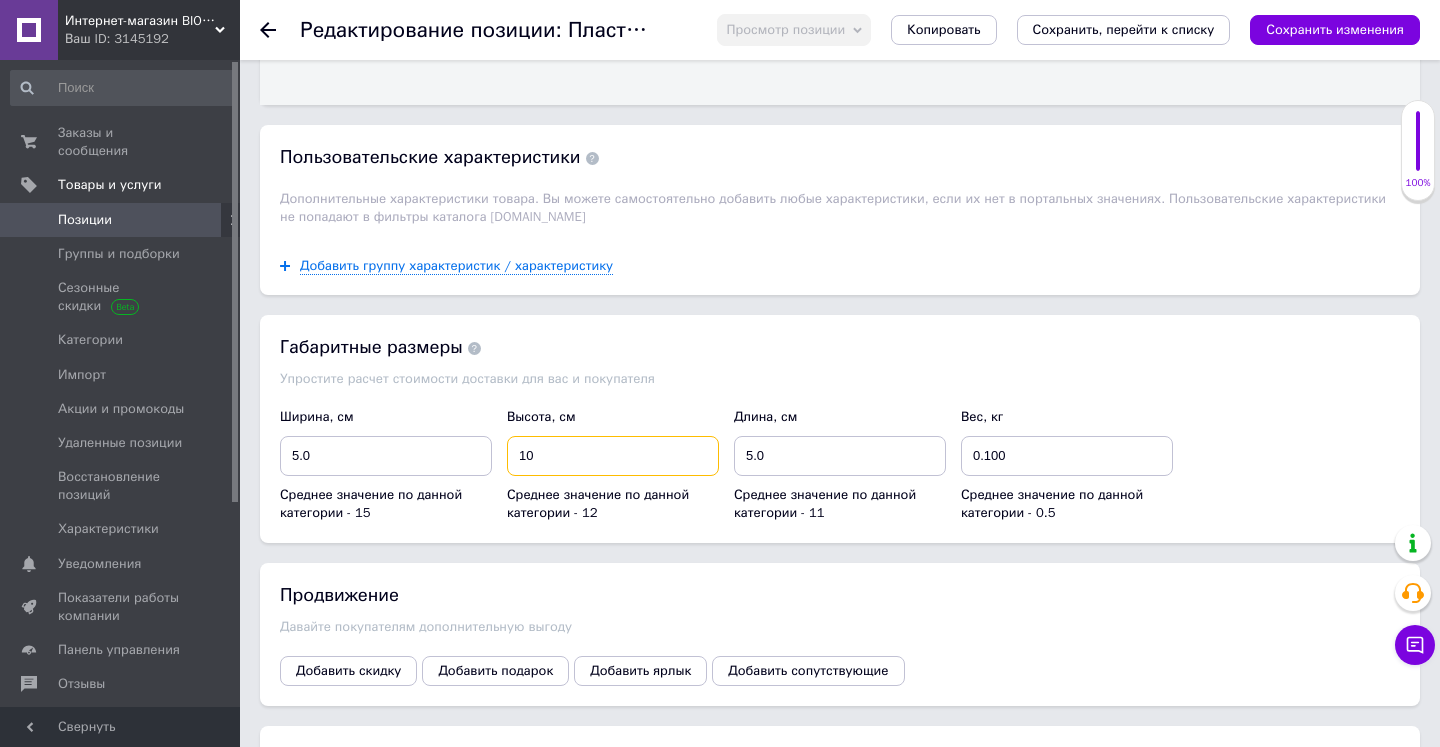 type on "10" 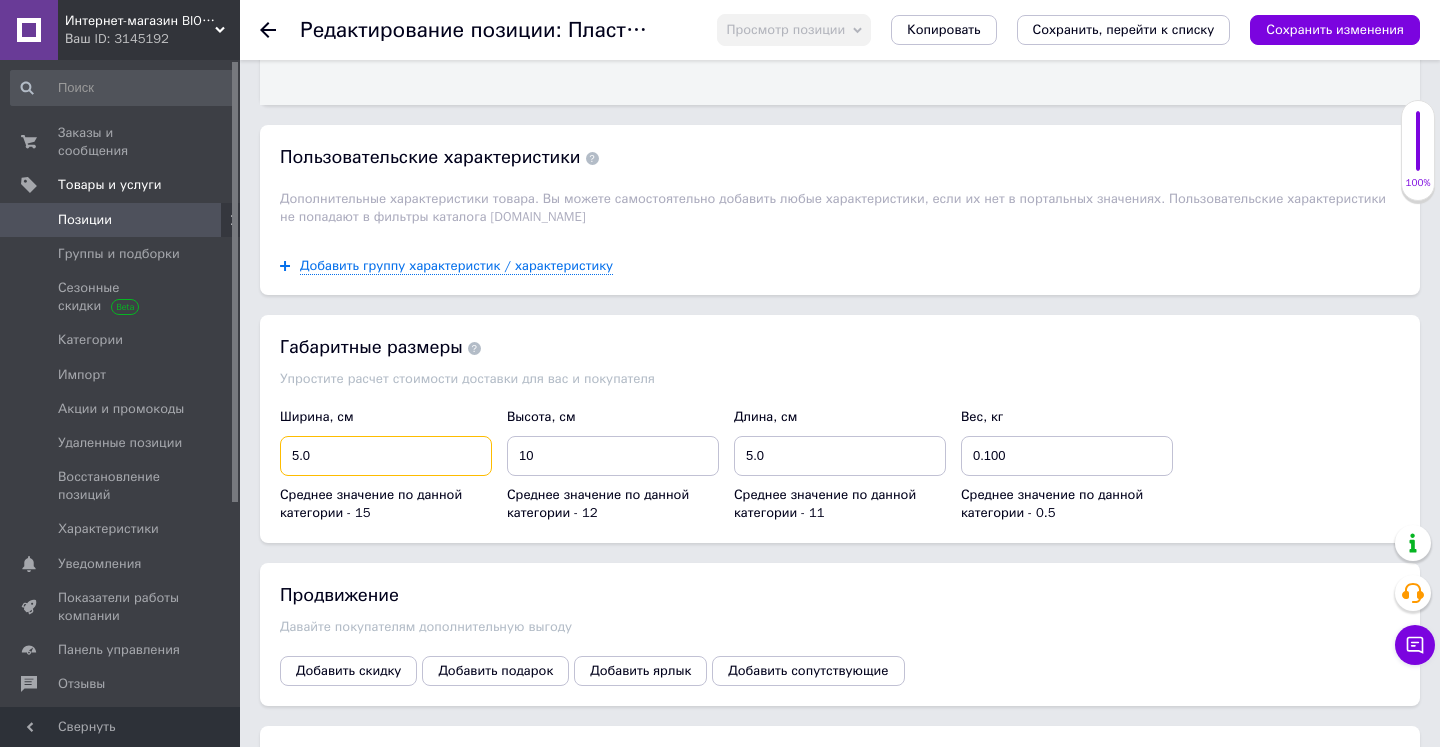click on "5.0" at bounding box center (386, 456) 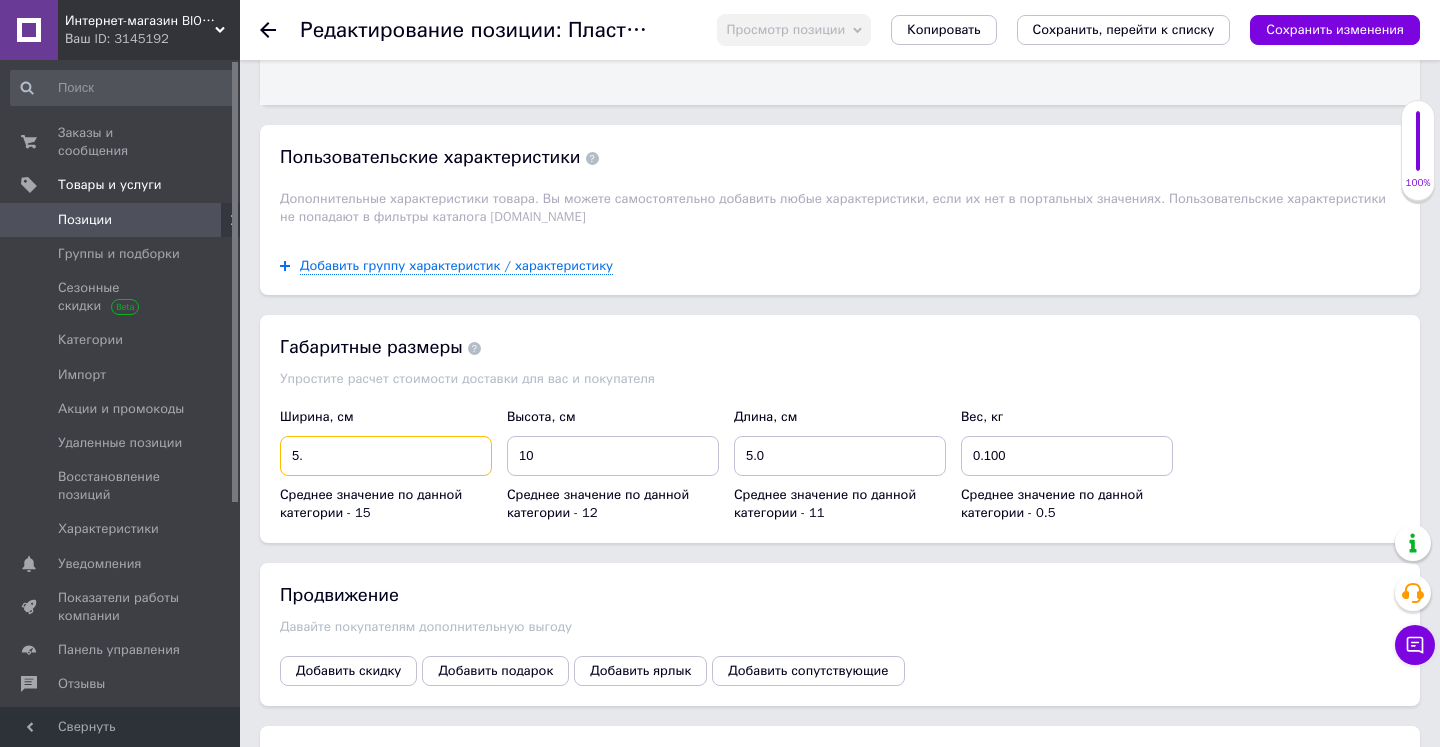 type on "5" 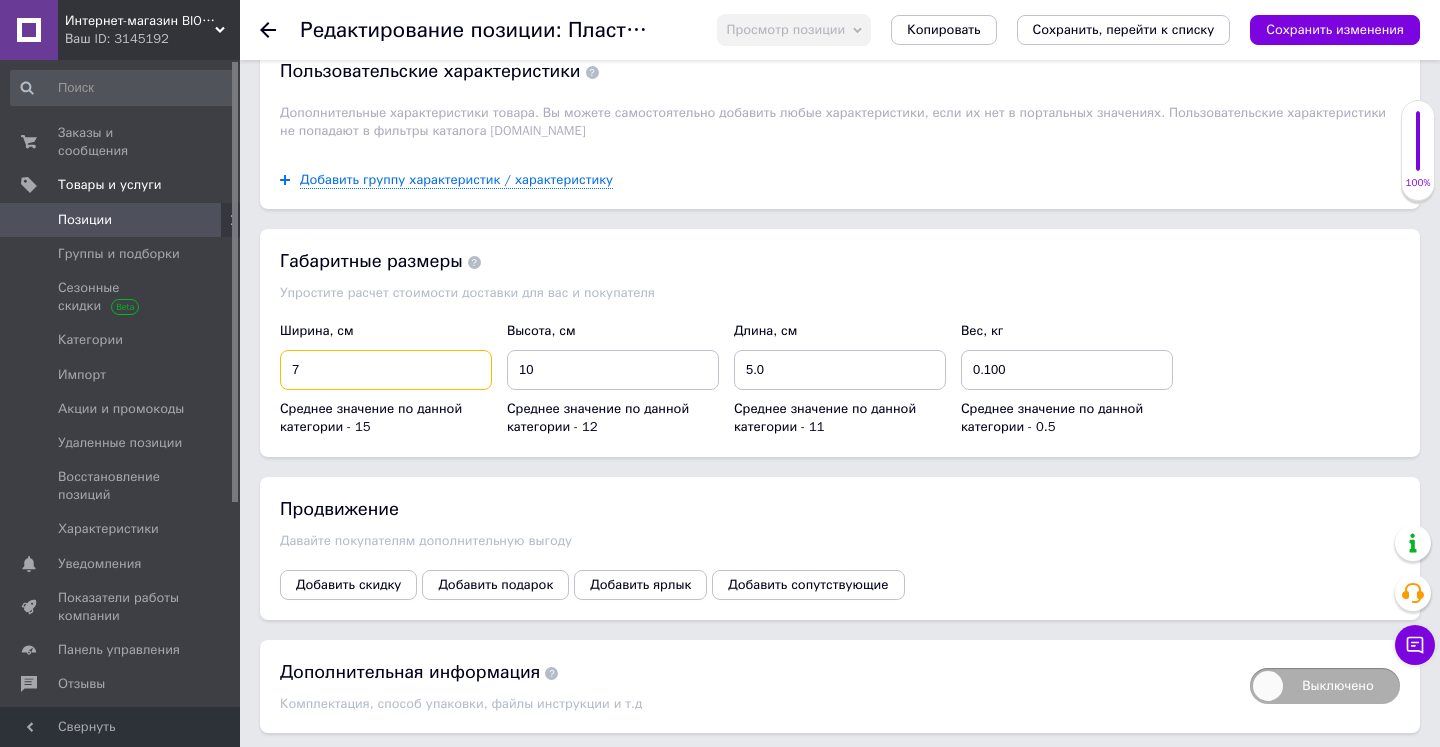scroll, scrollTop: 2969, scrollLeft: 0, axis: vertical 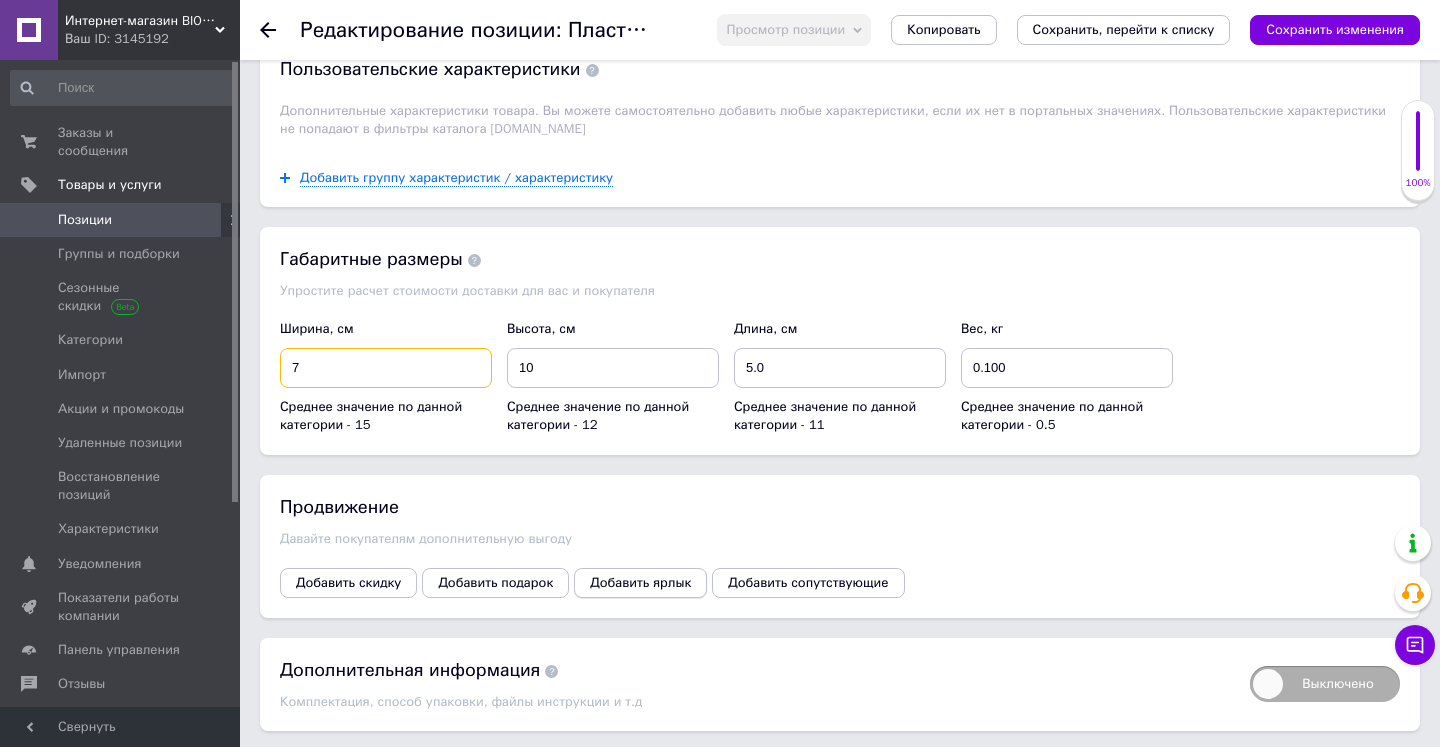 type on "7" 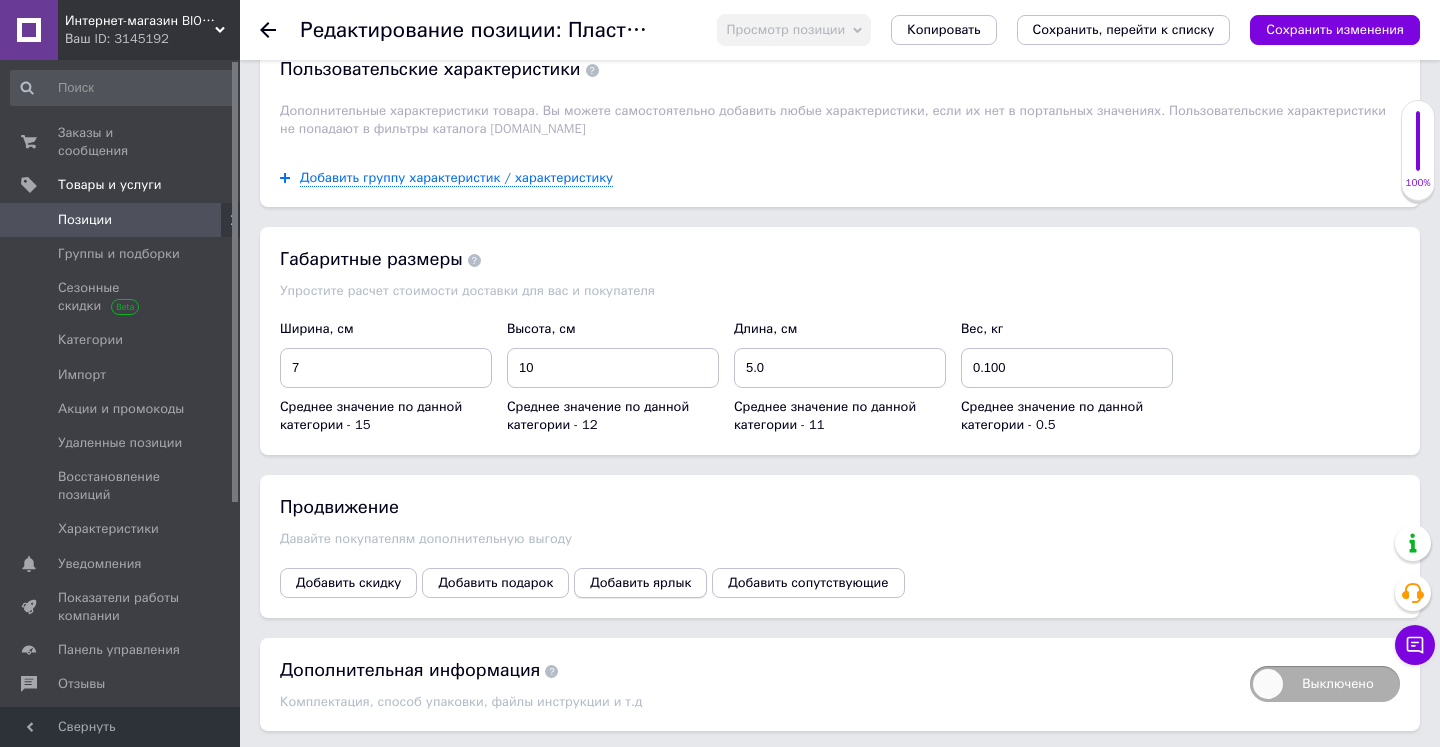 click on "Добавить ярлык" at bounding box center [640, 583] 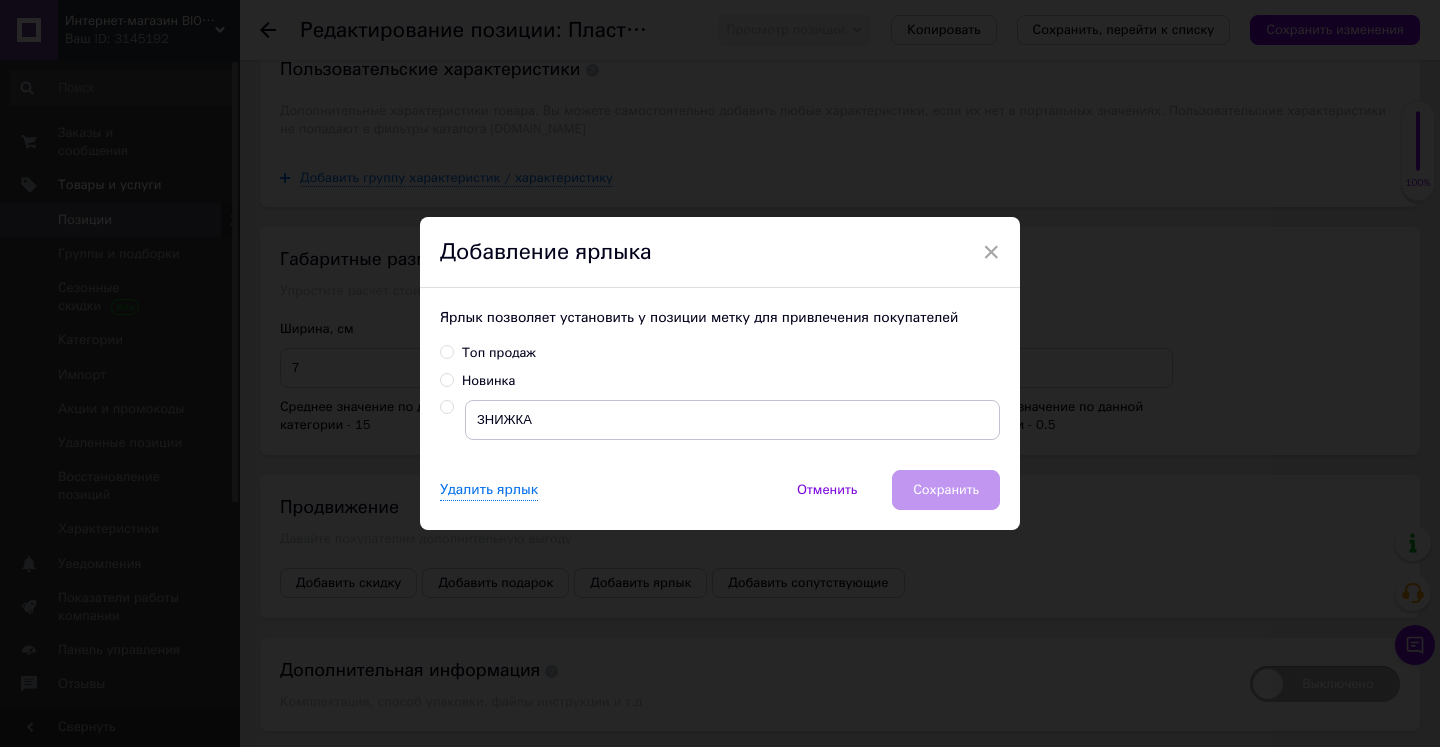 click on "Новинка" at bounding box center (446, 379) 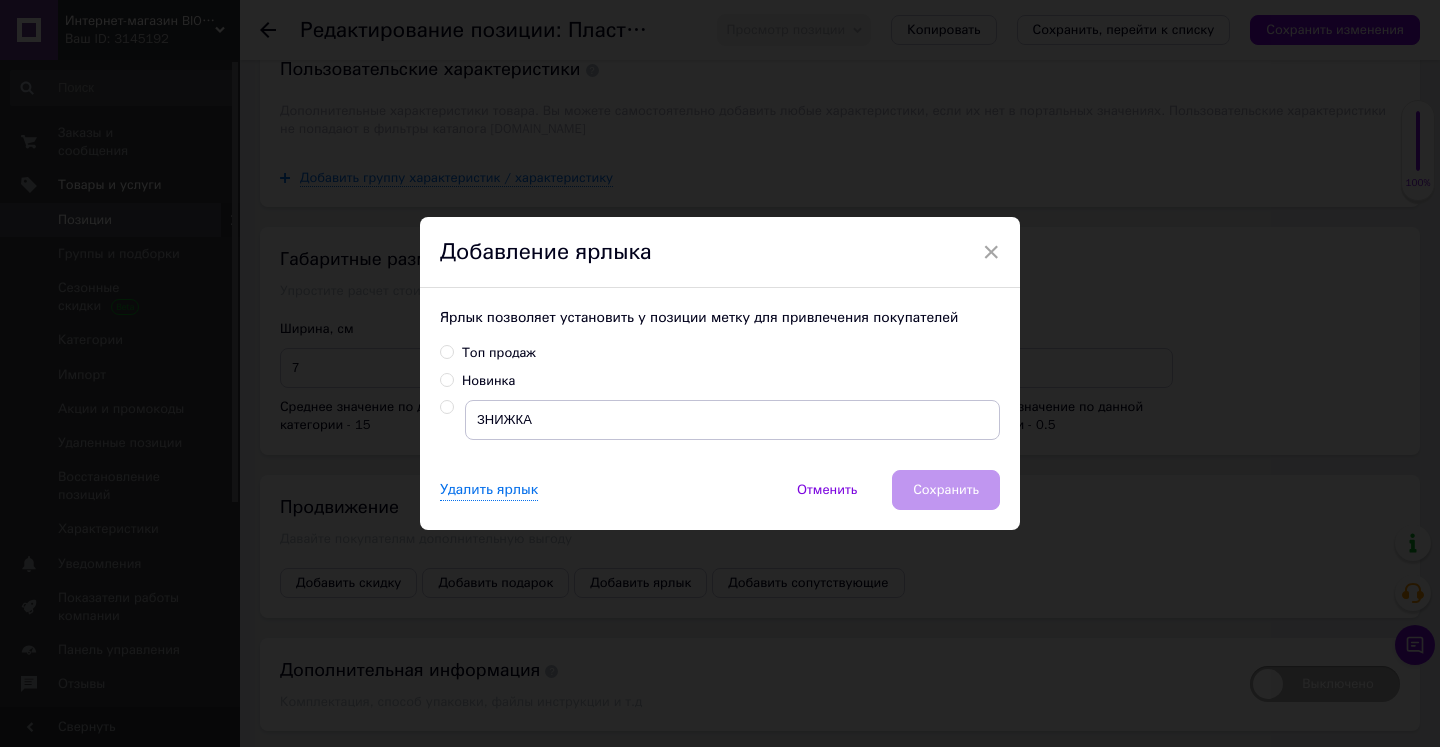 radio on "true" 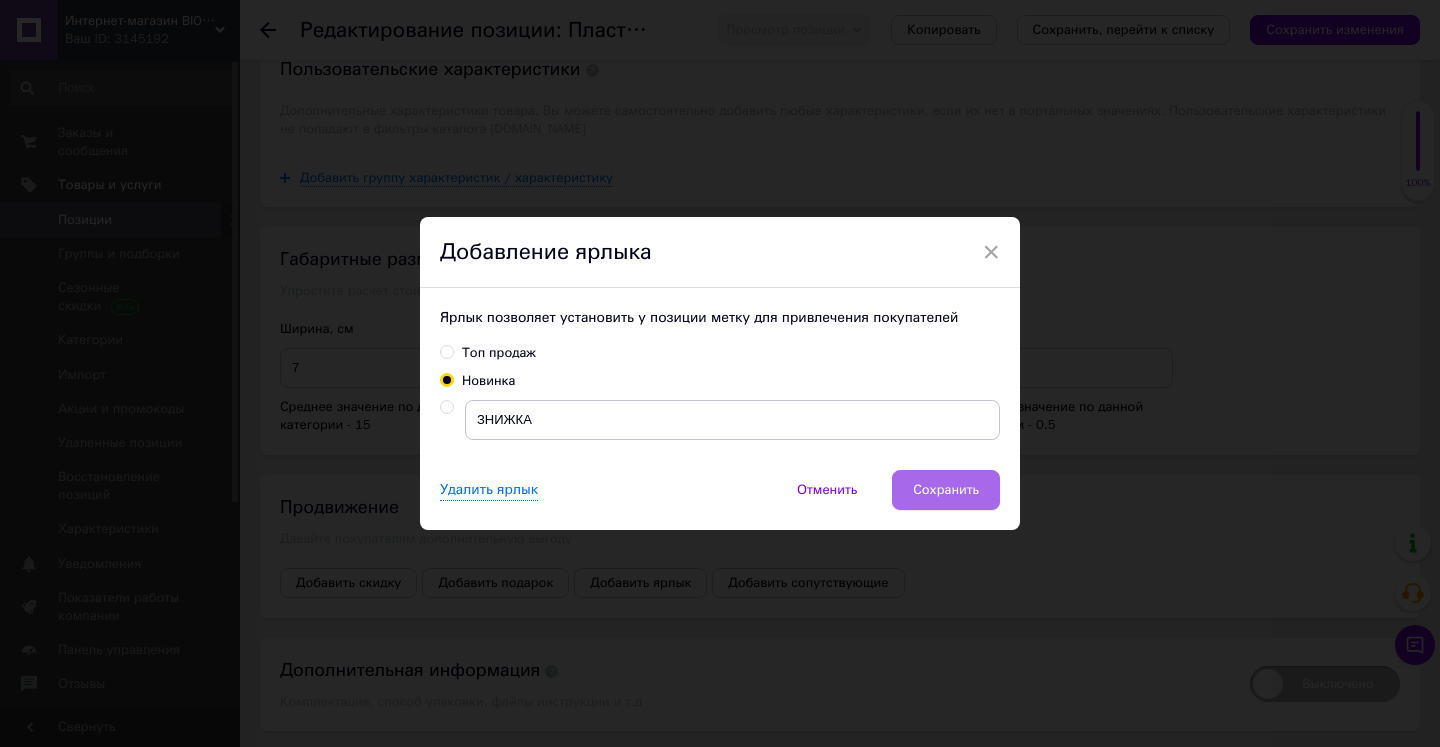 click on "Сохранить" at bounding box center [946, 490] 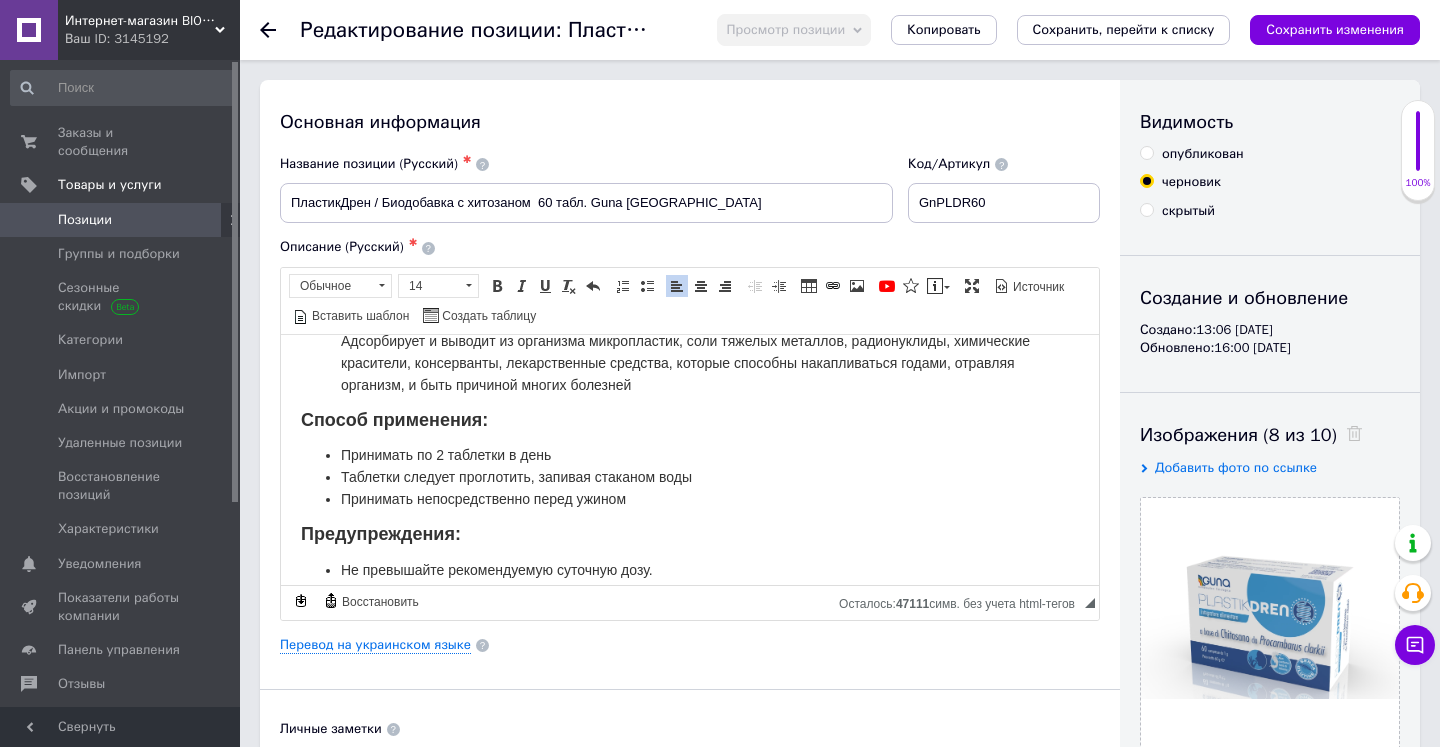 scroll, scrollTop: 0, scrollLeft: 0, axis: both 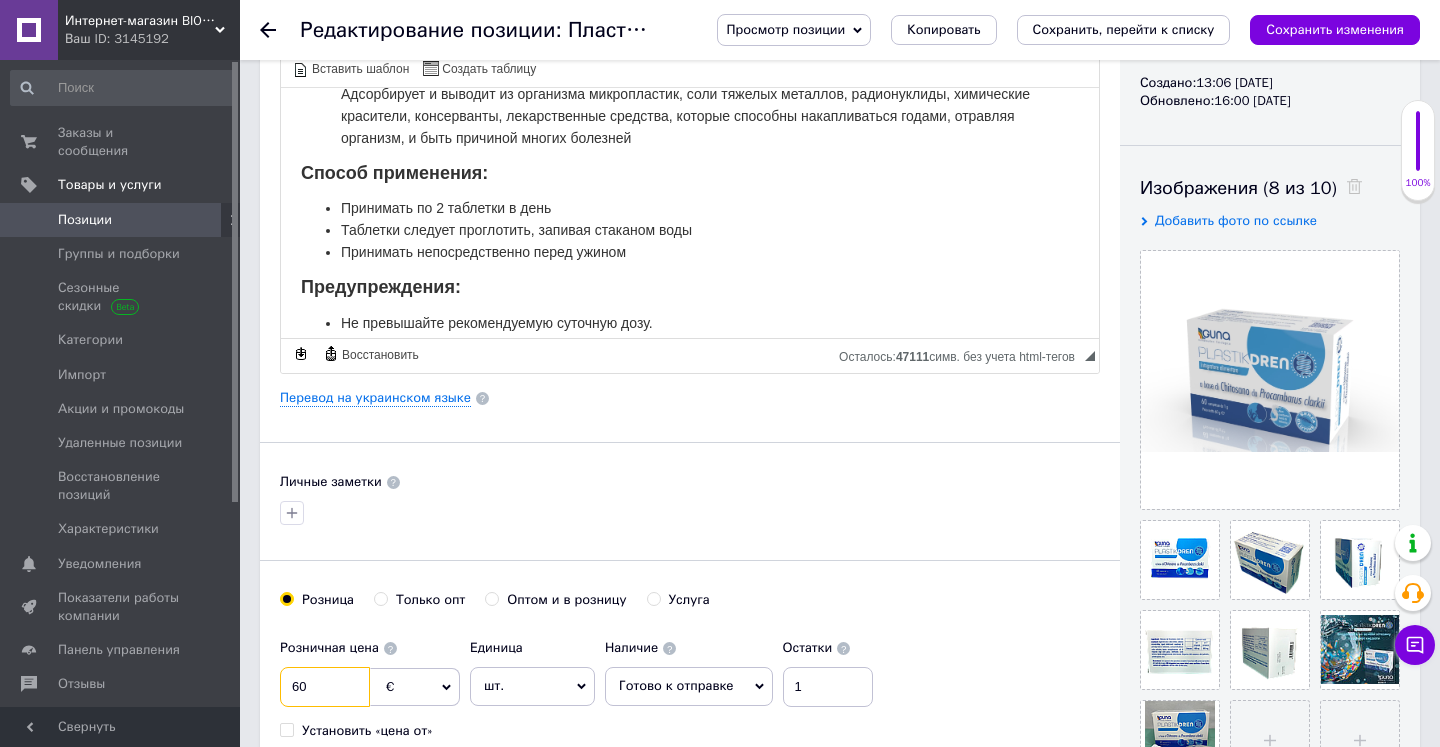 click on "60" at bounding box center [325, 687] 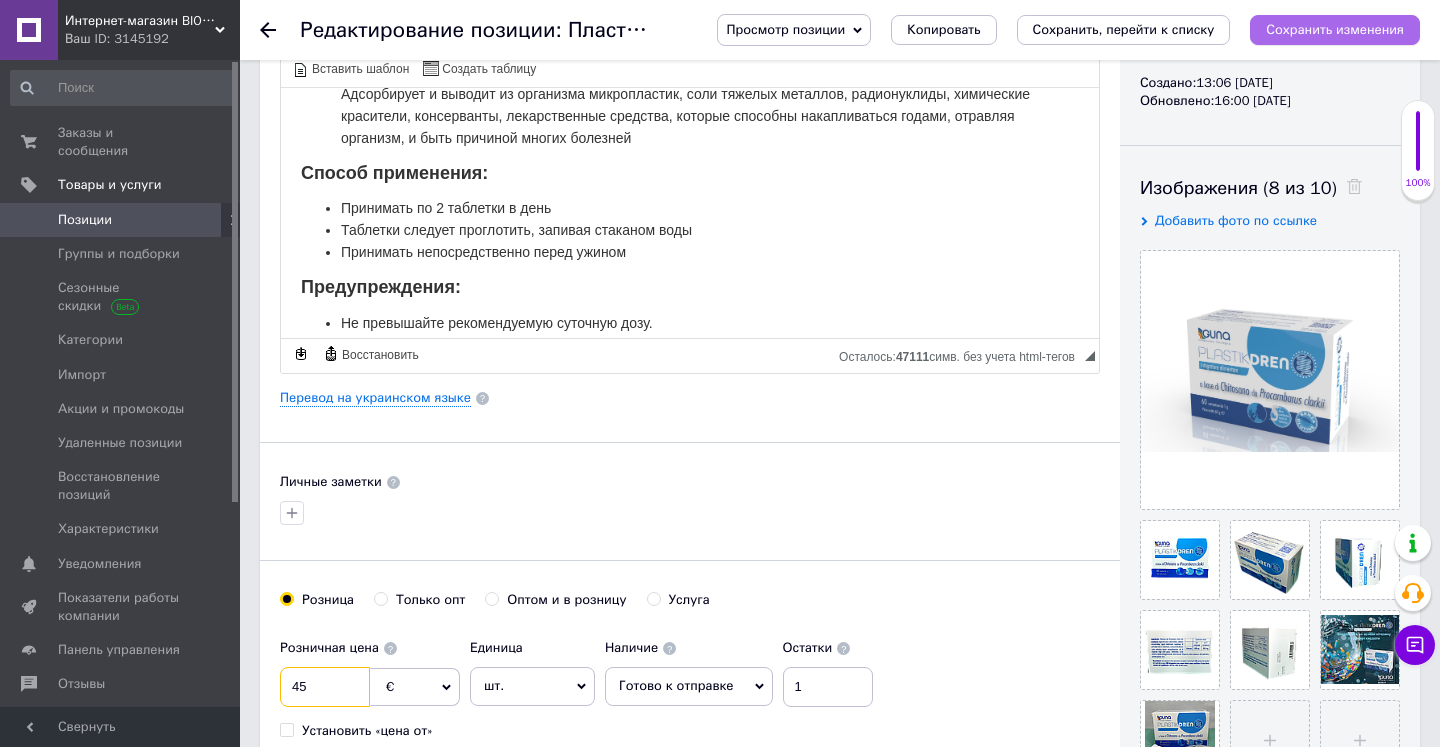type on "45" 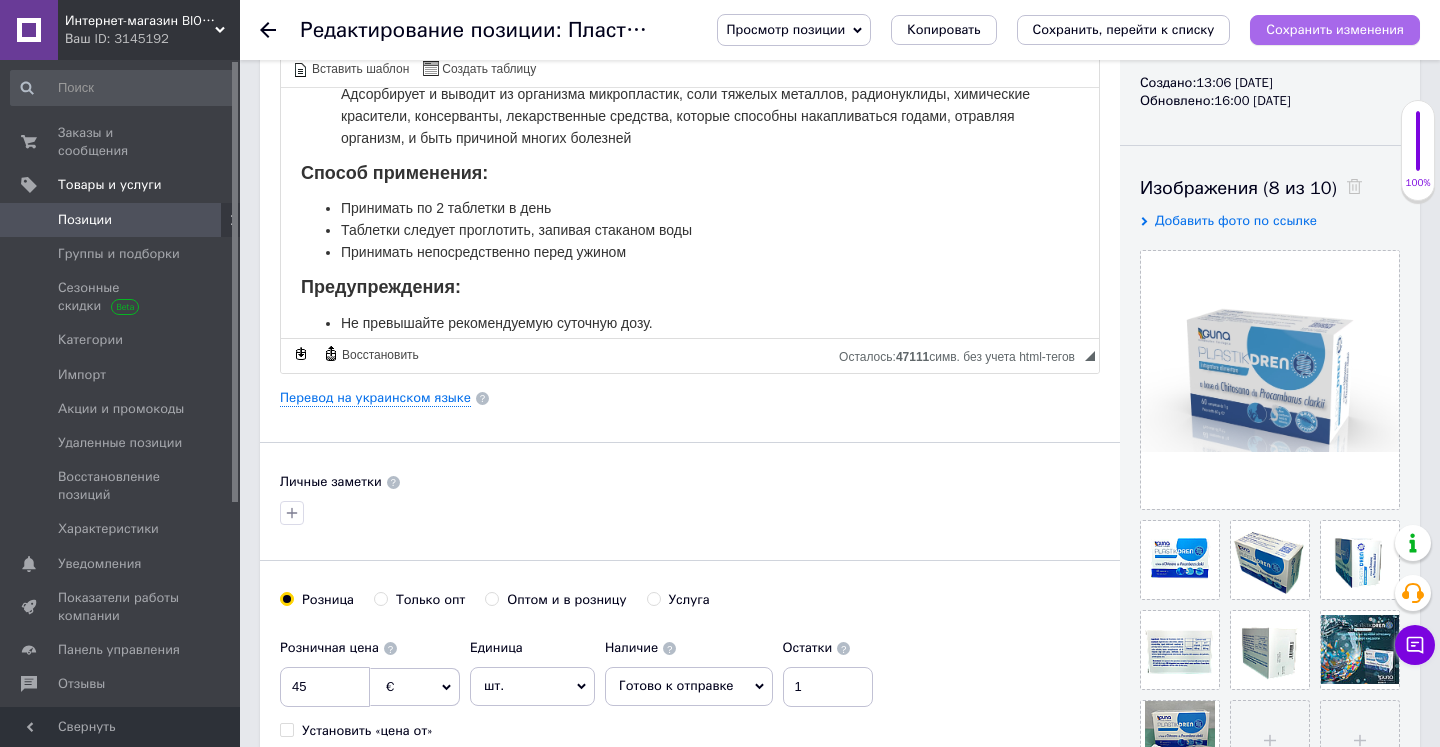 click on "Сохранить изменения" at bounding box center (1335, 29) 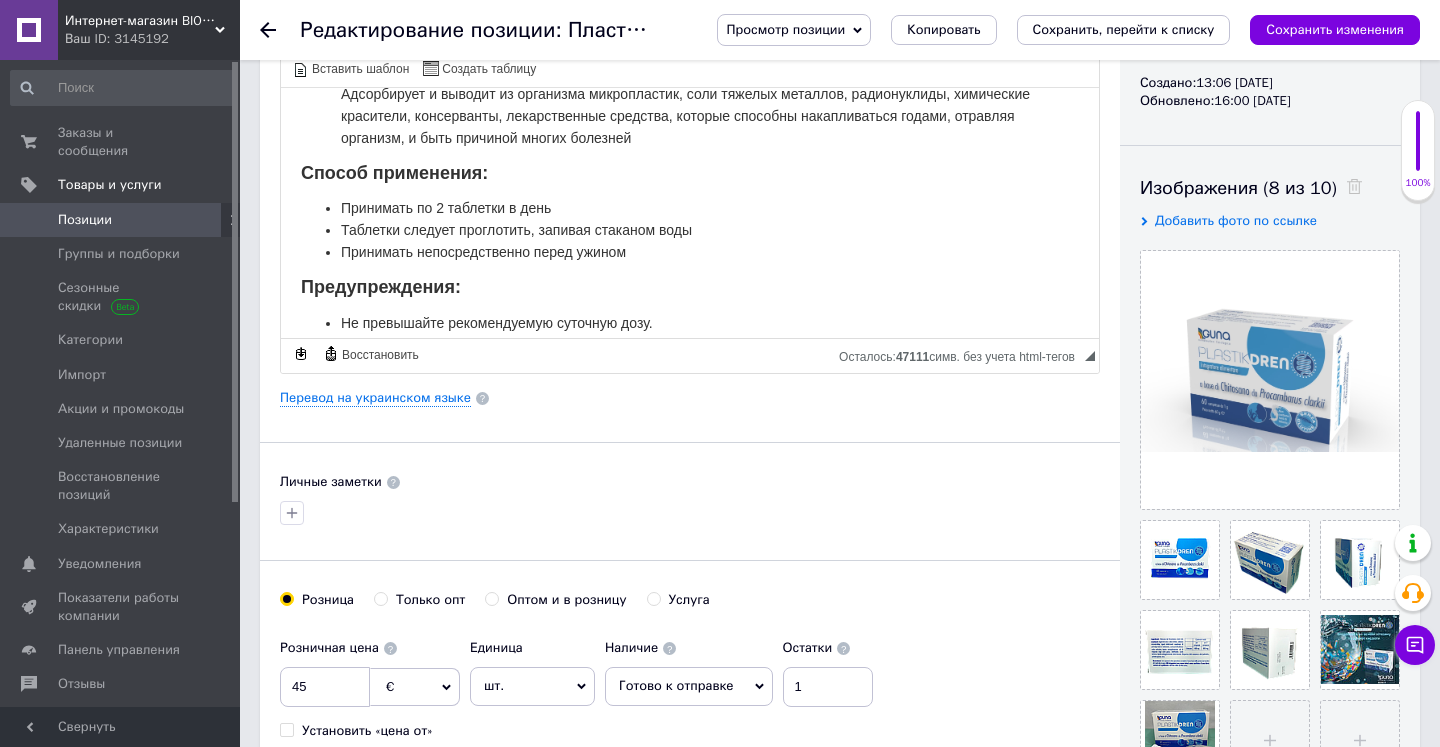 click 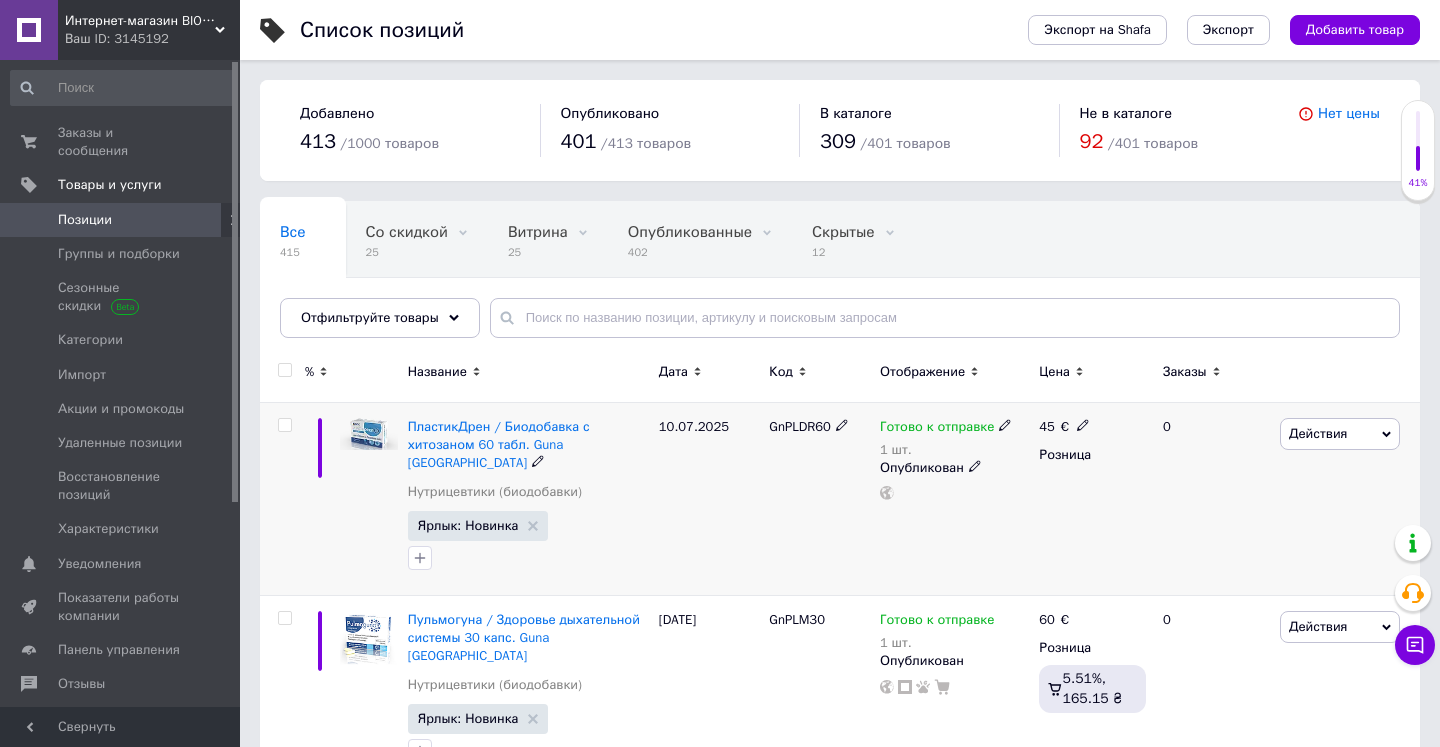 click 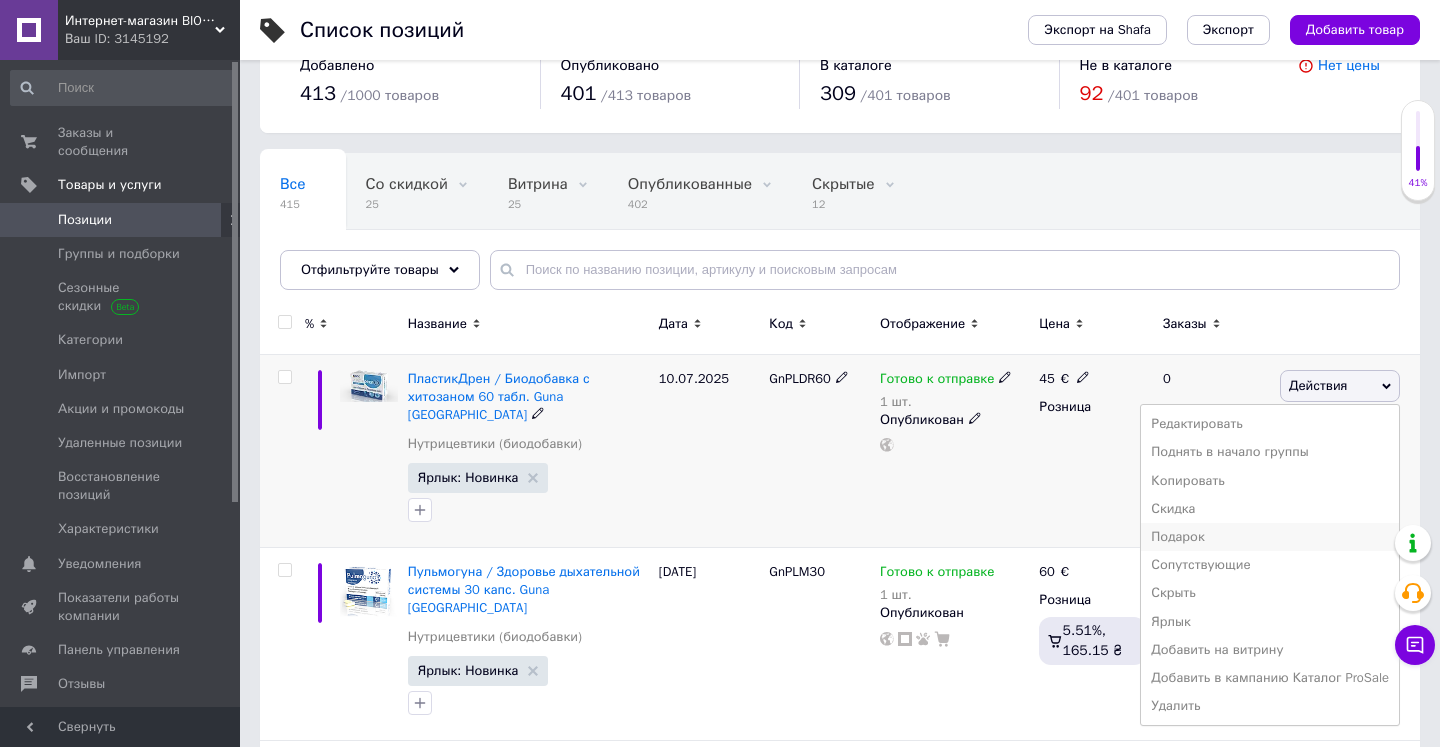 scroll, scrollTop: 86, scrollLeft: 0, axis: vertical 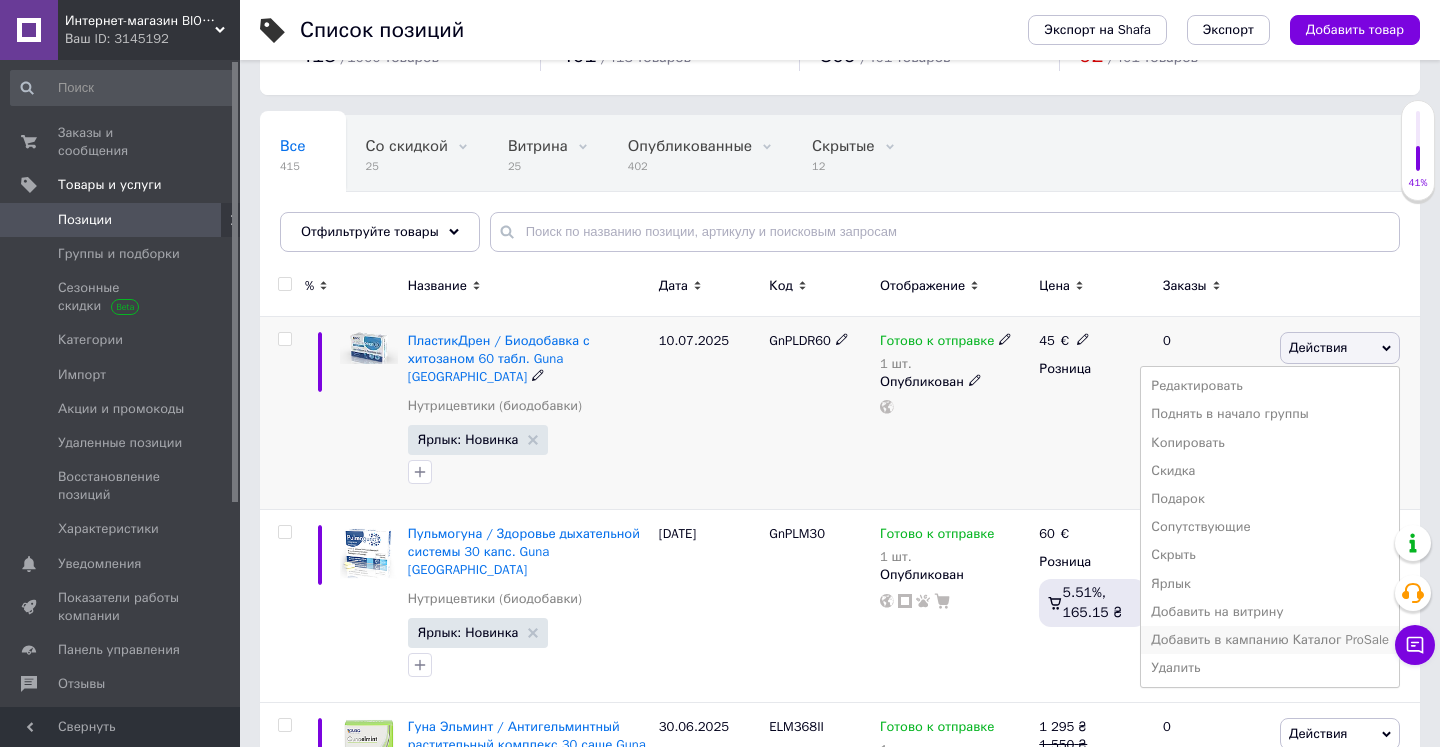 click on "Добавить в кампанию Каталог ProSale" at bounding box center [1270, 640] 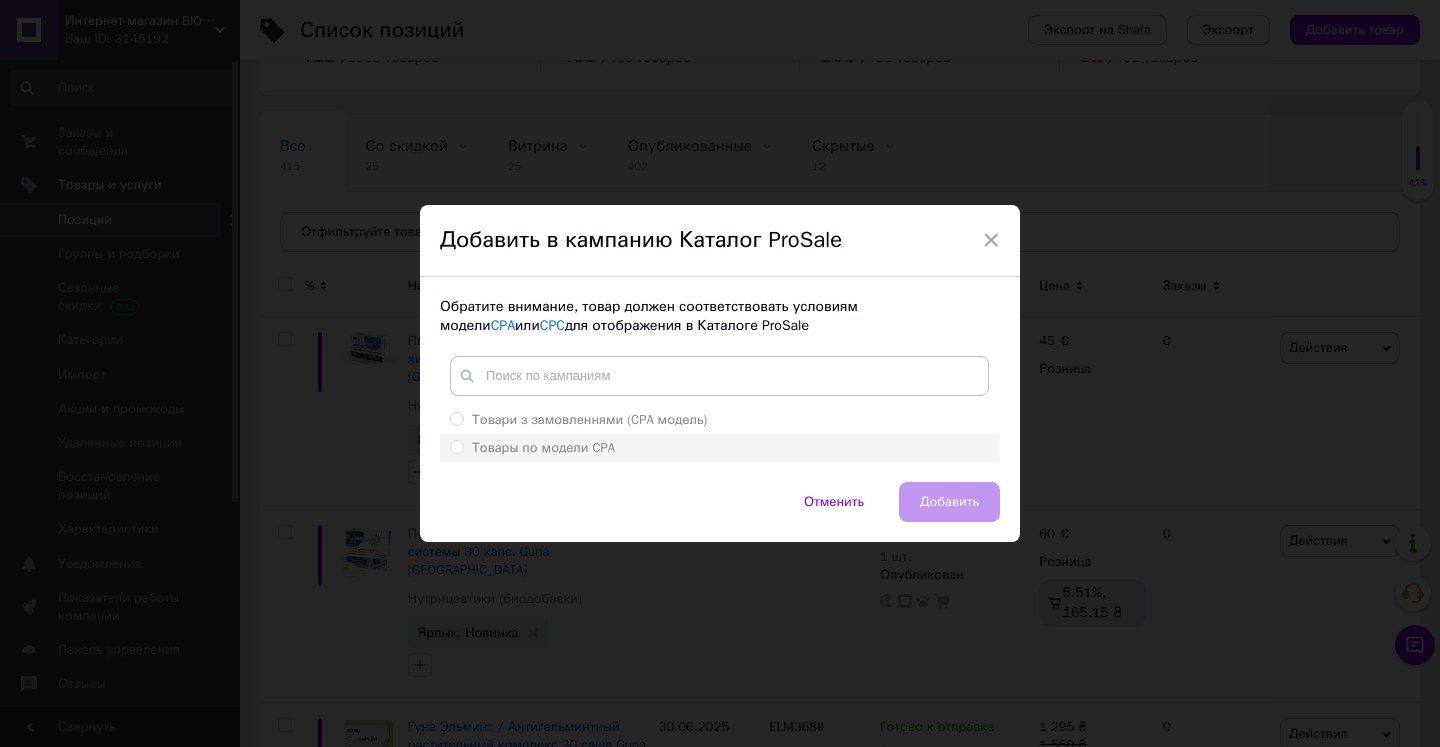 click on "Товары по модели CPA" at bounding box center [456, 446] 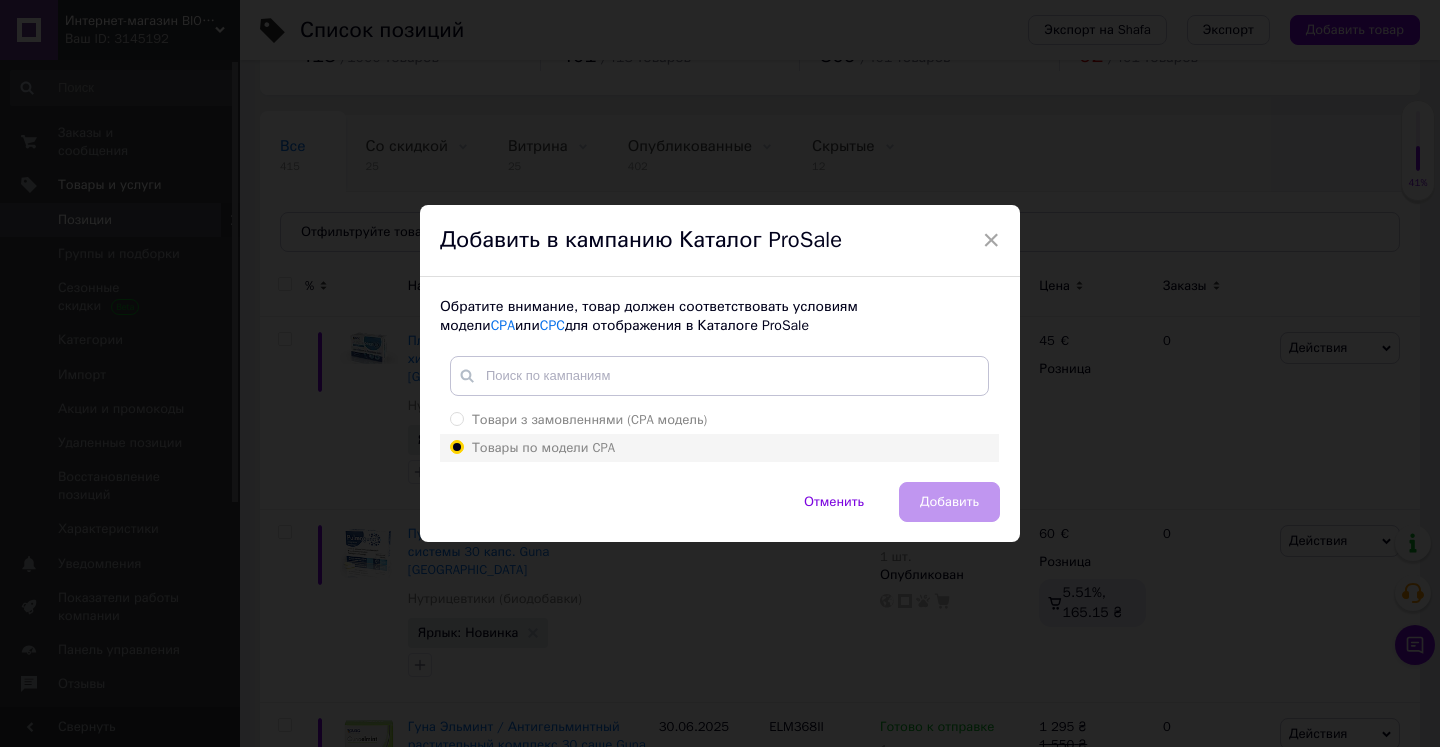 radio on "true" 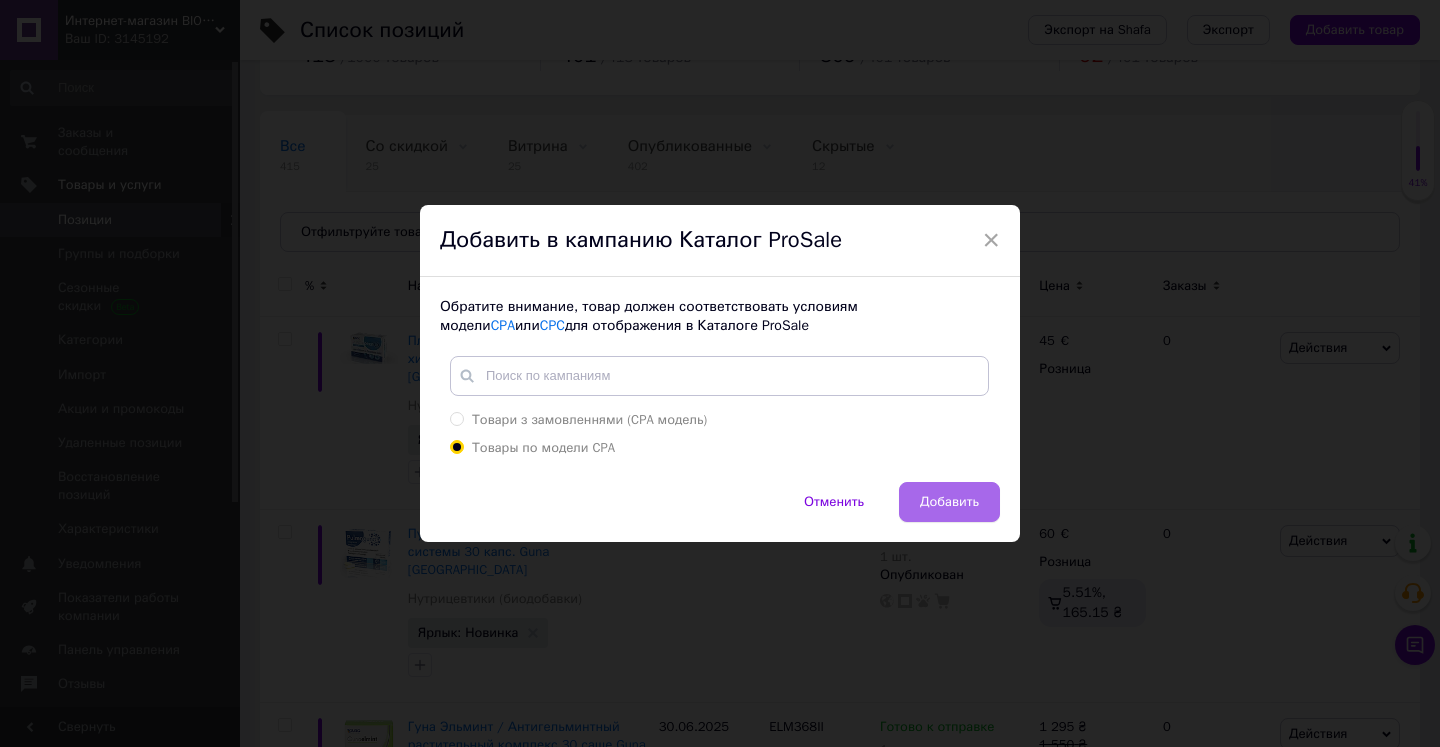 click on "Добавить" at bounding box center (949, 502) 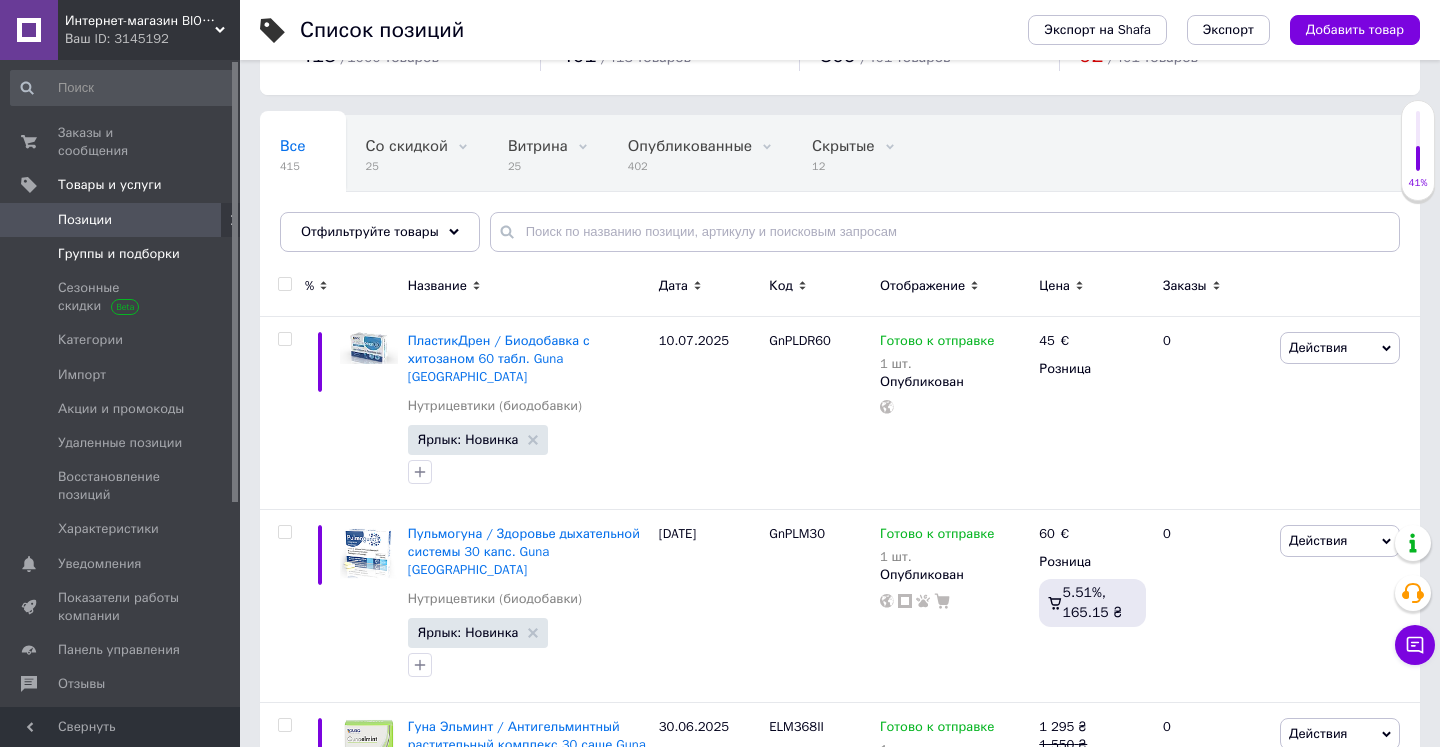 click on "Группы и подборки" at bounding box center [119, 254] 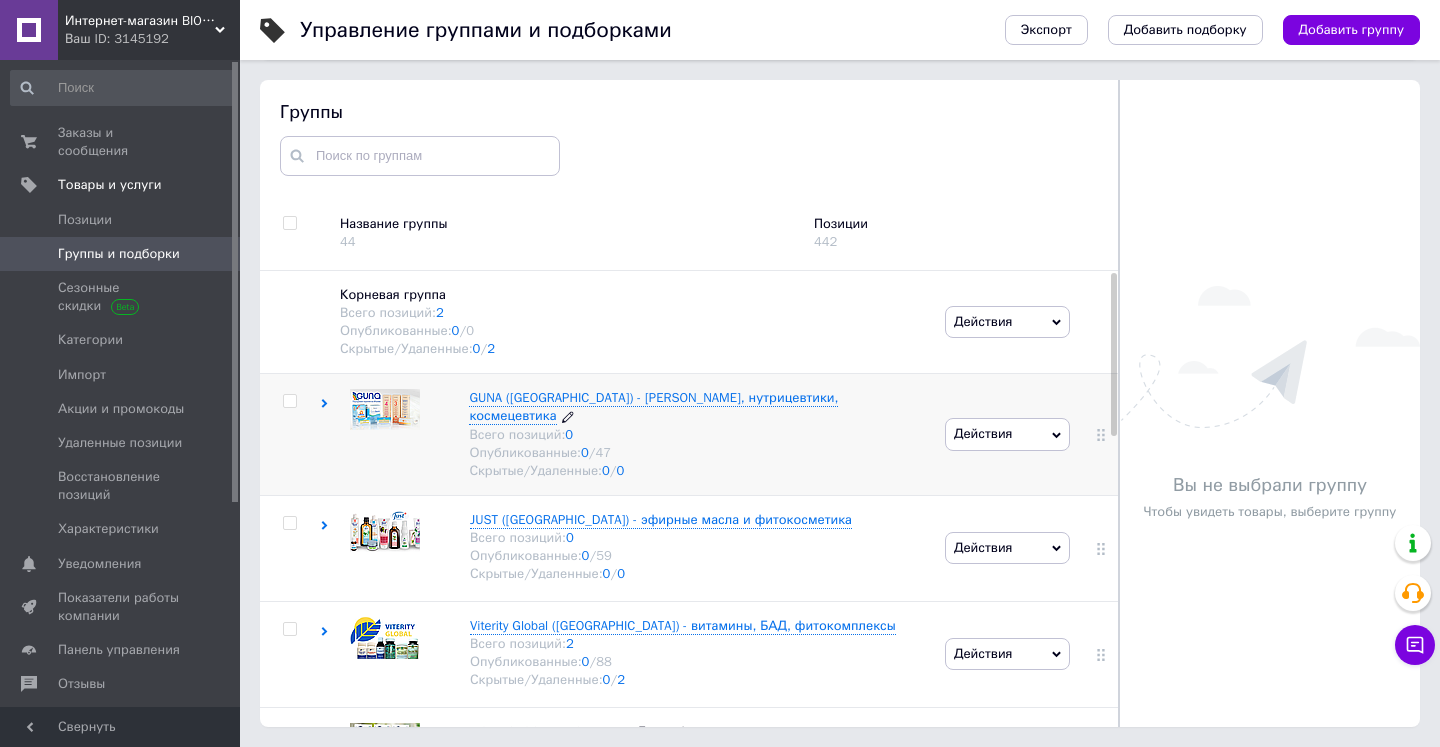 scroll, scrollTop: 113, scrollLeft: 0, axis: vertical 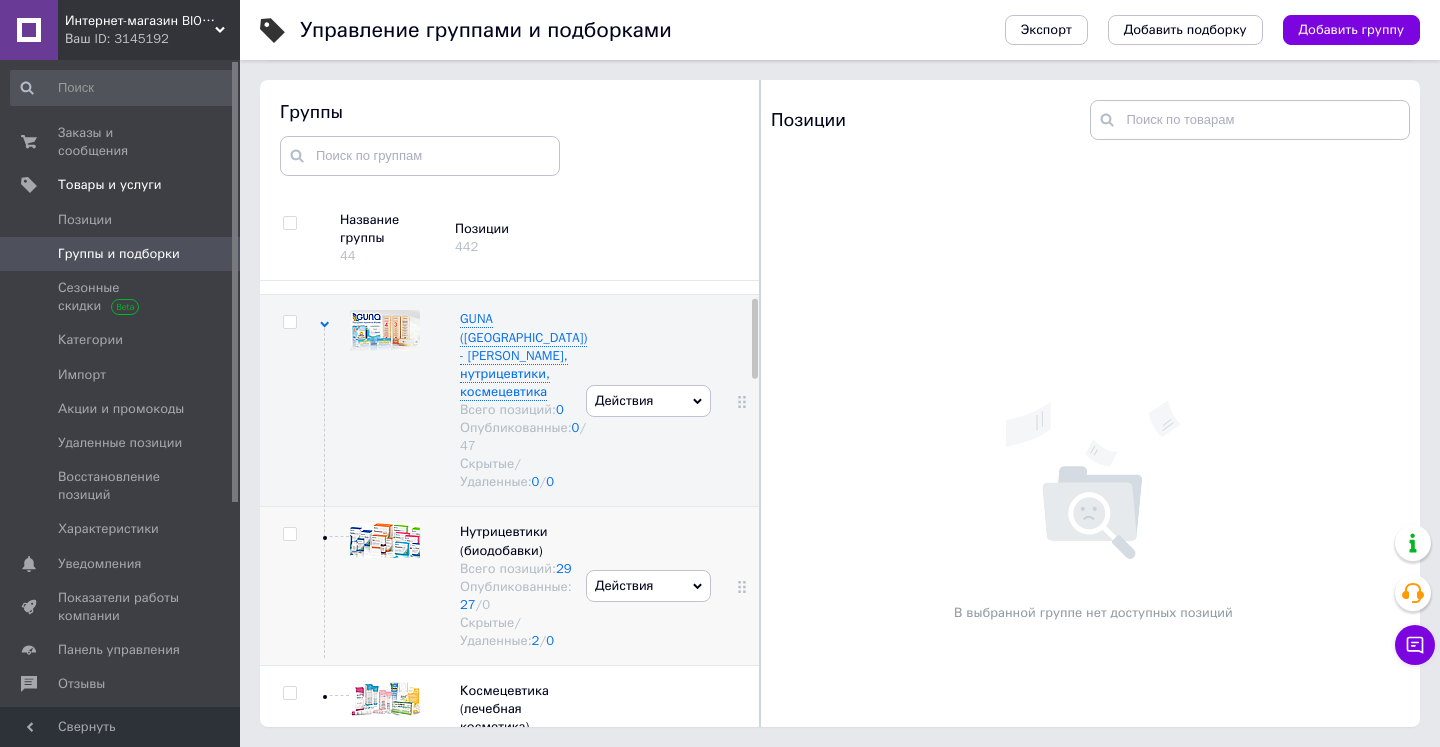 click at bounding box center [385, 560] 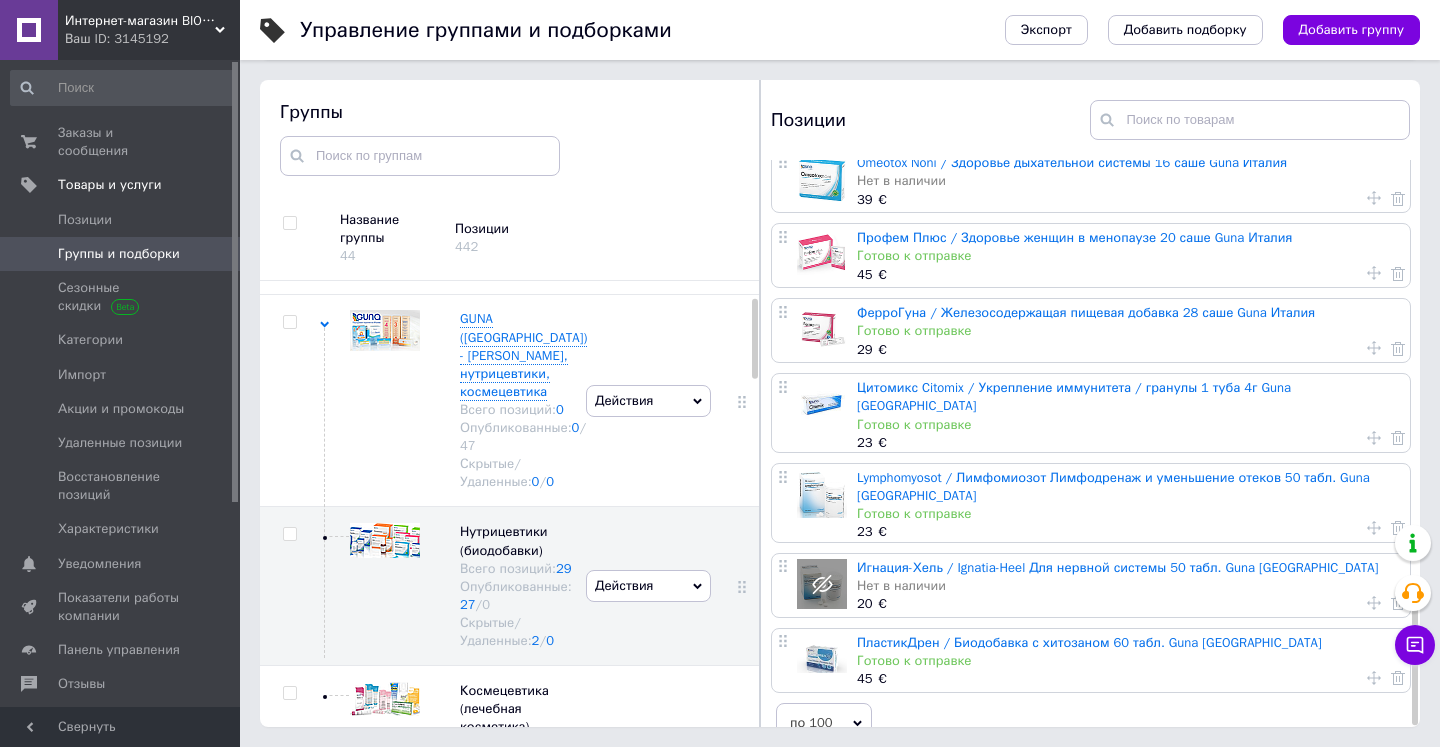 scroll, scrollTop: 1794, scrollLeft: 0, axis: vertical 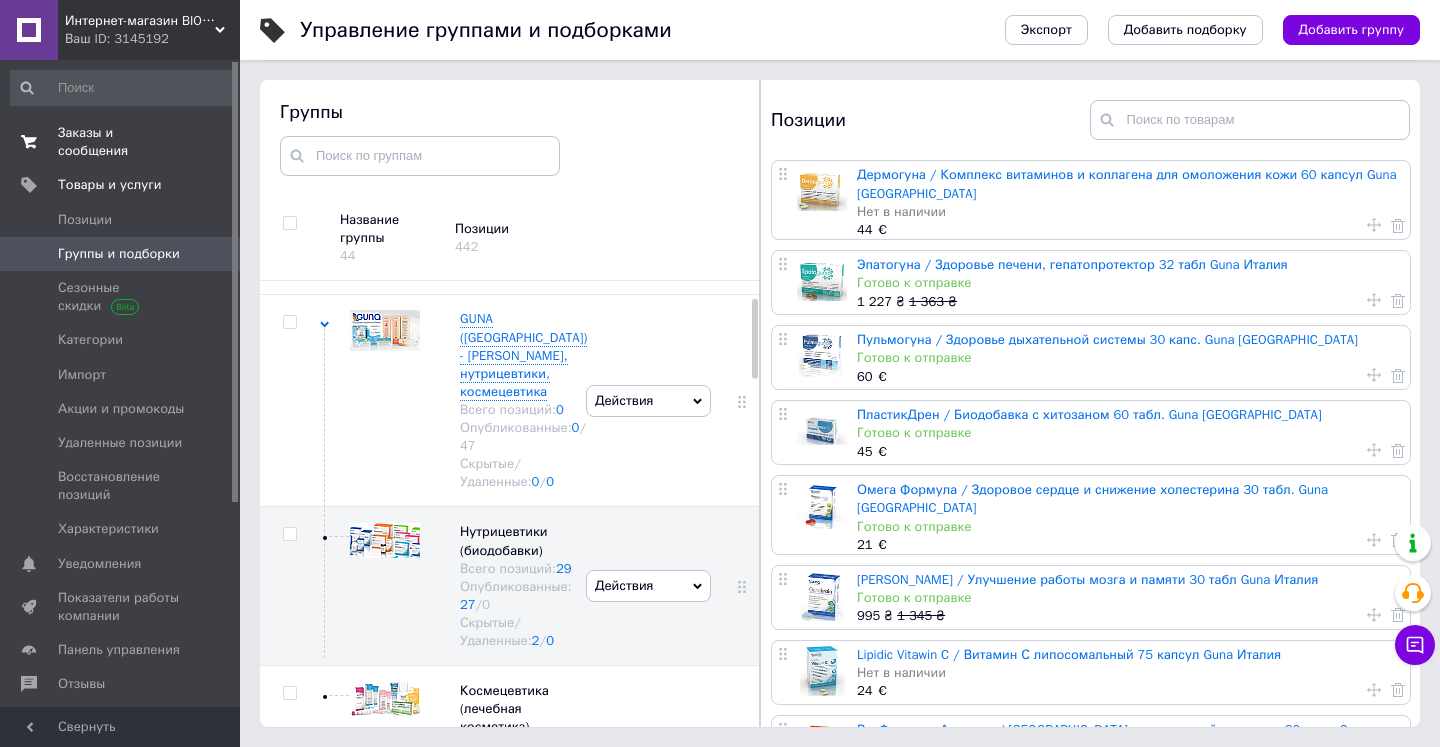 click on "Заказы и сообщения" at bounding box center (121, 142) 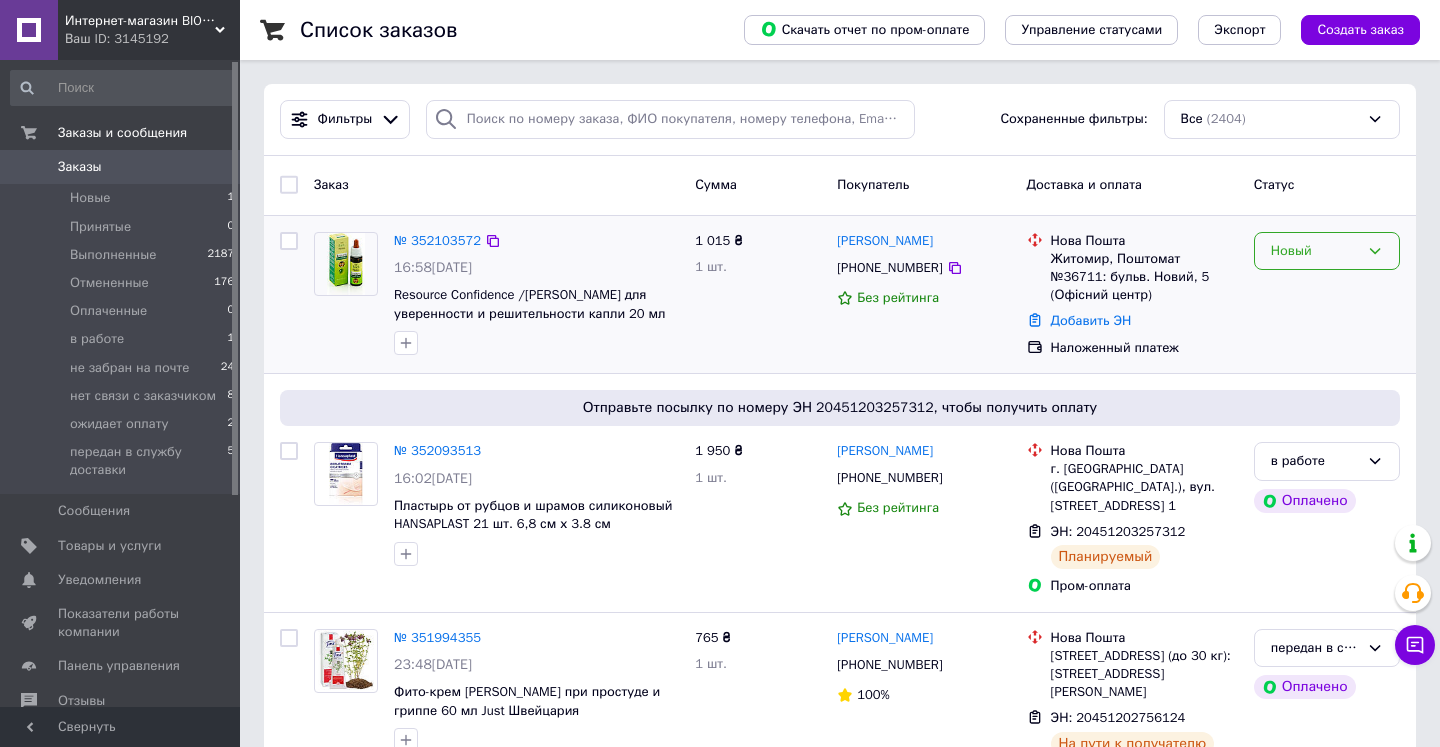 click 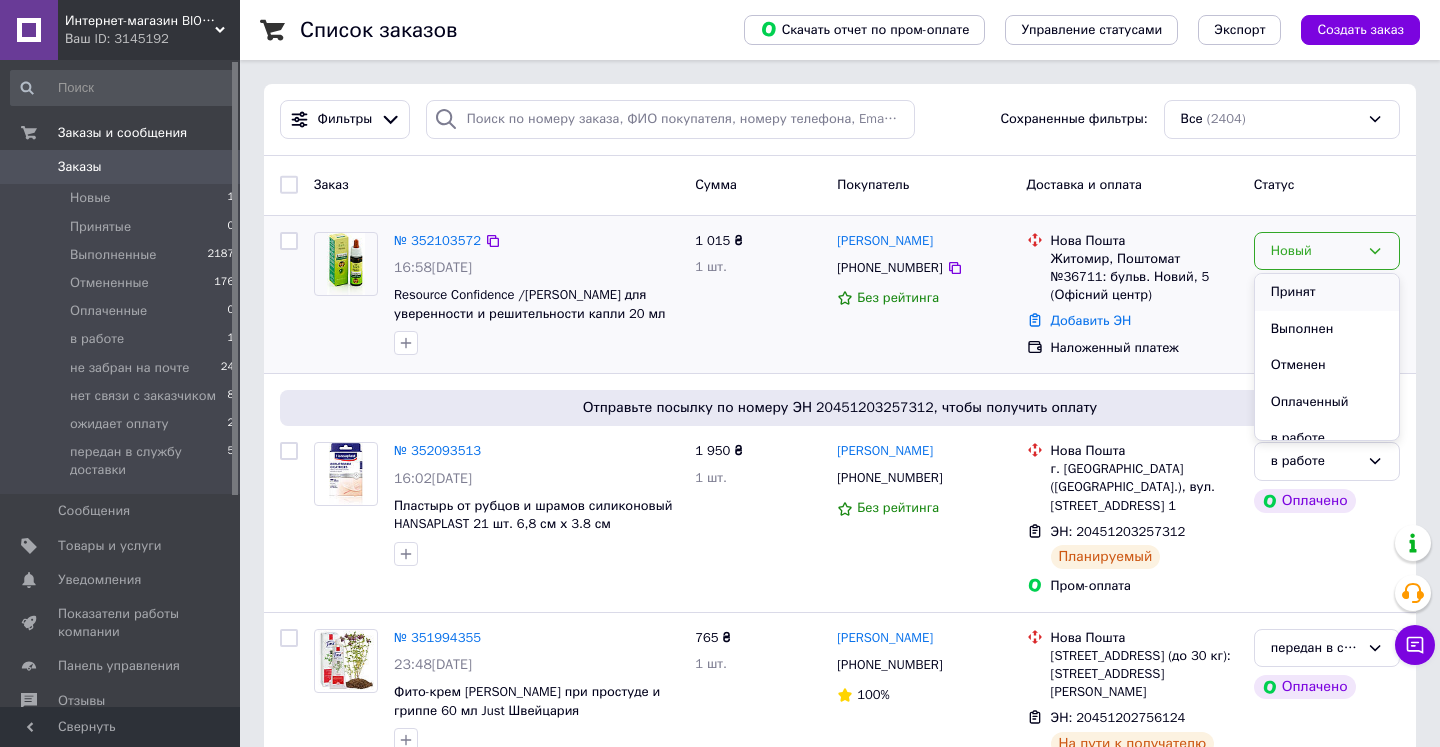 click on "Принят" at bounding box center [1327, 292] 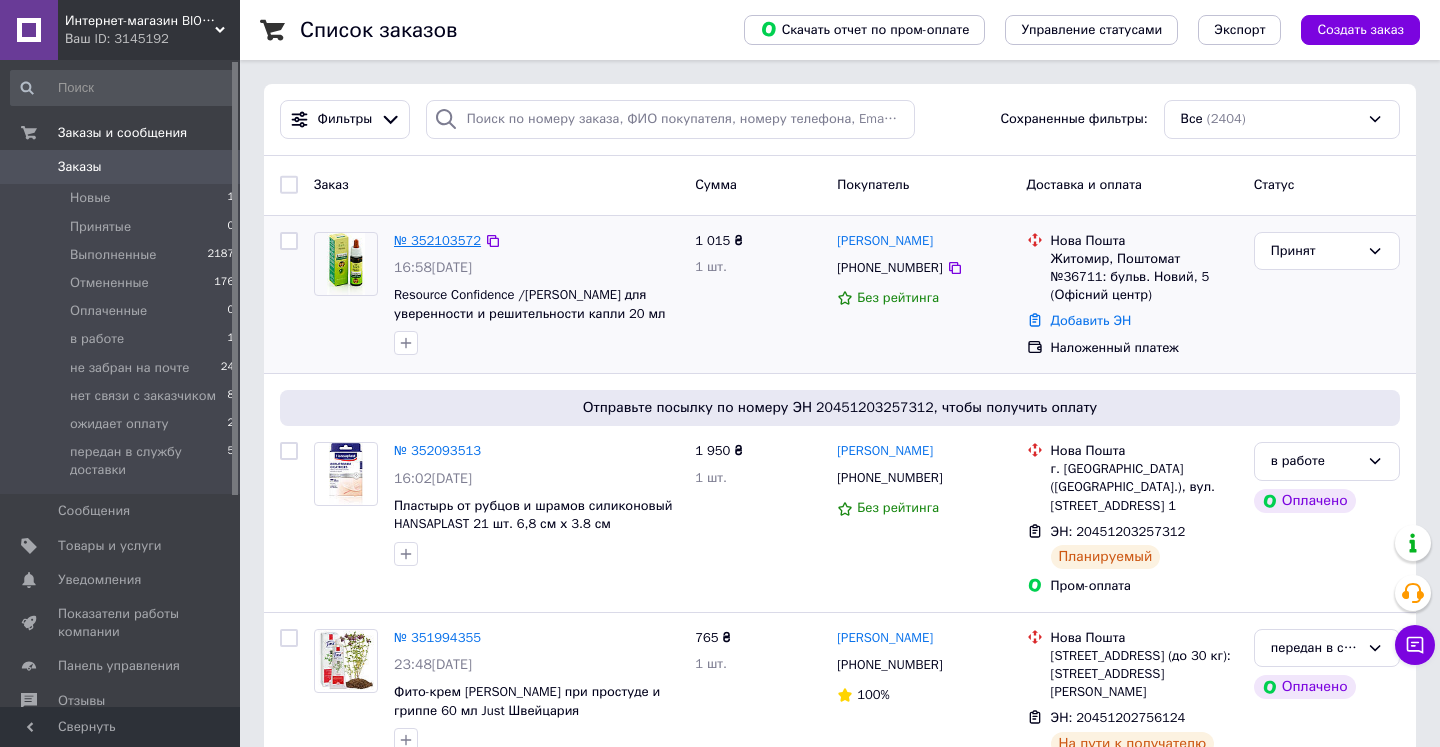 click on "№ 352103572" at bounding box center (437, 240) 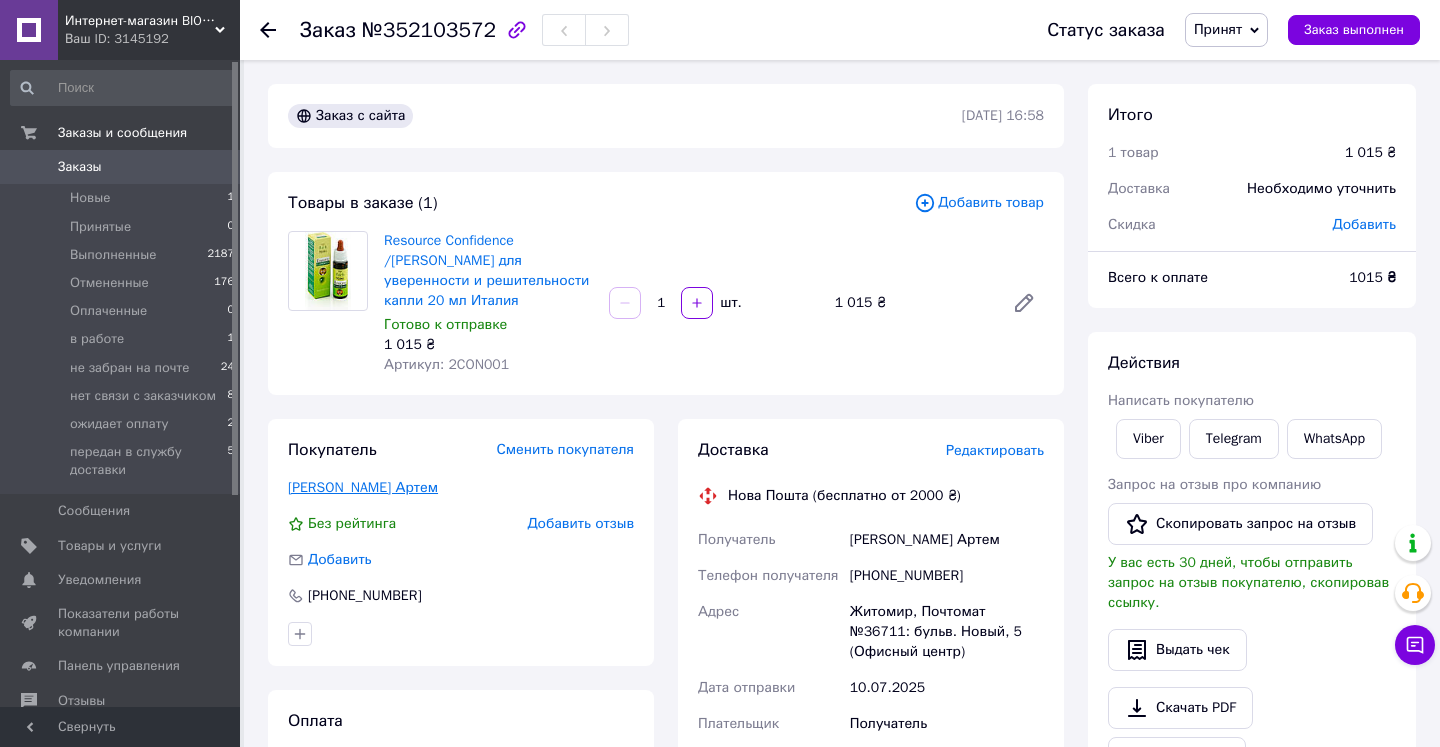 click on "[PERSON_NAME]" at bounding box center (363, 487) 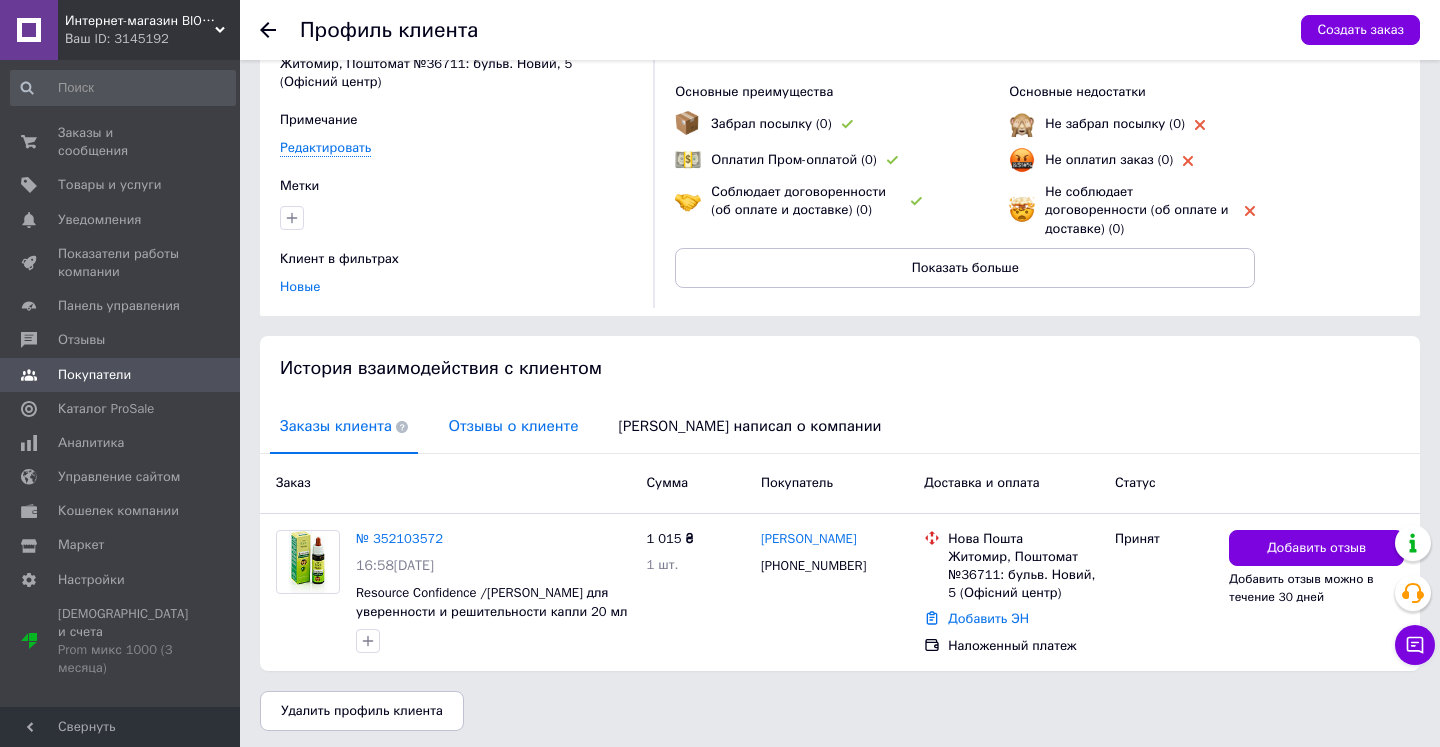 click on "Отзывы о клиенте" at bounding box center (513, 426) 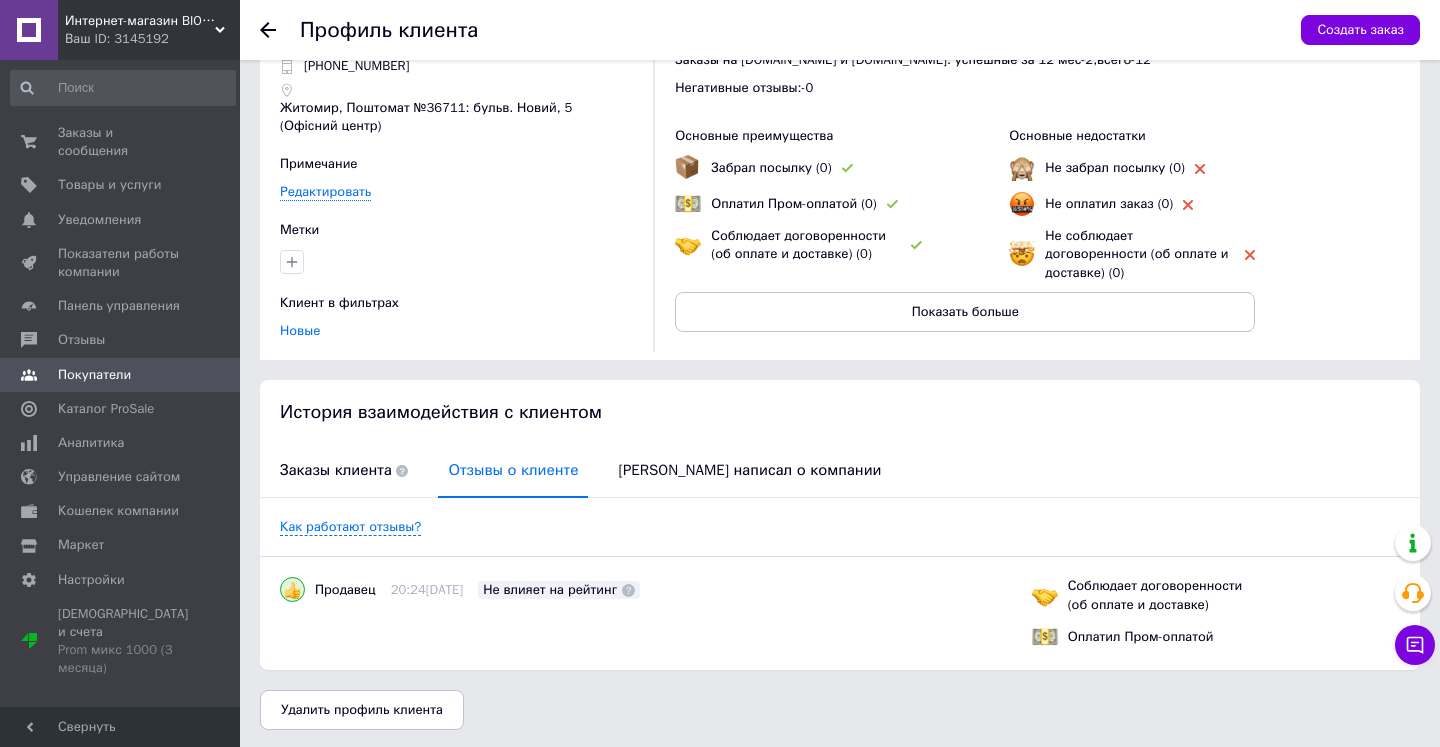 click 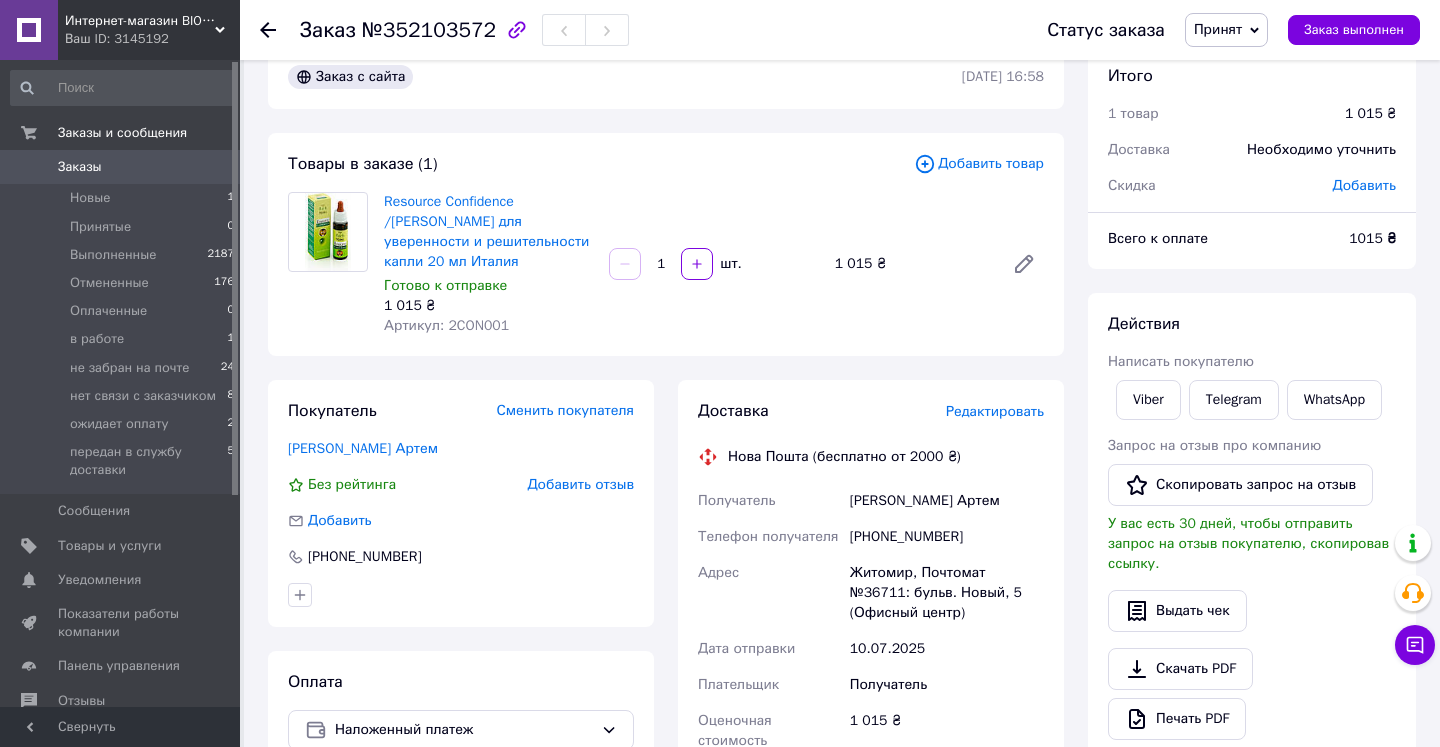 scroll, scrollTop: 60, scrollLeft: 0, axis: vertical 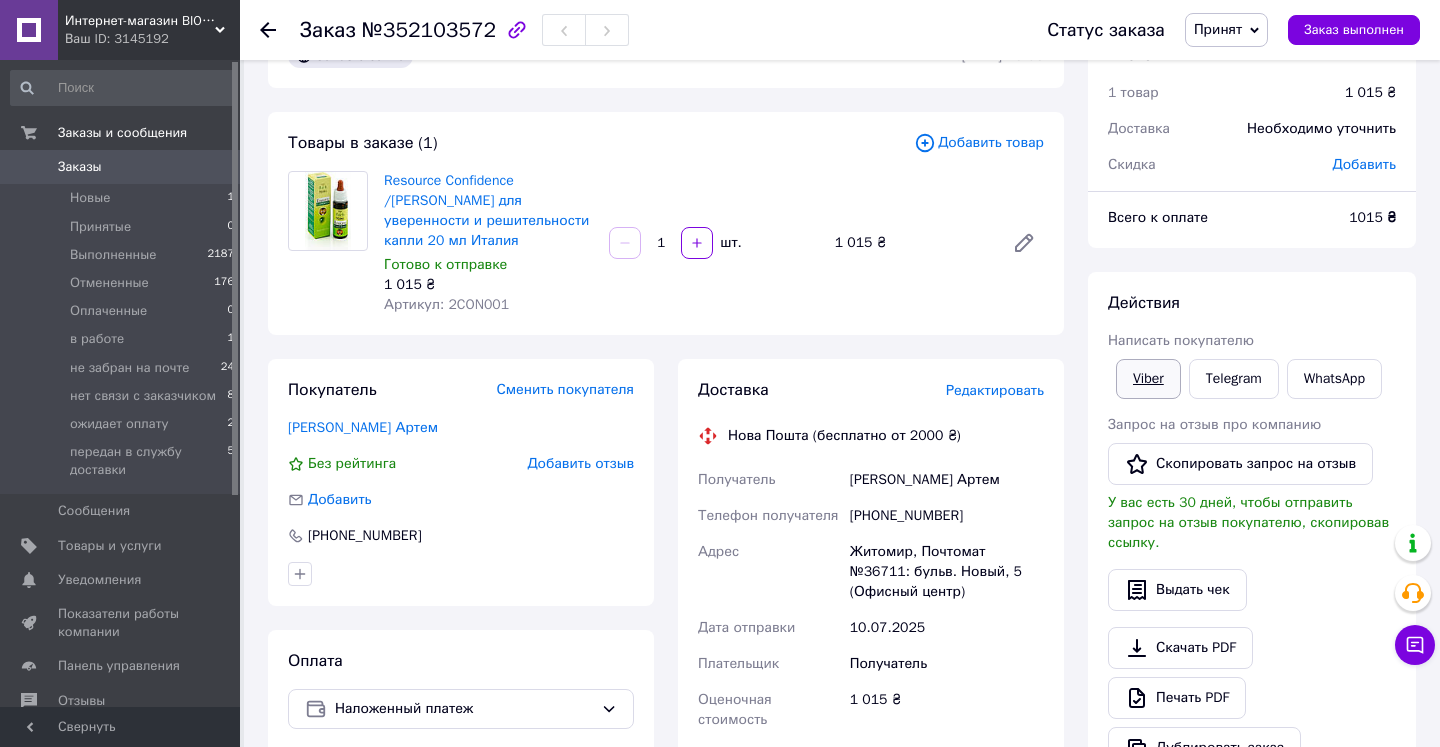 click on "Viber" at bounding box center (1148, 379) 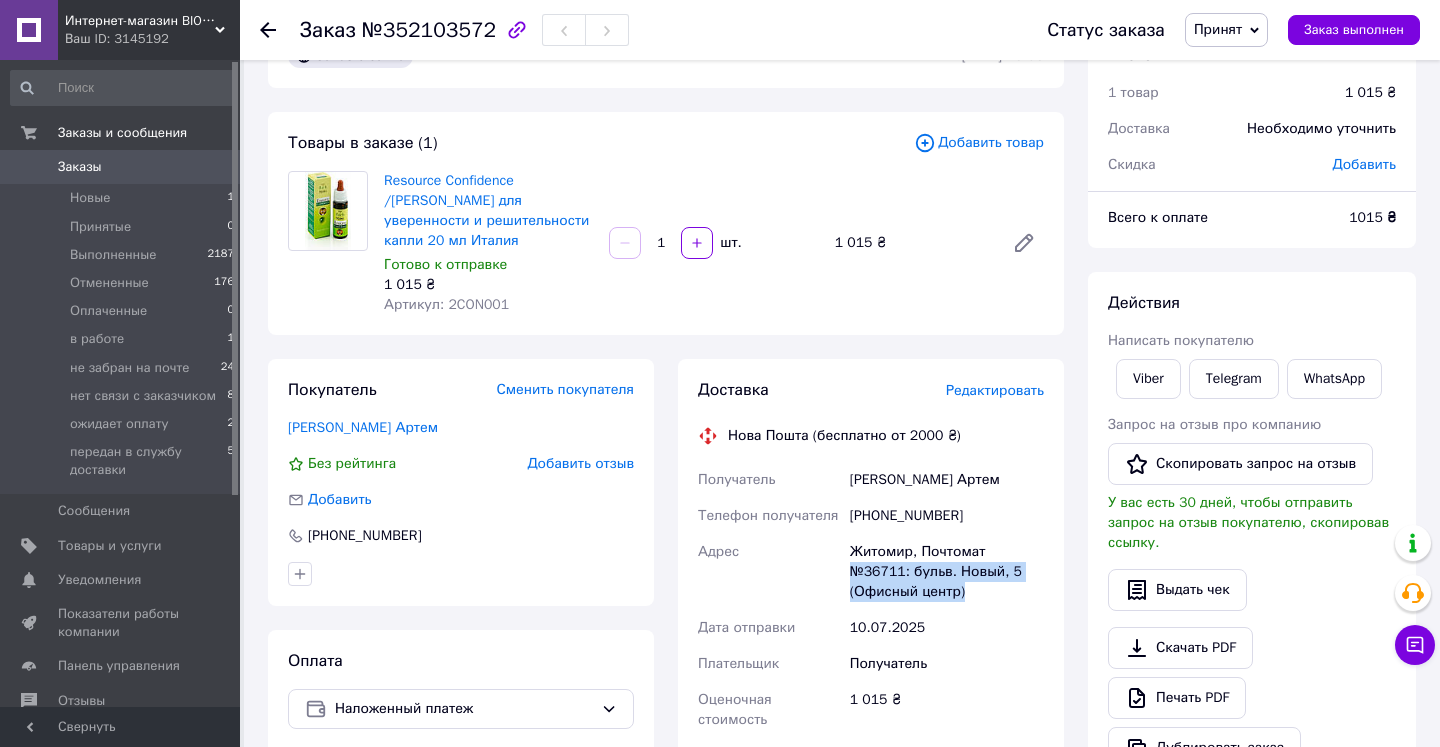 drag, startPoint x: 849, startPoint y: 547, endPoint x: 972, endPoint y: 569, distance: 124.95199 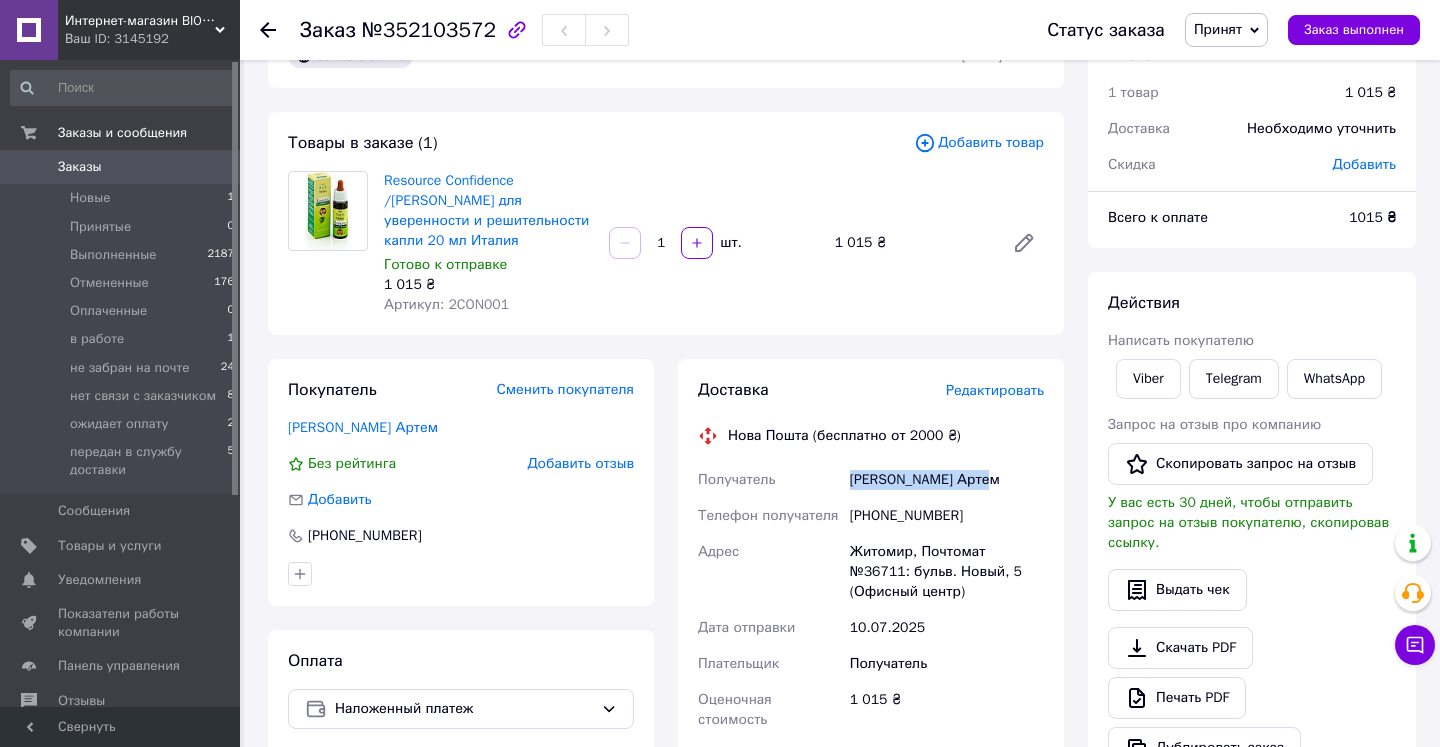 drag, startPoint x: 852, startPoint y: 454, endPoint x: 999, endPoint y: 453, distance: 147.0034 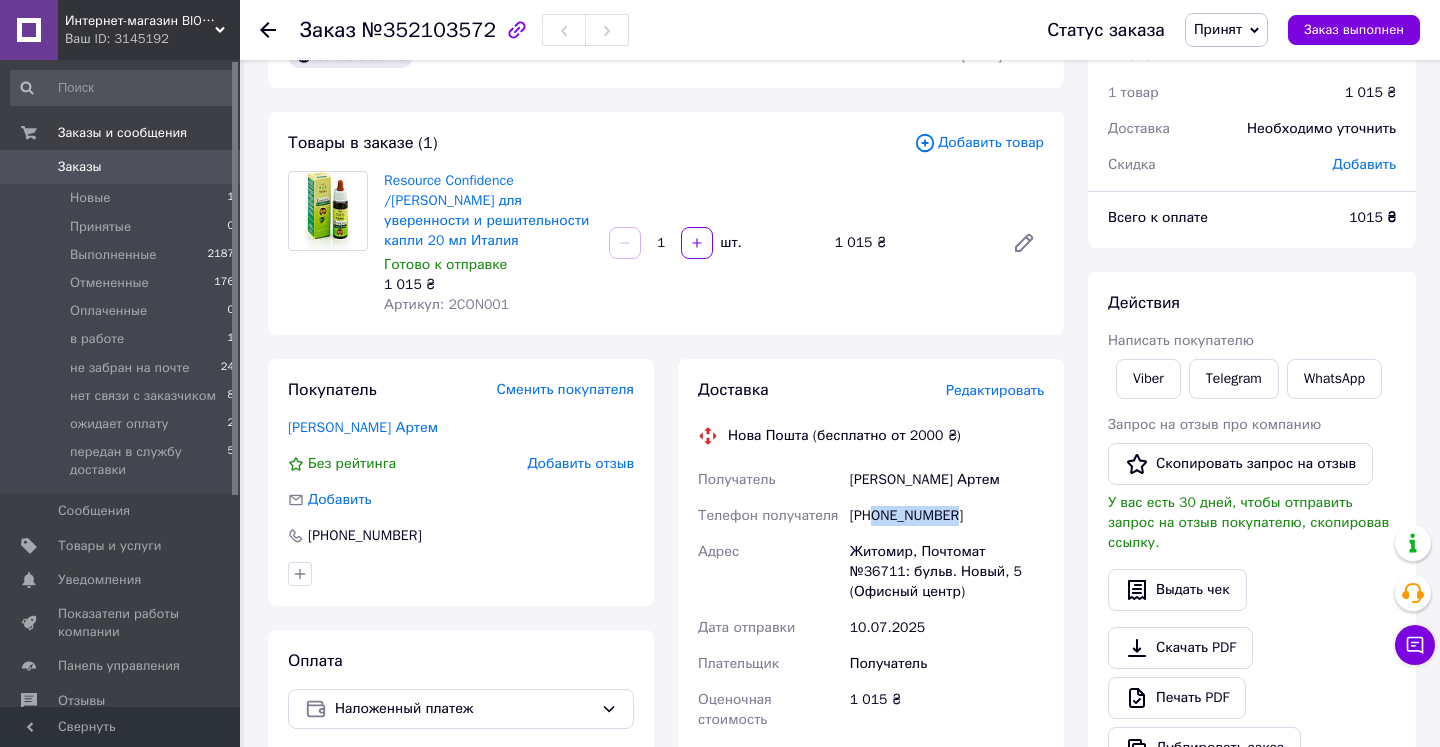 drag, startPoint x: 875, startPoint y: 491, endPoint x: 962, endPoint y: 493, distance: 87.02299 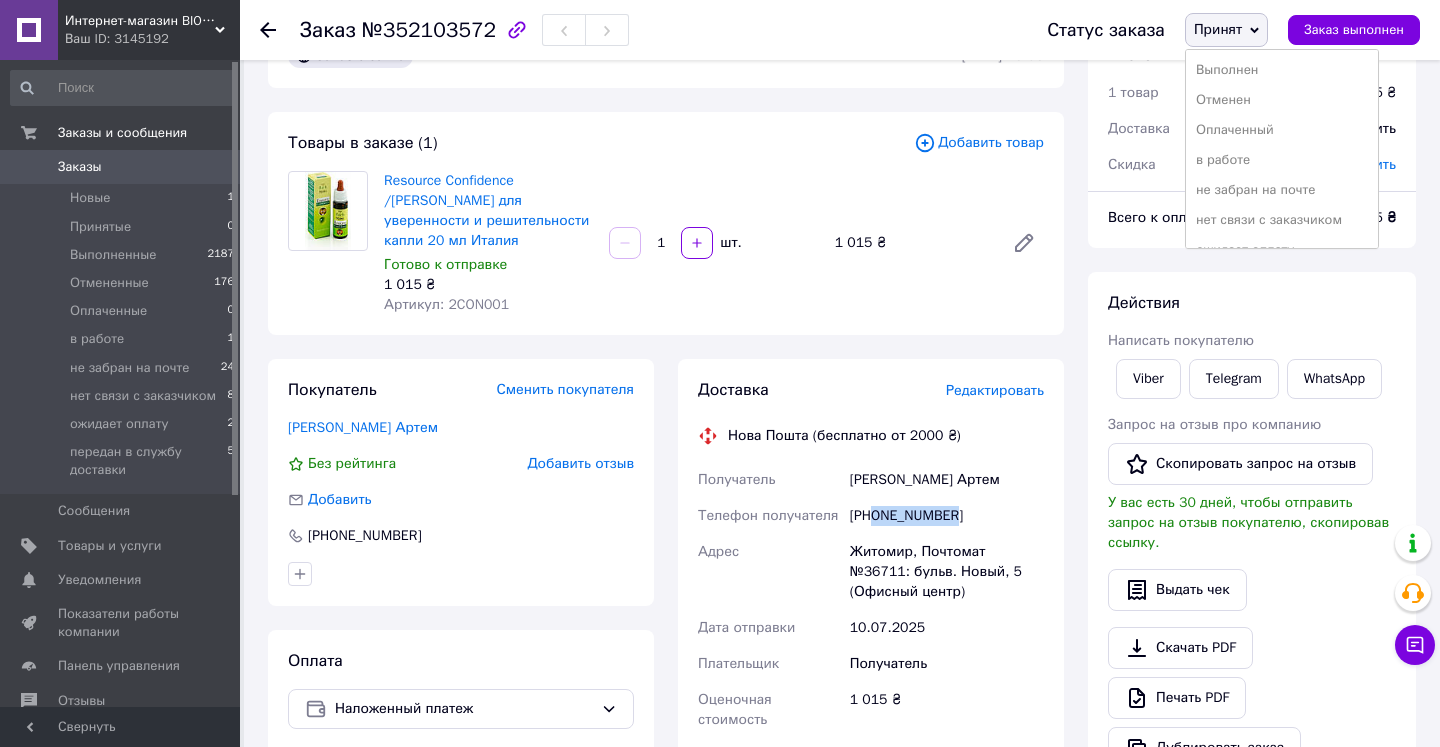 click 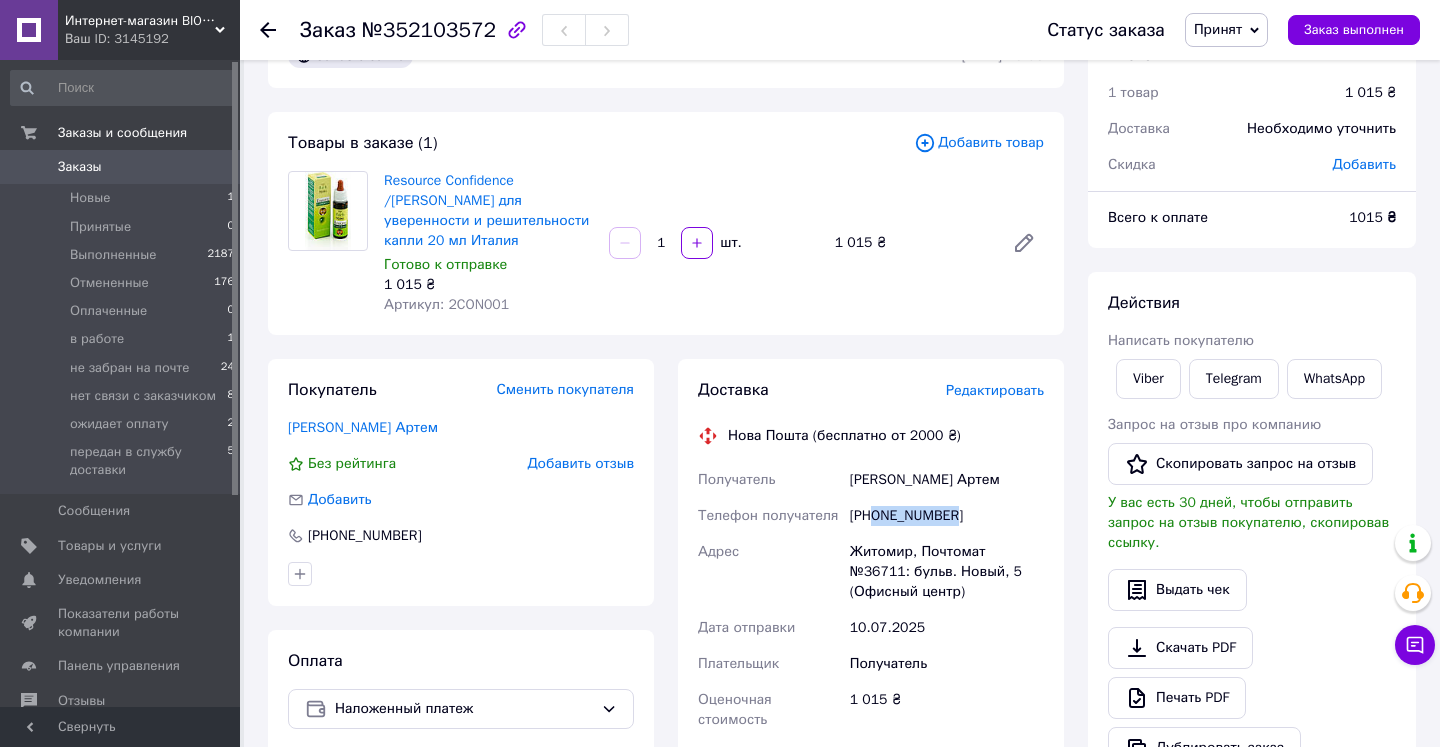 click on "Resource Confidence /Цветы Баха для уверенности и решительности капли 20 мл Италия Готово к отправке 1 015 ₴ Артикул: 2CON001 1   шт. 1 015 ₴" at bounding box center (714, 243) 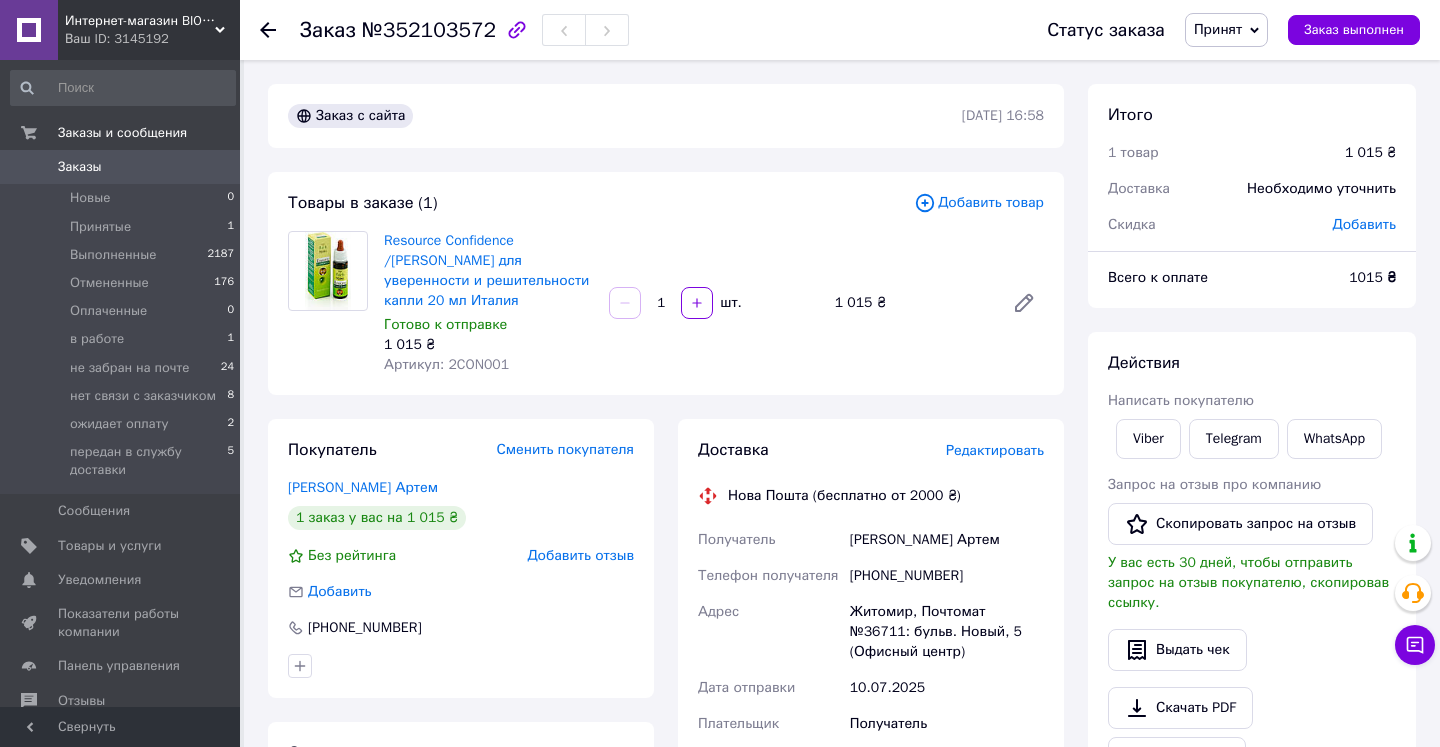 click 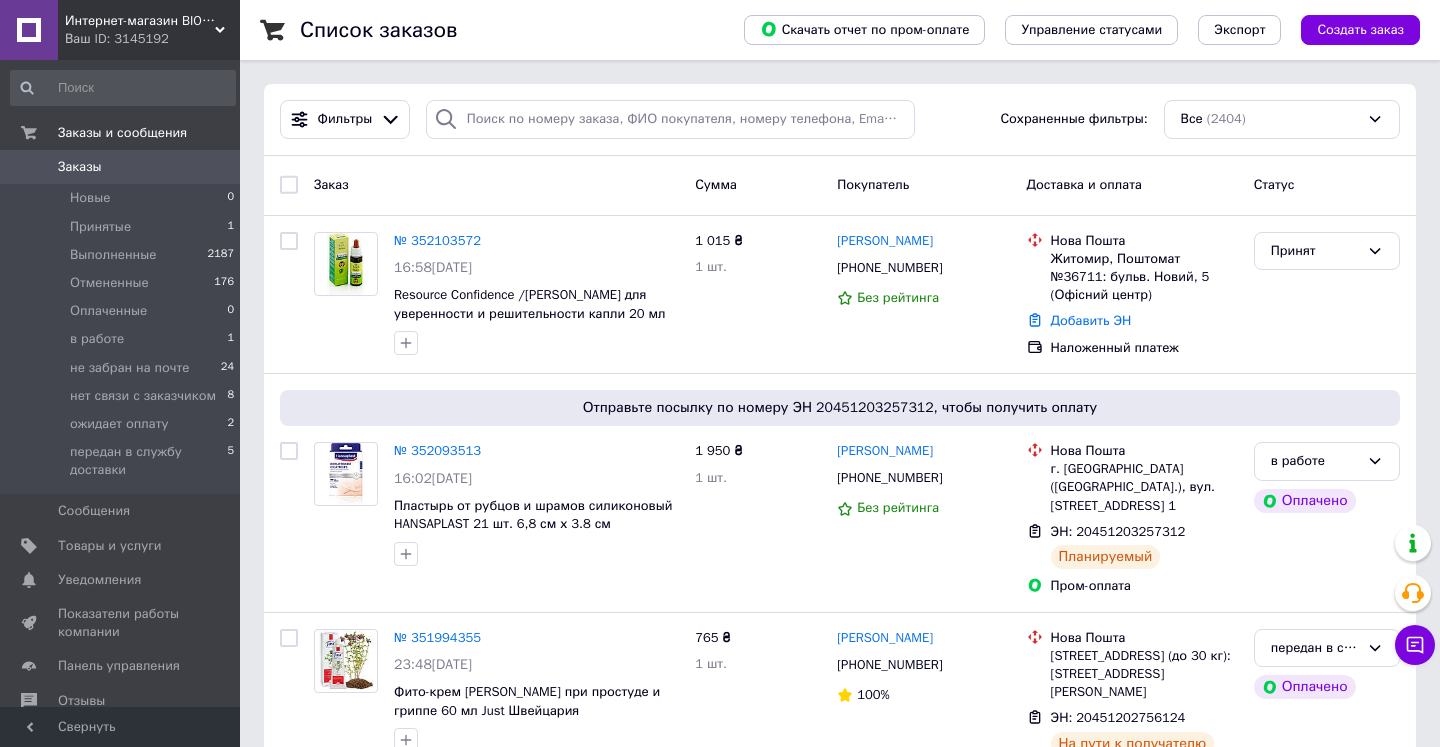 click on "Заказы" at bounding box center [121, 167] 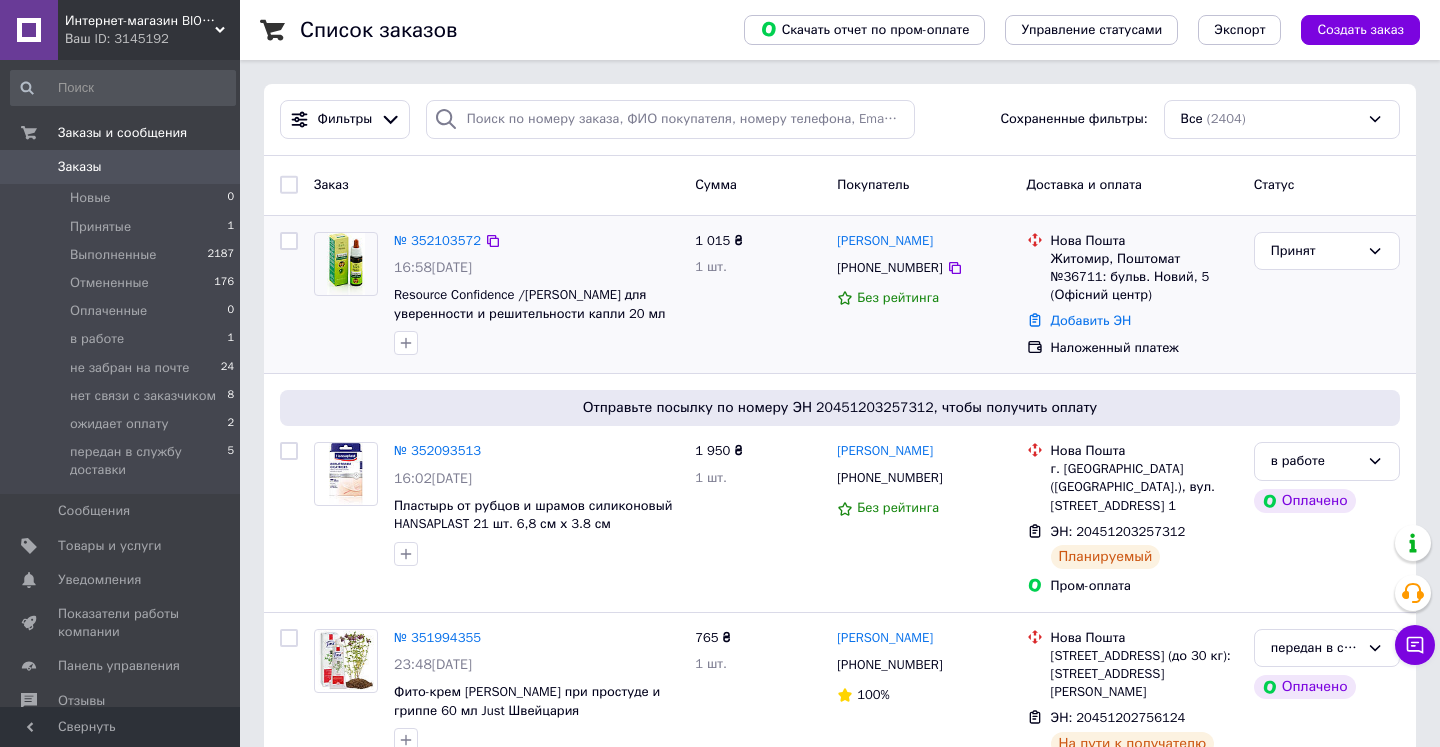 click on "Артем Мосаковський +380978182048 Без рейтинга" at bounding box center [923, 295] 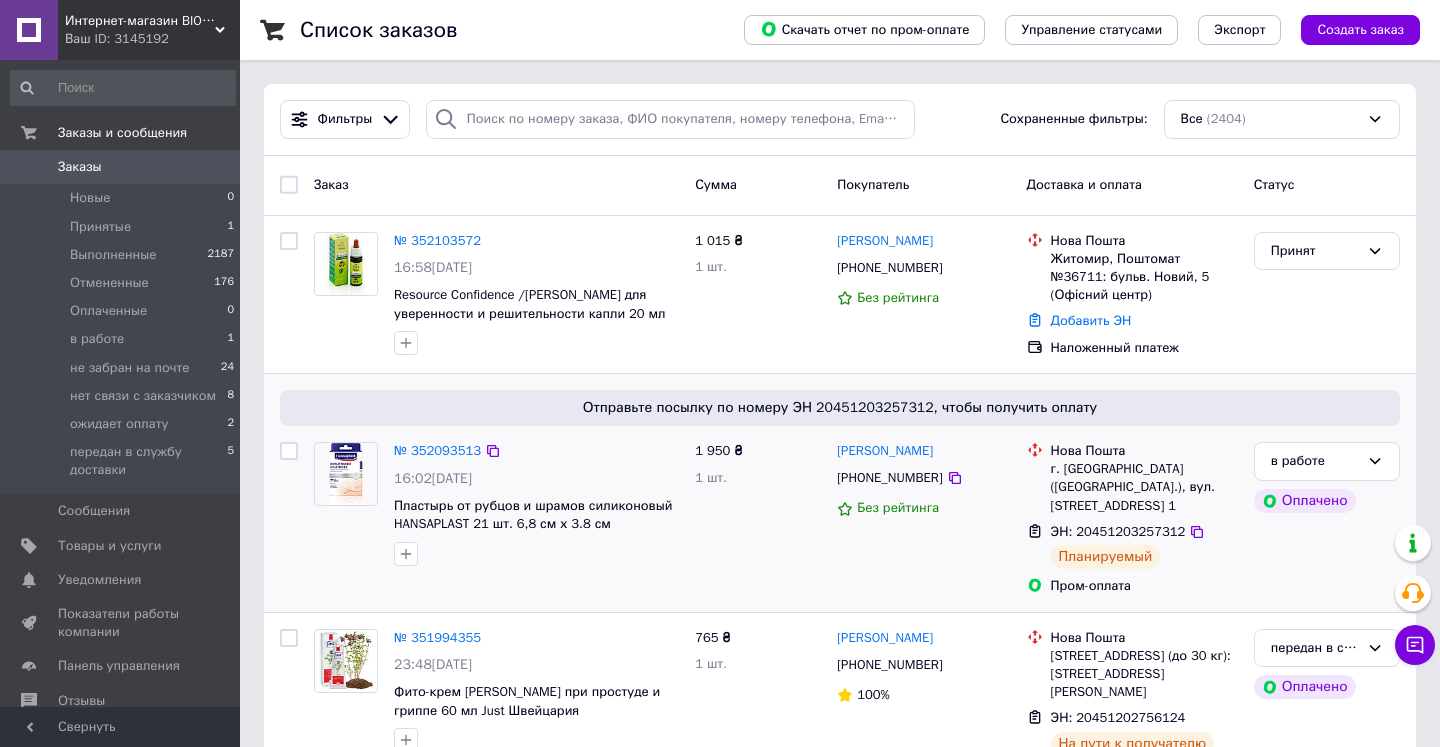 click at bounding box center [1035, 478] 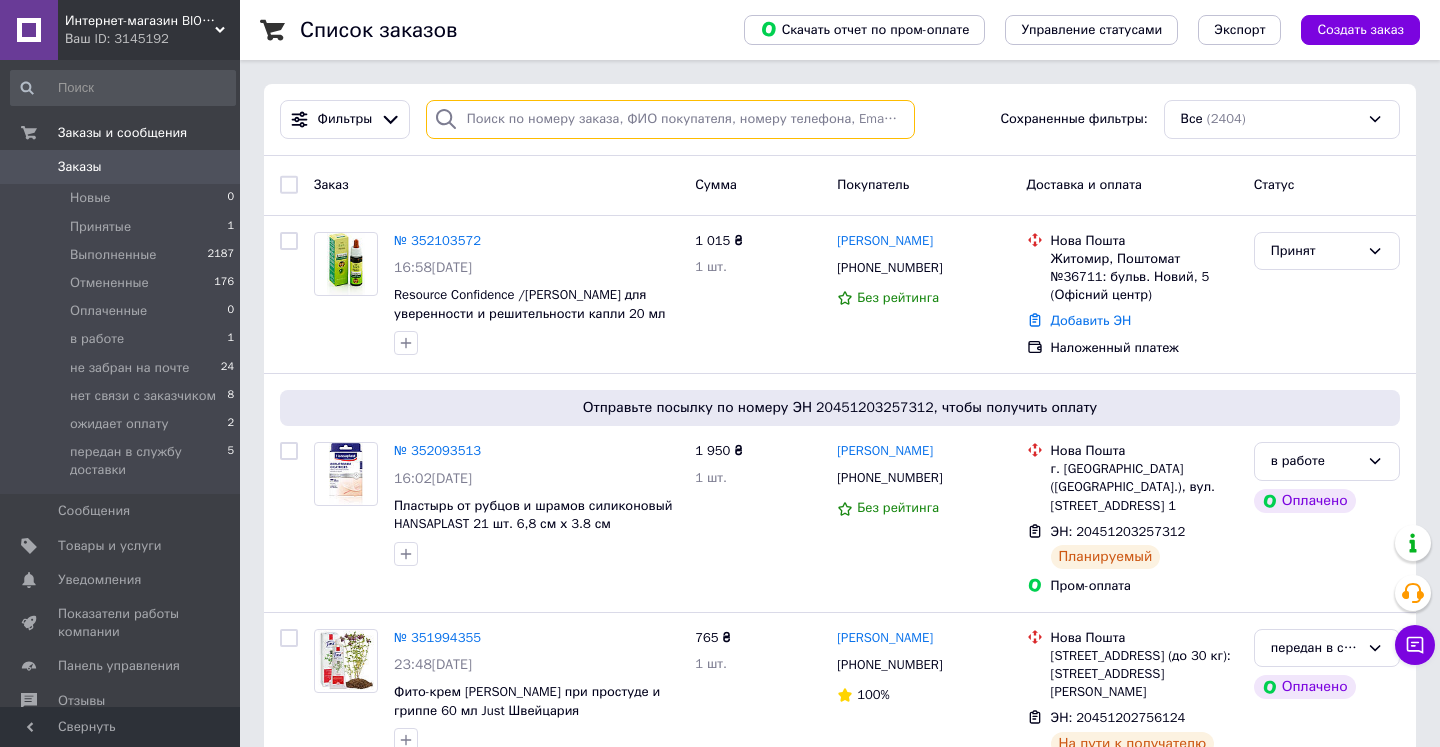 click at bounding box center [670, 119] 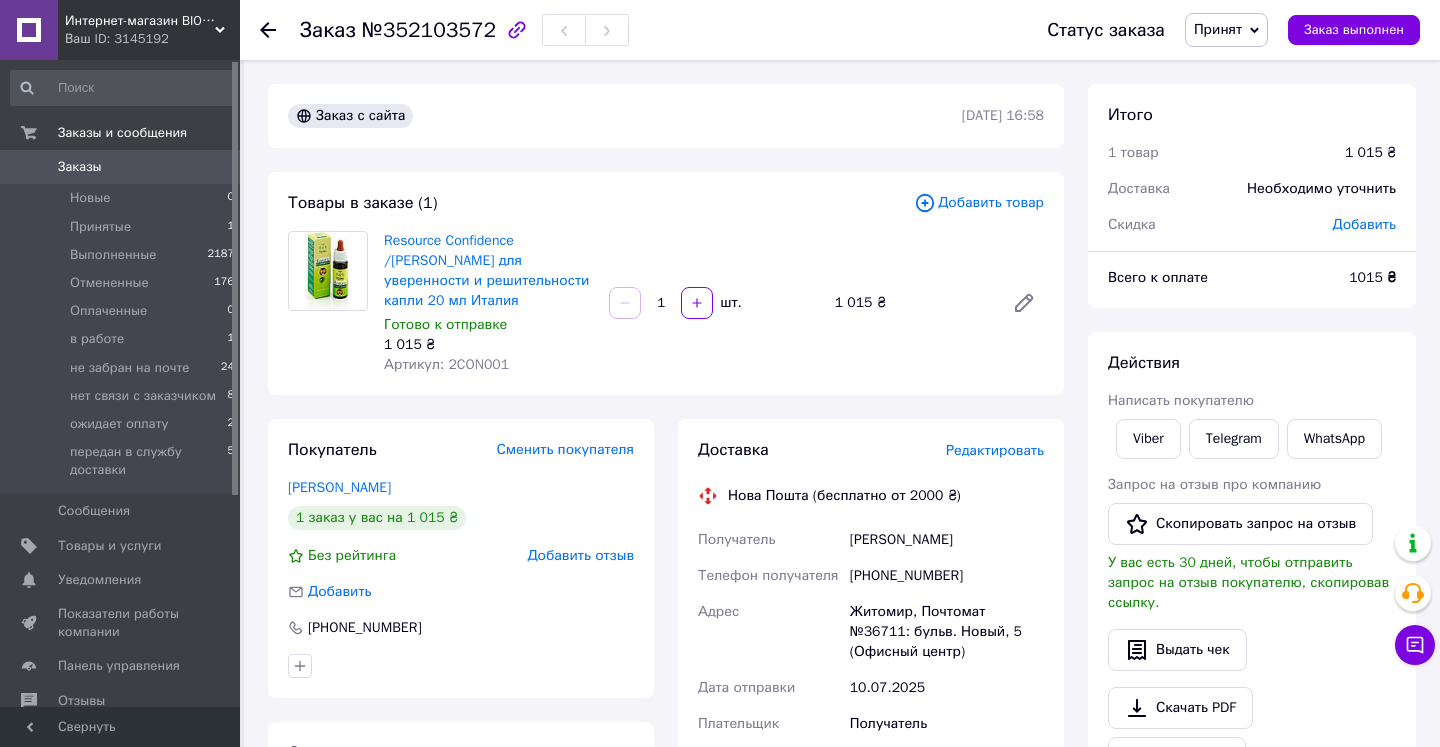 scroll, scrollTop: 0, scrollLeft: 0, axis: both 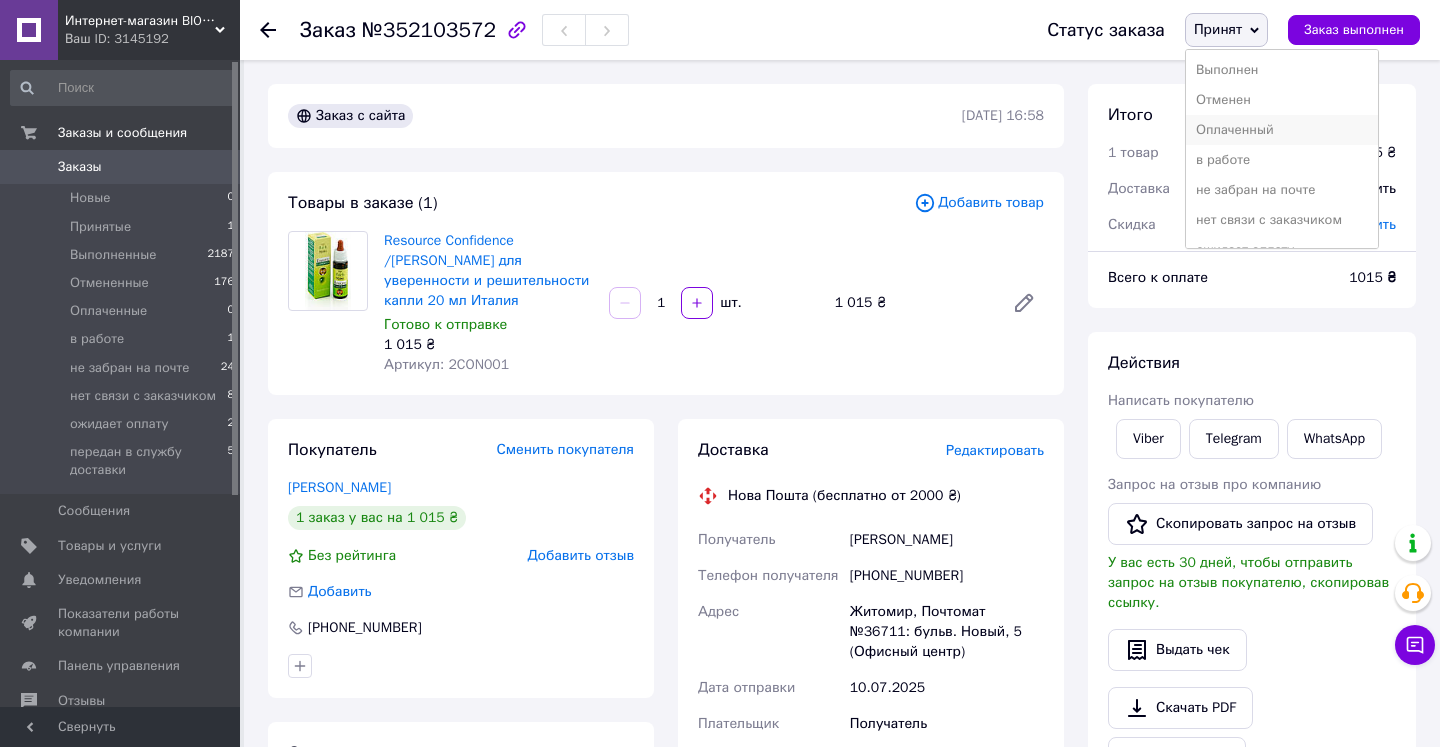 click on "Оплаченный" at bounding box center (1282, 130) 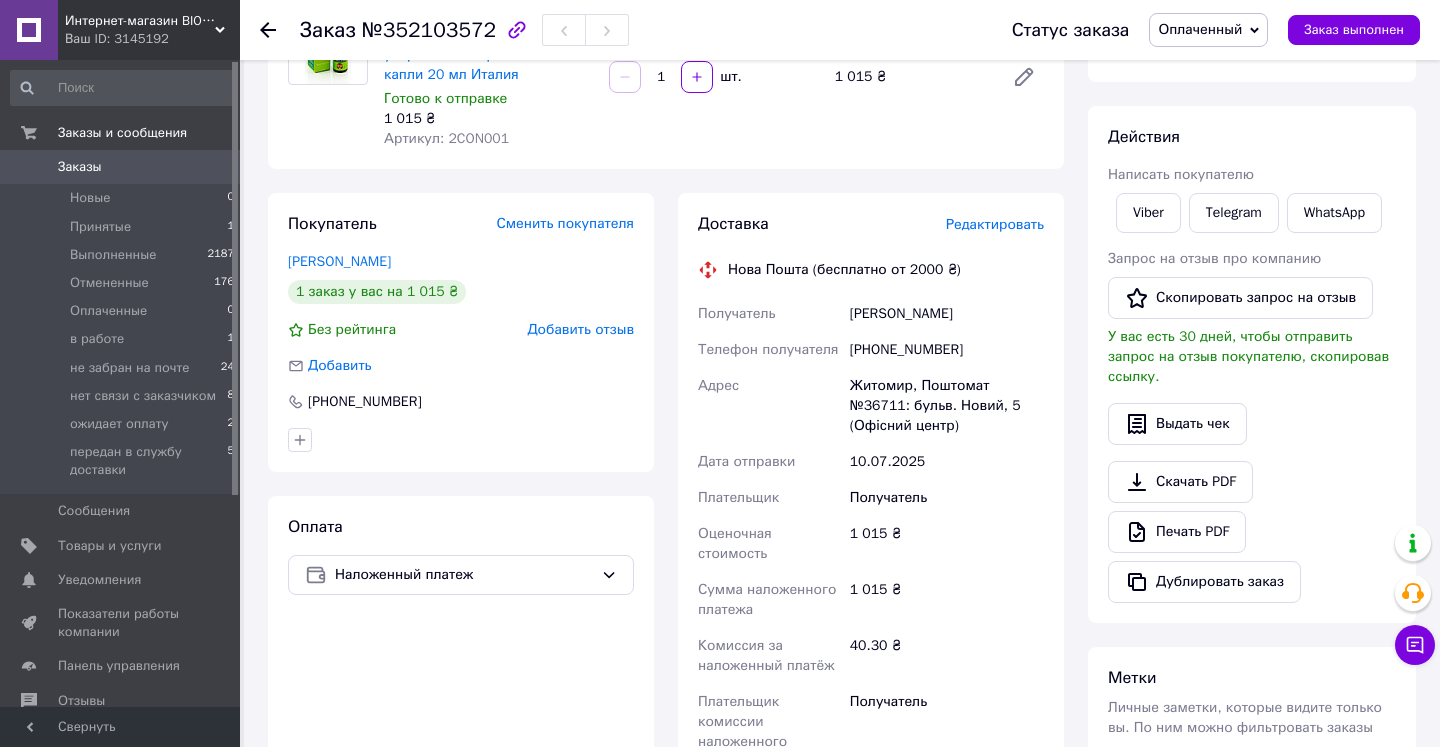 scroll, scrollTop: 252, scrollLeft: 0, axis: vertical 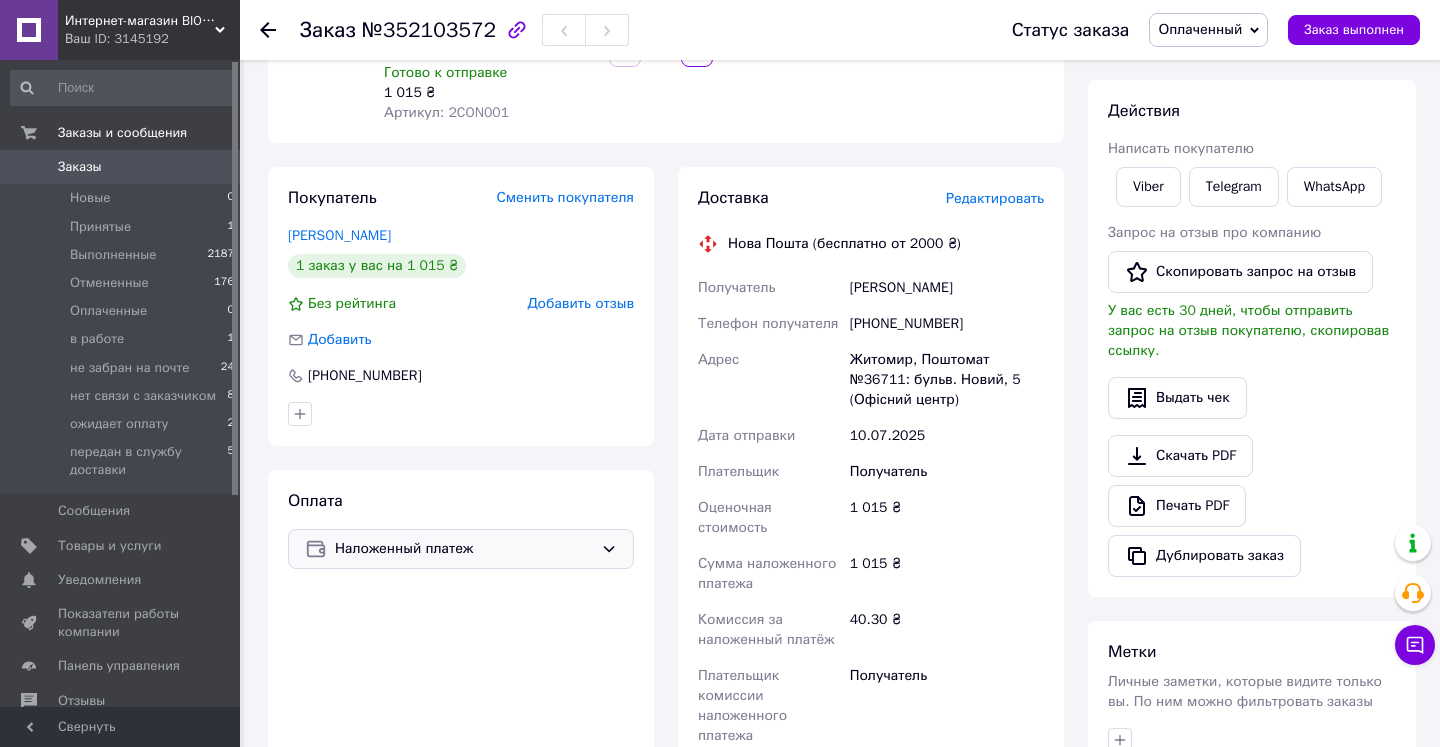 click 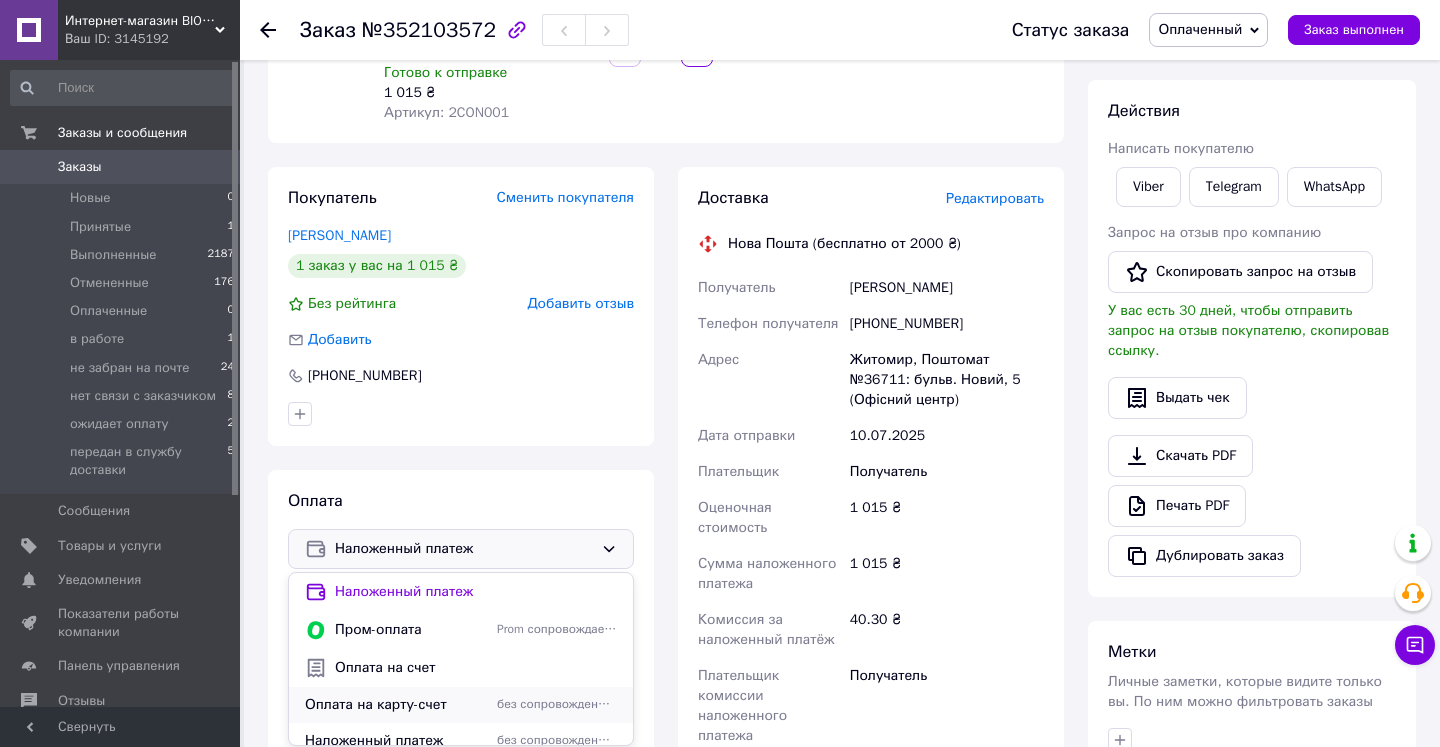 click on "Оплата на карту-счет" at bounding box center (397, 705) 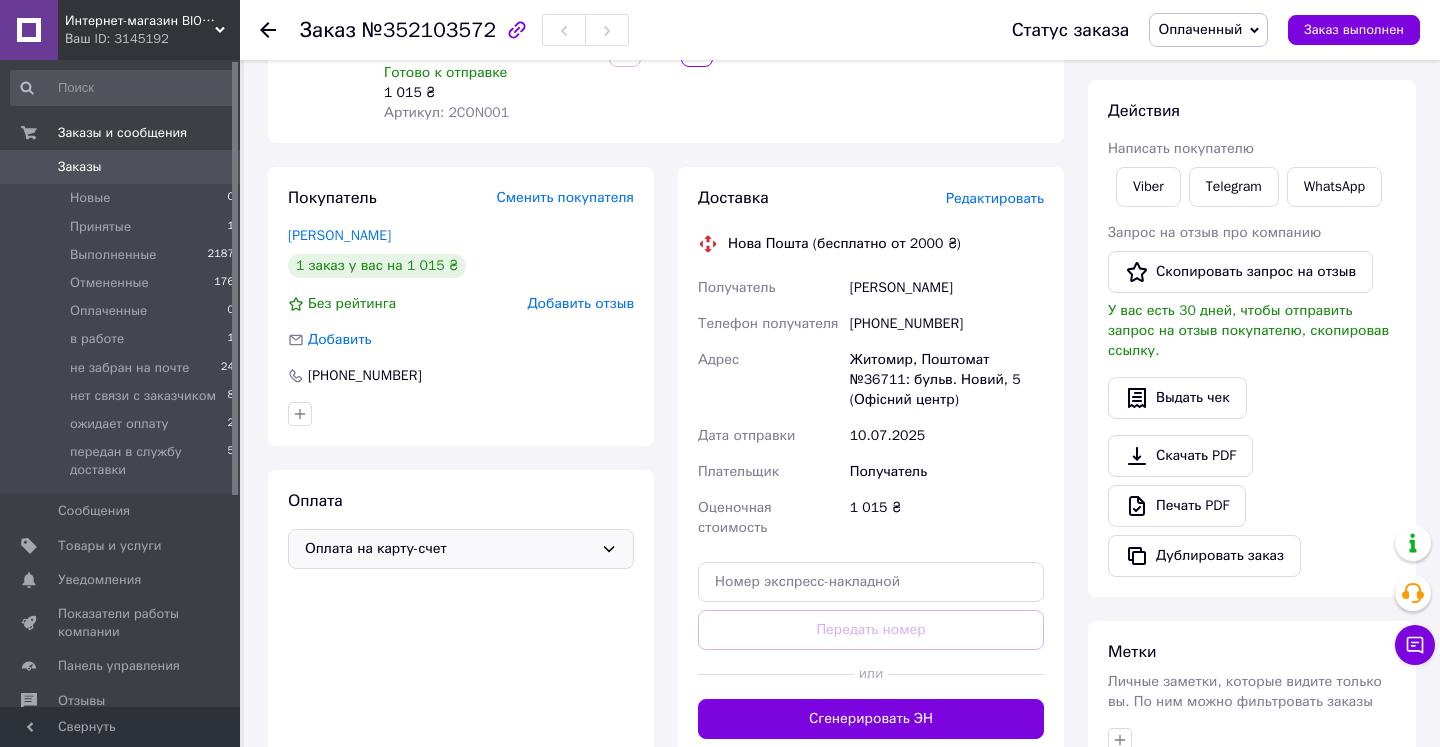 click 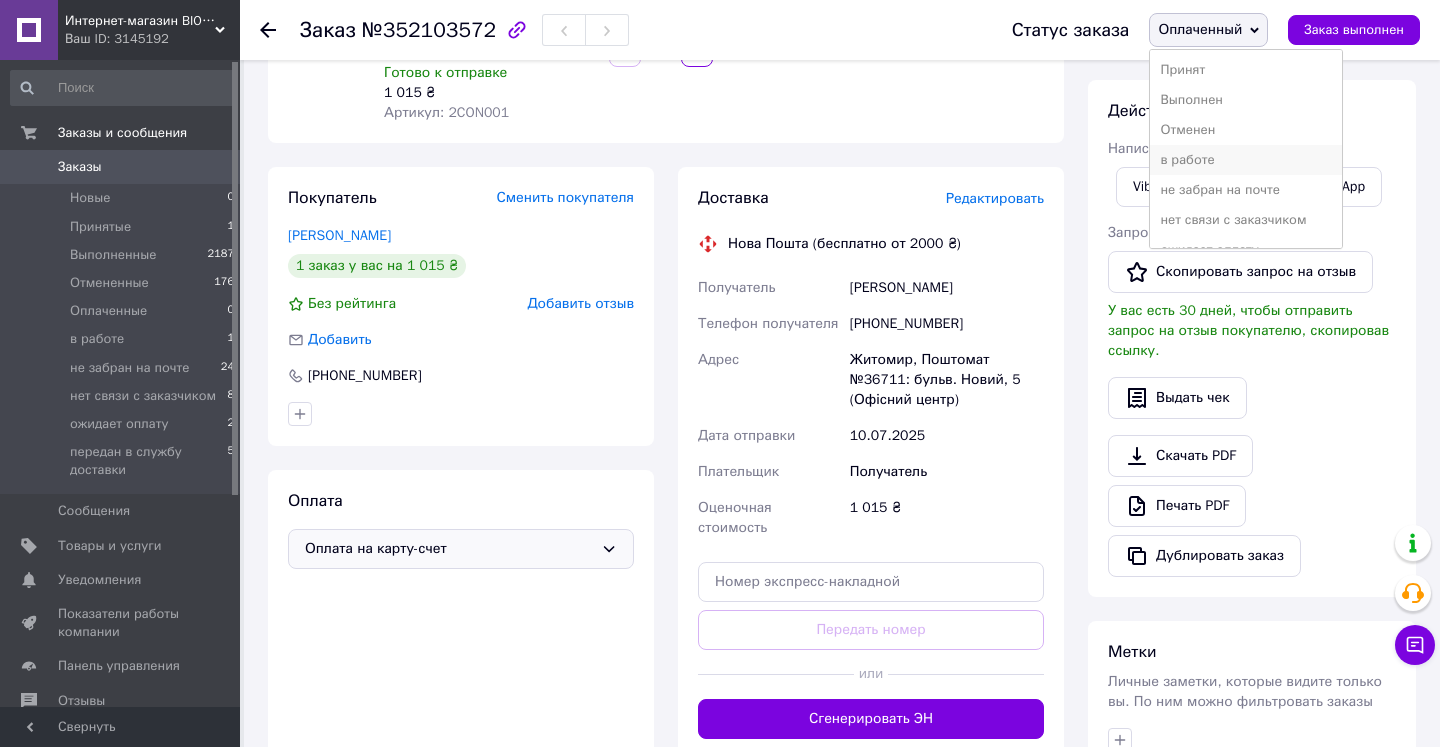 click on "в работе" at bounding box center (1246, 160) 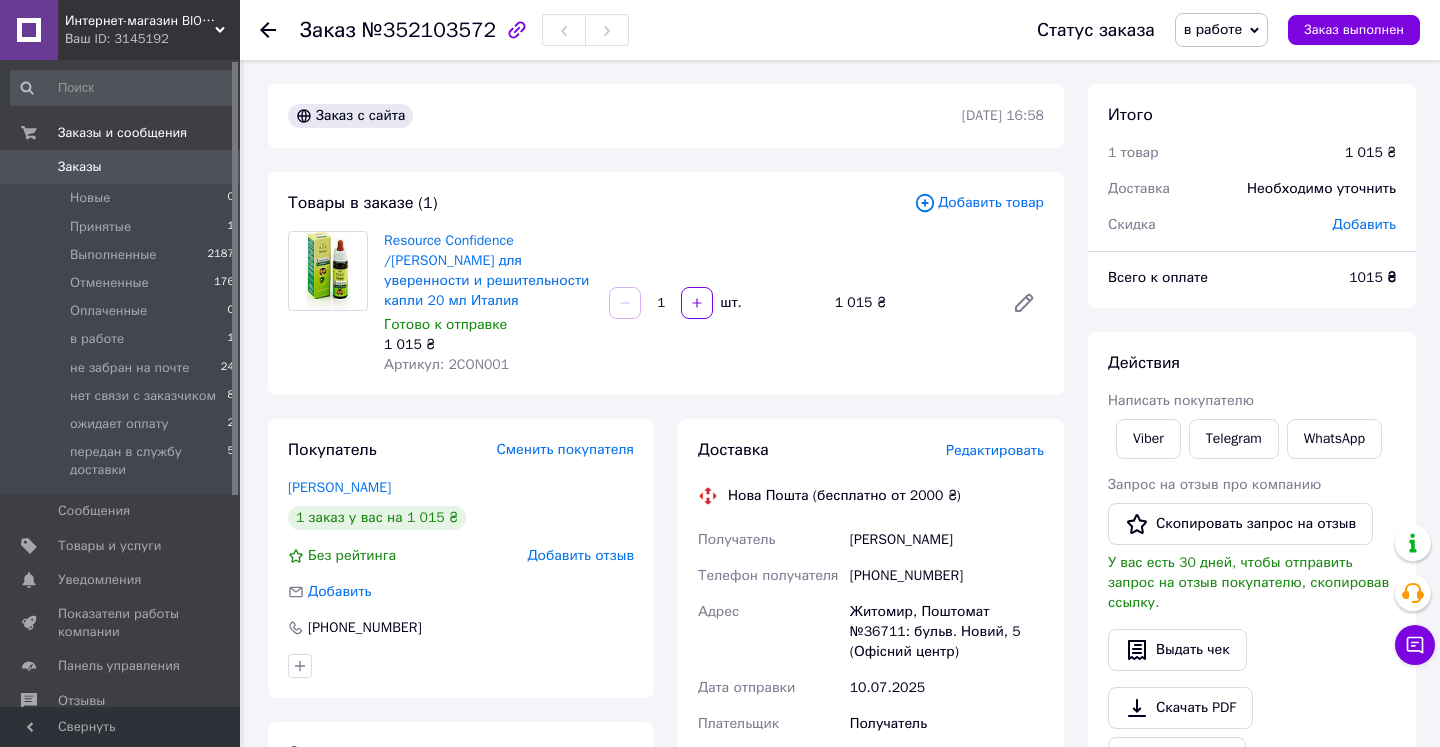 scroll, scrollTop: 0, scrollLeft: 0, axis: both 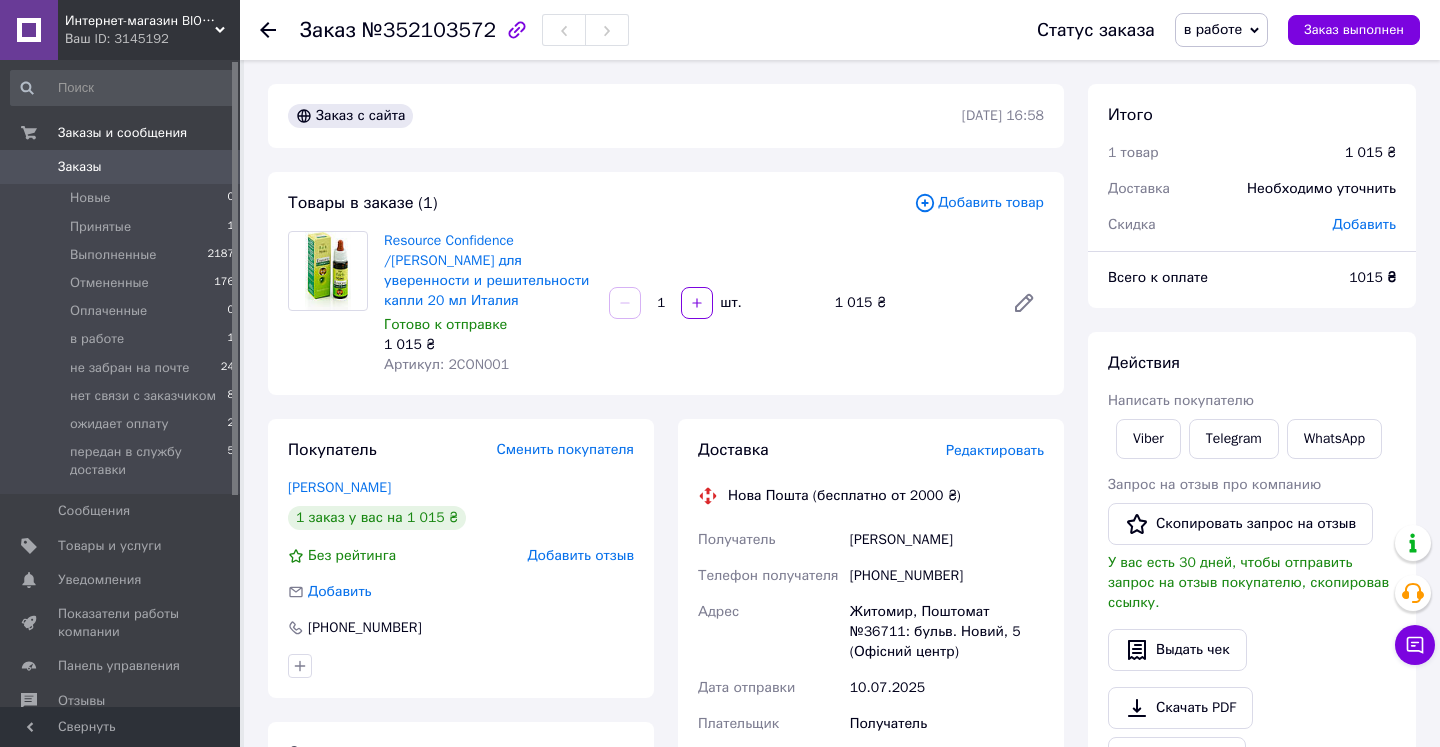 drag, startPoint x: 850, startPoint y: 517, endPoint x: 997, endPoint y: 515, distance: 147.01361 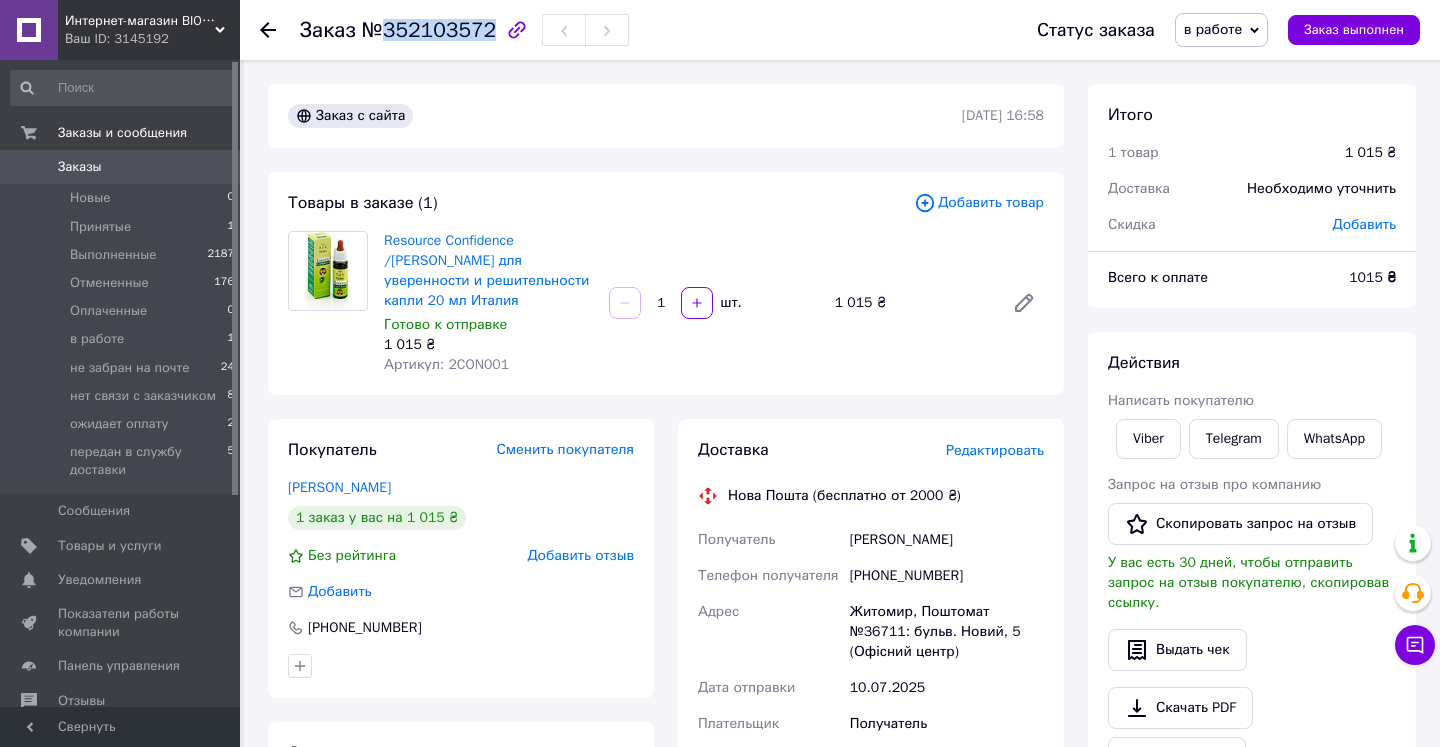 drag, startPoint x: 385, startPoint y: 29, endPoint x: 487, endPoint y: 27, distance: 102.01961 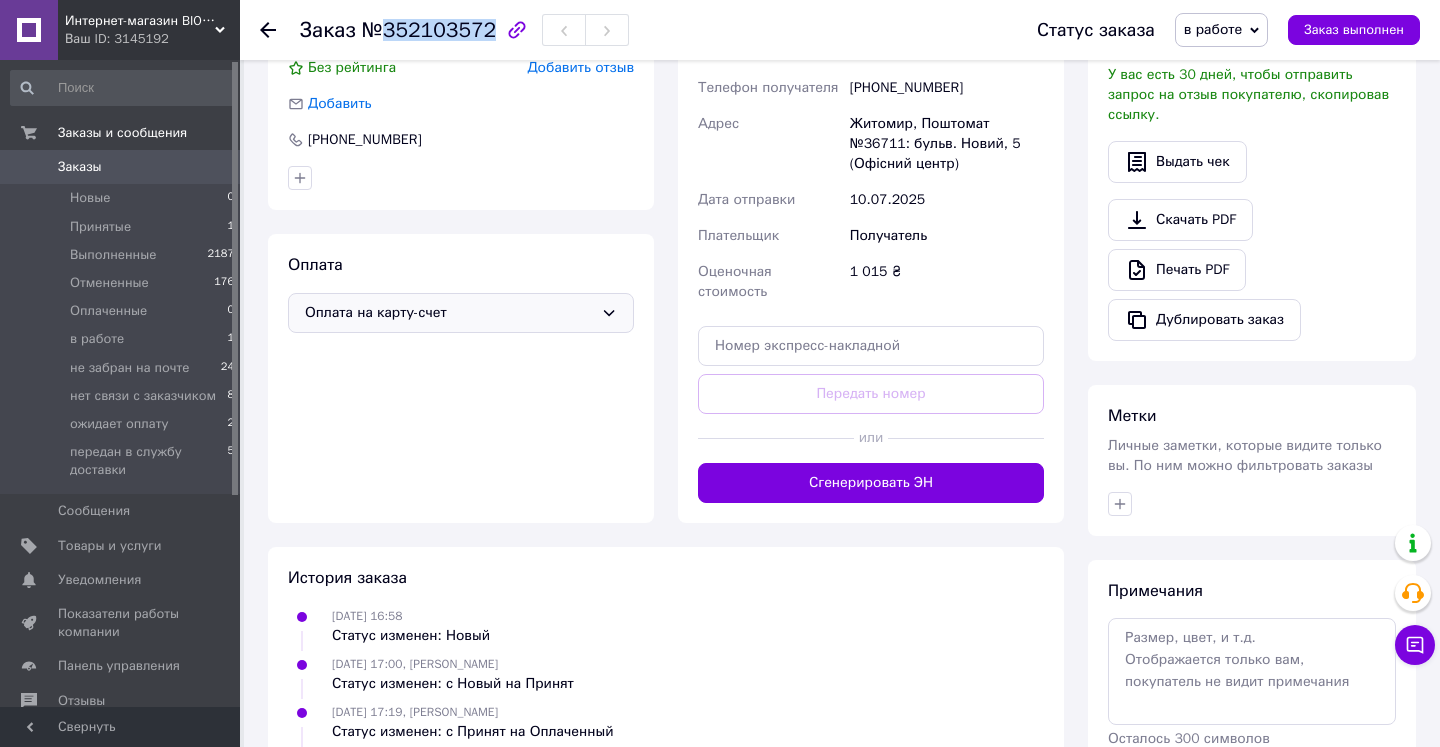 scroll, scrollTop: 494, scrollLeft: 0, axis: vertical 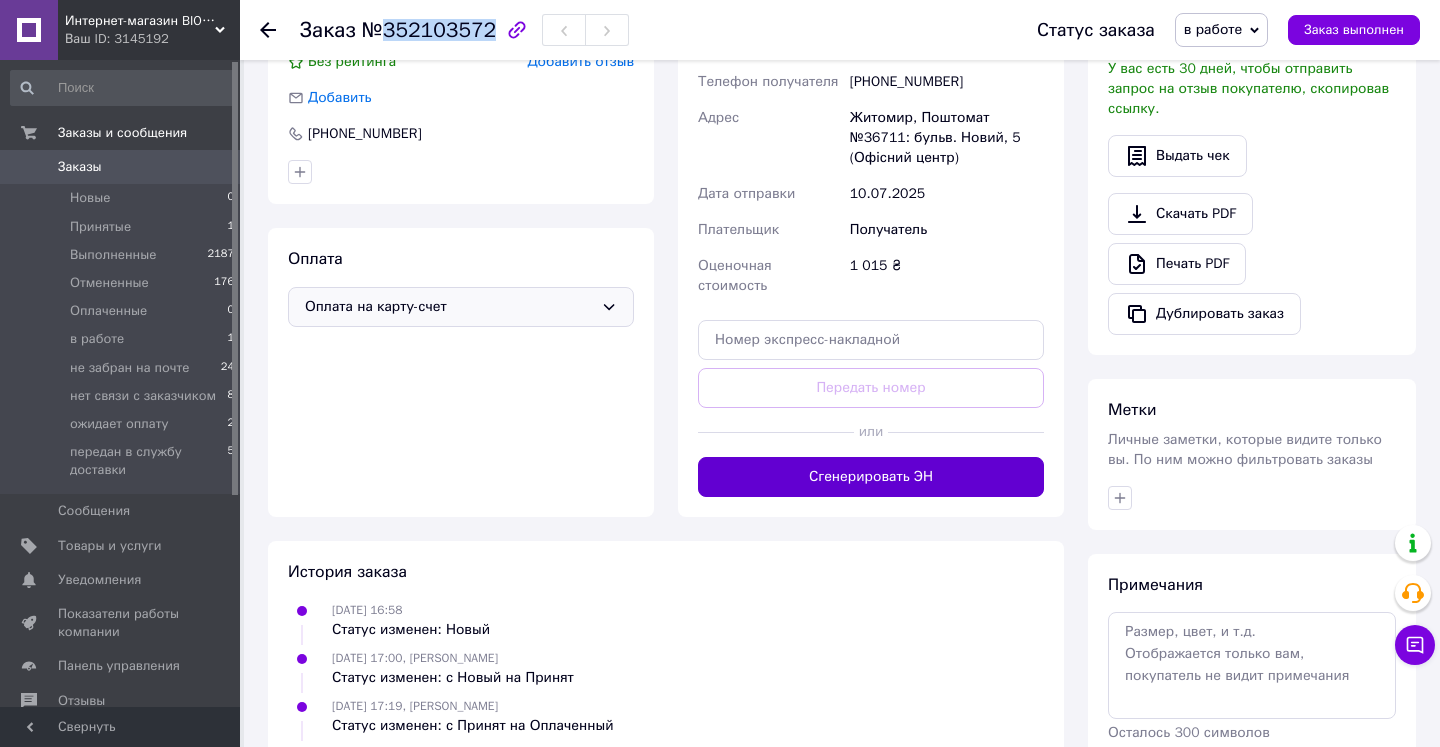 click on "Сгенерировать ЭН" at bounding box center (871, 477) 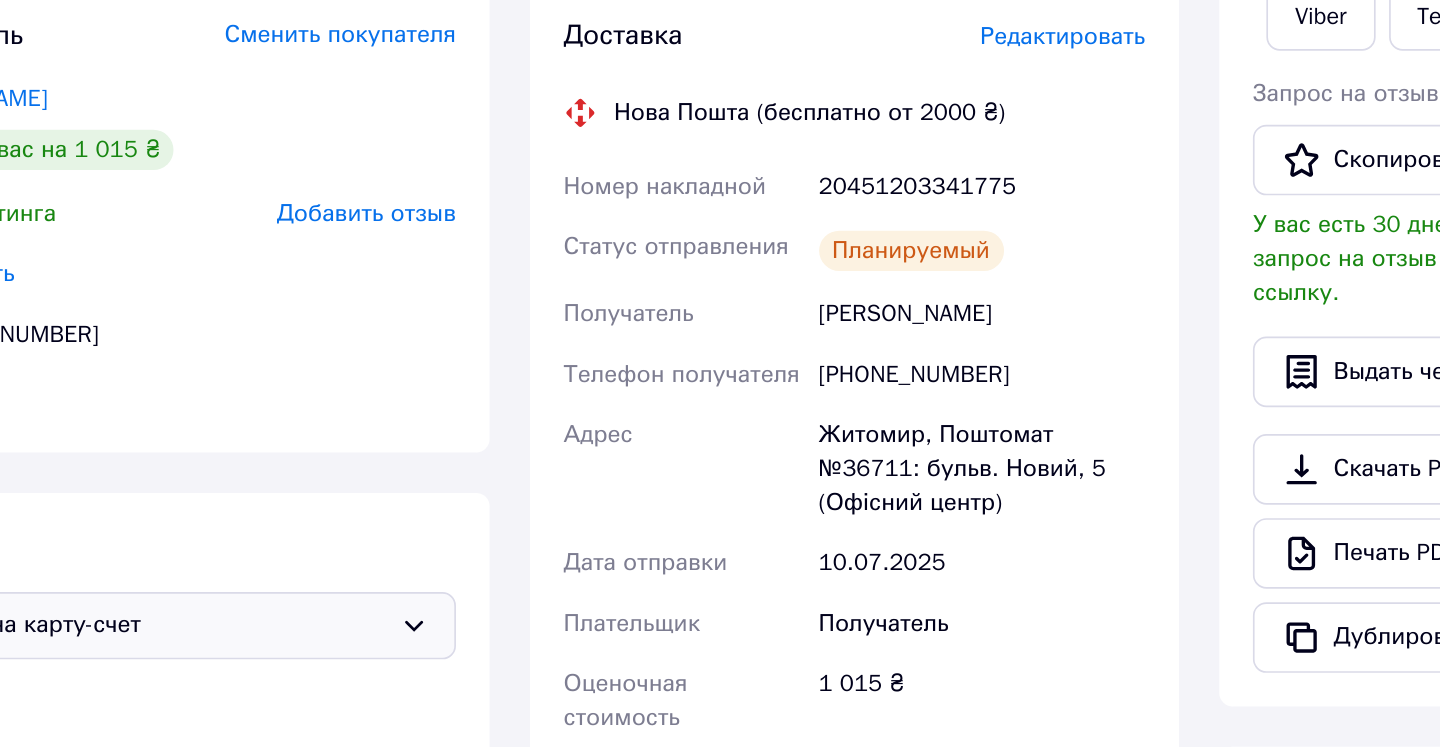 scroll, scrollTop: 136, scrollLeft: 0, axis: vertical 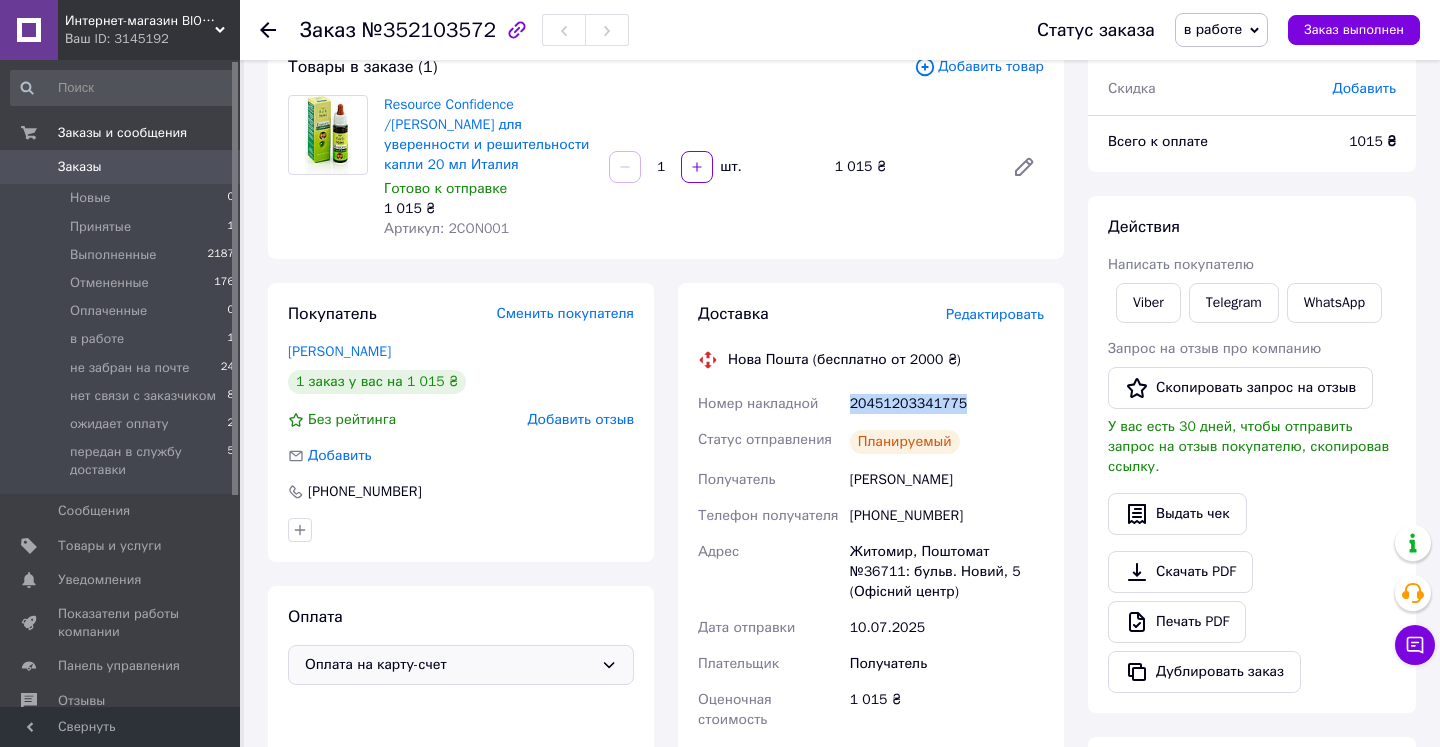 drag, startPoint x: 850, startPoint y: 379, endPoint x: 969, endPoint y: 384, distance: 119.104996 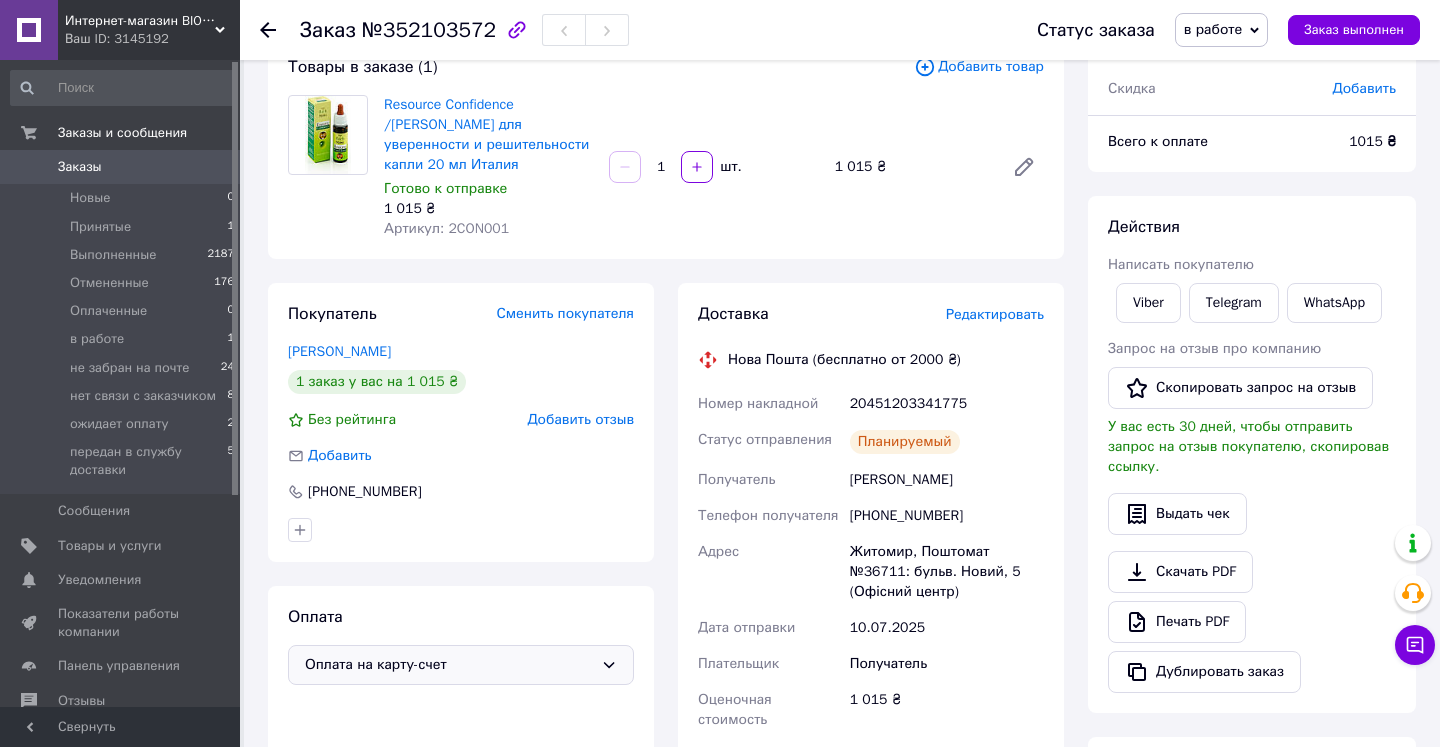 click on "Нова Пошта (бесплатно от 2000 ₴)" at bounding box center [871, 360] 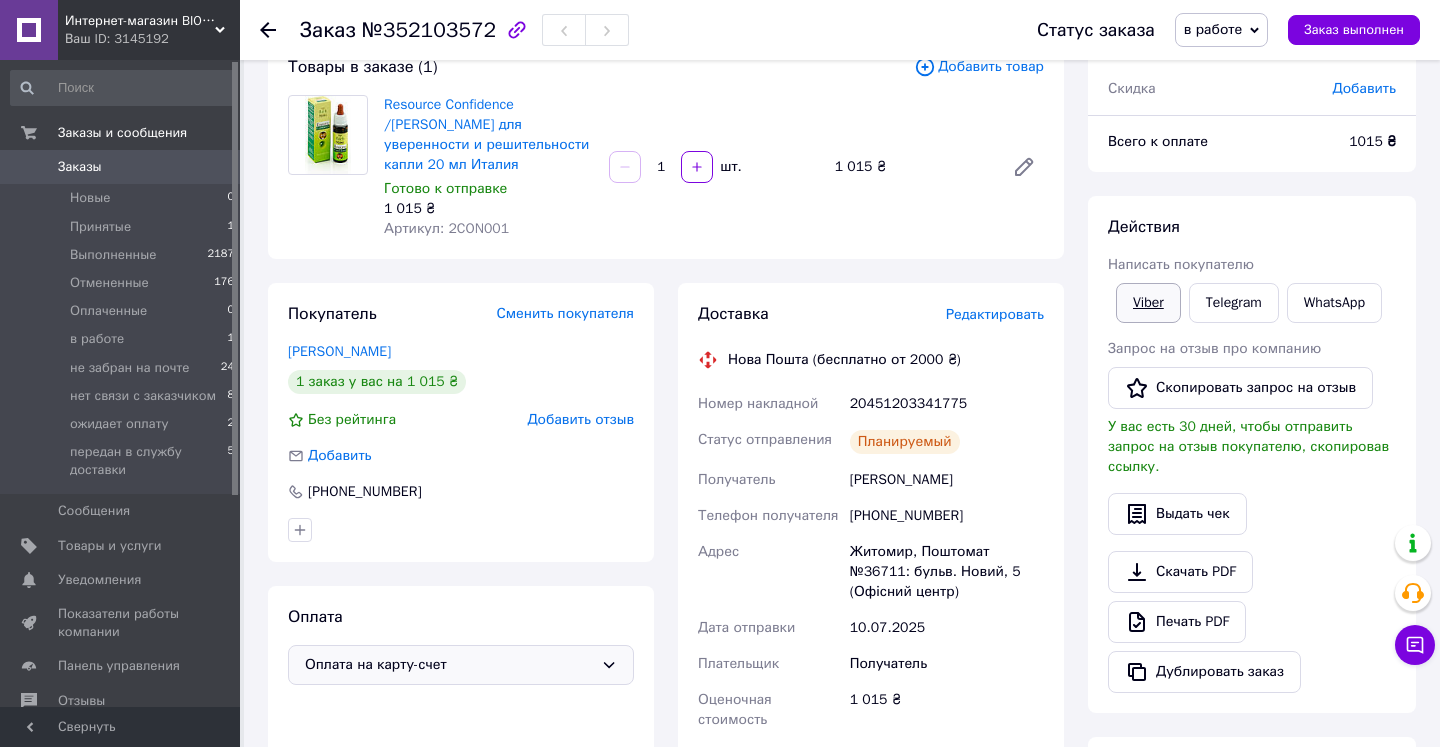 click on "Viber" at bounding box center (1148, 303) 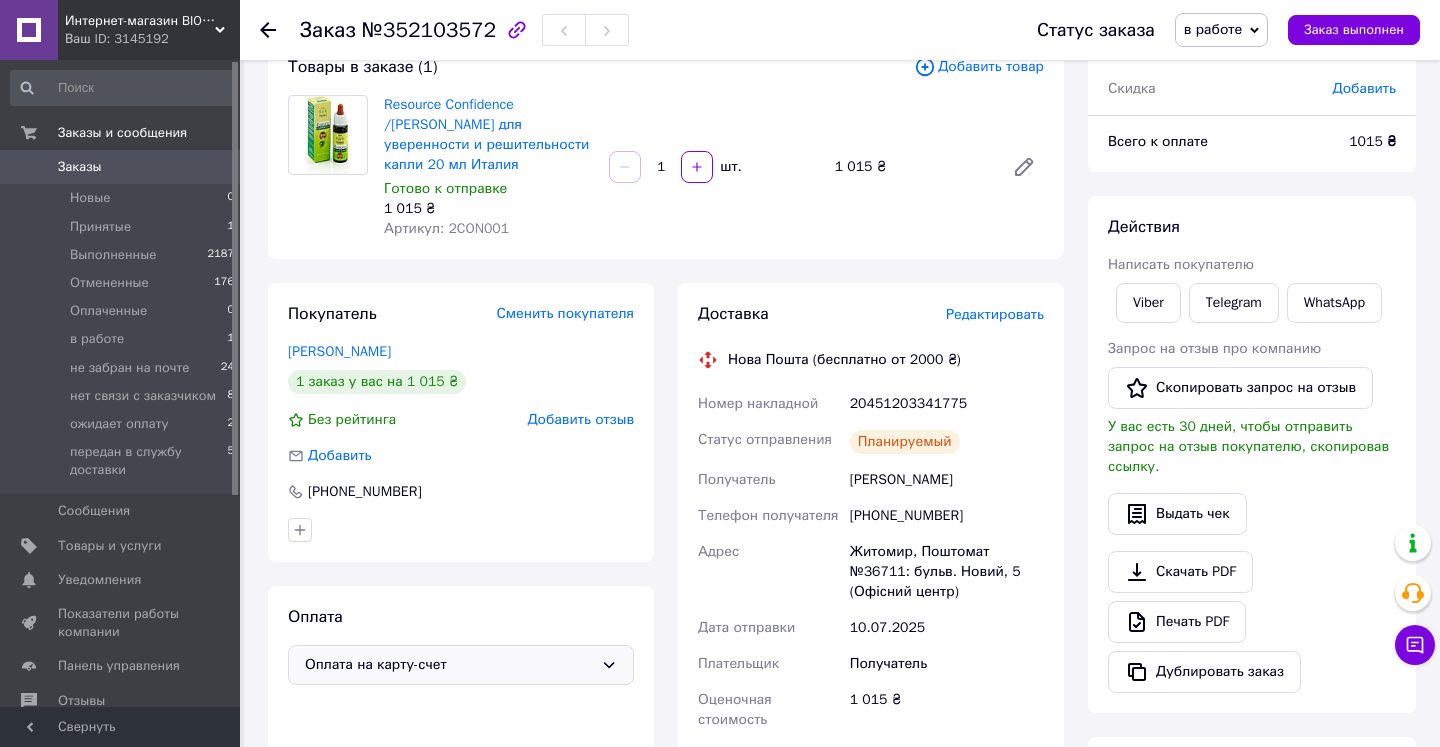 click on "0" at bounding box center (212, 167) 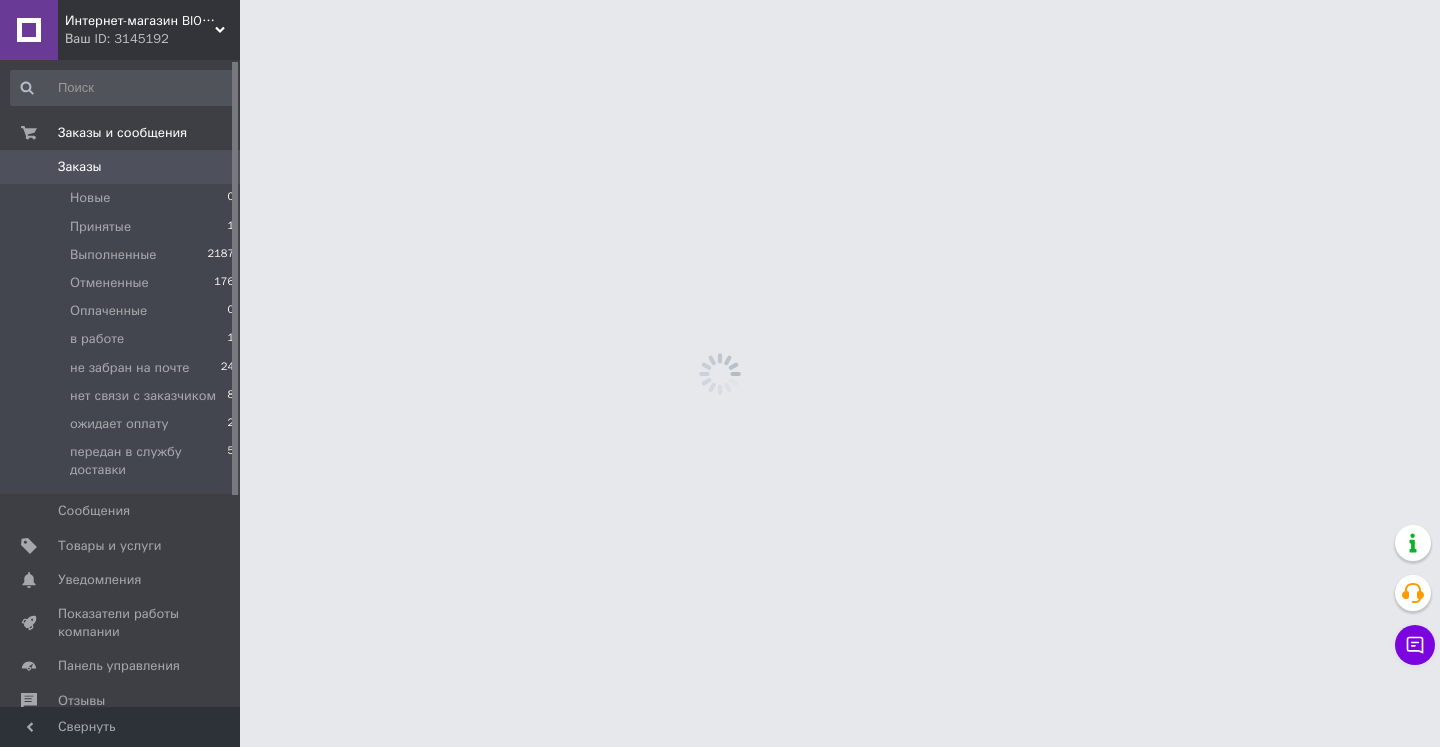 scroll, scrollTop: 0, scrollLeft: 0, axis: both 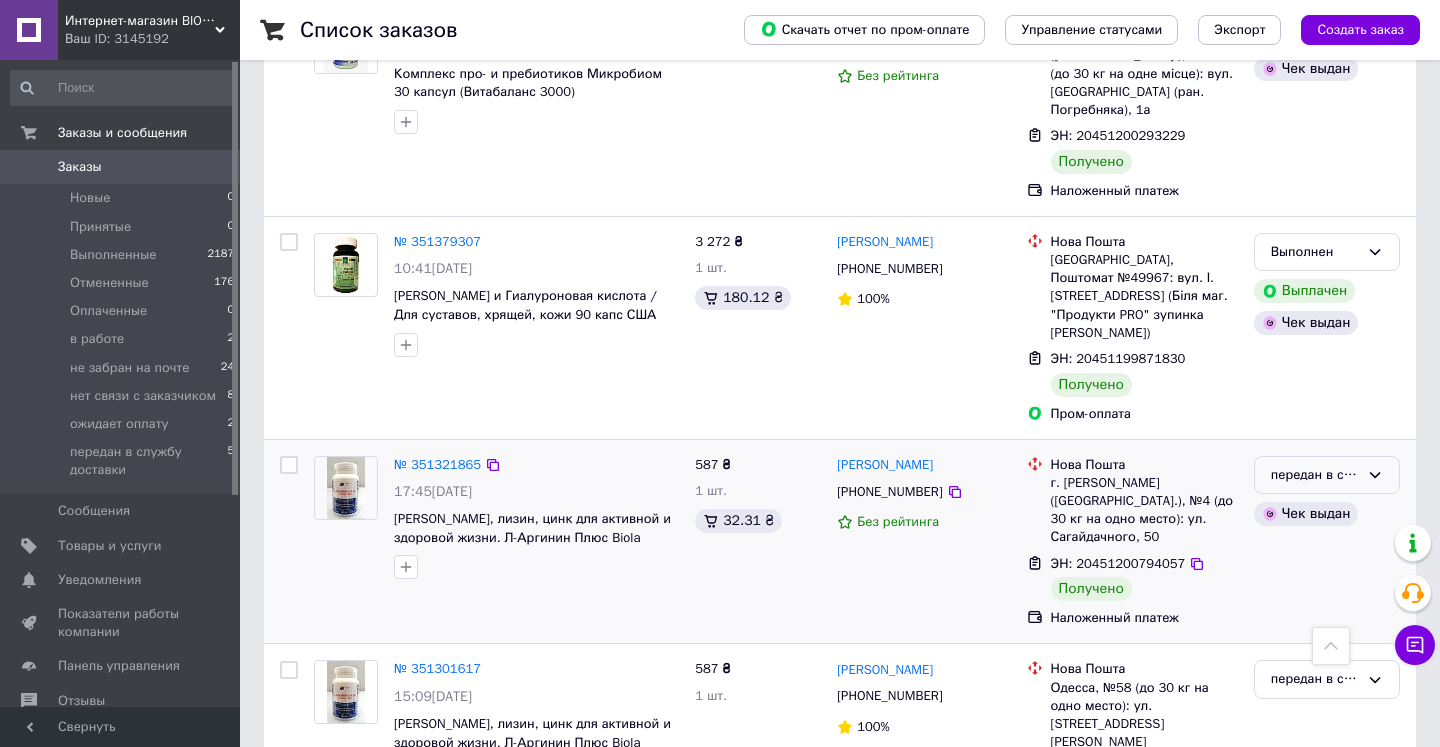 click 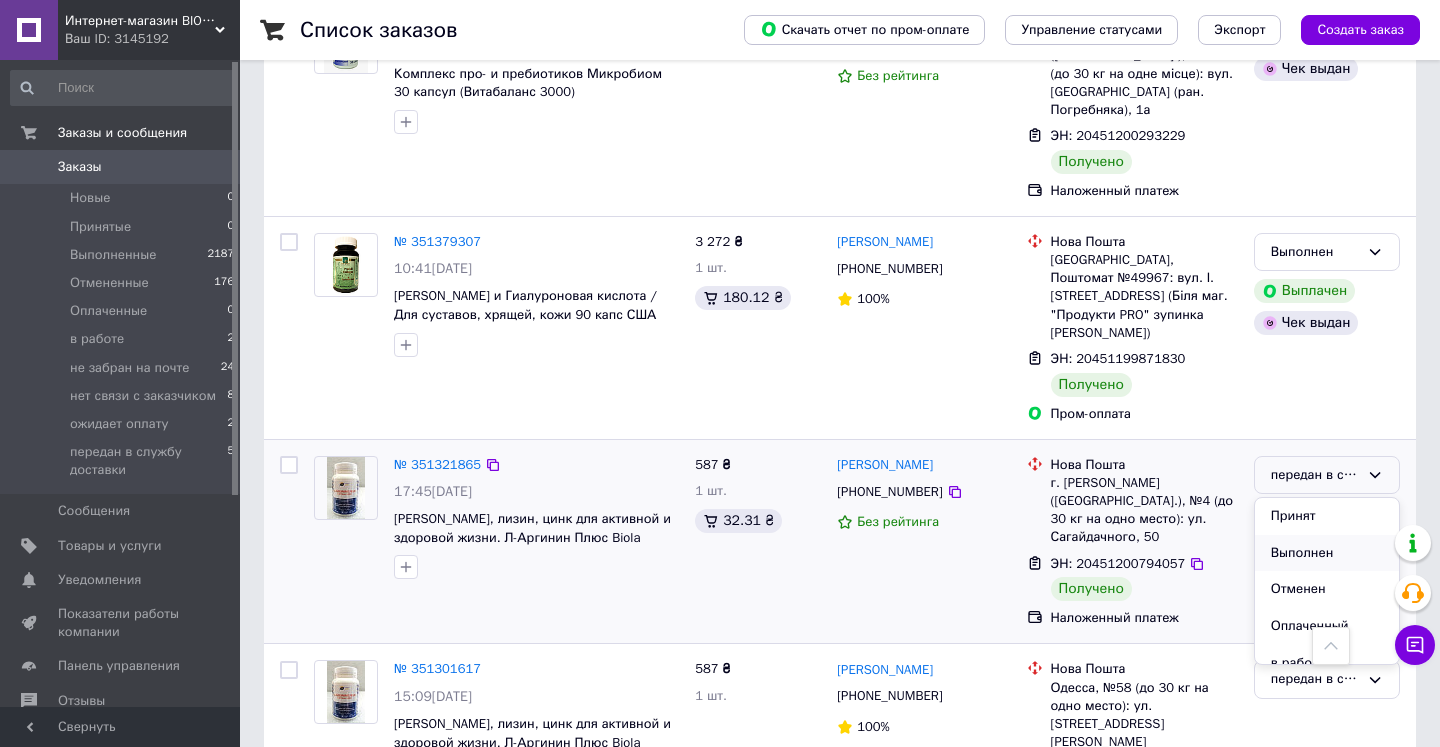 click on "Выполнен" at bounding box center (1327, 553) 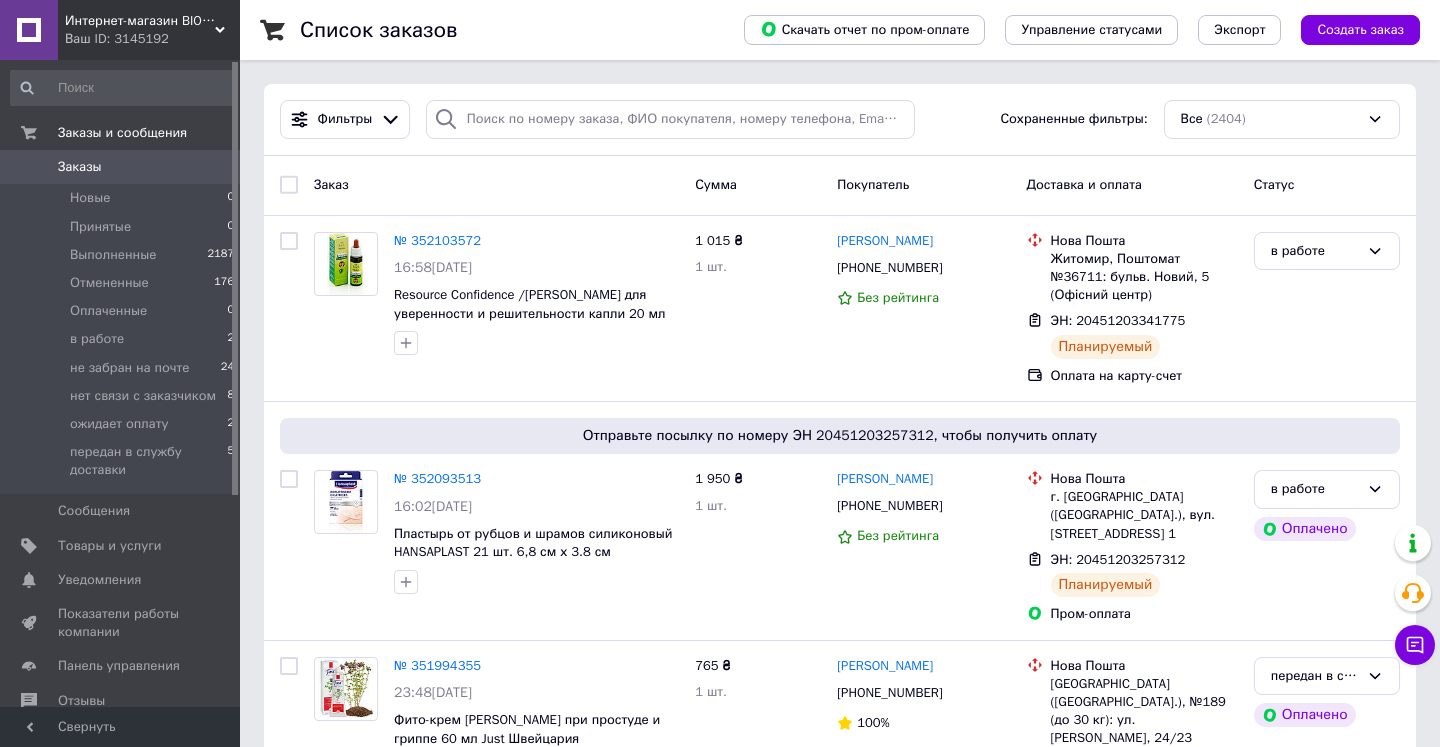 scroll, scrollTop: 0, scrollLeft: 0, axis: both 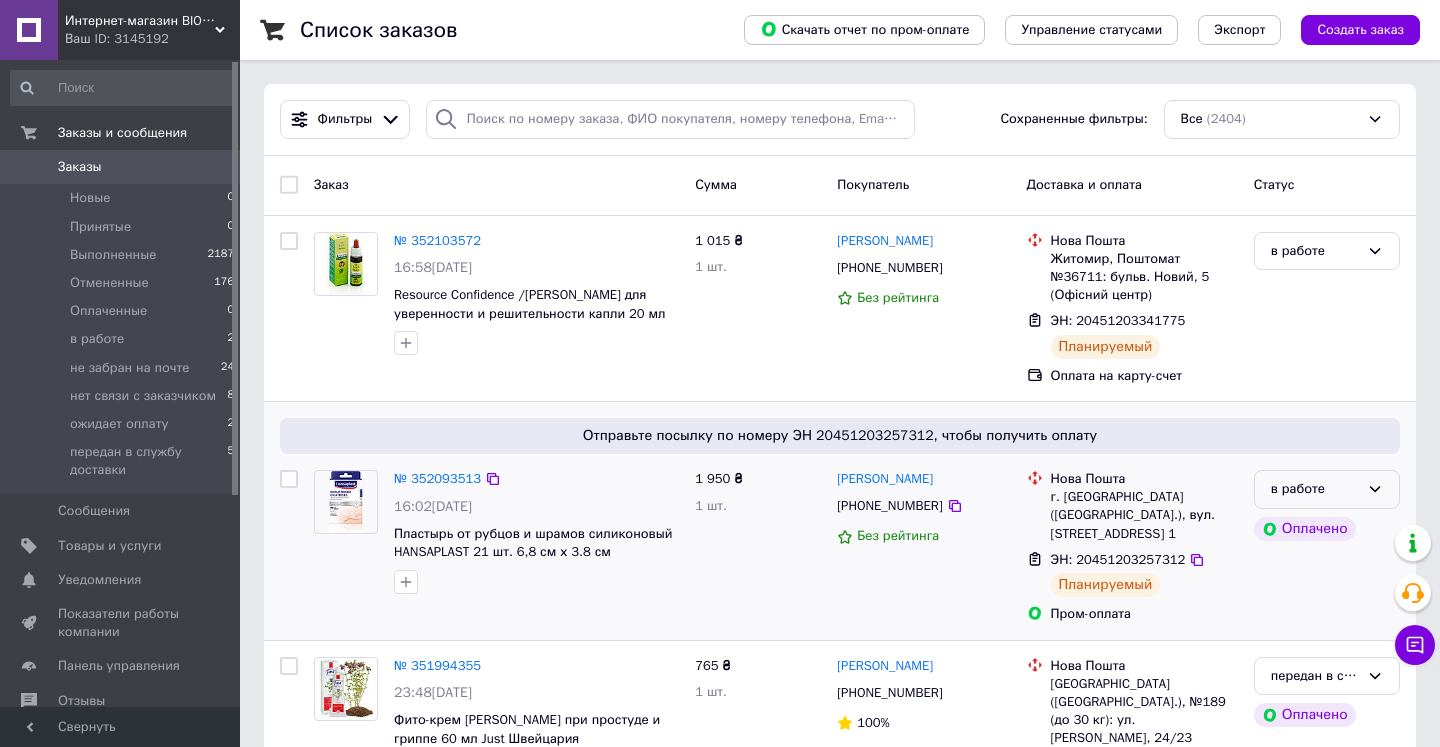 click 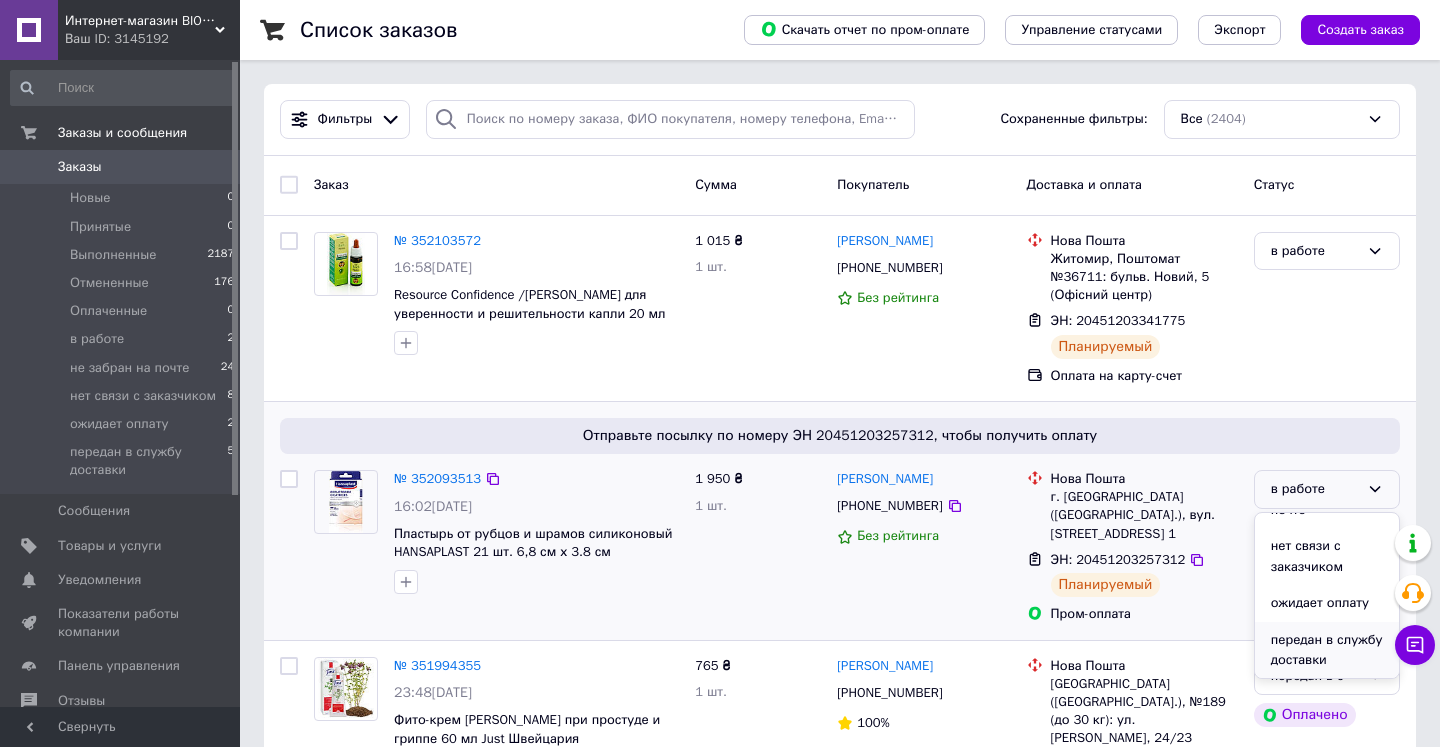 scroll, scrollTop: 202, scrollLeft: 0, axis: vertical 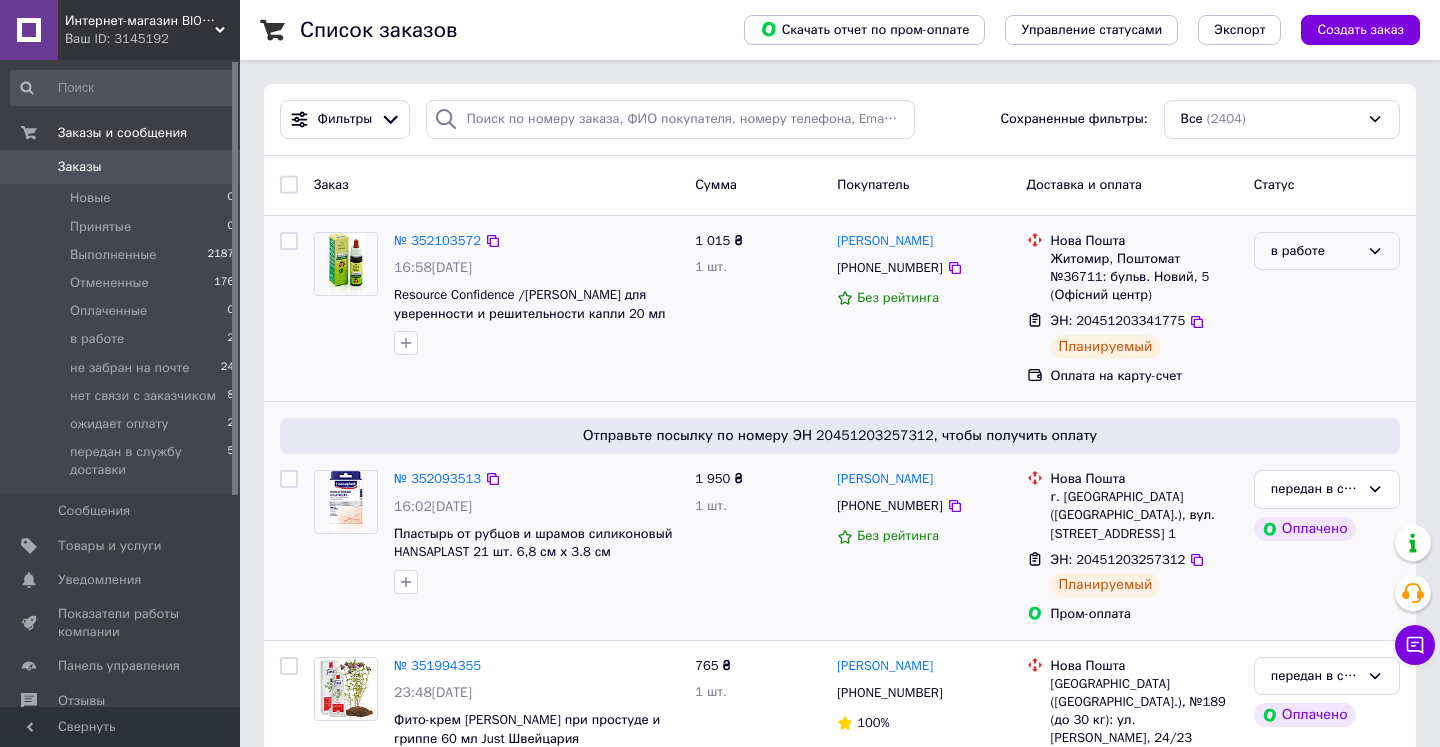 click 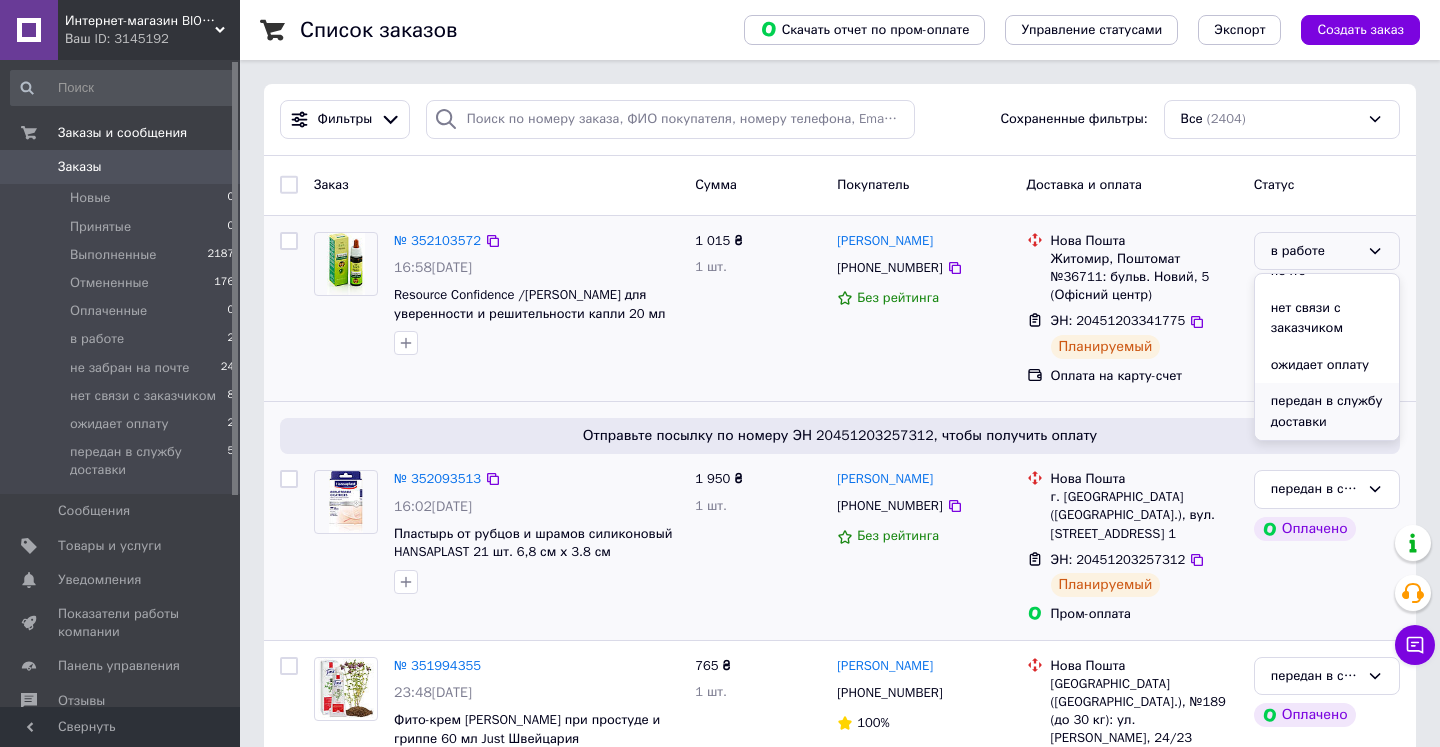 scroll, scrollTop: 202, scrollLeft: 0, axis: vertical 